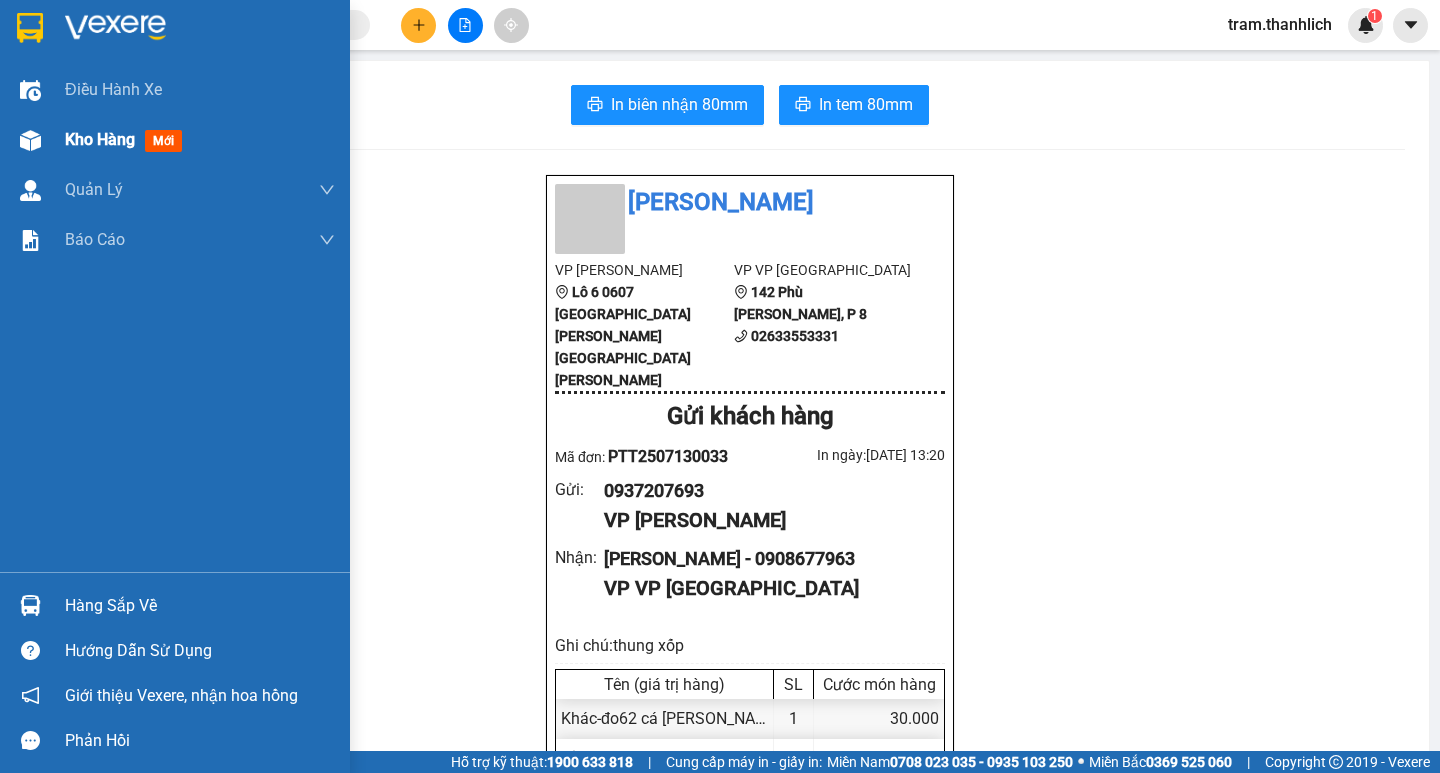scroll, scrollTop: 0, scrollLeft: 0, axis: both 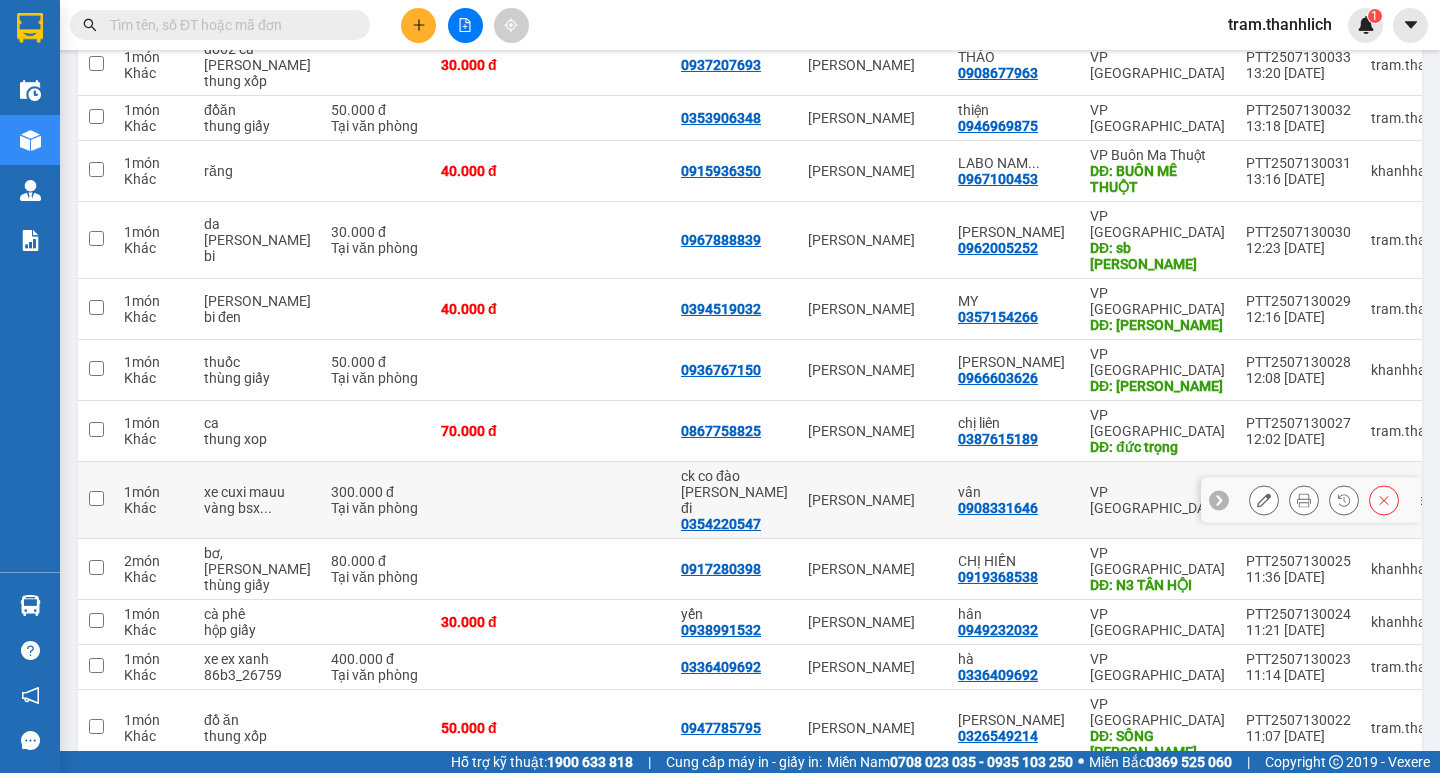 click 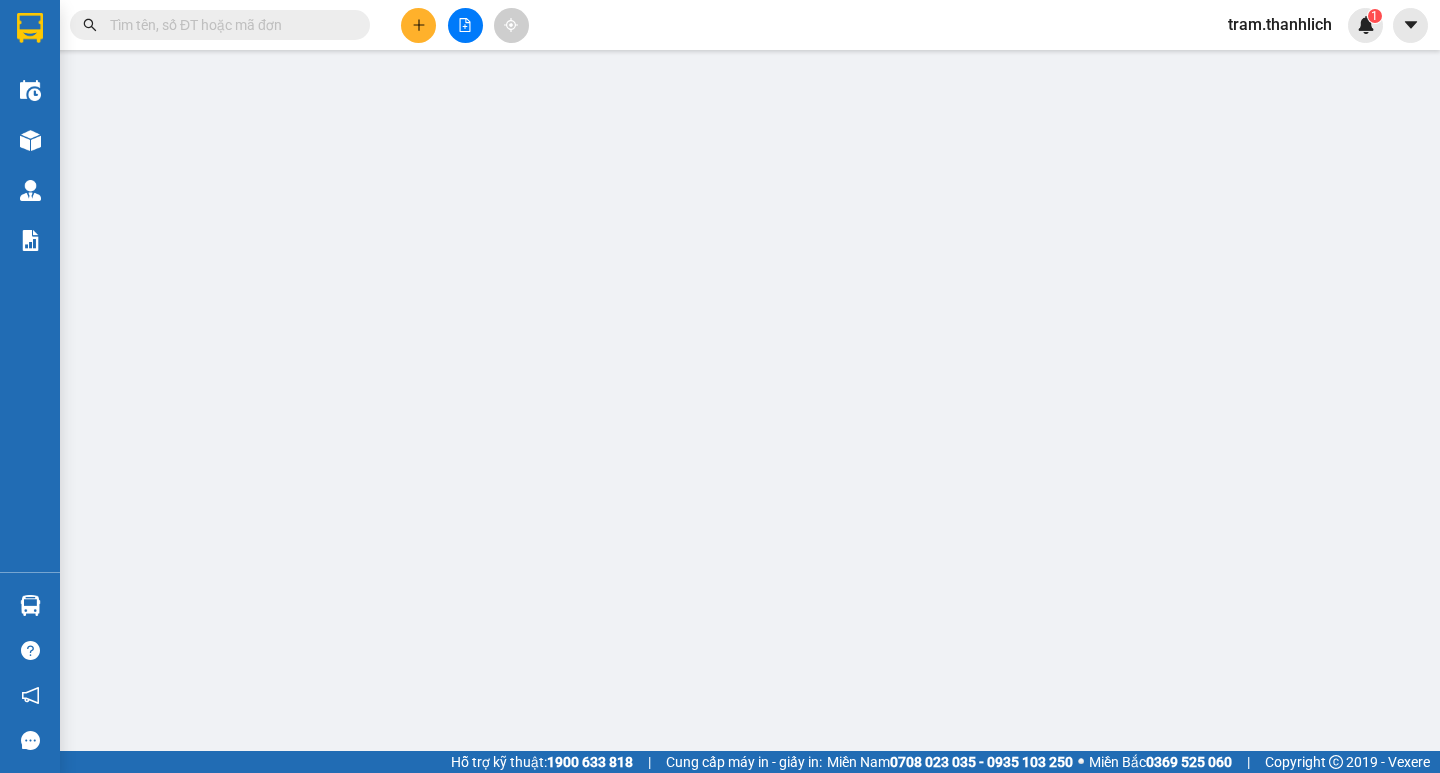 scroll, scrollTop: 0, scrollLeft: 0, axis: both 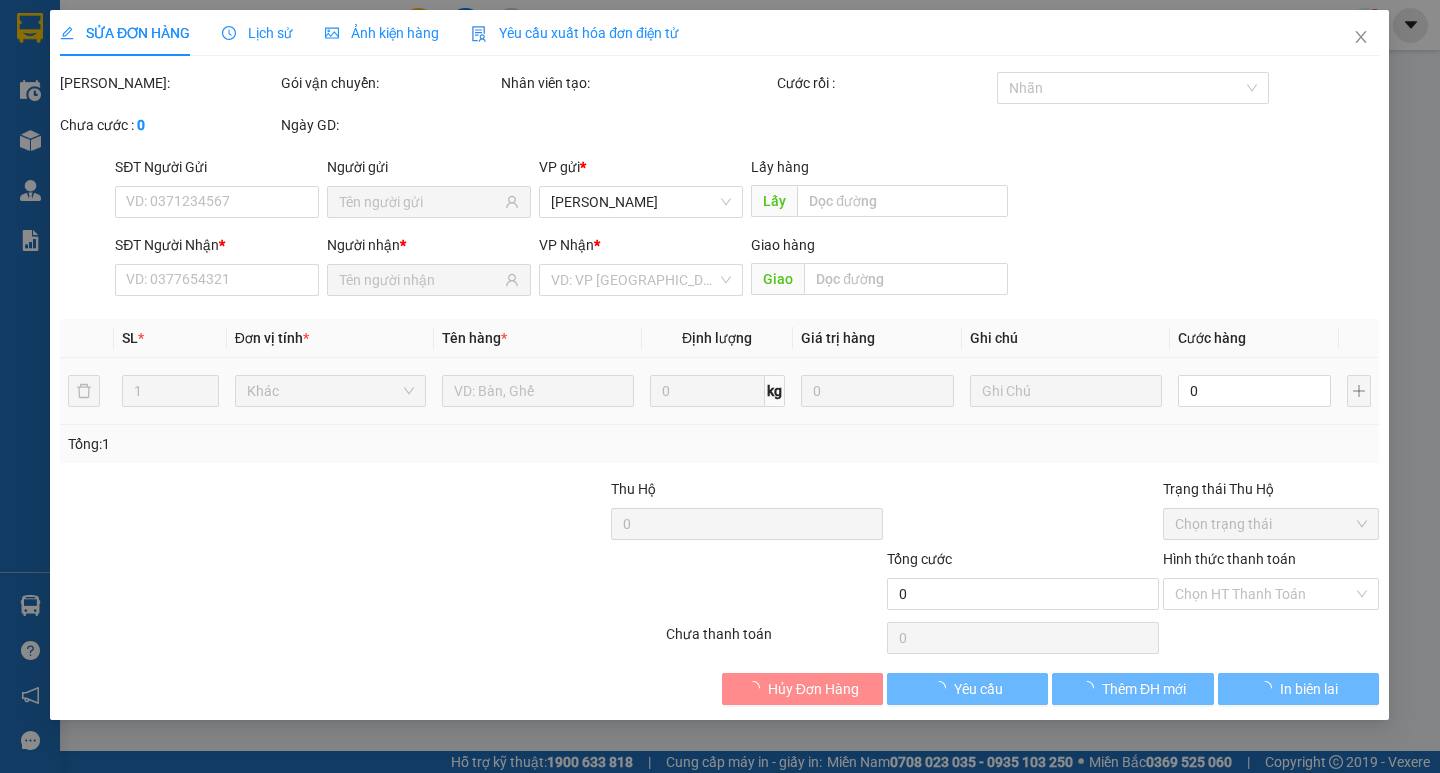 type on "0354220547" 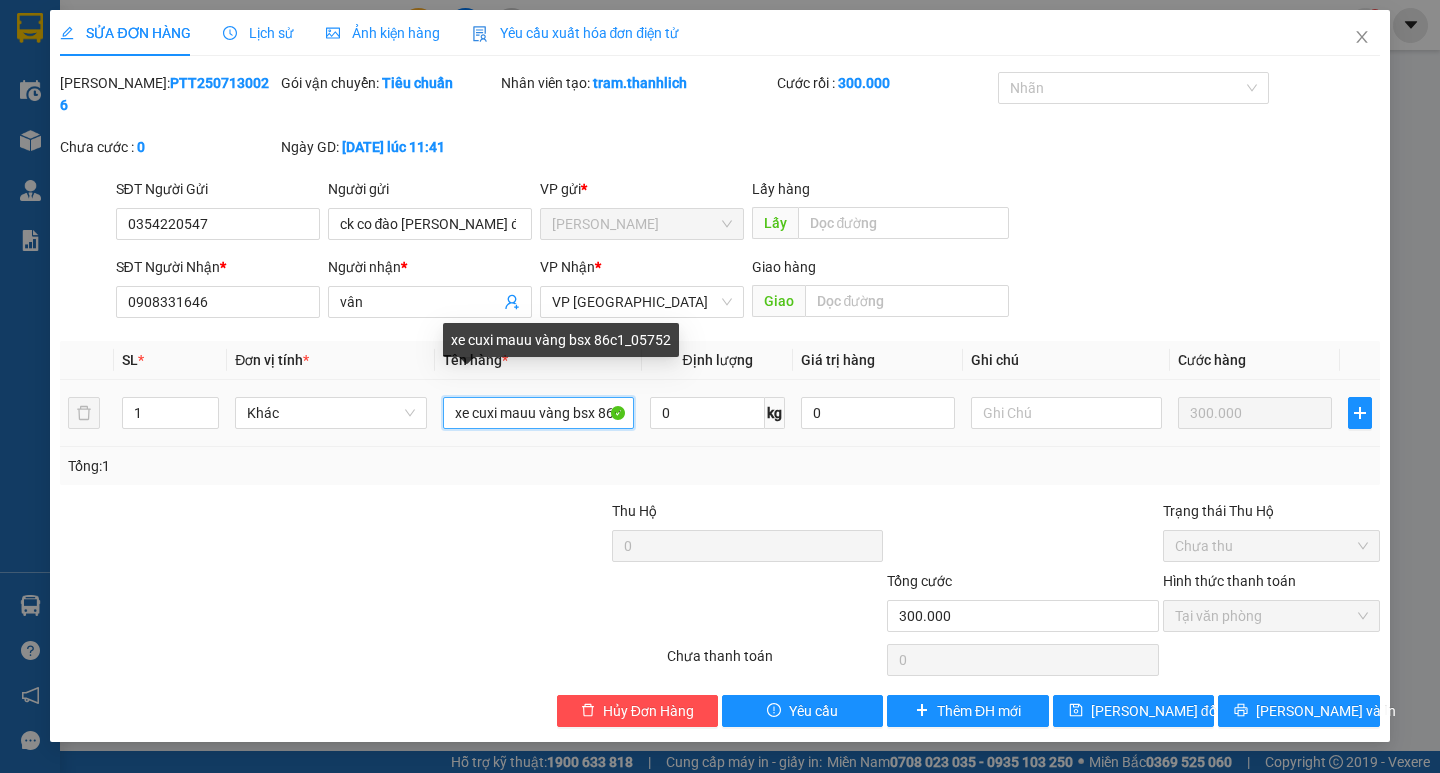 click on "xe cuxi mauu vàng bsx 86c1_05752" at bounding box center (538, 413) 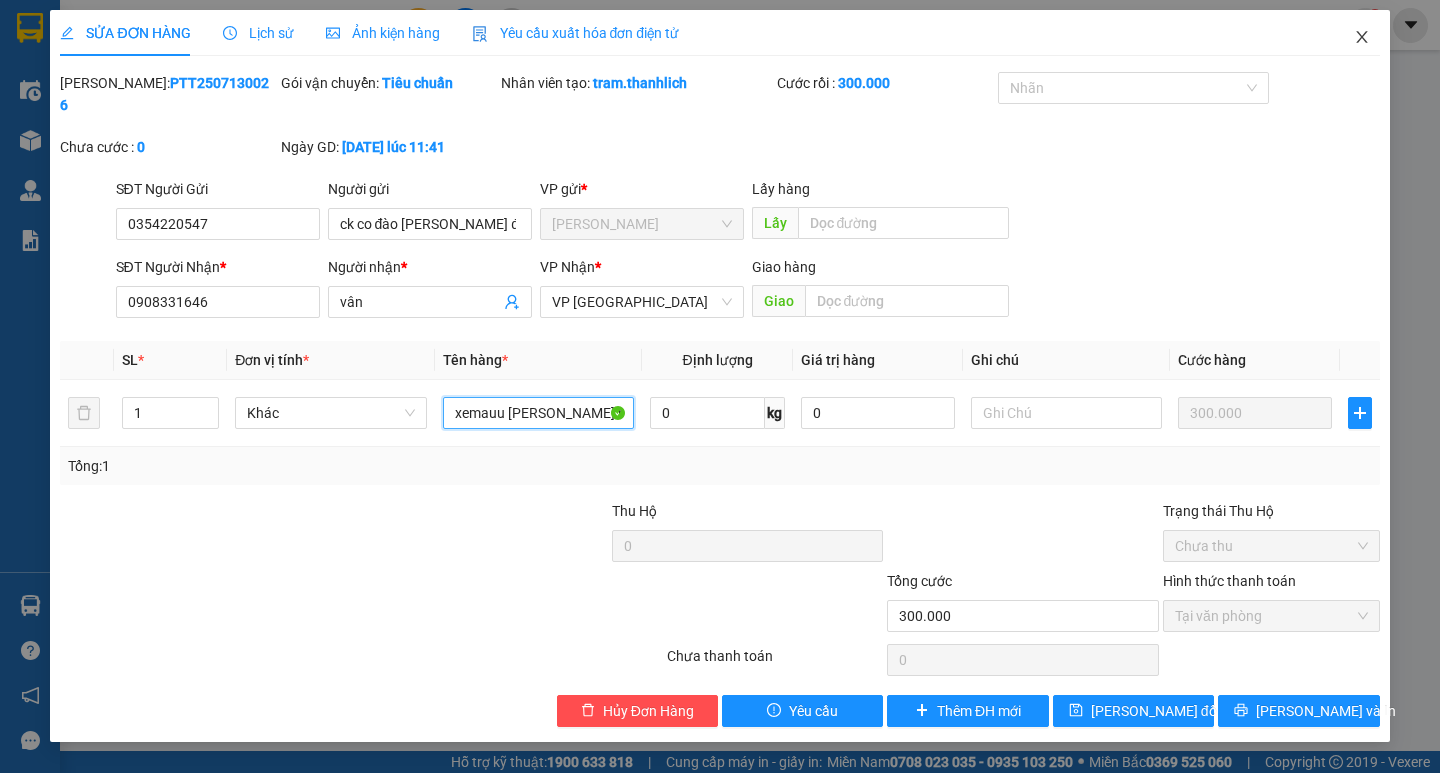 type on "xemauu vàng bsx 86c1_05752" 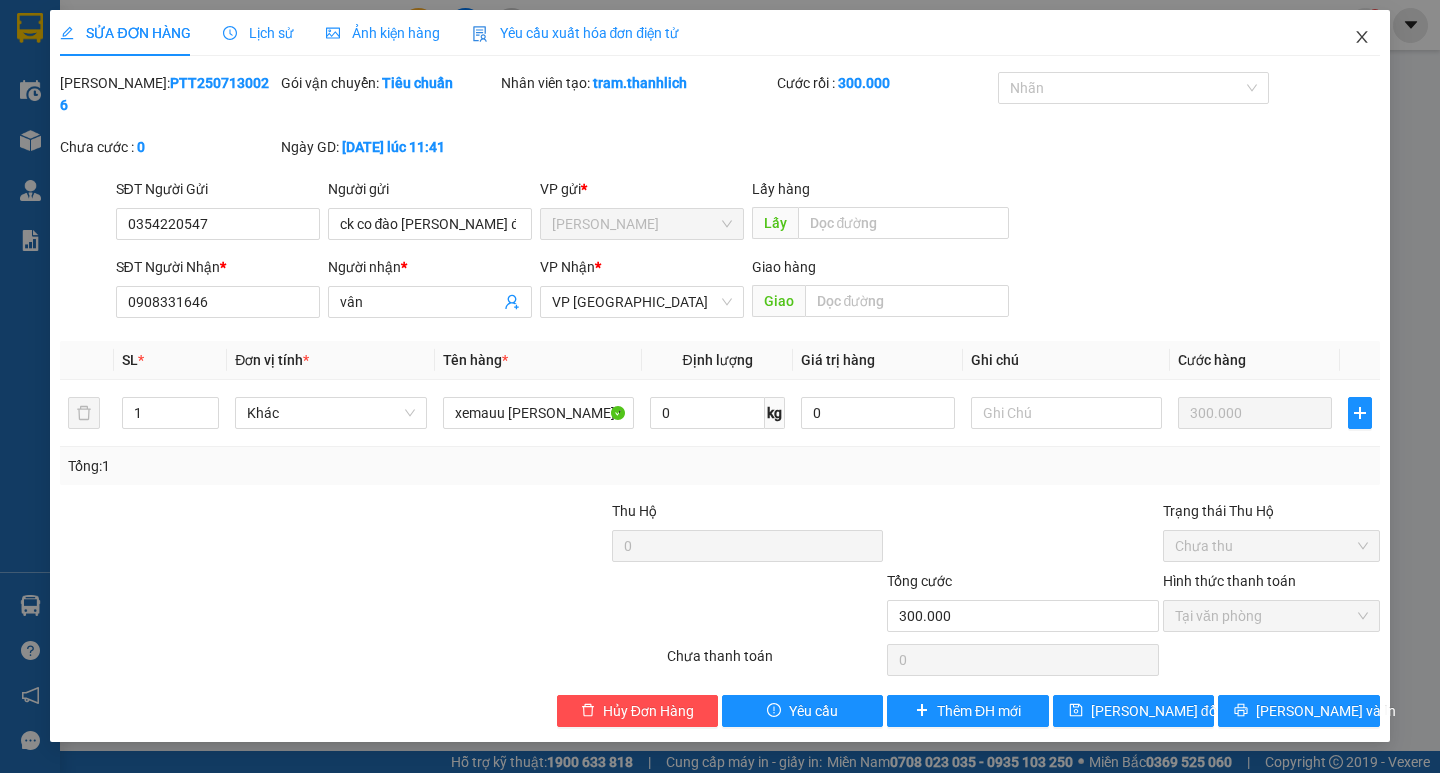 click at bounding box center [1362, 38] 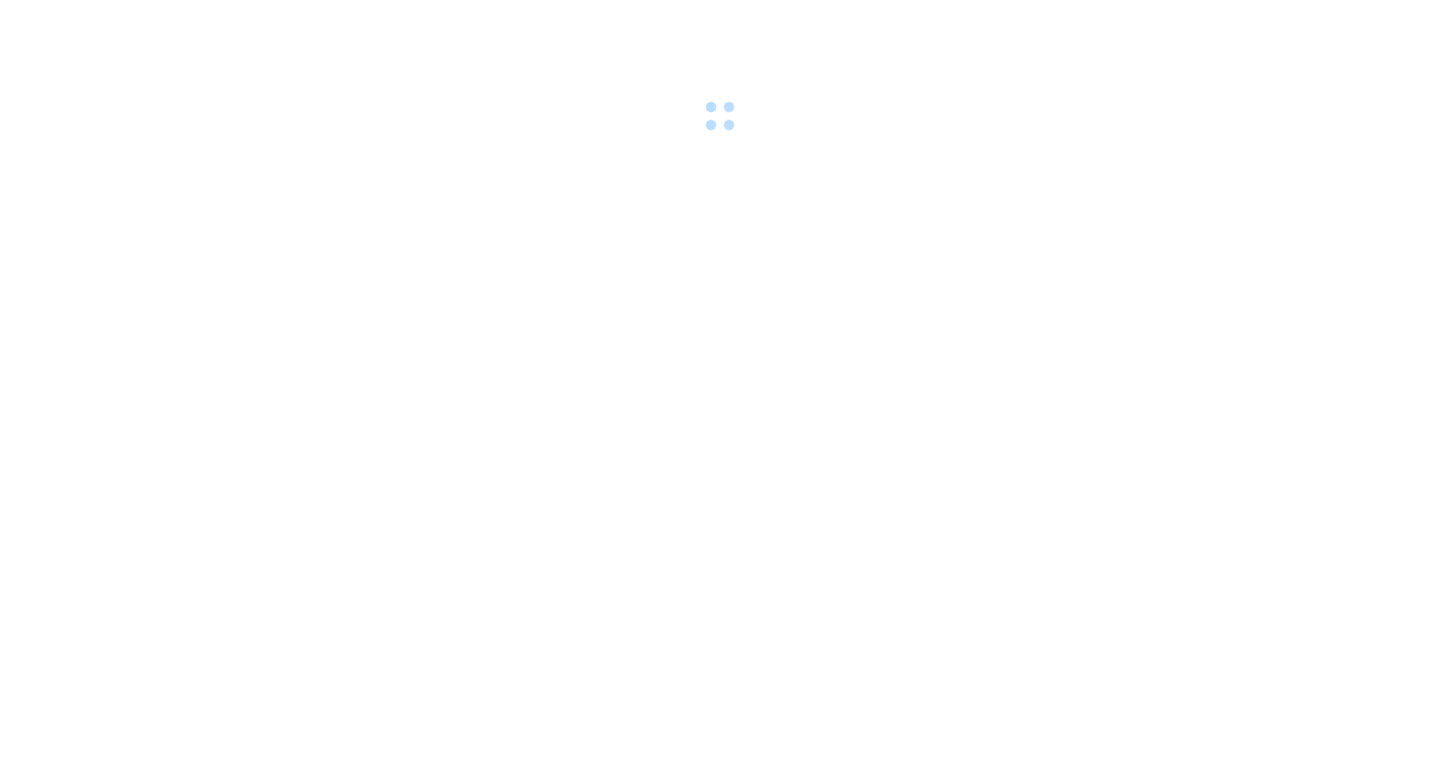 scroll, scrollTop: 0, scrollLeft: 0, axis: both 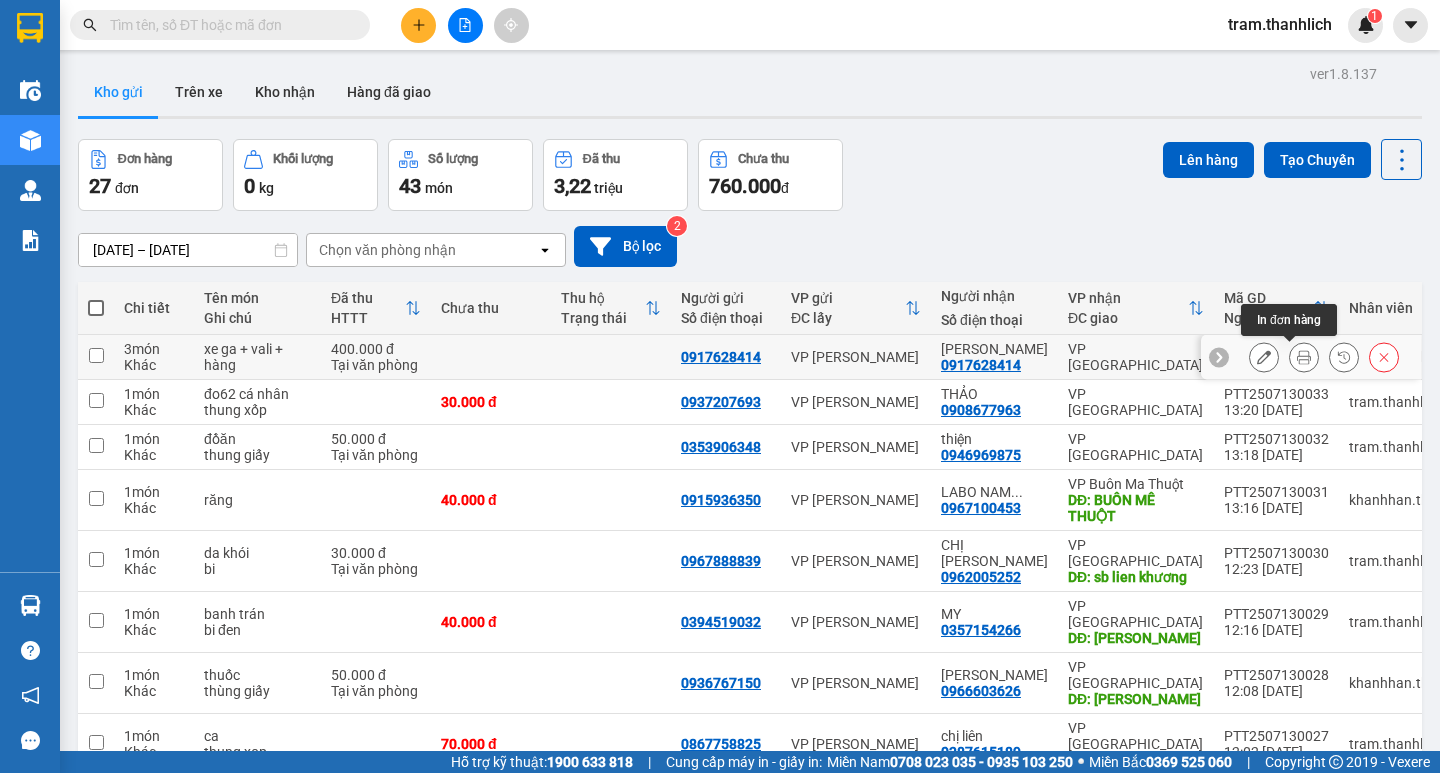 click 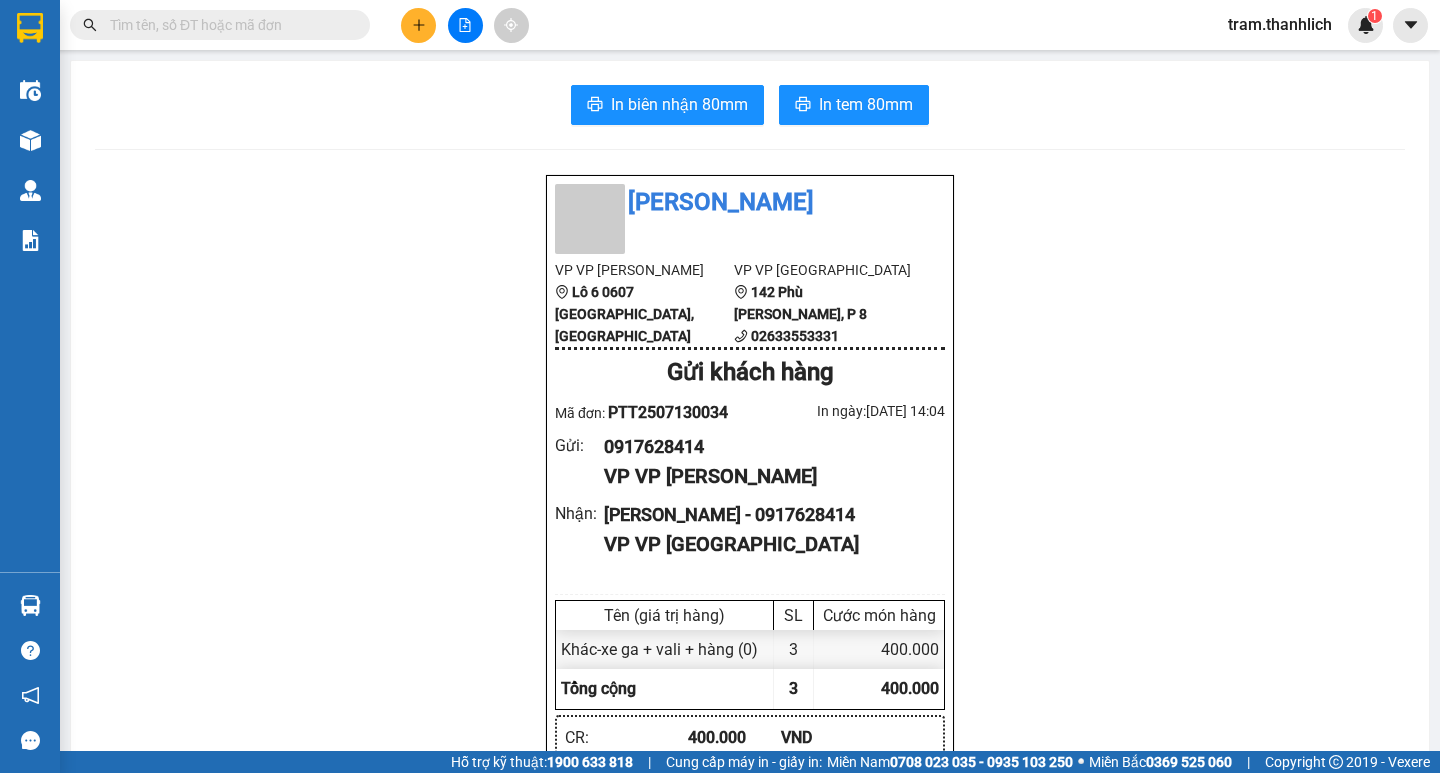 click on "In biên nhận 80mm In tem 80mm
Thanh Lịch VP VP [PERSON_NAME]    Lô 6 0607 [PERSON_NAME], [GEOGRAPHIC_DATA] VP VP [GEOGRAPHIC_DATA]   142 Phù Đổng Thiên Vương, P 8   02633553331 Gửi khách hàng Mã đơn:   PTT2507130034 In ngày:  [DATE]   14:04 Gửi :     0917628414 VP VP [PERSON_NAME] Nhận :   Phạm Thái - 0917628414 VP VP Đà Lạt Tên (giá trị hàng) SL Cước món hàng Khác - xe ga + vali + hàng   [PHONE_NUMBER] Tổng cộng 3 400.000 Loading... CR : 400.000 VND Tổng phải thu : 0 VND Người gửi hàng xác nhận NV nhận hàng (Kí và ghi rõ họ tên) [PERSON_NAME] NV nhận hàng (Kí và ghi rõ họ tên) Quy định nhận/gửi hàng : [DOMAIN_NAME] Copyright   2019 - Vexere PTT2507130034 Gửi:  VP [PERSON_NAME] 0917628414 Nhận:   VP Đà Lạt [PERSON_NAME] 0917628414 3 Khác - xe ga + vali + hàng KL: 0kg   Tổng TT:  0 Tiêu chuẩn CR 400.000 CC 0 Thu hộ 0 Hotline:  0633 553 331 , 0913 242 433 14:04 [DATE]" at bounding box center [750, 796] 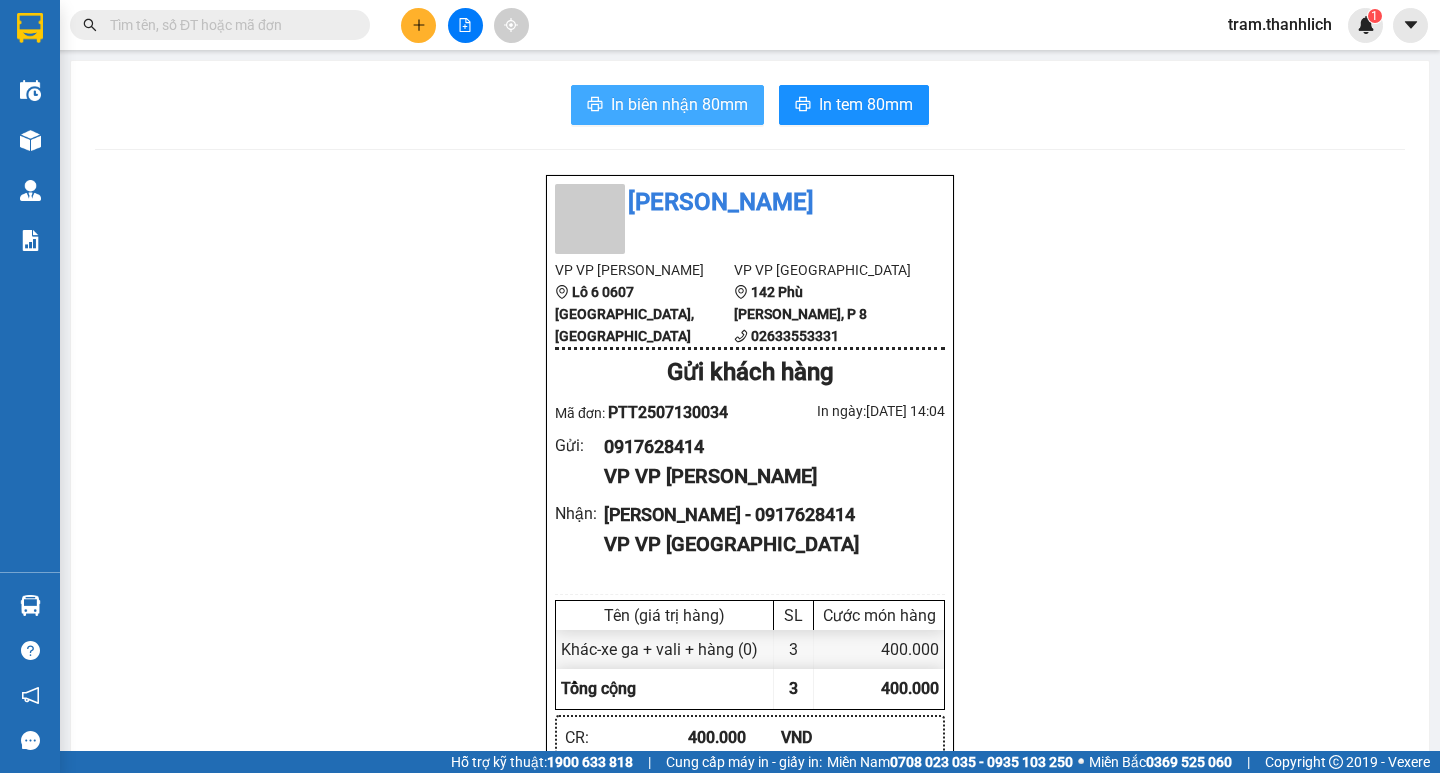 click on "In biên nhận 80mm" at bounding box center (679, 104) 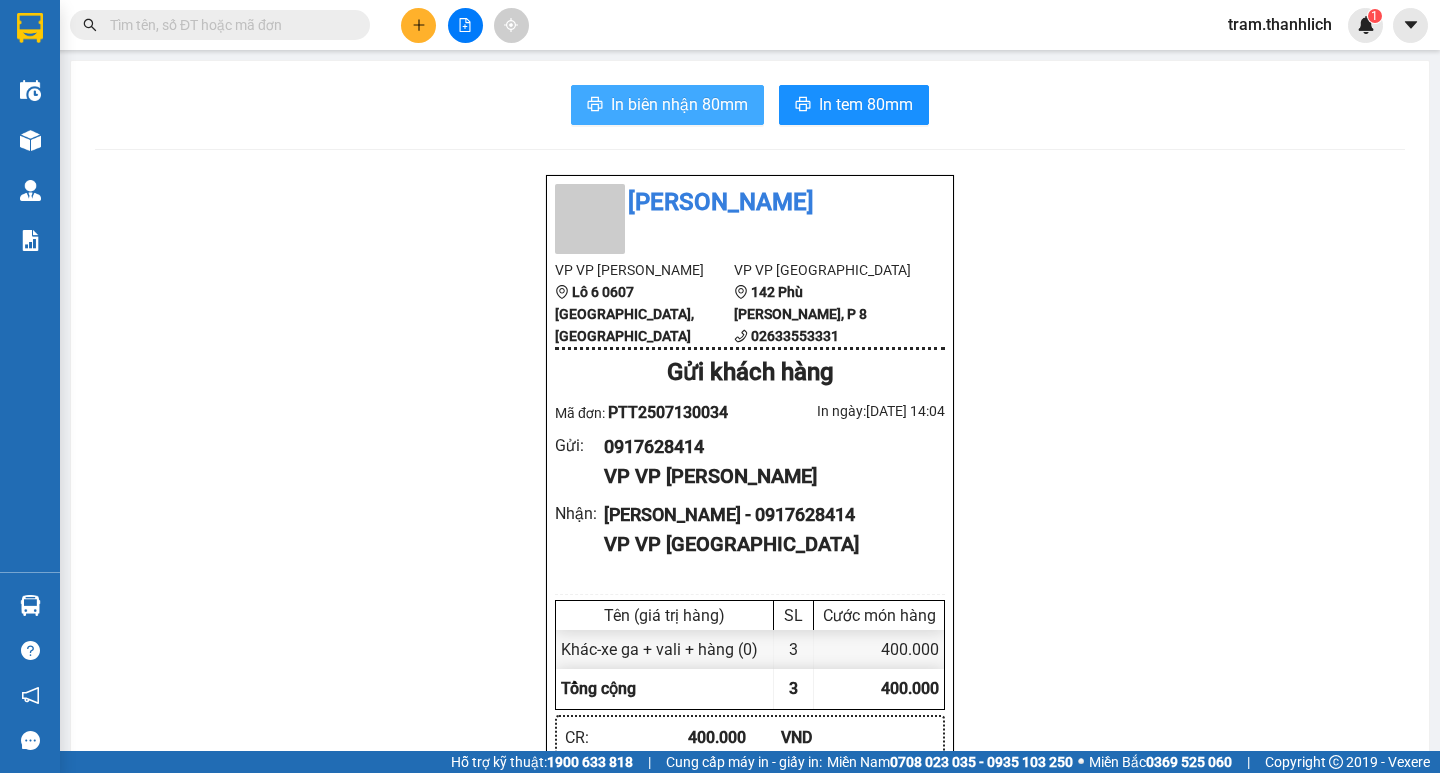 scroll, scrollTop: 0, scrollLeft: 0, axis: both 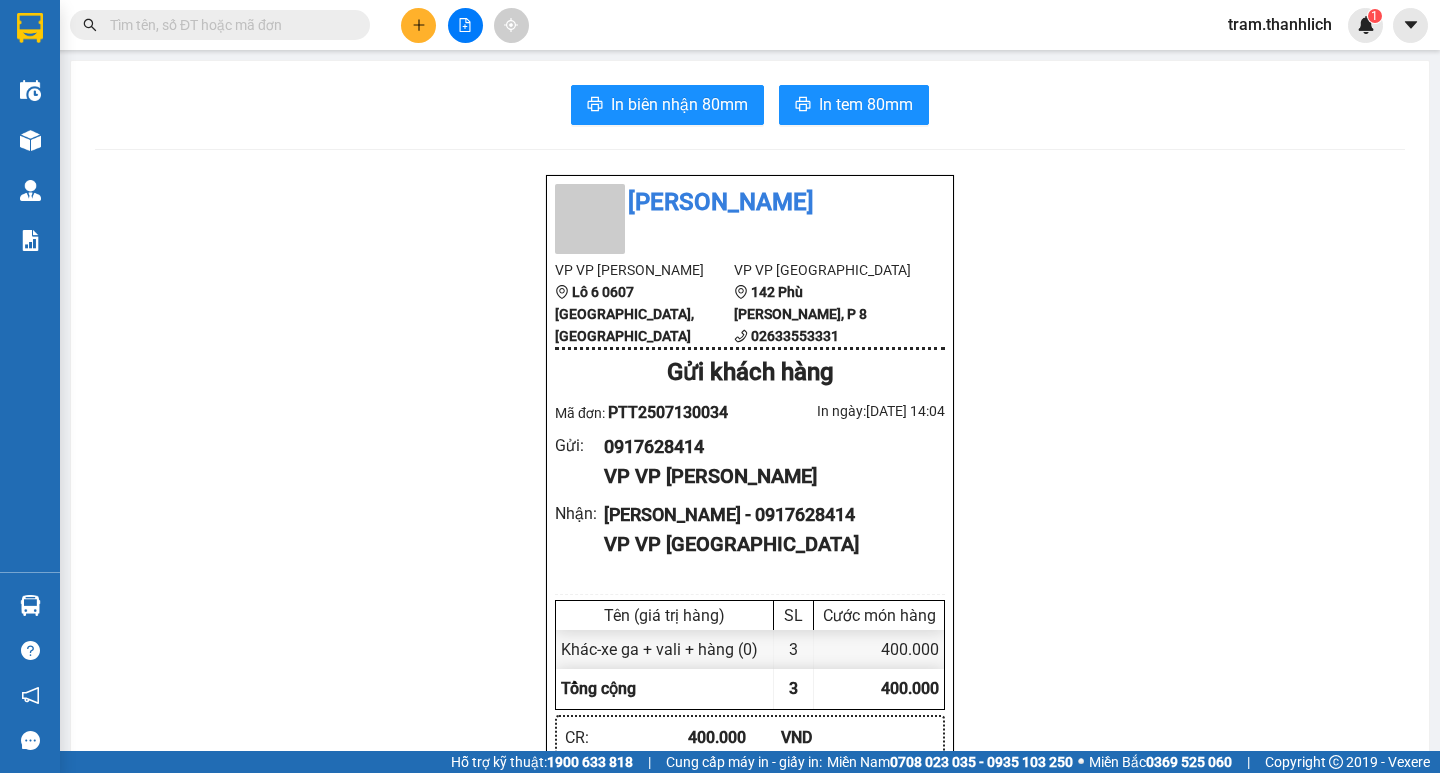 click on "In biên nhận 80mm In tem 80mm" at bounding box center (750, 105) 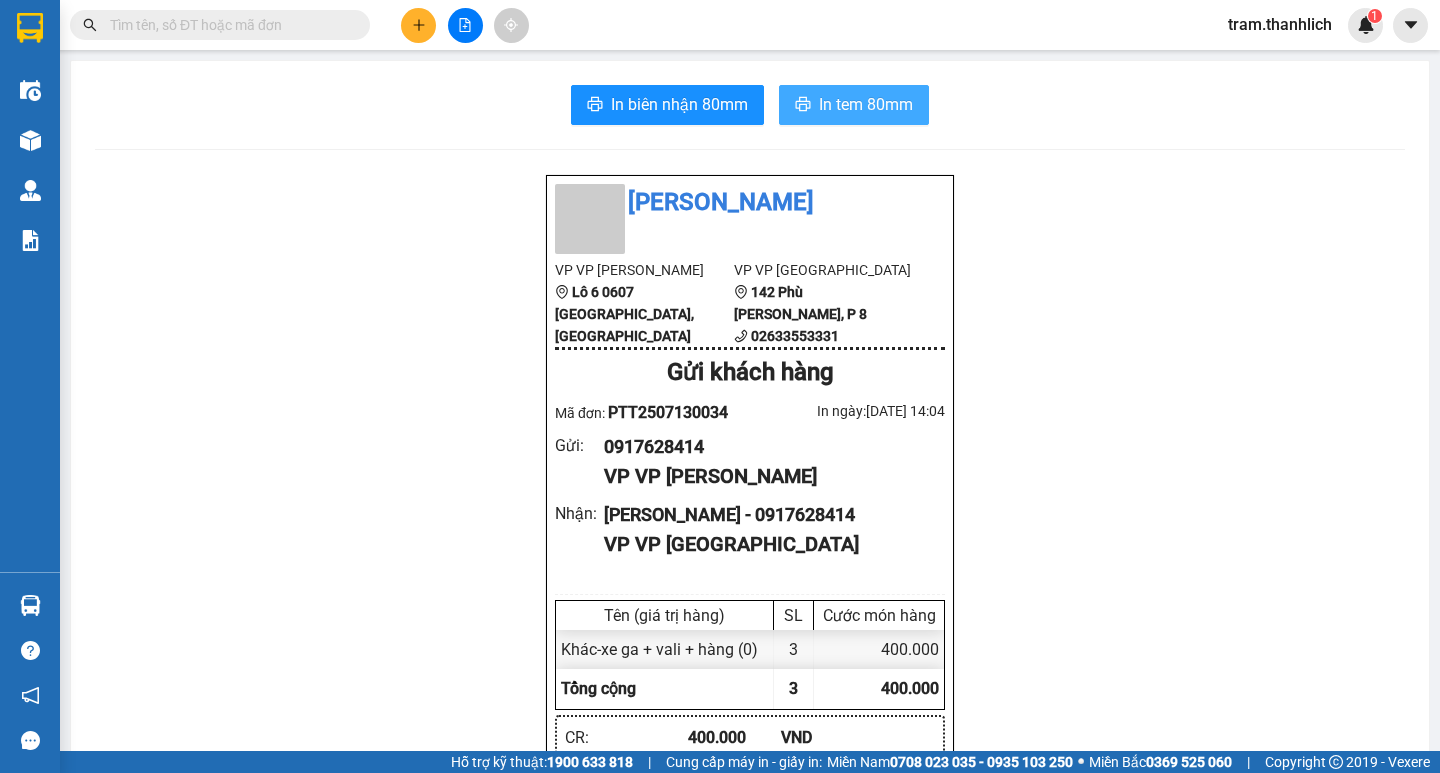 click on "In tem 80mm" at bounding box center (854, 105) 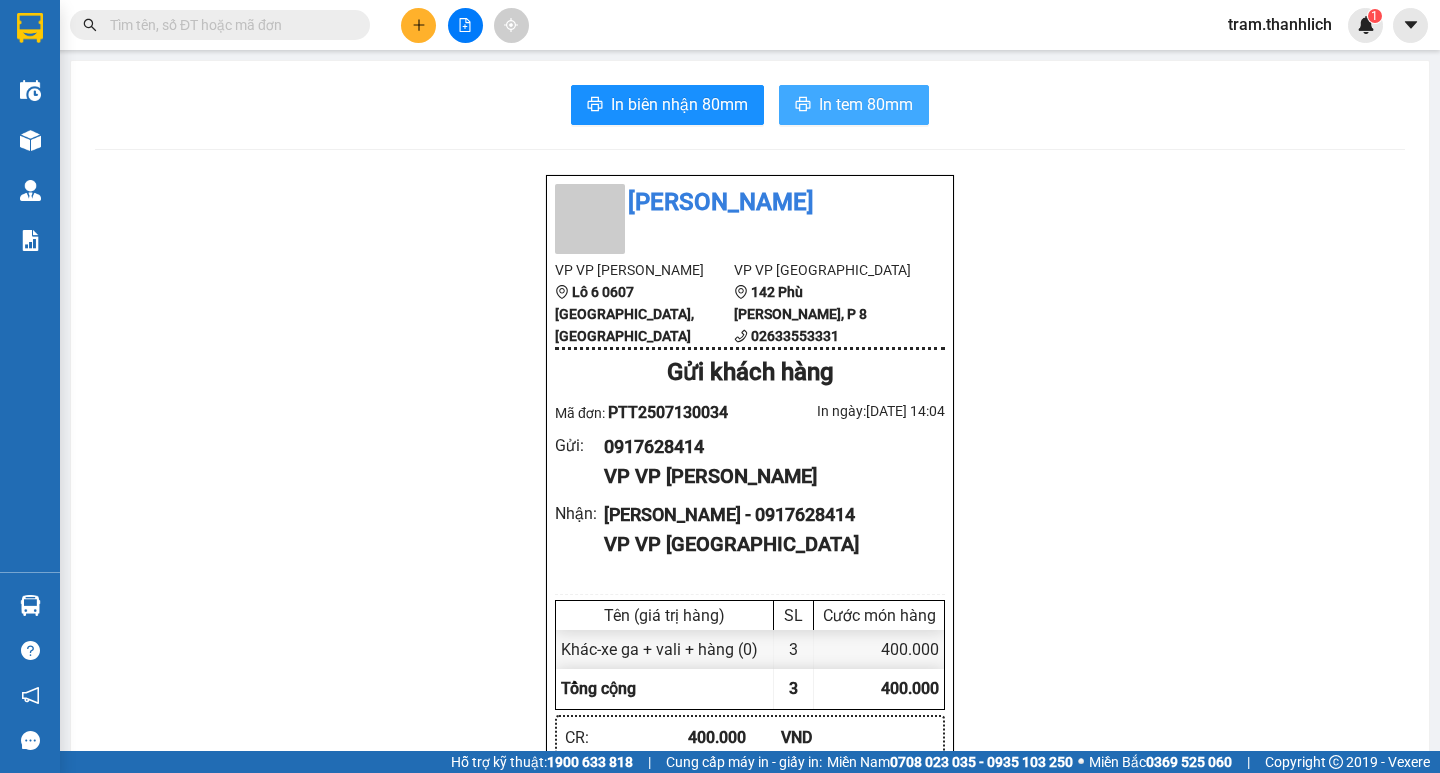scroll, scrollTop: 0, scrollLeft: 0, axis: both 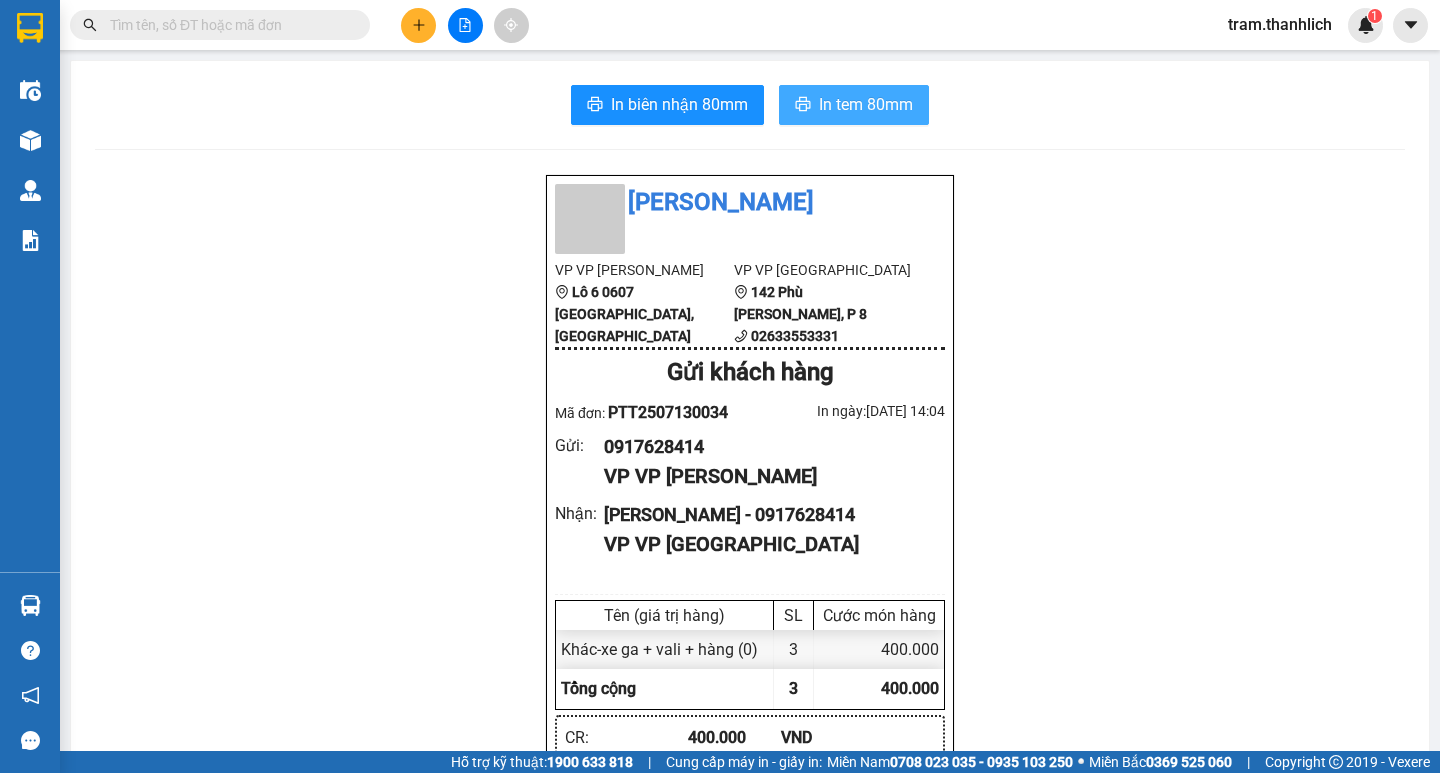 click on "In tem 80mm" at bounding box center (854, 105) 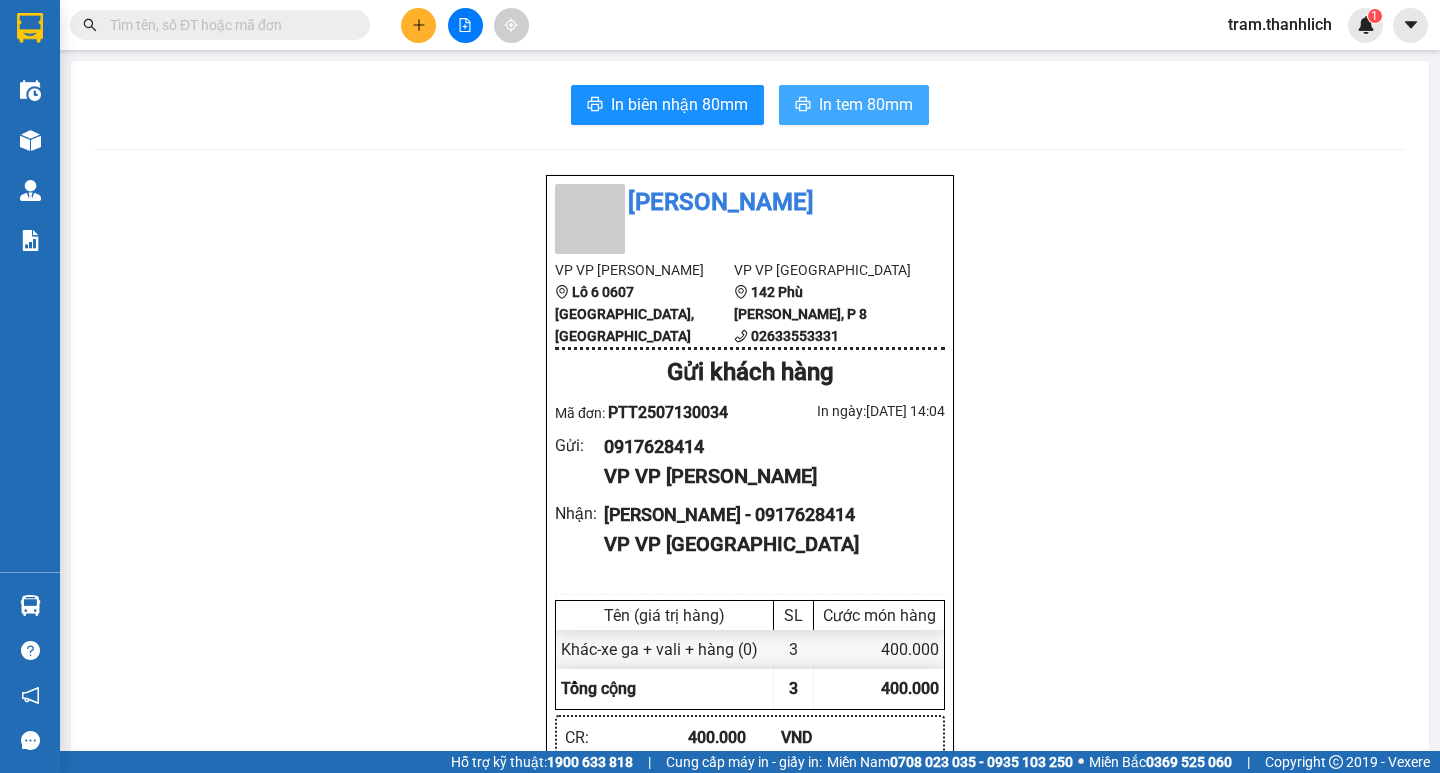scroll, scrollTop: 0, scrollLeft: 0, axis: both 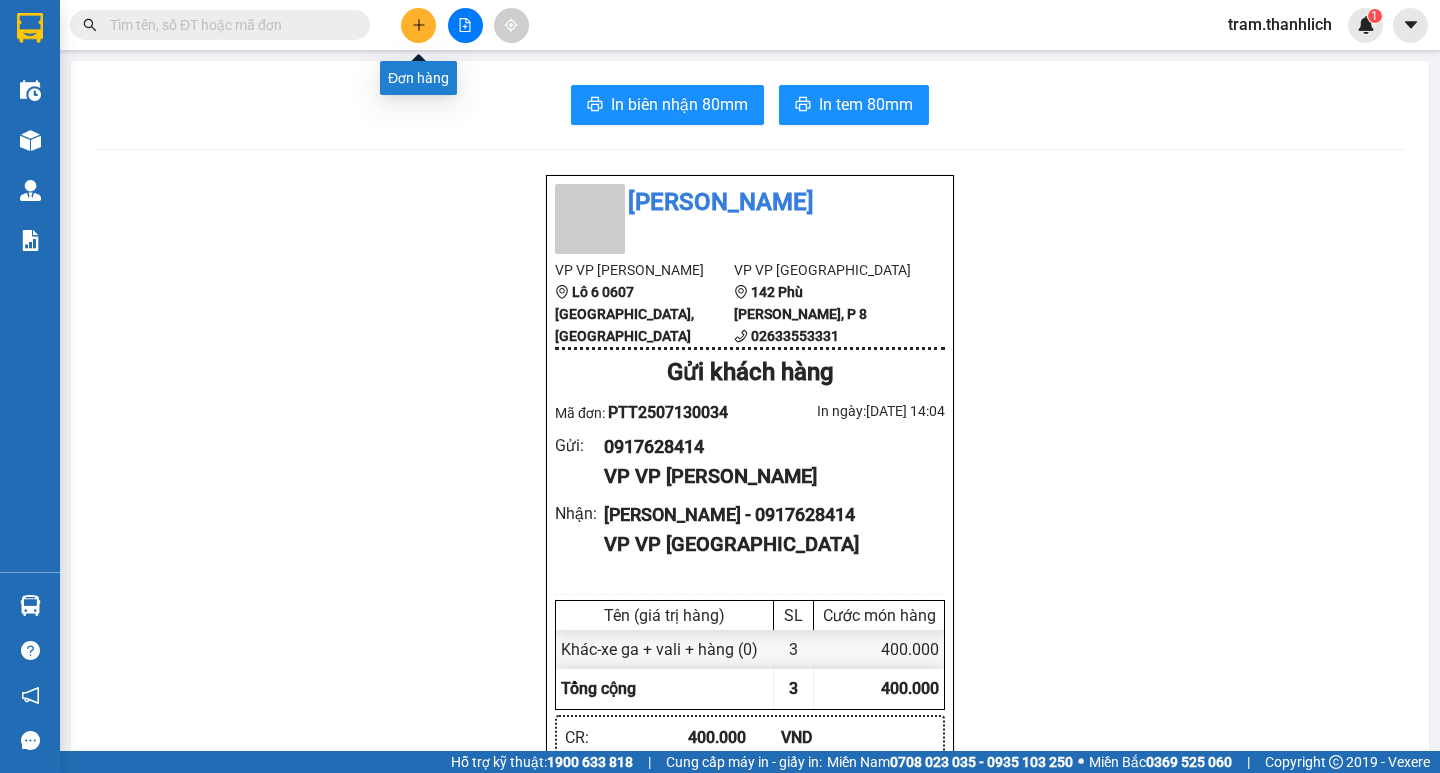 click at bounding box center [418, 25] 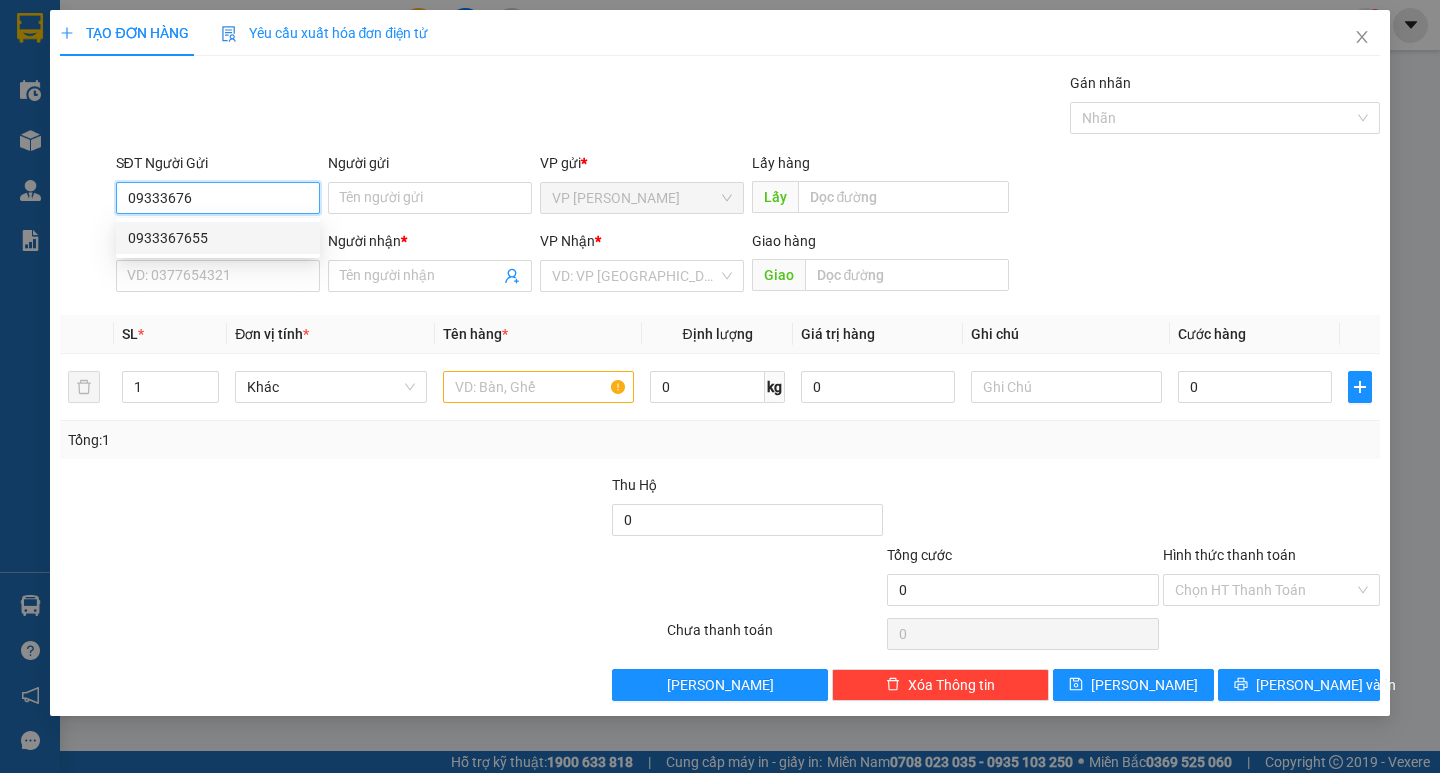 click on "0933367655" at bounding box center (218, 238) 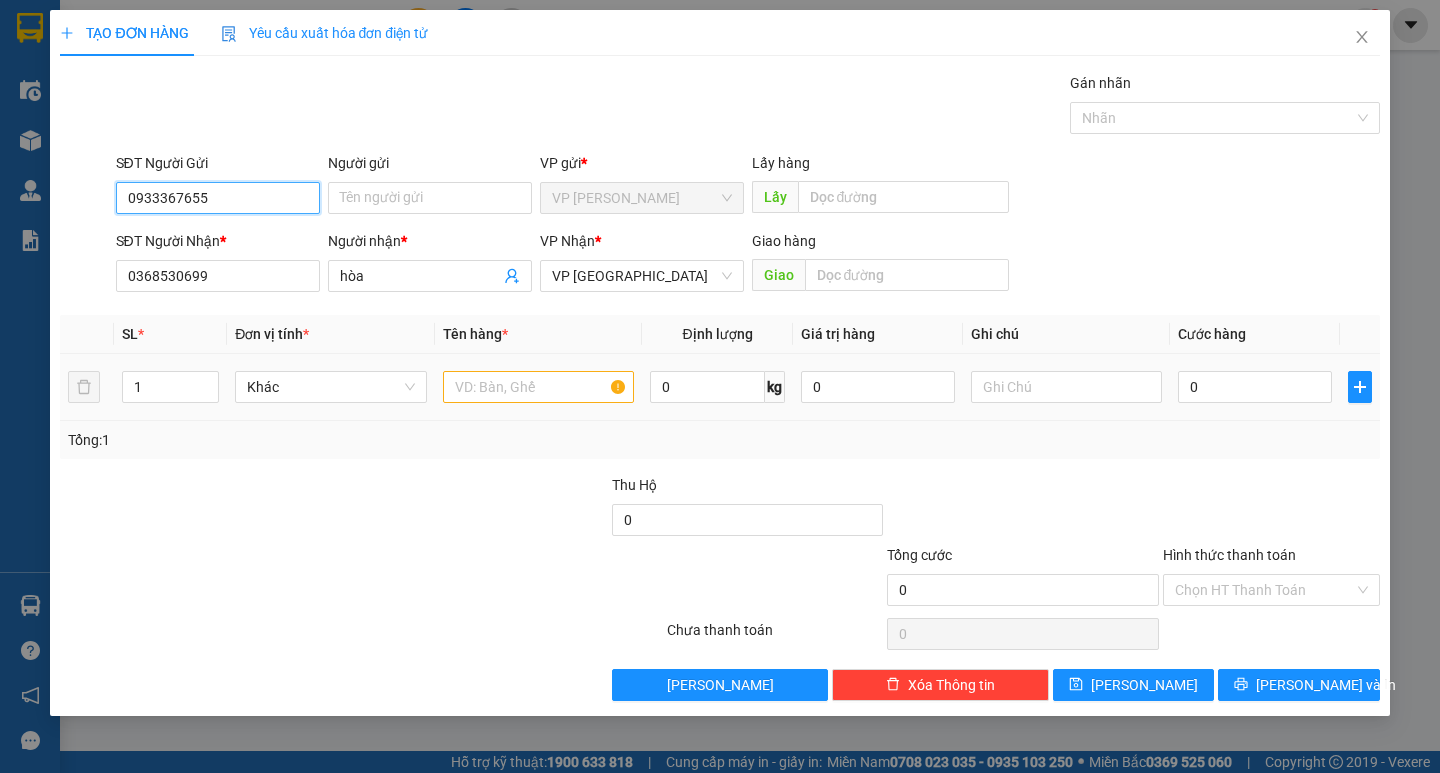 type on "0933367655" 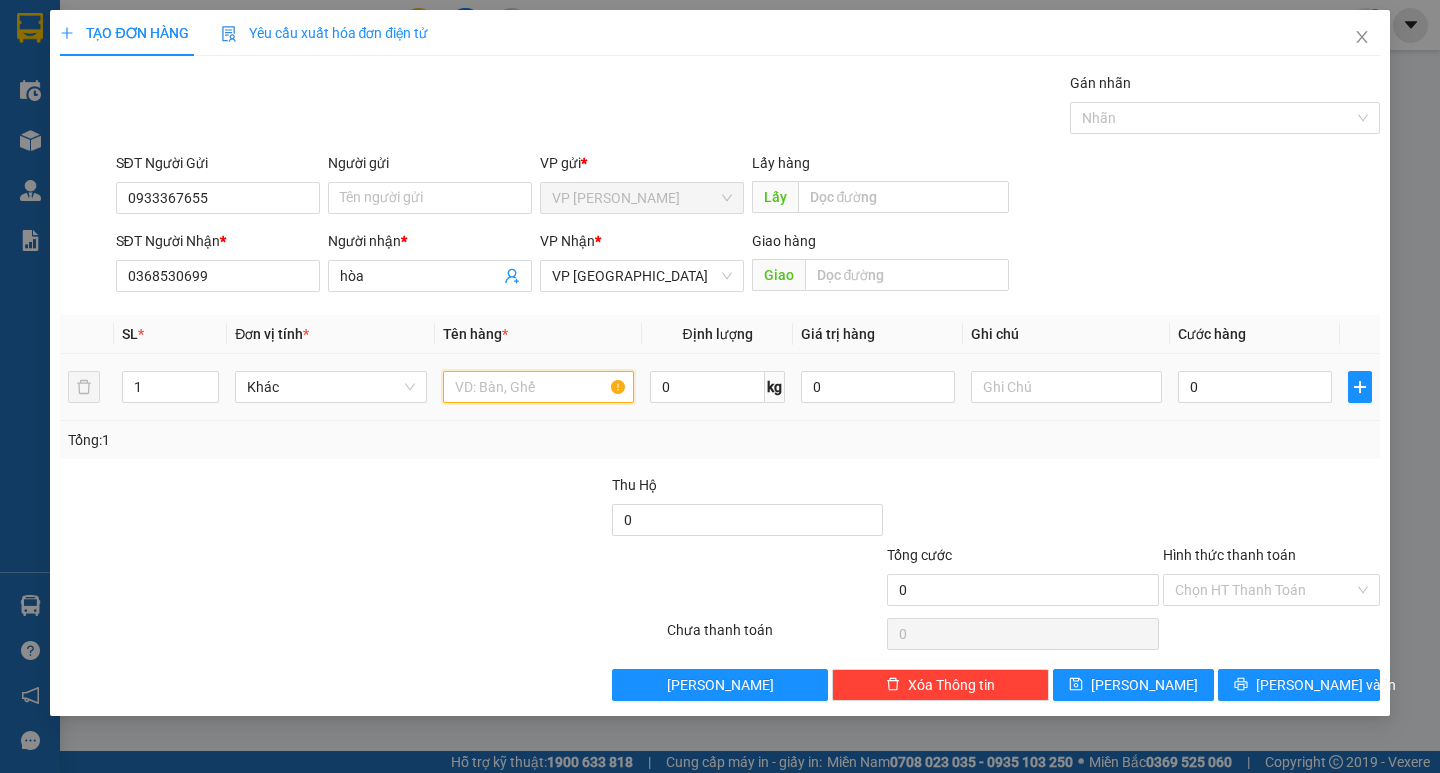 drag, startPoint x: 594, startPoint y: 394, endPoint x: 631, endPoint y: 379, distance: 39.92493 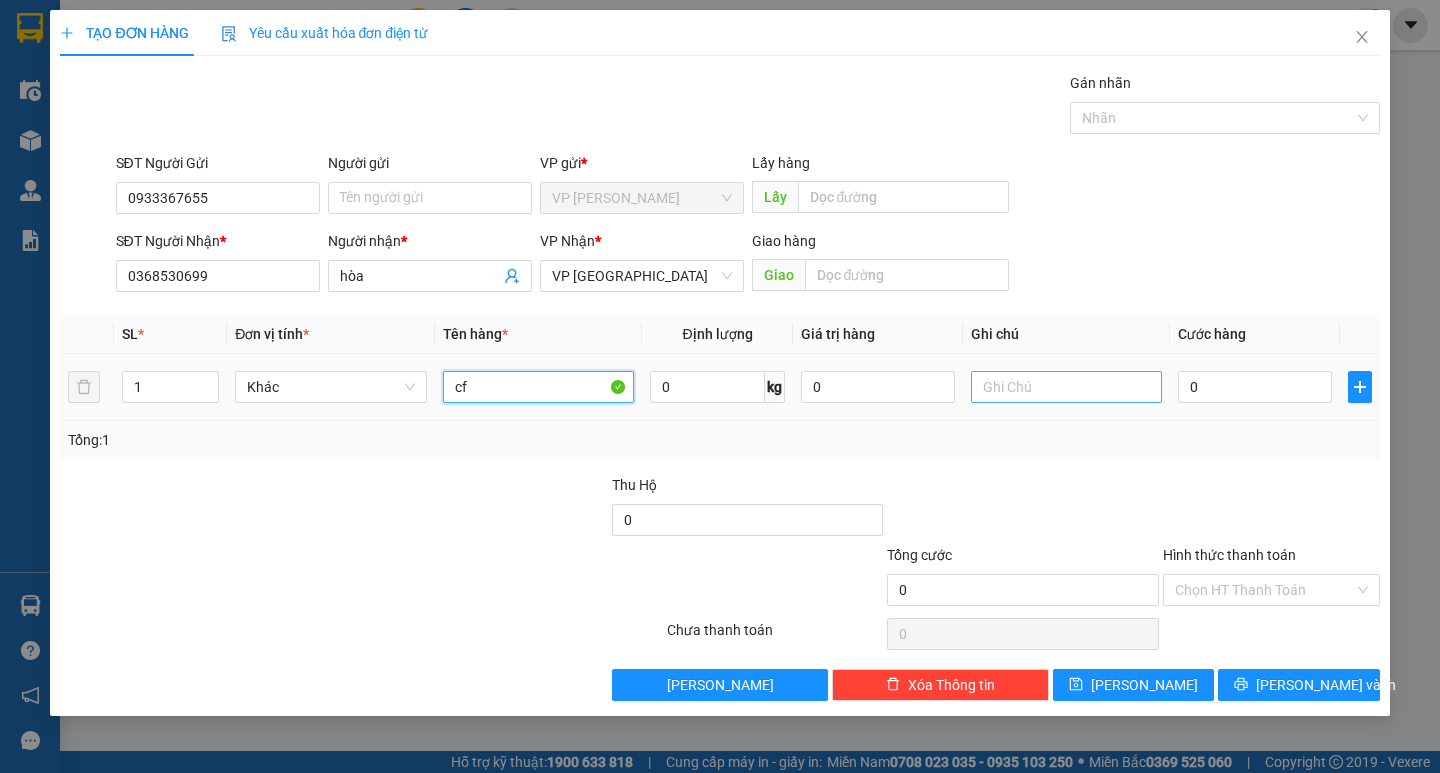 type on "cf" 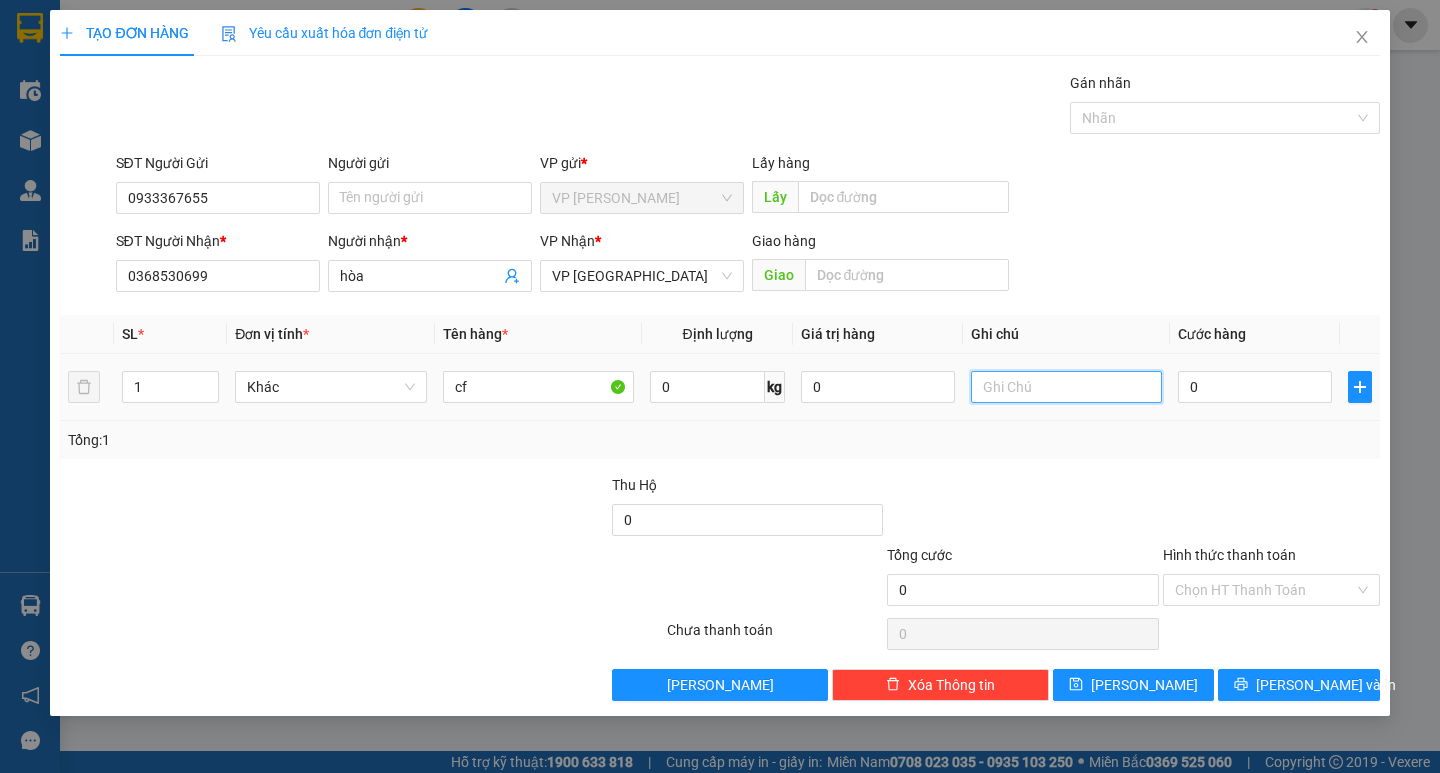click at bounding box center (1066, 387) 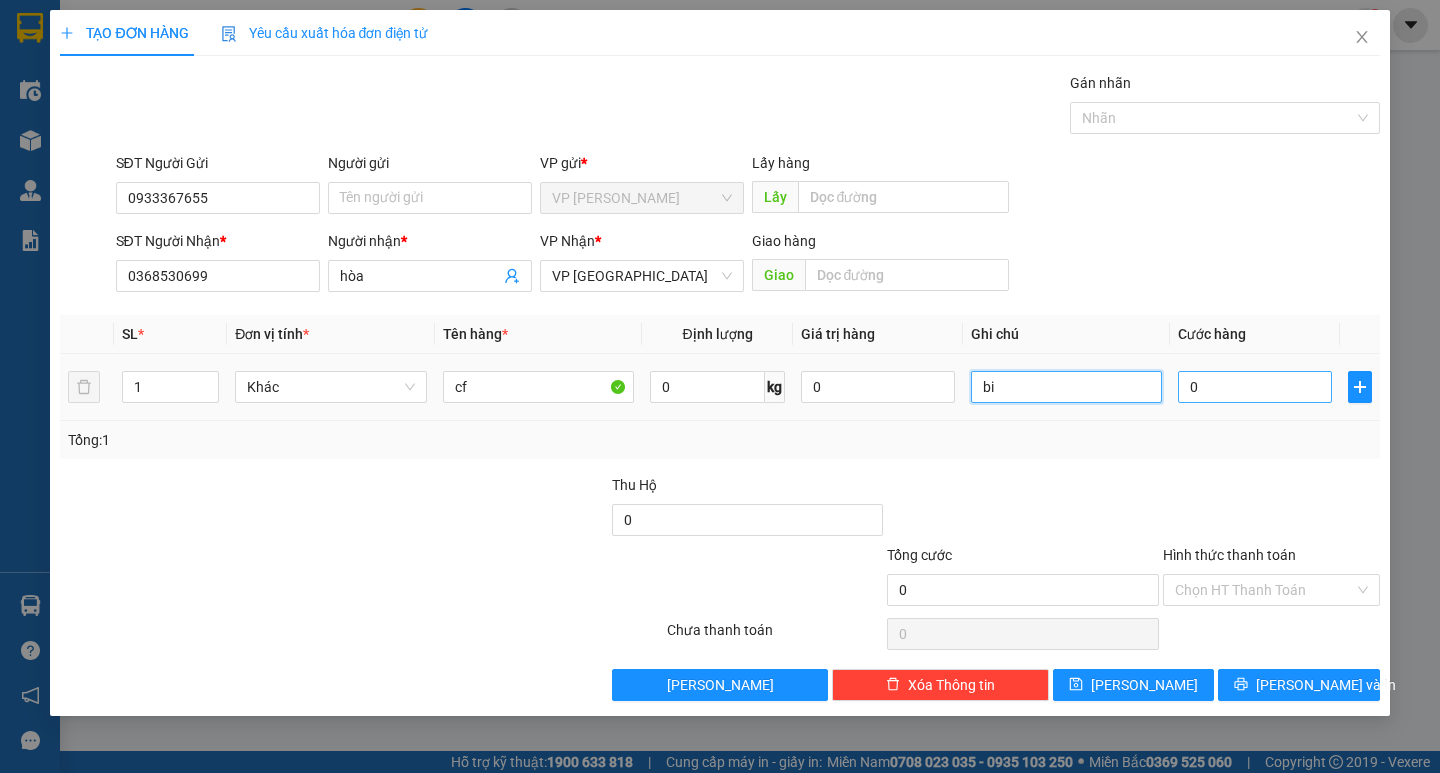 type on "bi" 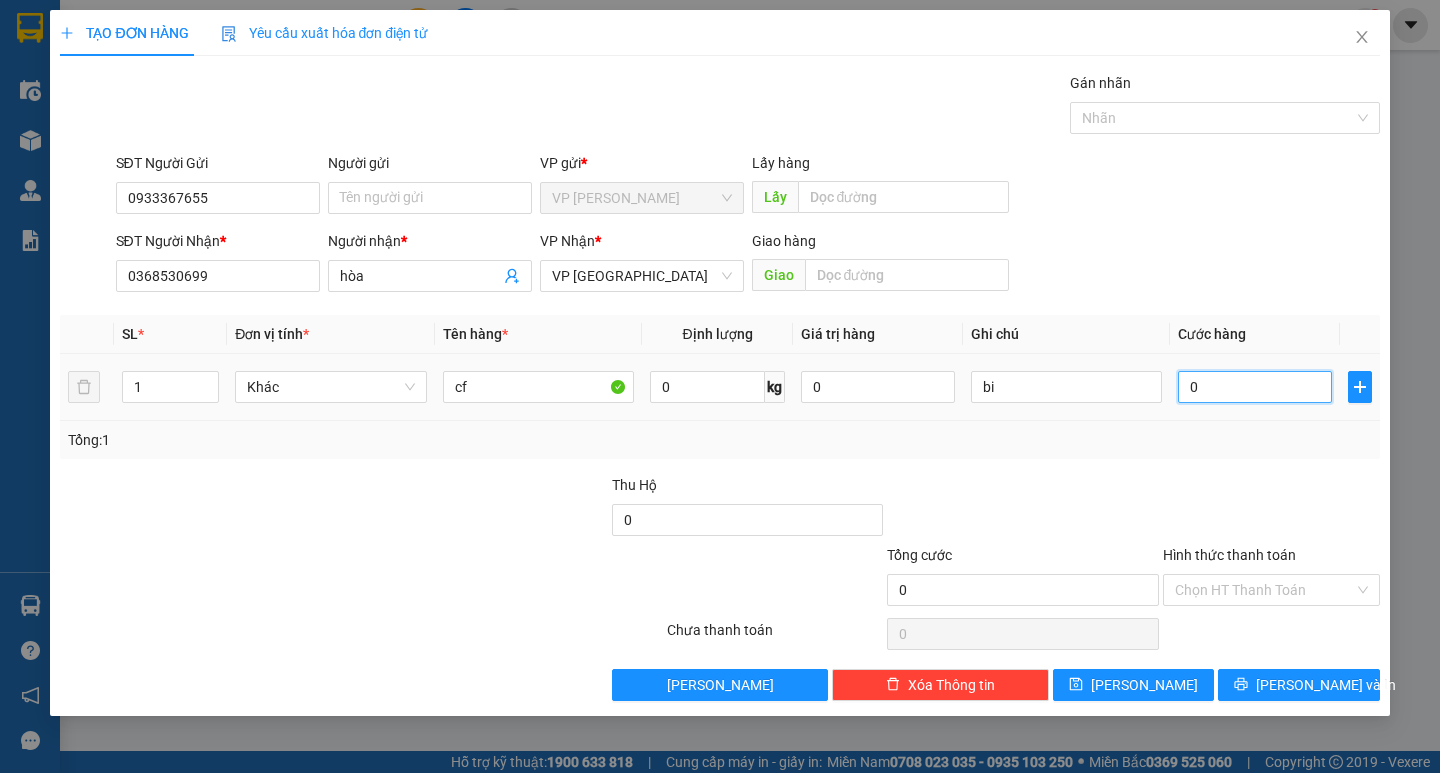 click on "0" at bounding box center (1255, 387) 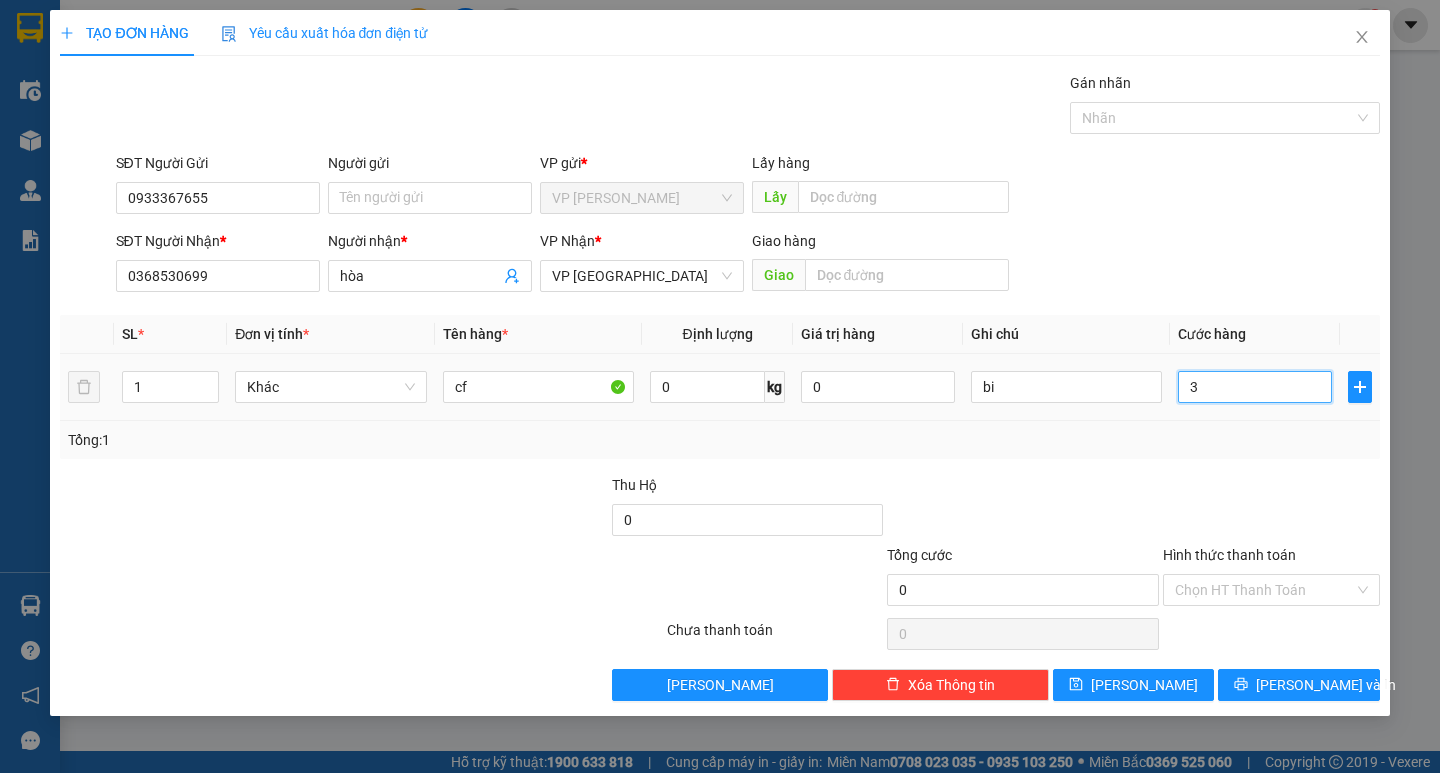 type on "3" 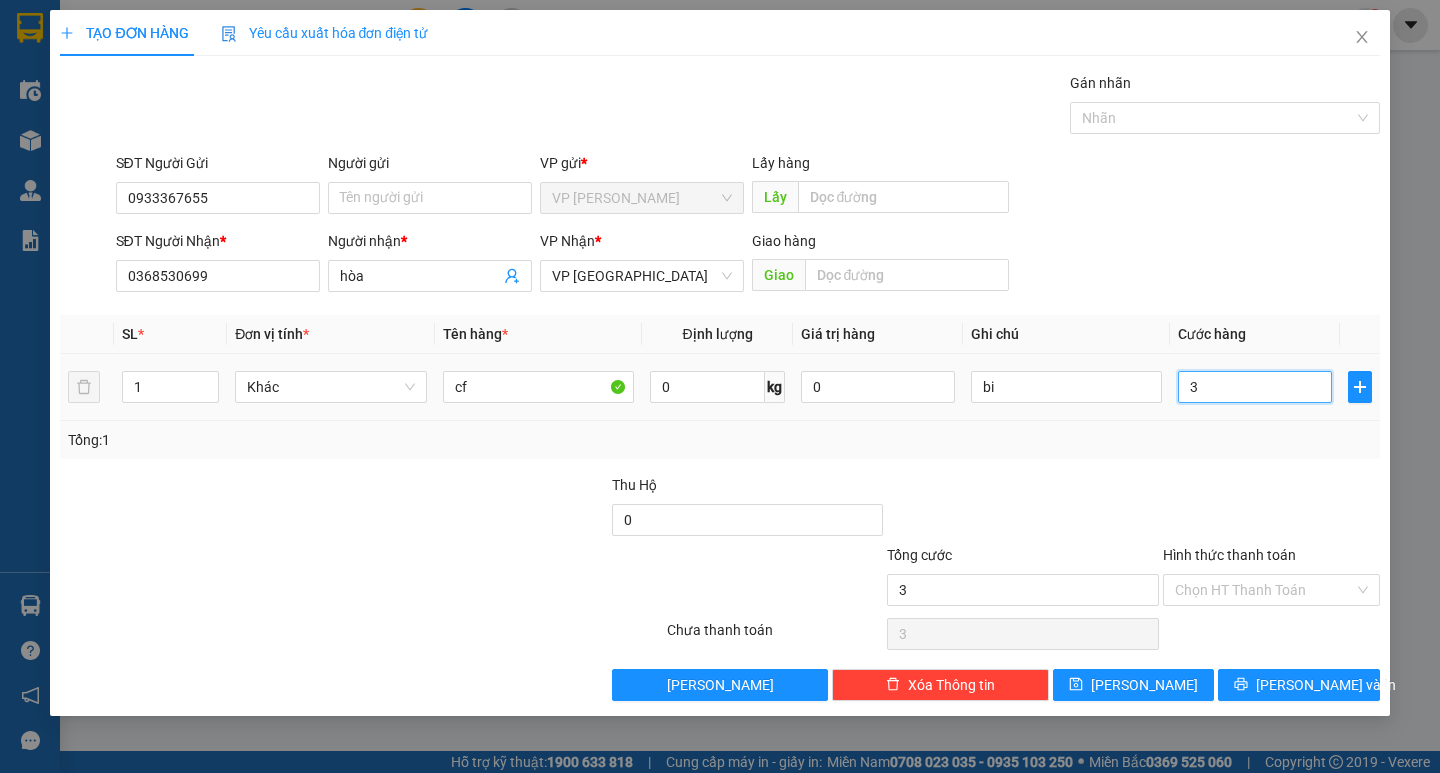 type on "30" 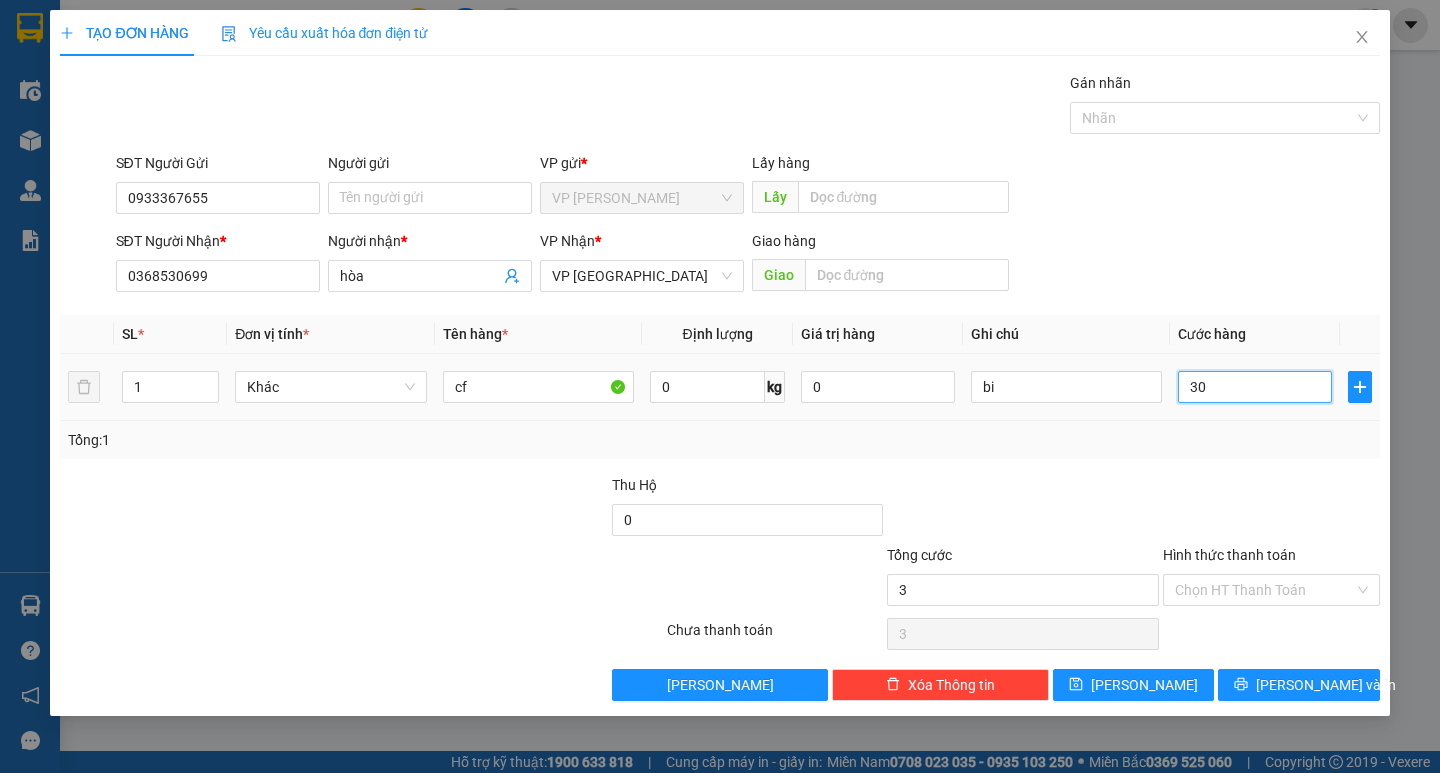 type on "30" 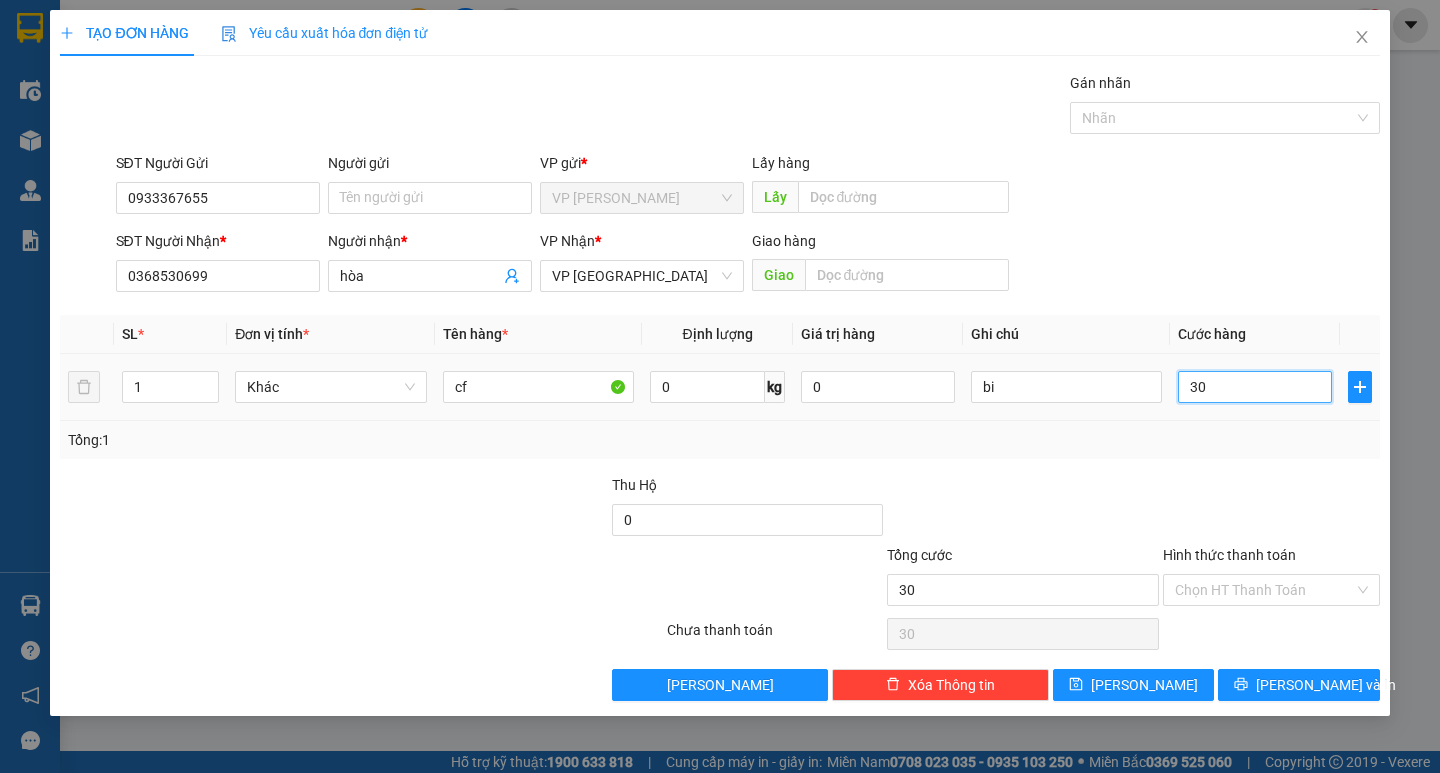 type on "300" 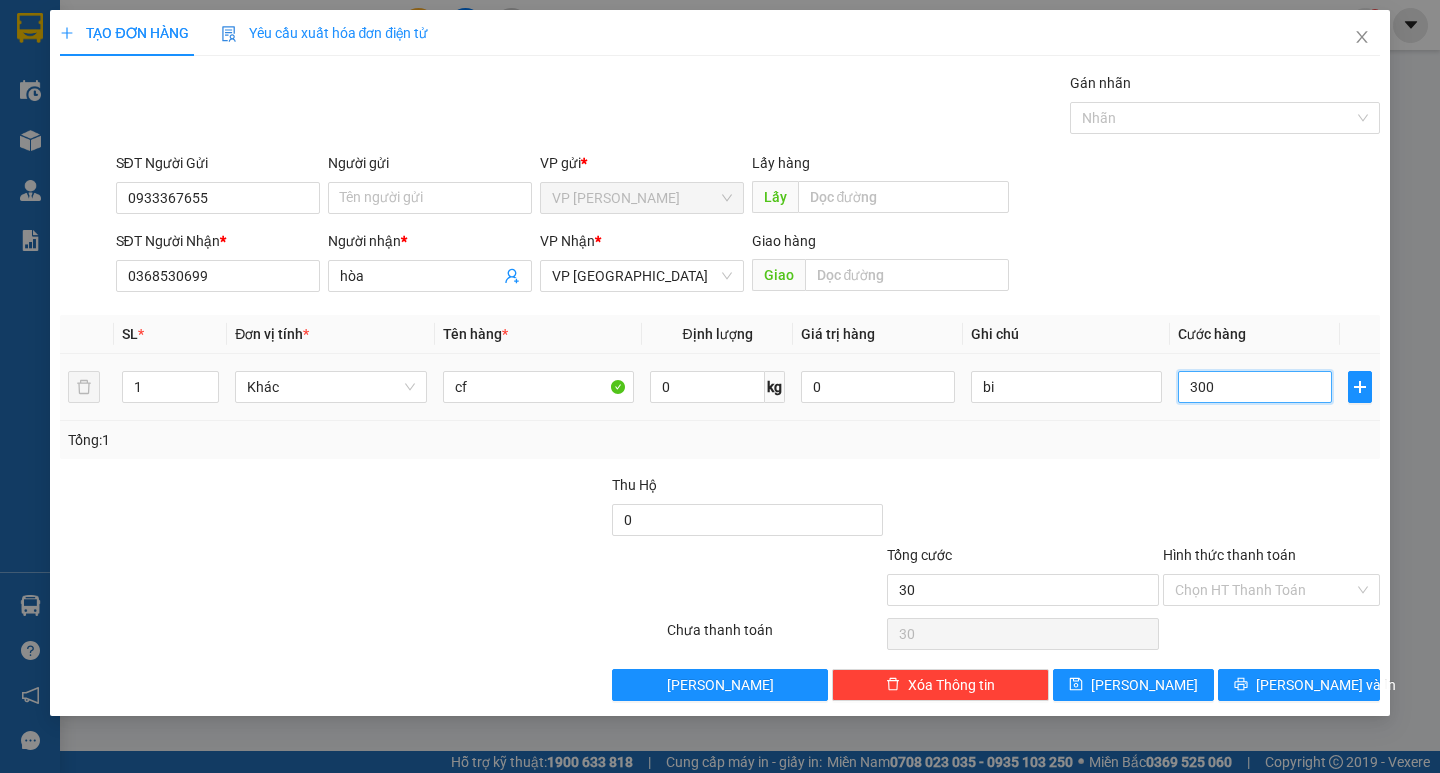 type on "300" 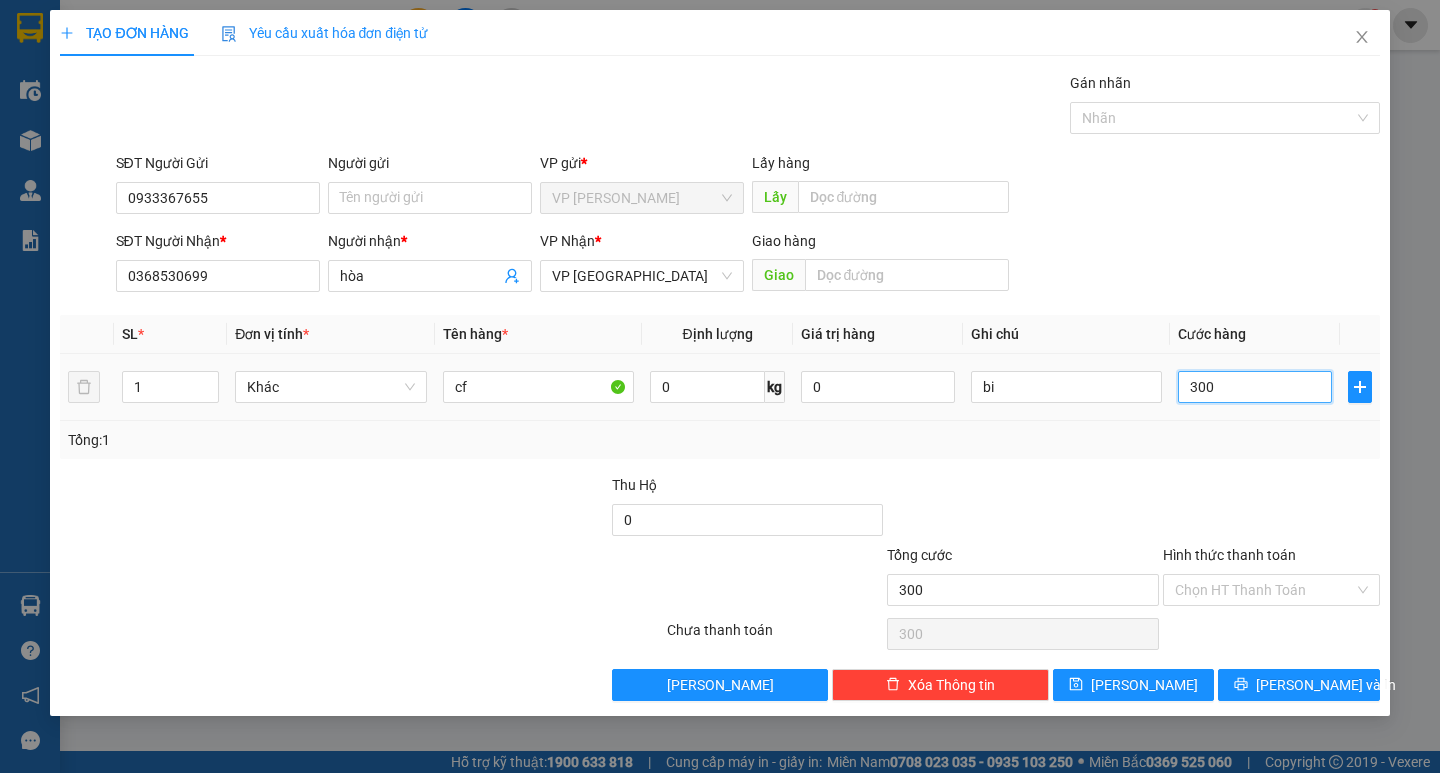 type on "3.000" 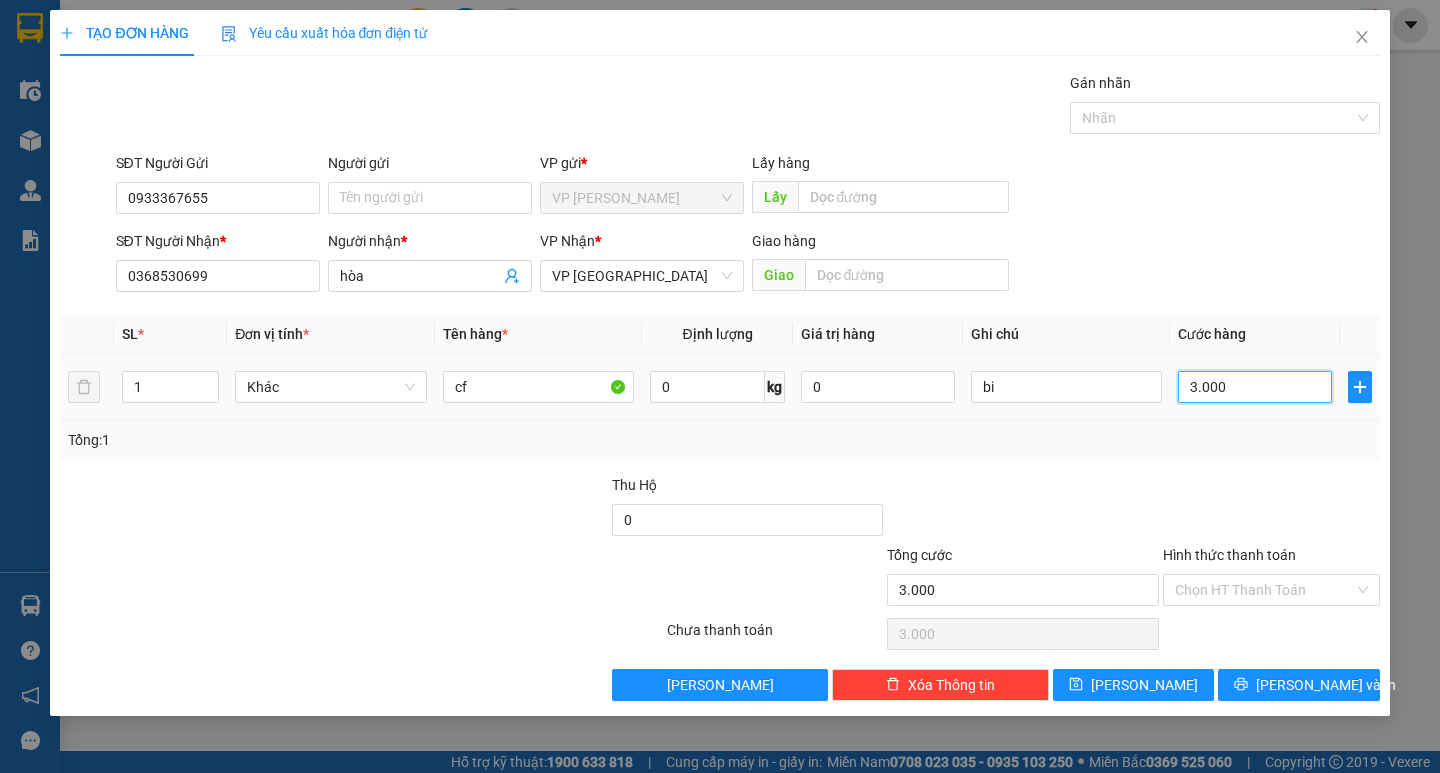 type on "30.000" 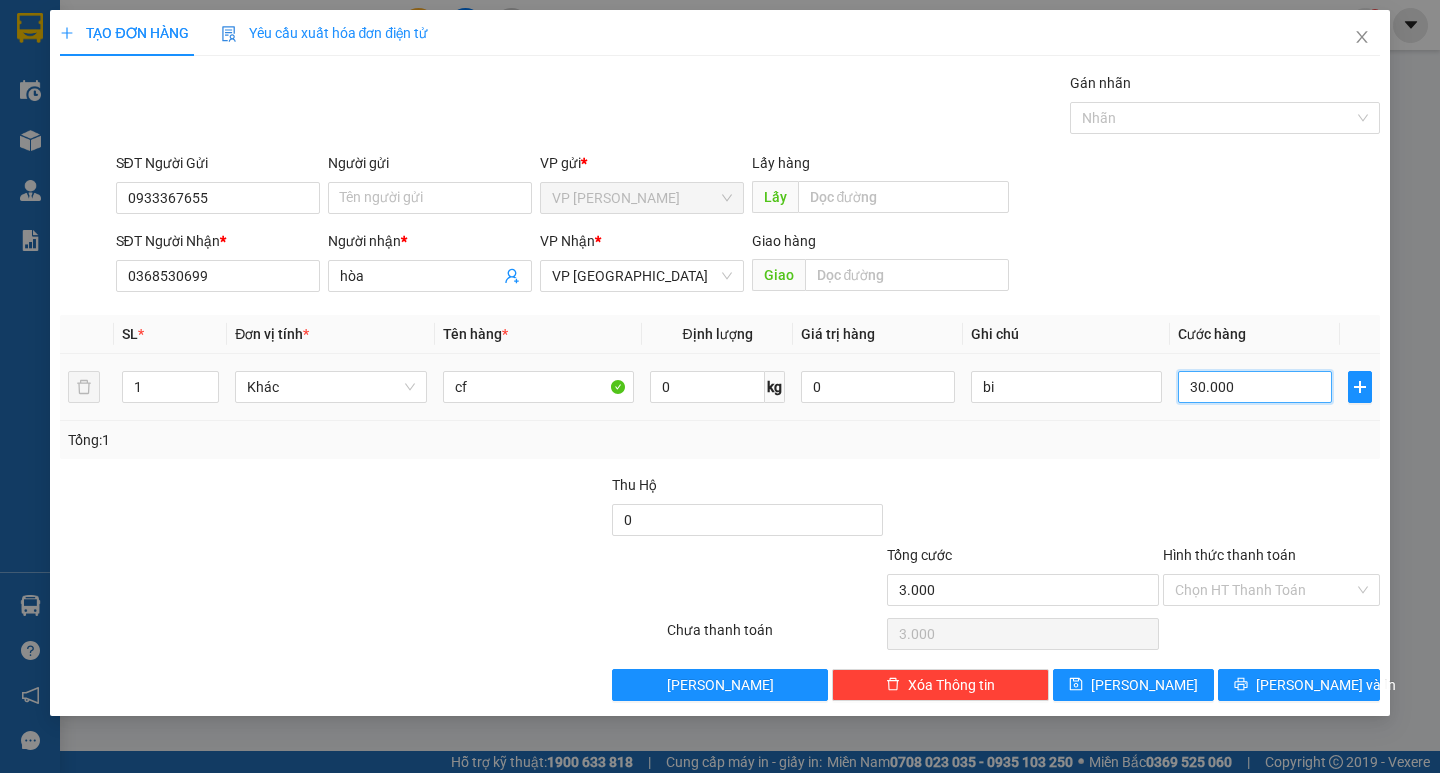 type on "30.000" 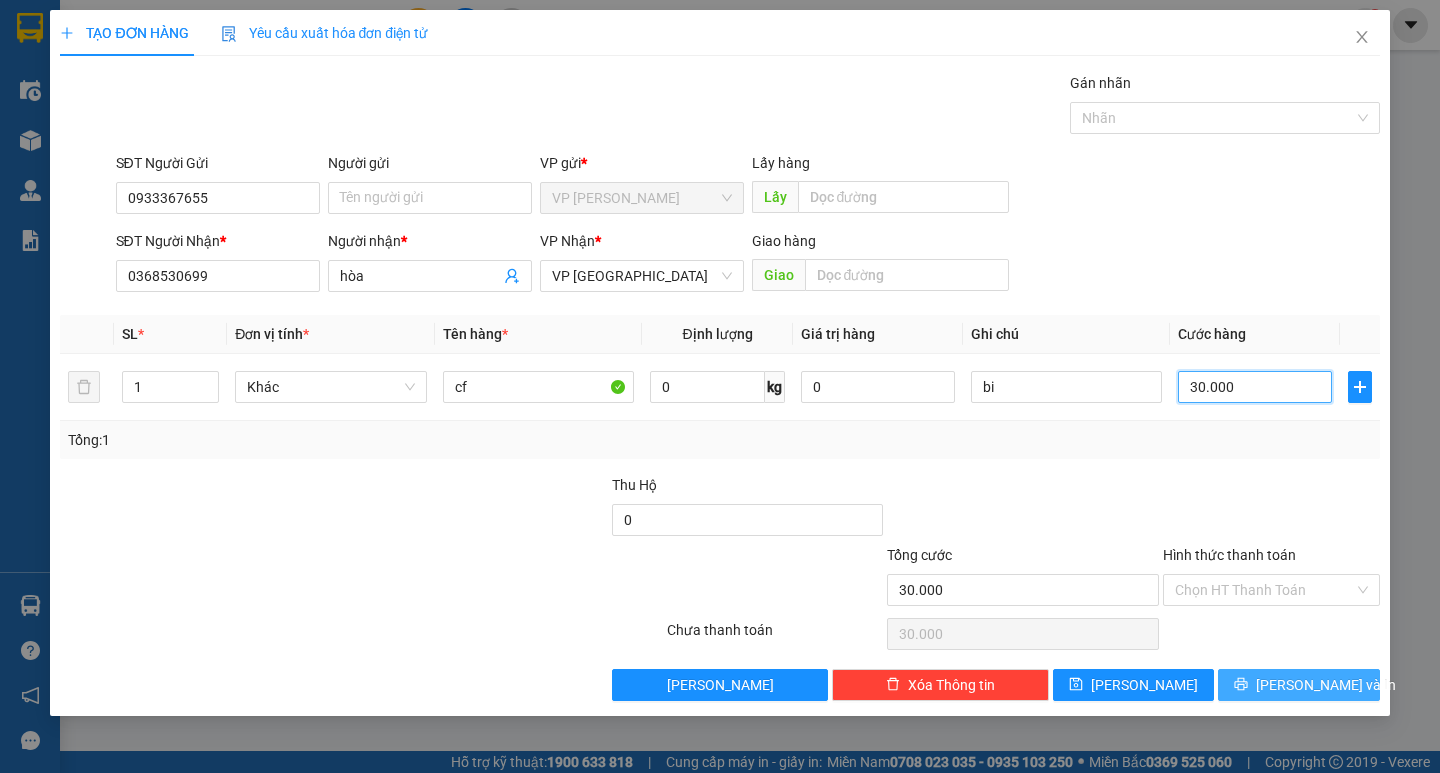 type on "30.000" 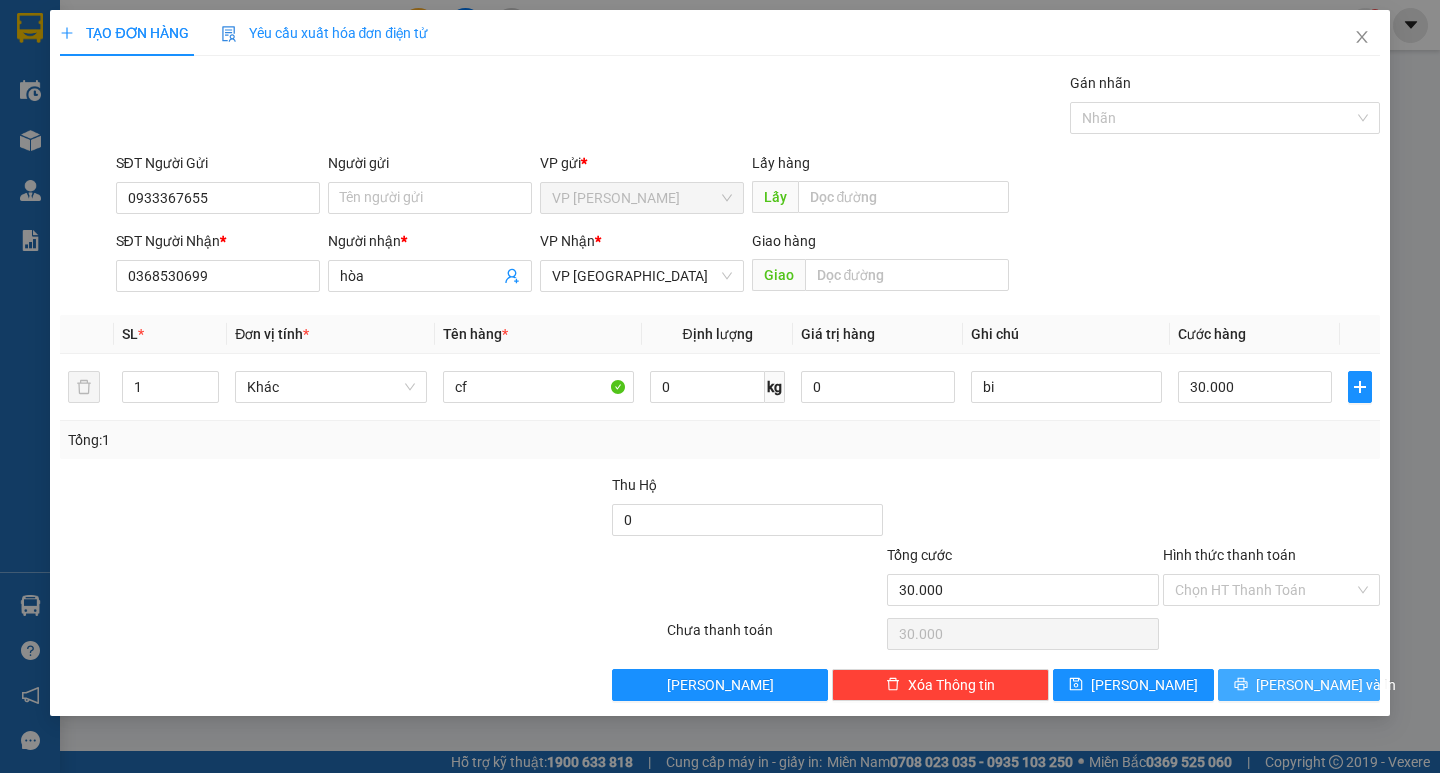 click on "[PERSON_NAME] và In" at bounding box center [1298, 685] 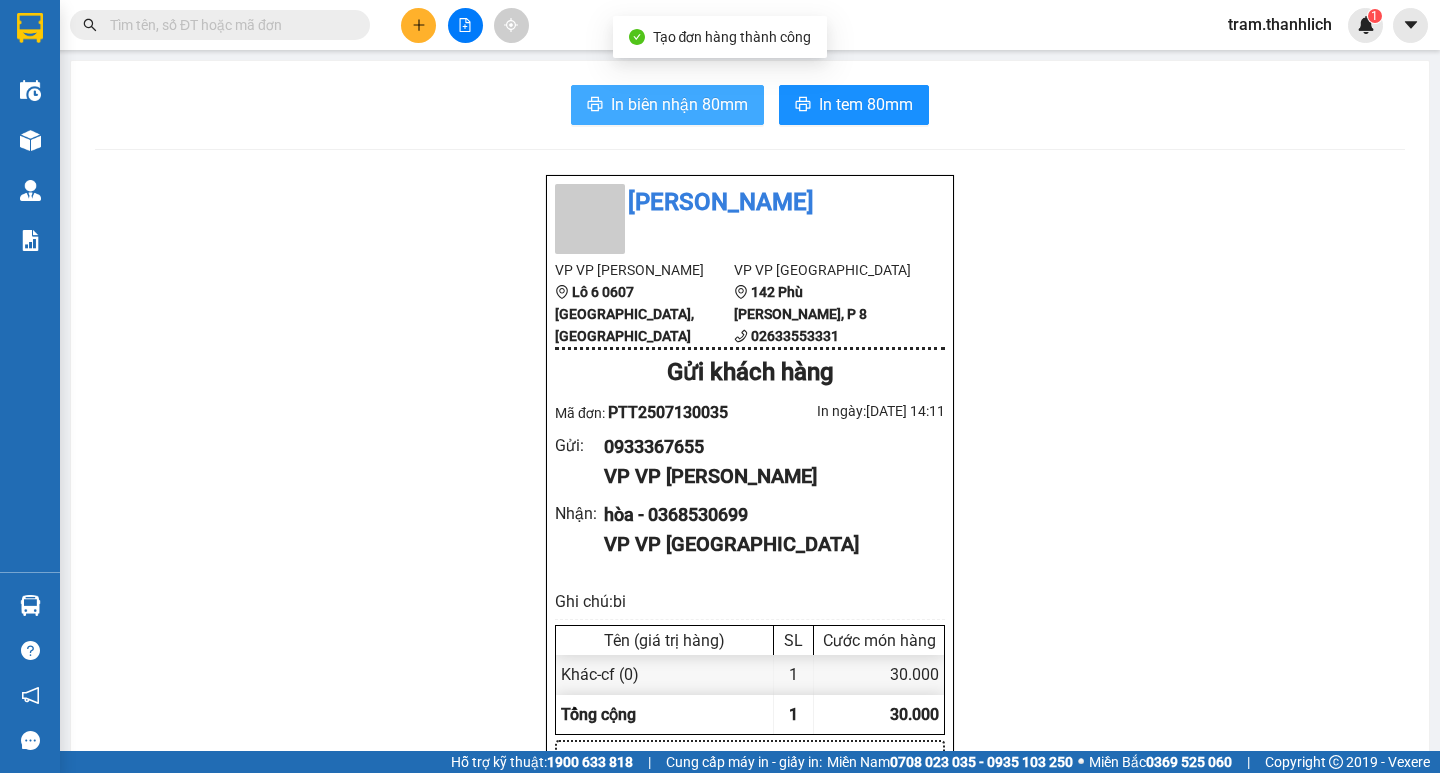 click on "In biên nhận 80mm" at bounding box center (679, 104) 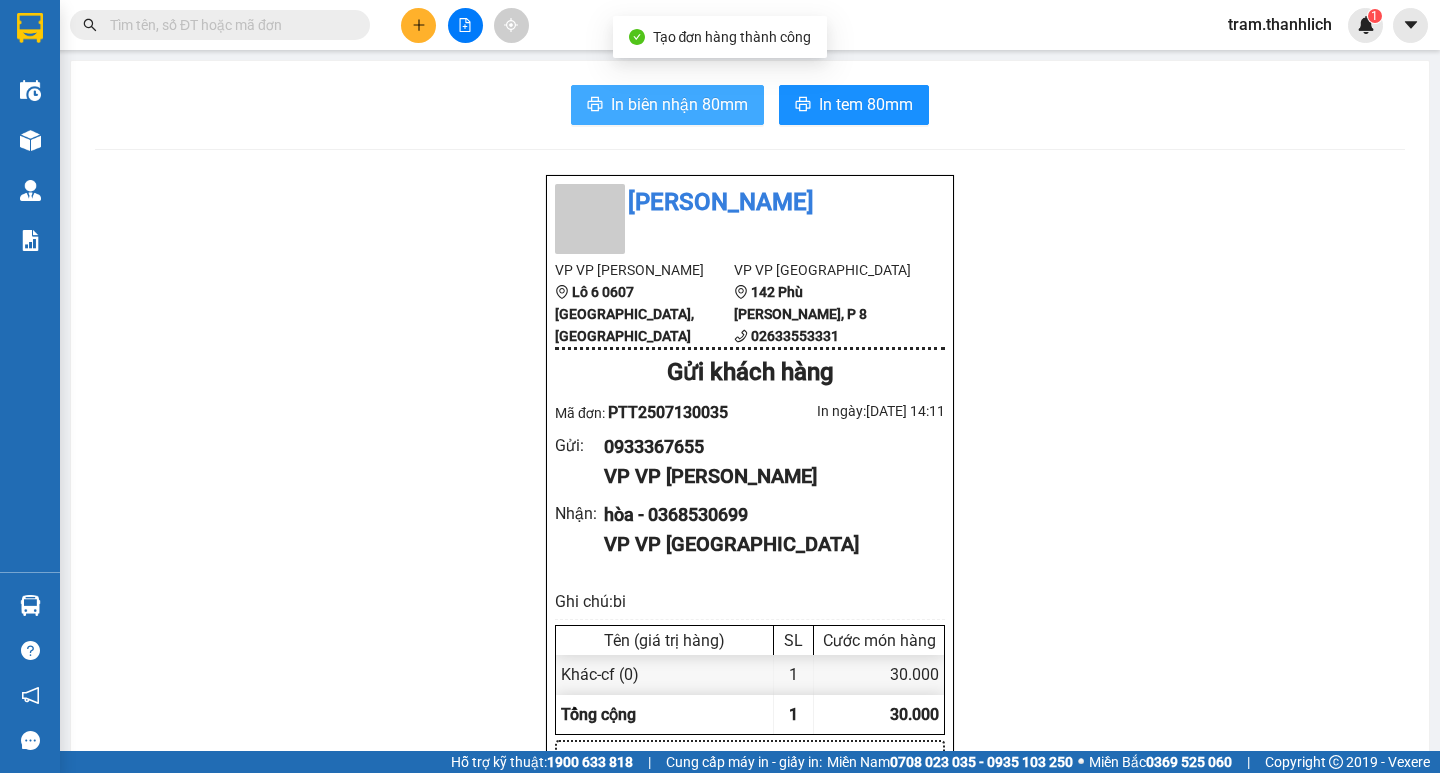 scroll, scrollTop: 0, scrollLeft: 0, axis: both 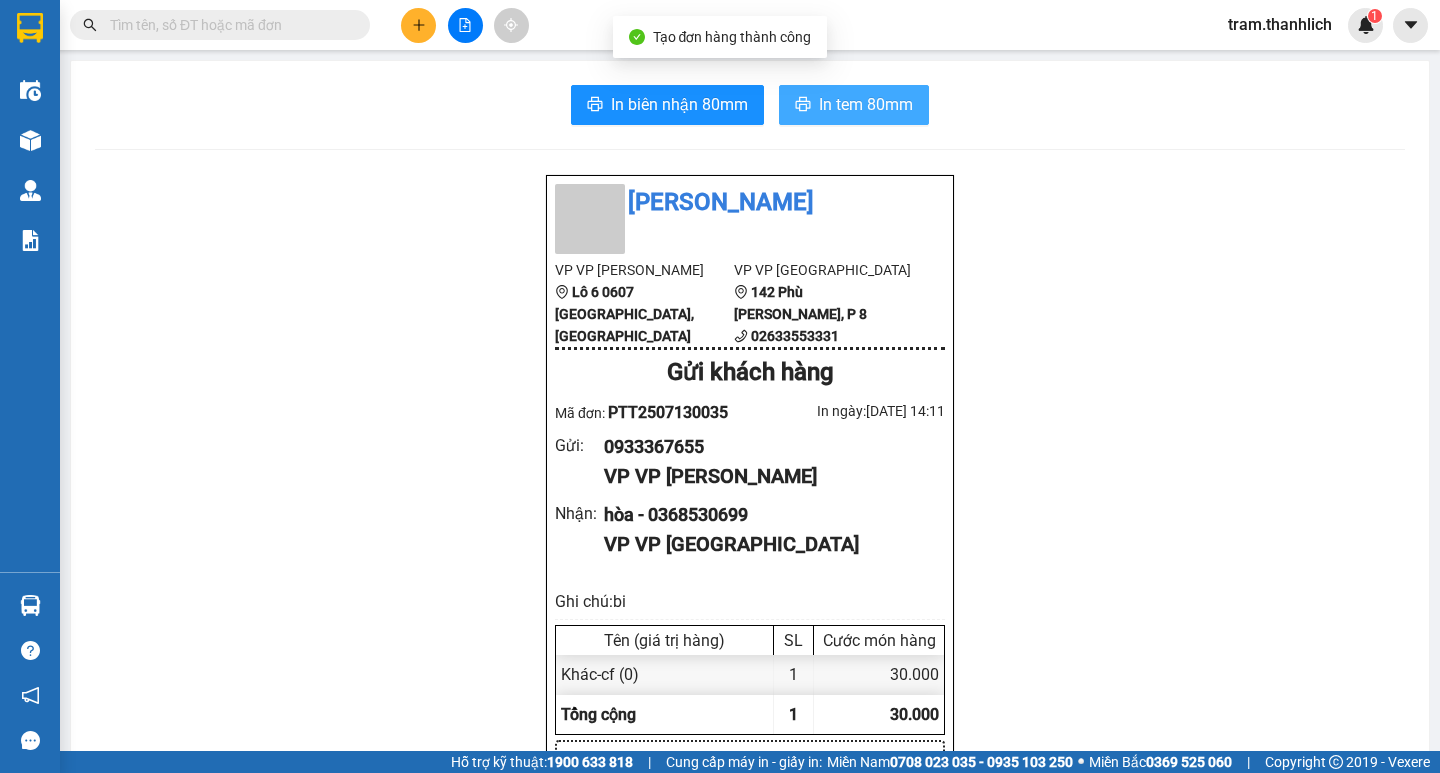 click 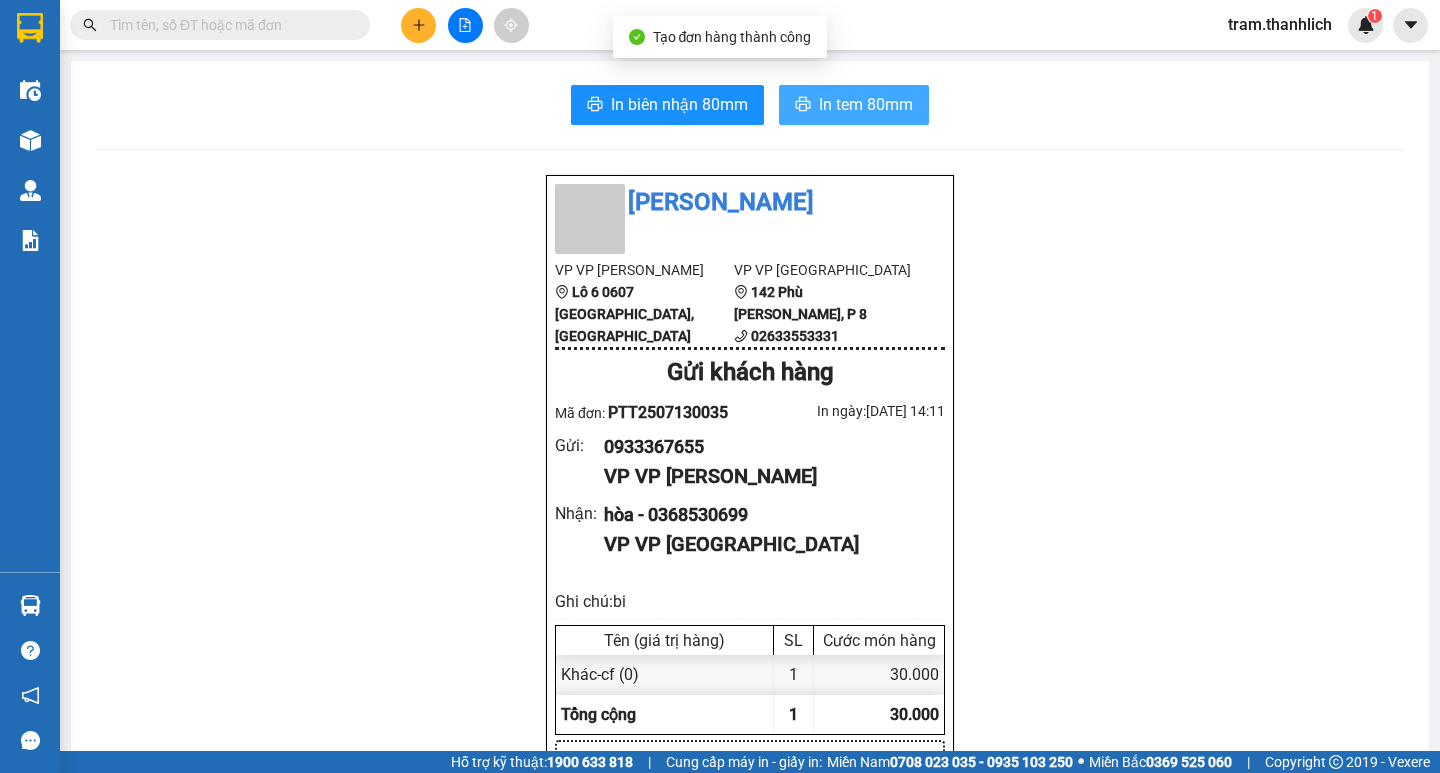scroll, scrollTop: 0, scrollLeft: 0, axis: both 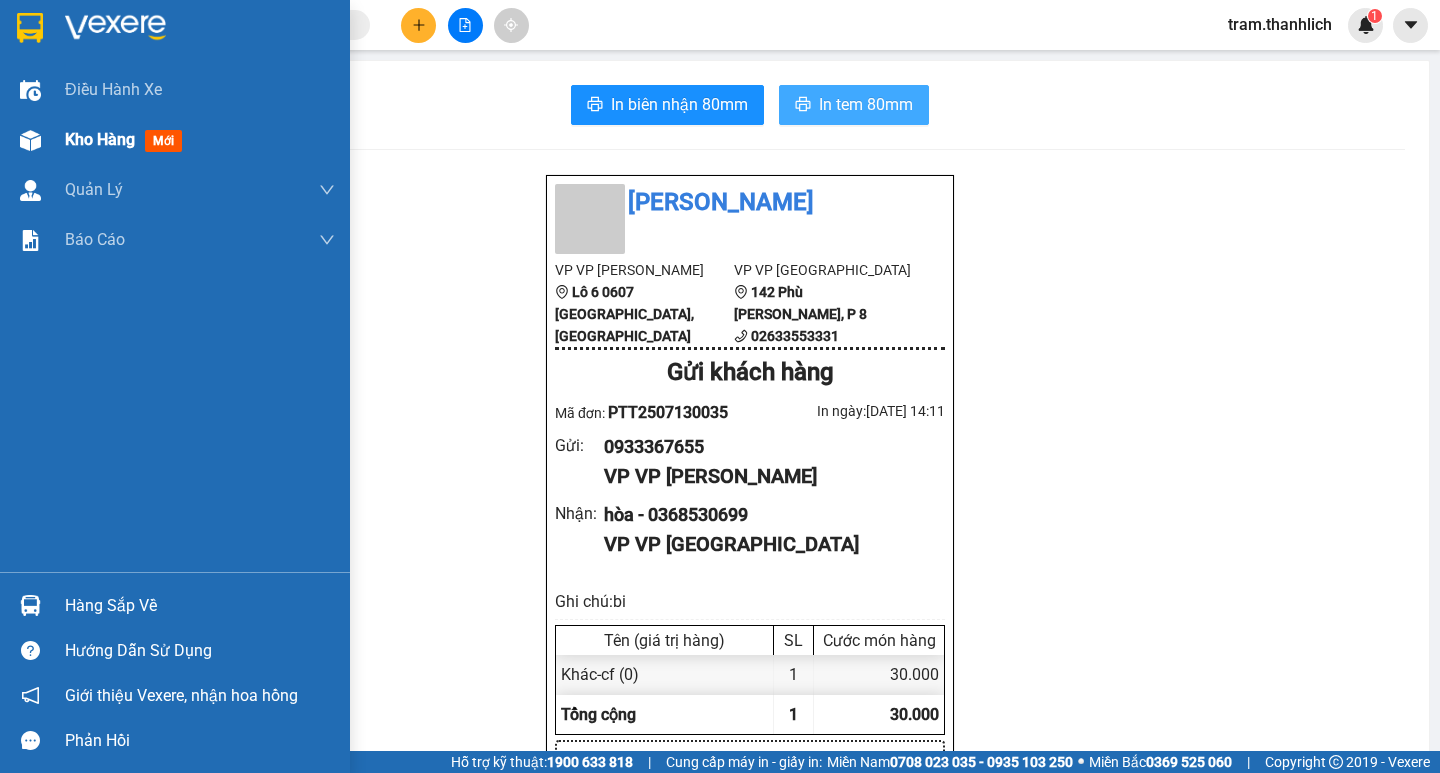 click on "Kho hàng" at bounding box center (100, 139) 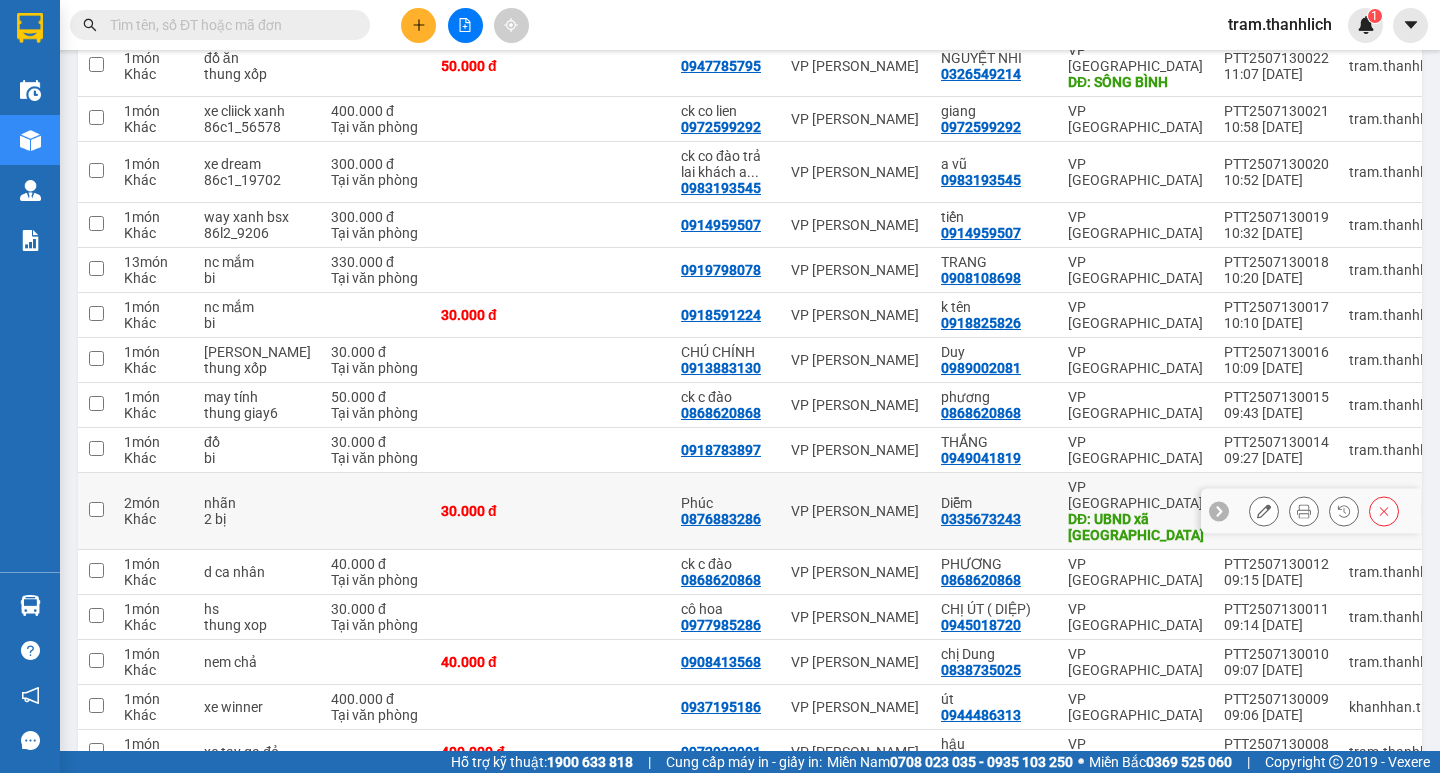 scroll, scrollTop: 1062, scrollLeft: 0, axis: vertical 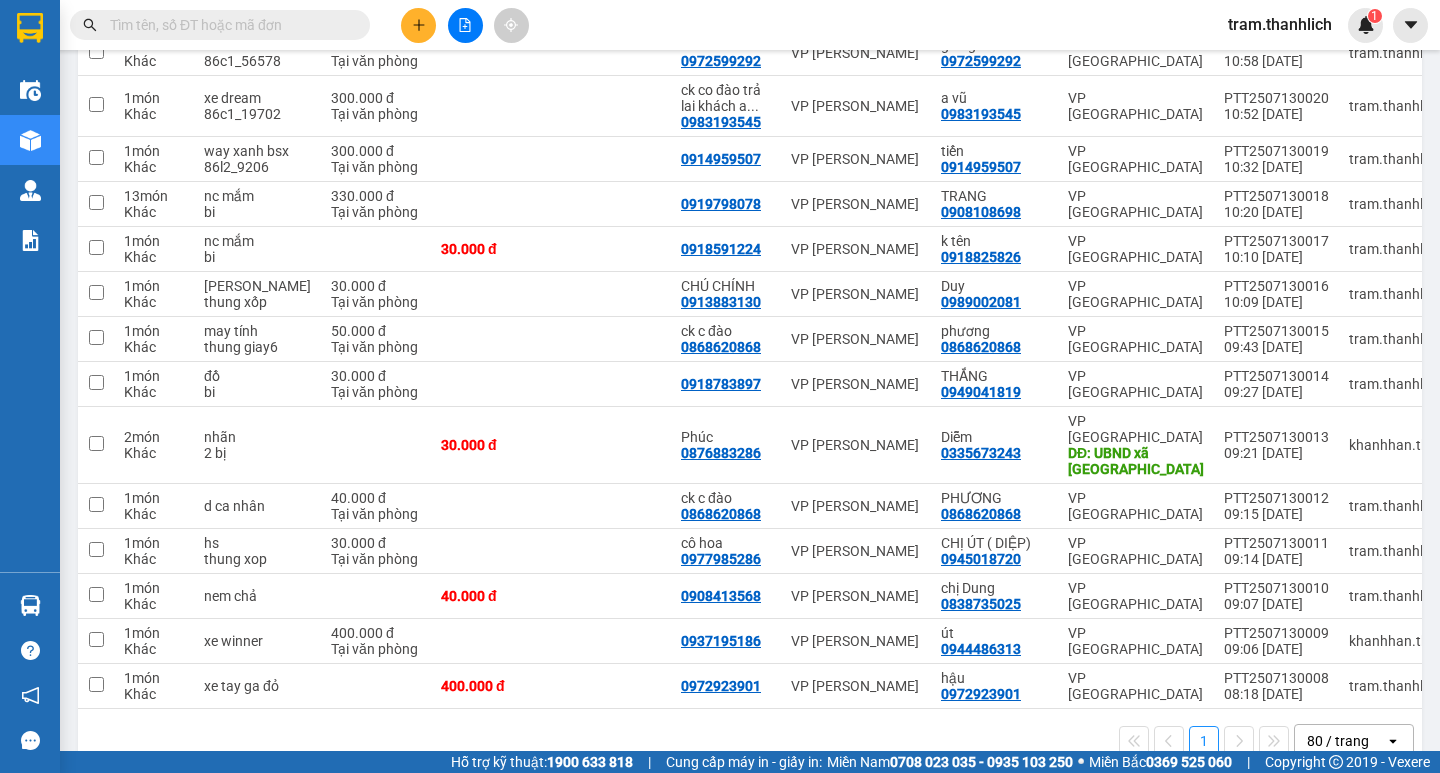 click on "80 / trang" at bounding box center [1338, 741] 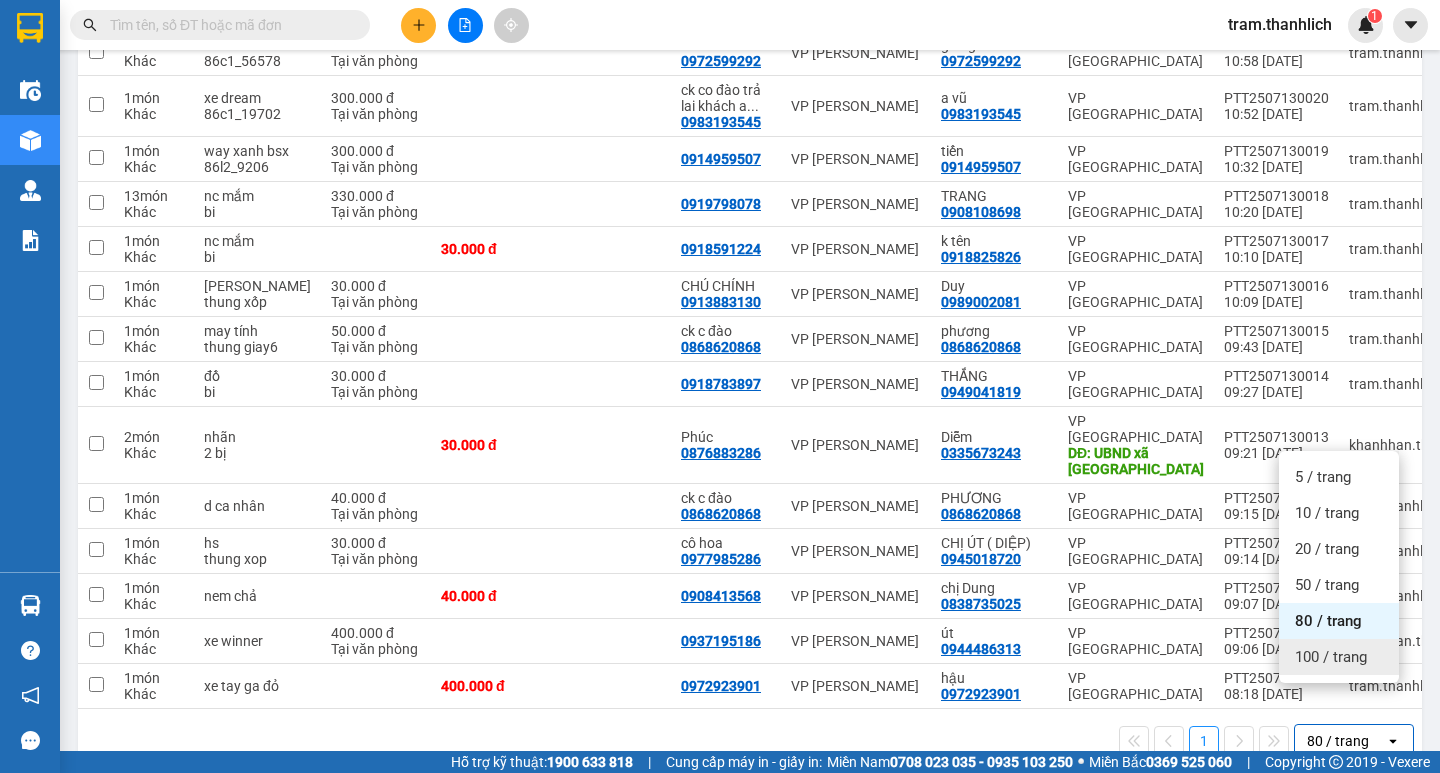 click on "100 / trang" at bounding box center (1331, 657) 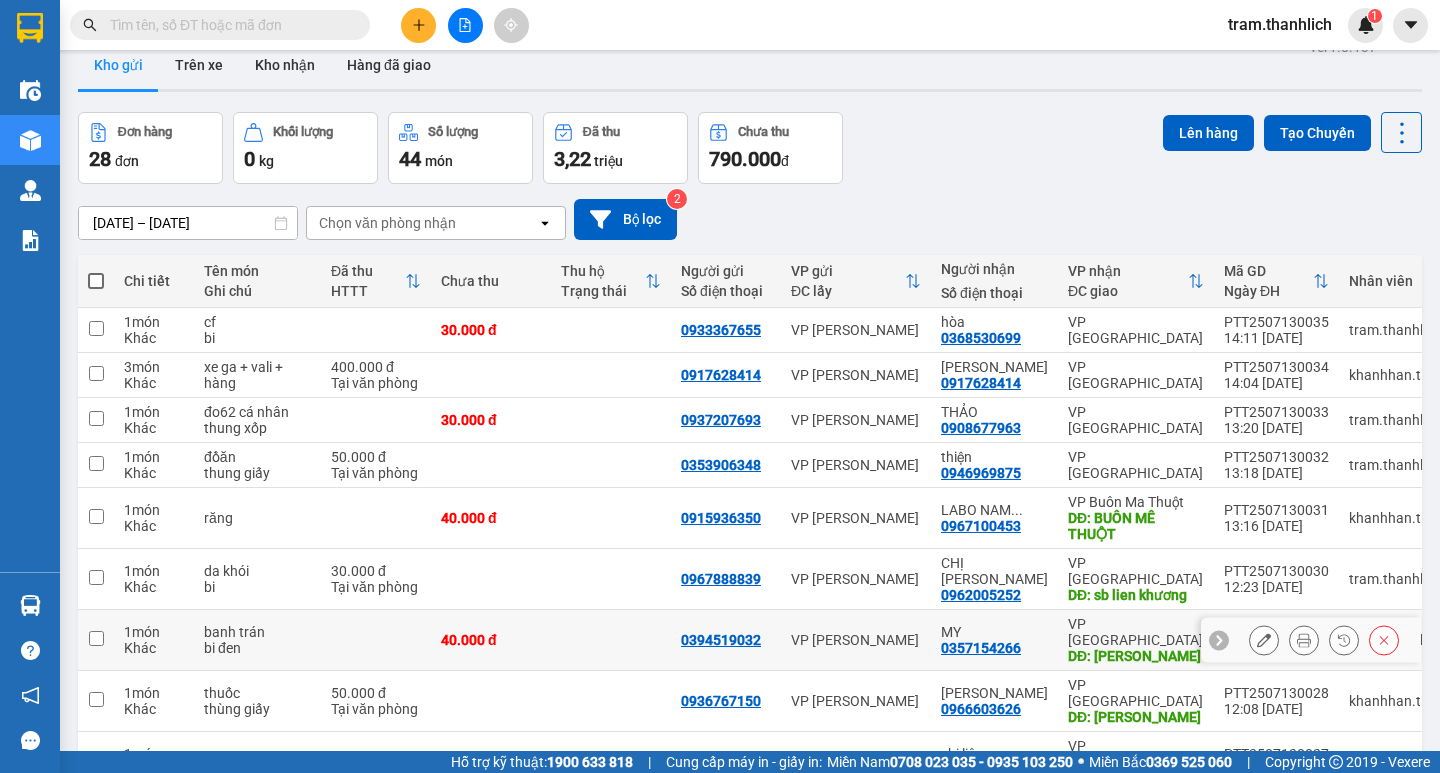 scroll, scrollTop: 0, scrollLeft: 0, axis: both 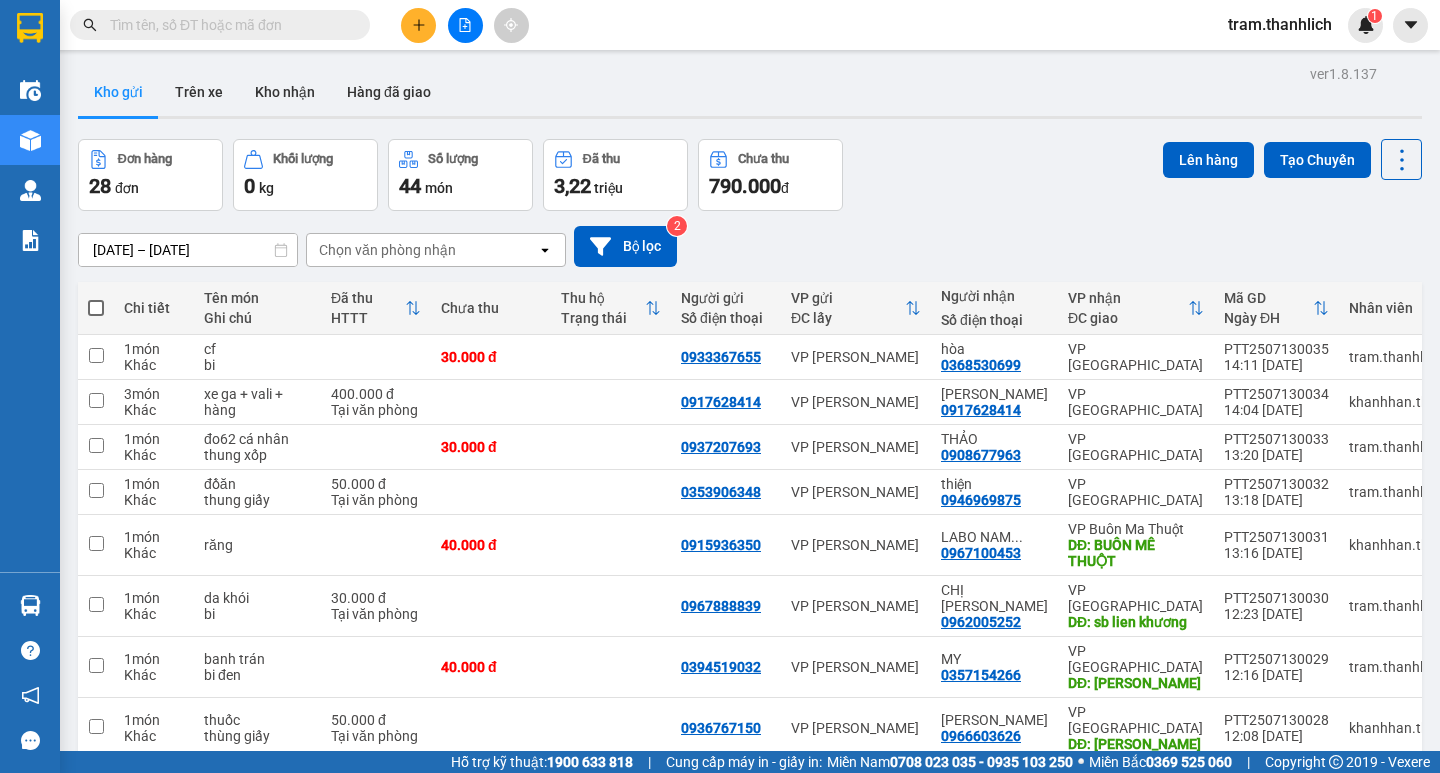 click at bounding box center [96, 308] 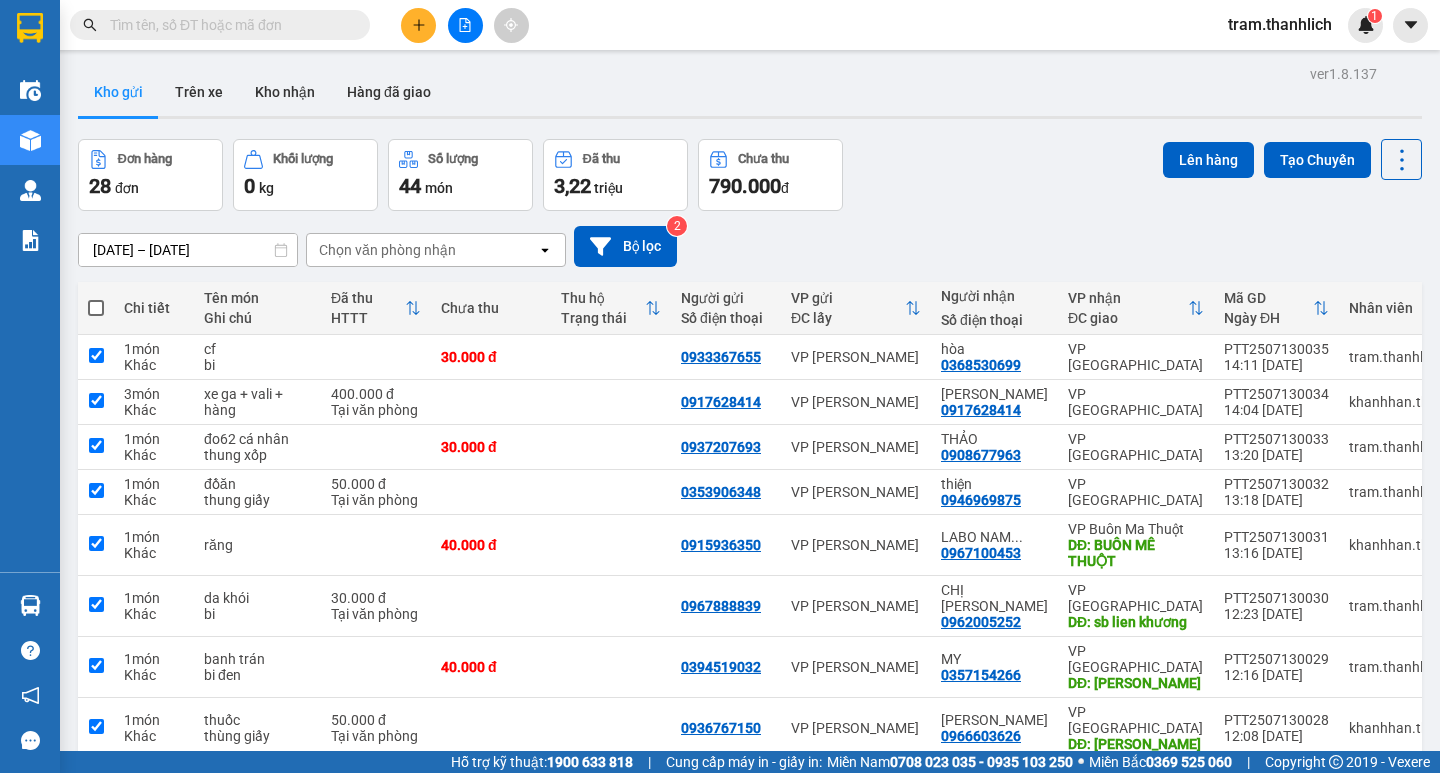 checkbox on "true" 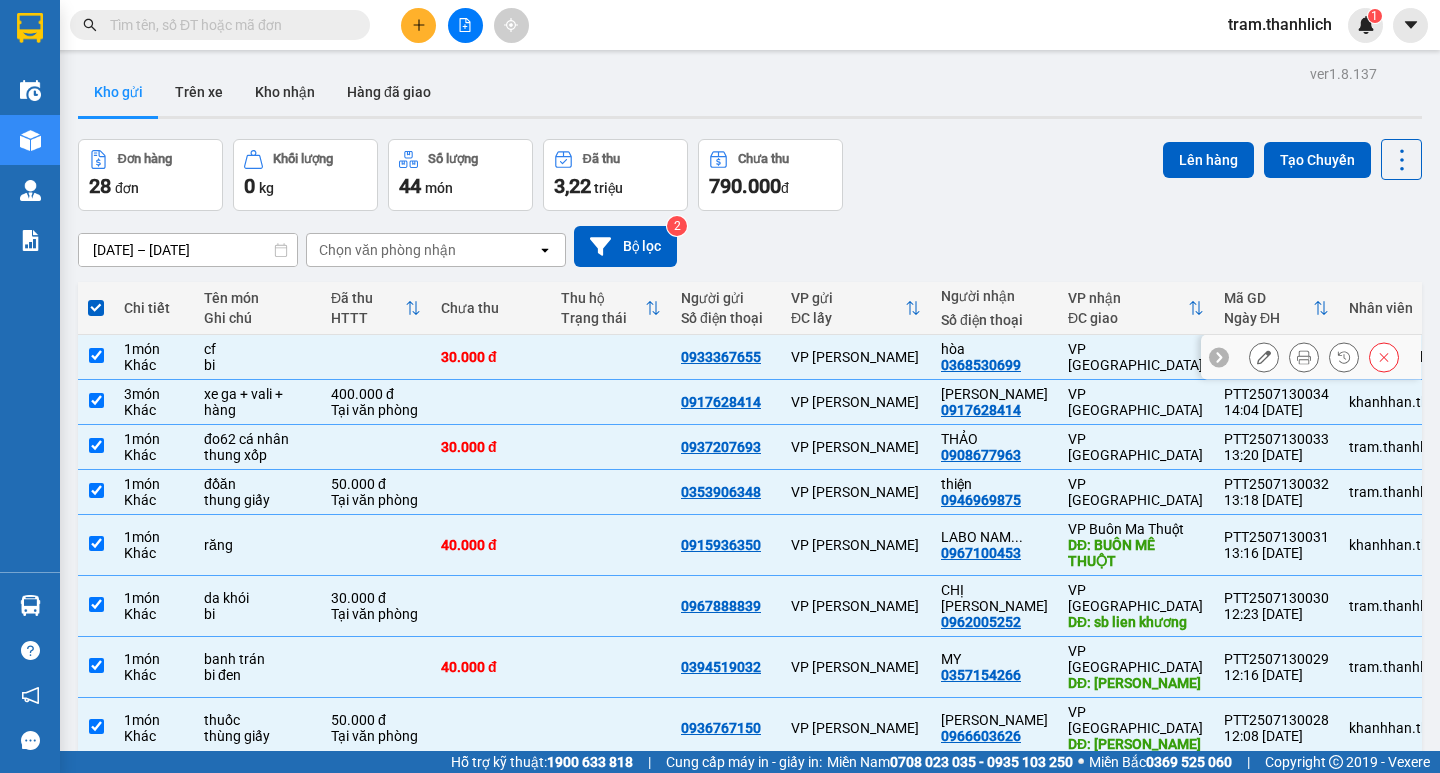 click at bounding box center (96, 355) 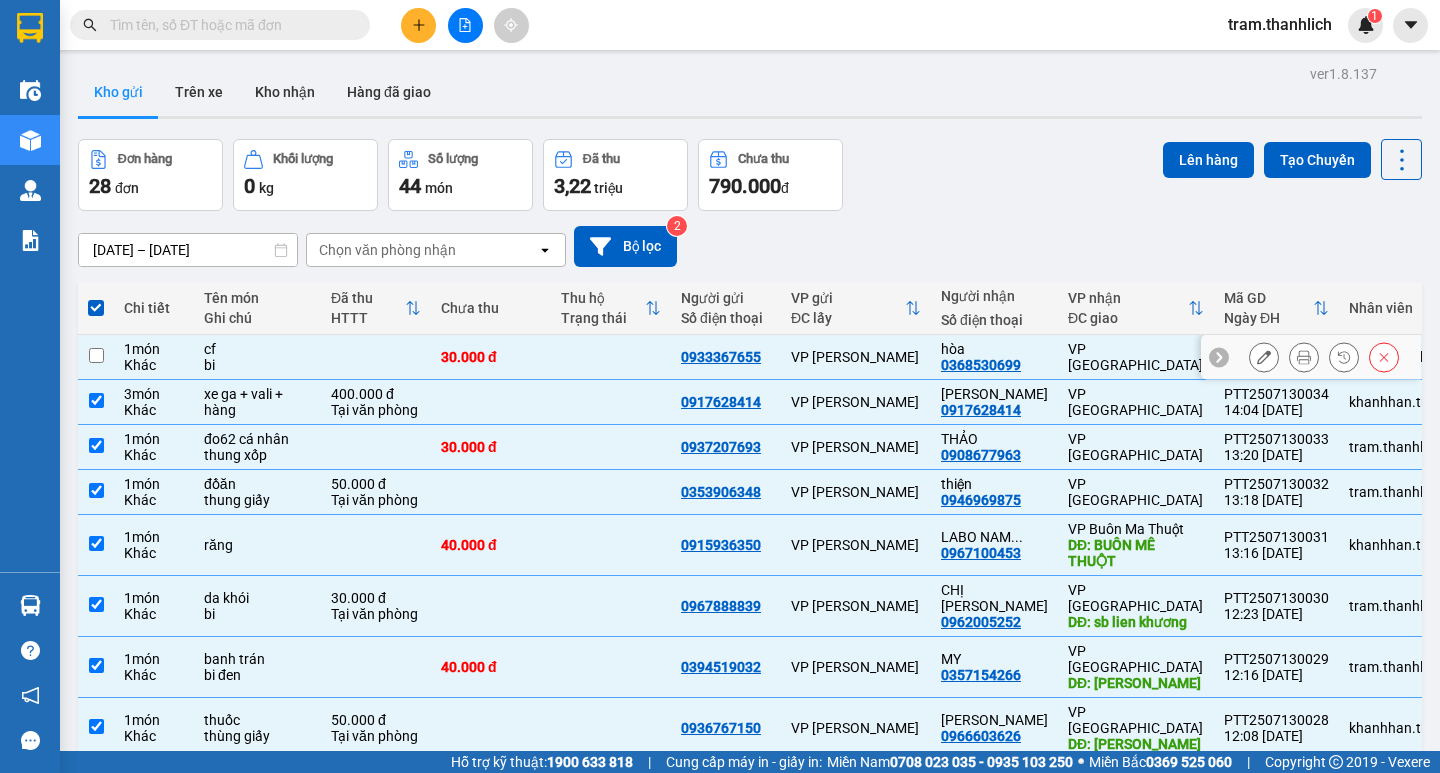 checkbox on "false" 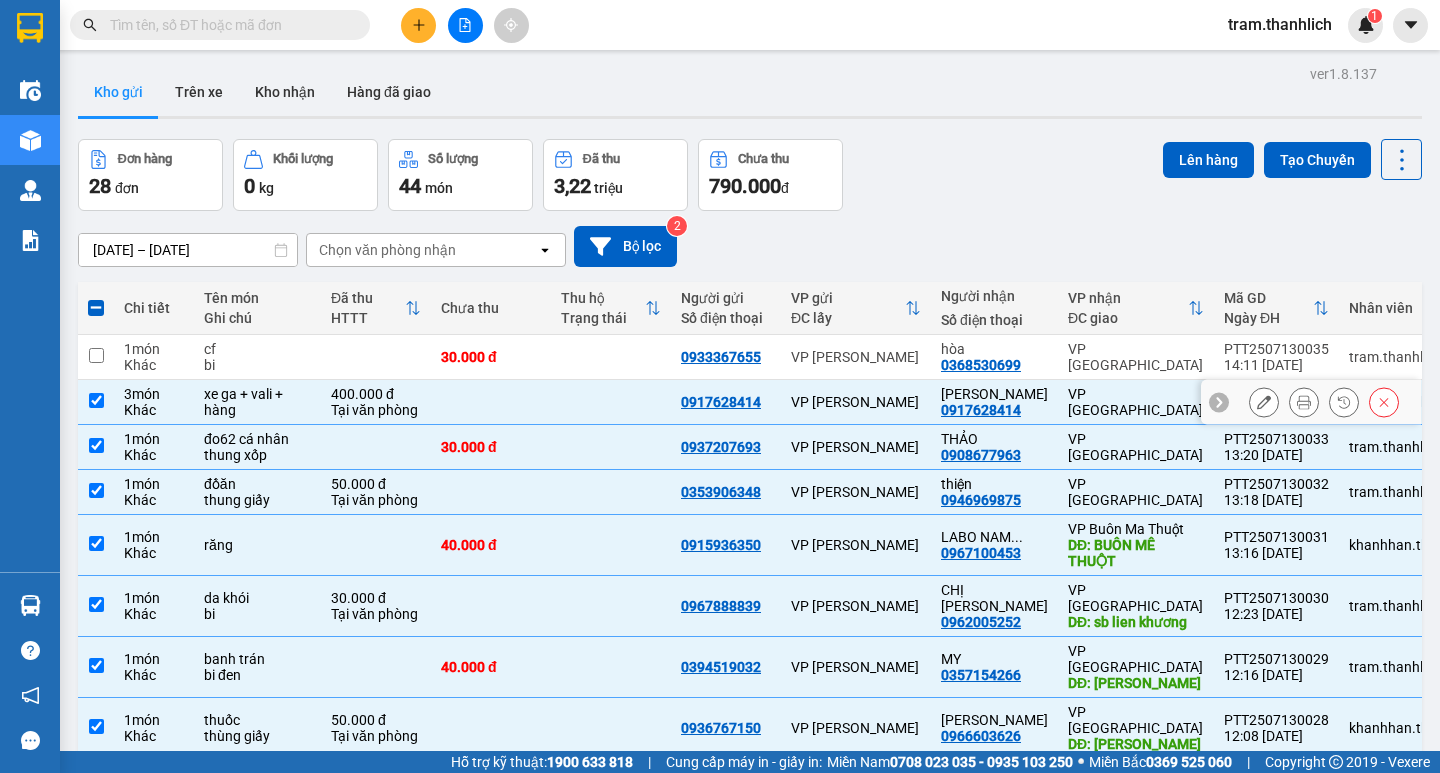 click at bounding box center [96, 400] 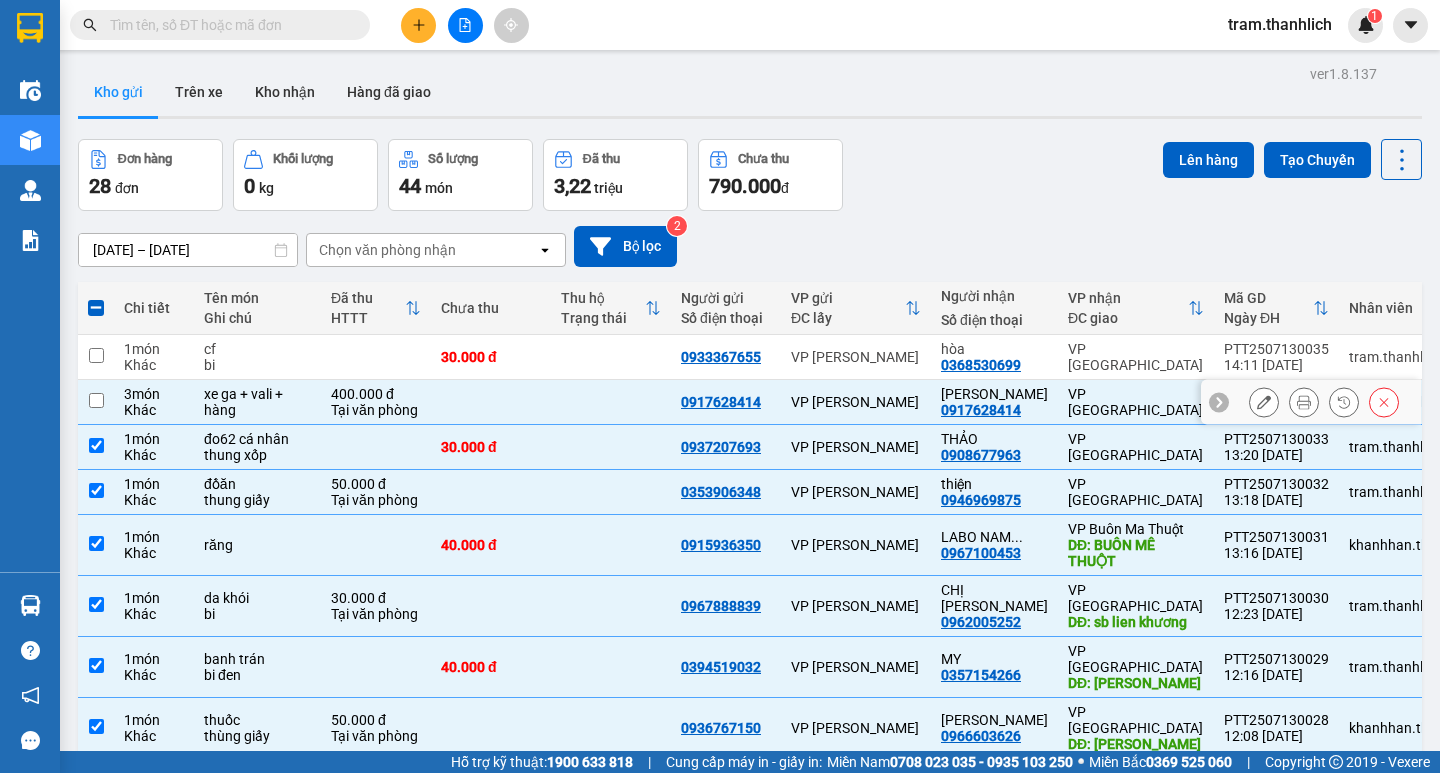 checkbox on "false" 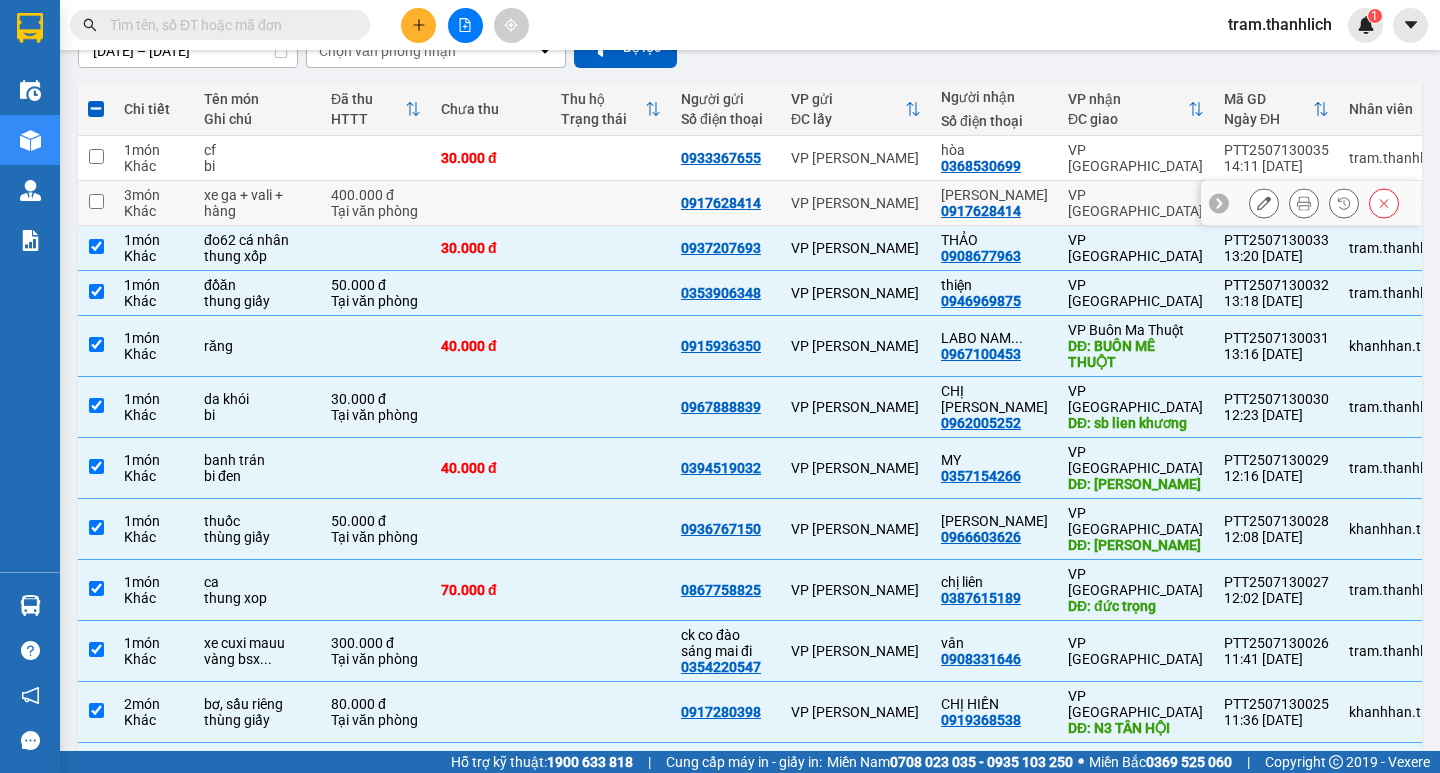 scroll, scrollTop: 200, scrollLeft: 0, axis: vertical 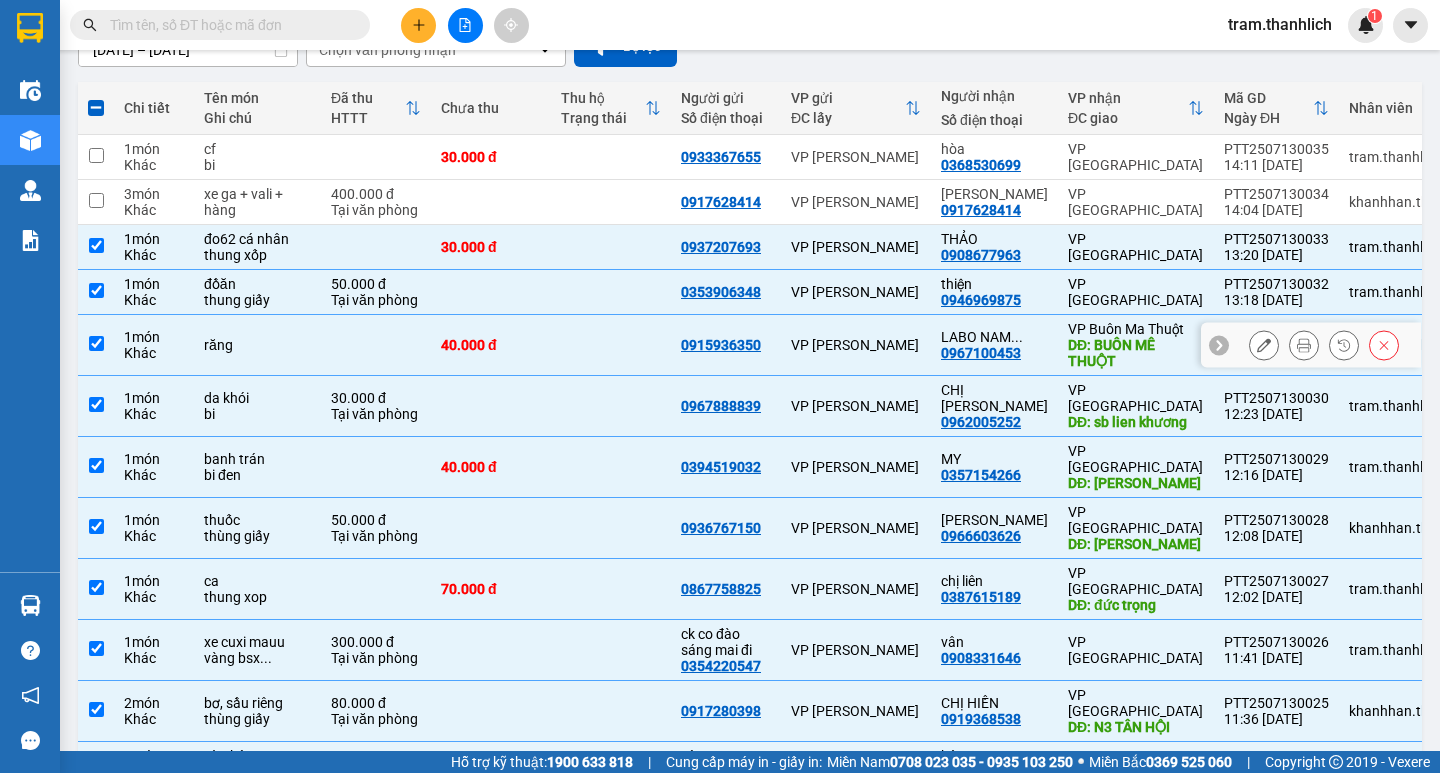 click at bounding box center [96, 343] 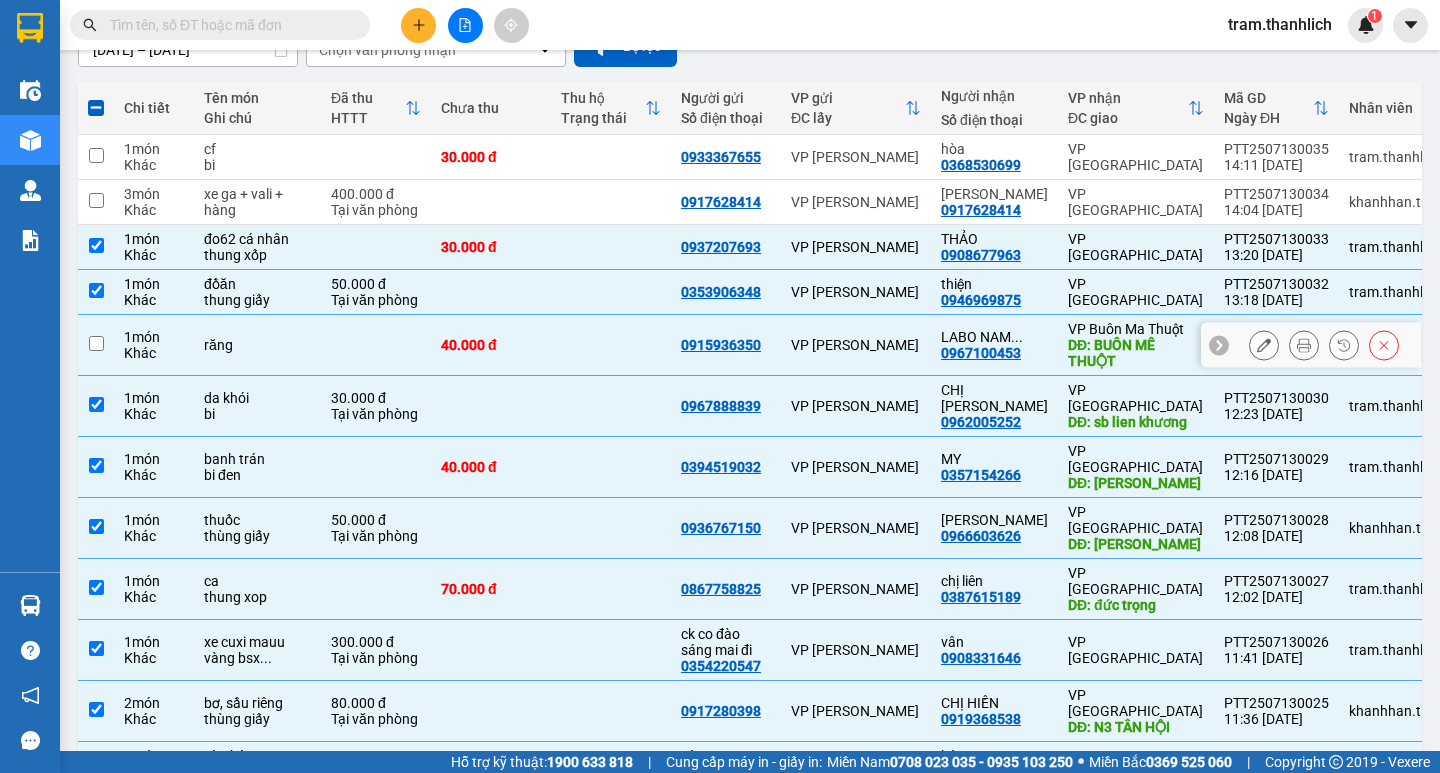 checkbox on "false" 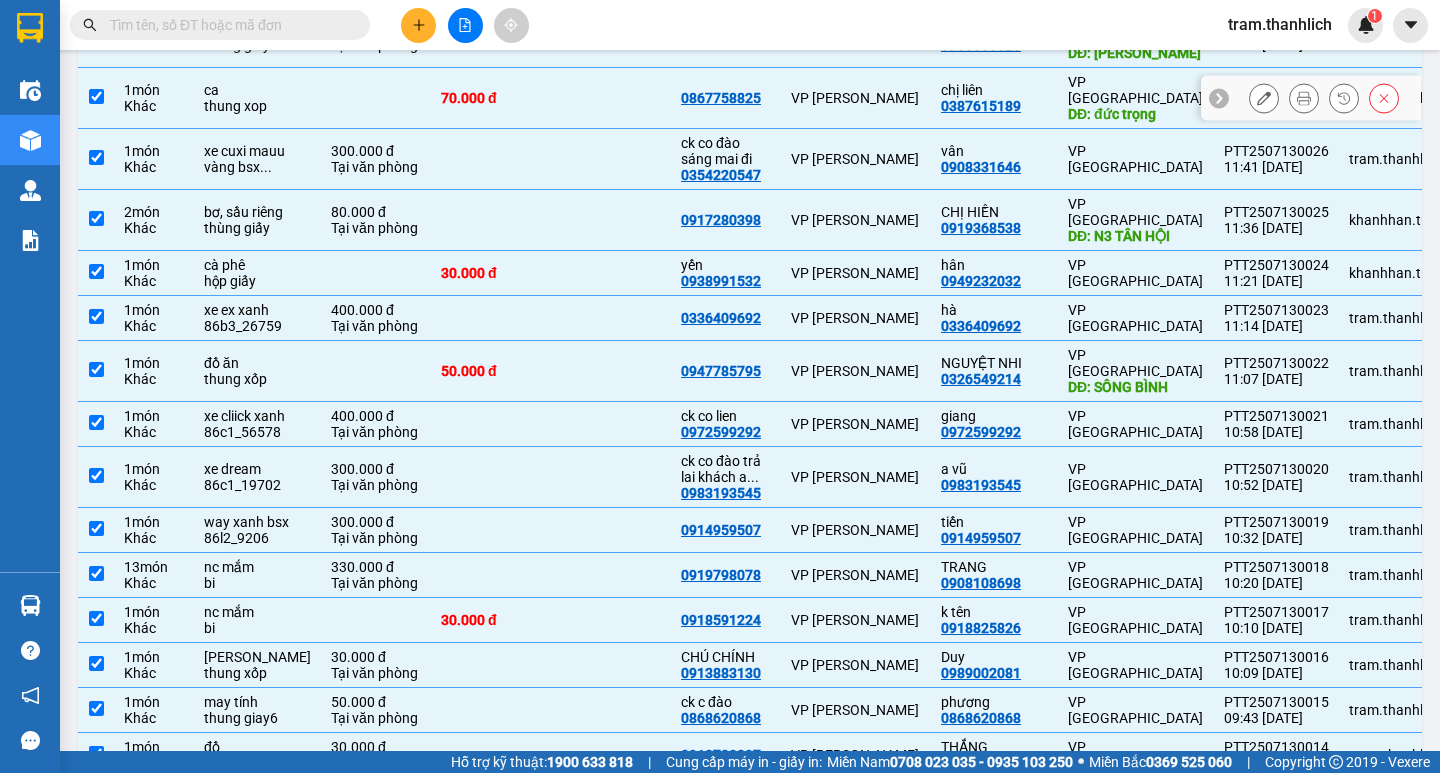 scroll, scrollTop: 700, scrollLeft: 0, axis: vertical 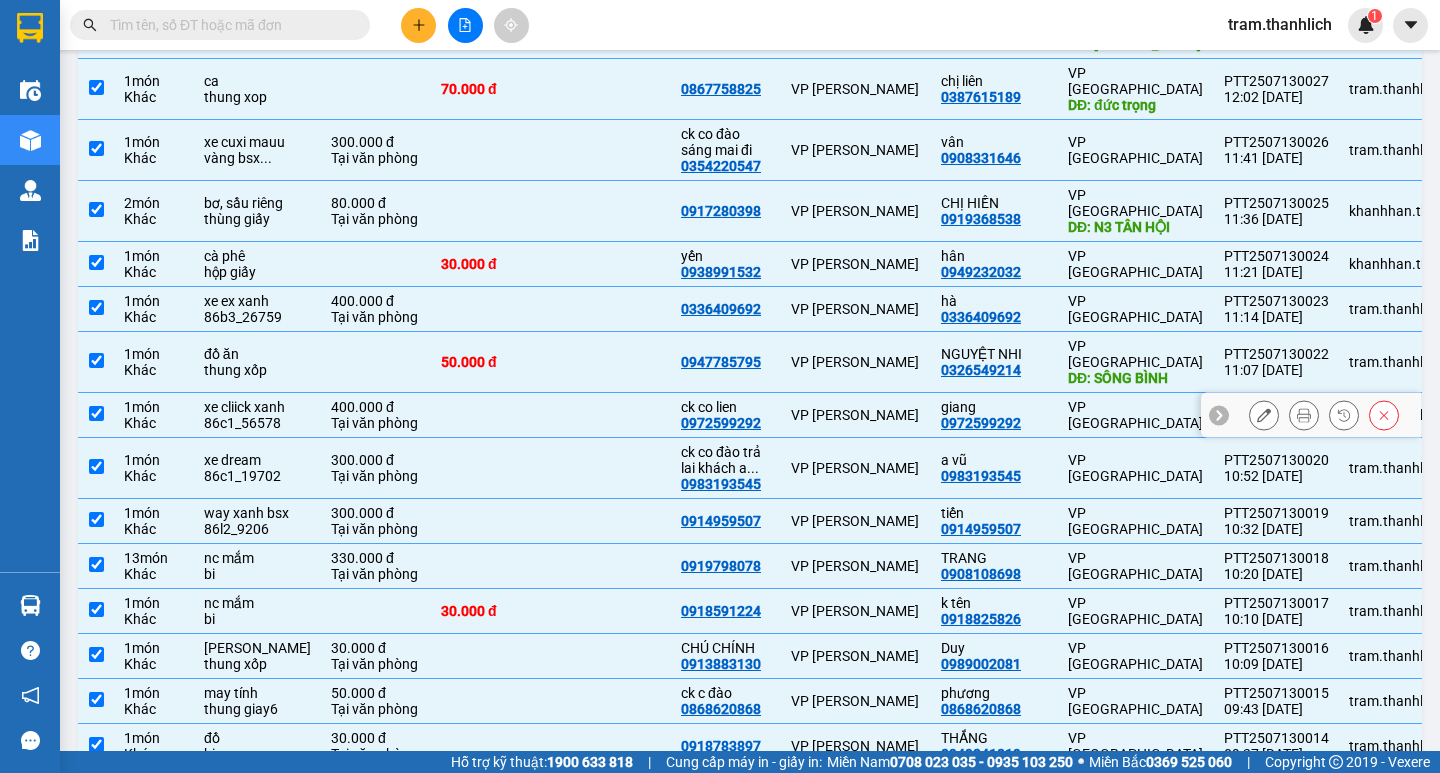 click at bounding box center (96, 413) 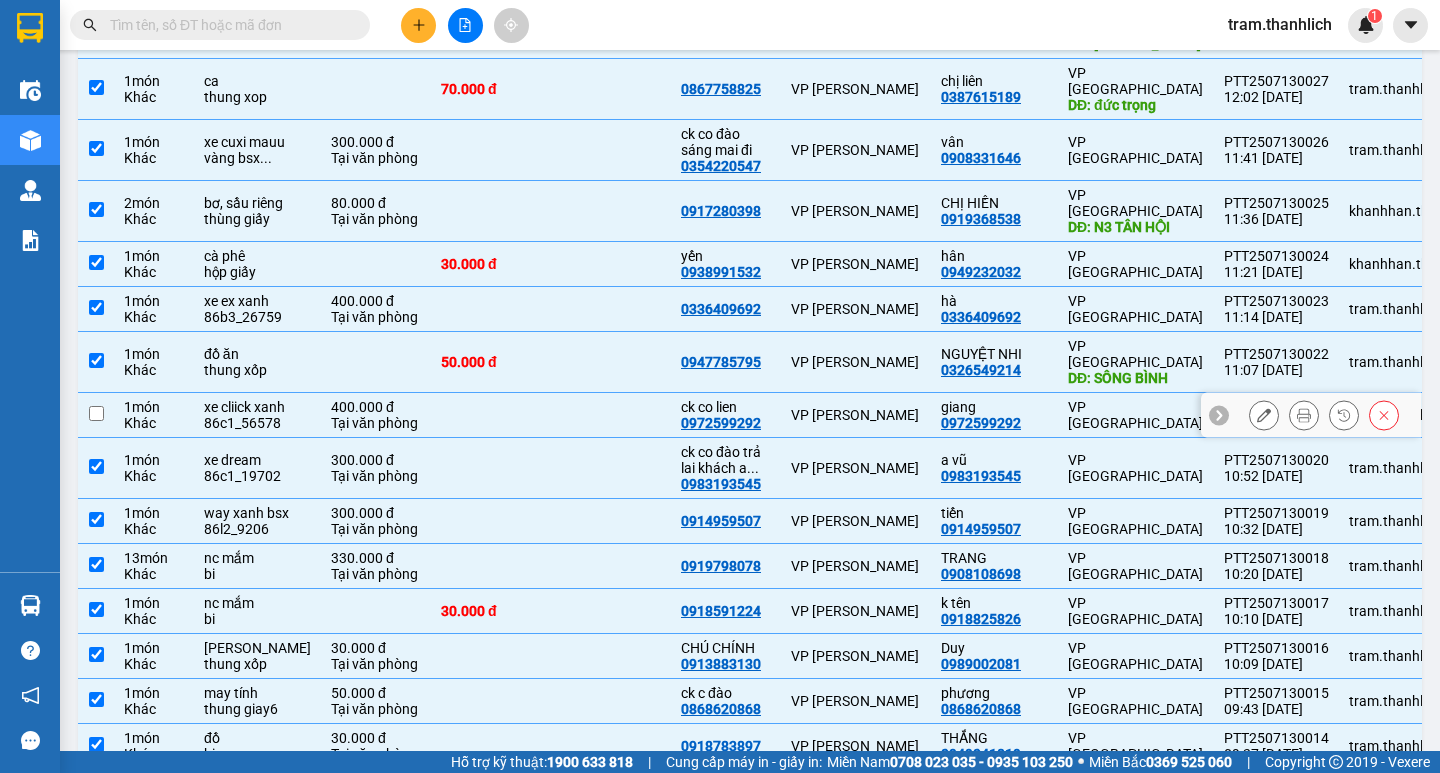 checkbox on "false" 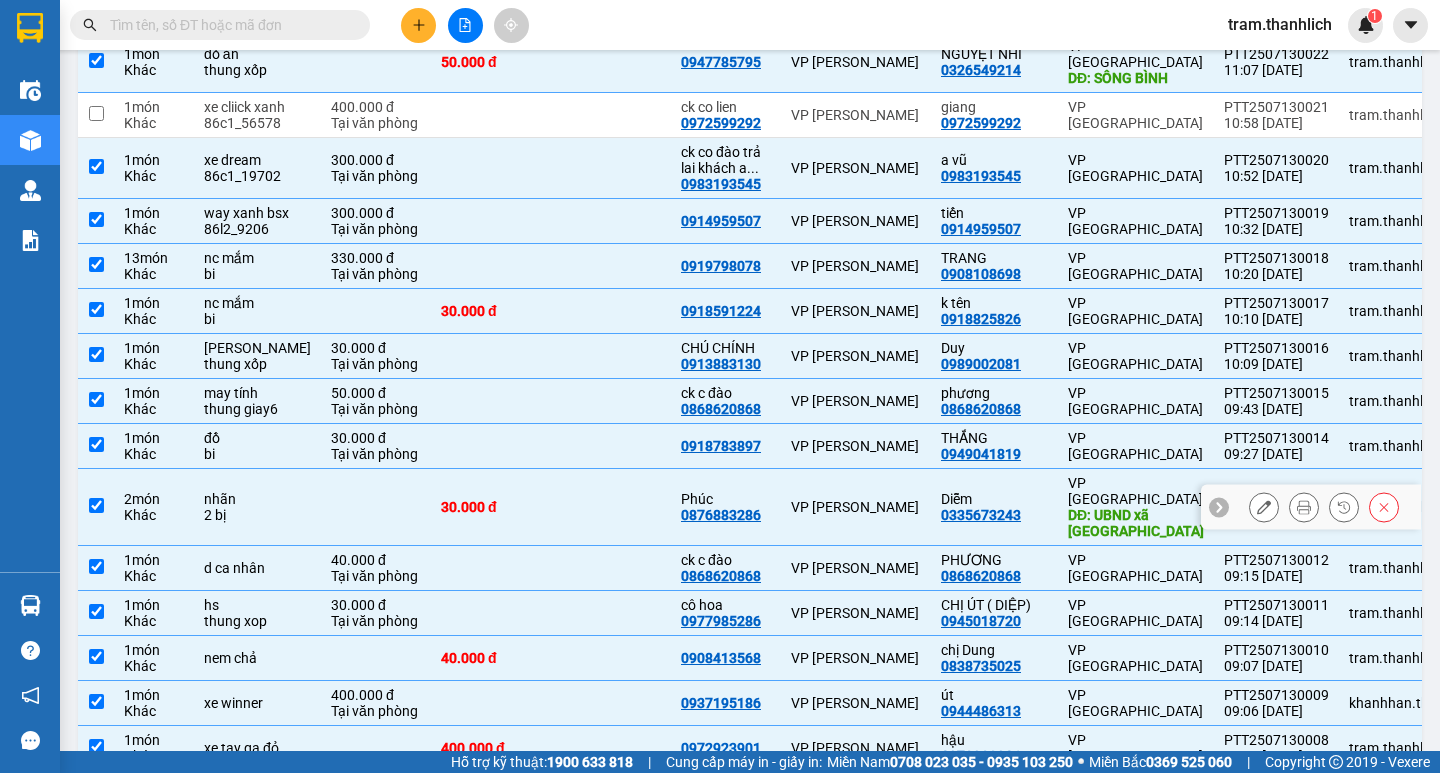 scroll, scrollTop: 1062, scrollLeft: 0, axis: vertical 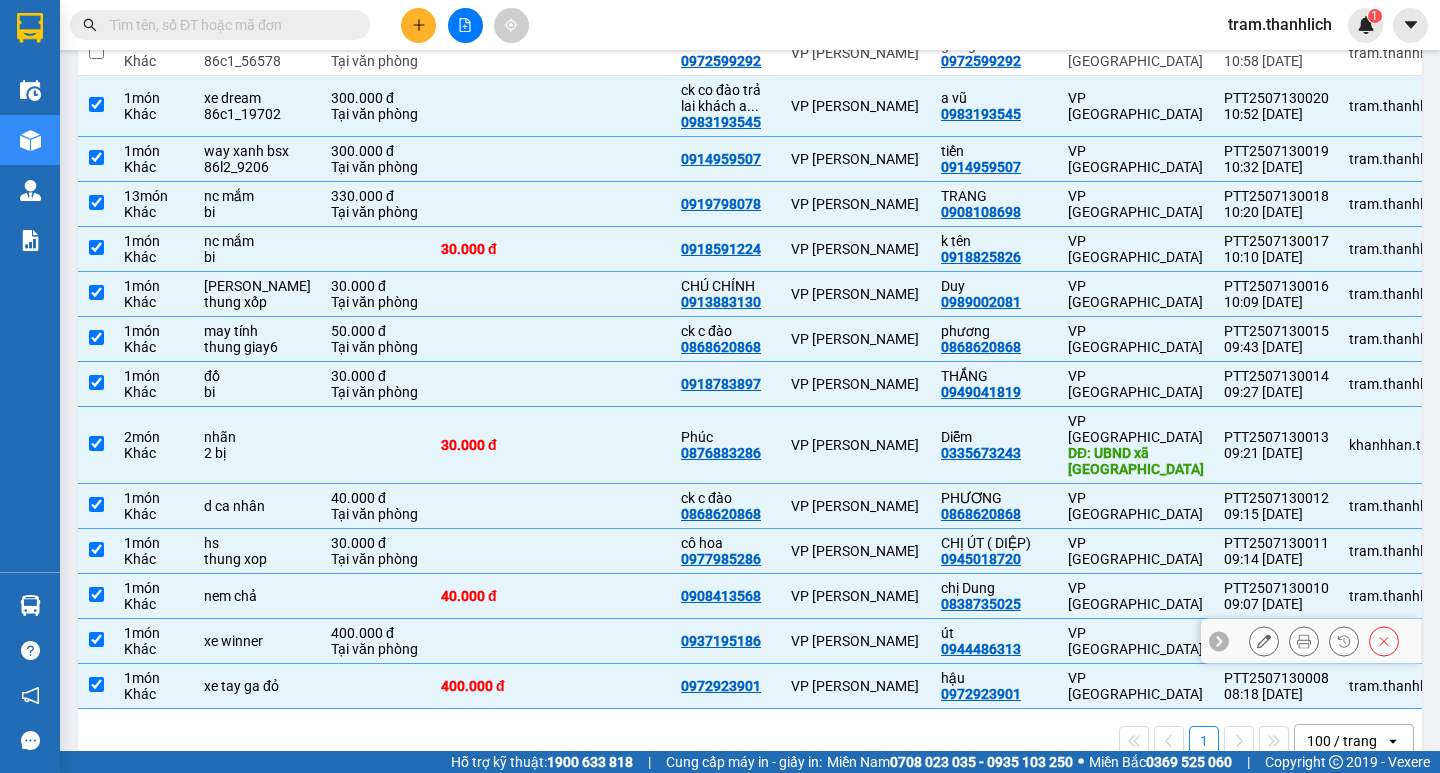 click at bounding box center (96, 639) 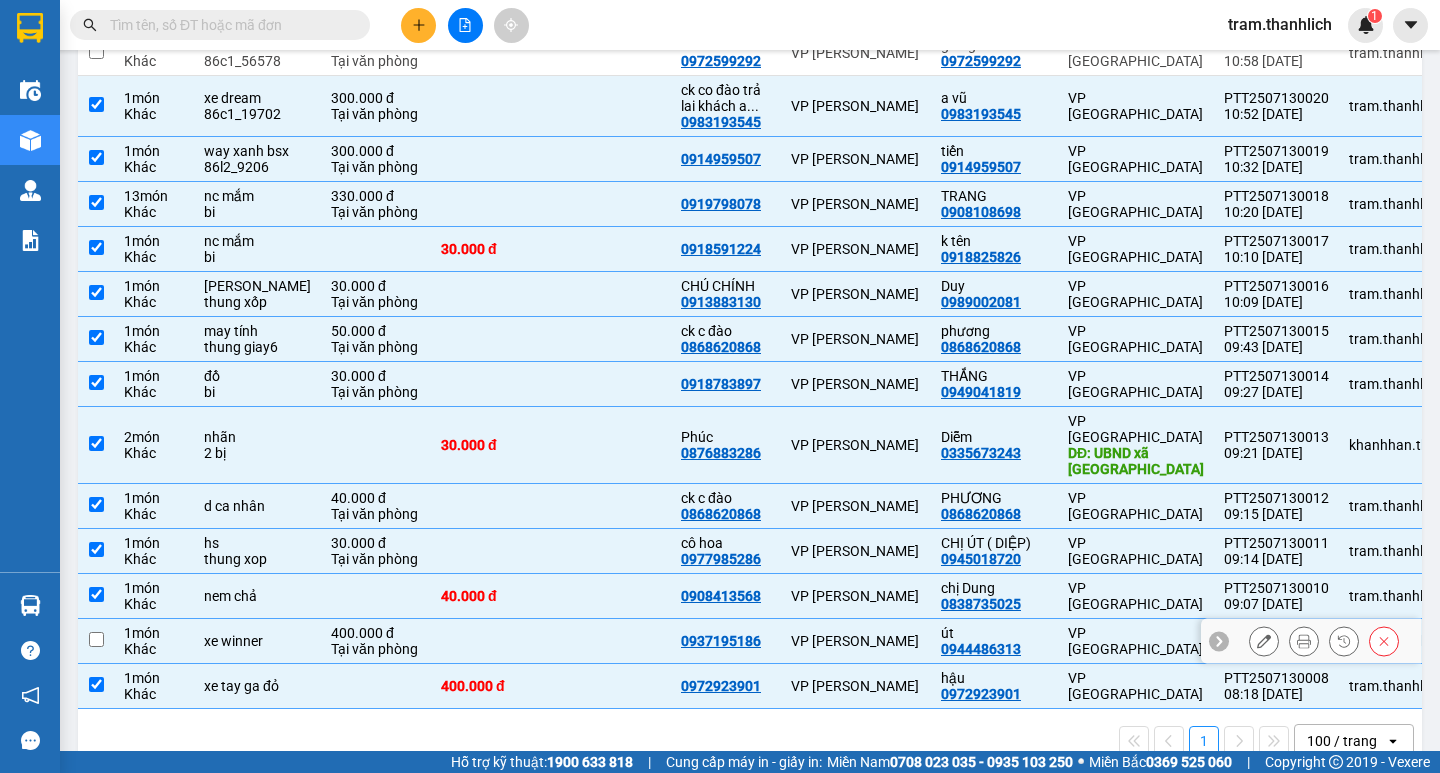 checkbox on "false" 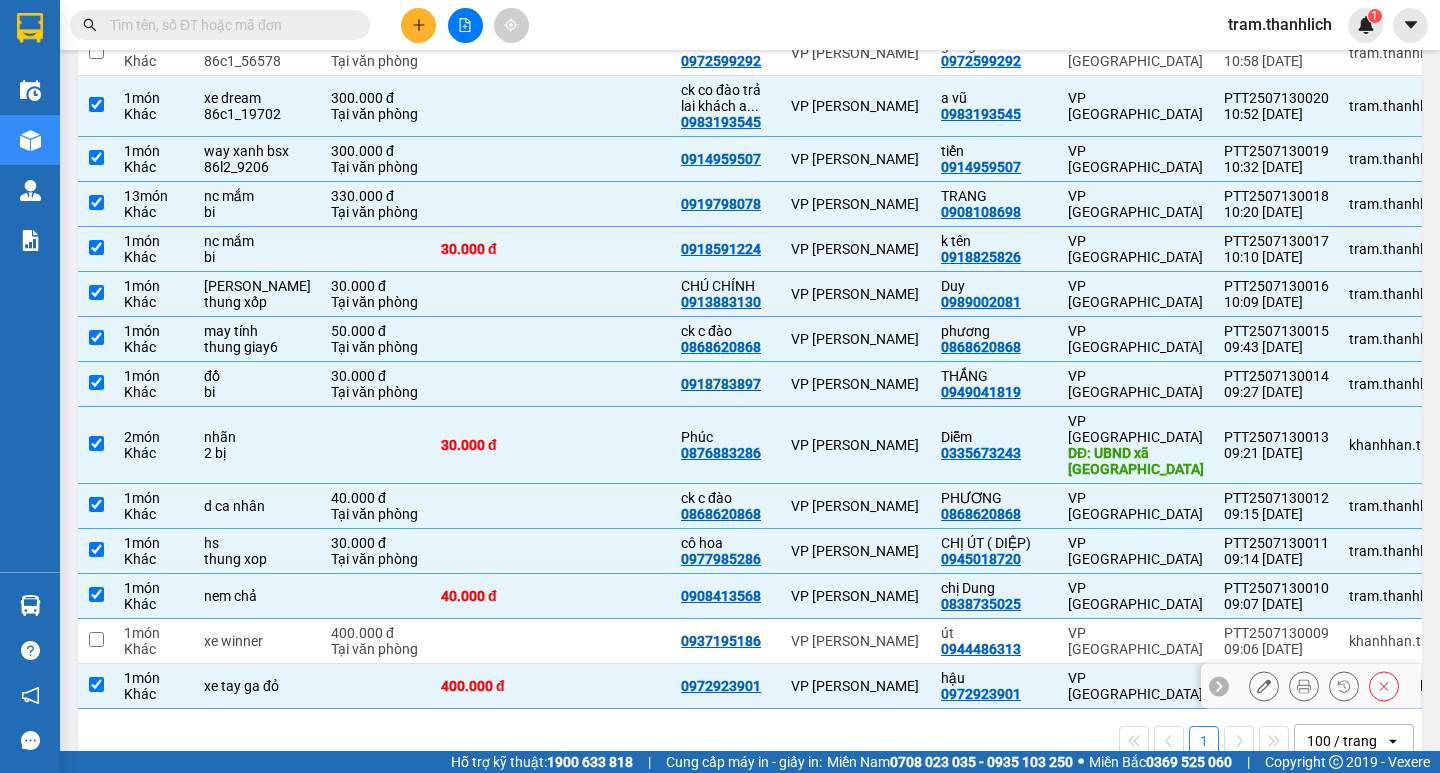 click at bounding box center [96, 684] 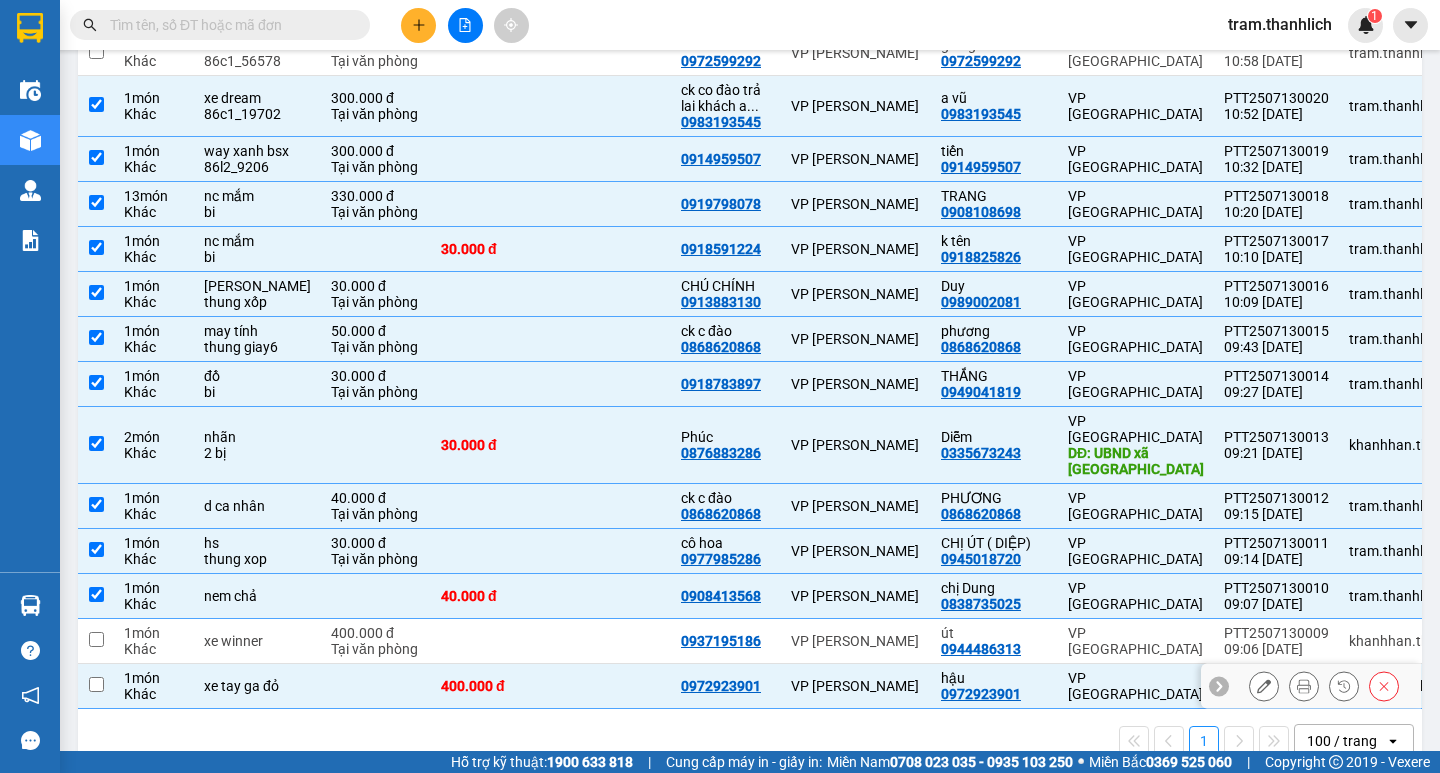 checkbox on "false" 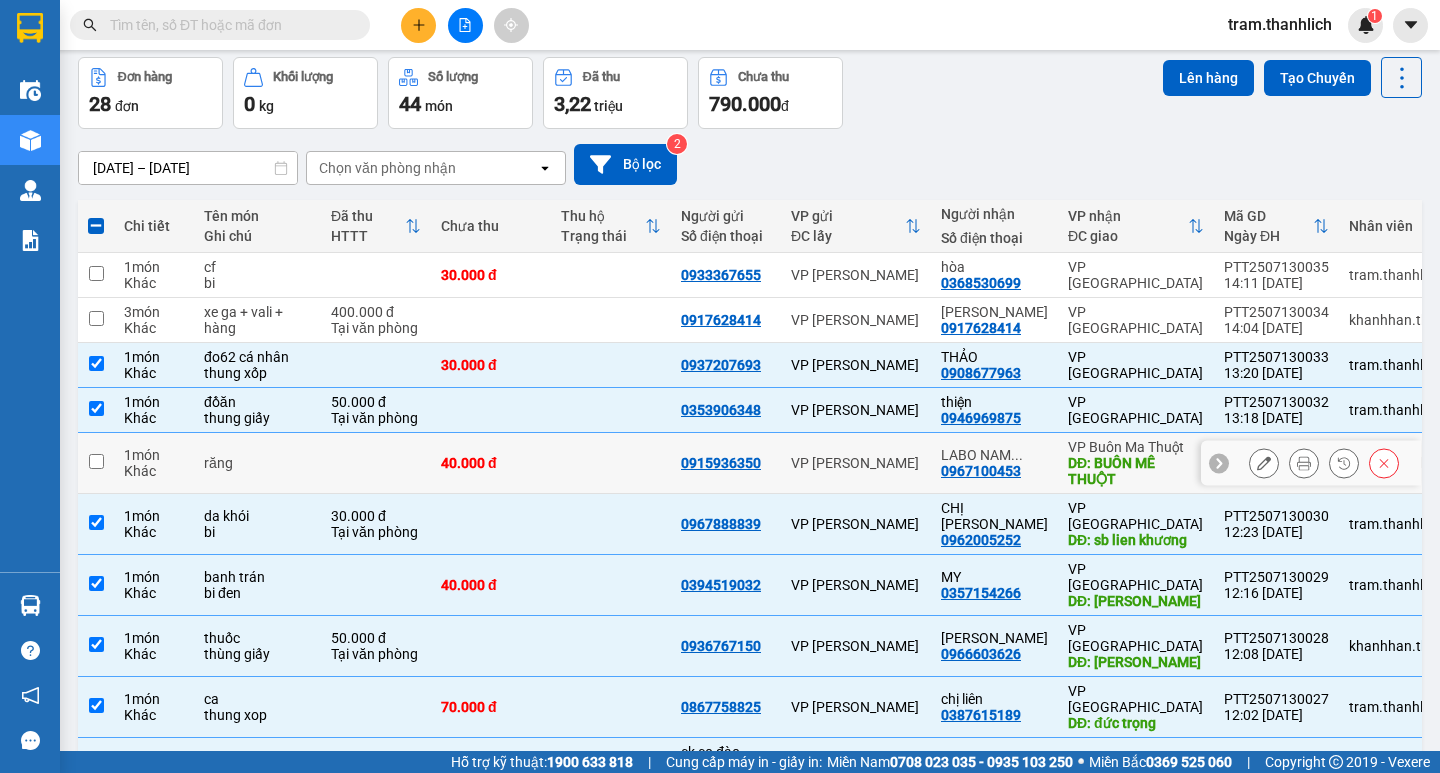 scroll, scrollTop: 0, scrollLeft: 0, axis: both 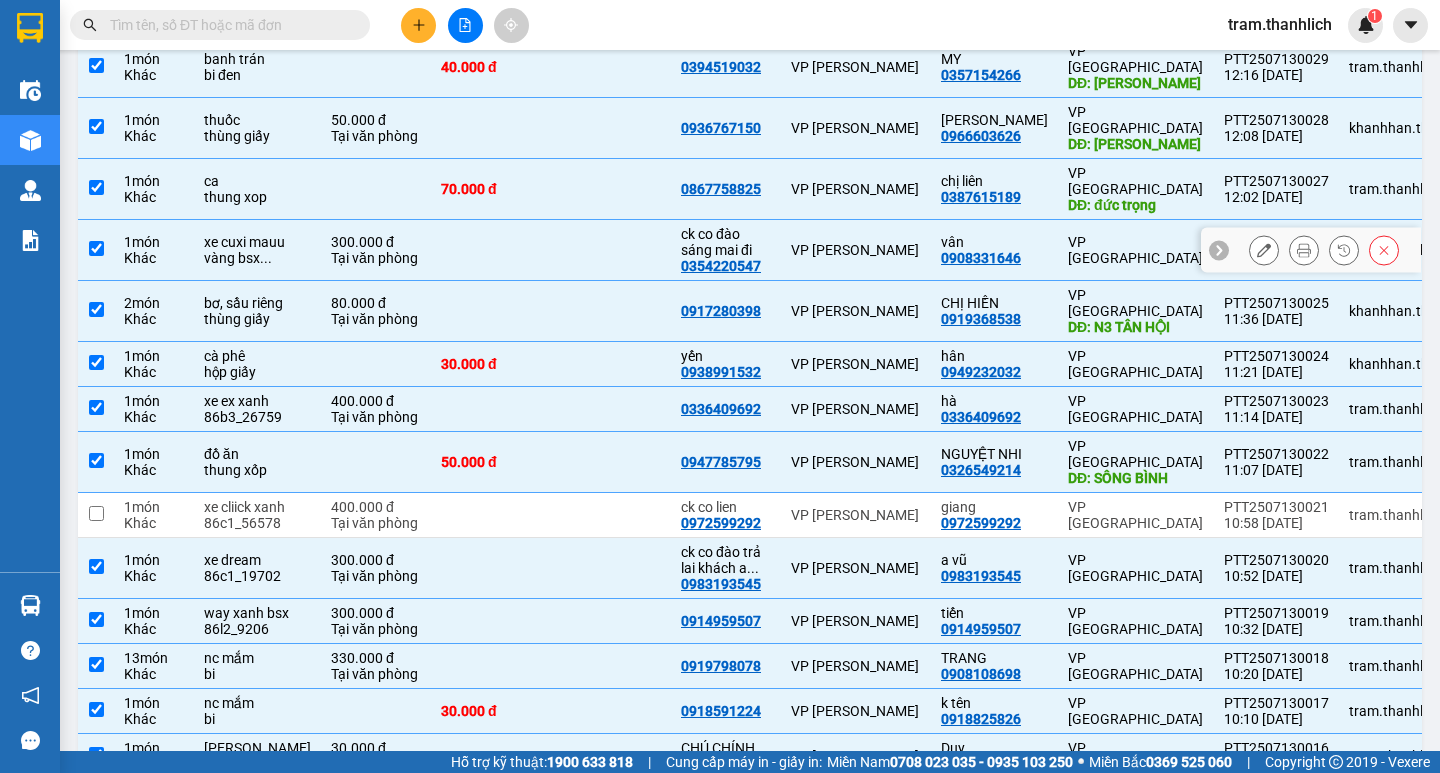 click at bounding box center [96, 248] 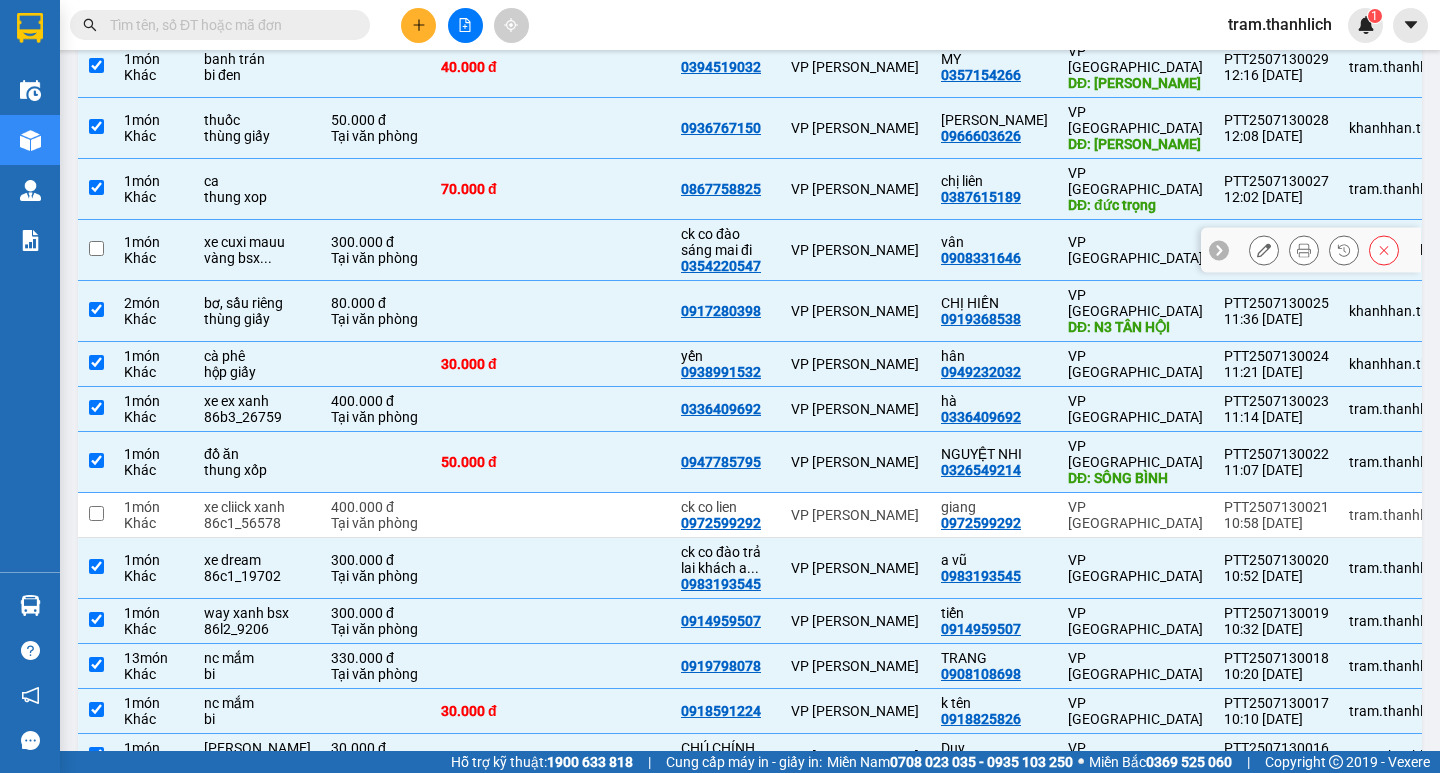 checkbox on "false" 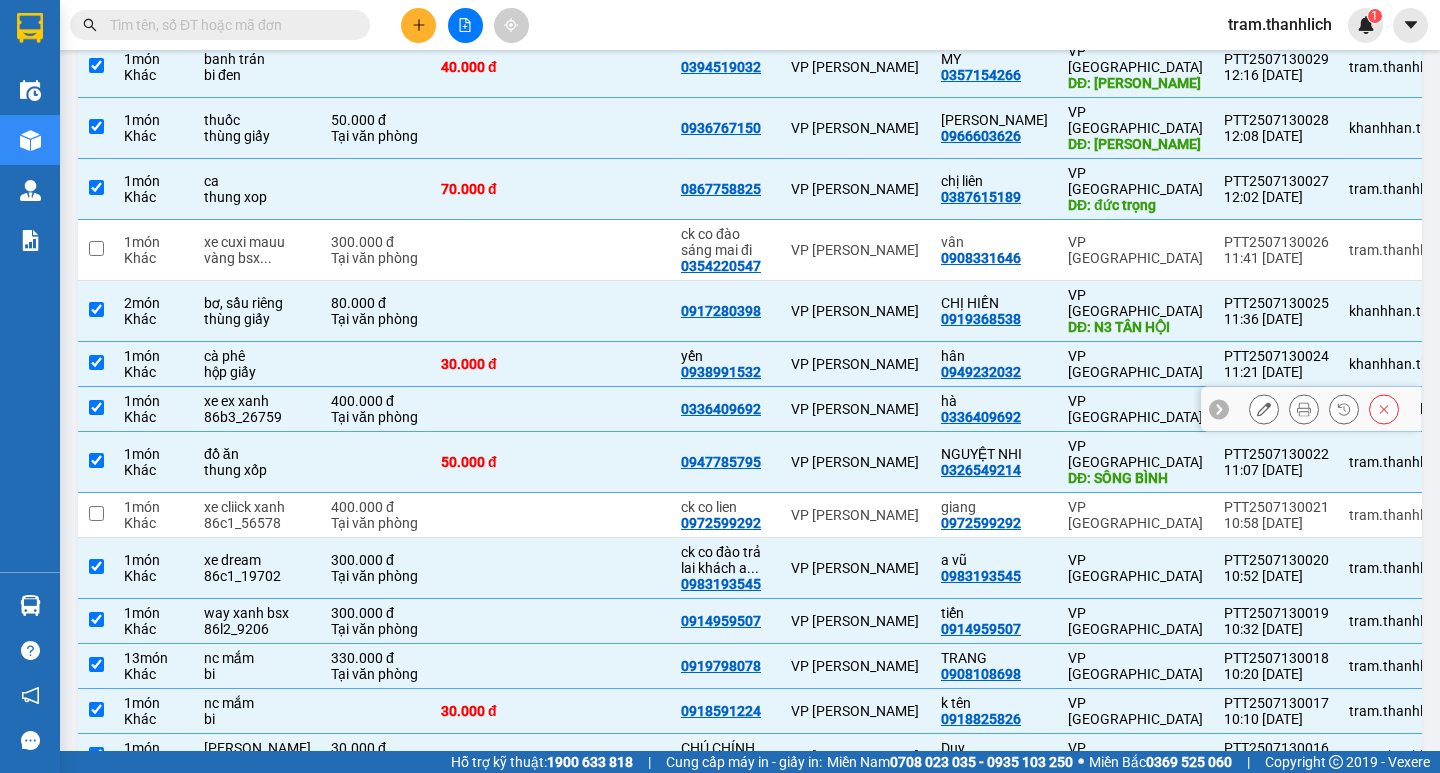 click at bounding box center (96, 407) 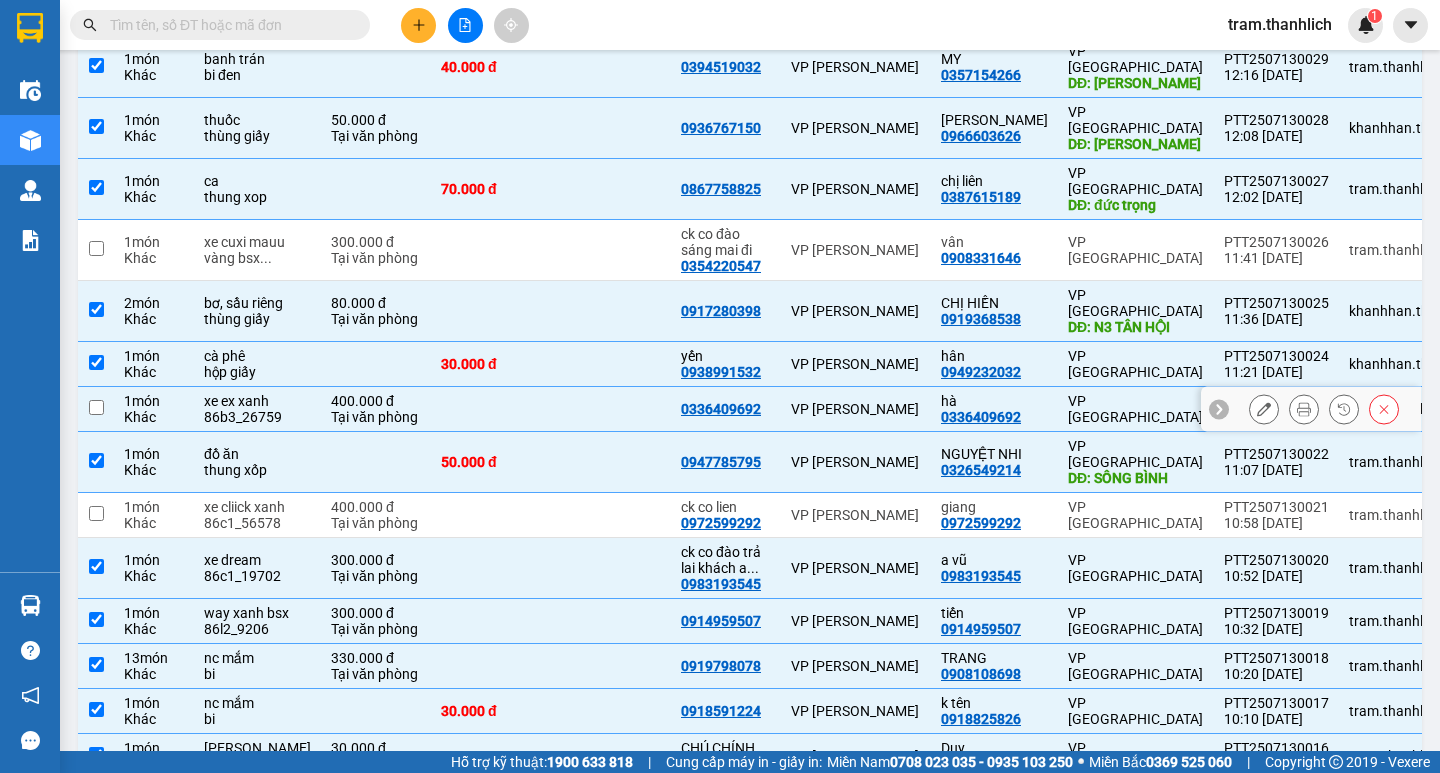 checkbox on "false" 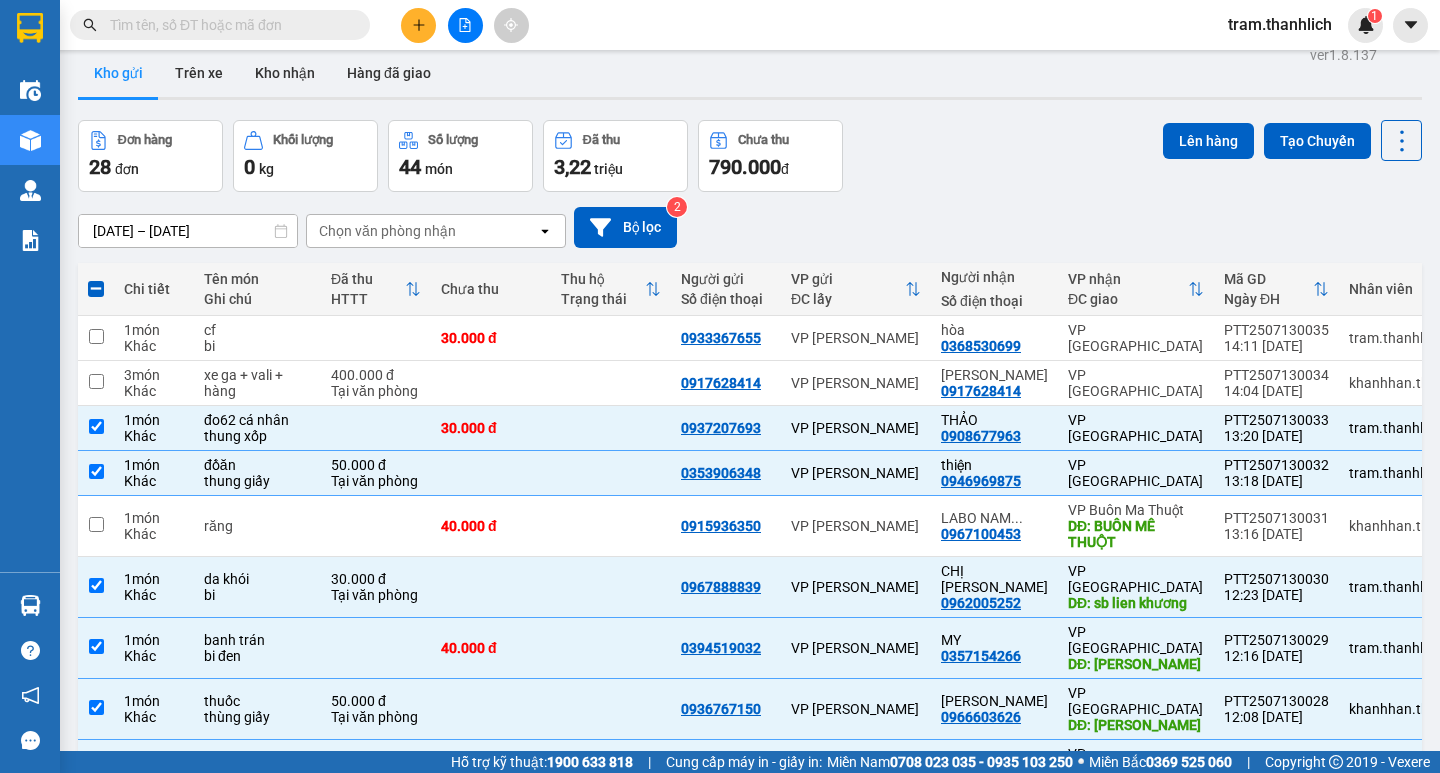 scroll, scrollTop: 0, scrollLeft: 0, axis: both 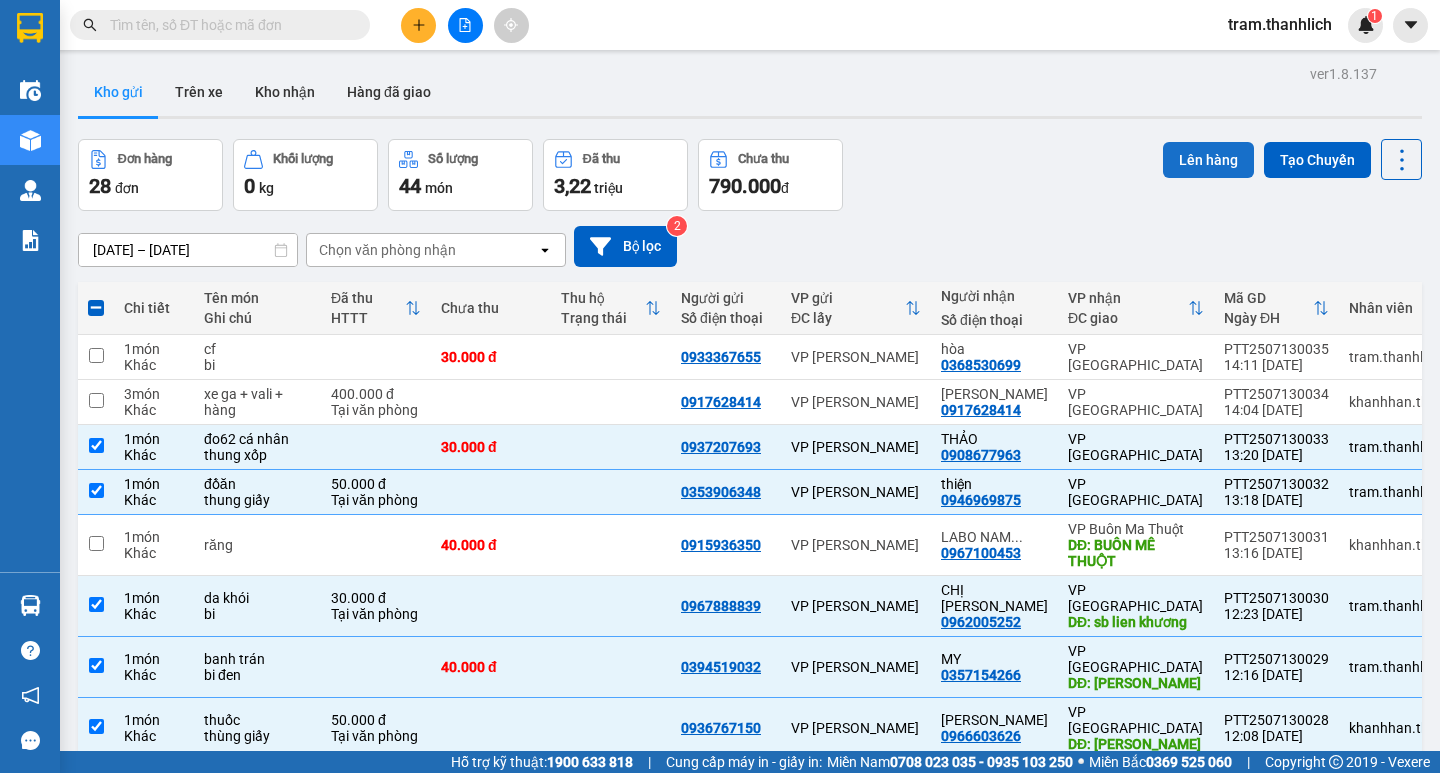 click on "Lên hàng" at bounding box center [1208, 160] 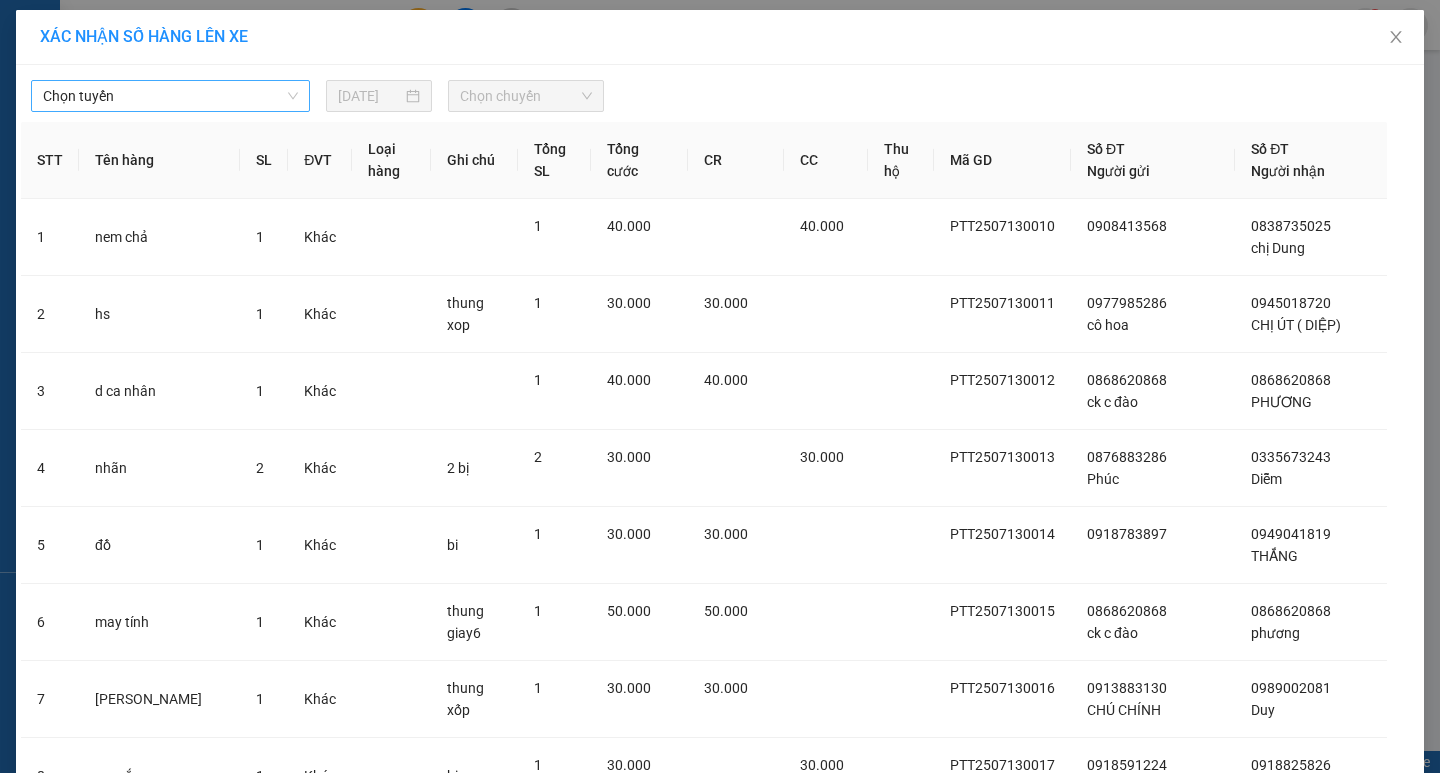 click on "Chọn tuyến" at bounding box center (170, 96) 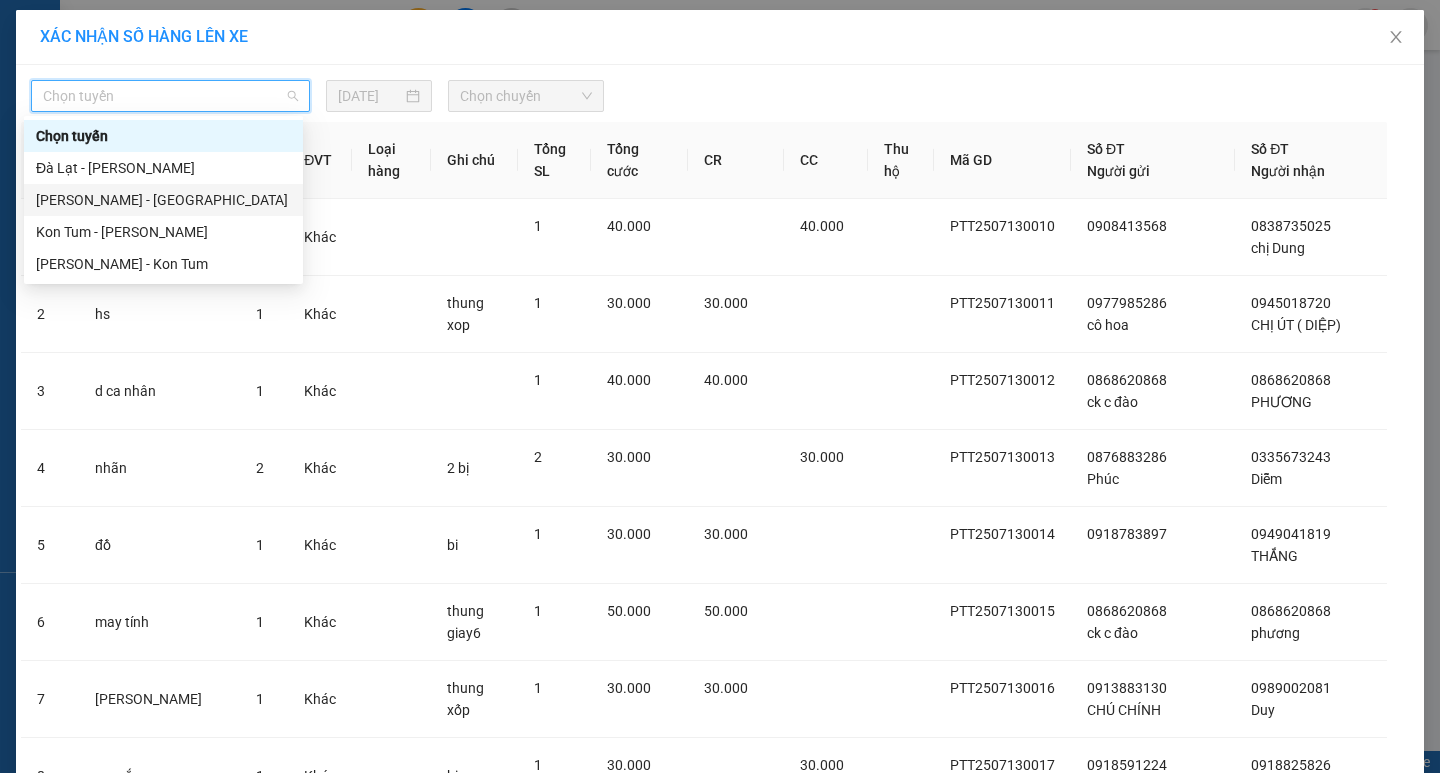 click on "[PERSON_NAME] - [GEOGRAPHIC_DATA]" at bounding box center (163, 200) 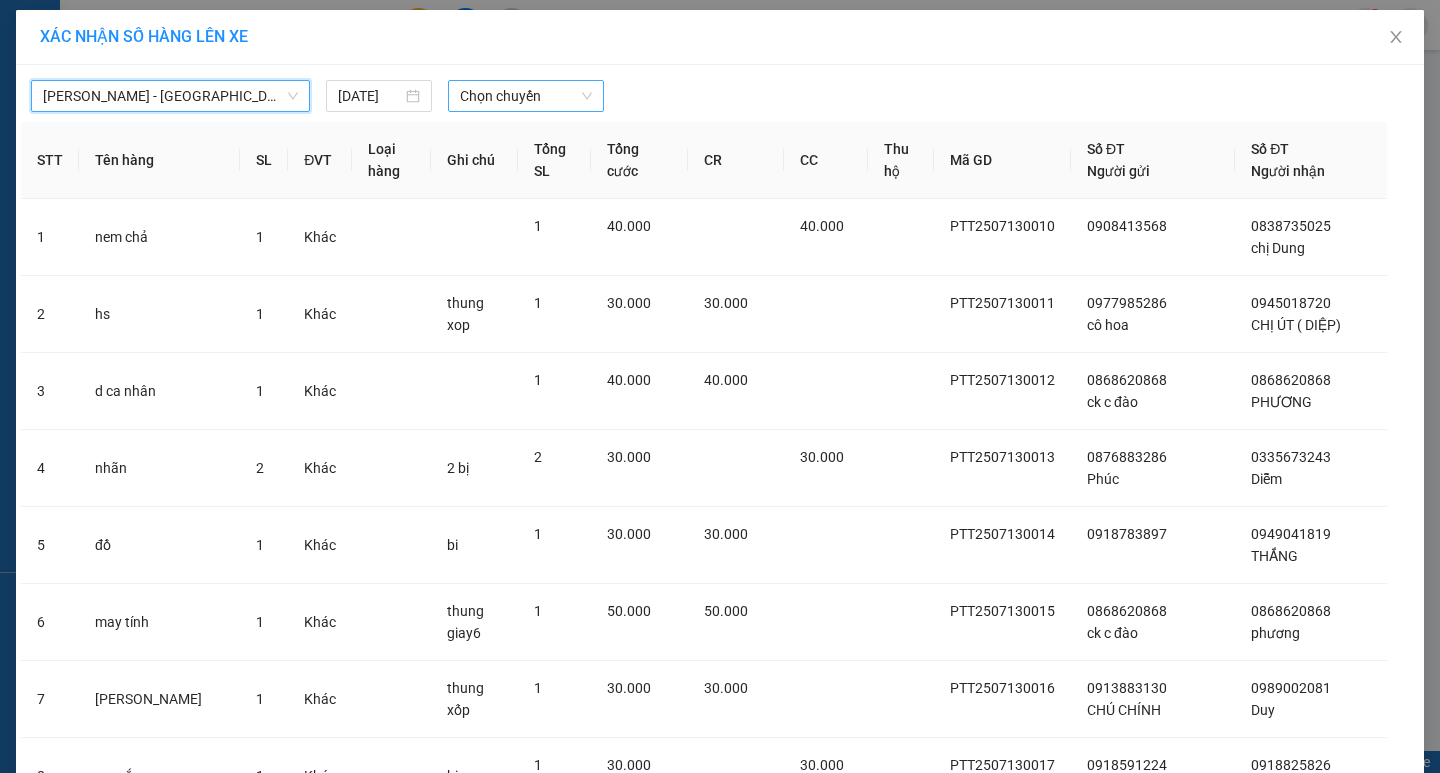 click on "Chọn chuyến" at bounding box center [526, 96] 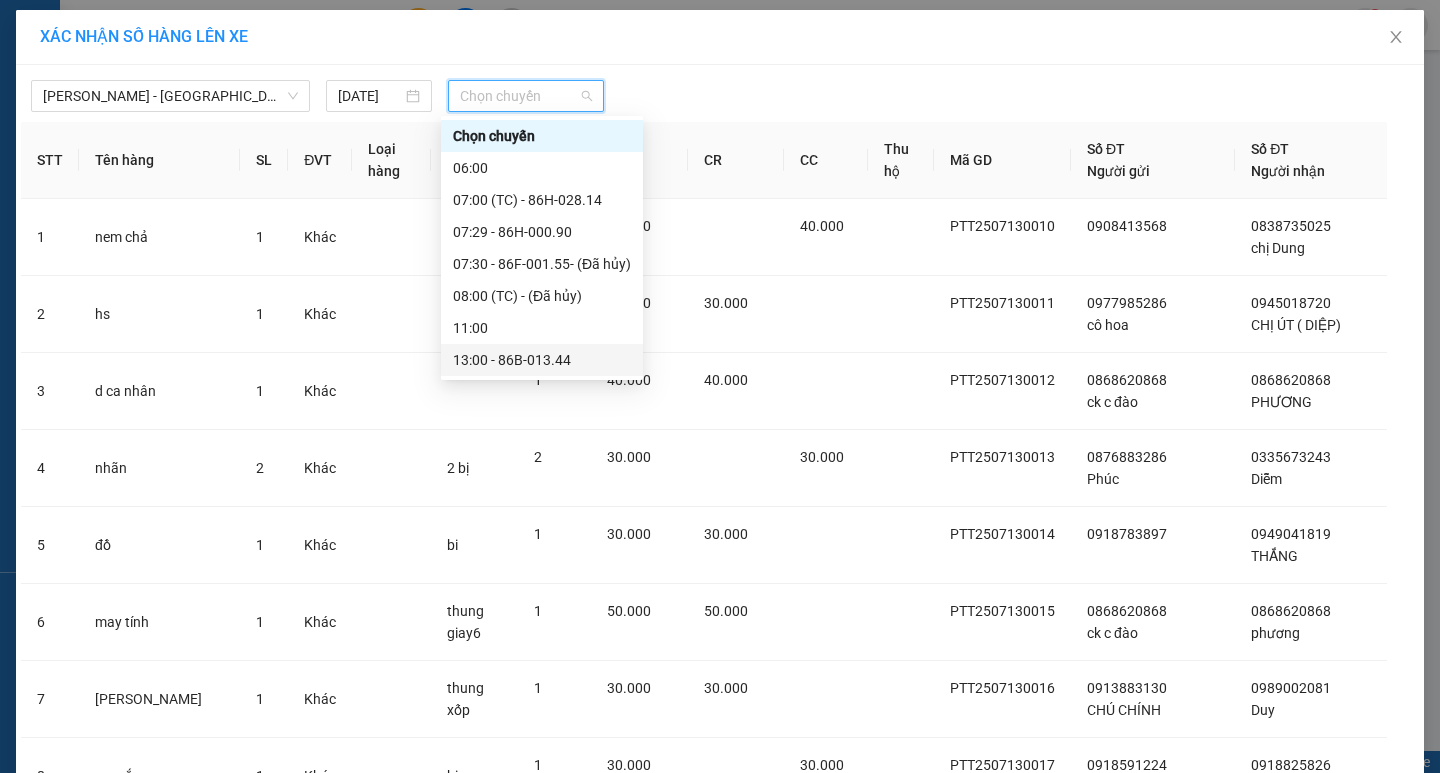 click on "13:00     - 86B-013.44" at bounding box center (542, 360) 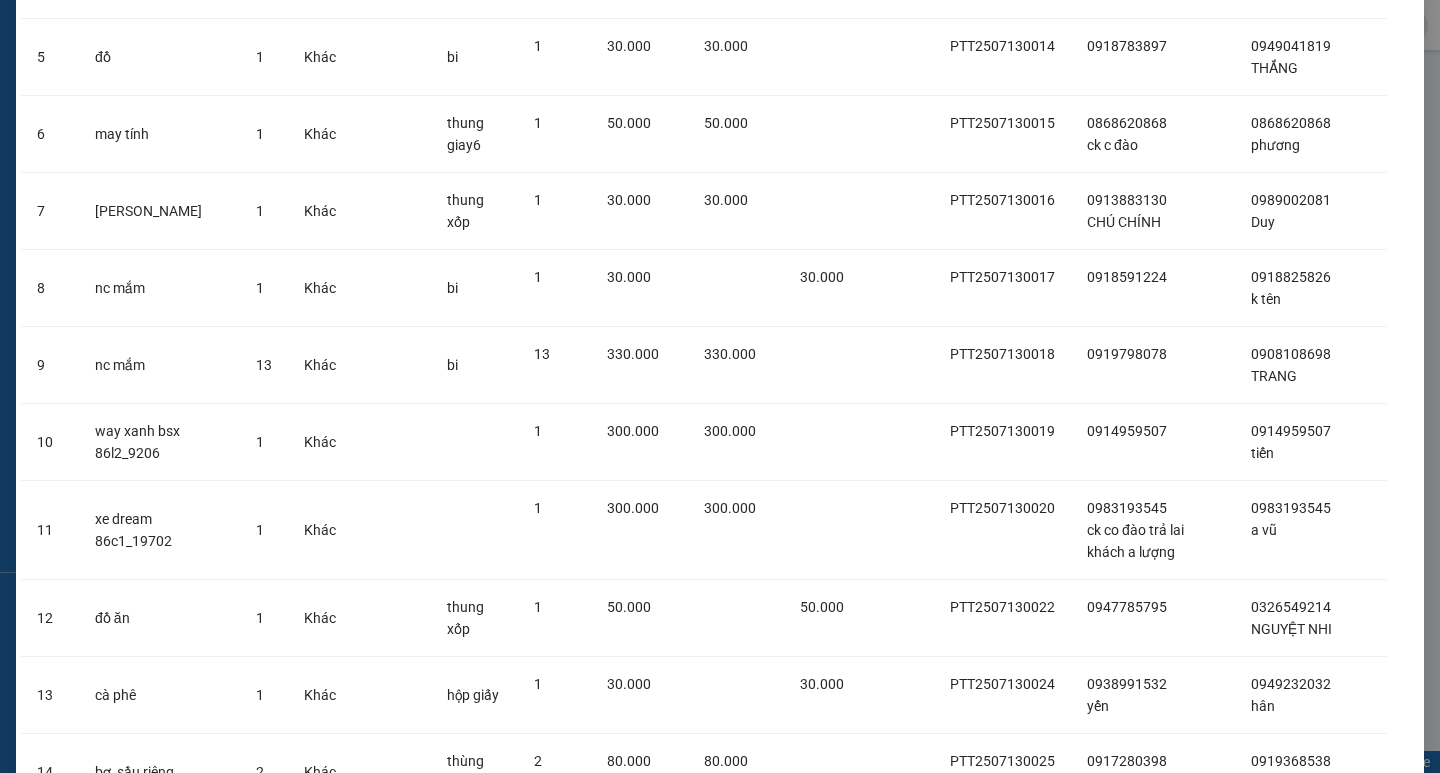 scroll, scrollTop: 1168, scrollLeft: 0, axis: vertical 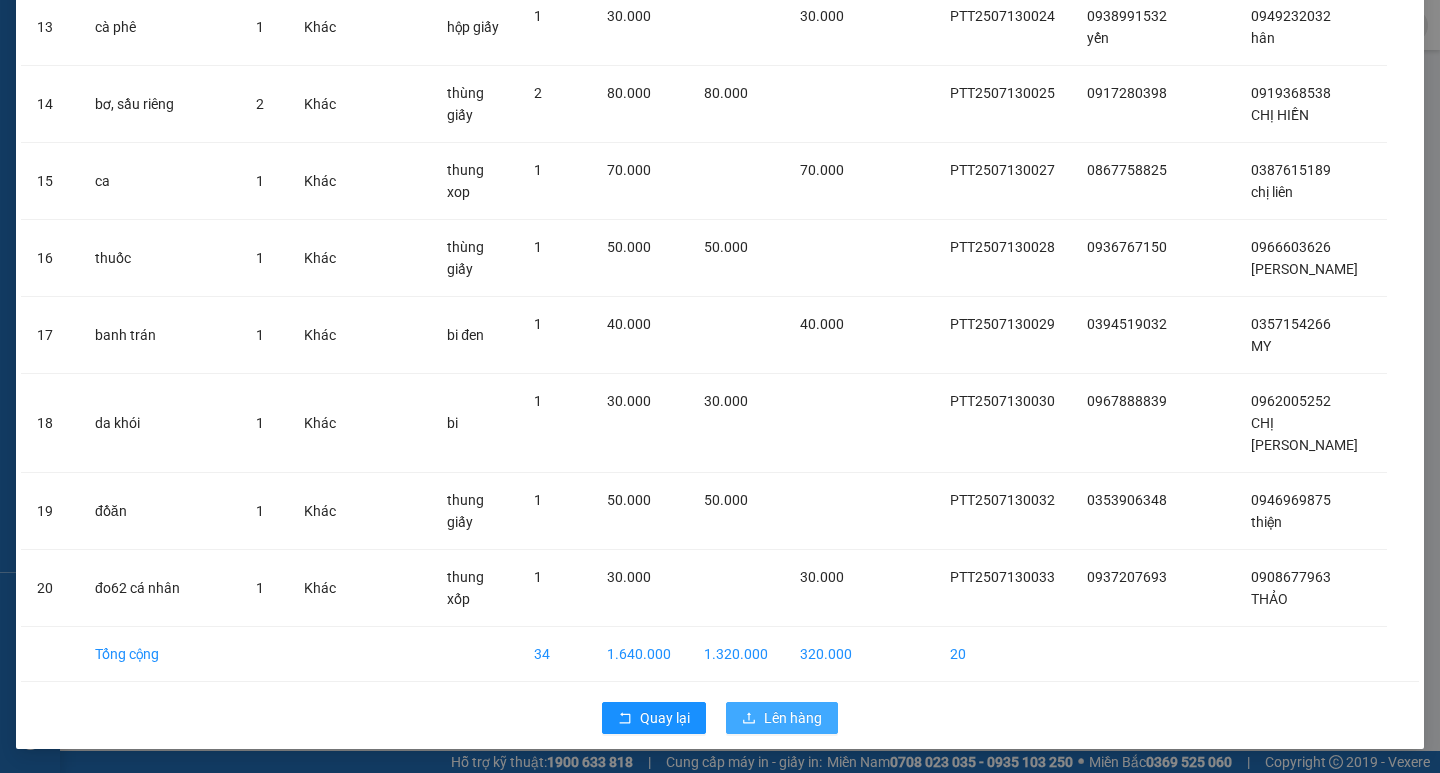 click 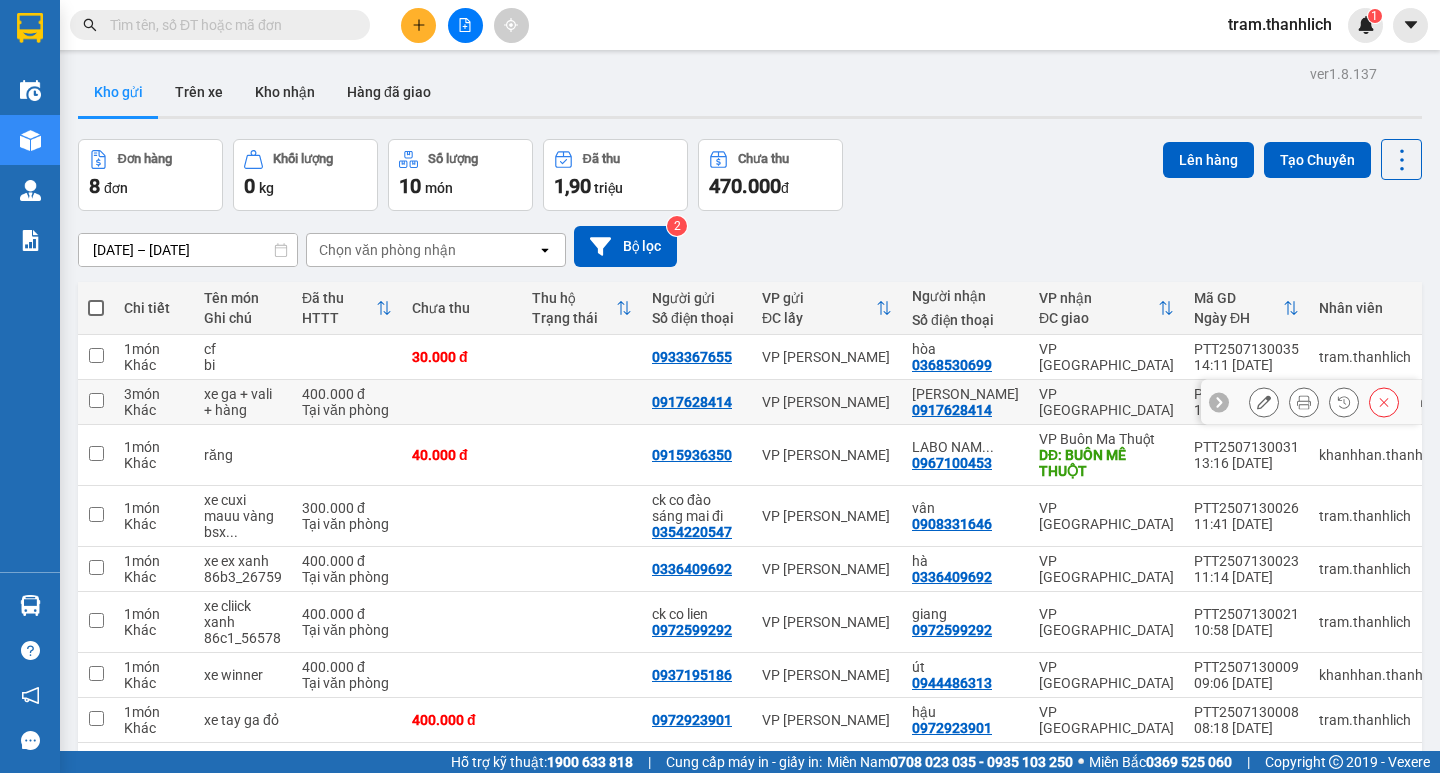 scroll, scrollTop: 92, scrollLeft: 0, axis: vertical 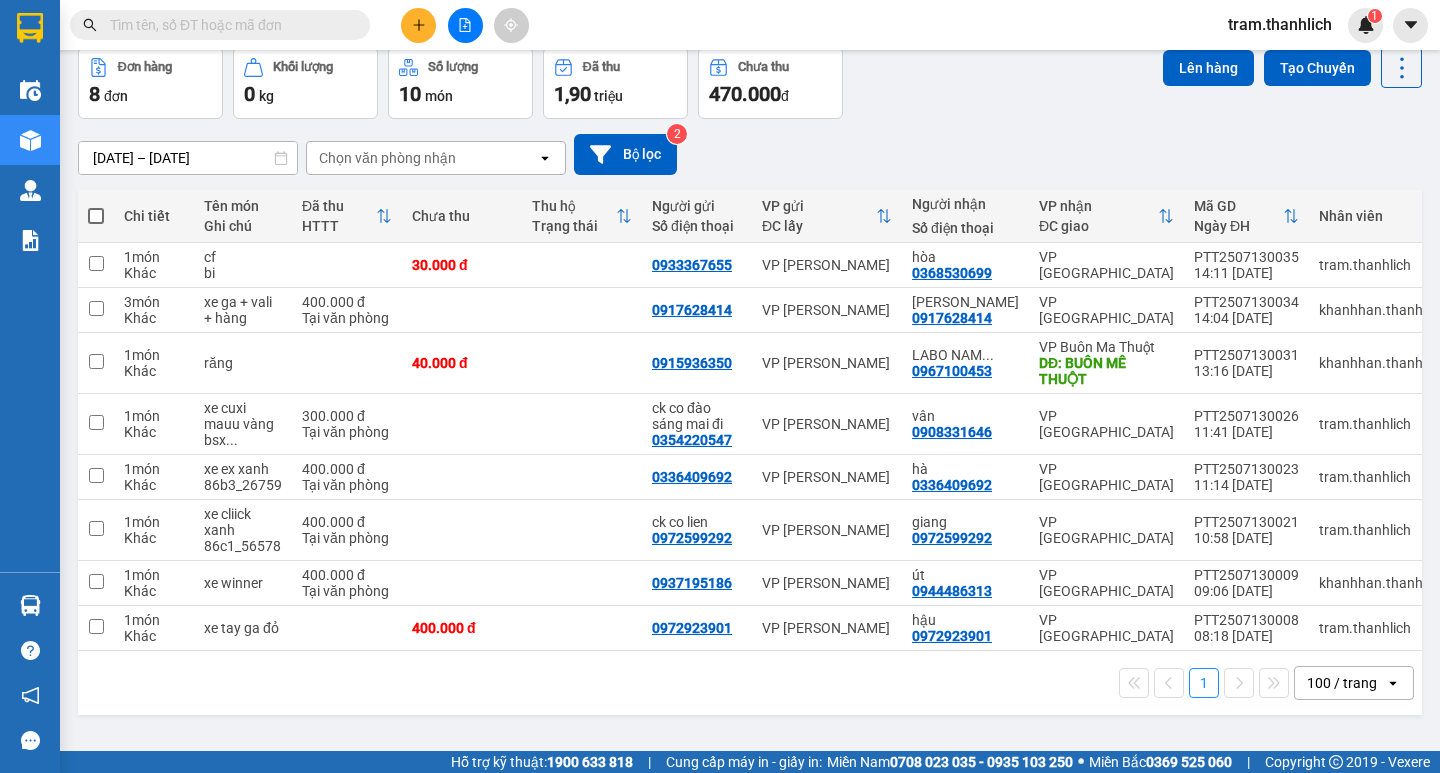 click 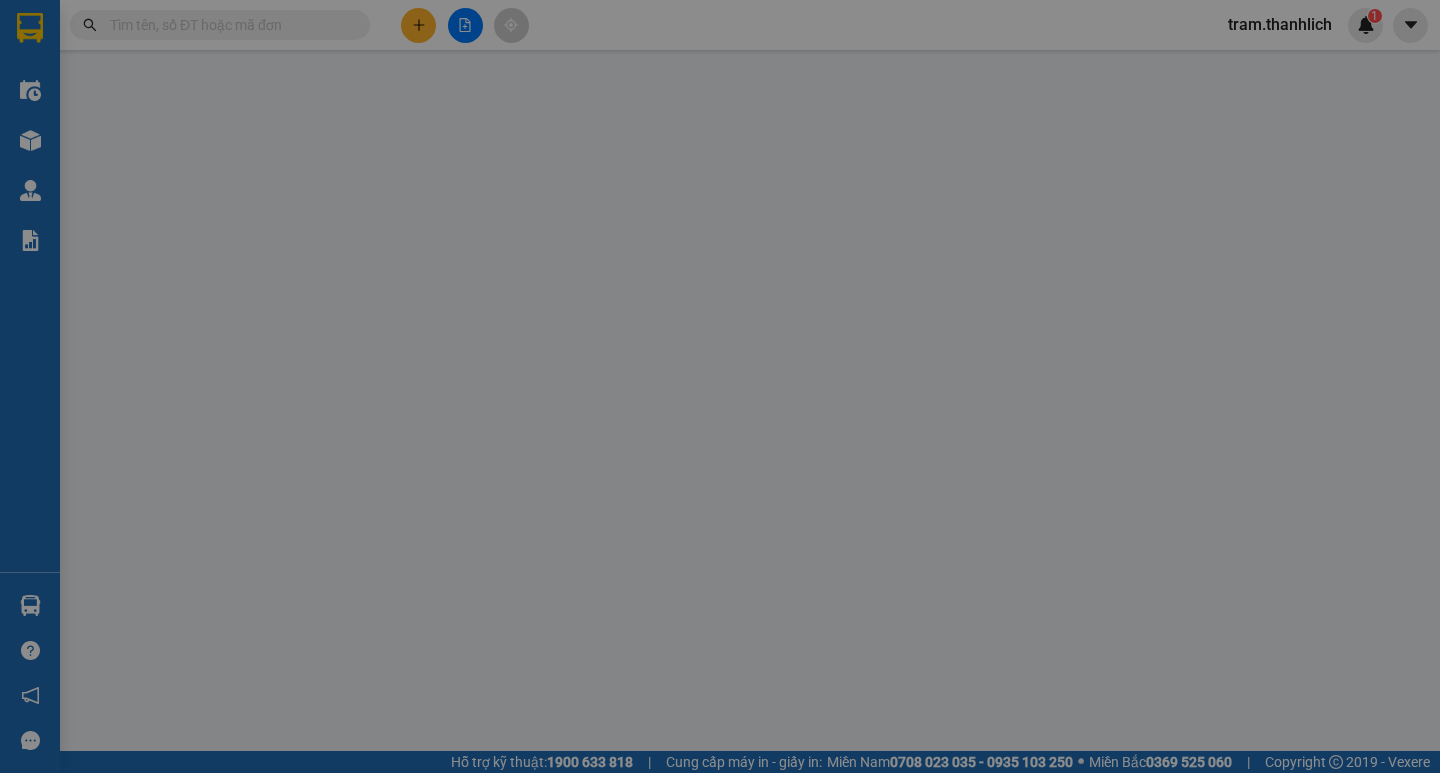 scroll, scrollTop: 0, scrollLeft: 0, axis: both 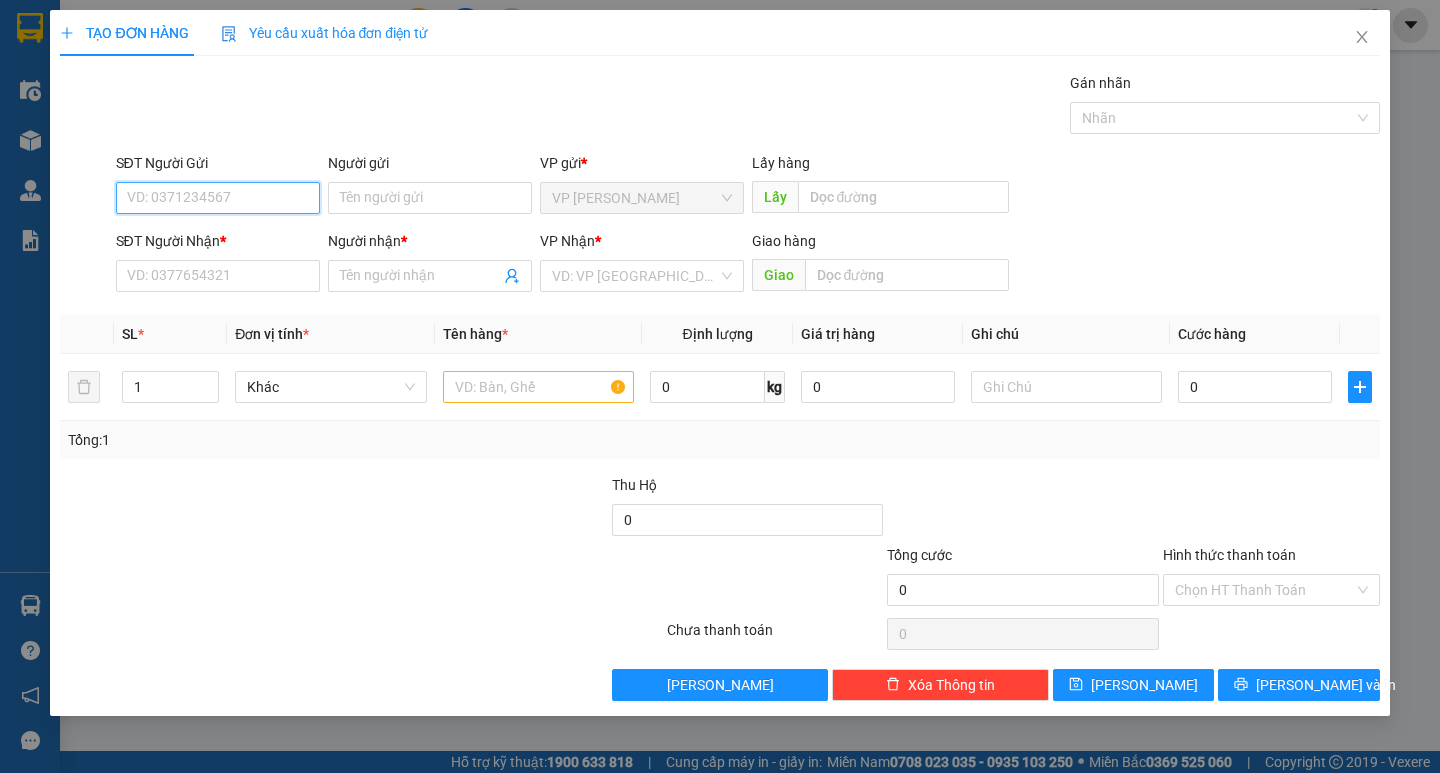 click on "SĐT Người Gửi" at bounding box center (218, 198) 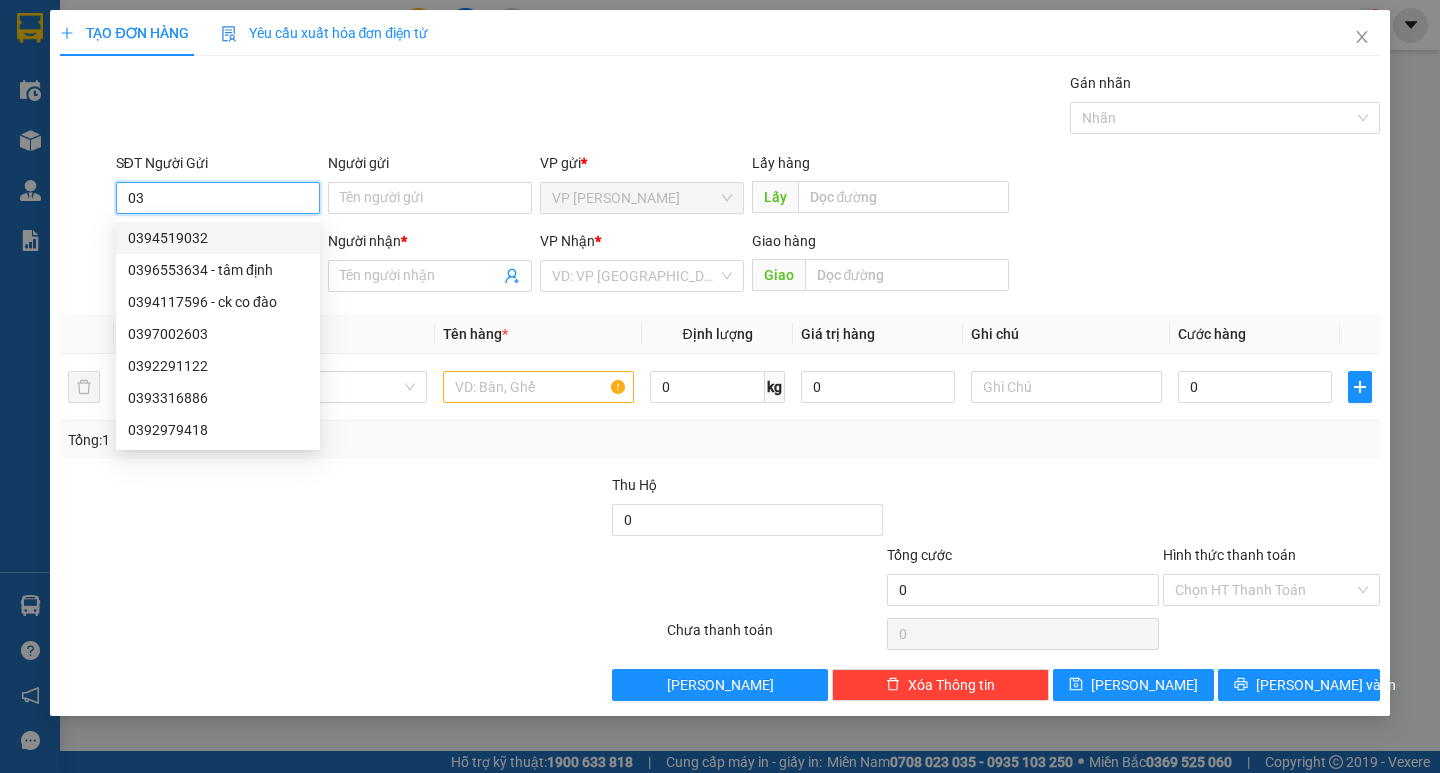 click on "03" at bounding box center (218, 198) 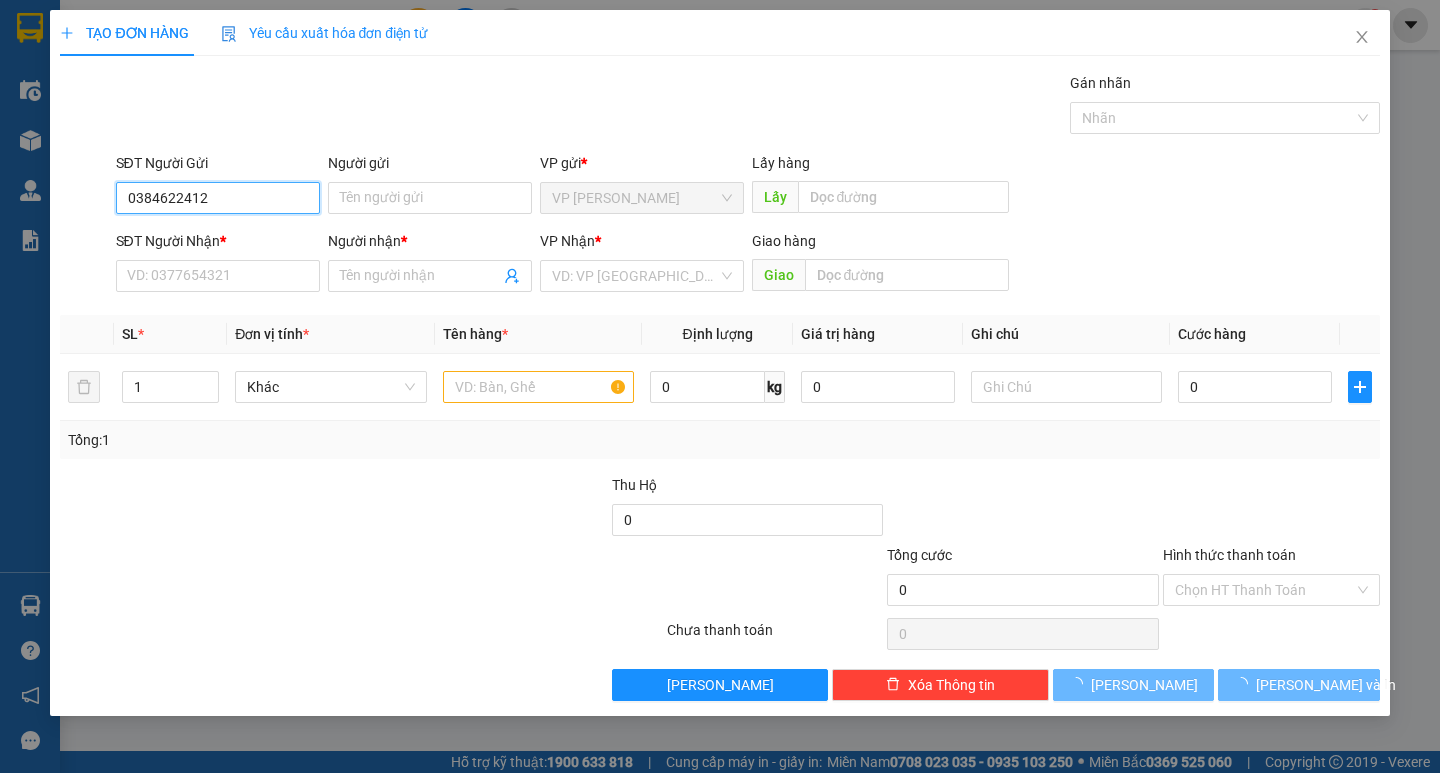 click on "0384622412" at bounding box center (218, 198) 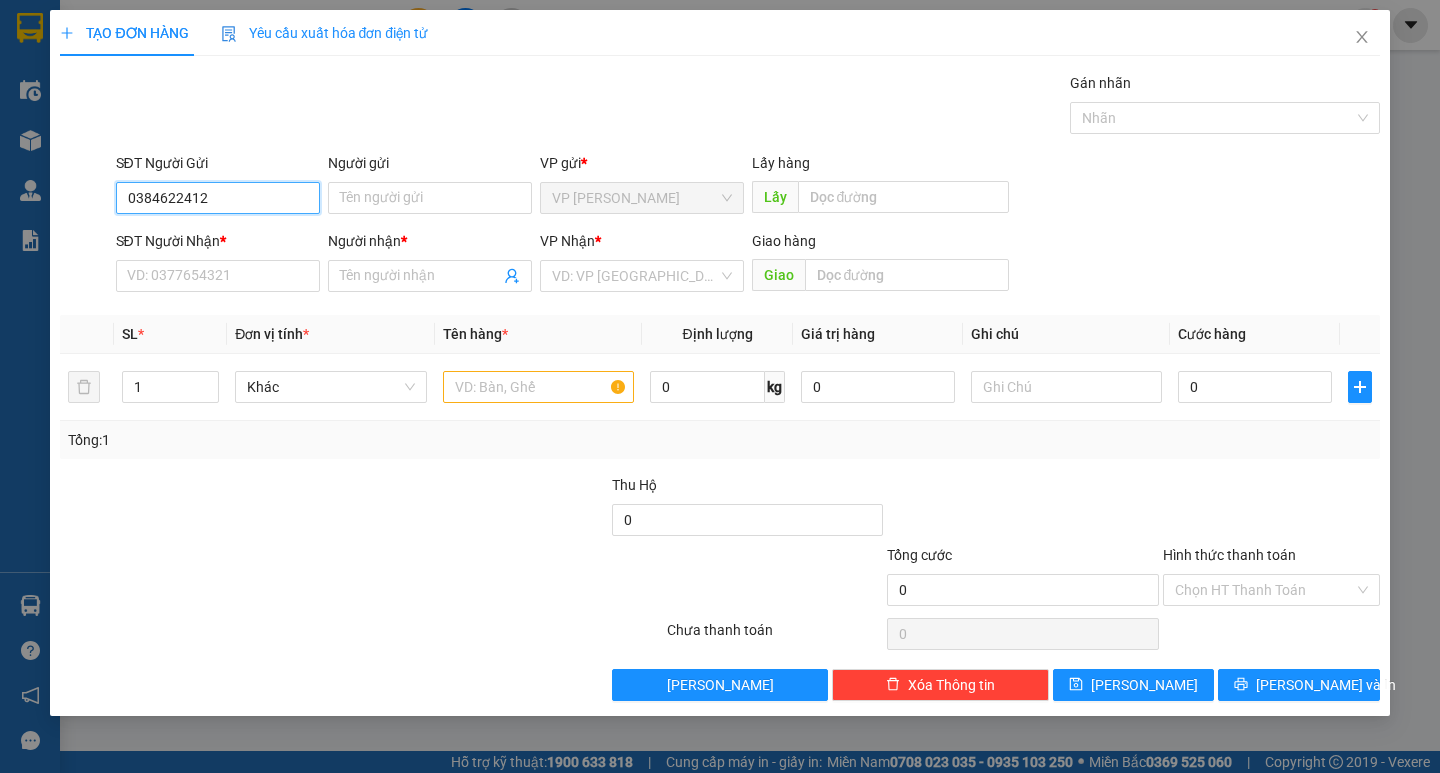 click on "0384622412" at bounding box center (218, 198) 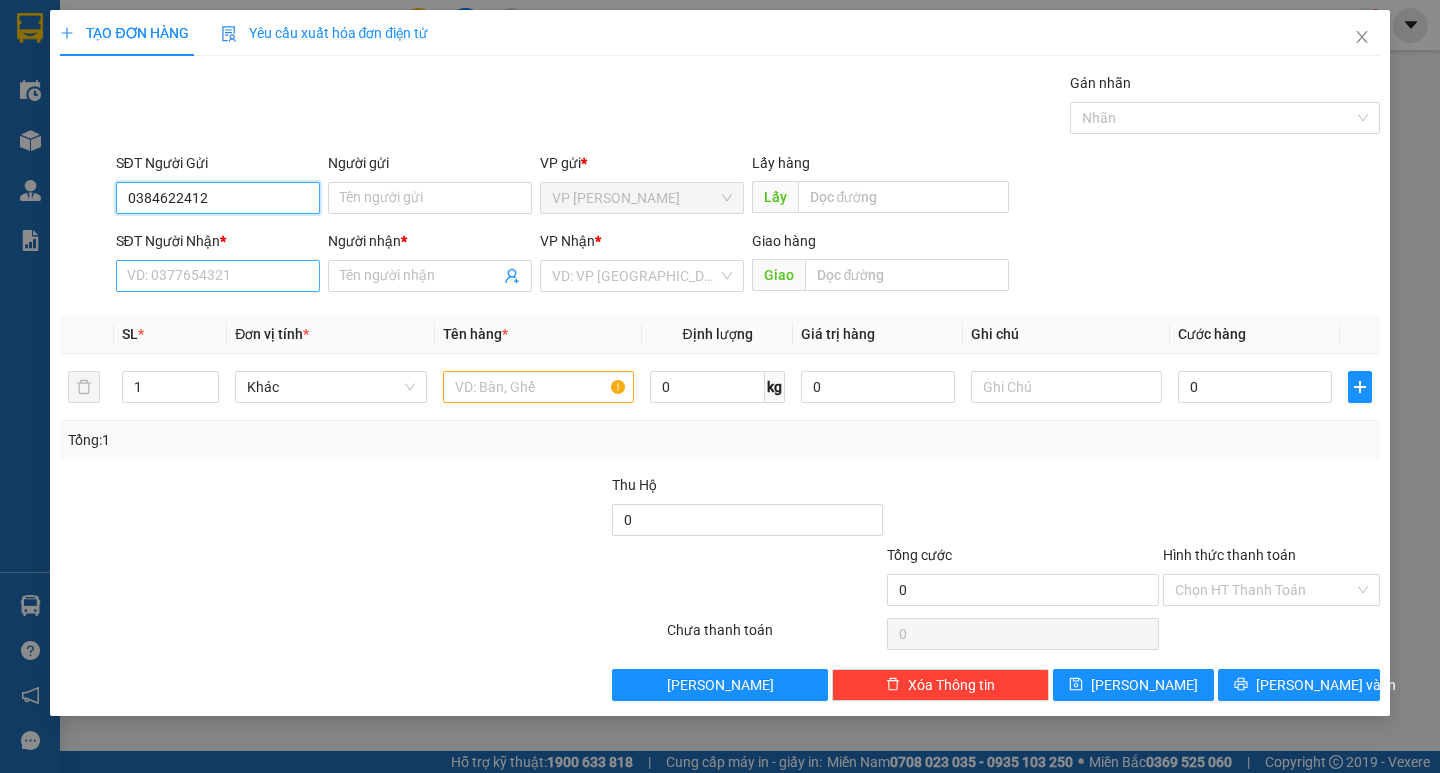 type on "0384622412" 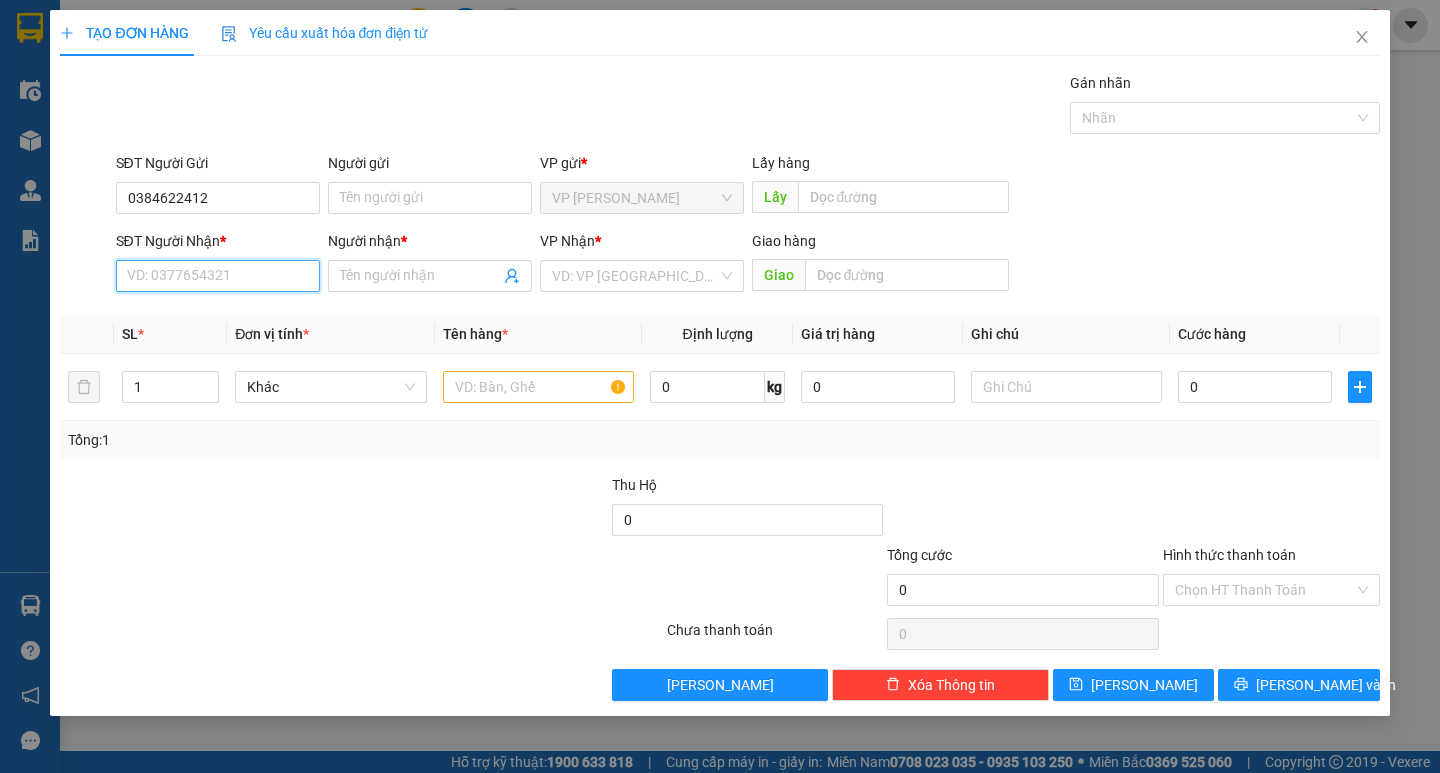 click on "SĐT Người Nhận  *" at bounding box center [218, 276] 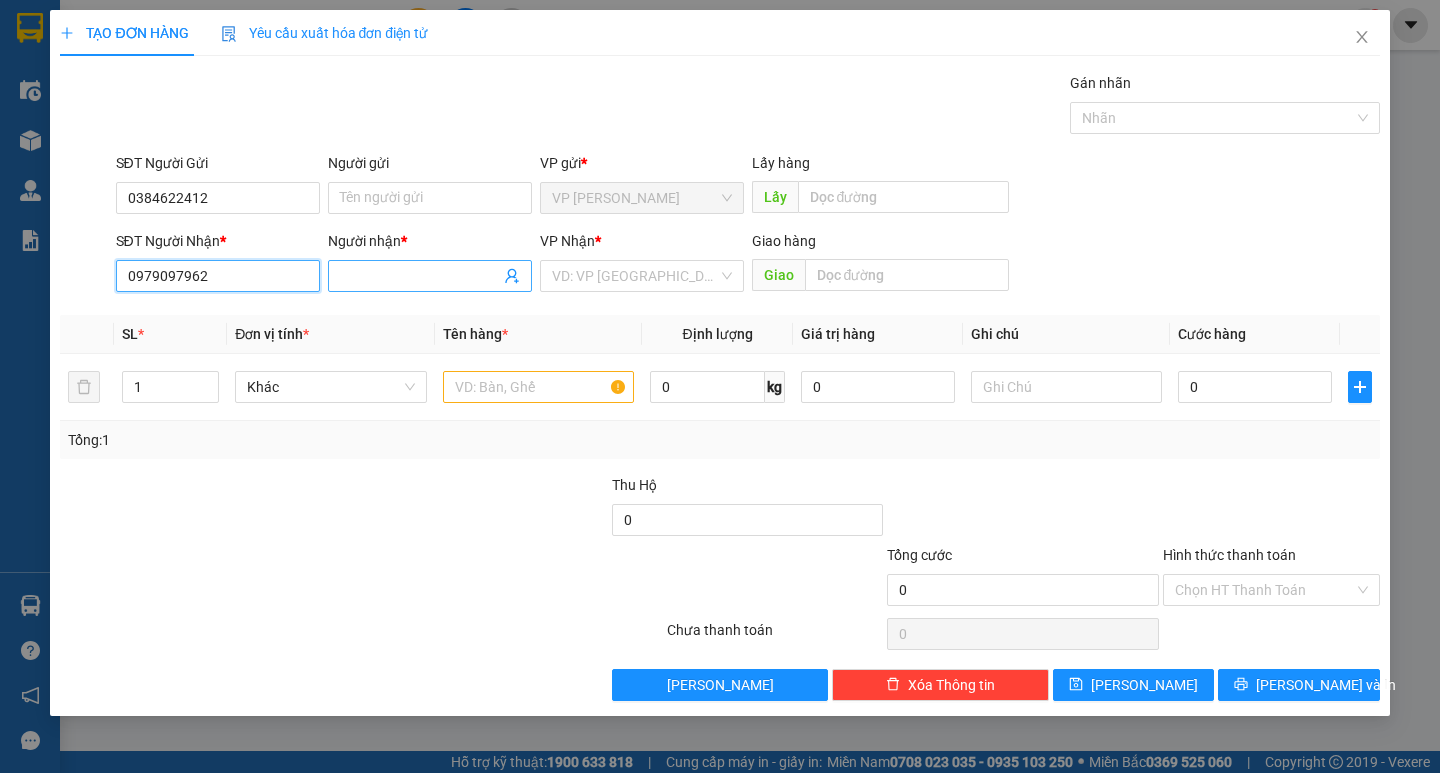 type on "0979097962" 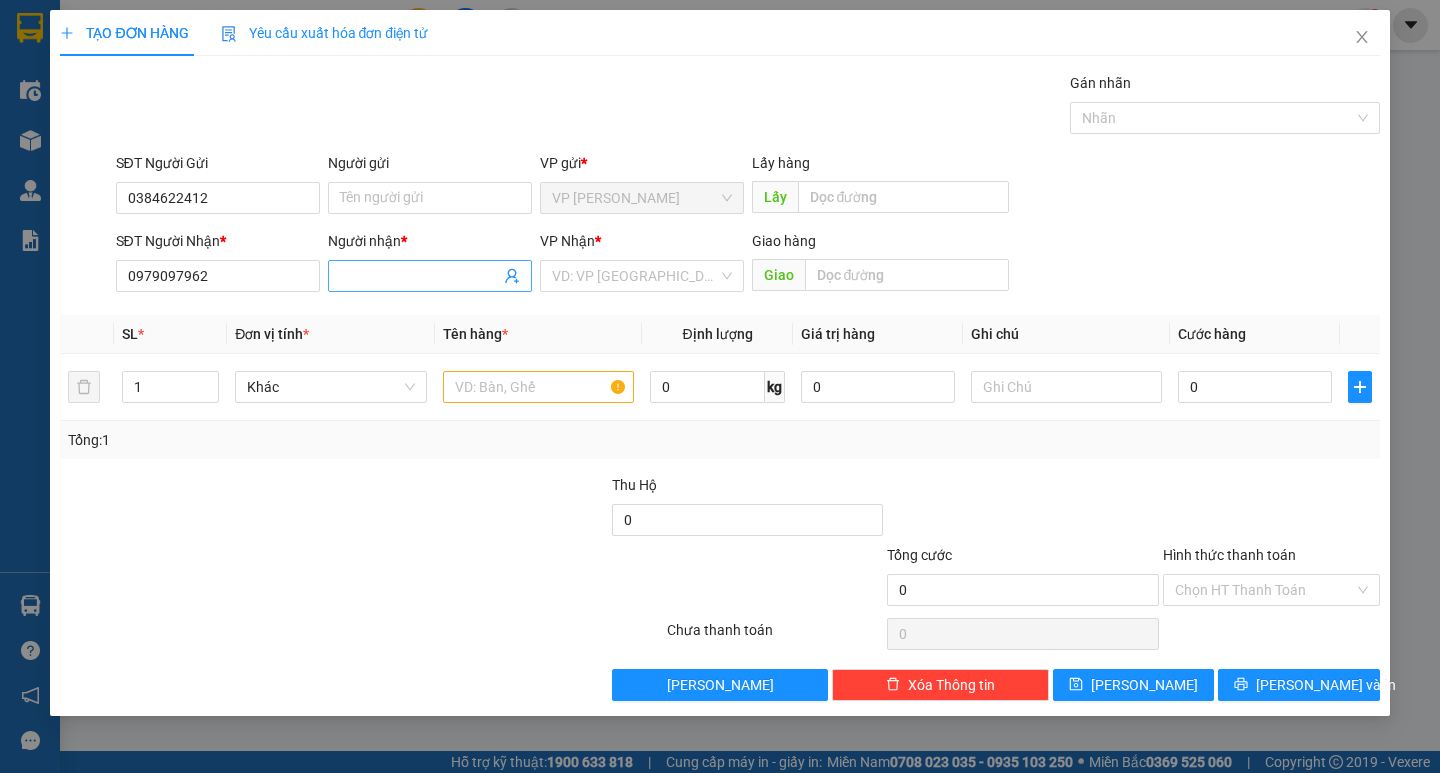 click on "Người nhận  *" at bounding box center (420, 276) 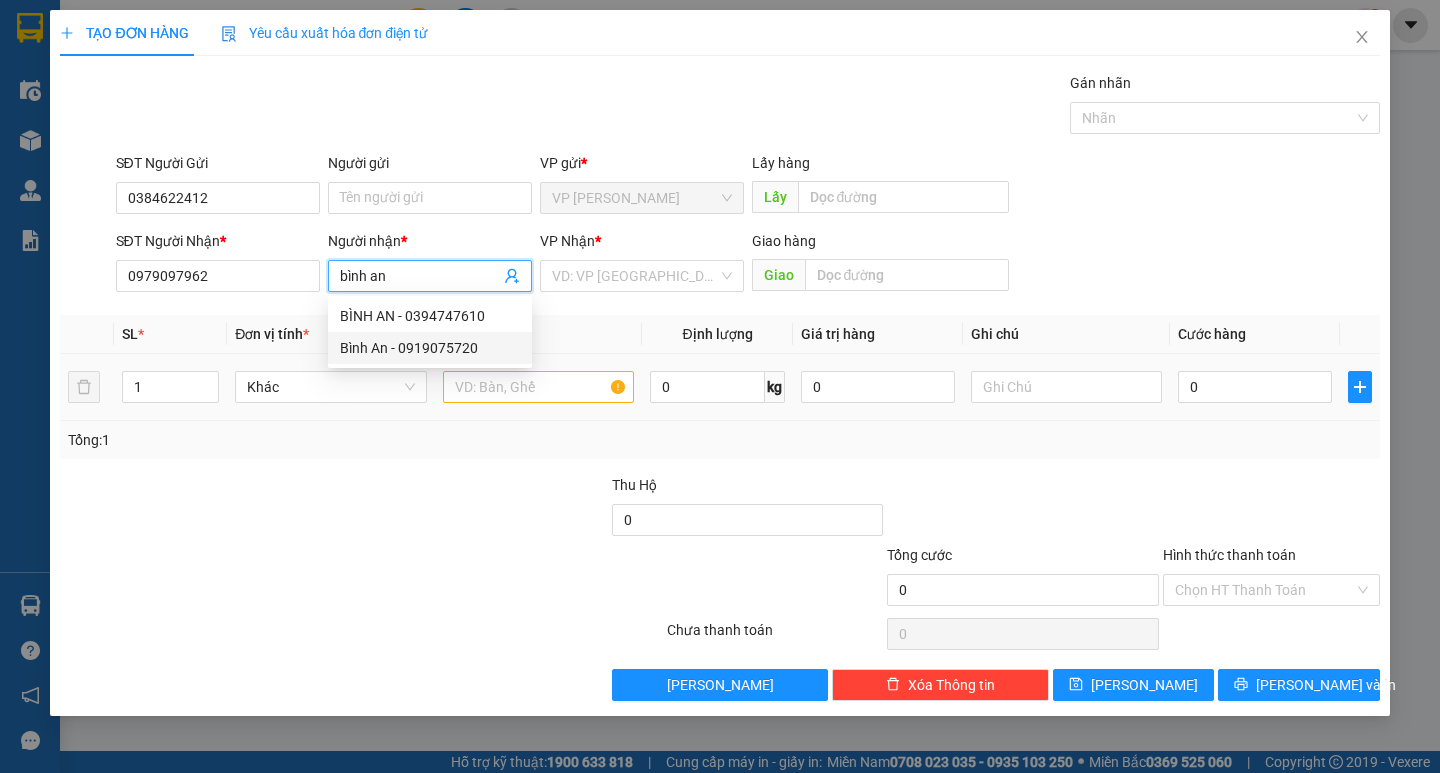 type on "bình an" 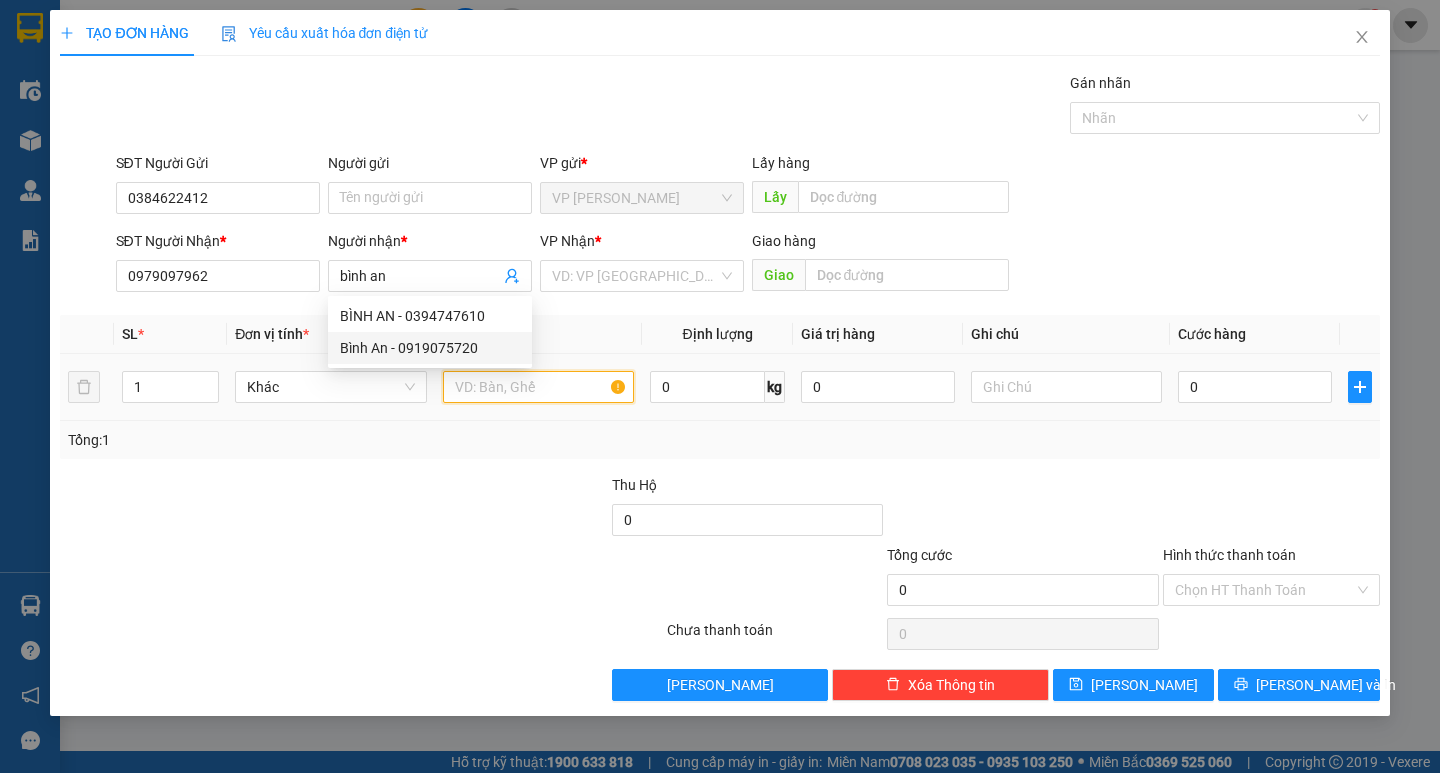 click at bounding box center [538, 387] 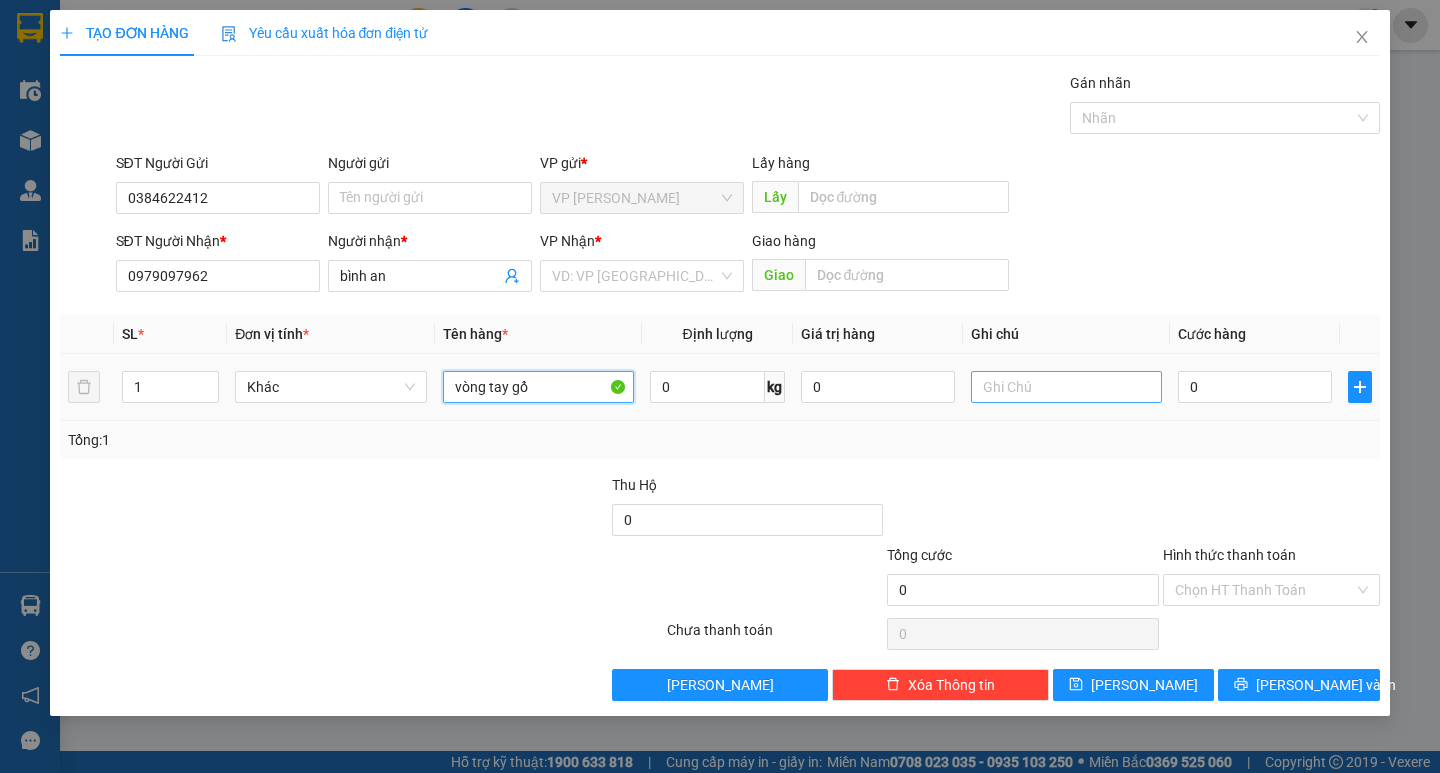 type on "vòng tay gổ" 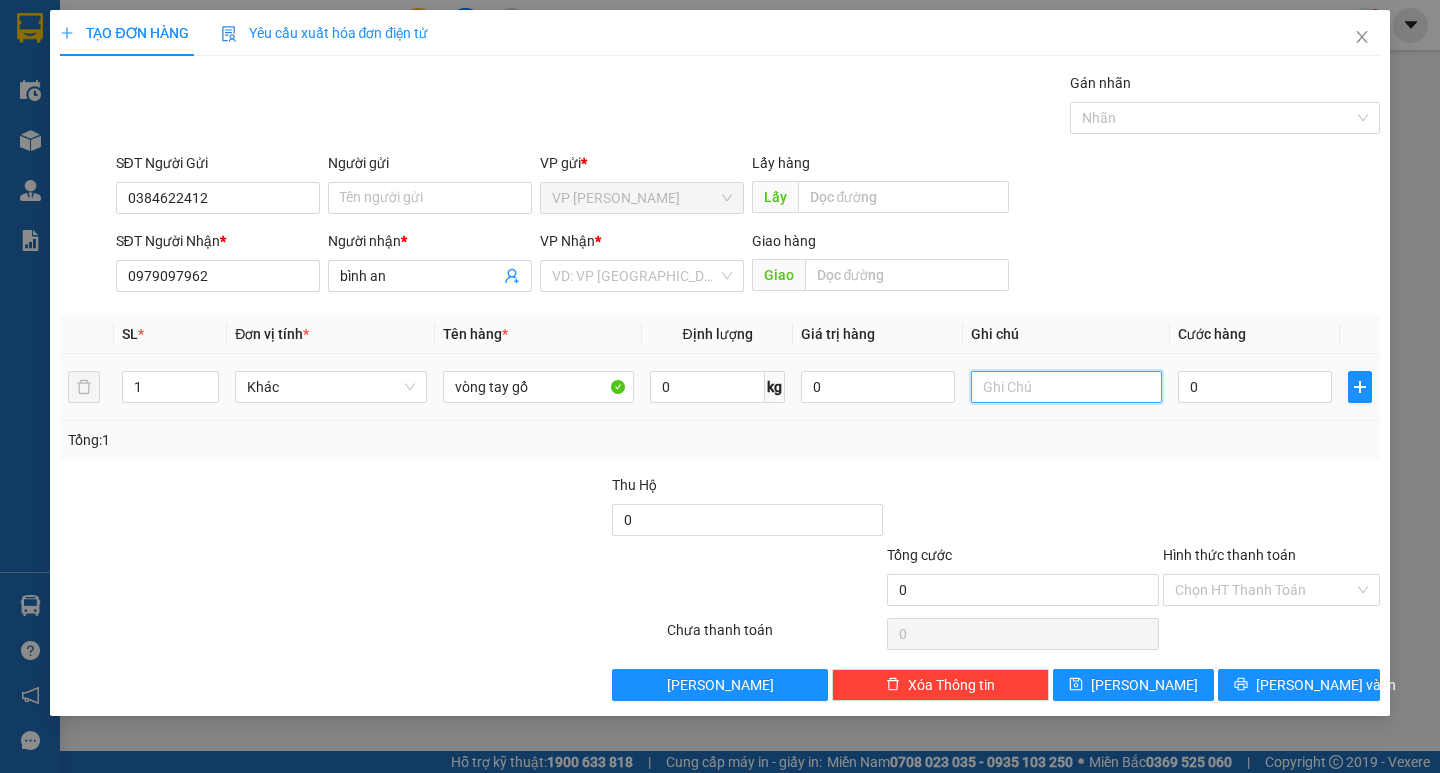 click at bounding box center (1066, 387) 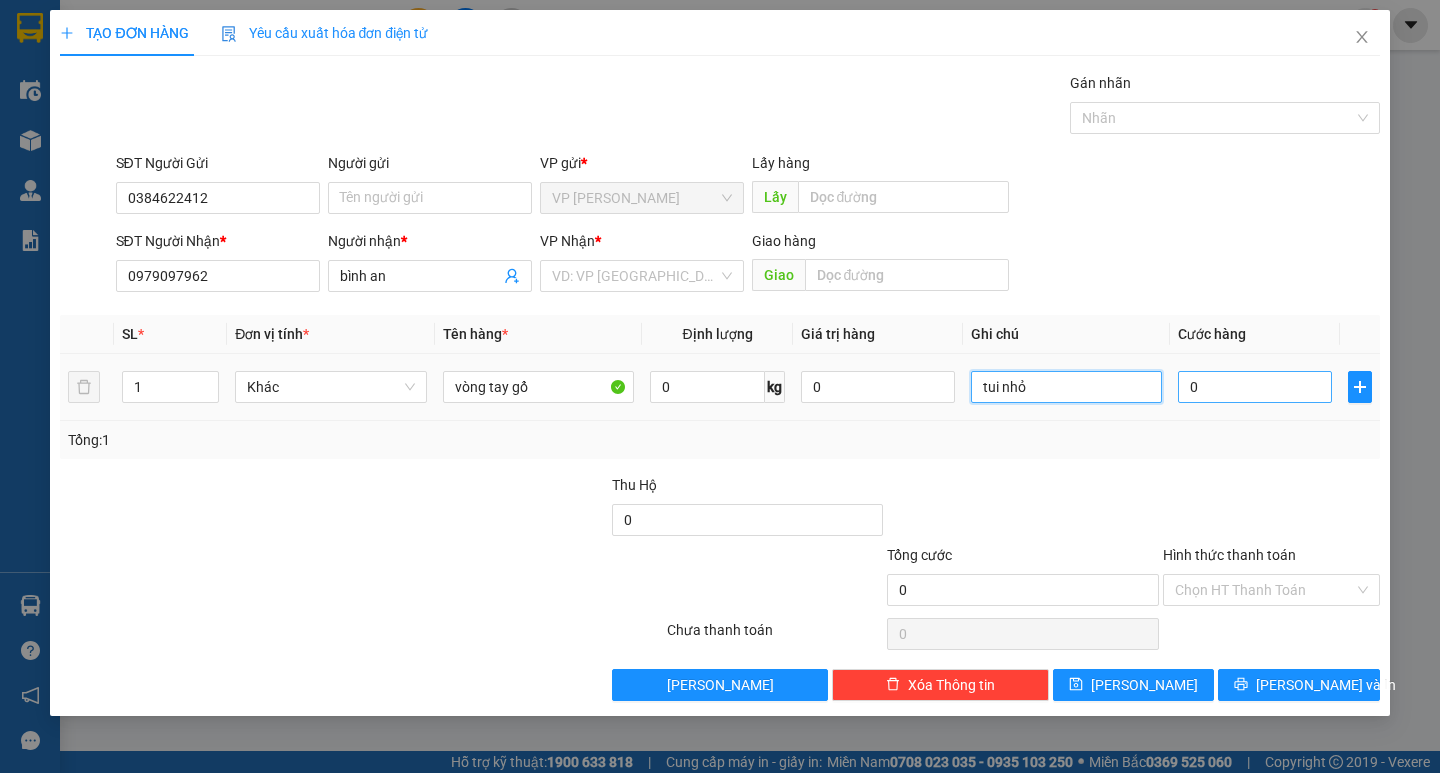 type on "tui nhỏ" 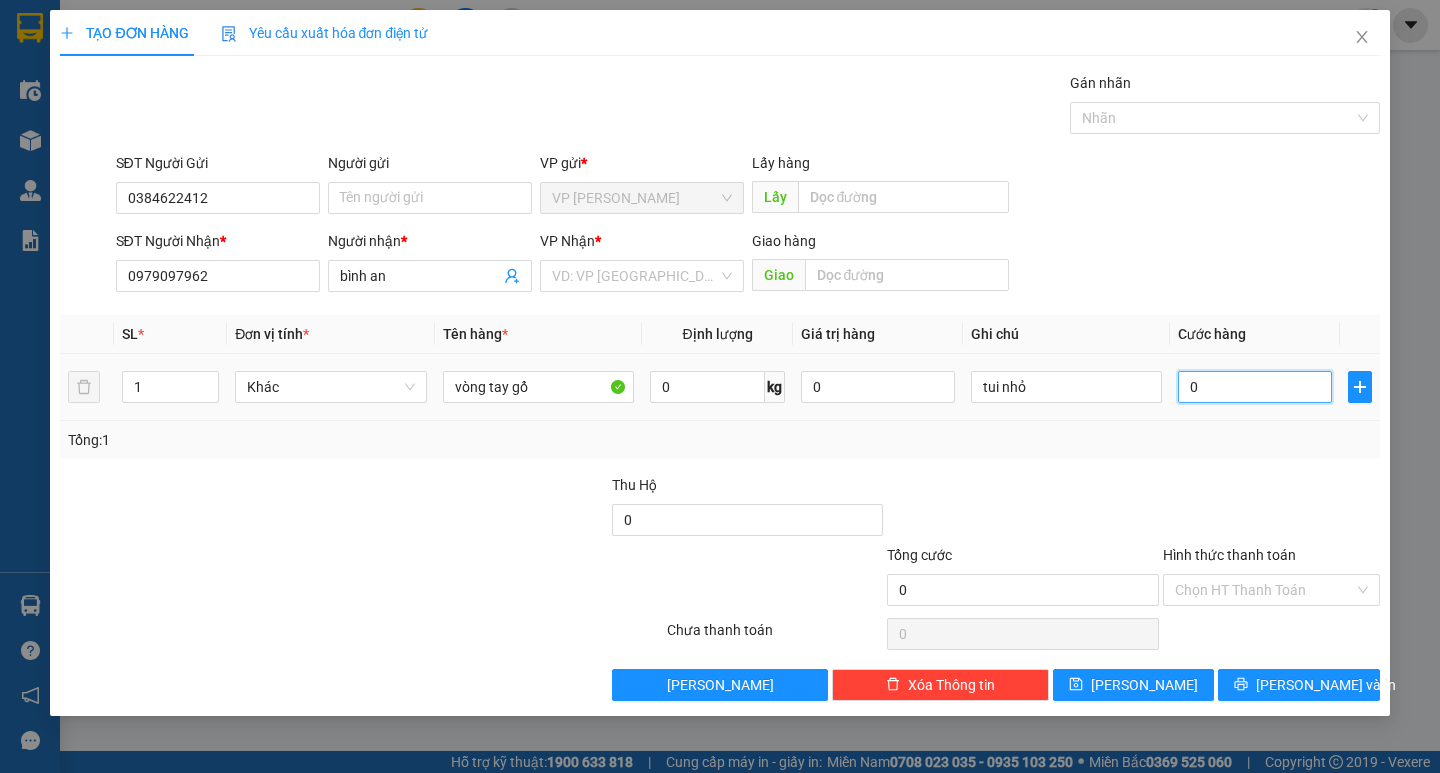 click on "0" at bounding box center (1255, 387) 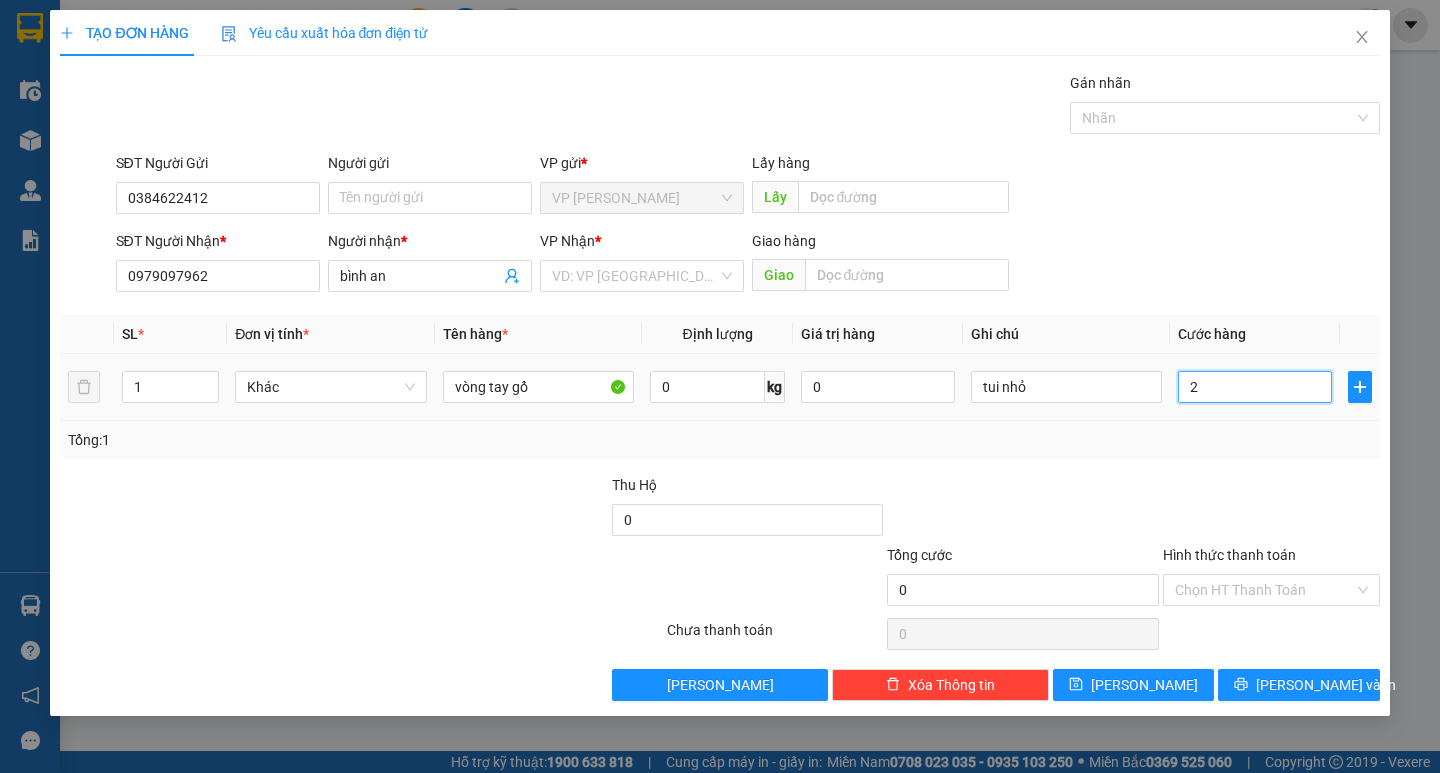 type on "2" 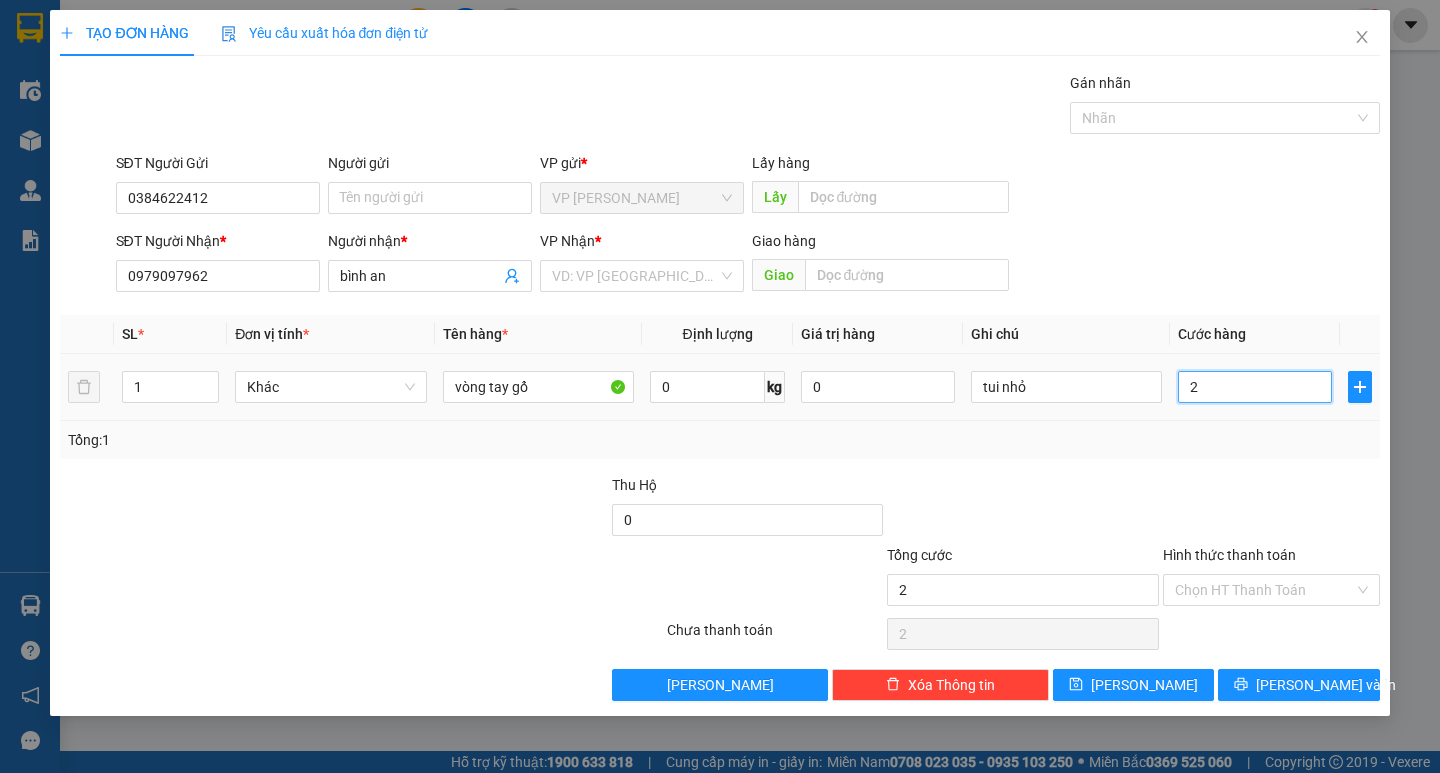 type on "20" 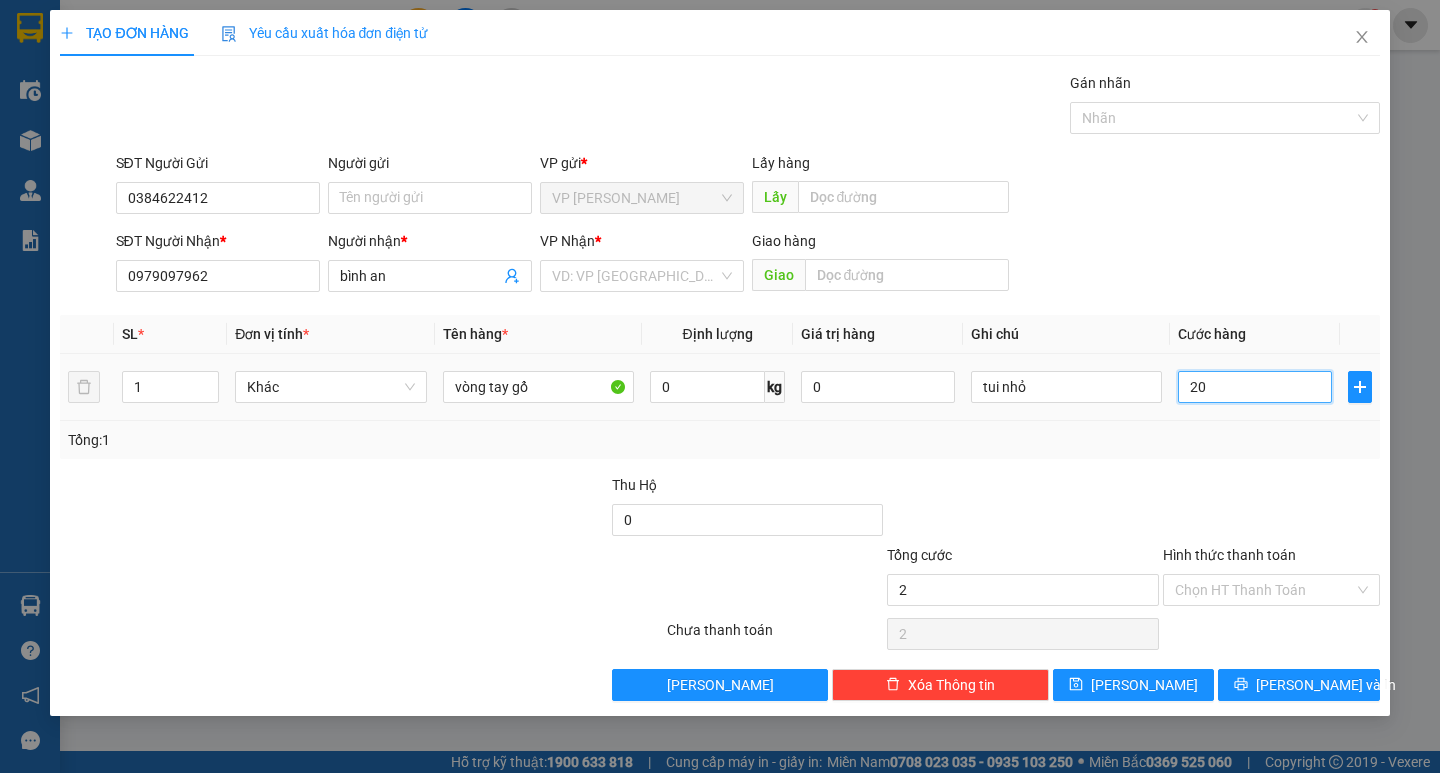 type on "20" 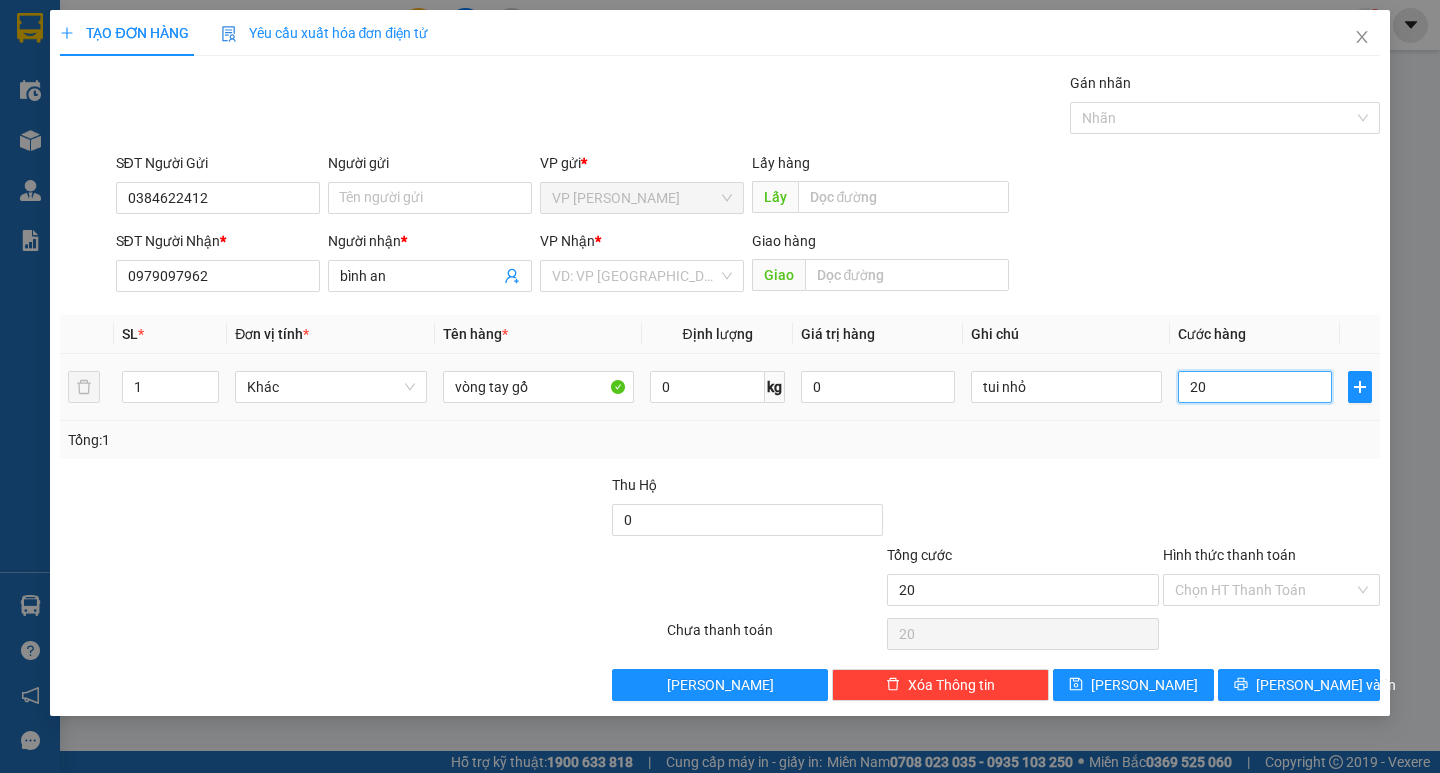 type on "200" 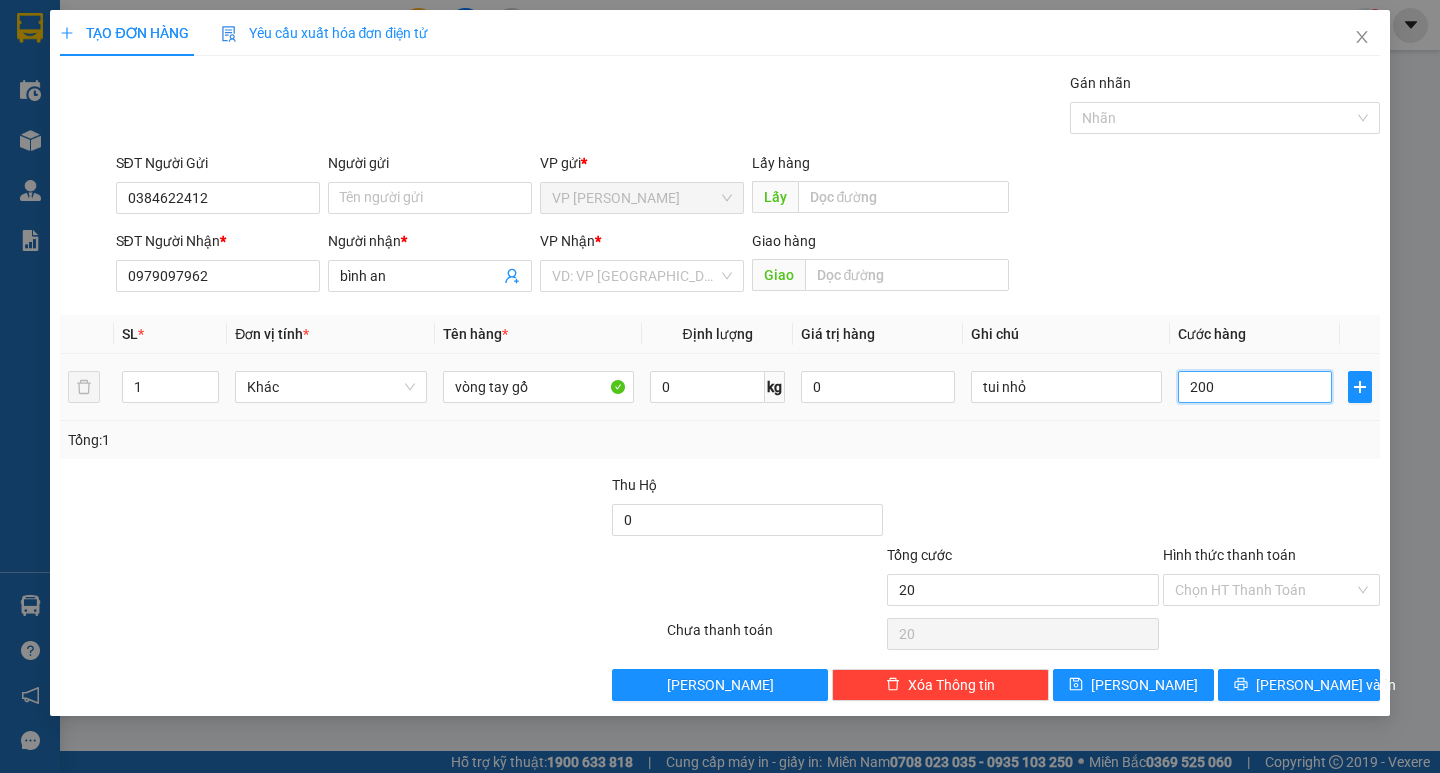 type on "200" 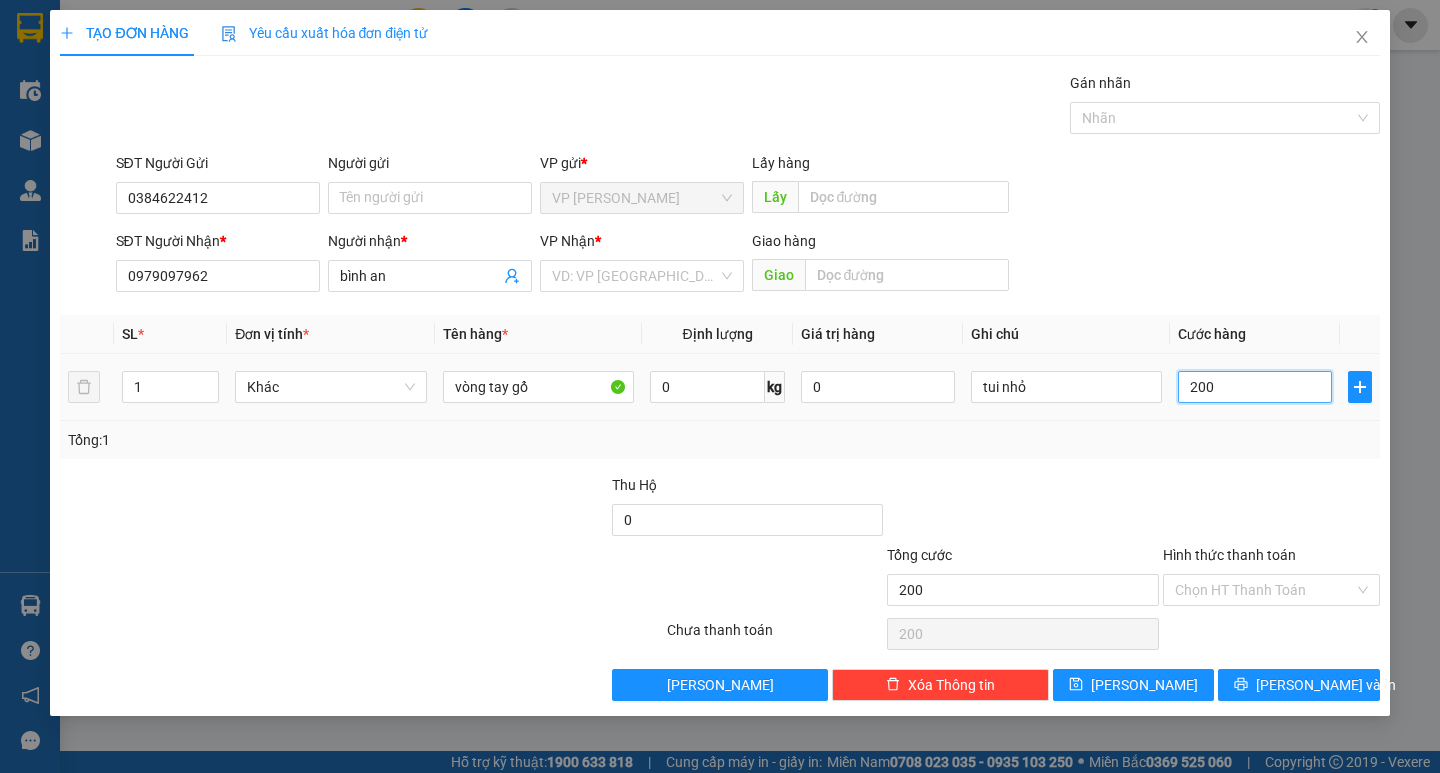 type on "2.000" 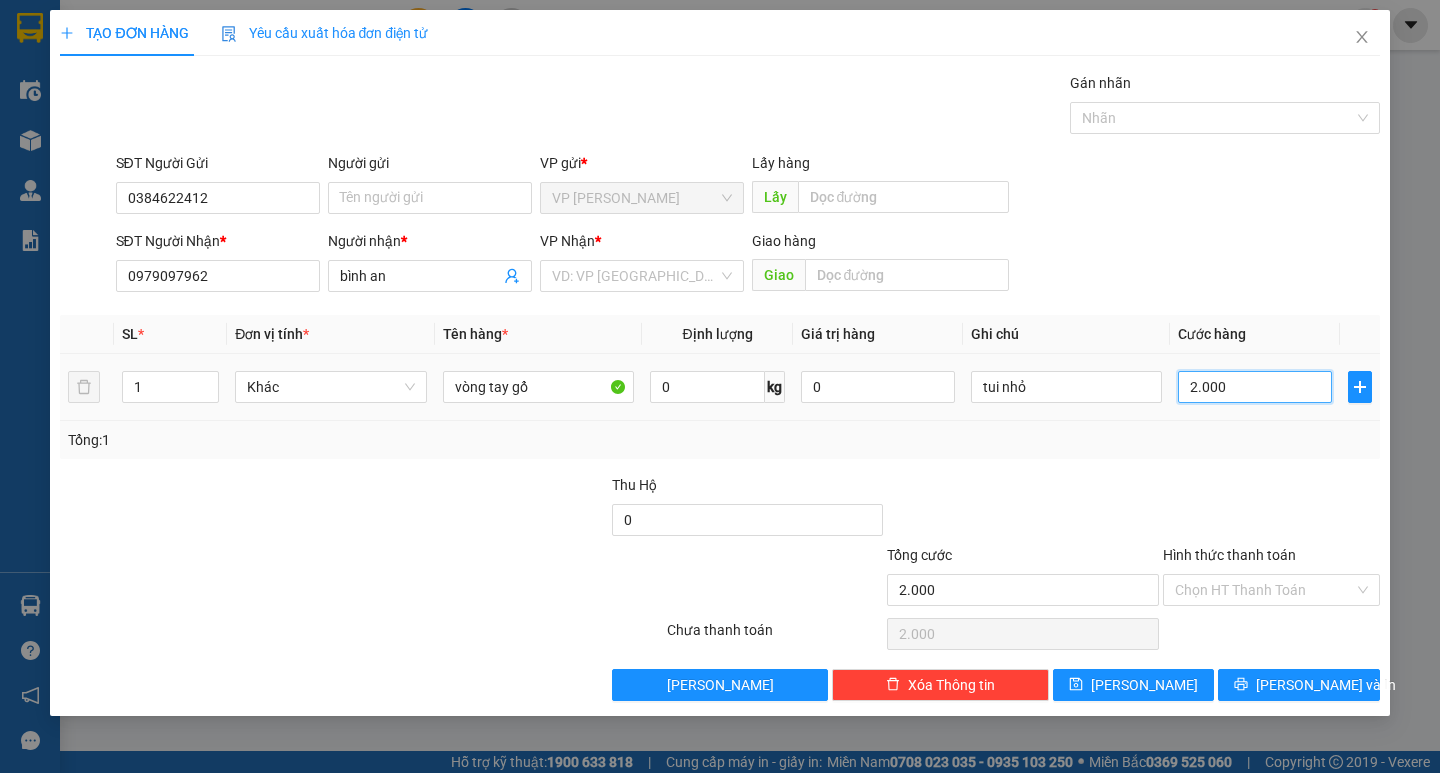 type on "20.000" 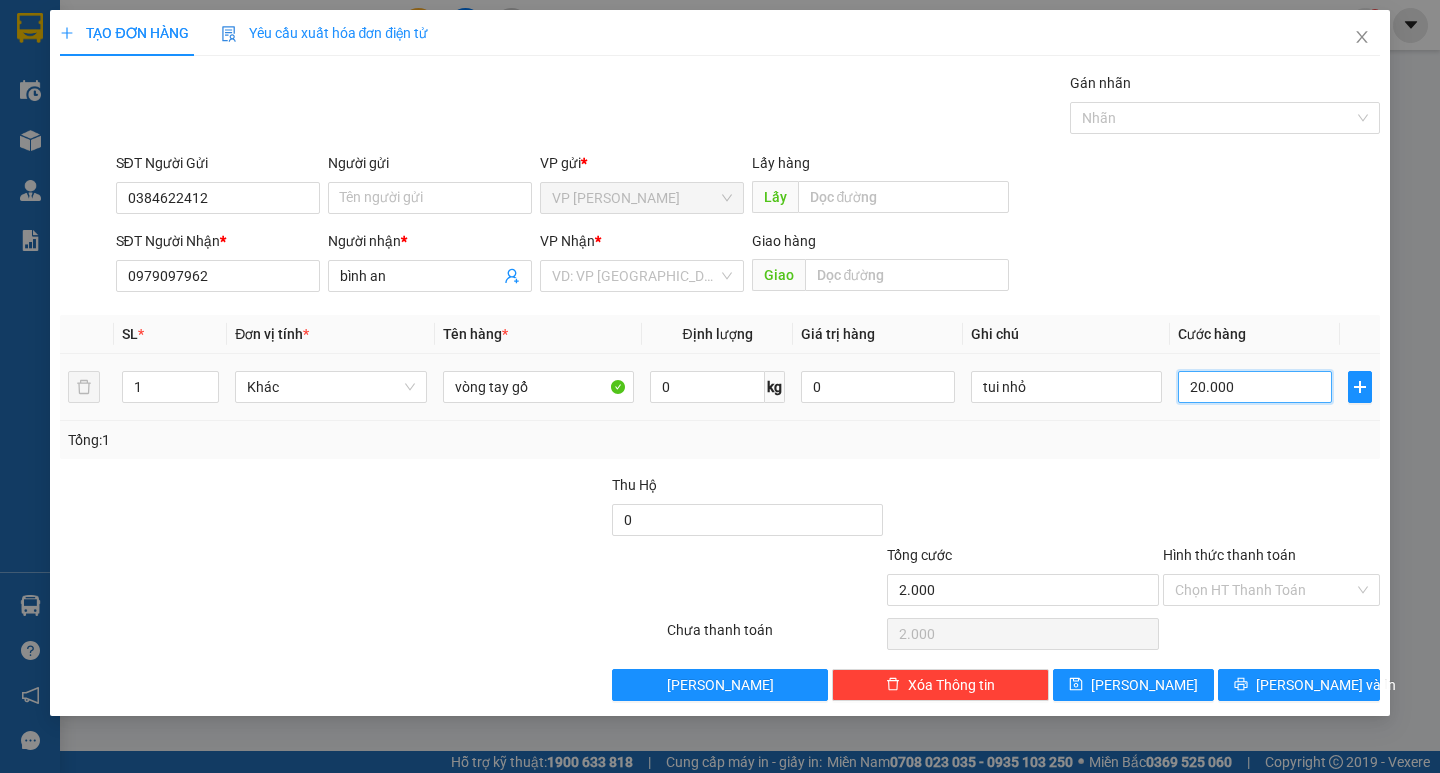 type on "20.000" 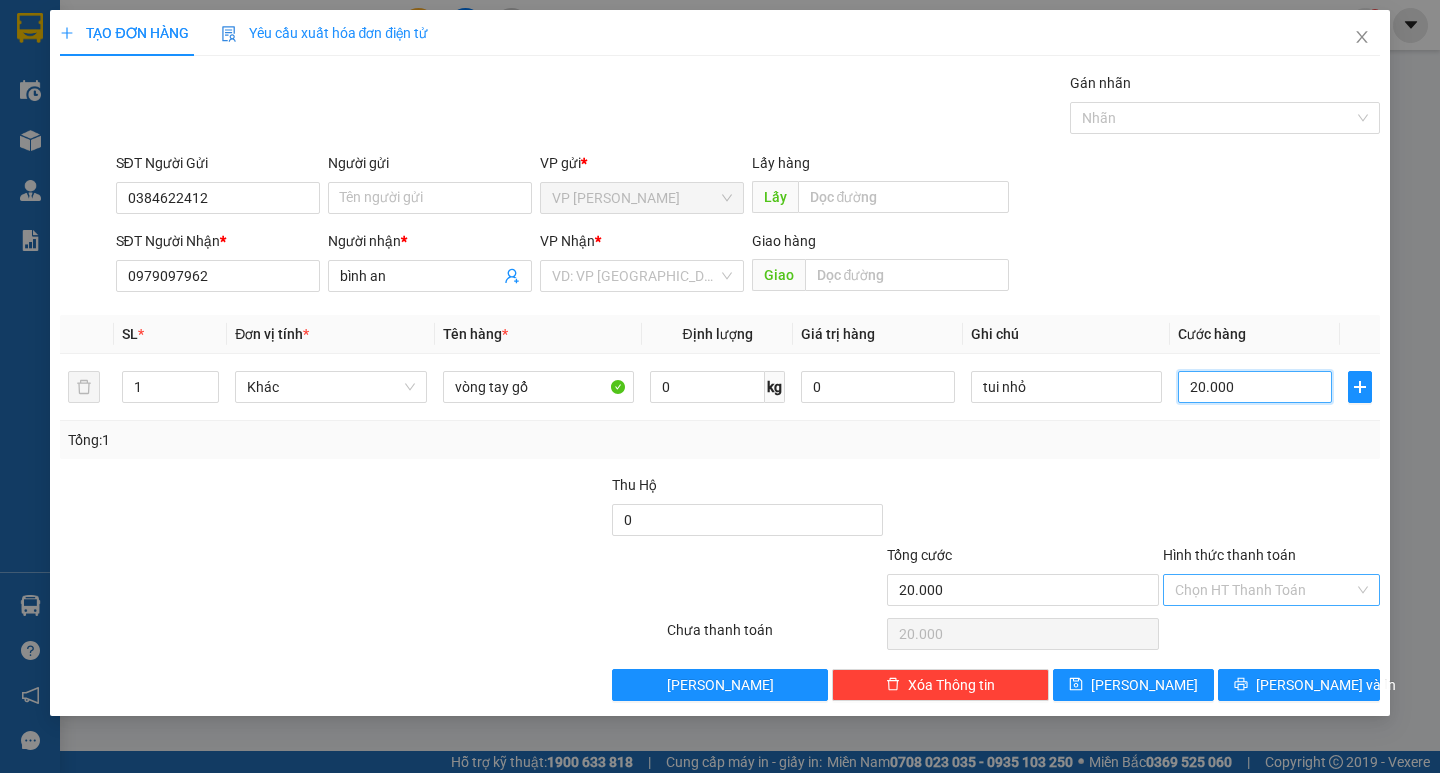 type on "20.000" 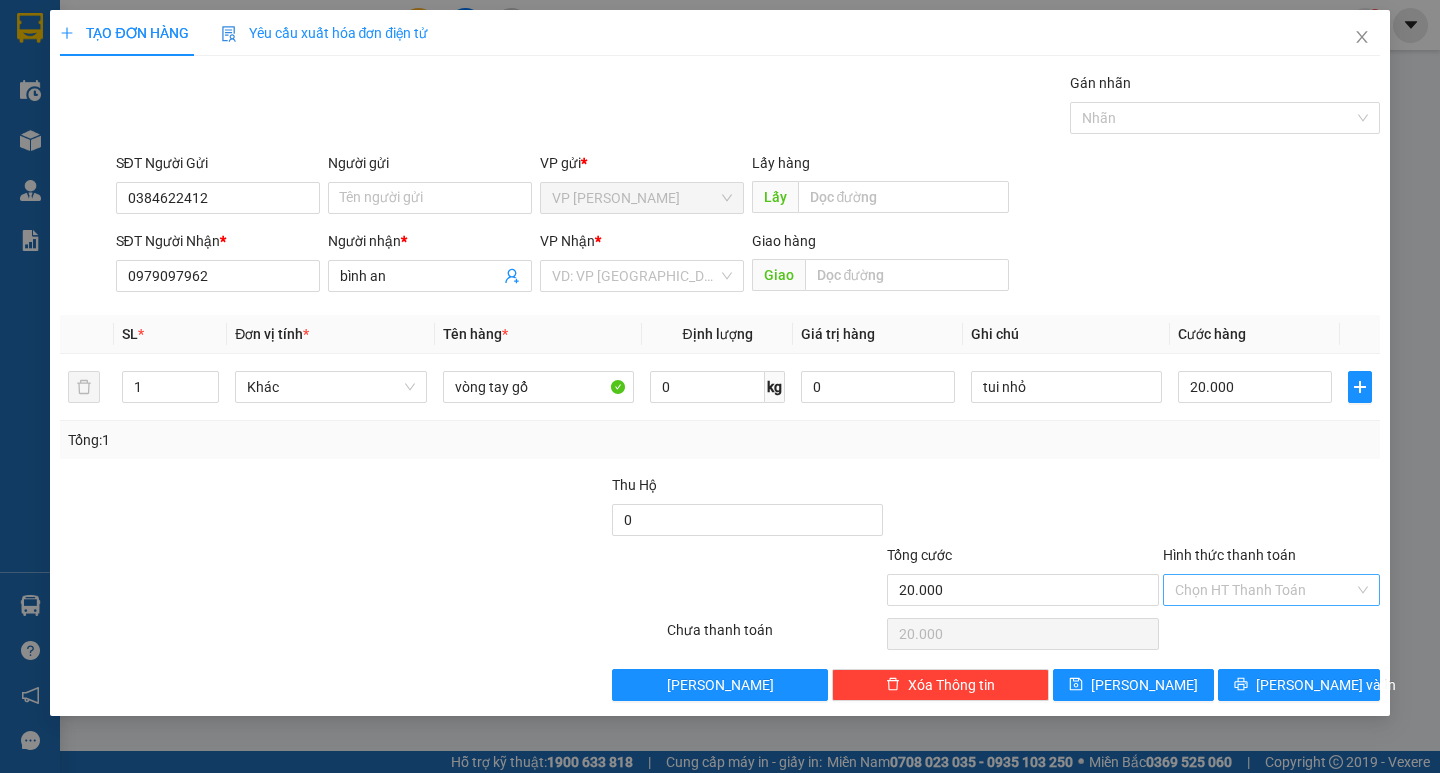 click on "Hình thức thanh toán" at bounding box center [1264, 590] 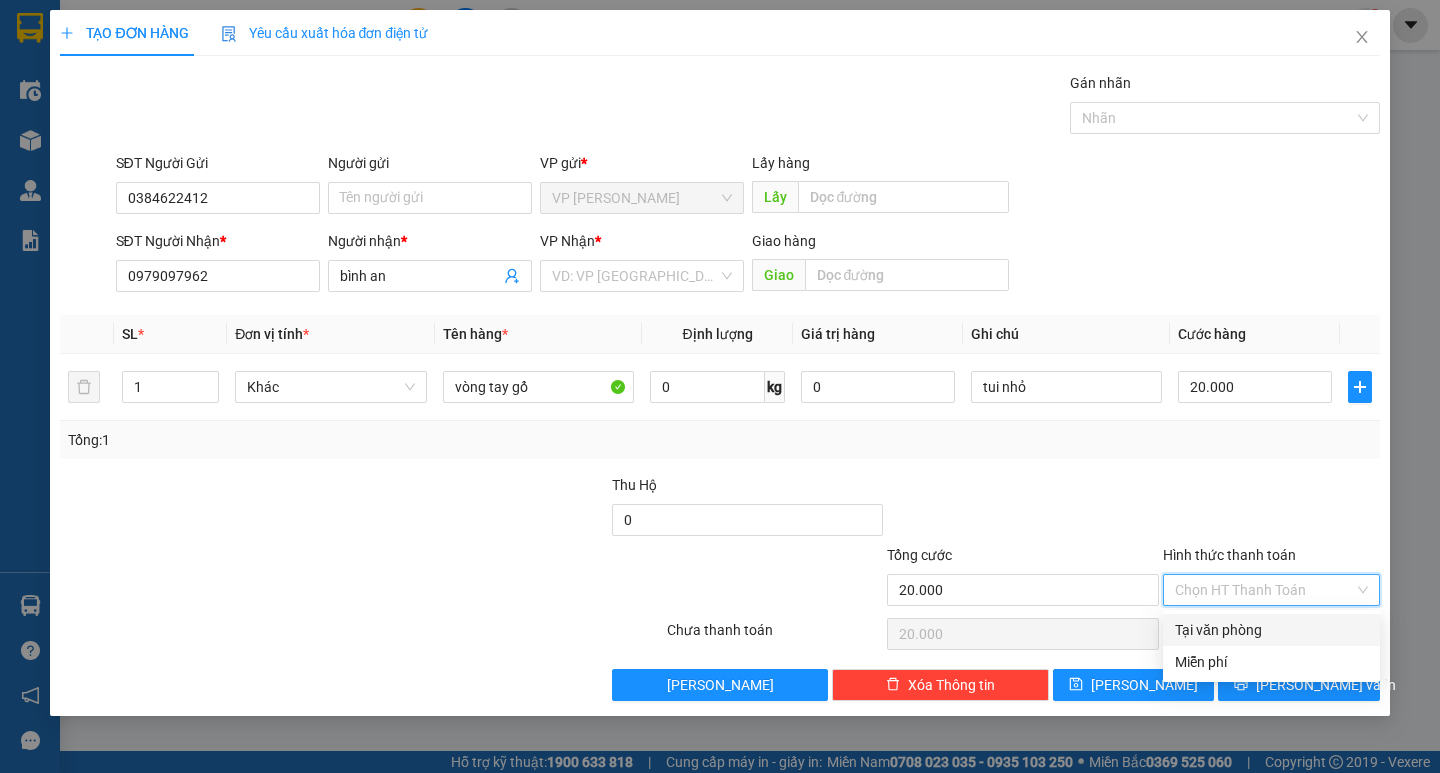 drag, startPoint x: 1227, startPoint y: 629, endPoint x: 1225, endPoint y: 619, distance: 10.198039 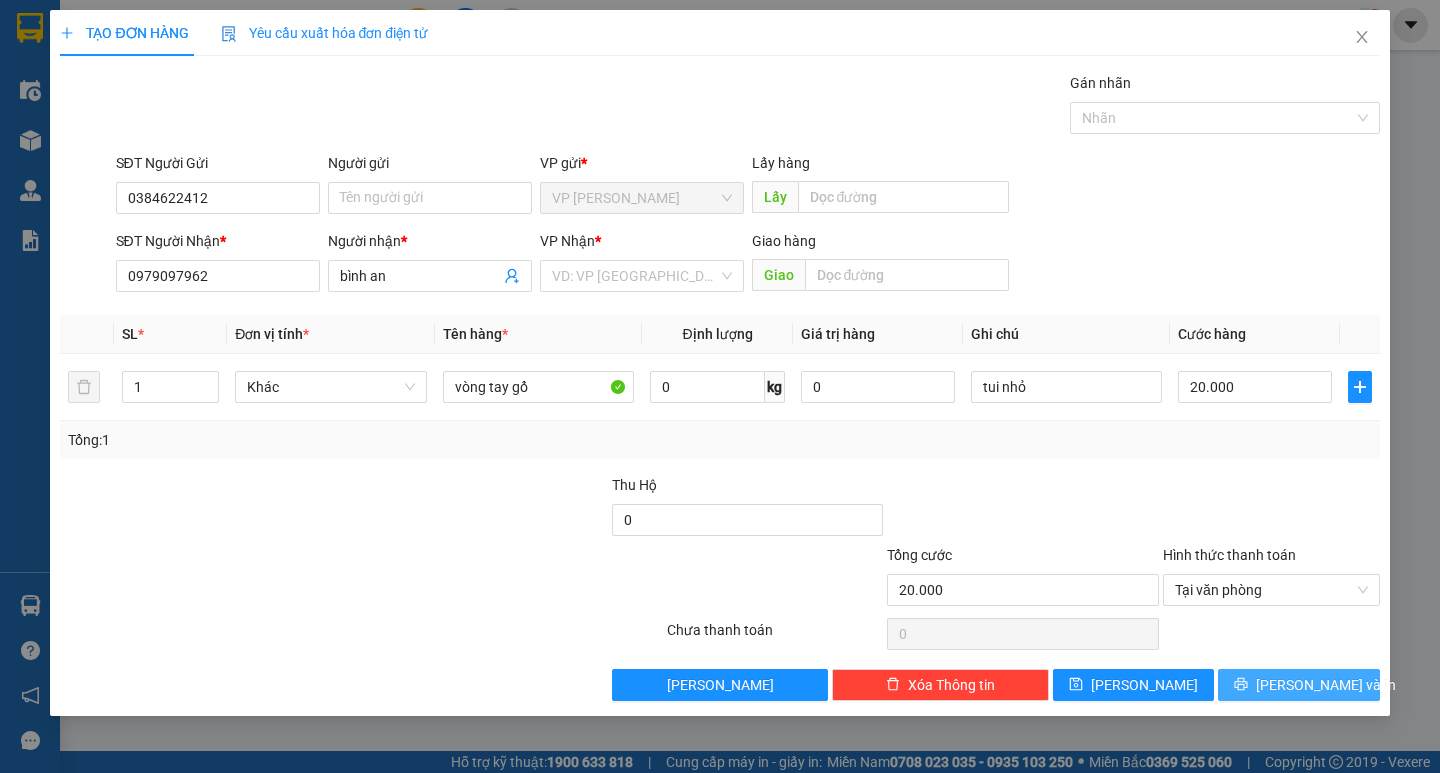 drag, startPoint x: 1297, startPoint y: 680, endPoint x: 1357, endPoint y: 669, distance: 61 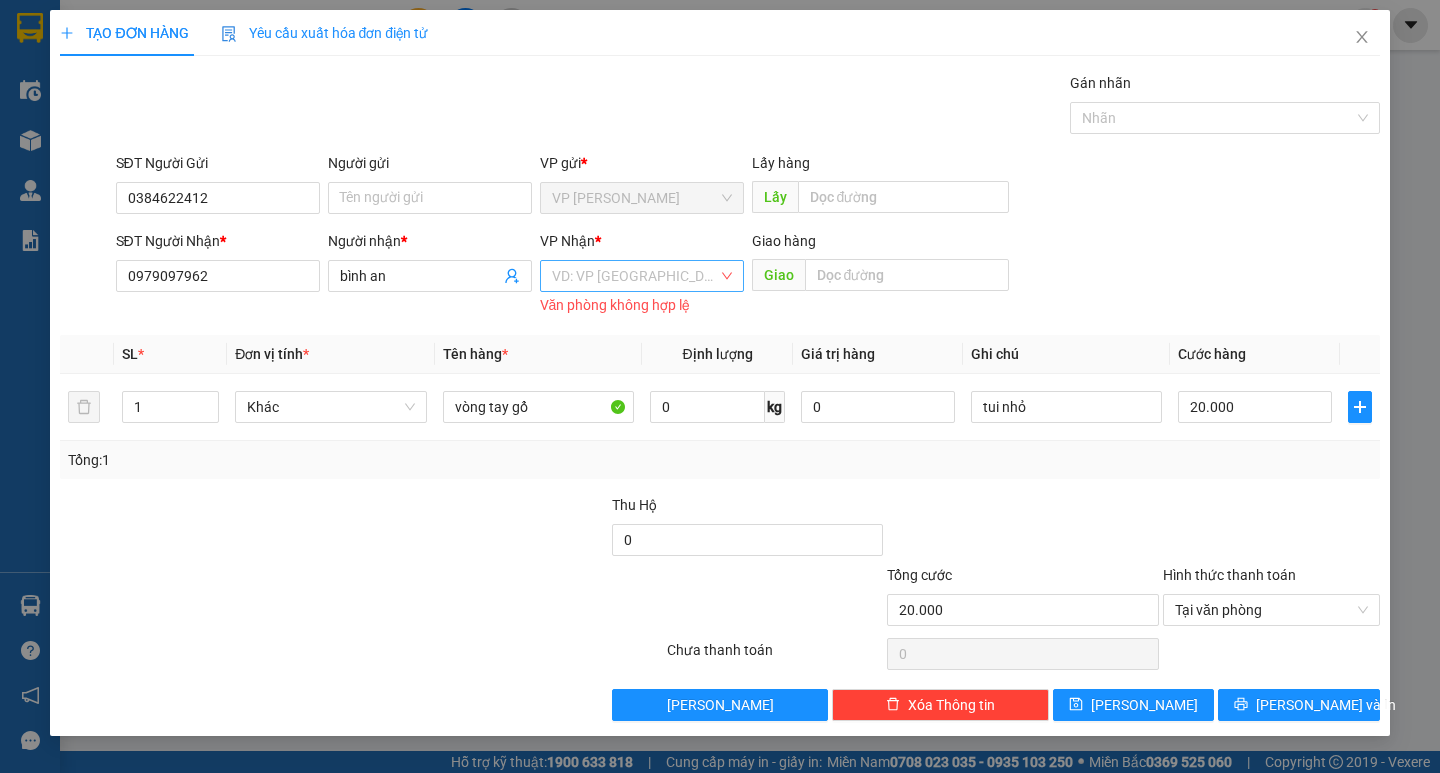 drag, startPoint x: 652, startPoint y: 267, endPoint x: 635, endPoint y: 285, distance: 24.758837 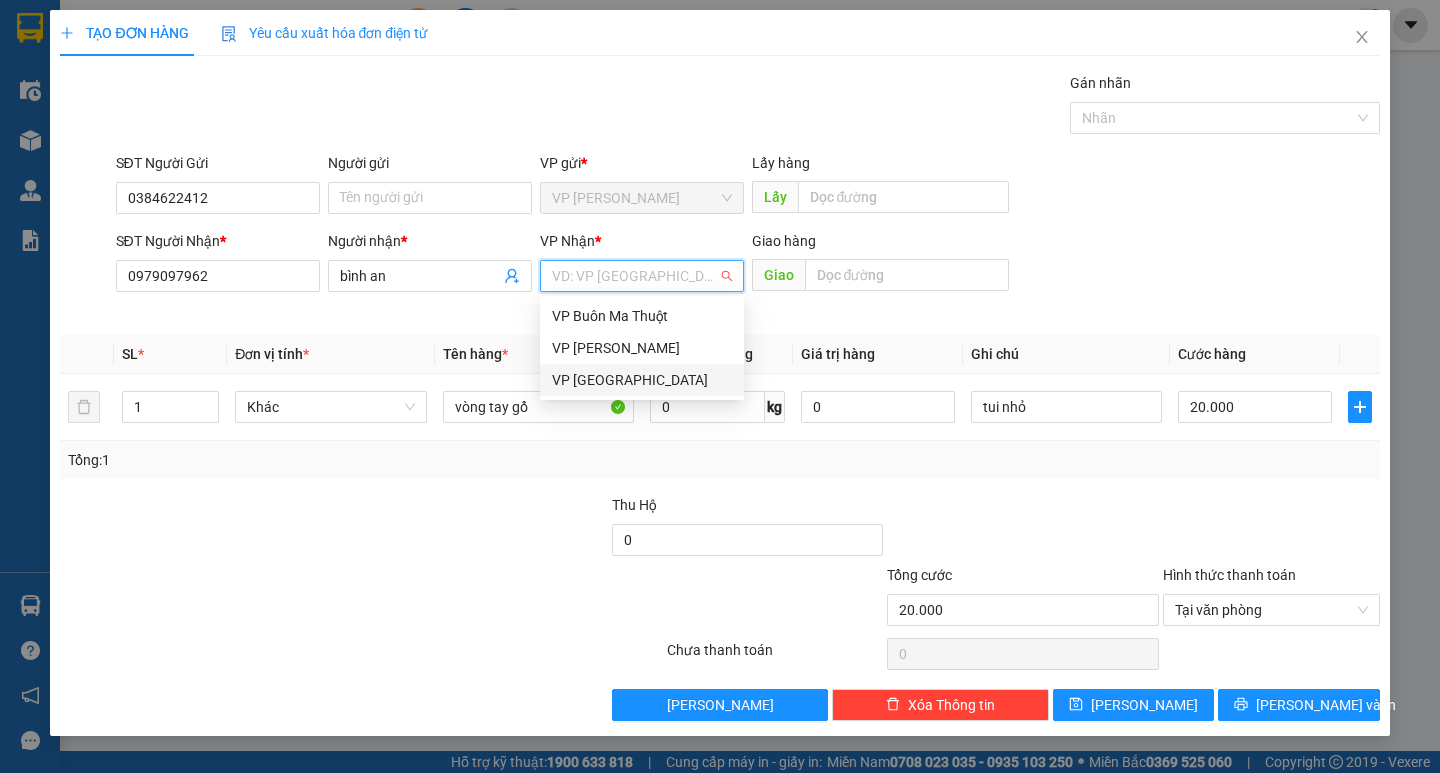 click on "VP [GEOGRAPHIC_DATA]" at bounding box center (642, 380) 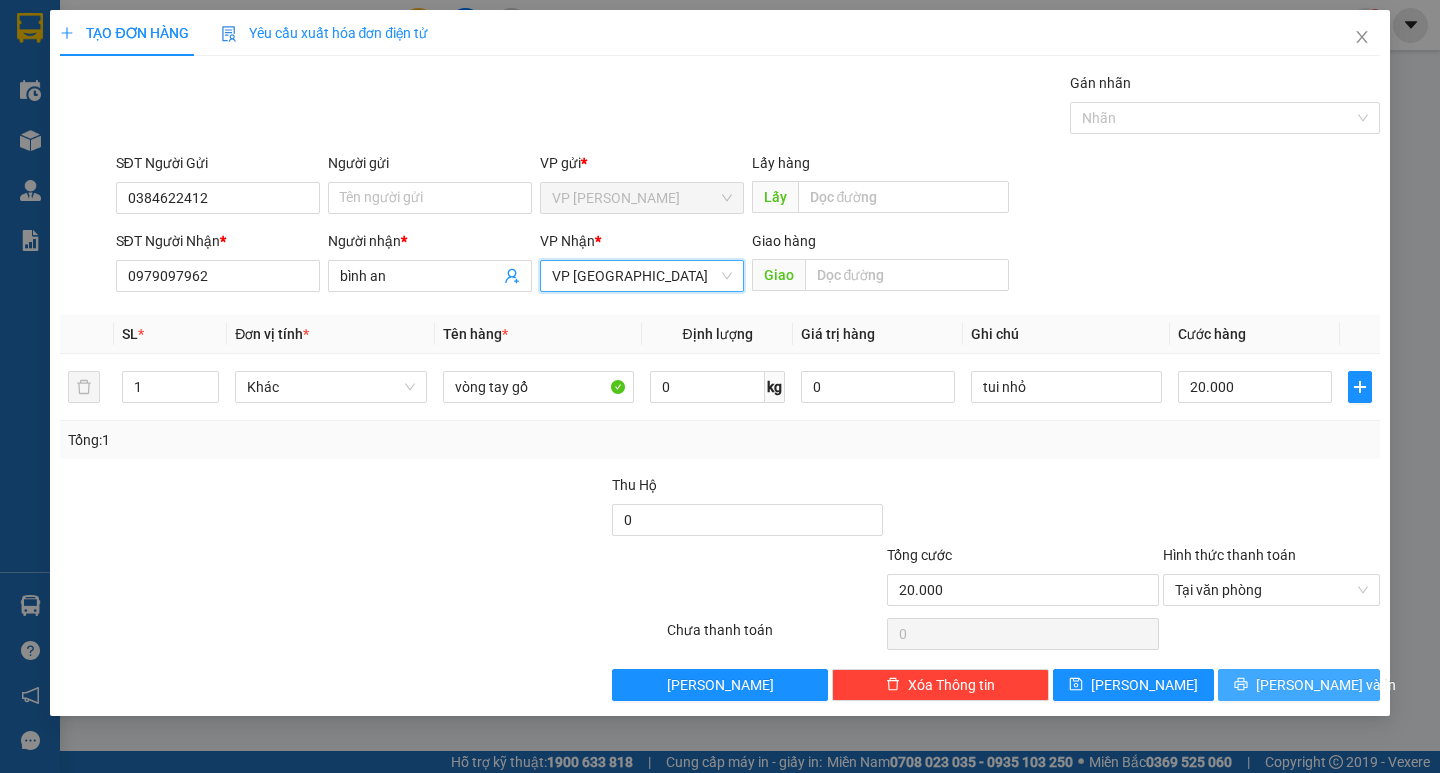 click on "[PERSON_NAME] và In" at bounding box center (1298, 685) 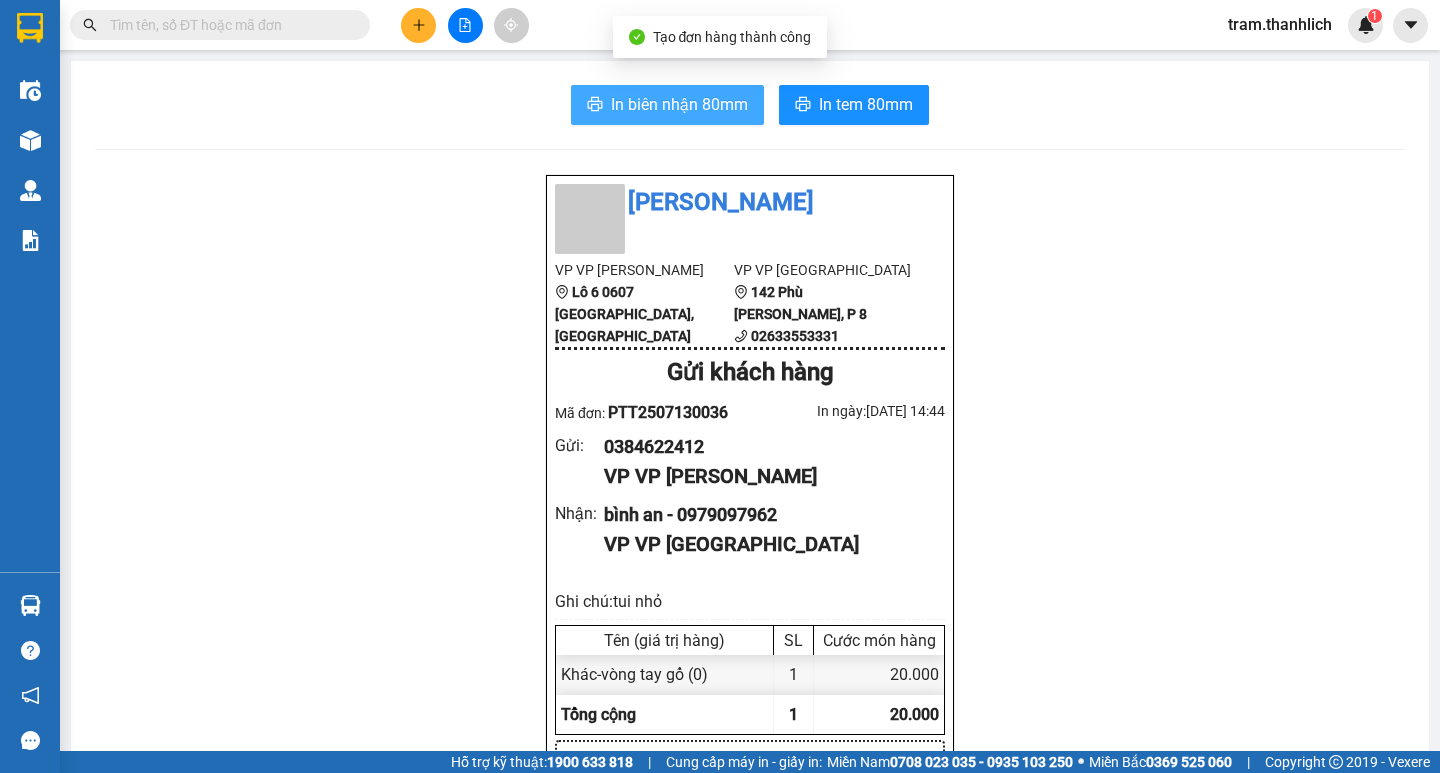 click on "In biên nhận 80mm" at bounding box center [667, 105] 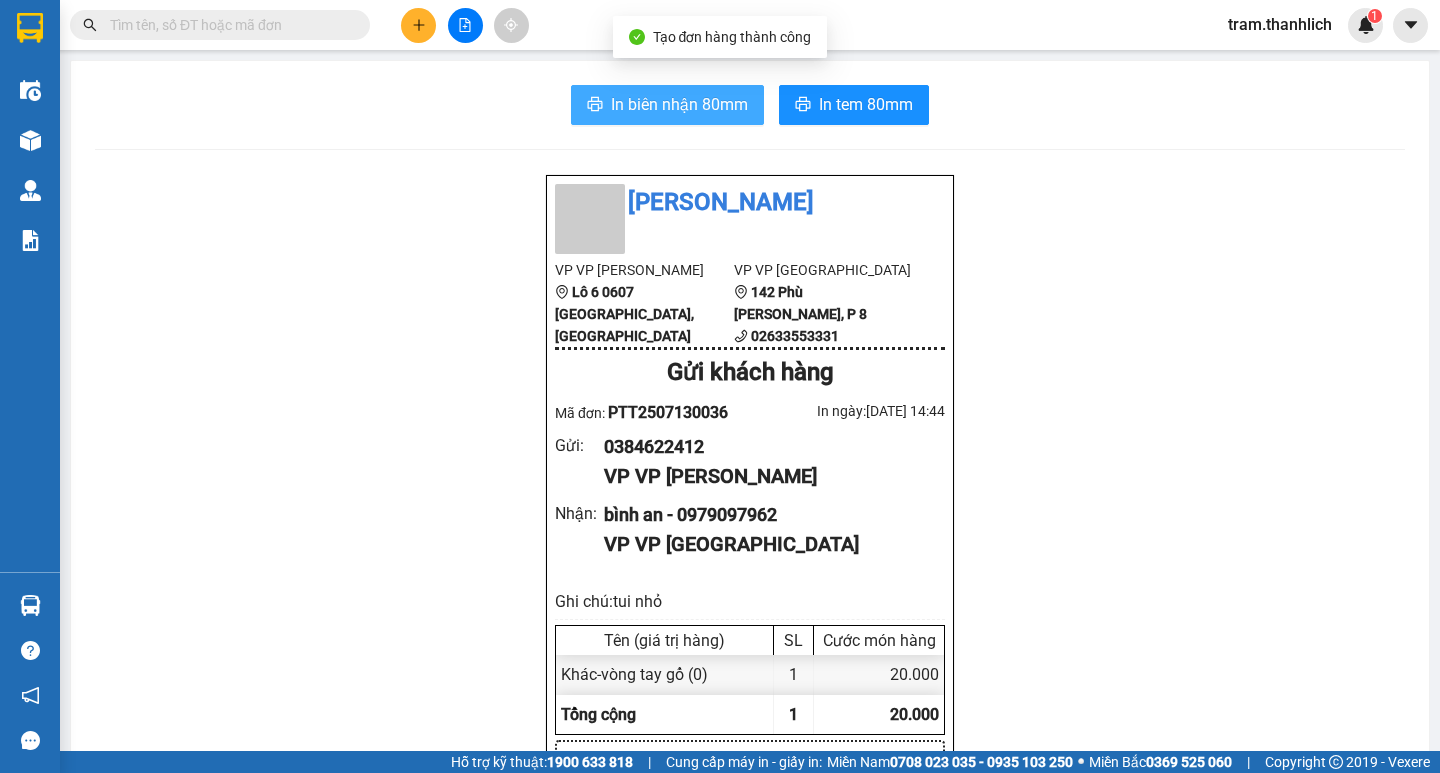 scroll, scrollTop: 0, scrollLeft: 0, axis: both 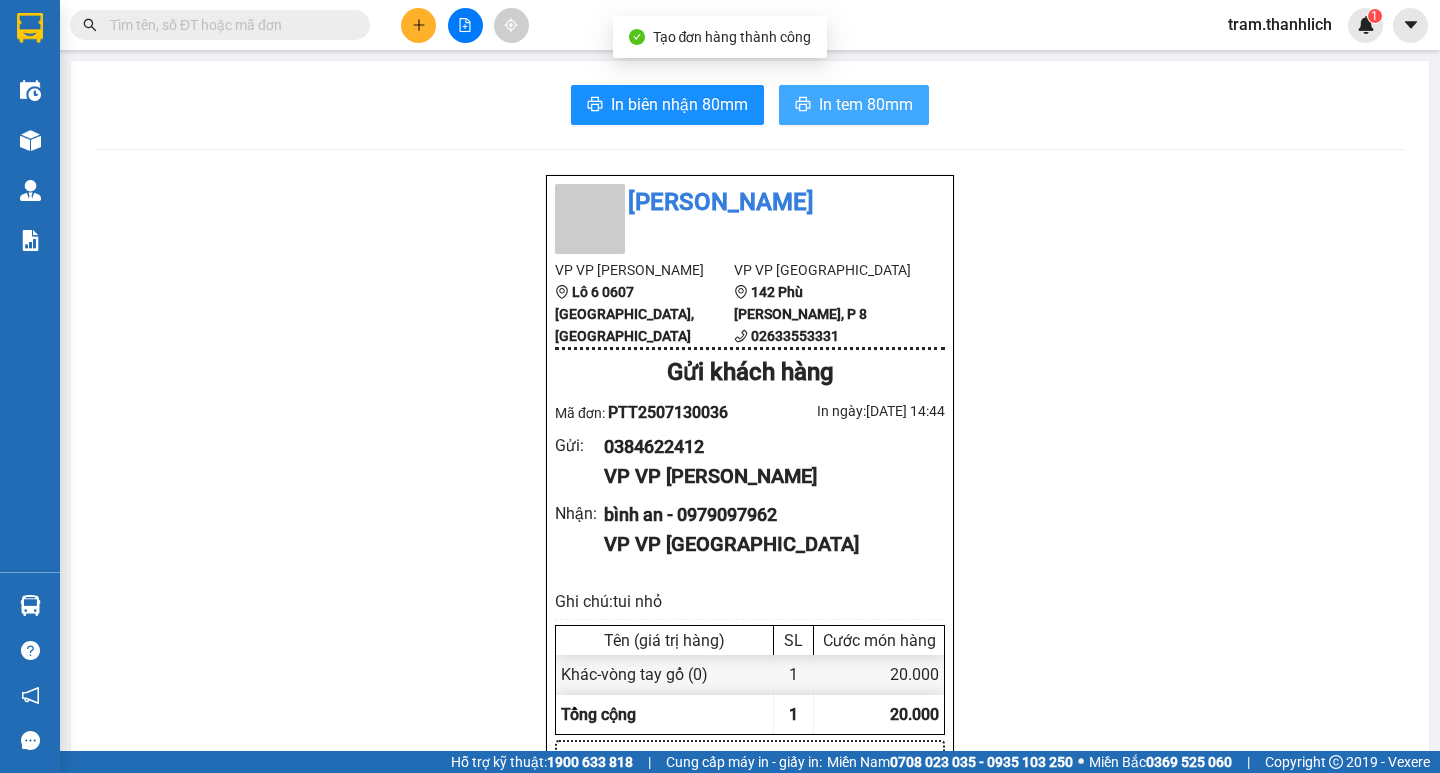 click on "In tem 80mm" at bounding box center [866, 104] 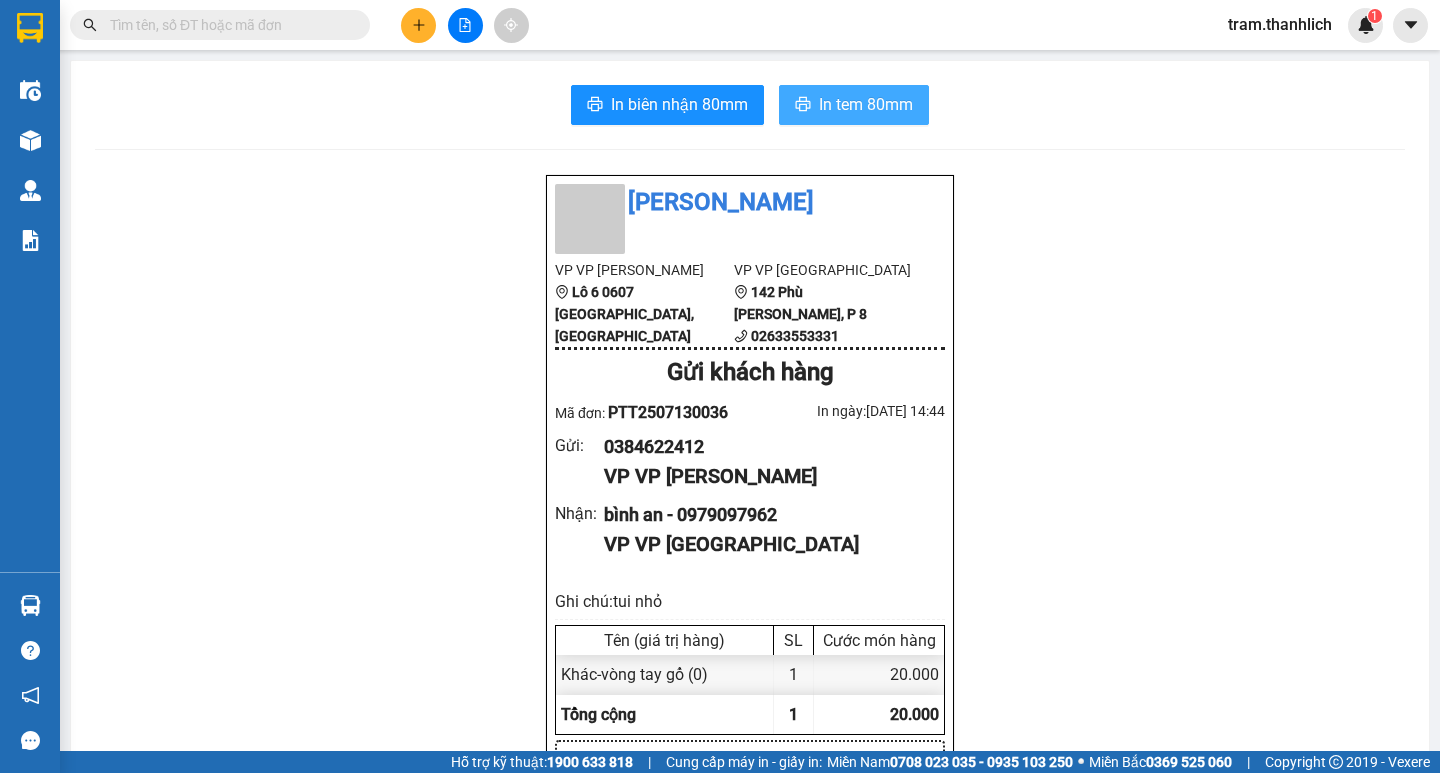 scroll, scrollTop: 0, scrollLeft: 0, axis: both 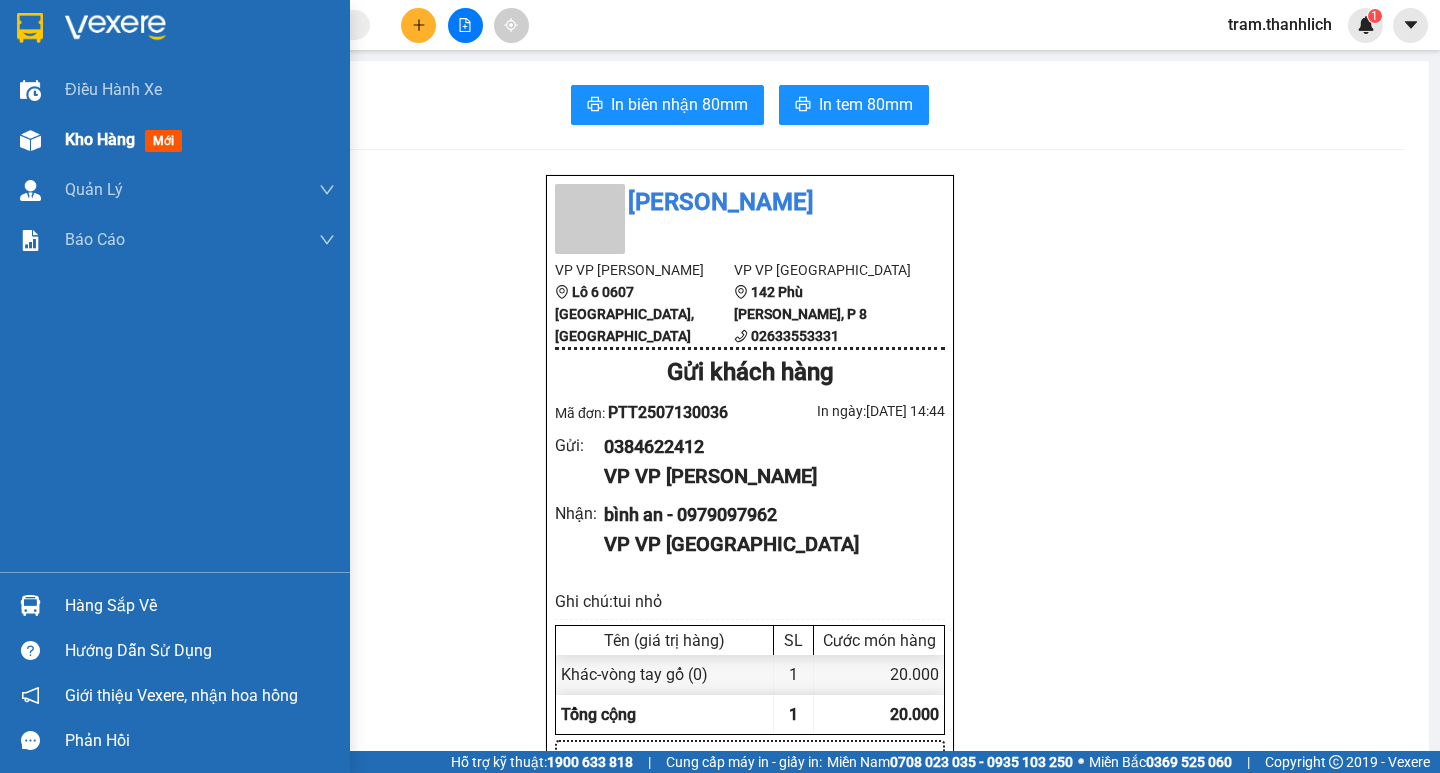 click on "Kho hàng" at bounding box center (100, 139) 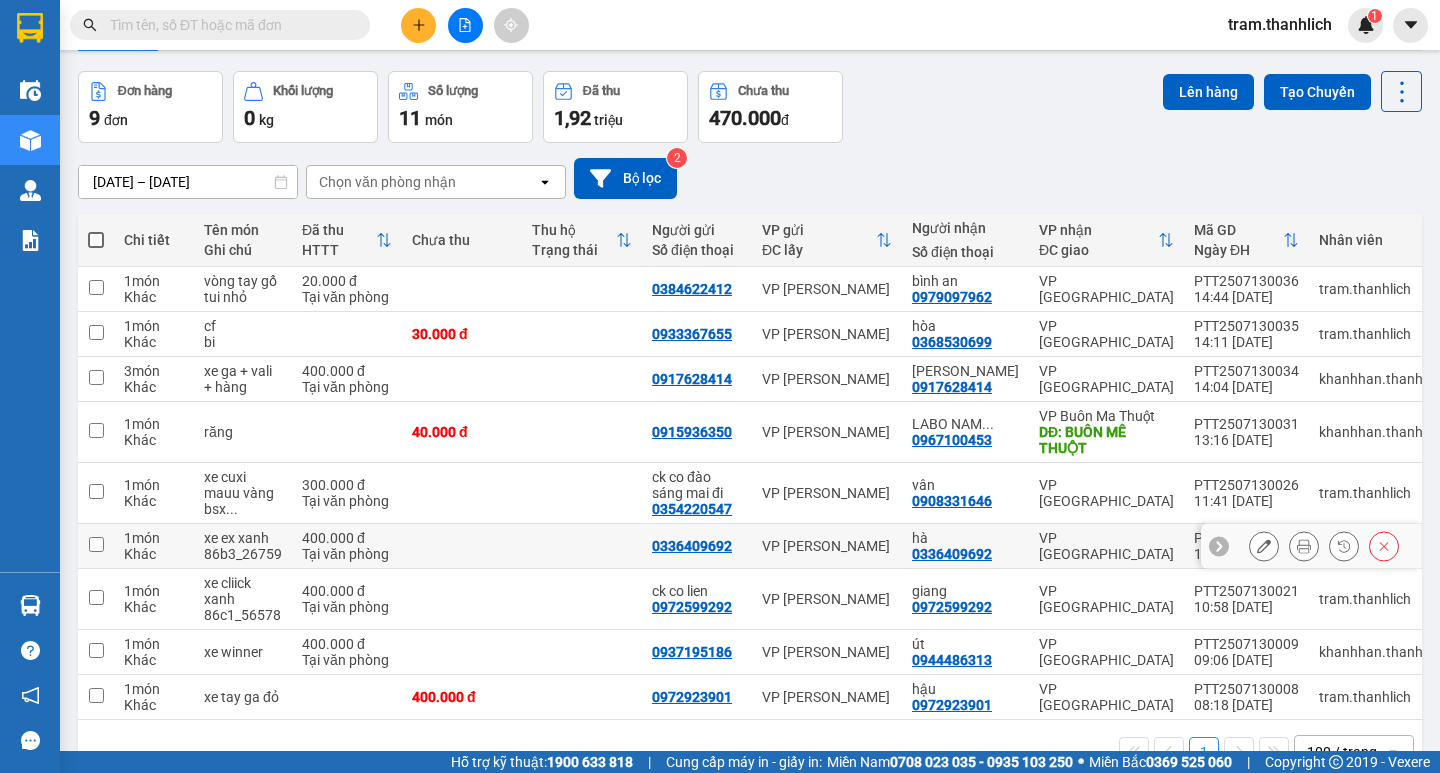 scroll, scrollTop: 127, scrollLeft: 0, axis: vertical 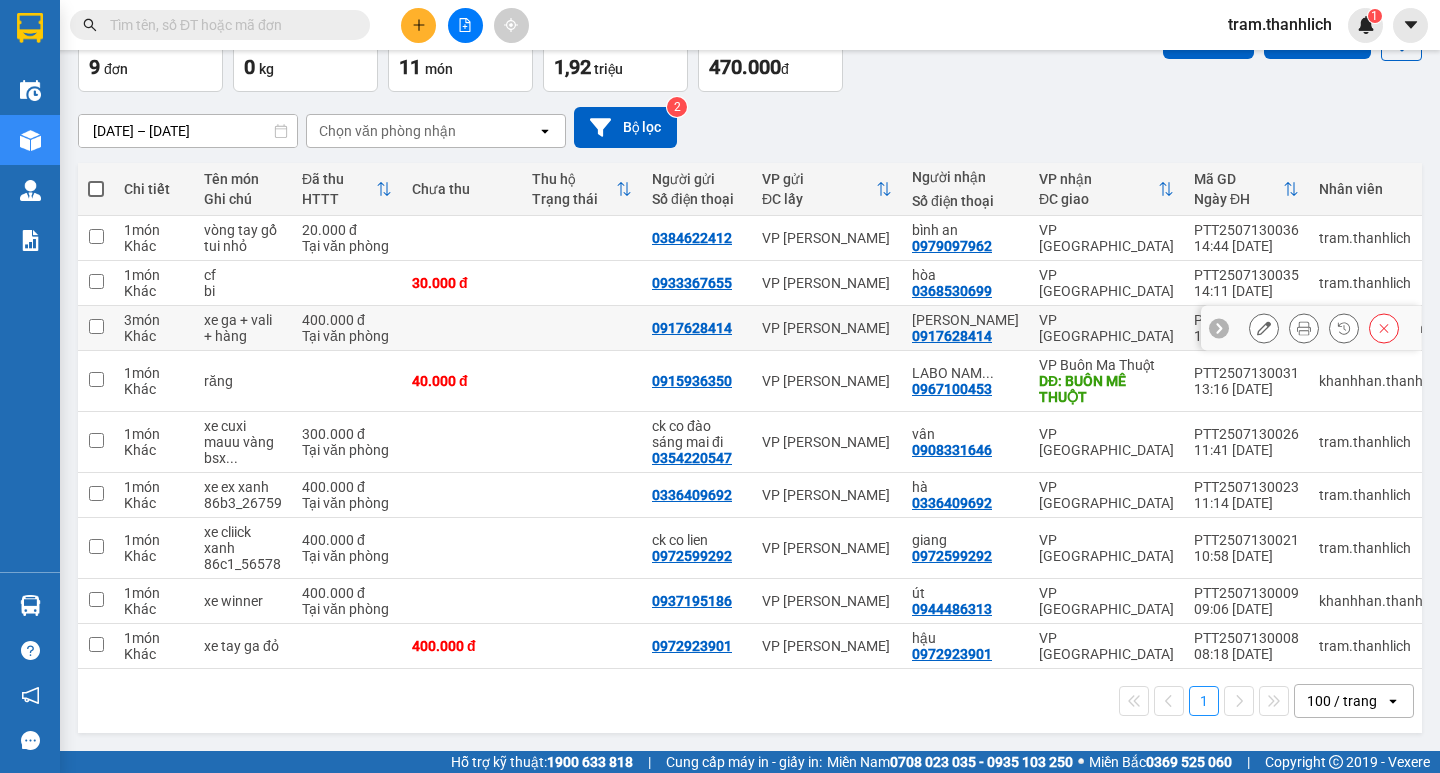 click on "VP [PERSON_NAME]" at bounding box center (827, 328) 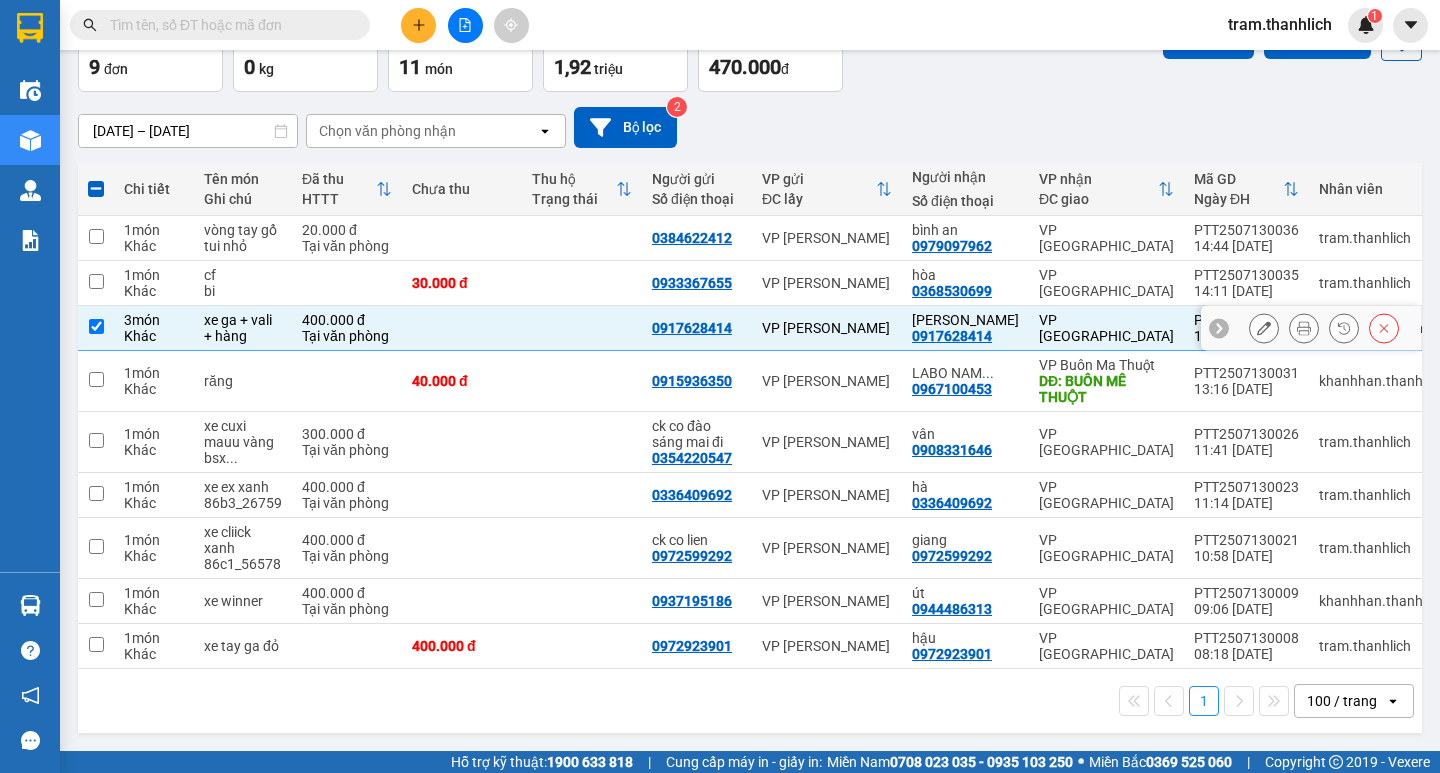click on "VP [PERSON_NAME]" at bounding box center [827, 328] 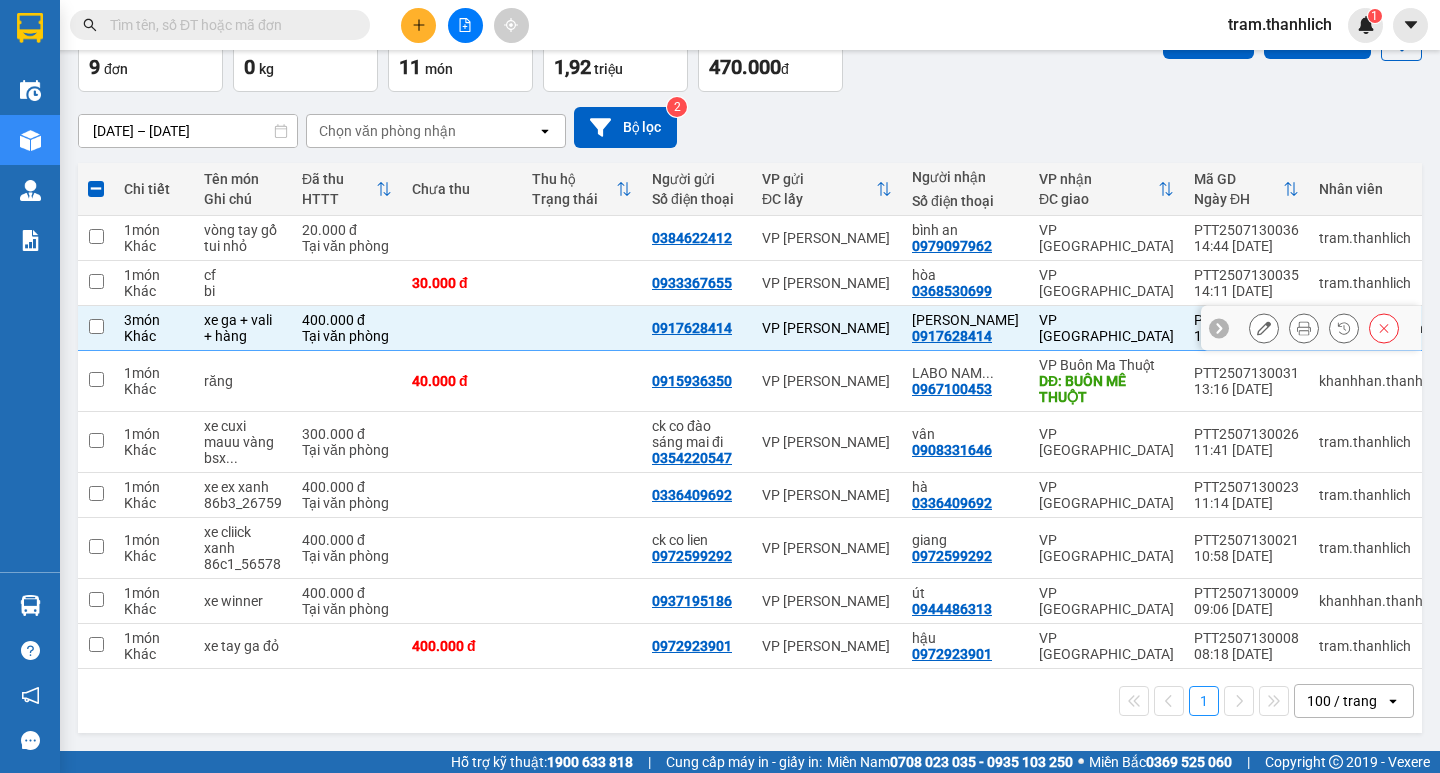 checkbox on "false" 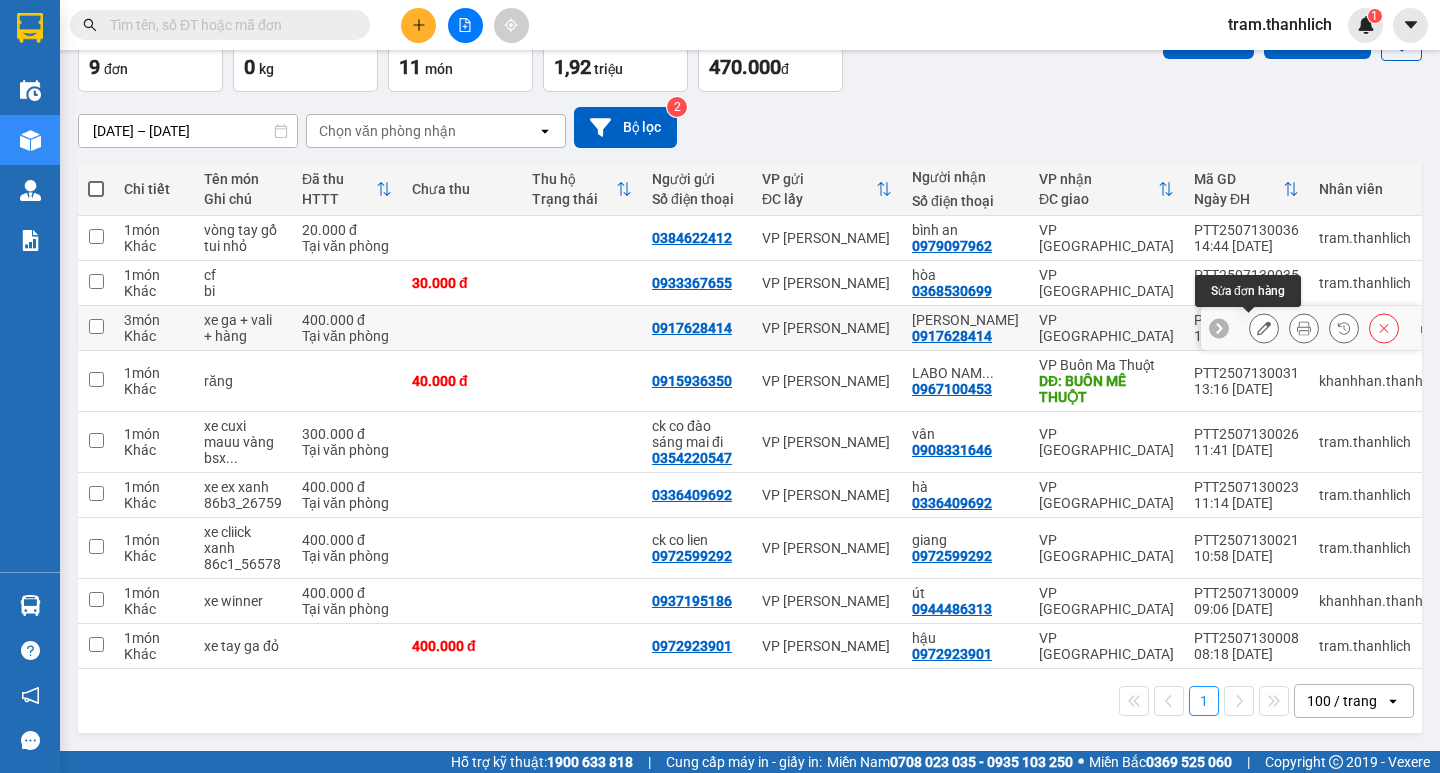 click 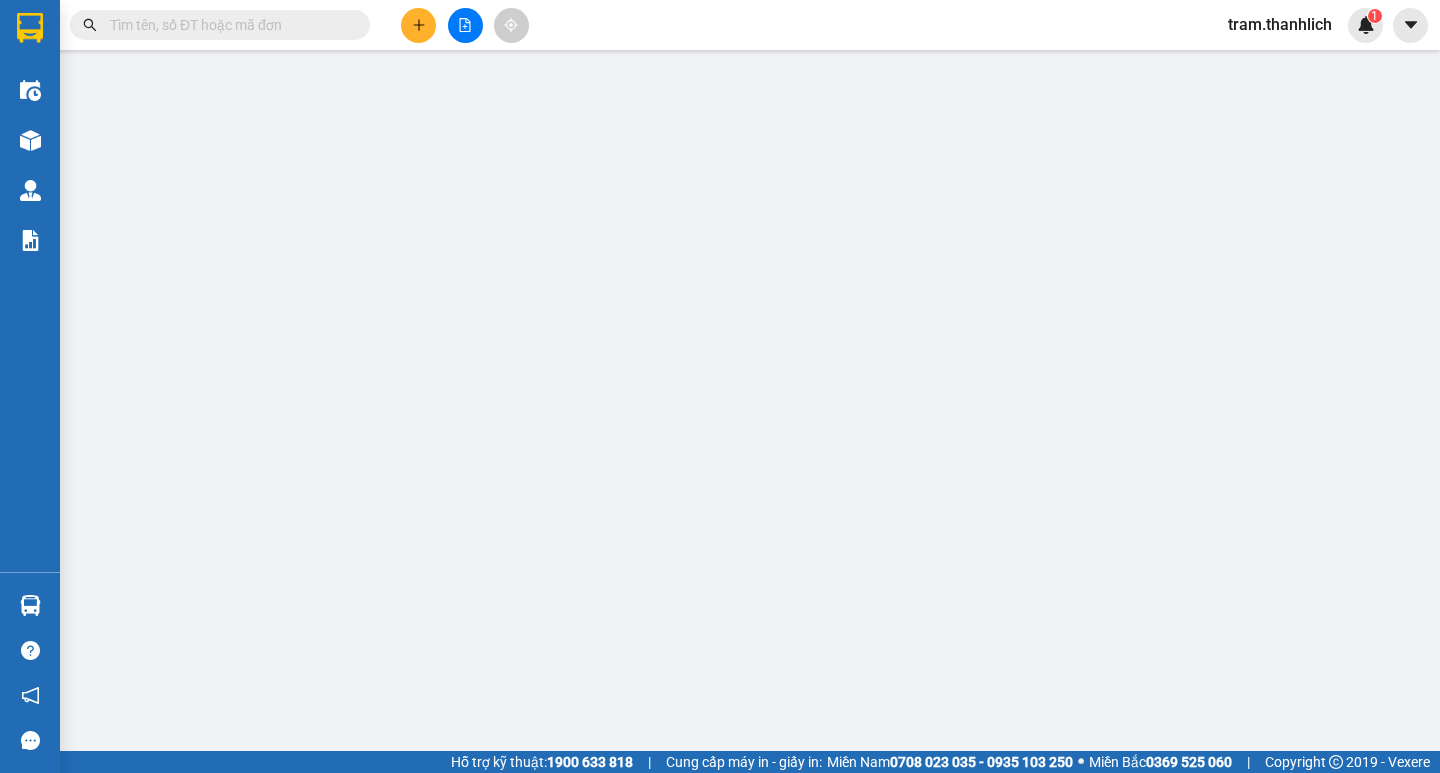 scroll, scrollTop: 0, scrollLeft: 0, axis: both 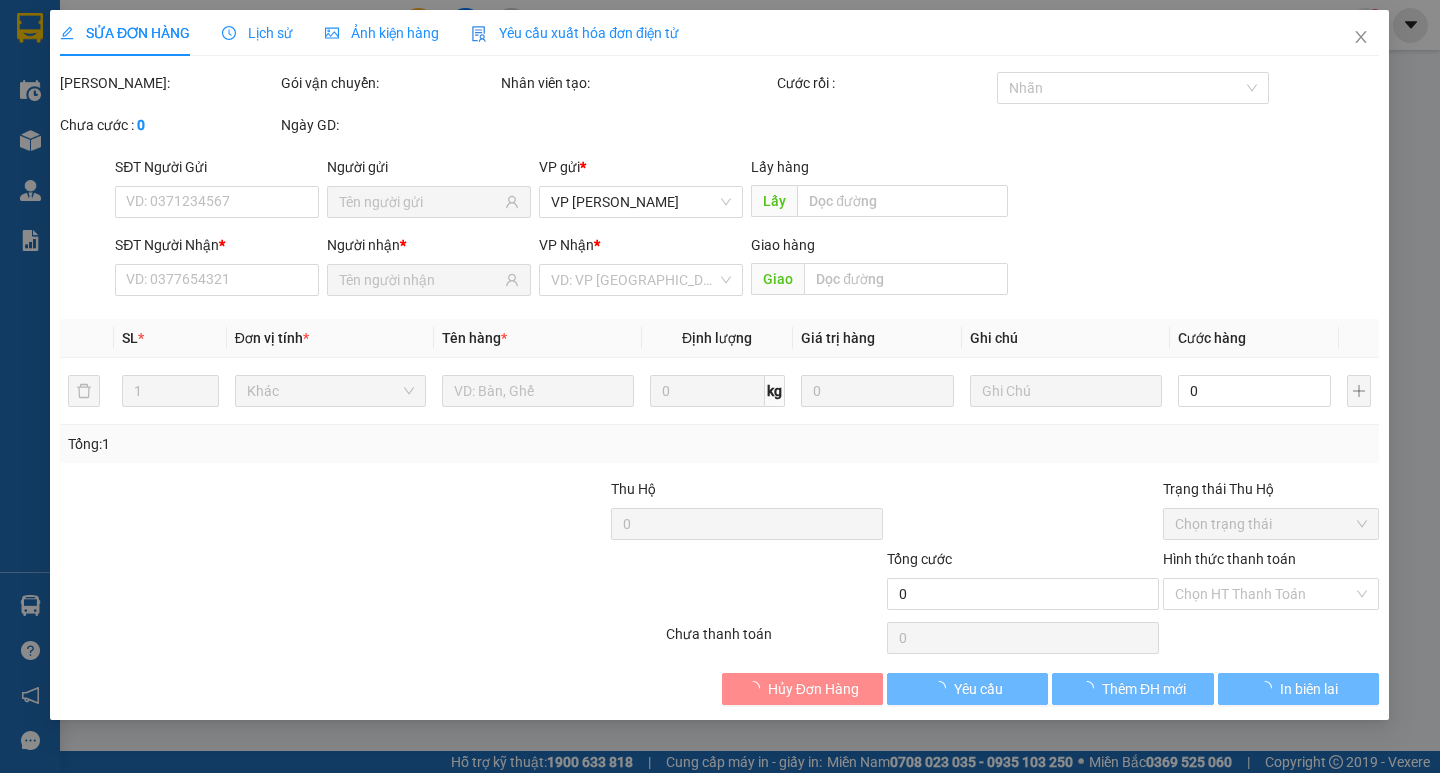 type on "0917628414" 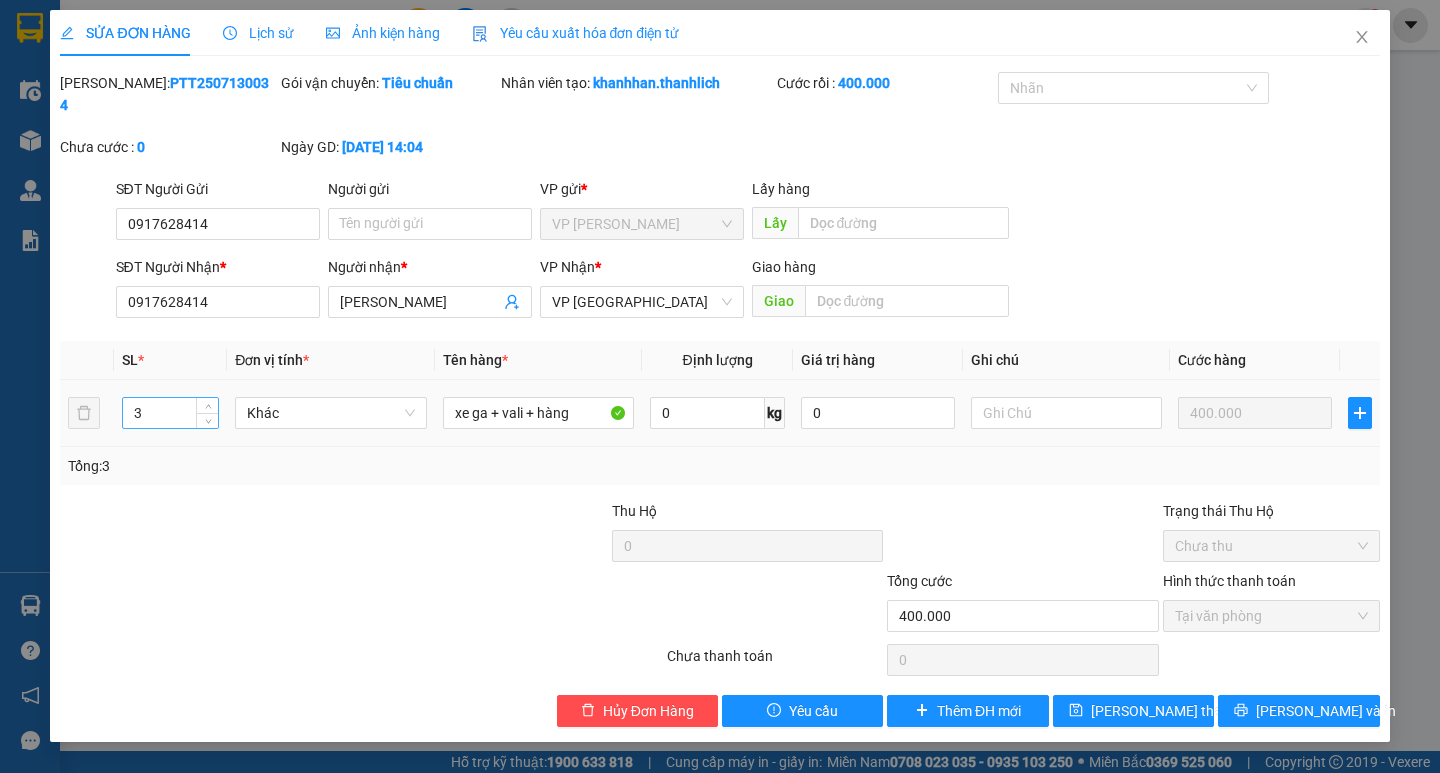 click on "3" at bounding box center (170, 413) 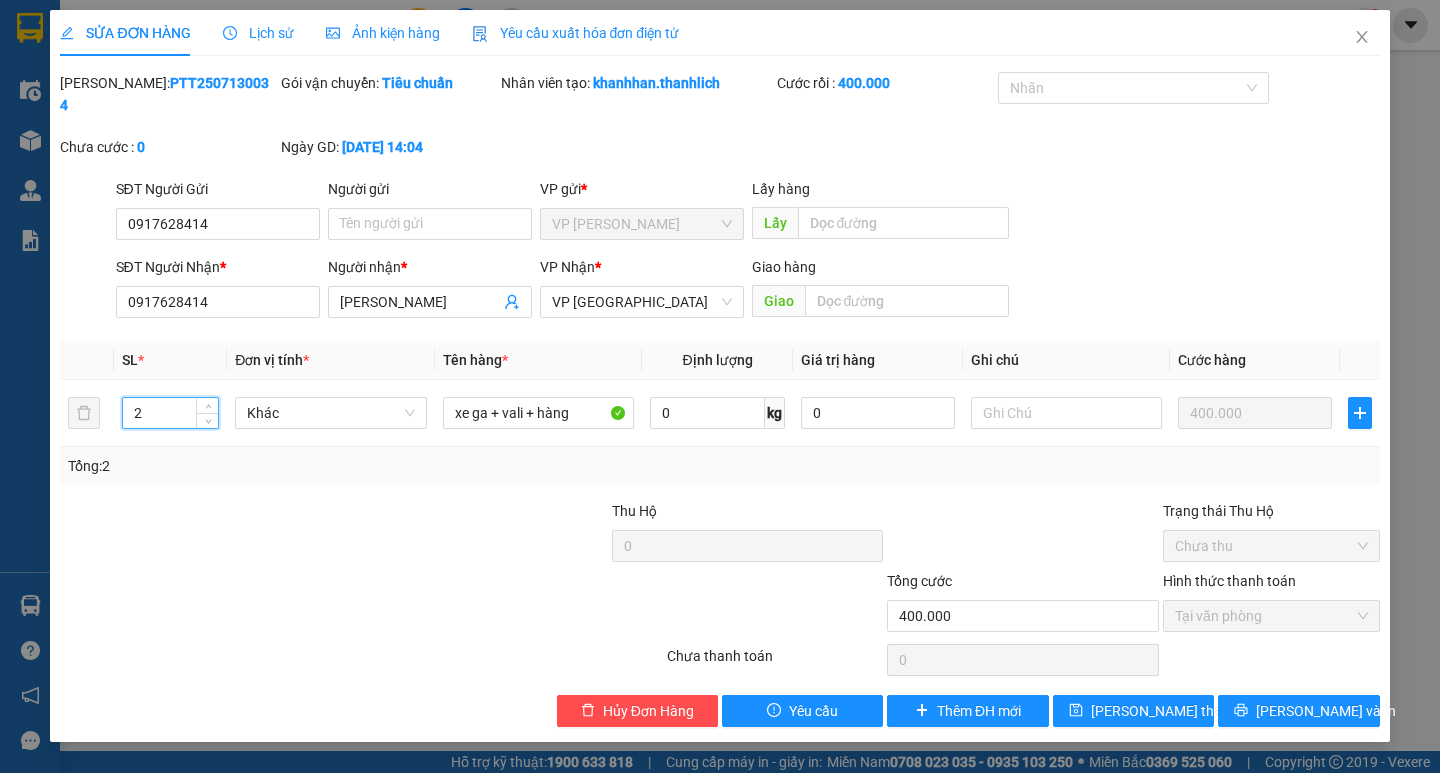 type on "2" 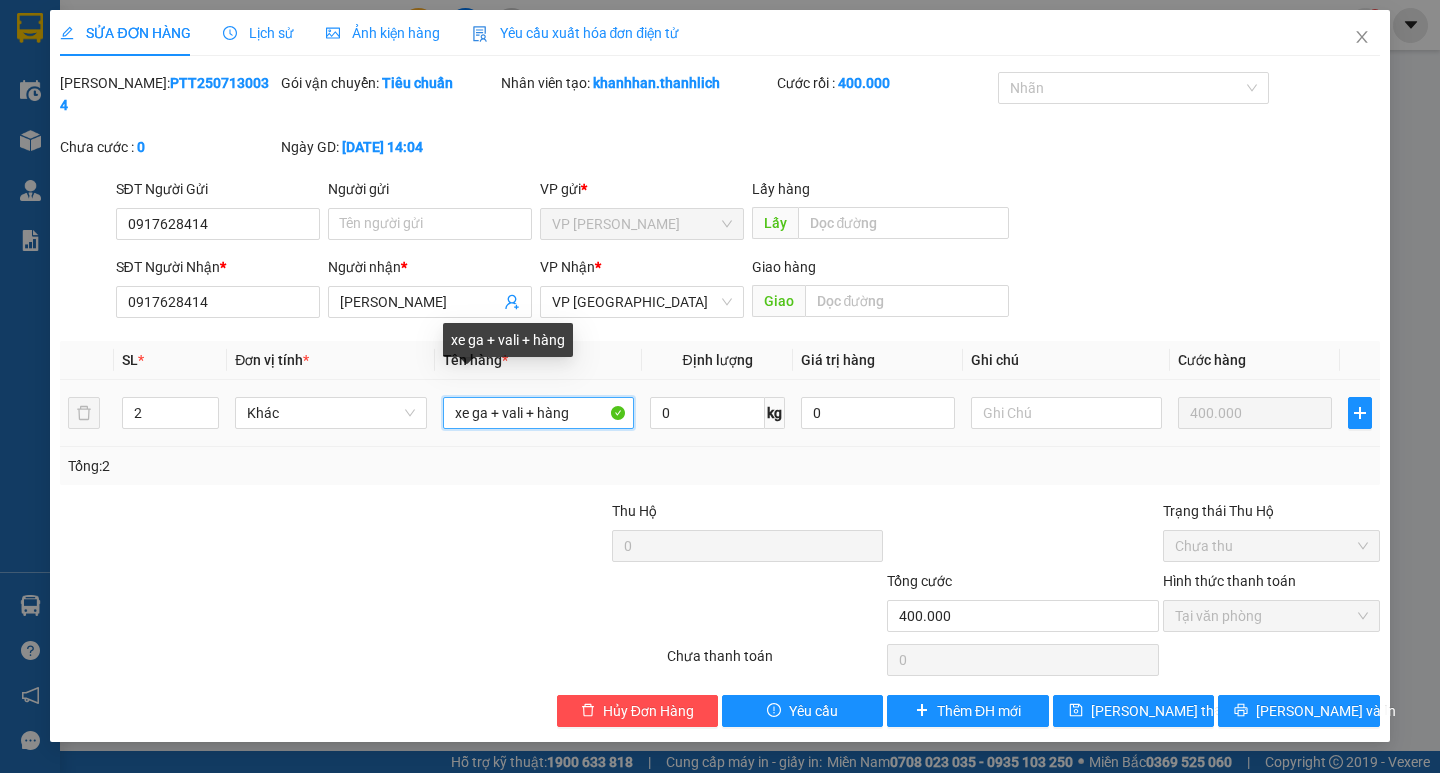 click on "xe ga + vali + hàng" at bounding box center [538, 413] 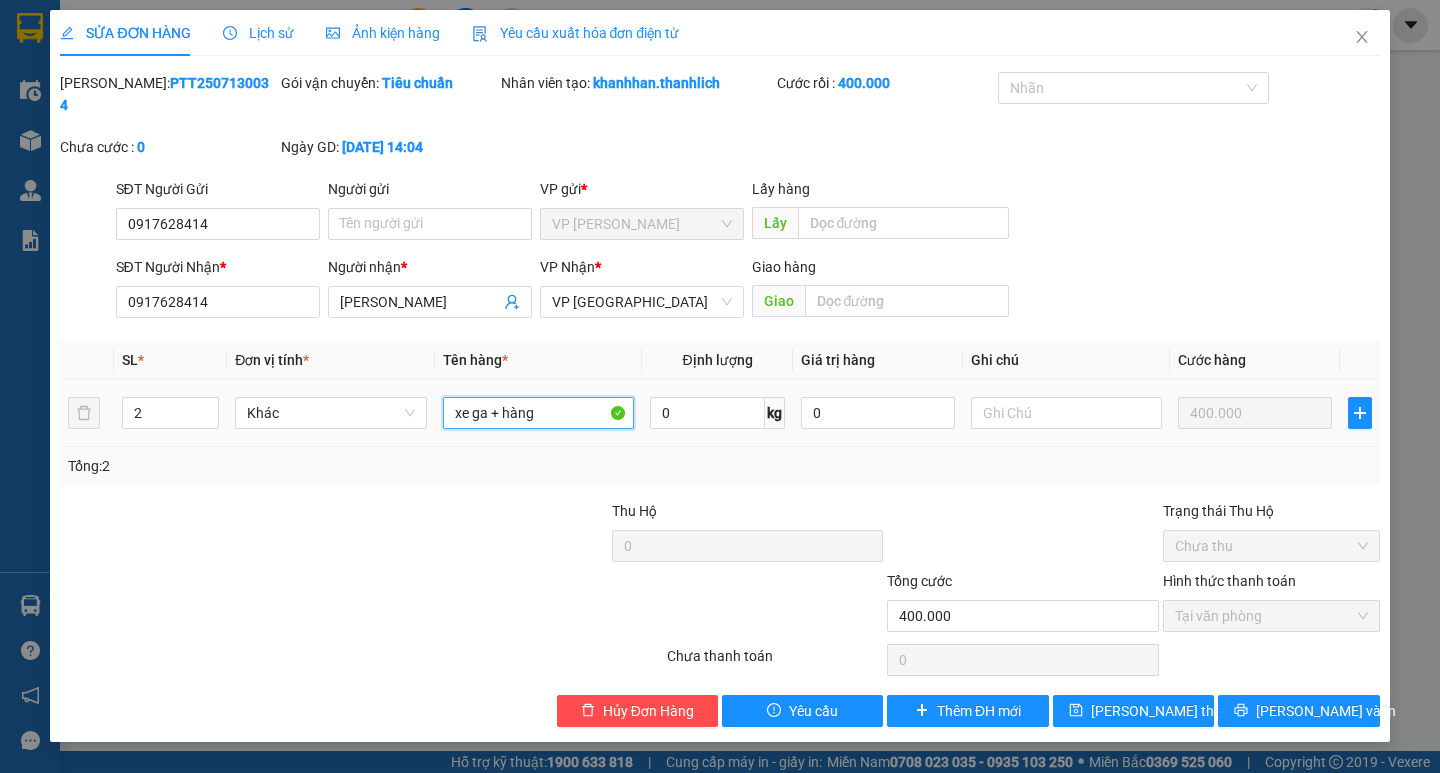 type on "xe ga + hàng" 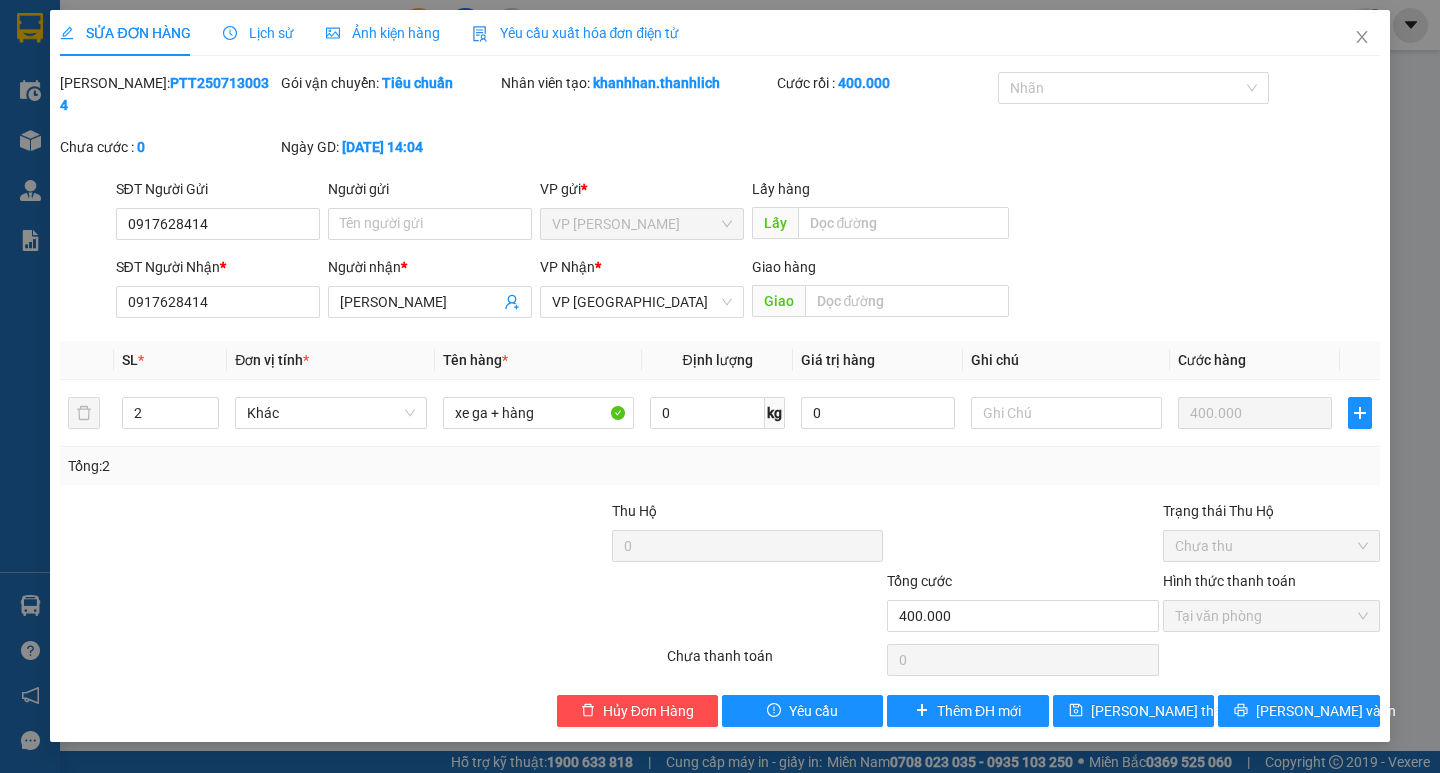click on "Tổng:  2" at bounding box center (719, 466) 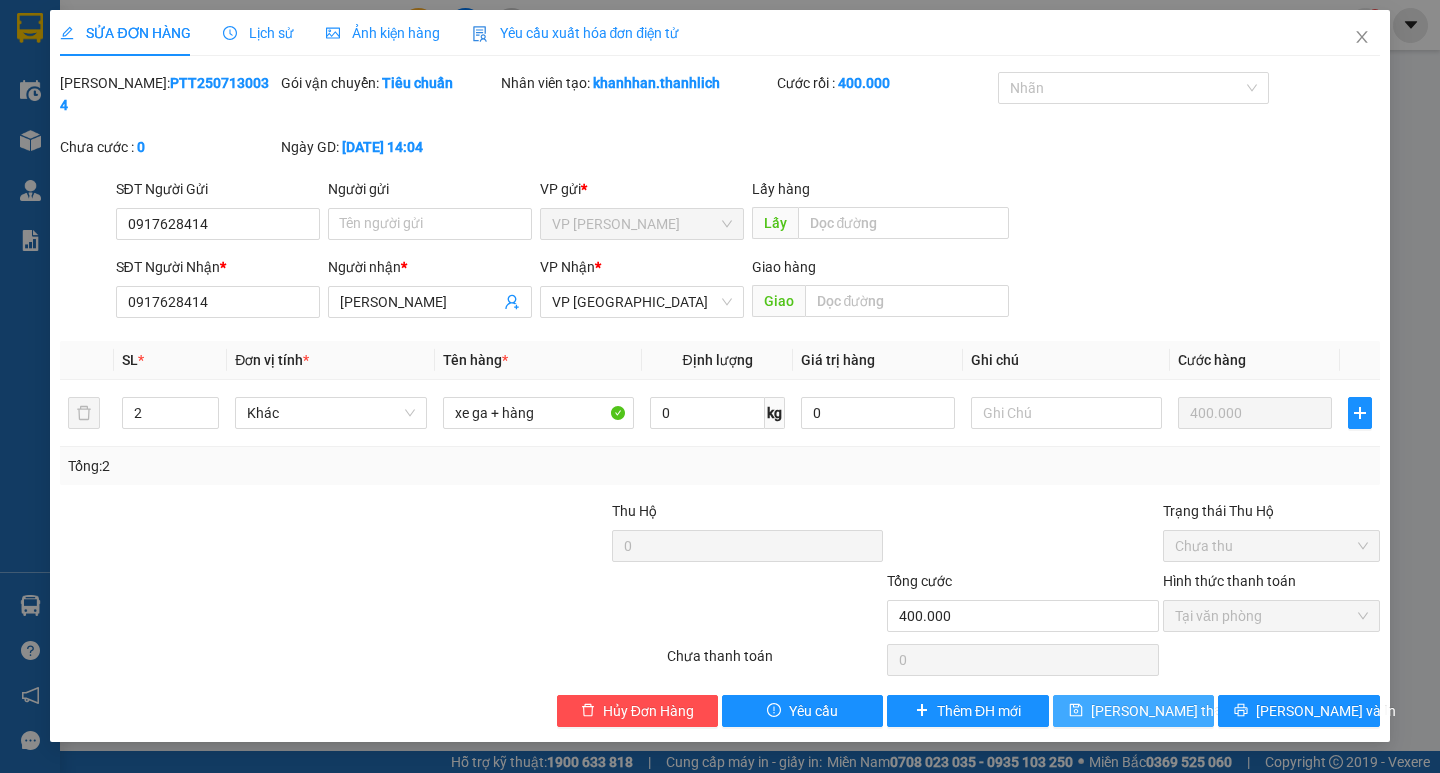 click on "[PERSON_NAME] thay đổi" at bounding box center [1171, 711] 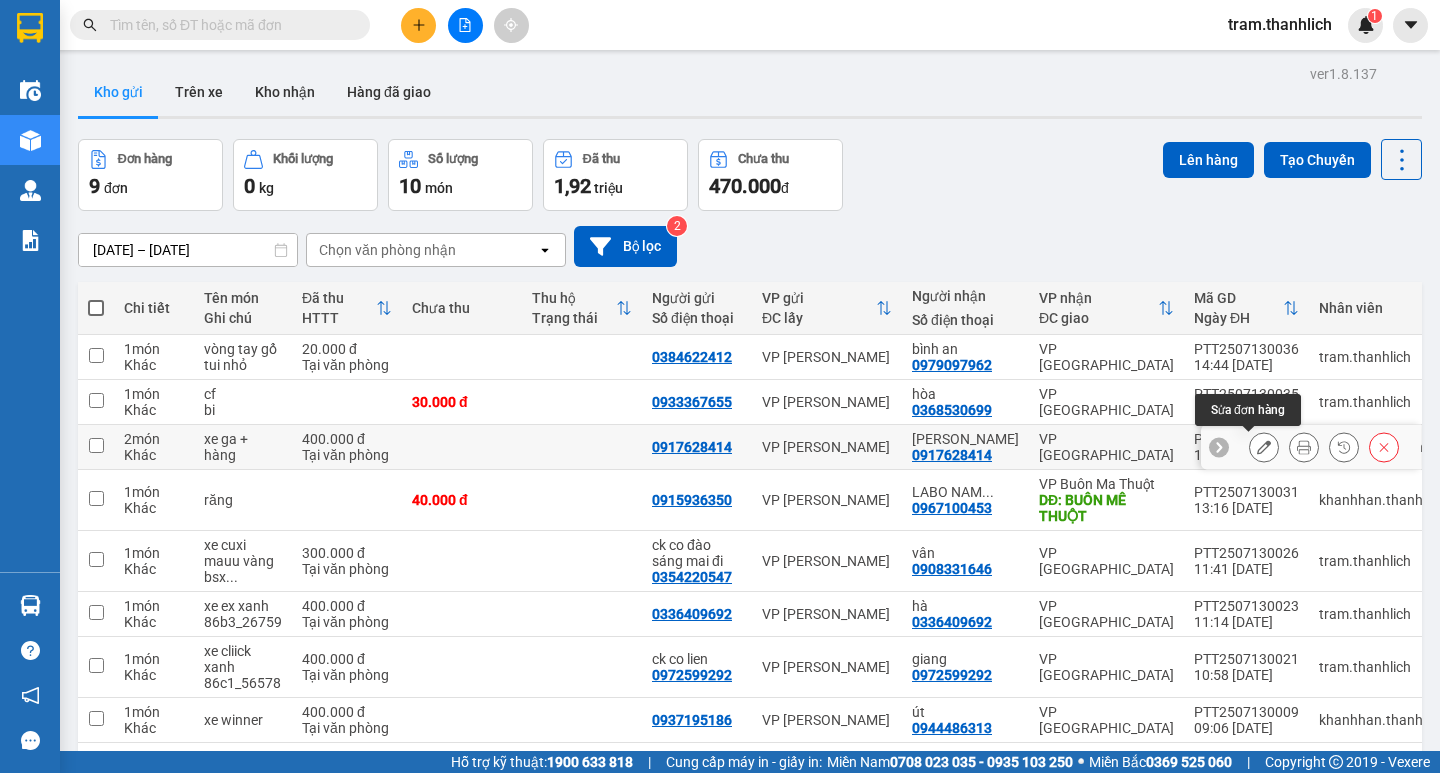 click 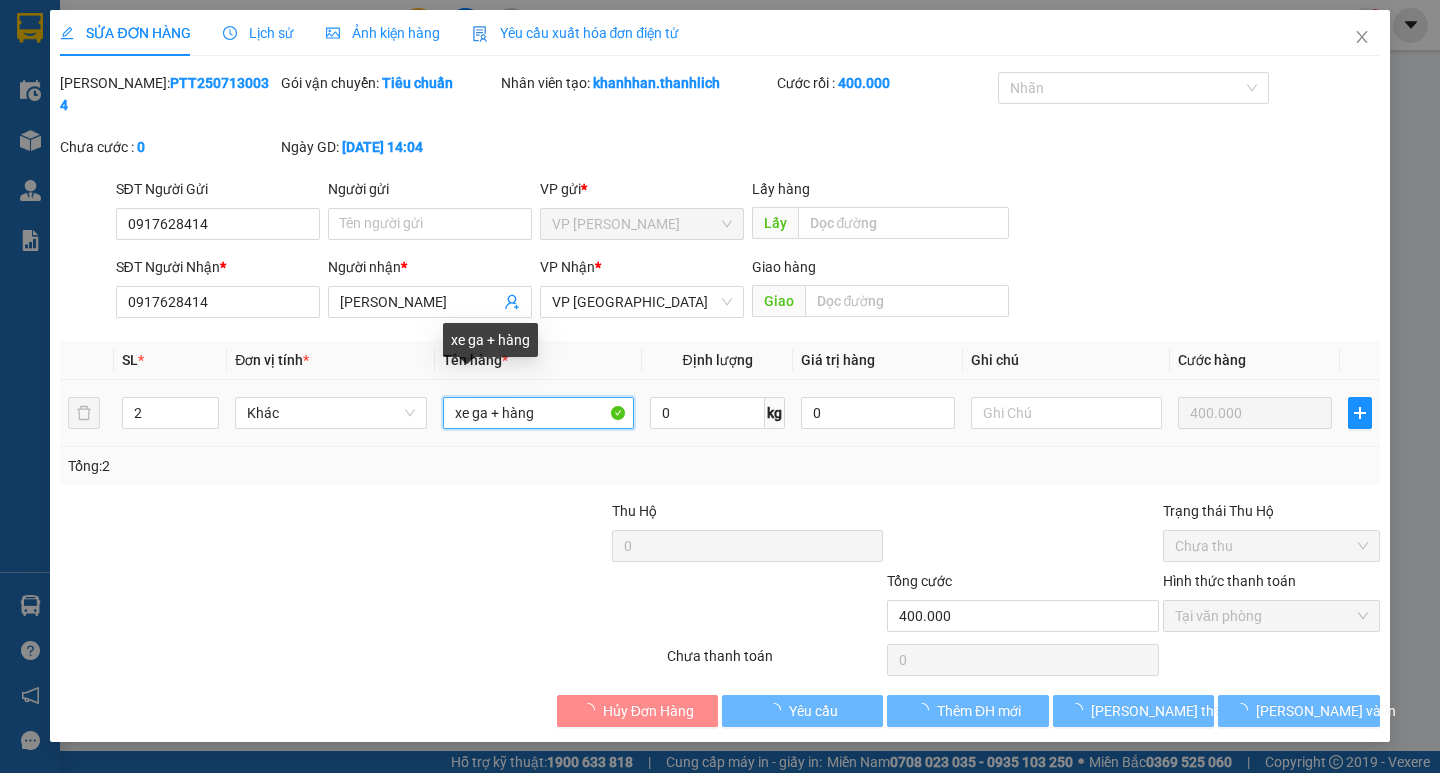 click on "xe ga + hàng" at bounding box center (538, 413) 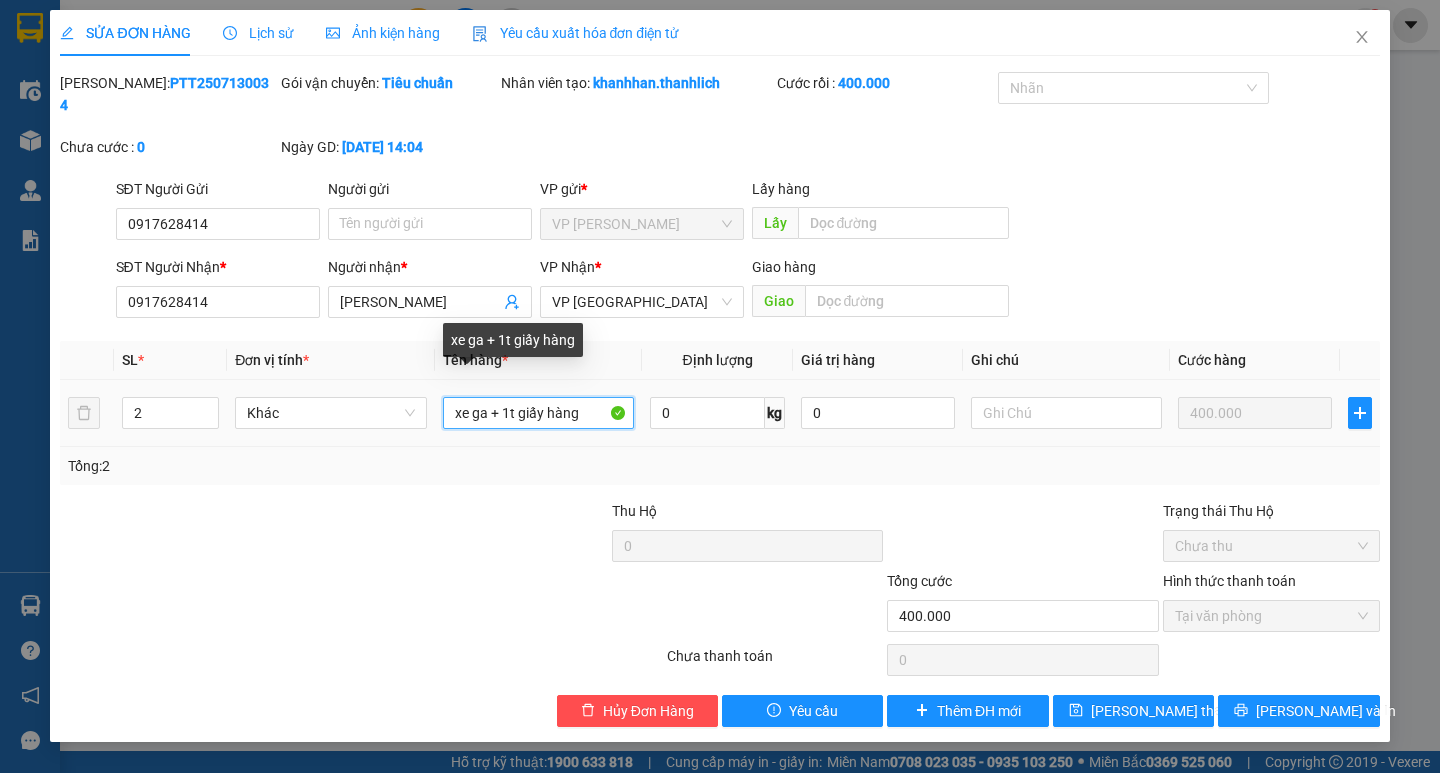 click on "xe ga + 1t giấy hàng" at bounding box center [538, 413] 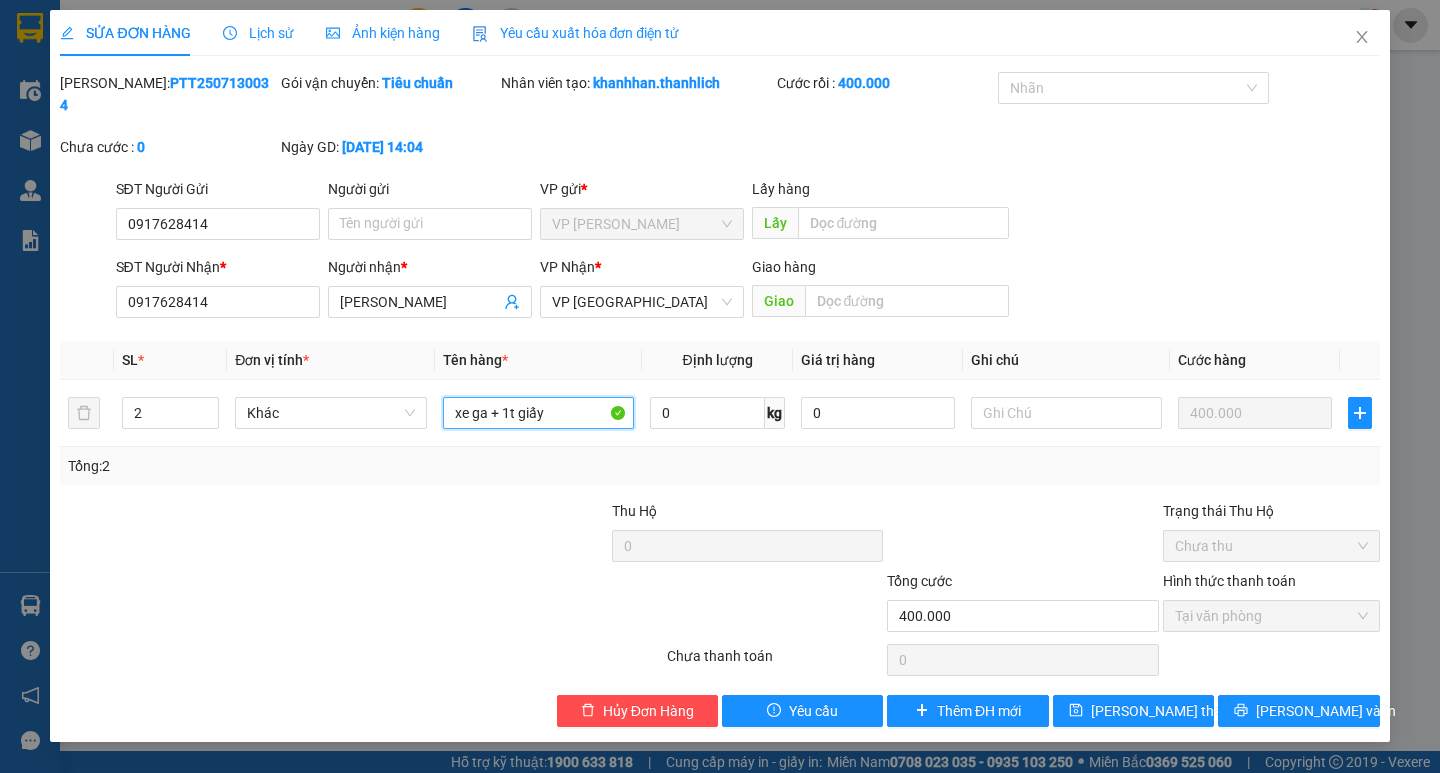 type on "xe ga + 1t giấy" 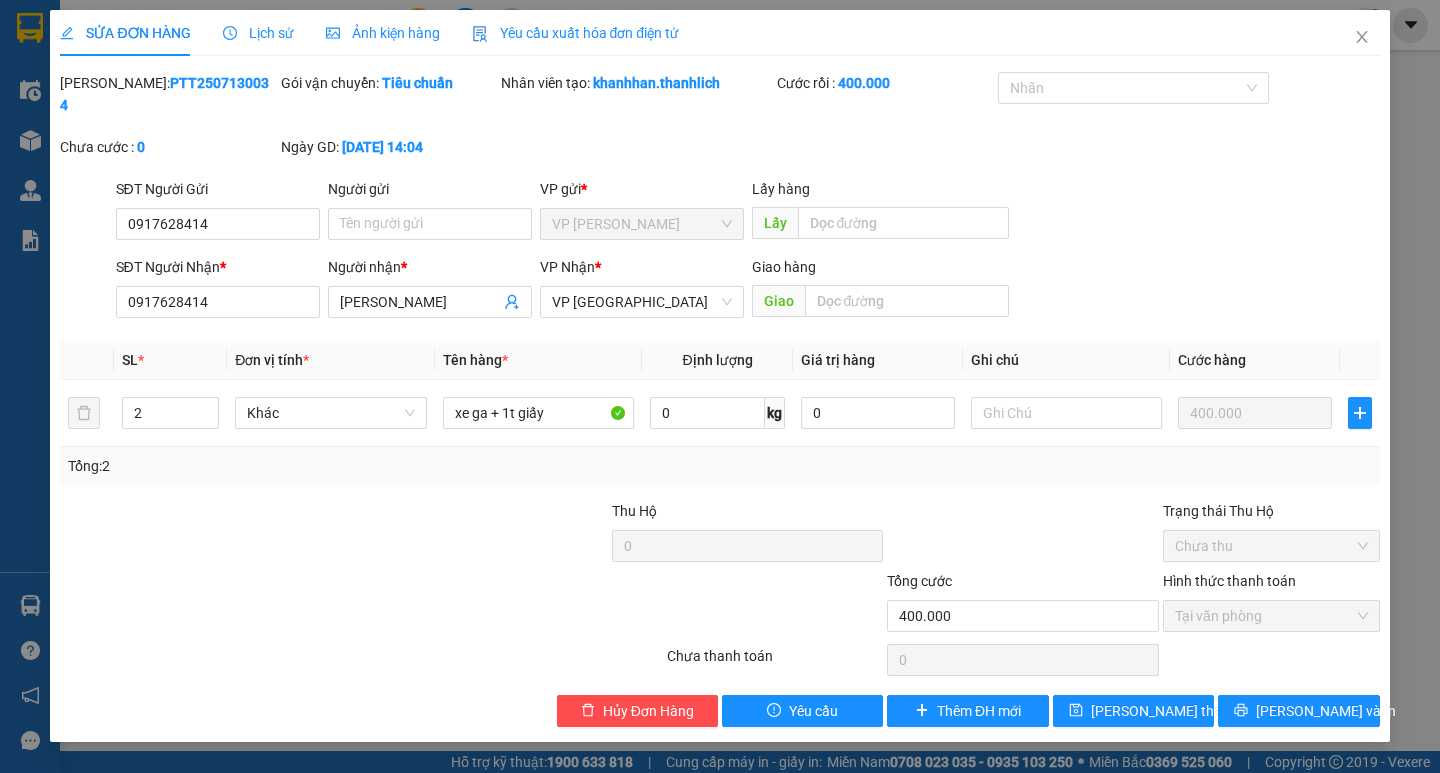 click at bounding box center [1023, 535] 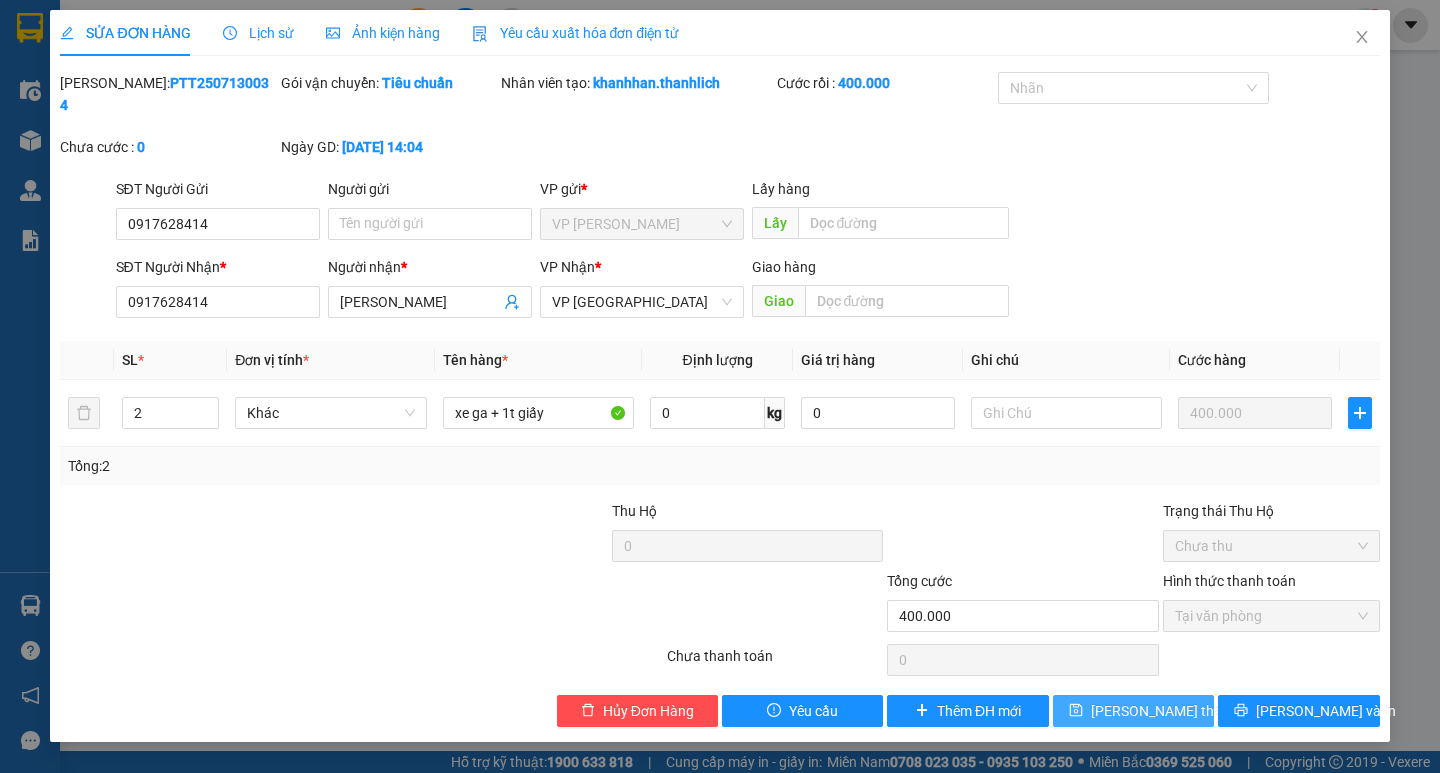 click on "[PERSON_NAME] thay đổi" at bounding box center (1133, 711) 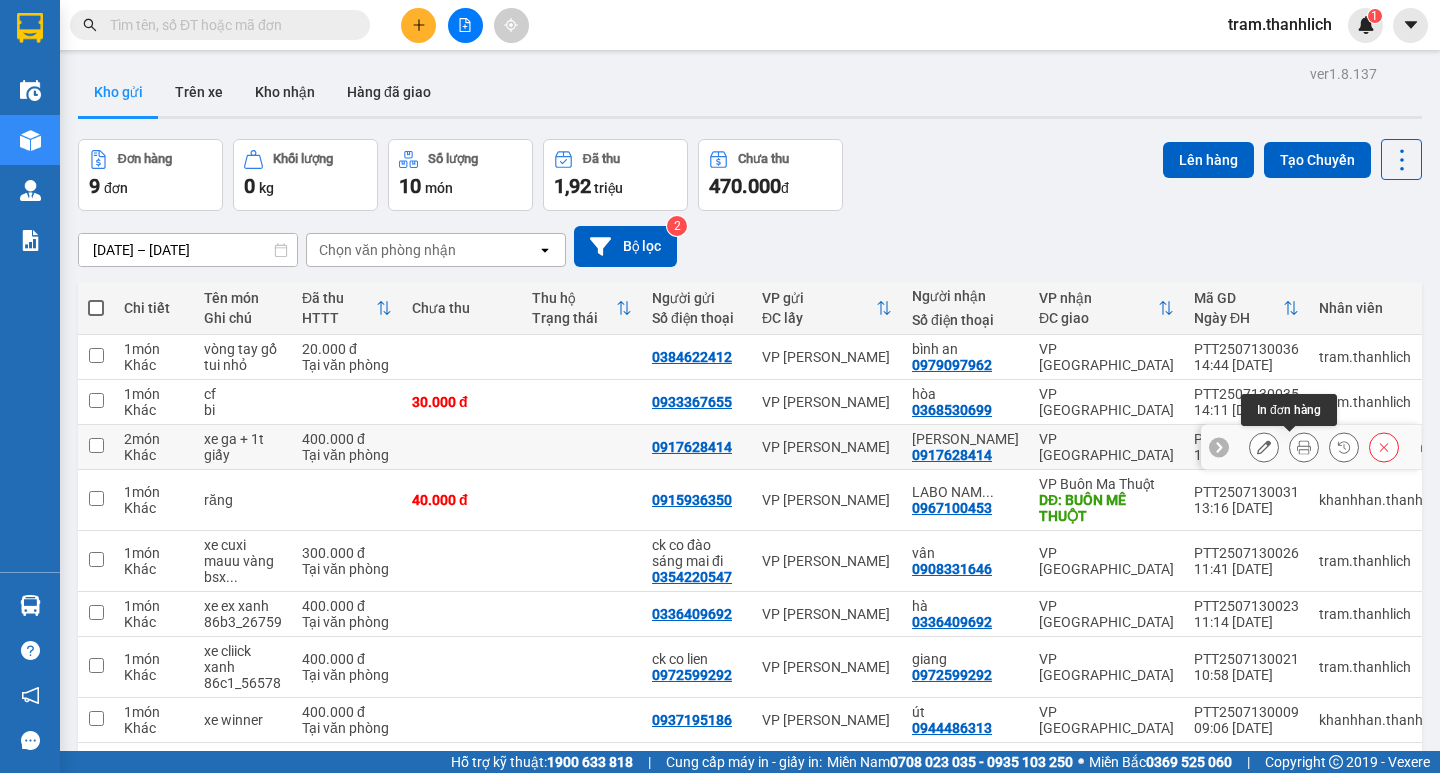 click at bounding box center (1304, 447) 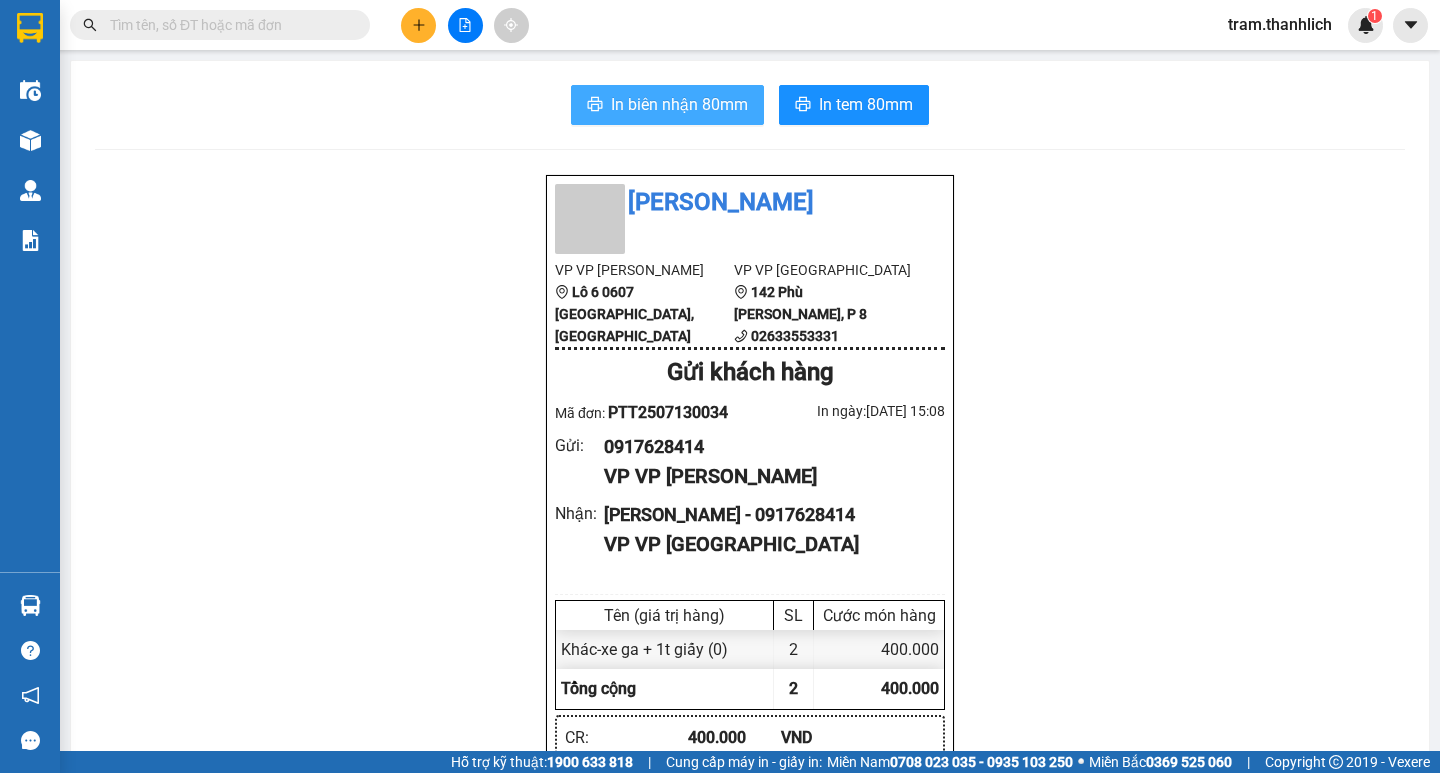 click on "In biên nhận 80mm" at bounding box center [679, 104] 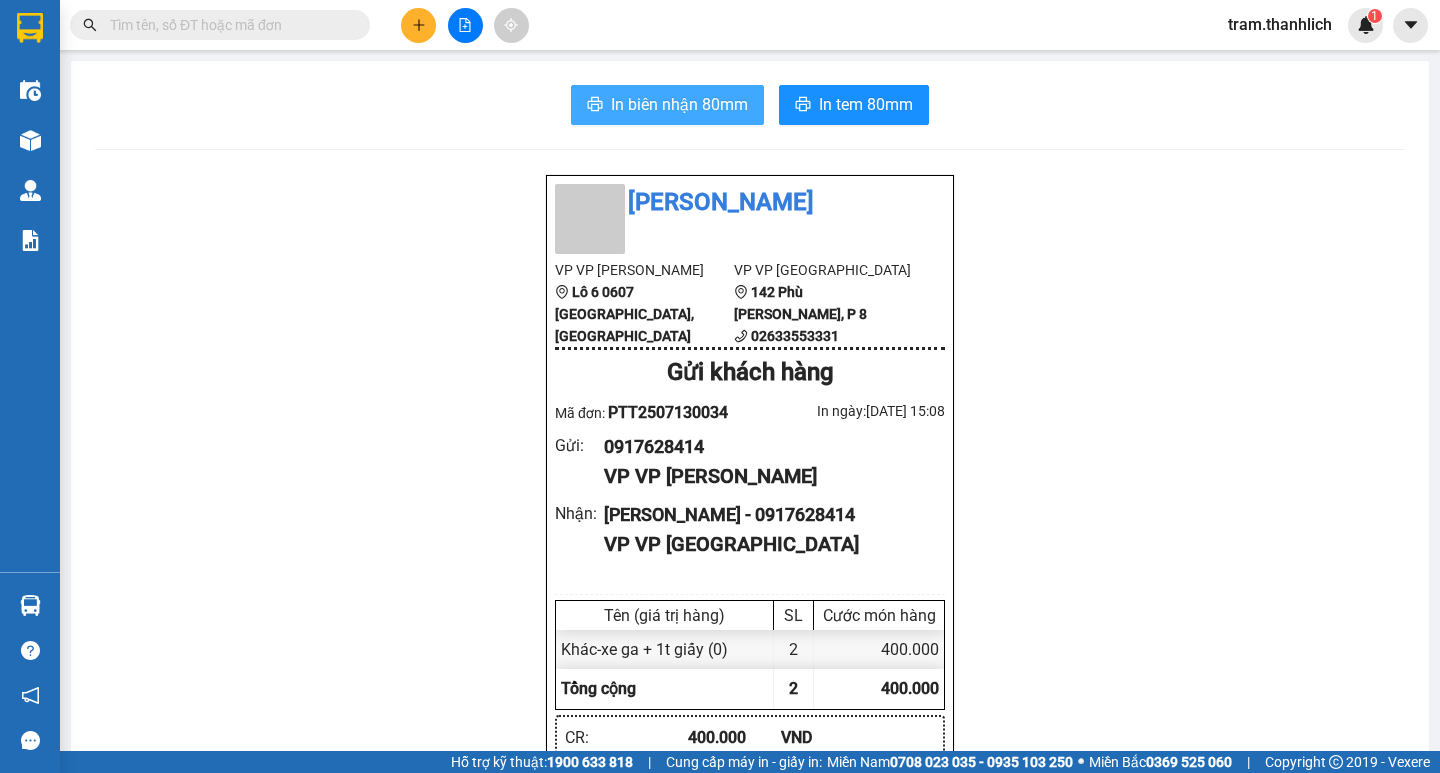 scroll, scrollTop: 0, scrollLeft: 0, axis: both 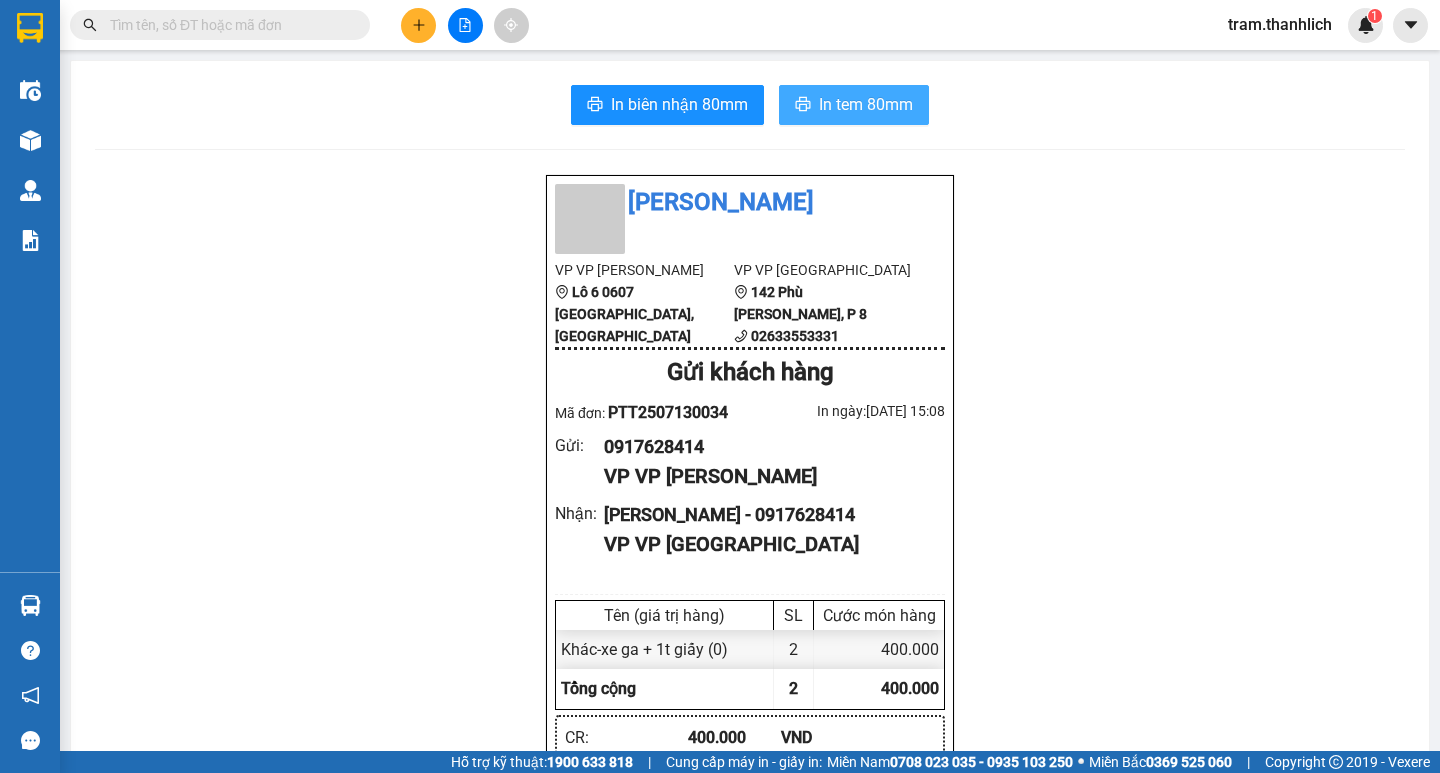 click on "In tem 80mm" at bounding box center (866, 104) 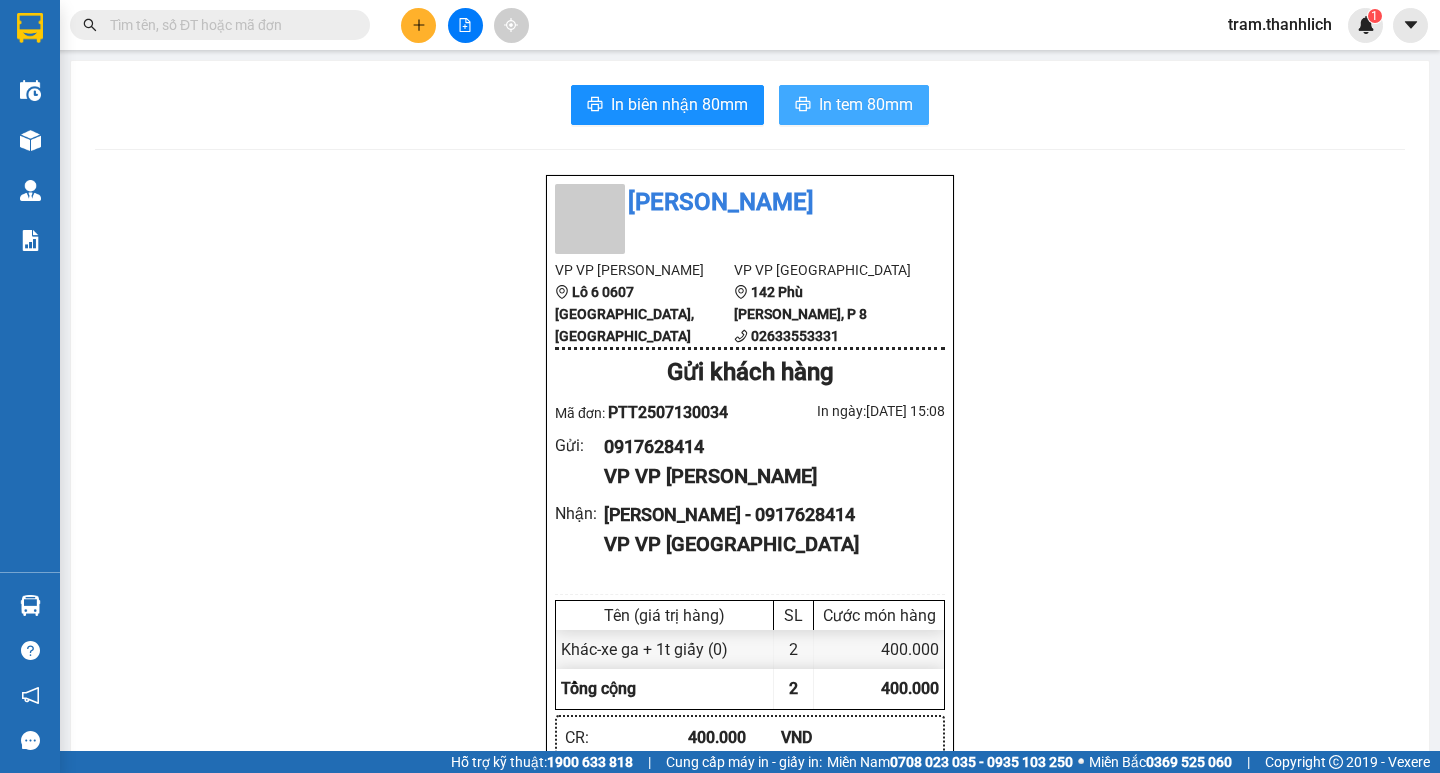 scroll, scrollTop: 0, scrollLeft: 0, axis: both 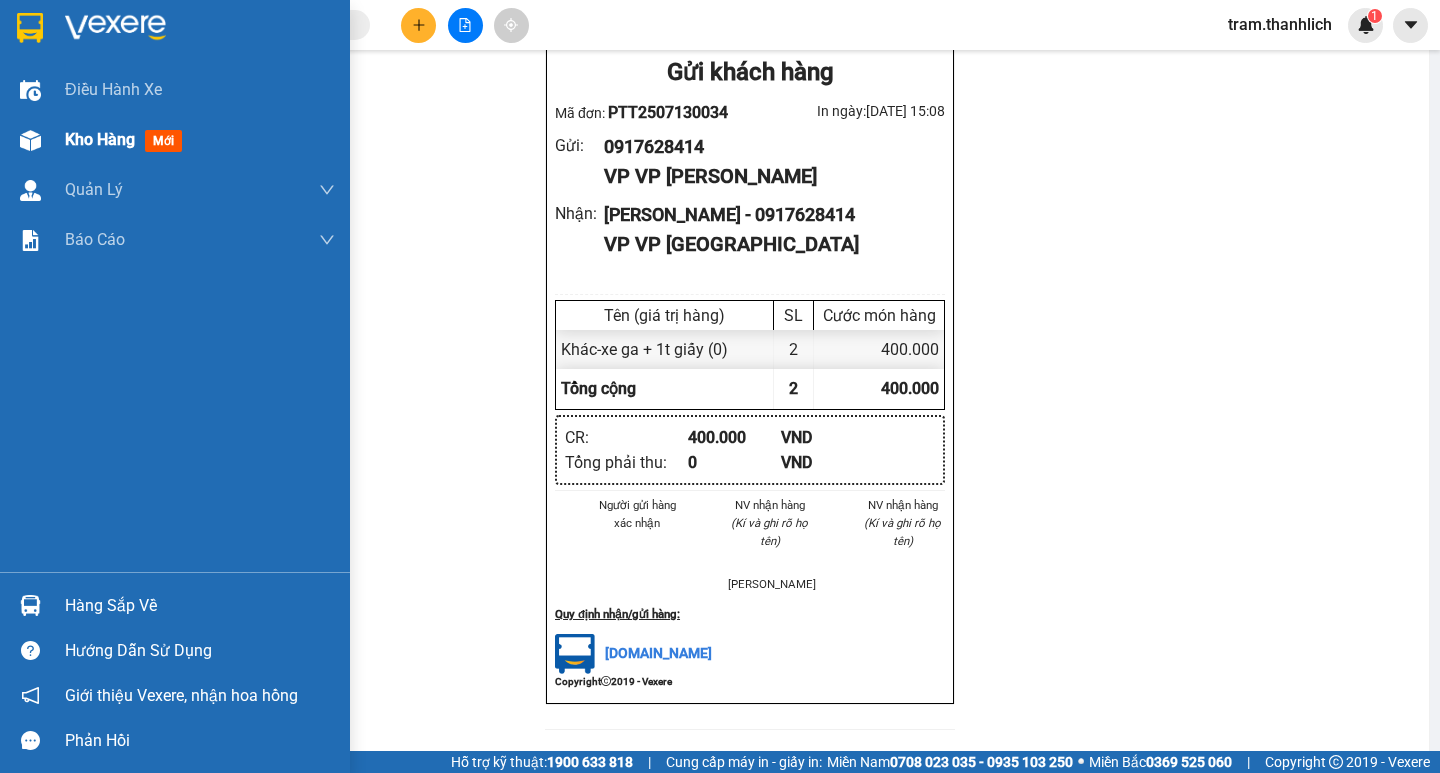 click at bounding box center (30, 140) 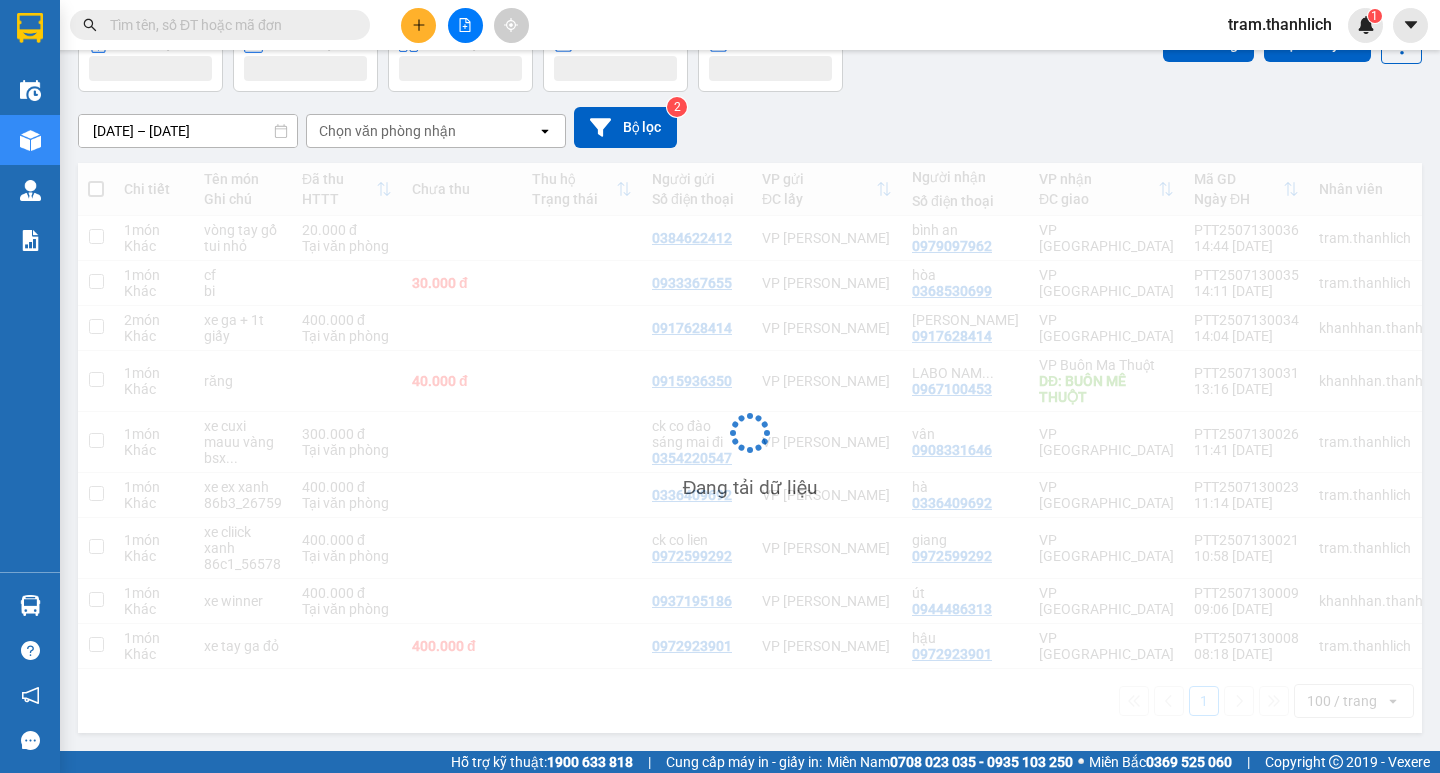 scroll, scrollTop: 127, scrollLeft: 0, axis: vertical 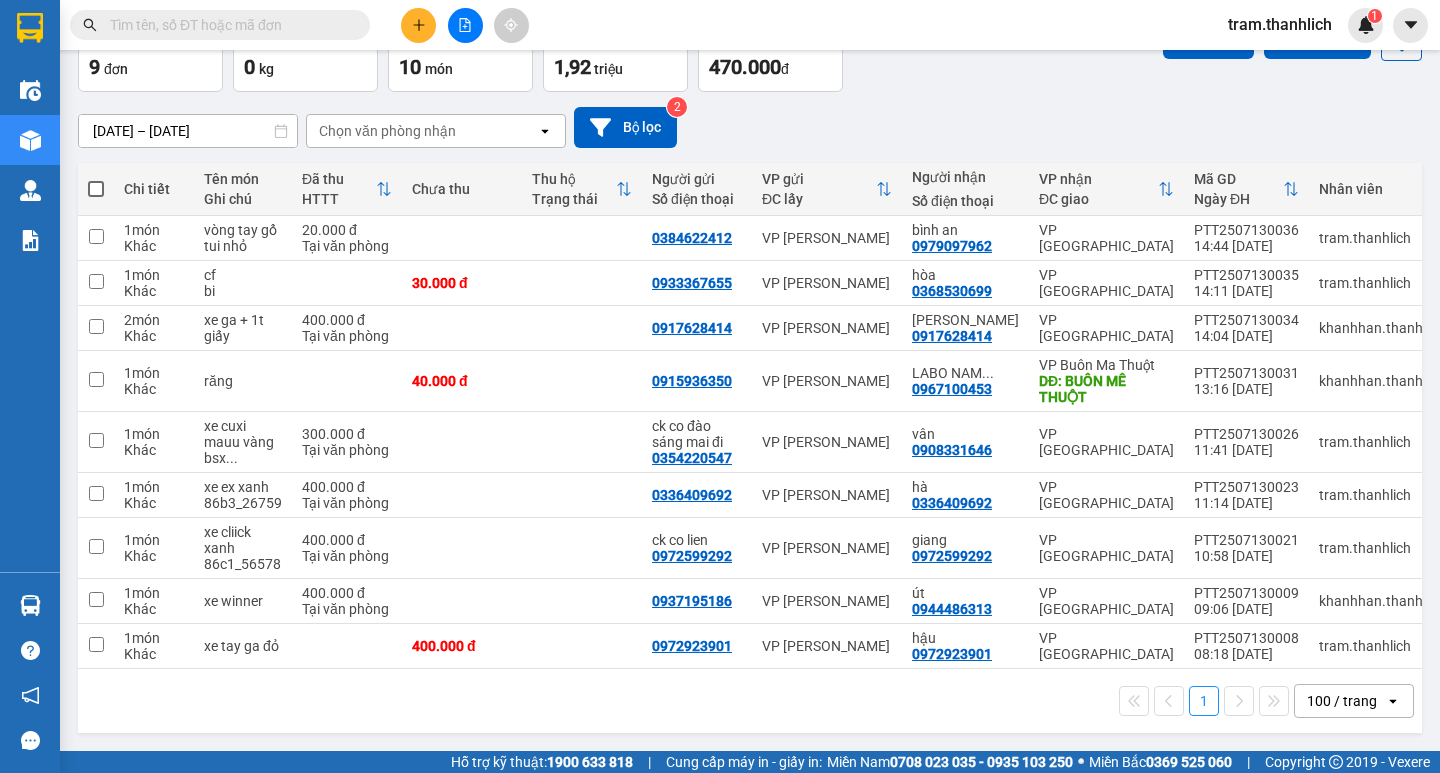 click 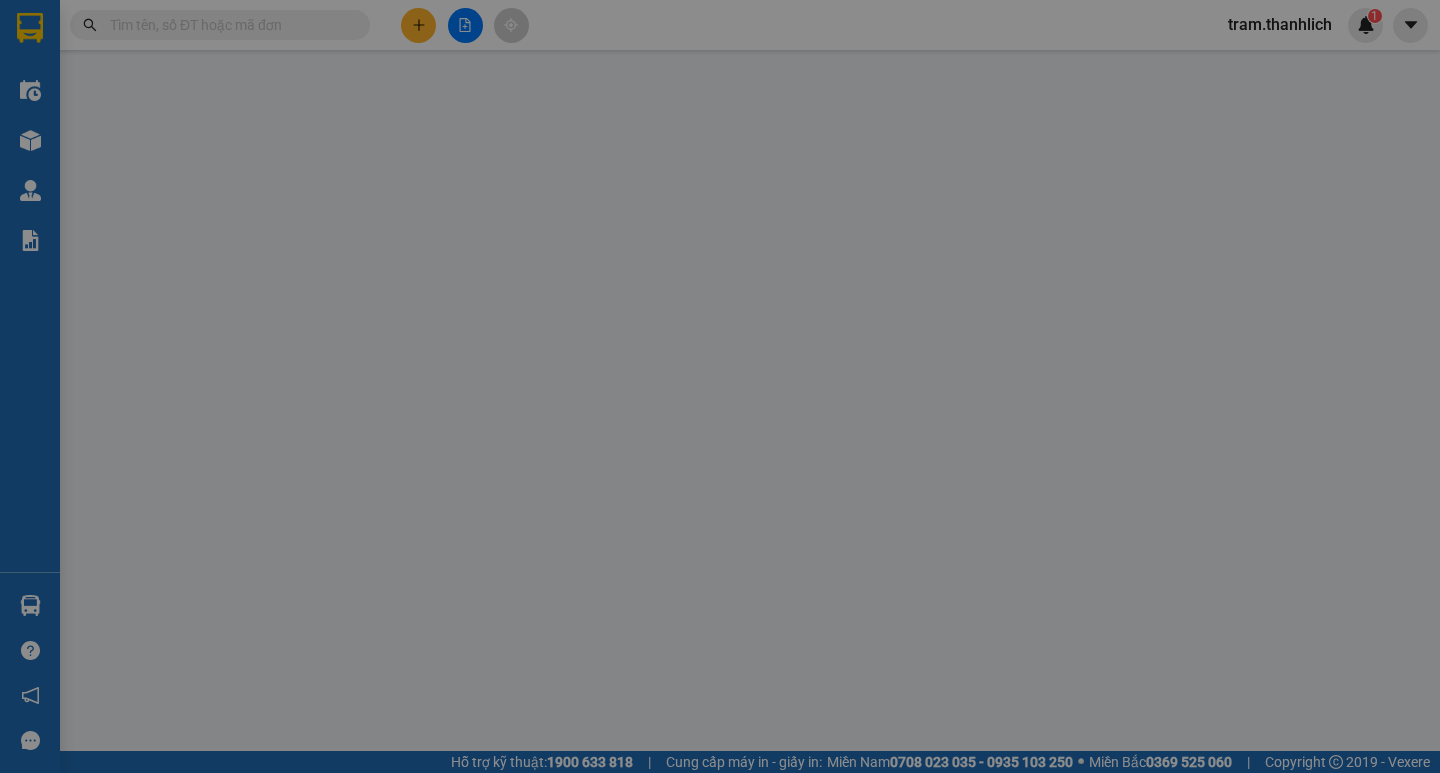 scroll, scrollTop: 0, scrollLeft: 0, axis: both 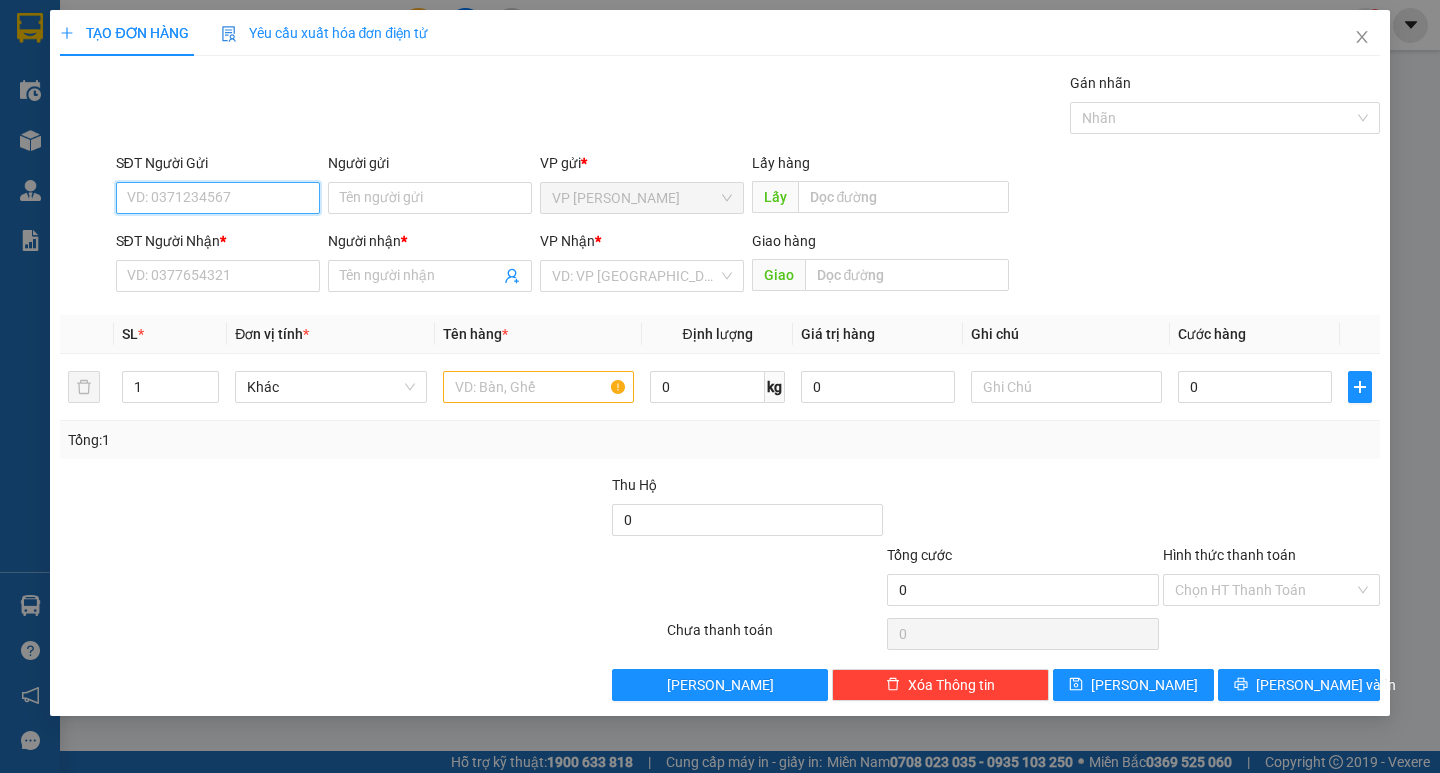 click on "SĐT Người Gửi" at bounding box center (218, 198) 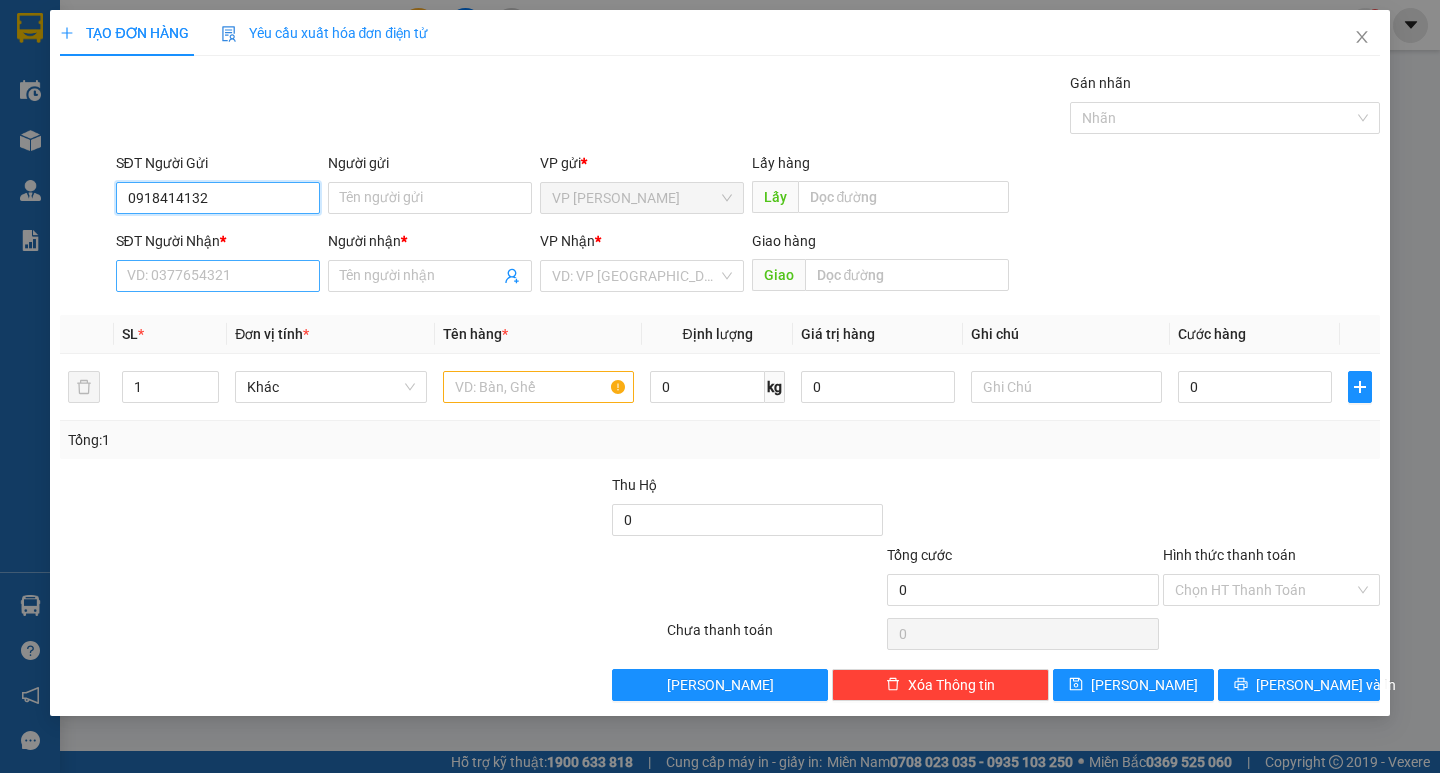type on "0918414132" 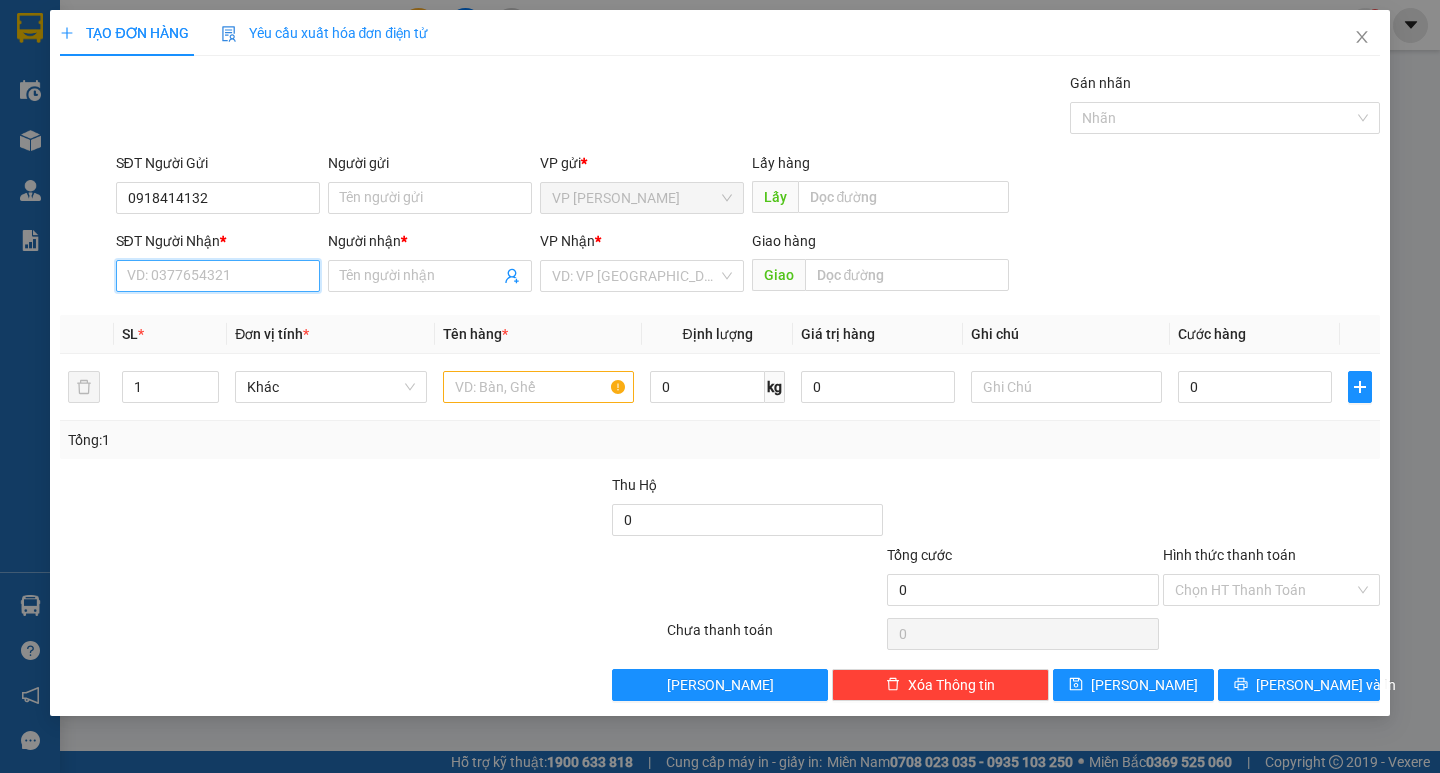 click on "SĐT Người Nhận  *" at bounding box center (218, 276) 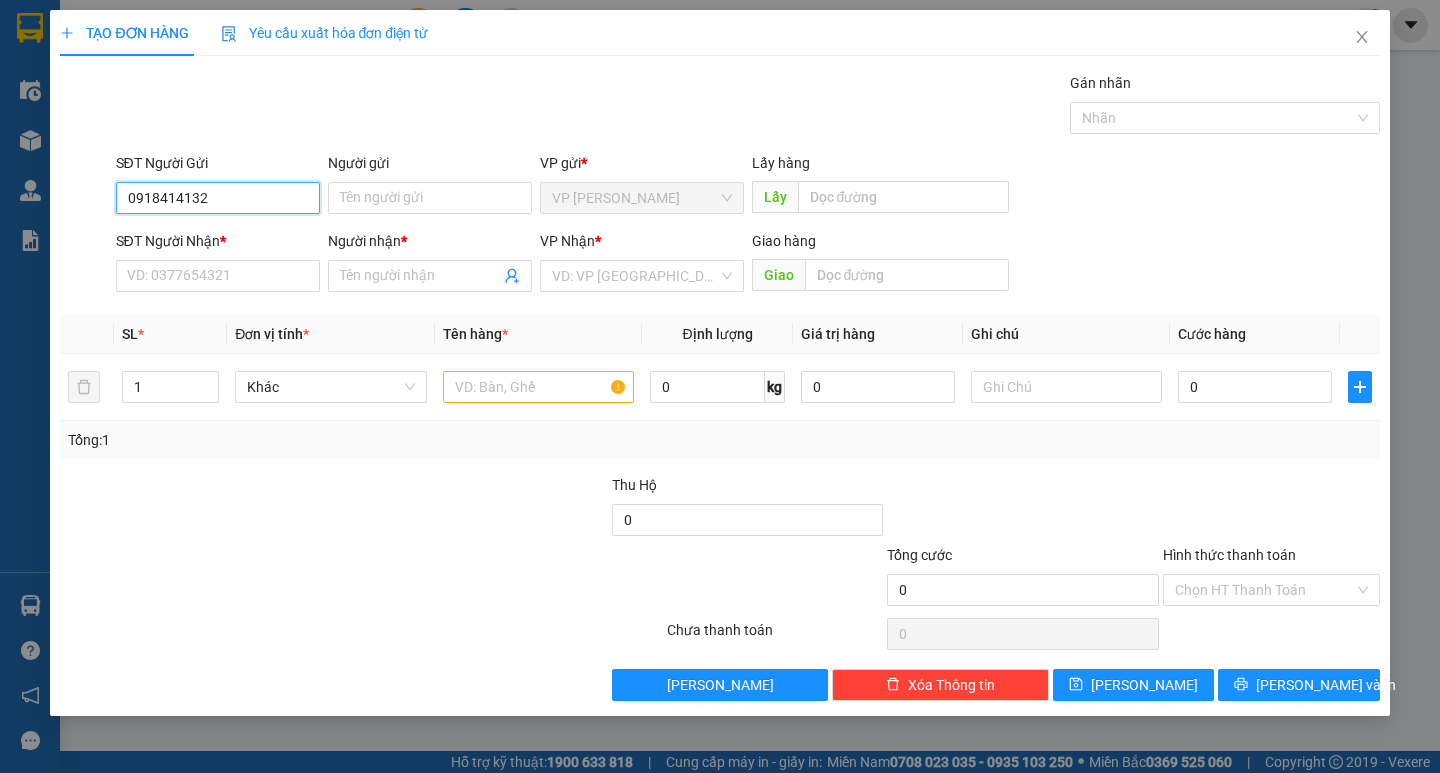 click on "0918414132" at bounding box center [218, 198] 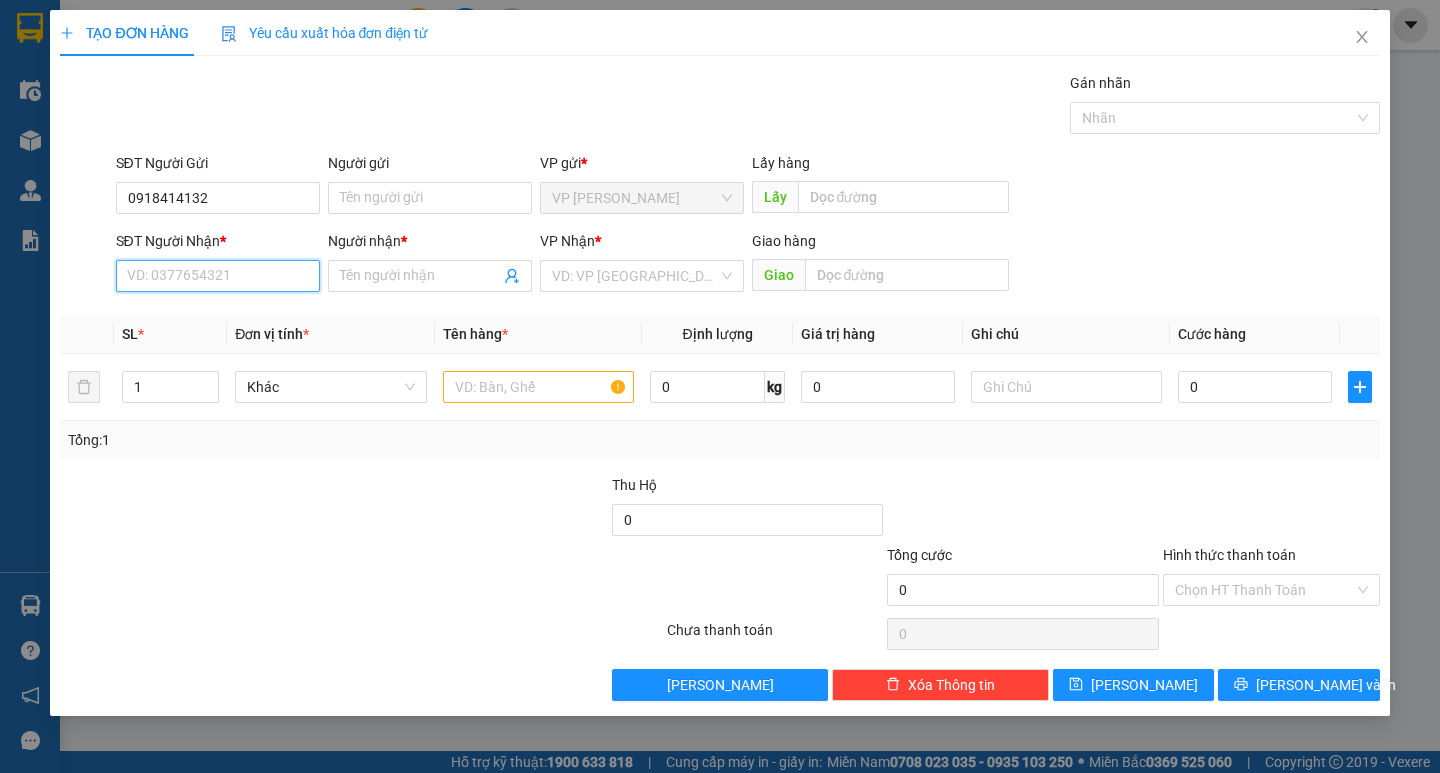 click on "SĐT Người Nhận  *" at bounding box center (218, 276) 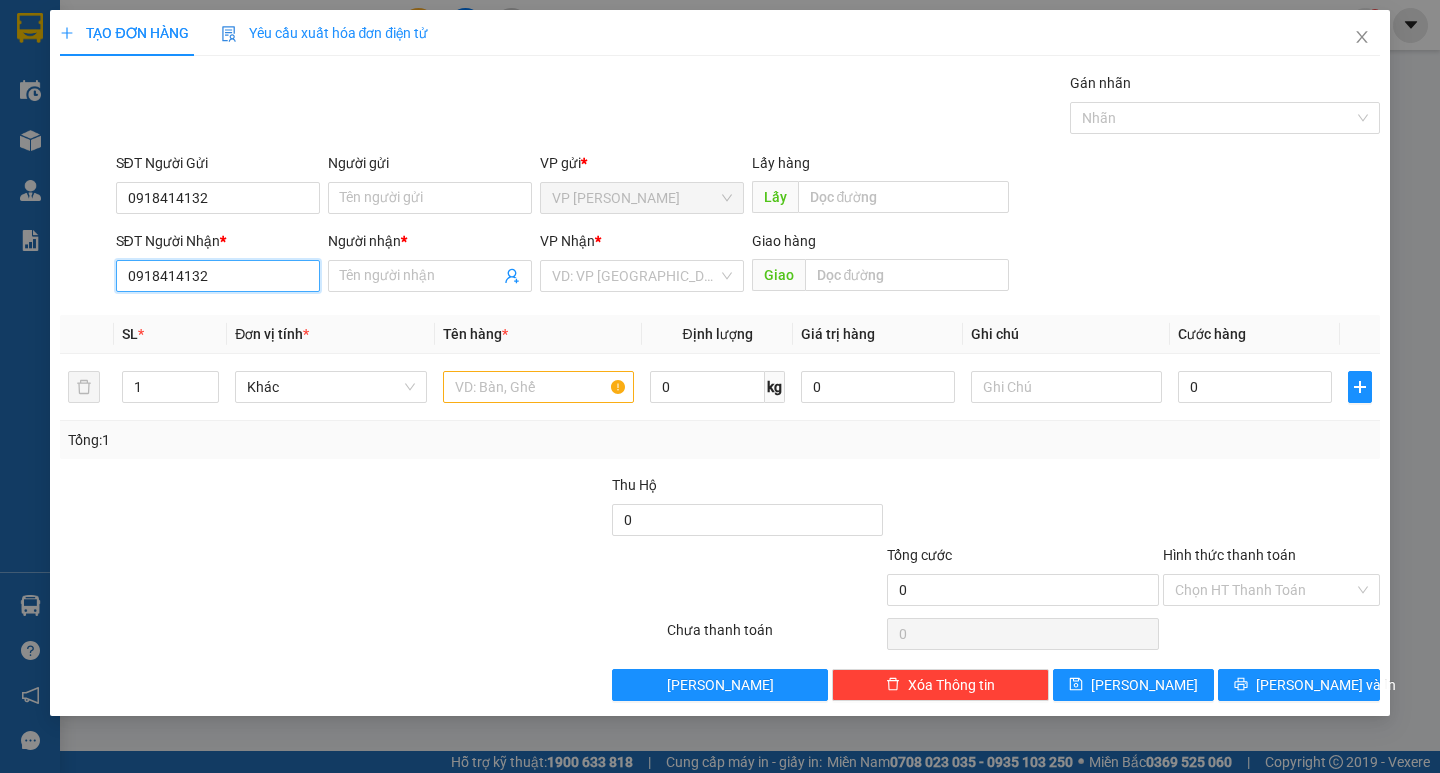 type on "0918414132" 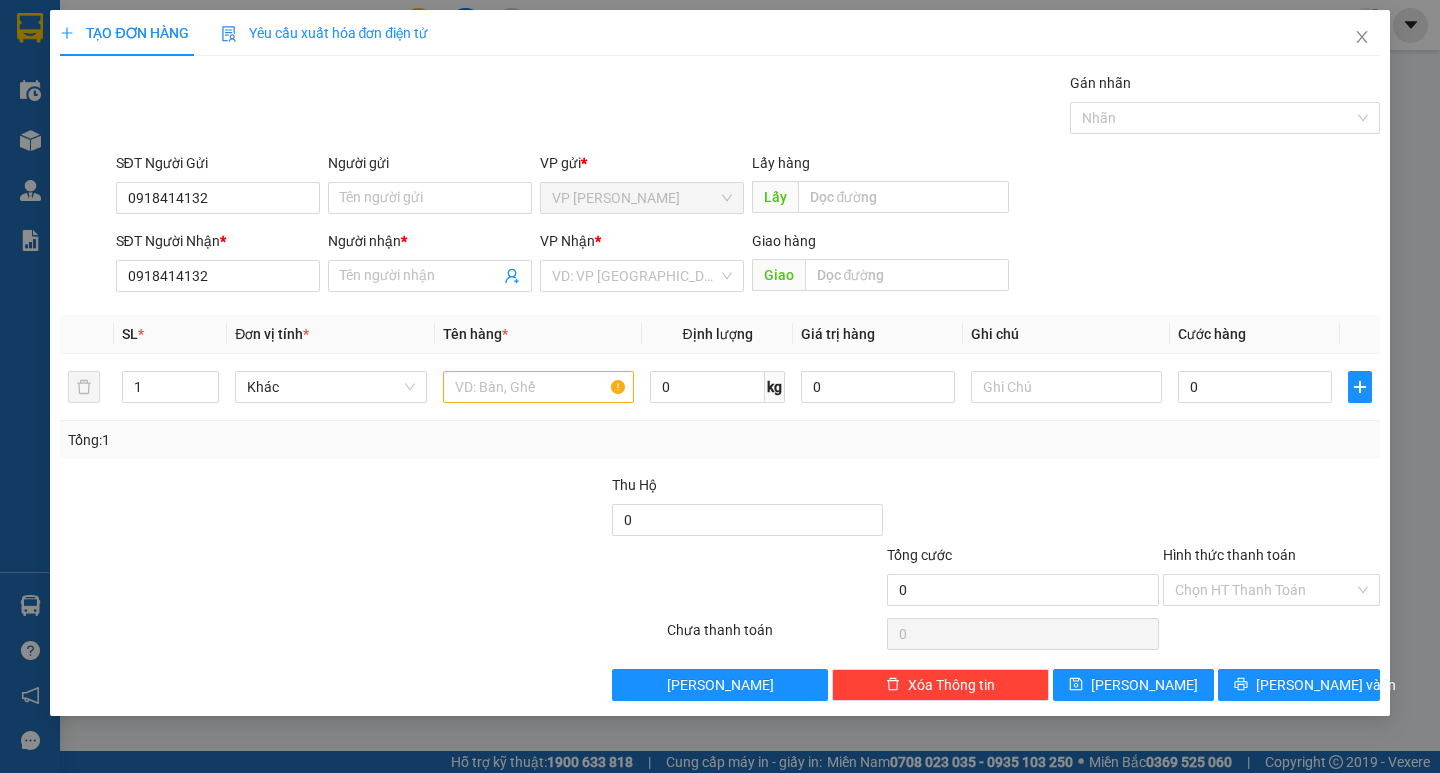 click on "Người nhận  * Tên người nhận" at bounding box center [430, 265] 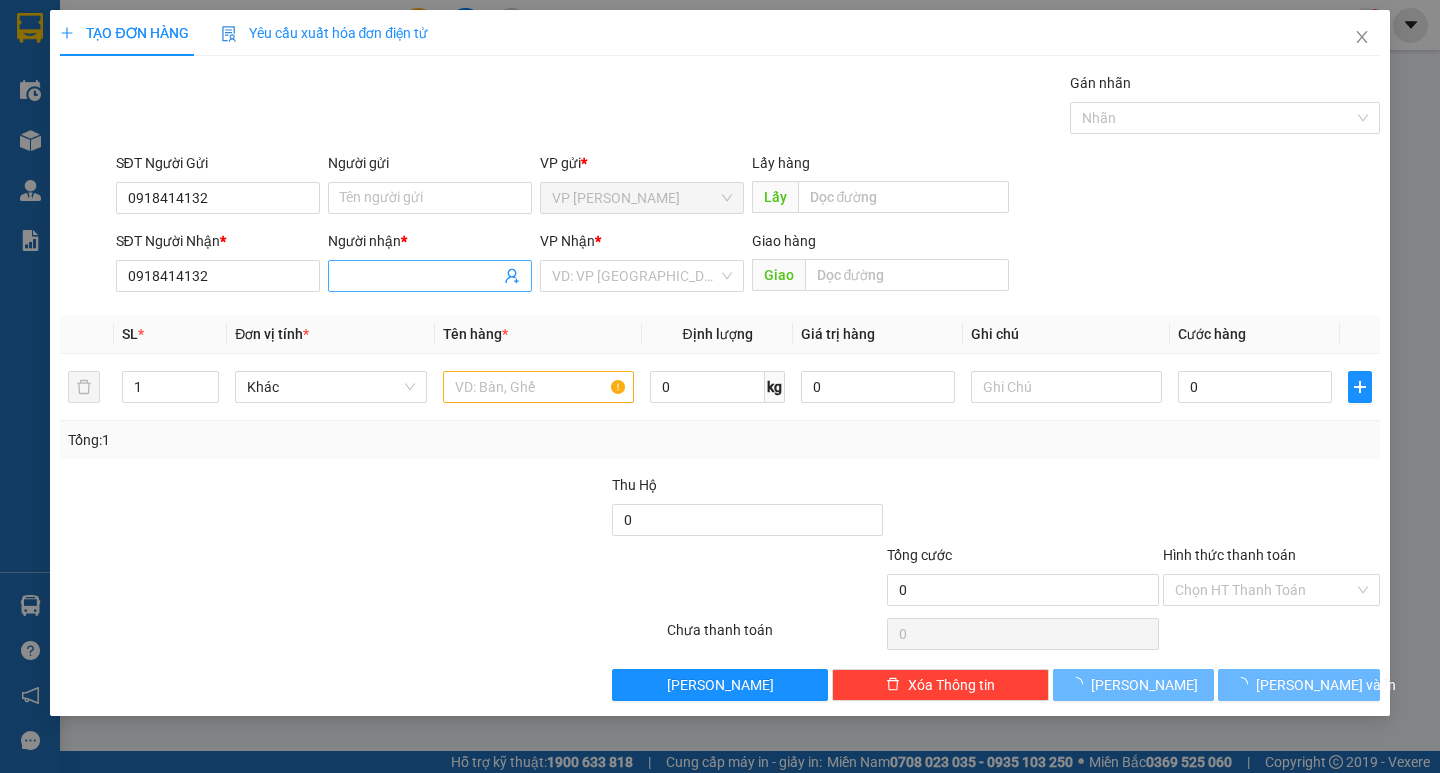 click on "Người nhận  *" at bounding box center (420, 276) 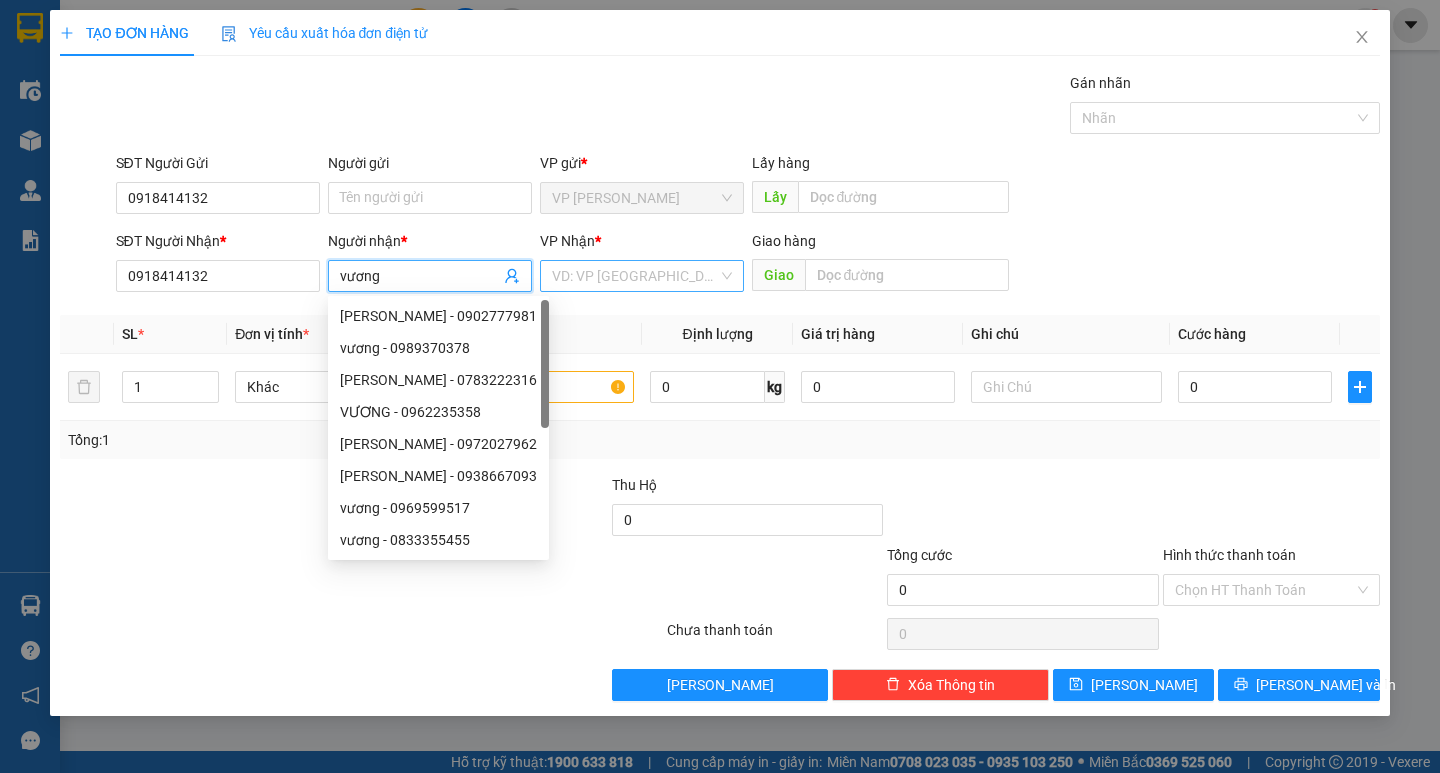 type on "vương" 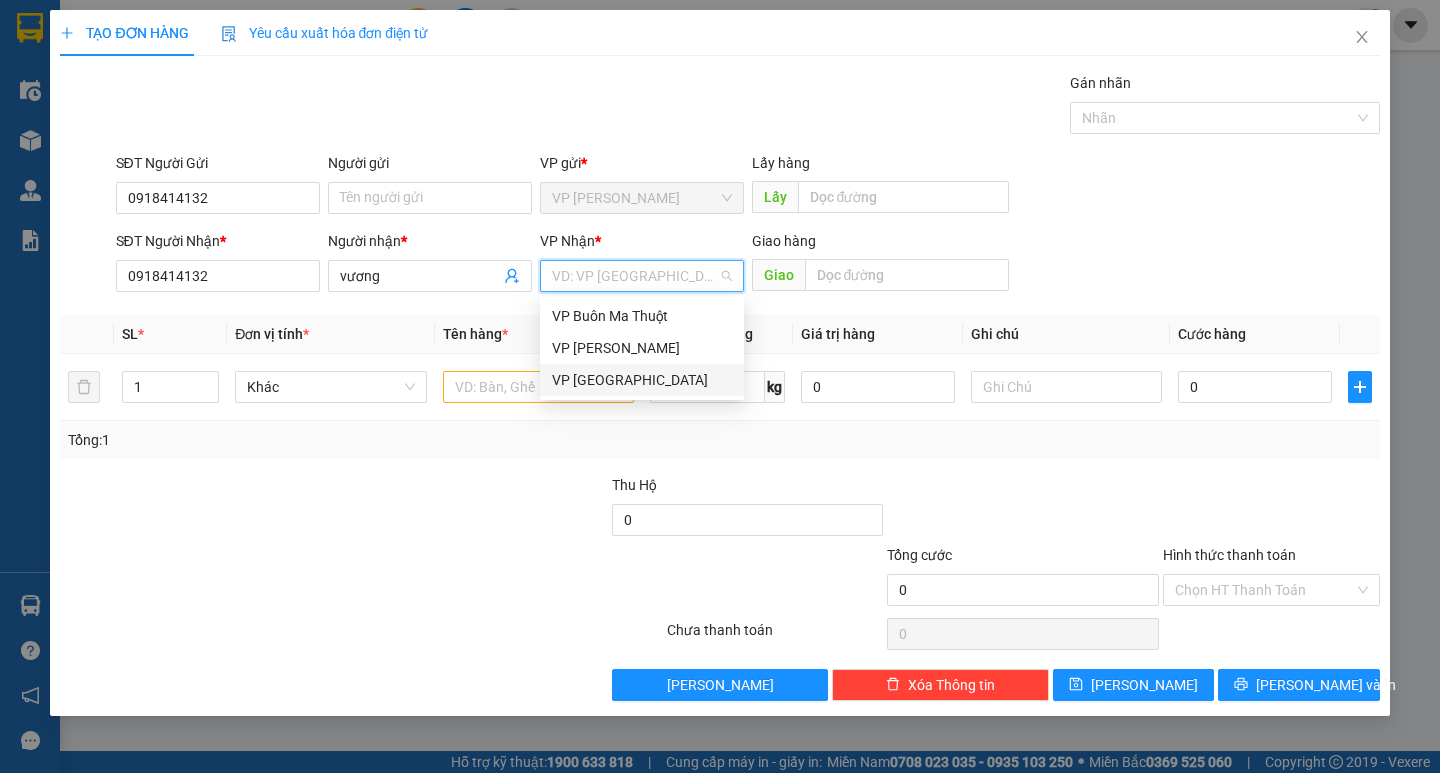 click on "VP [GEOGRAPHIC_DATA]" at bounding box center [642, 380] 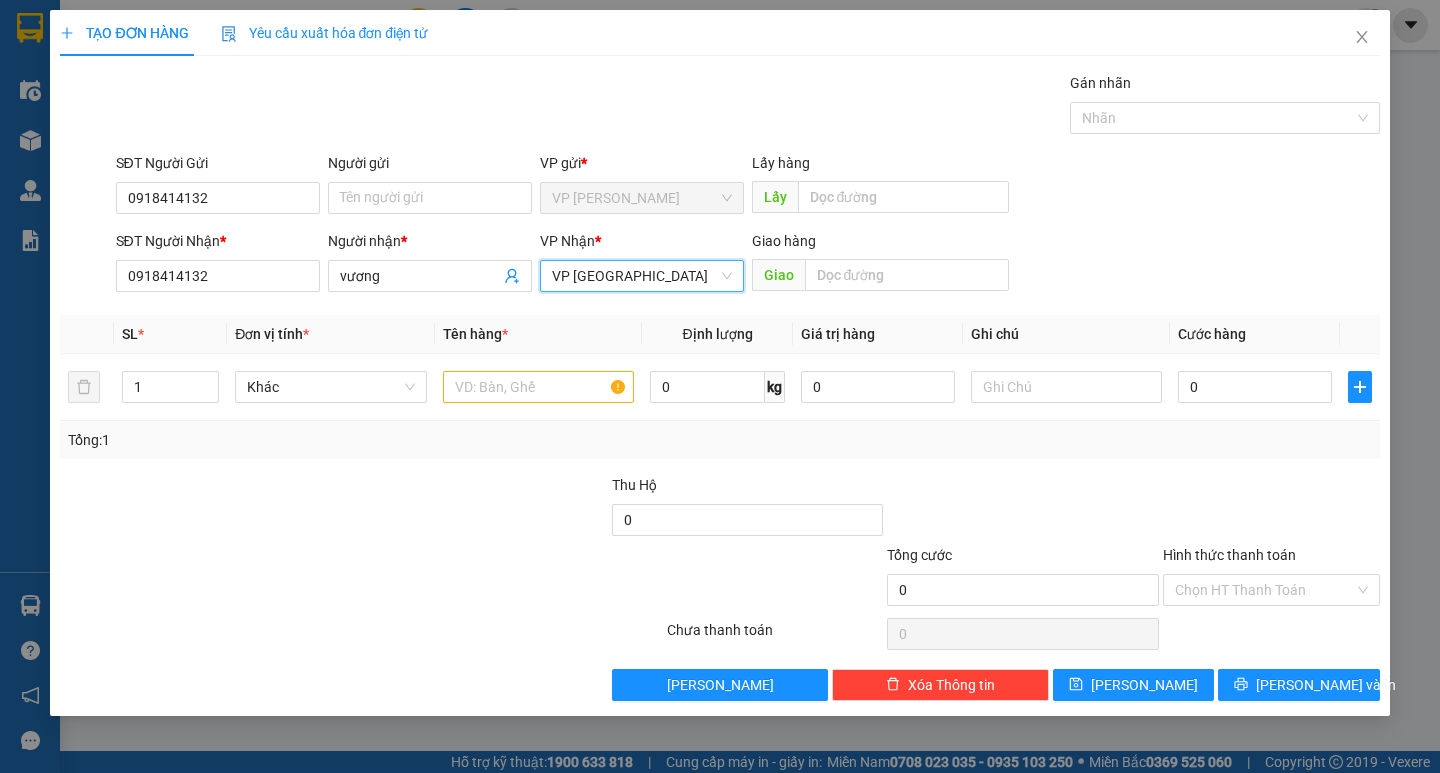 click on "SĐT Người Nhận  * 0918414132 Người nhận  * vương VP Nhận  * VP Đà Lạt VP Đà Lạt Giao hàng Giao" at bounding box center (748, 265) 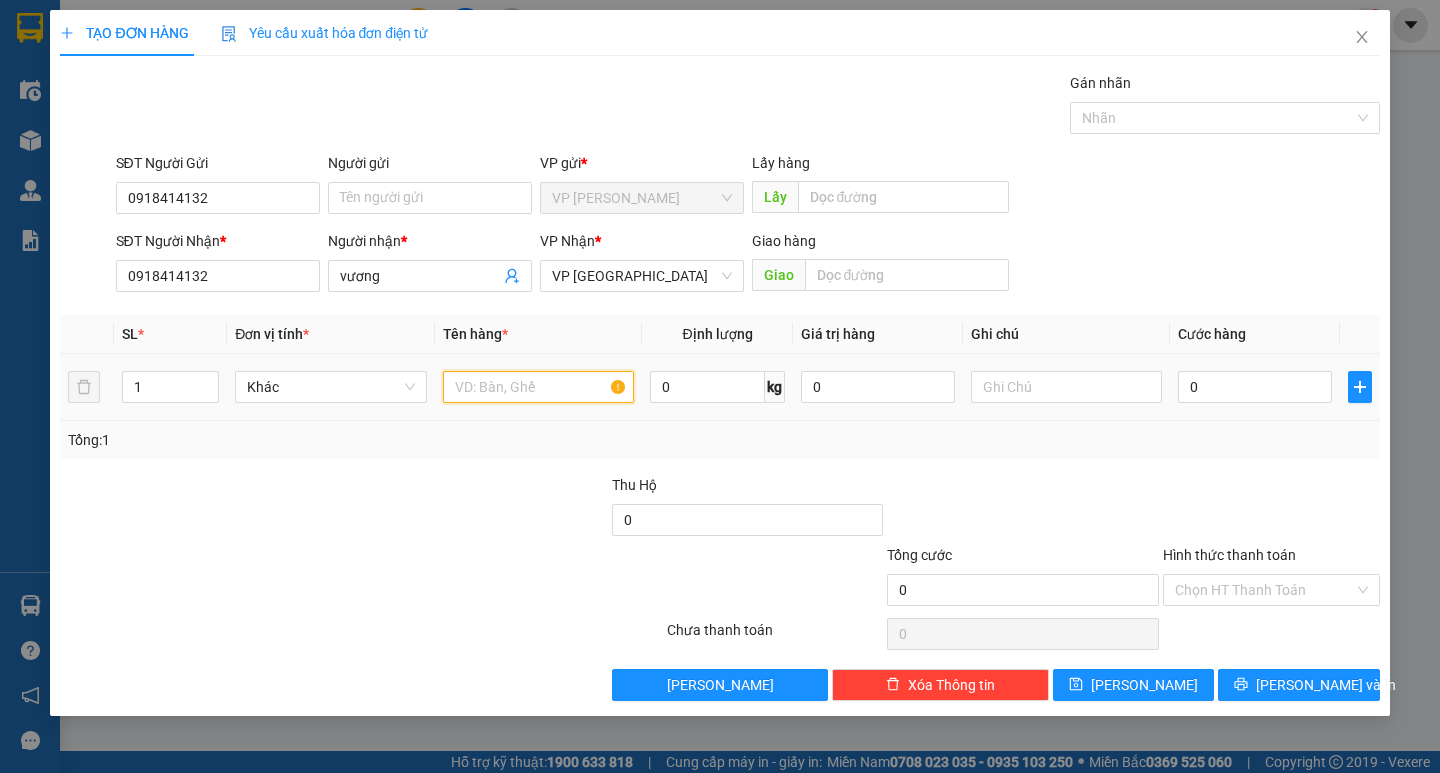 click at bounding box center (538, 387) 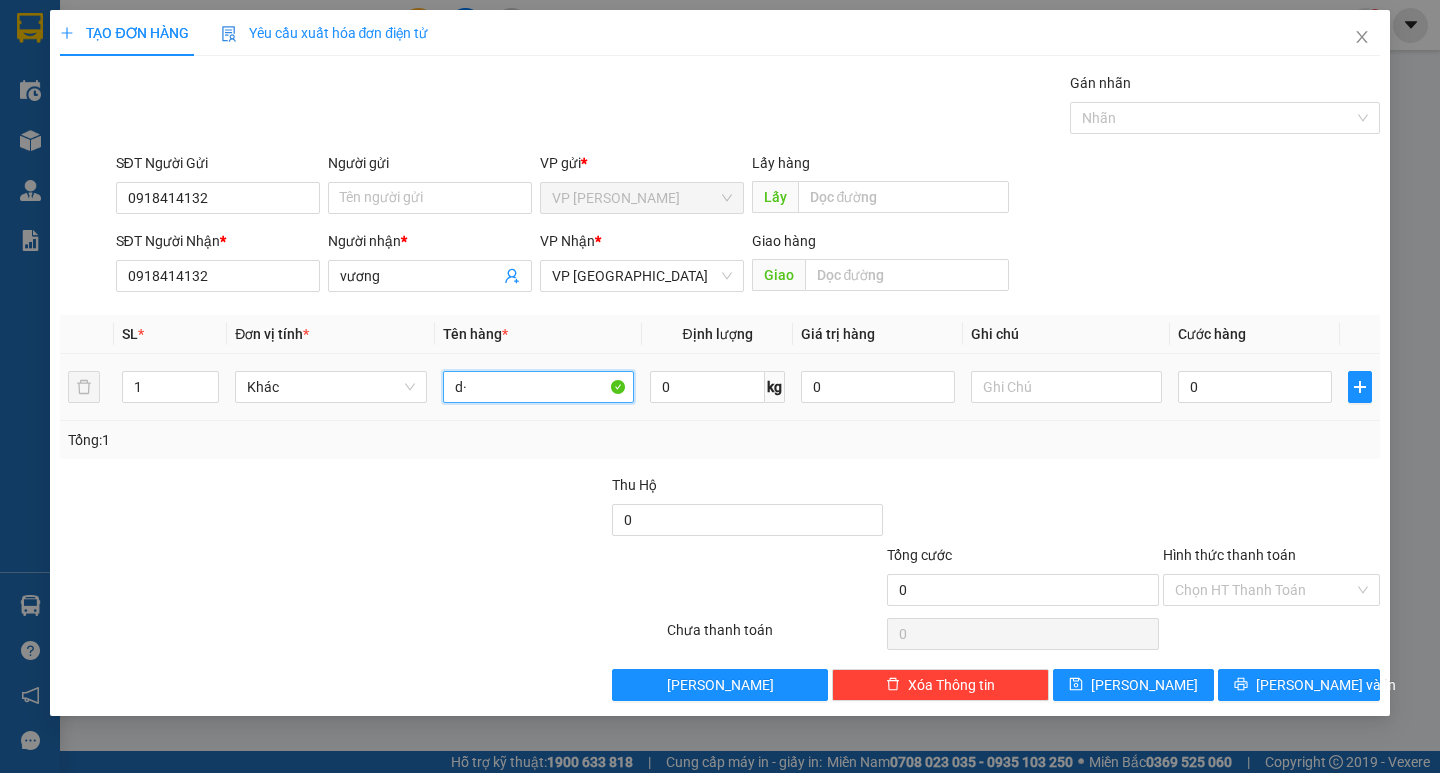 type on "d" 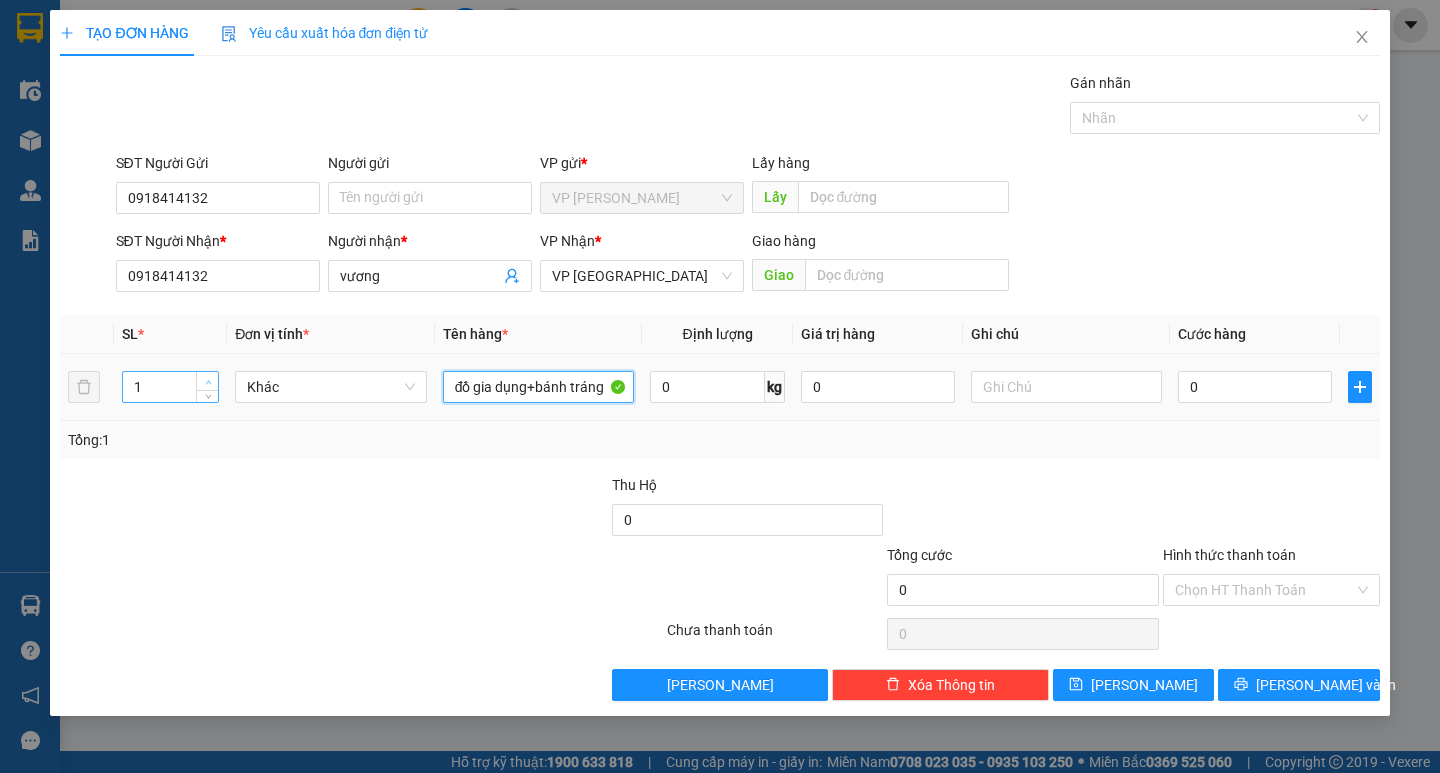 type on "đồ gia dụng+bánh tráng" 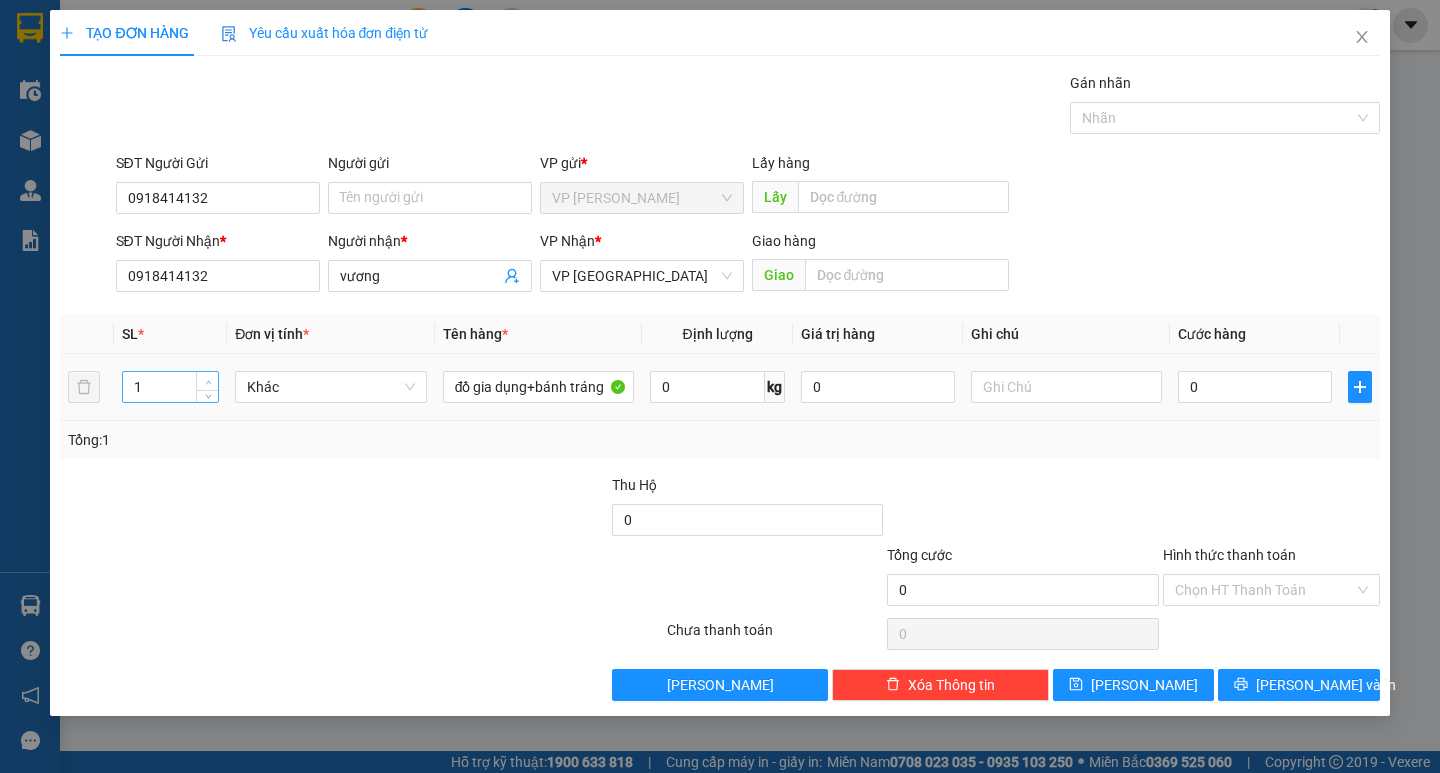 type on "2" 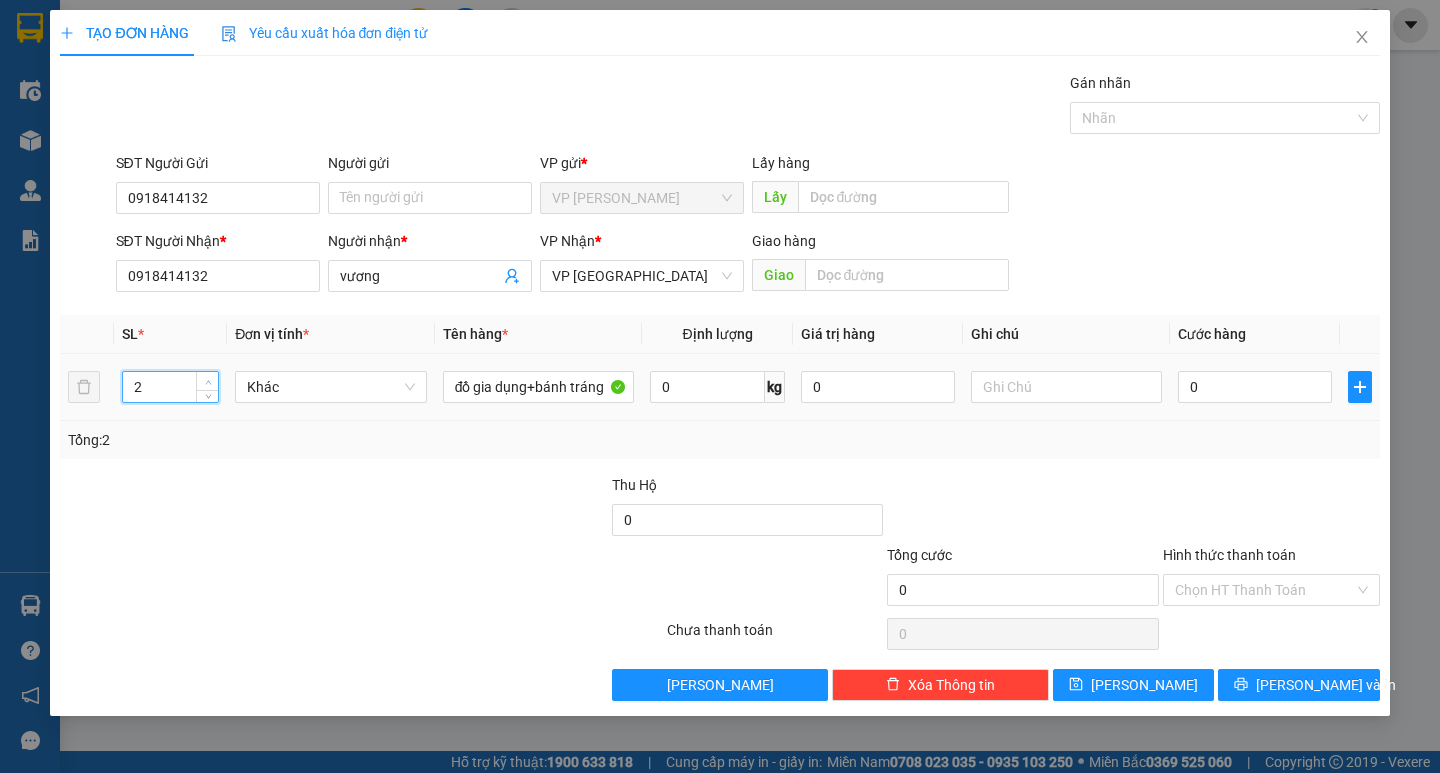 click 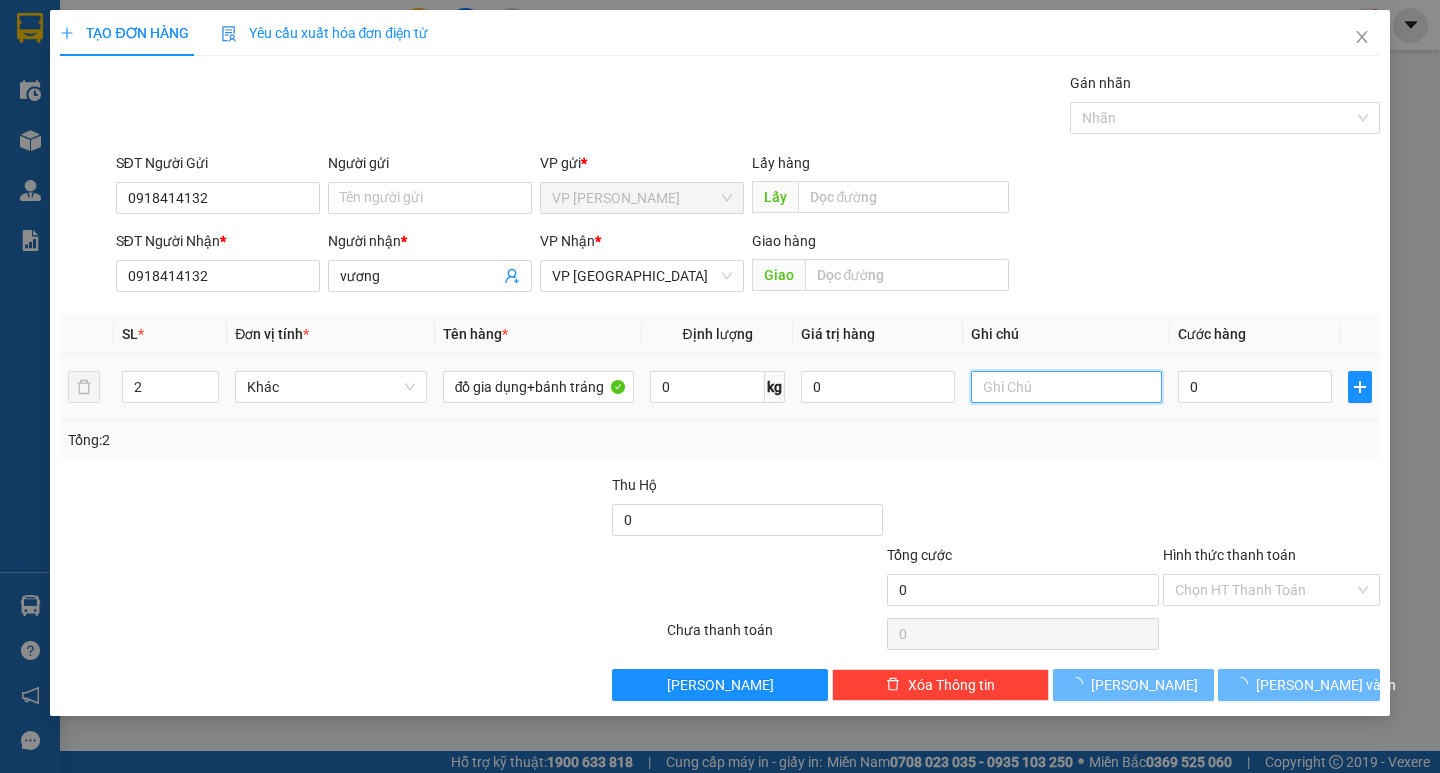 click at bounding box center (1066, 387) 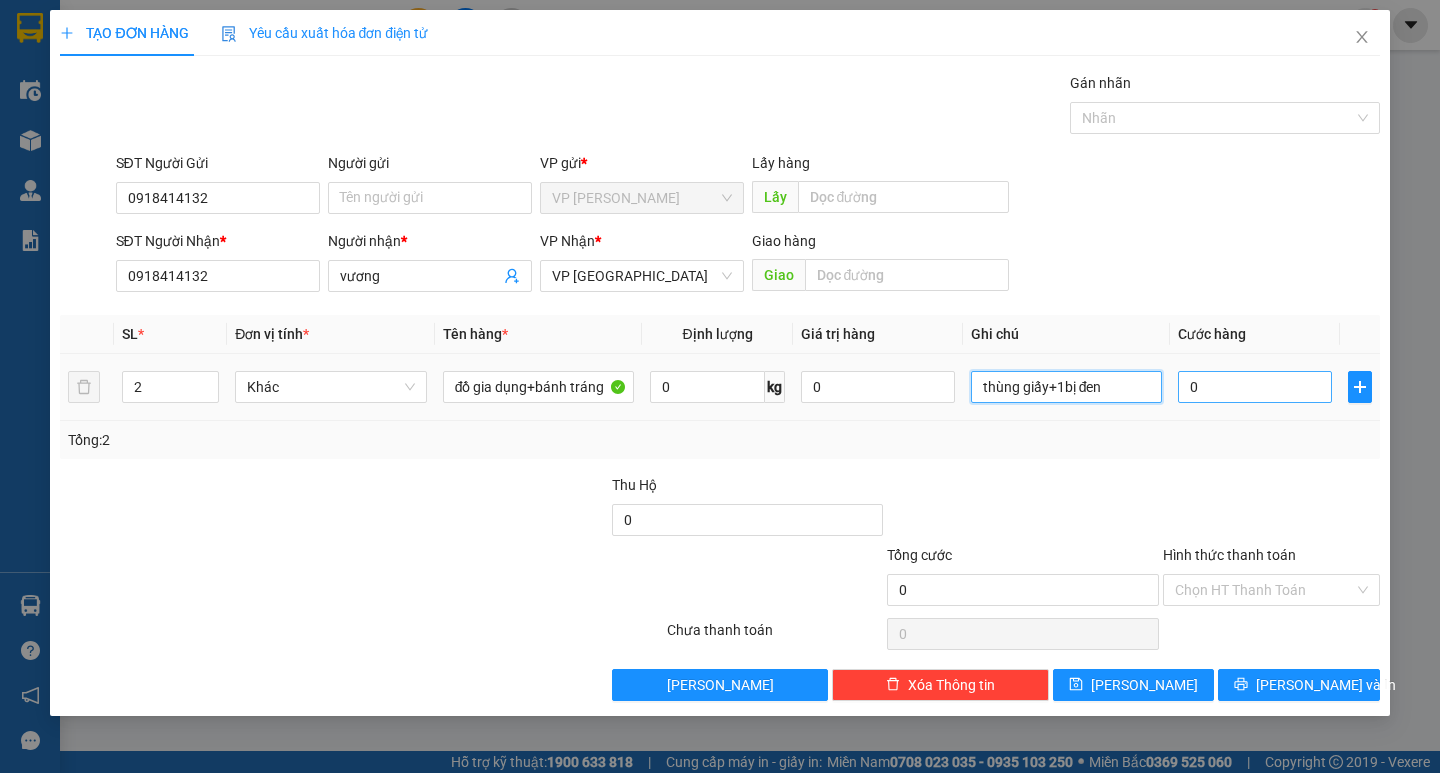 type on "thùng giấy+1bị đen" 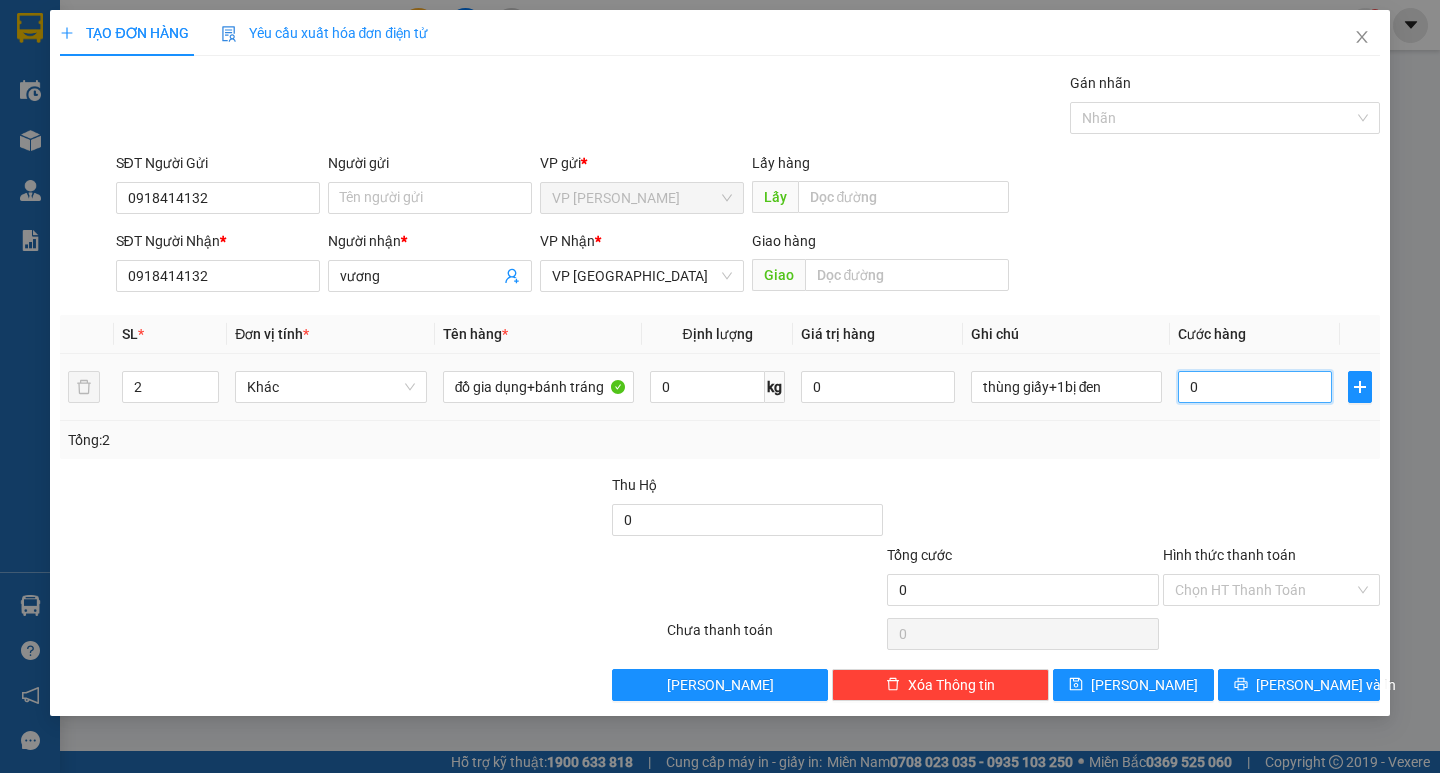 click on "0" at bounding box center (1255, 387) 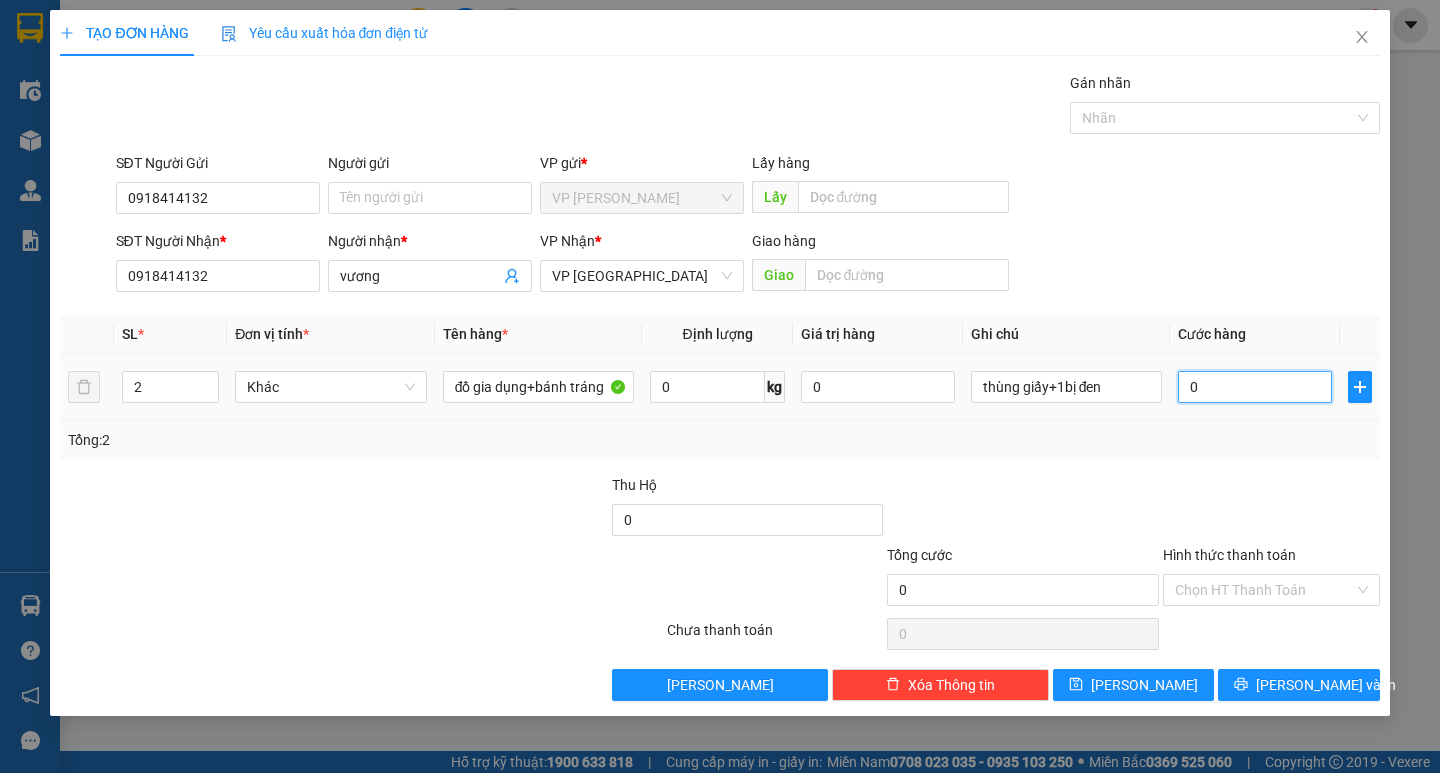 type on "7" 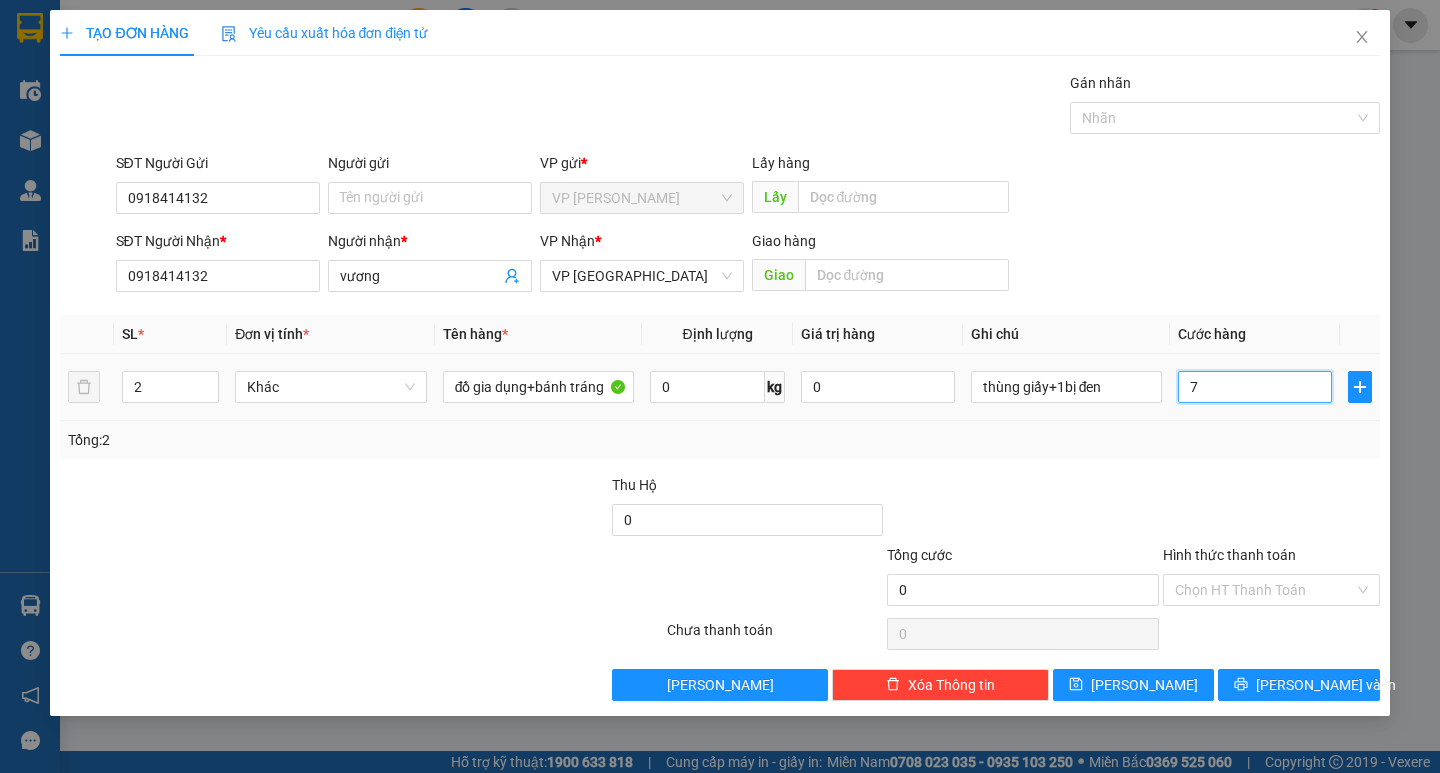 type on "7" 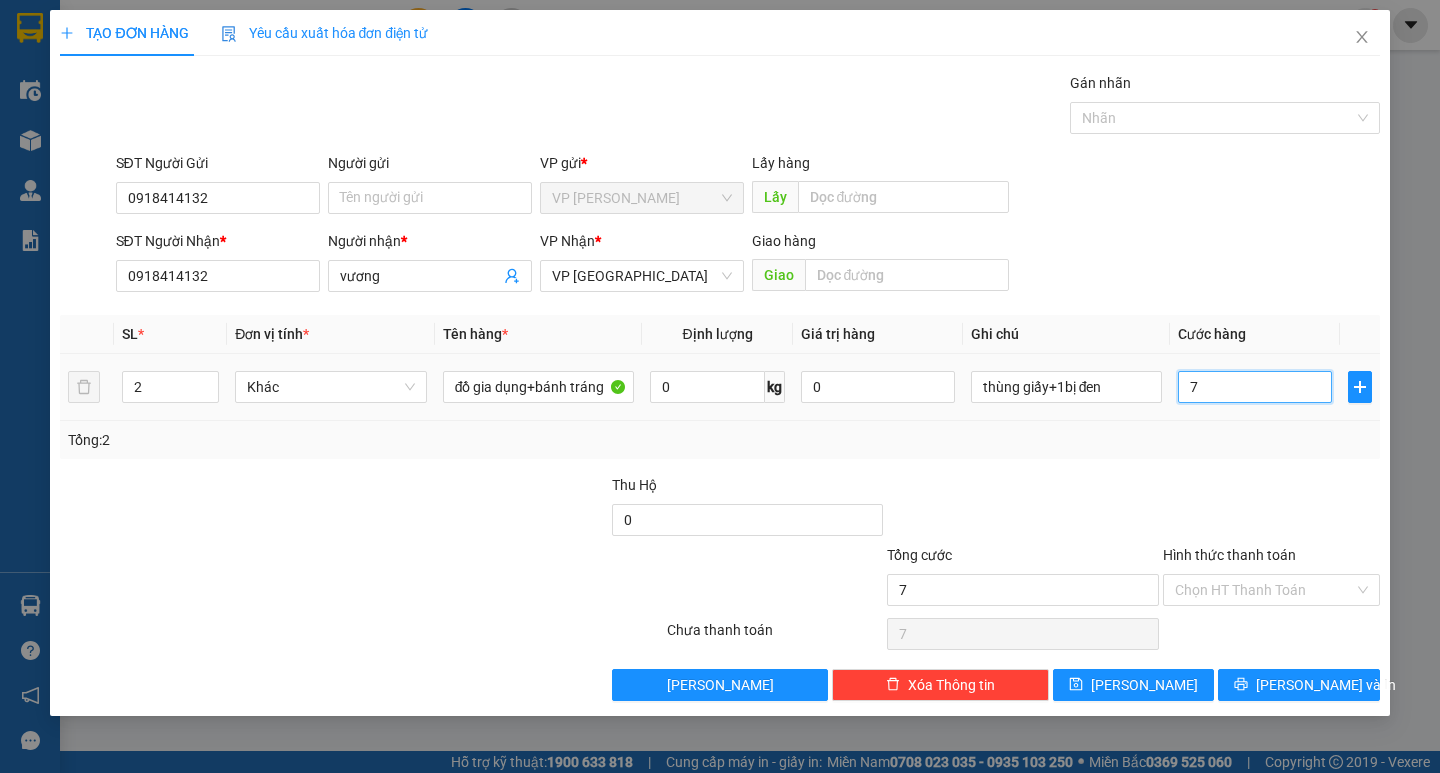 type on "70" 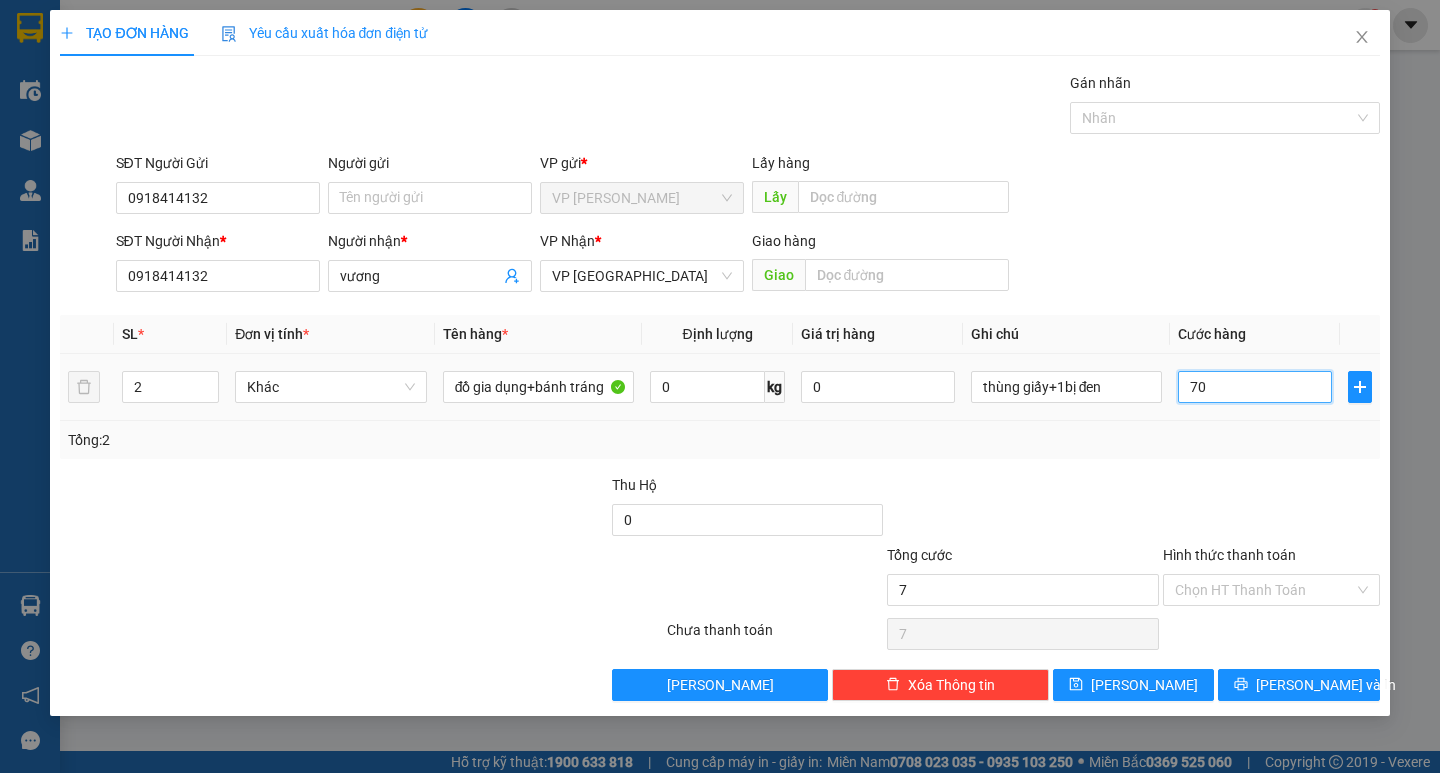 type on "70" 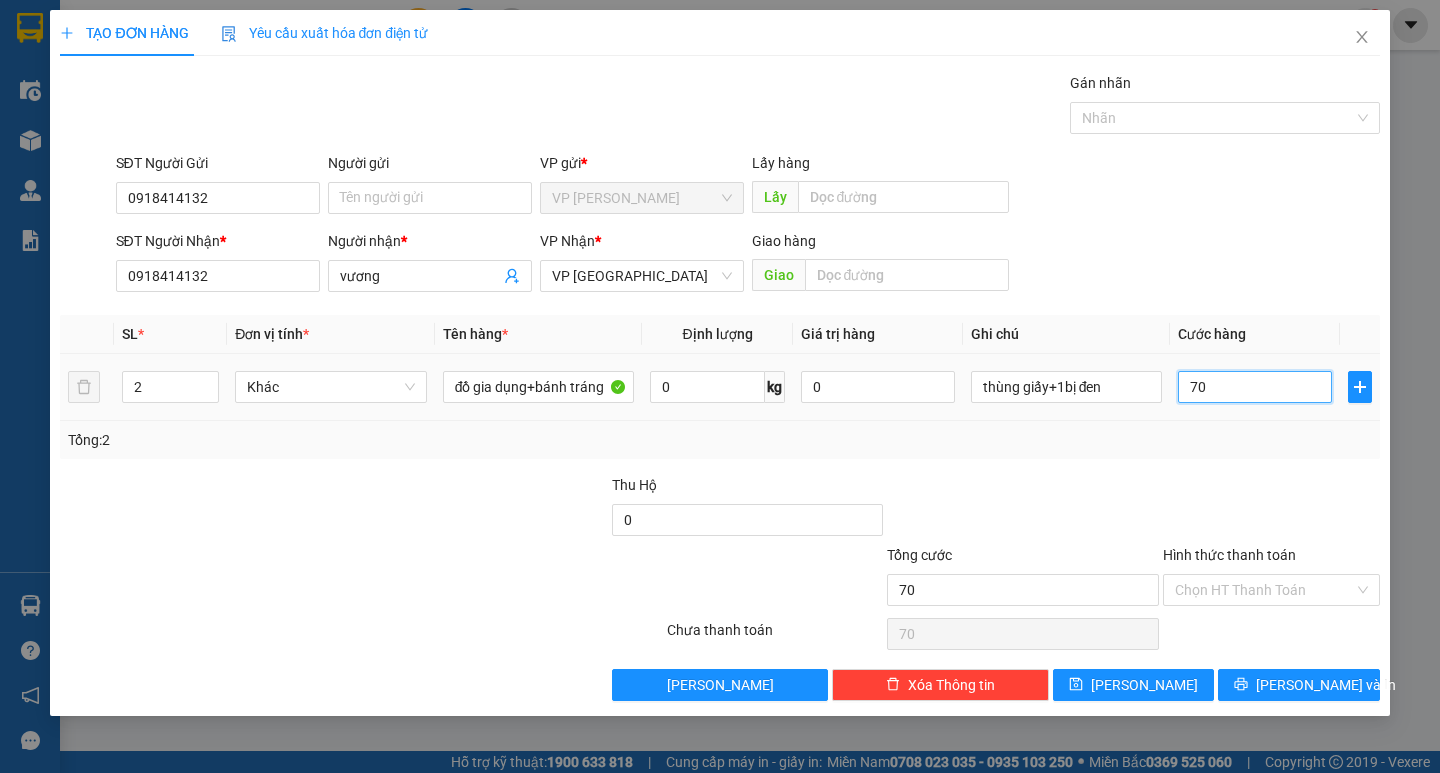 type on "700" 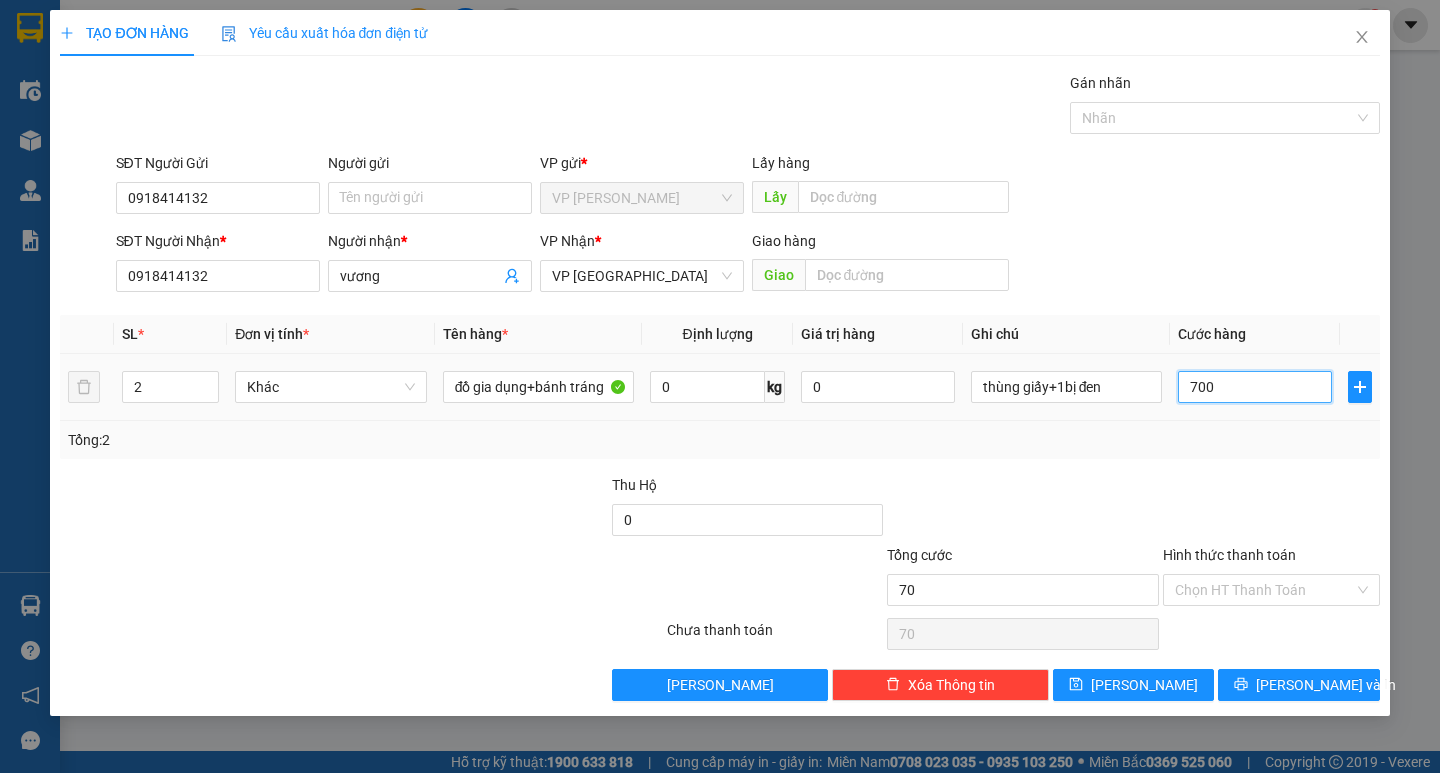 type on "700" 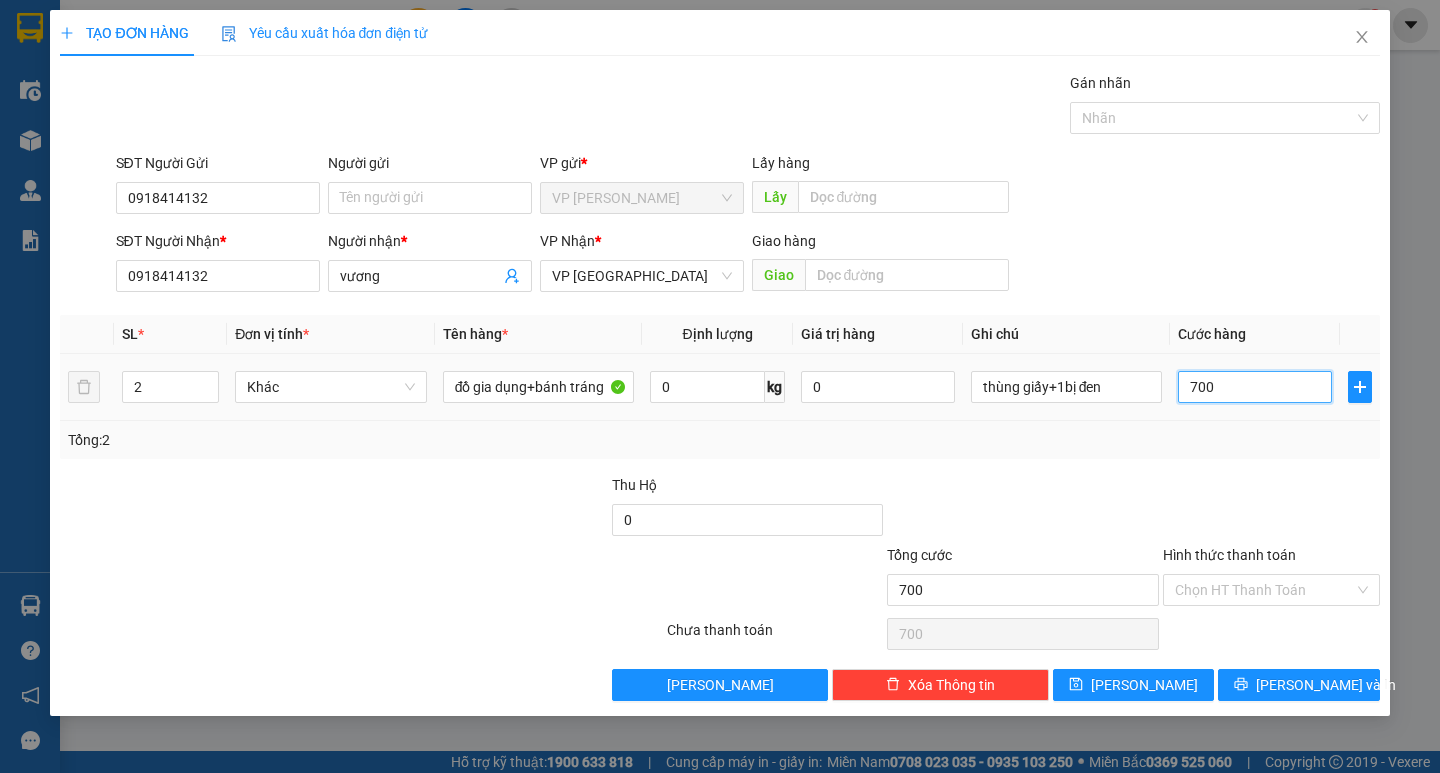type on "7.000" 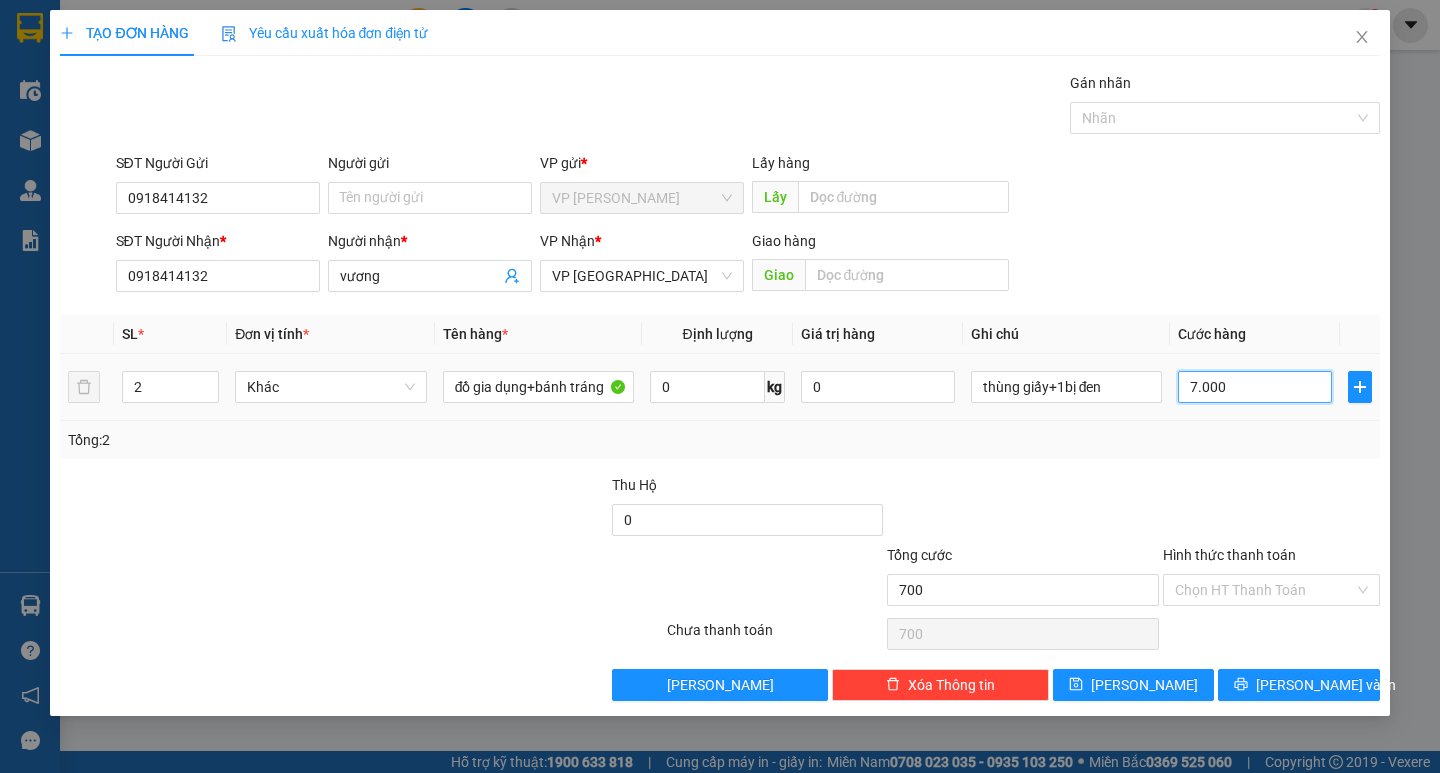 type on "7.000" 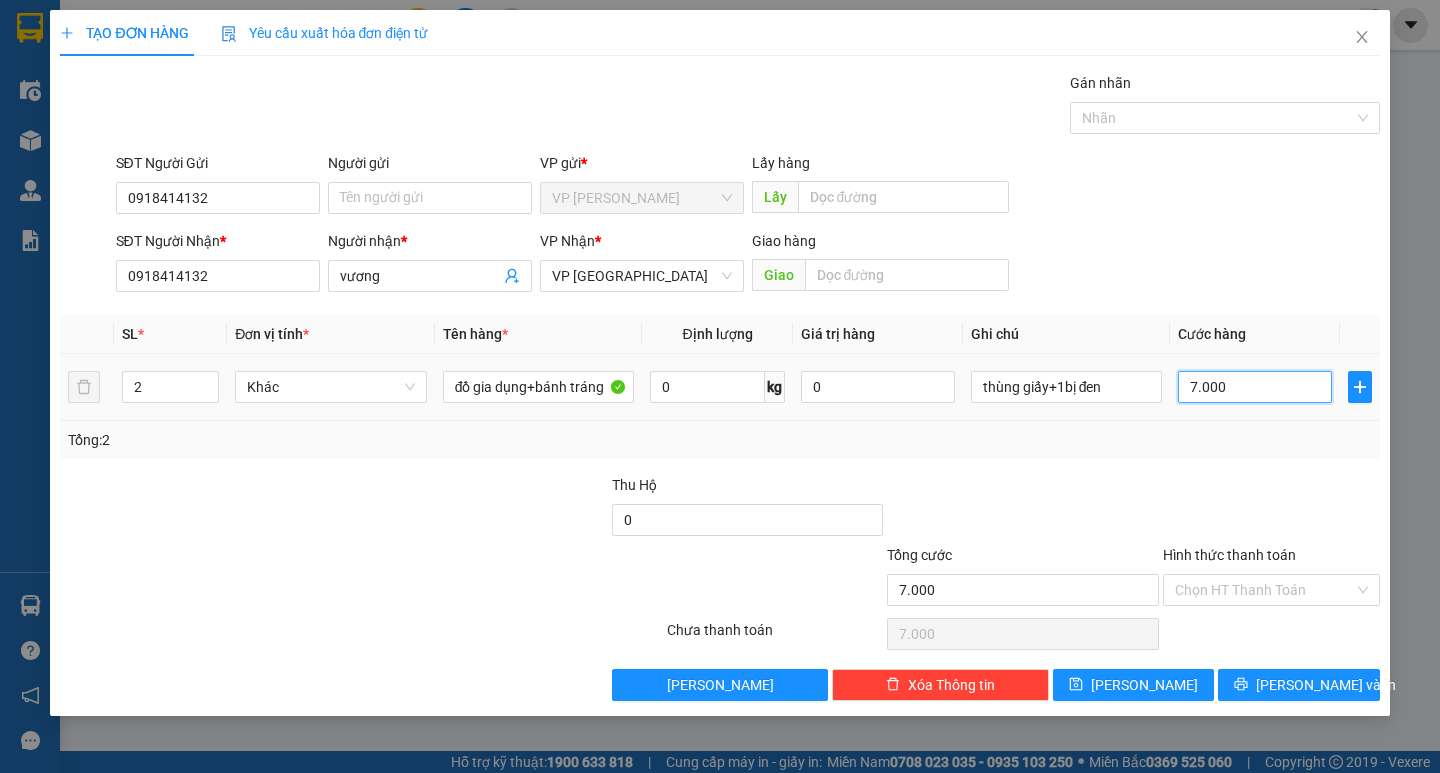 type on "70.000" 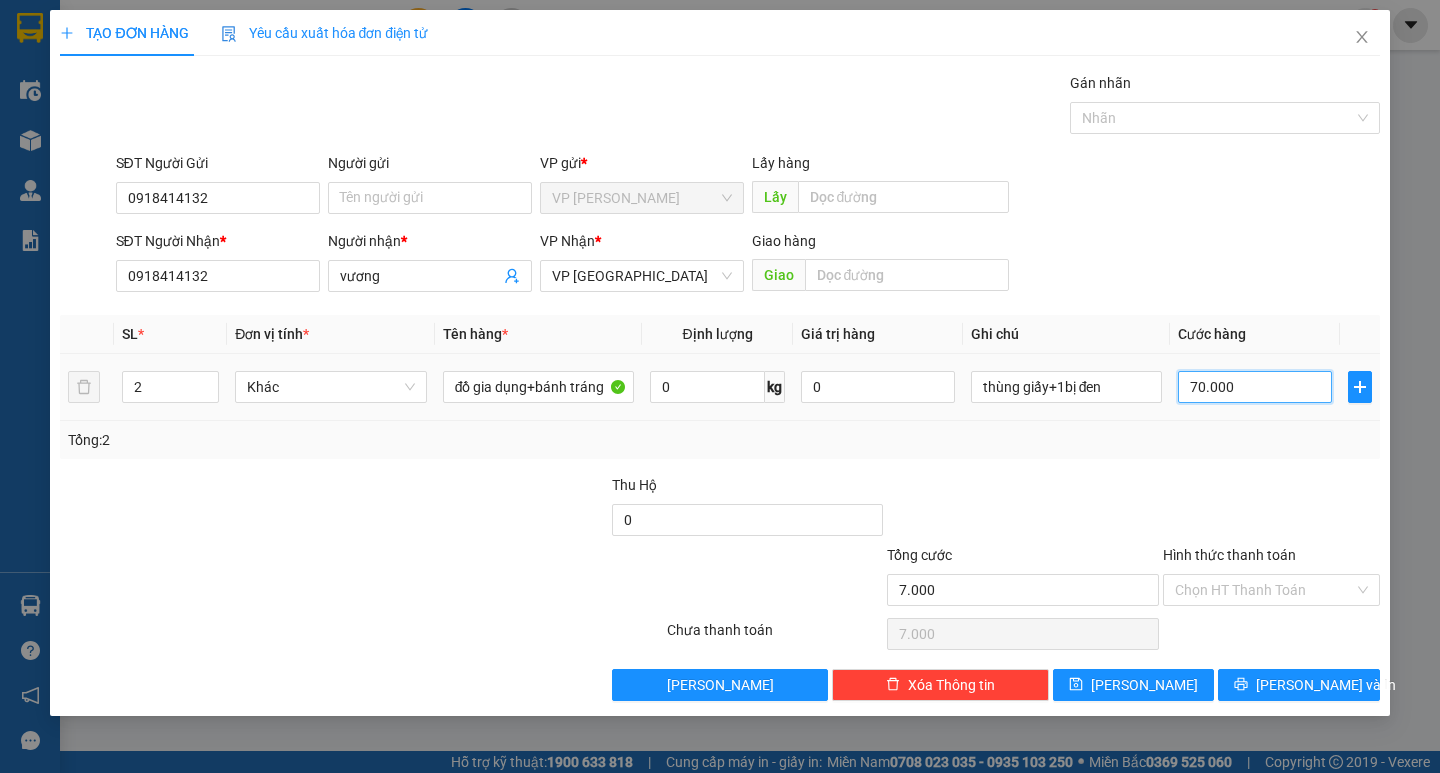 type on "70.000" 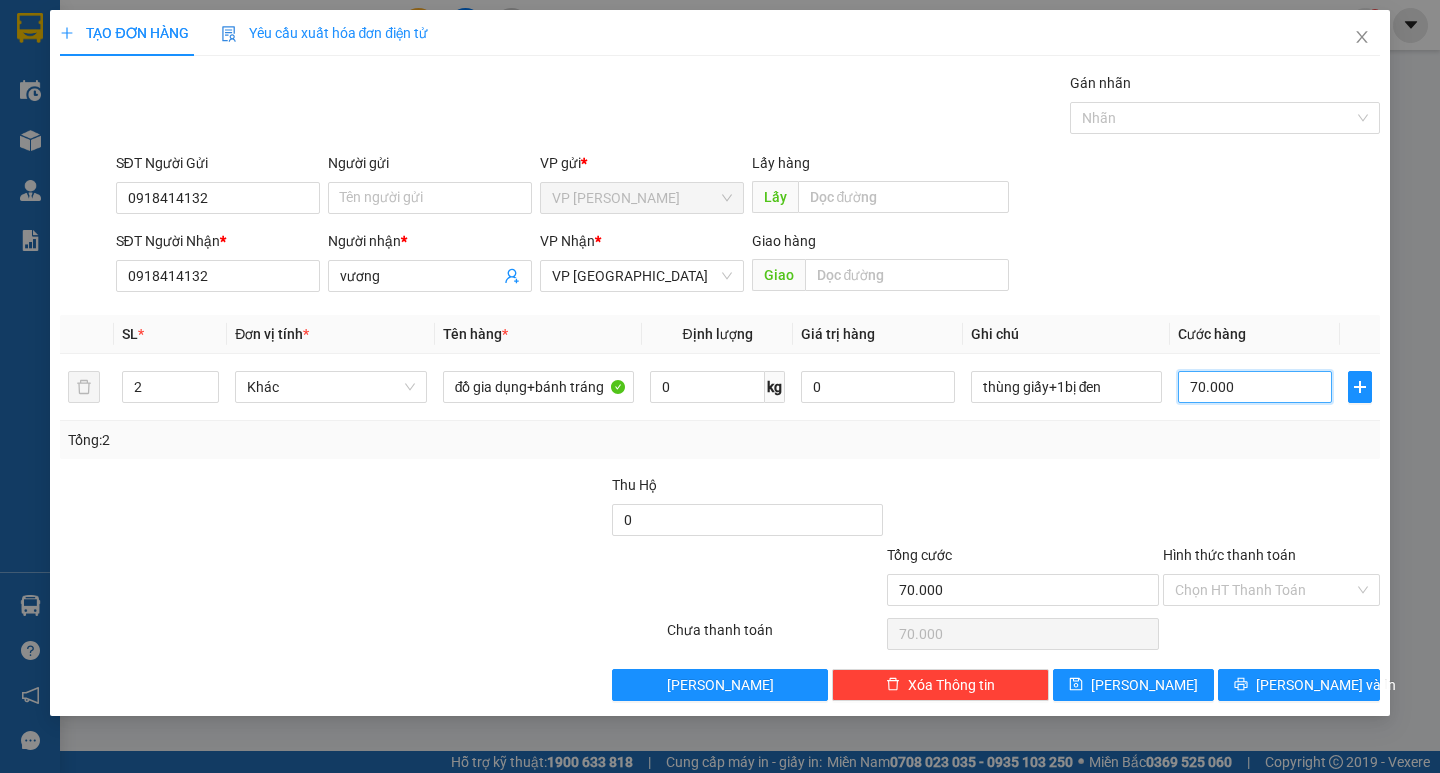 type on "70.000" 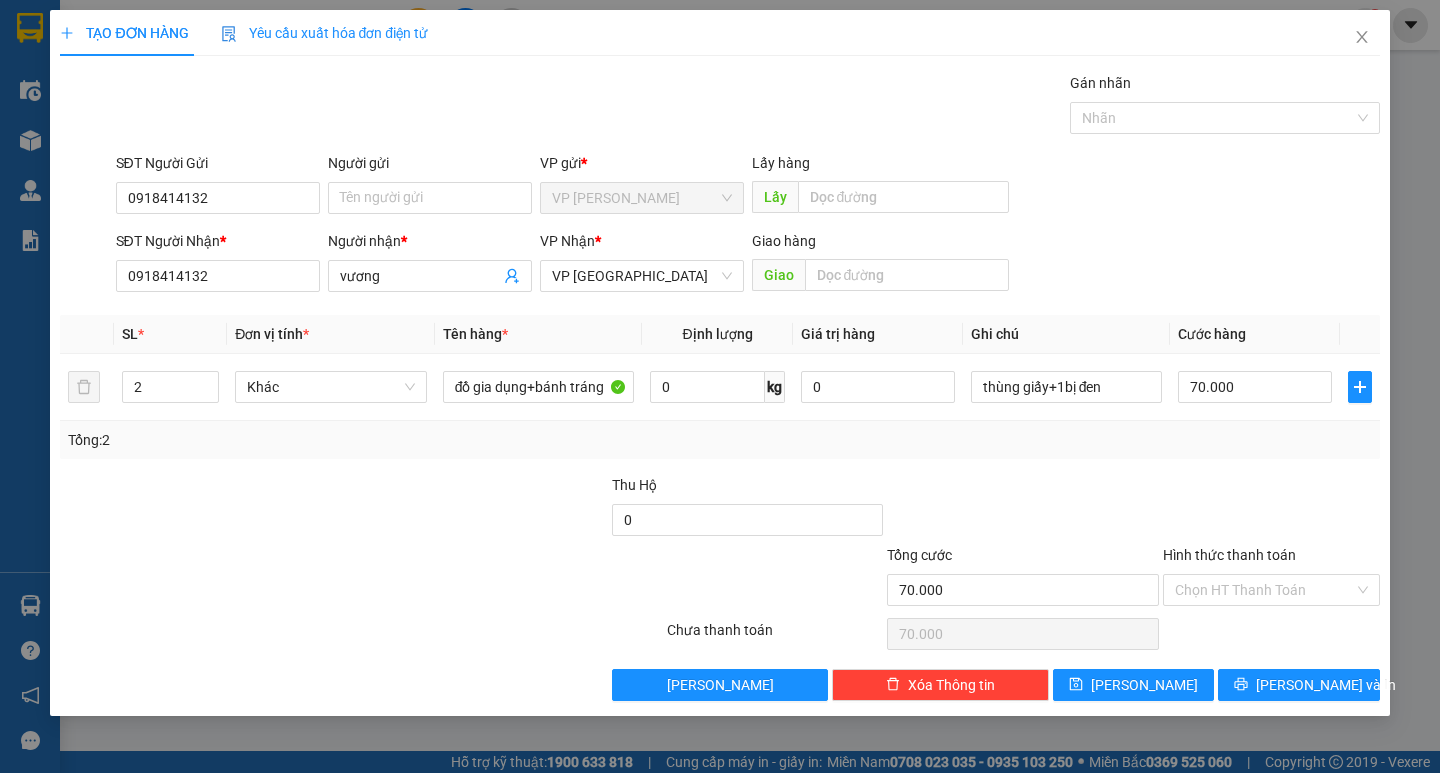 click at bounding box center [1271, 509] 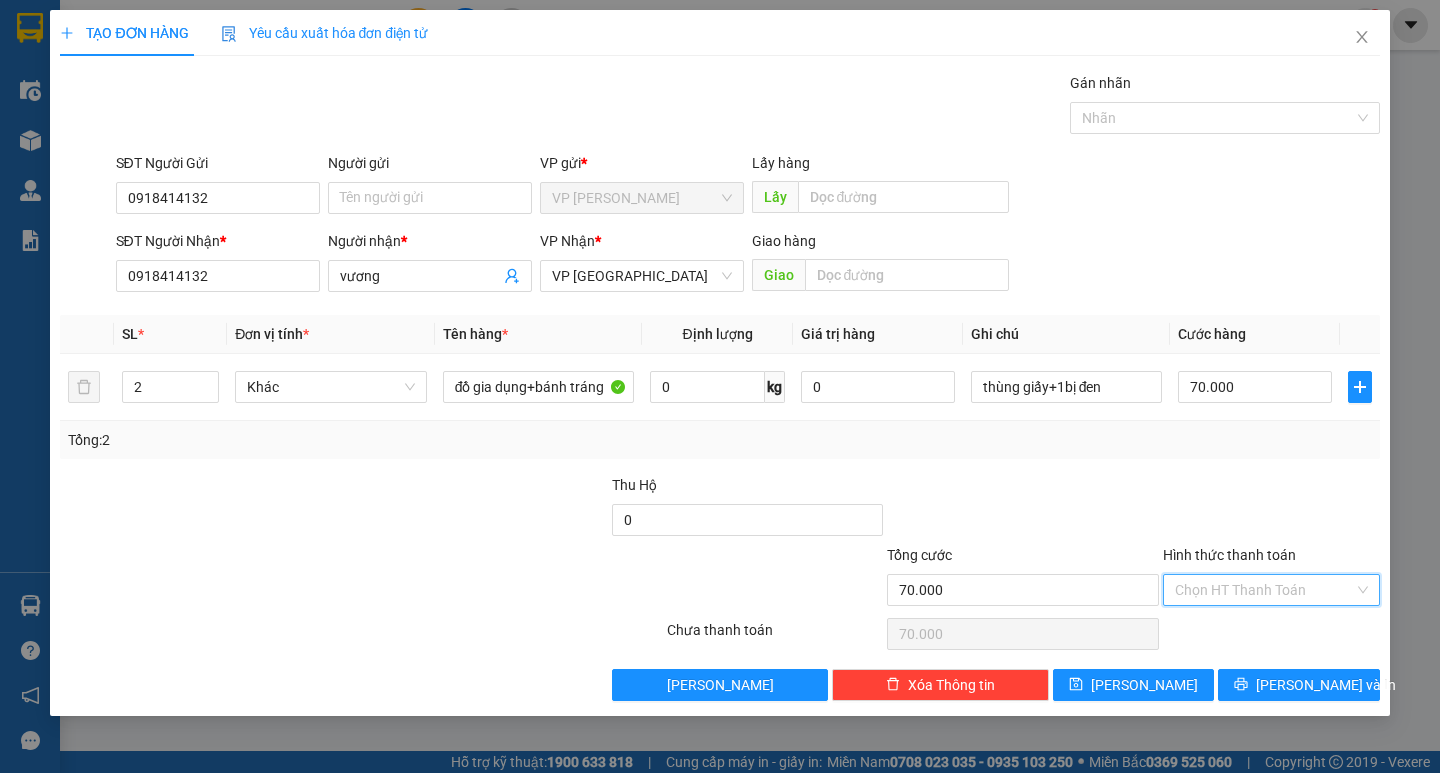 click on "Hình thức thanh toán" at bounding box center [1264, 590] 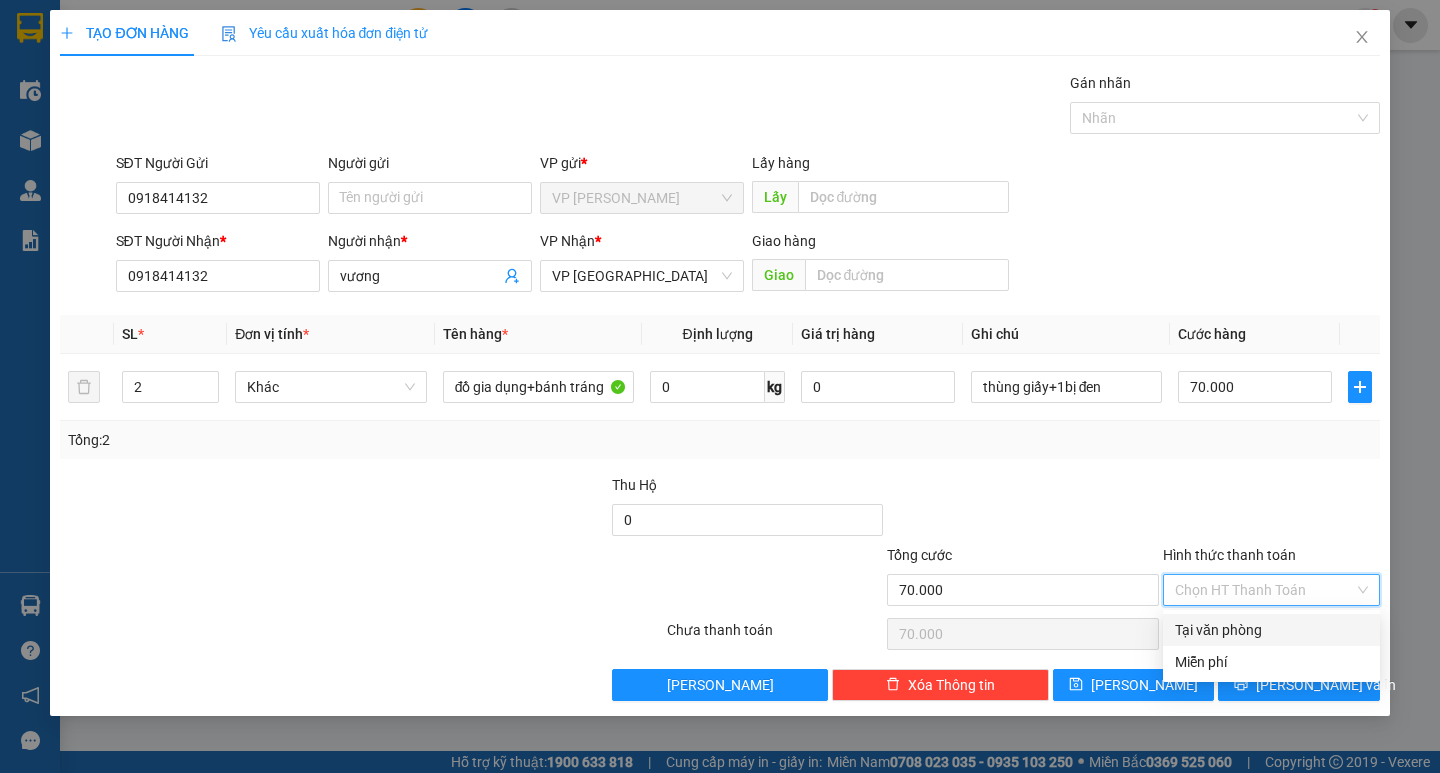 click on "Tại văn phòng" at bounding box center [1271, 630] 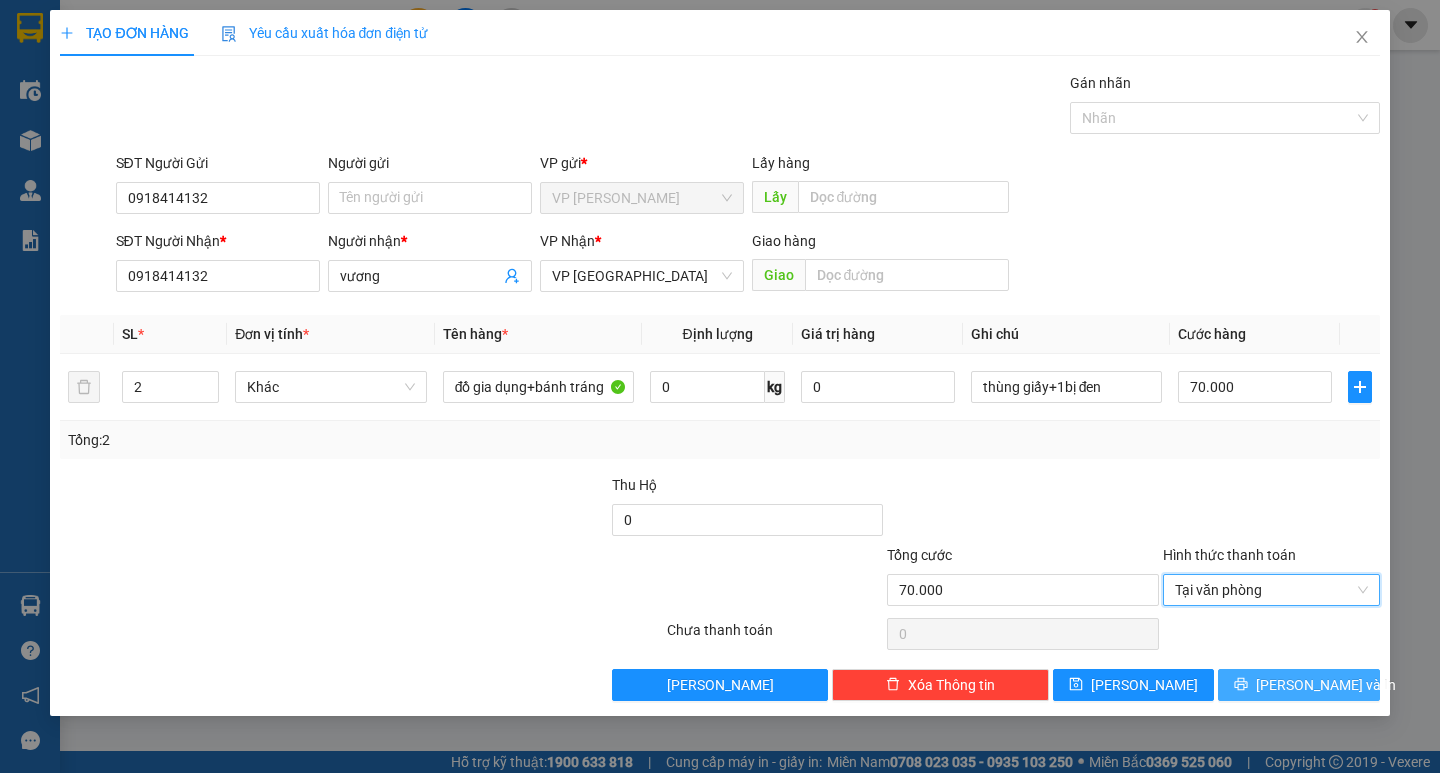 click on "[PERSON_NAME] và In" at bounding box center (1298, 685) 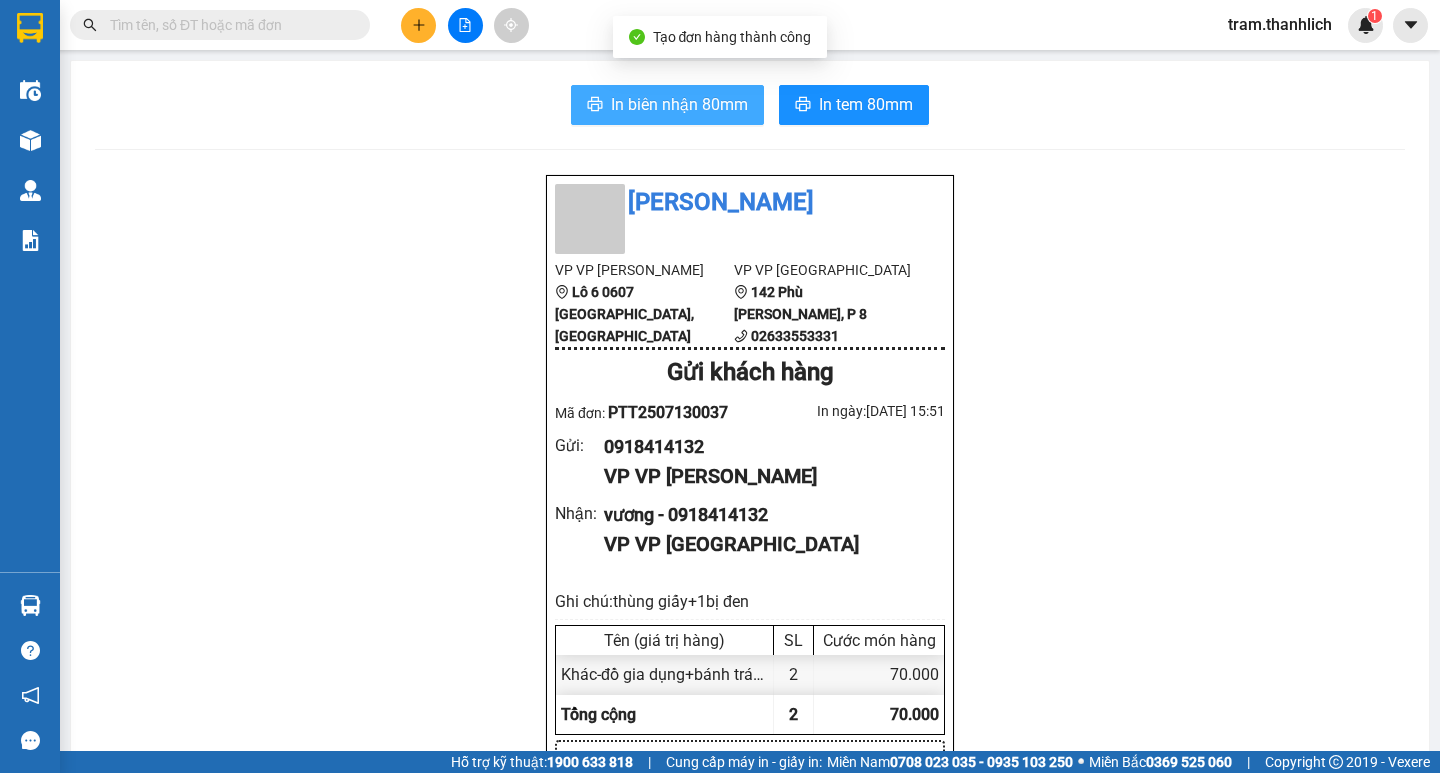 click on "In biên nhận 80mm" at bounding box center [679, 104] 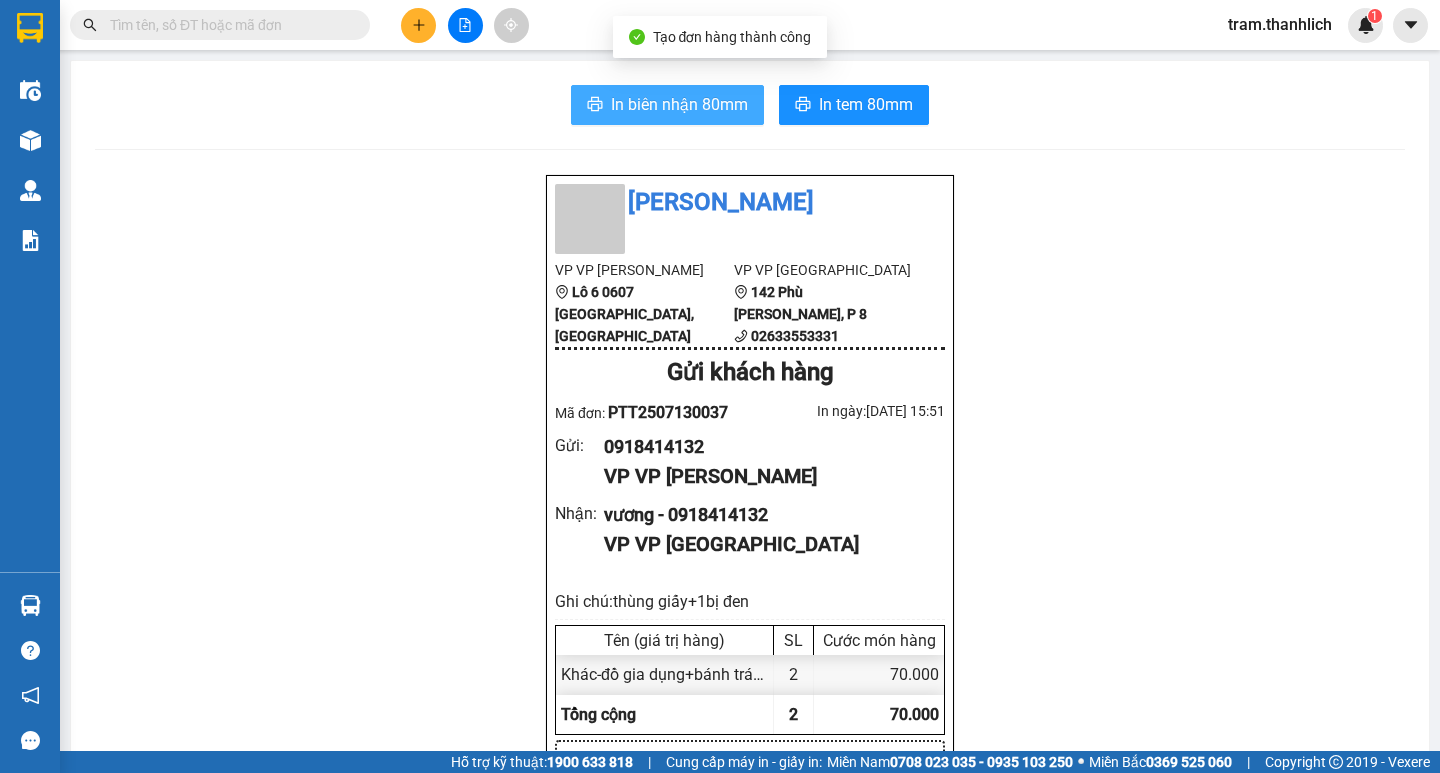 scroll, scrollTop: 0, scrollLeft: 0, axis: both 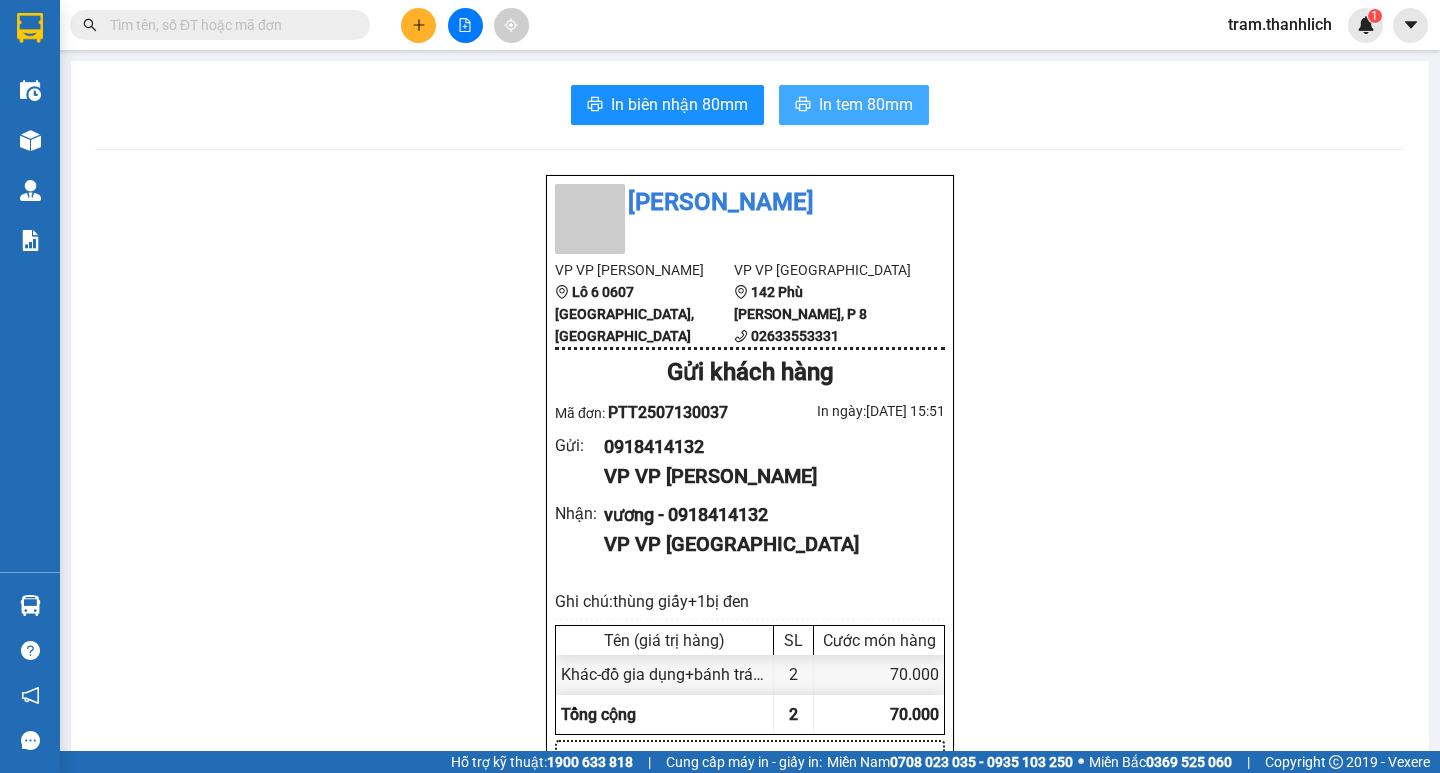 click on "In tem 80mm" at bounding box center (866, 104) 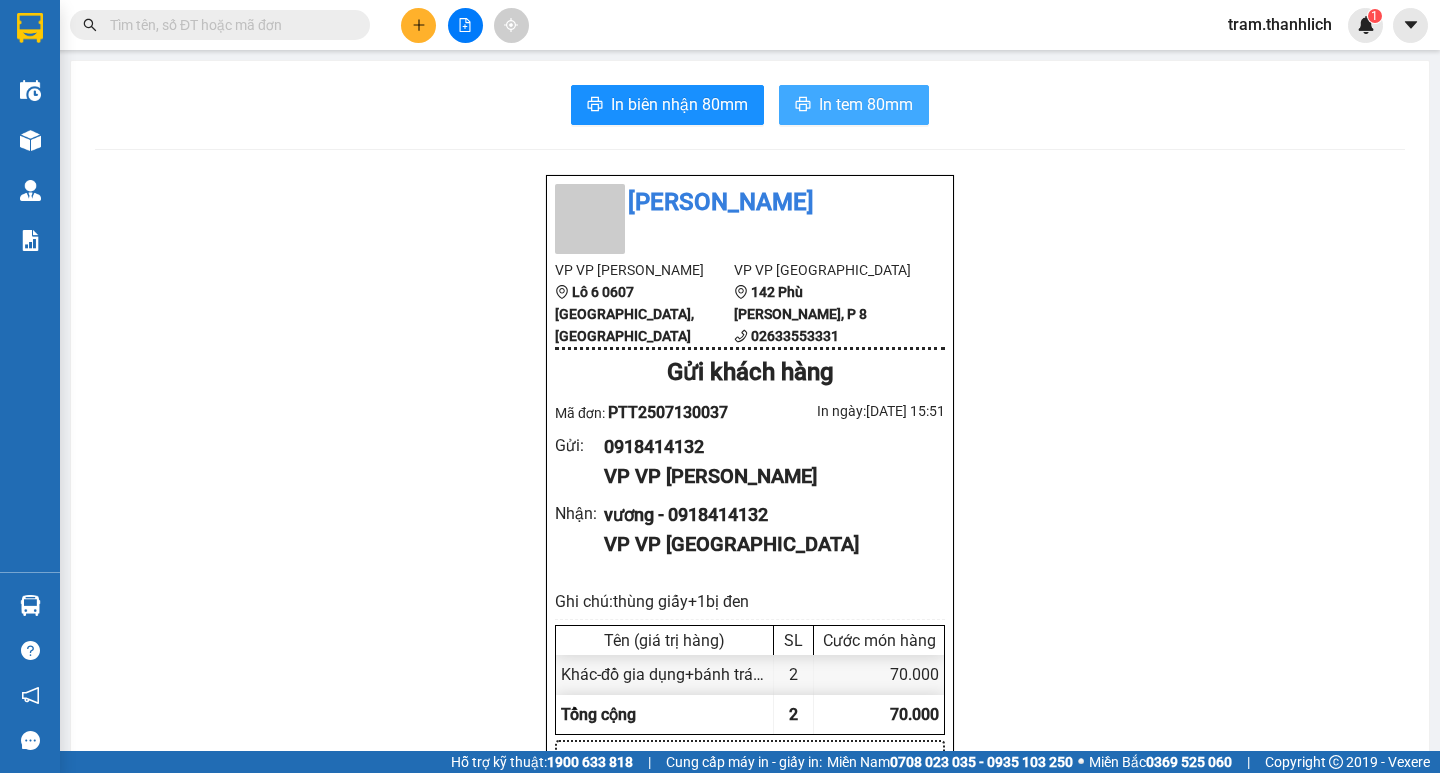 scroll, scrollTop: 0, scrollLeft: 0, axis: both 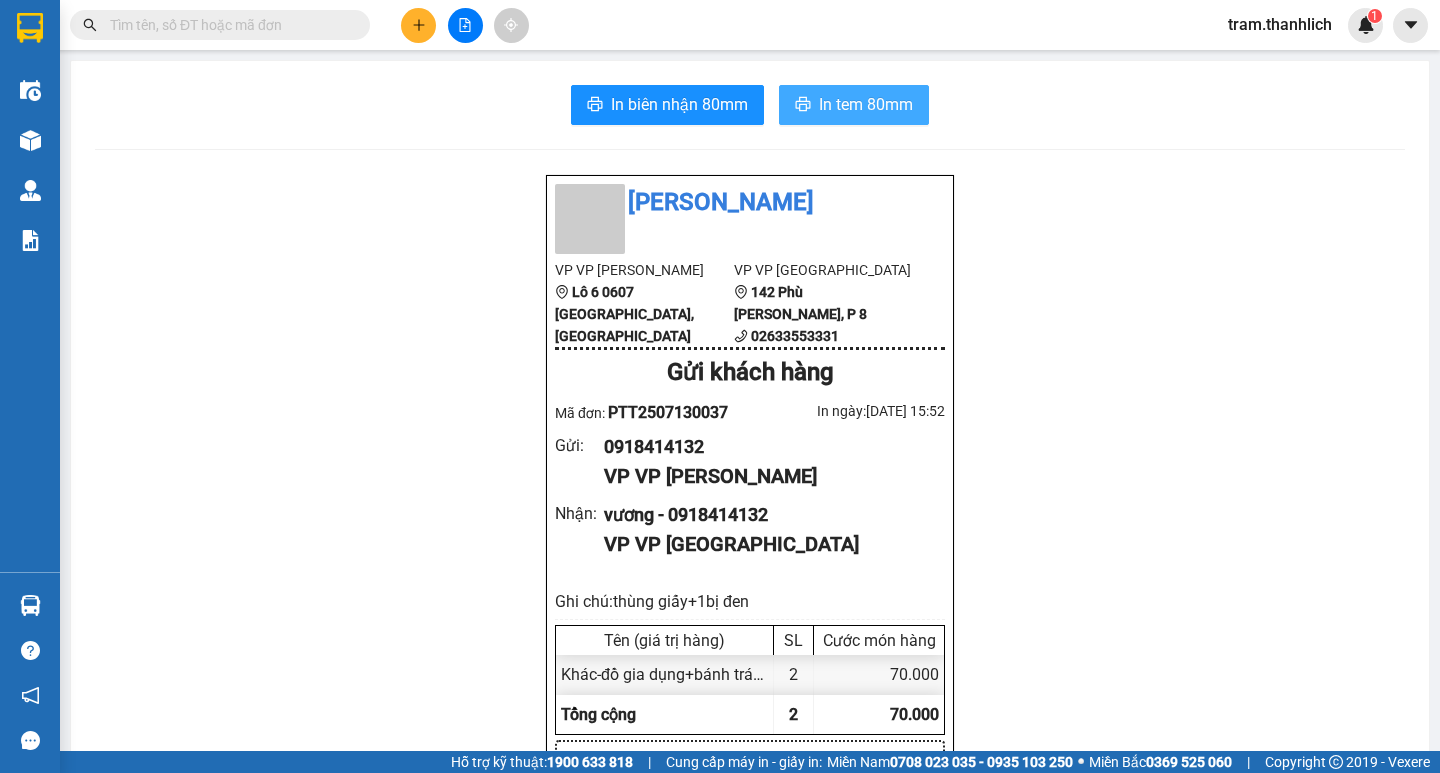 click on "In tem 80mm" at bounding box center (866, 104) 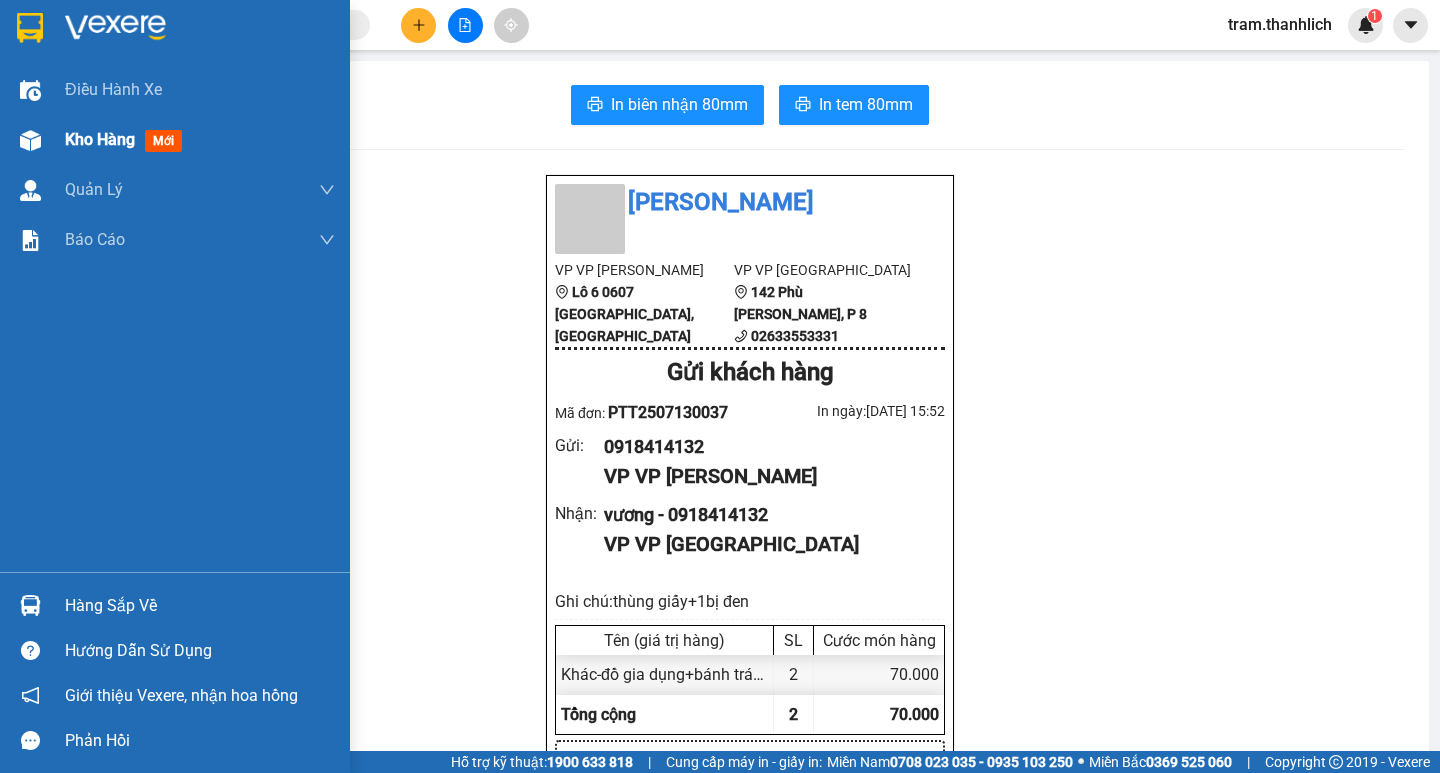click at bounding box center (30, 140) 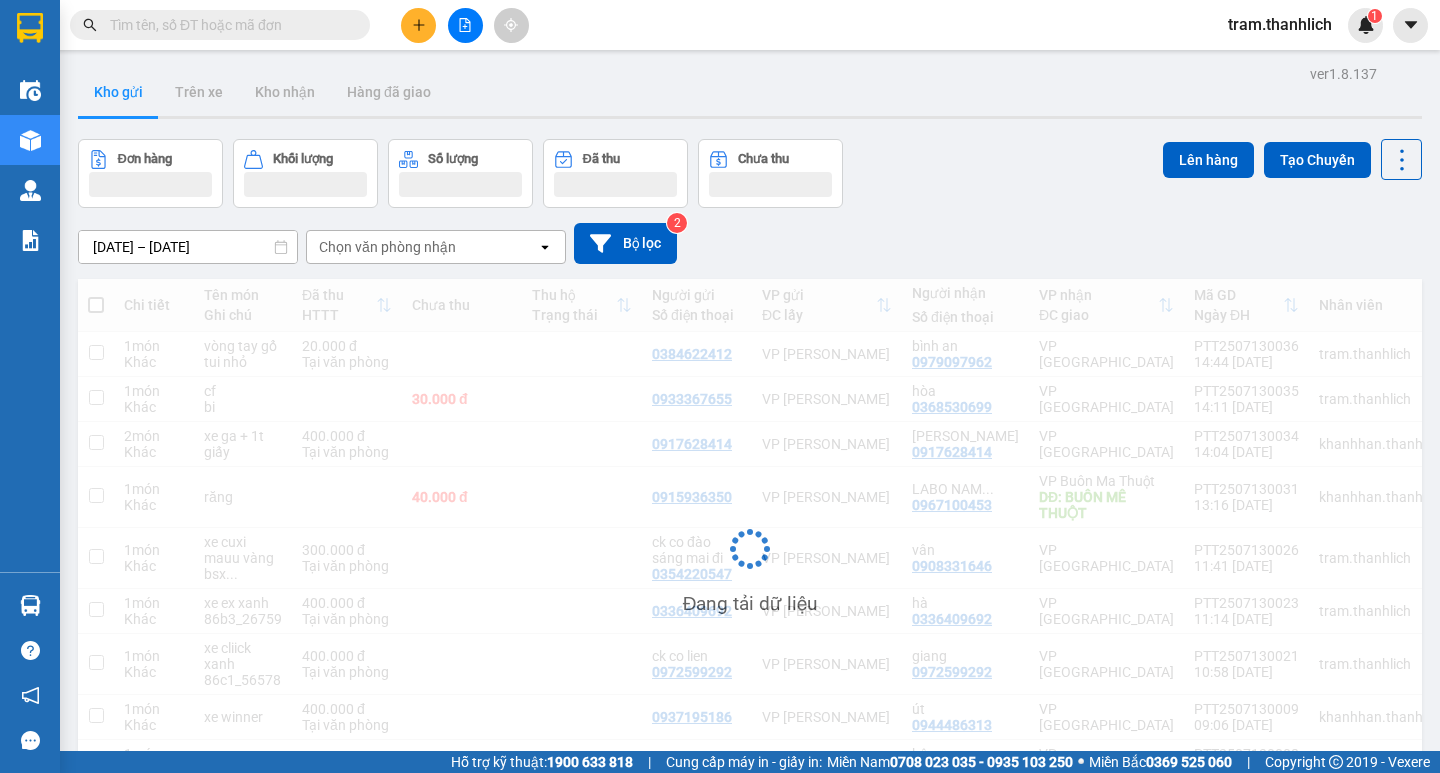 click at bounding box center [465, 25] 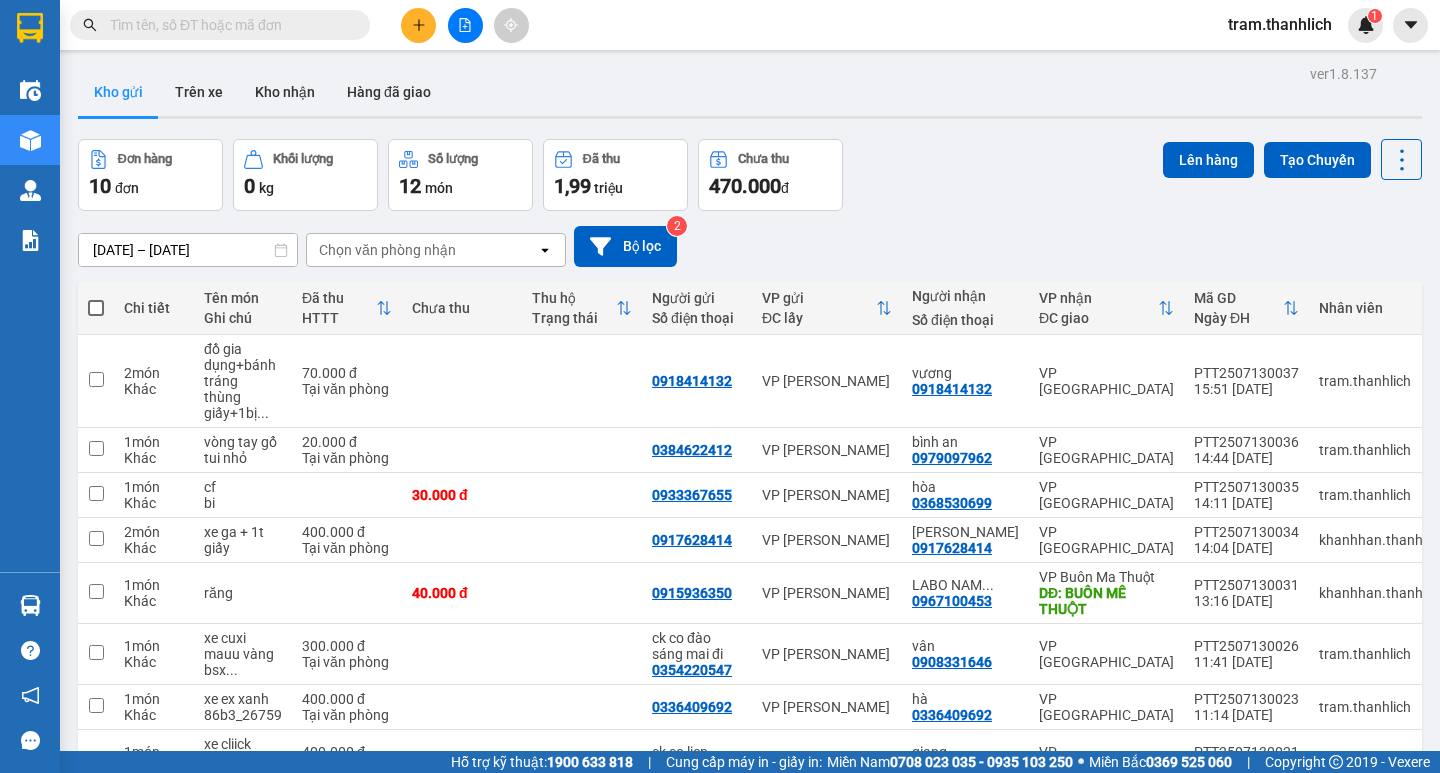 click 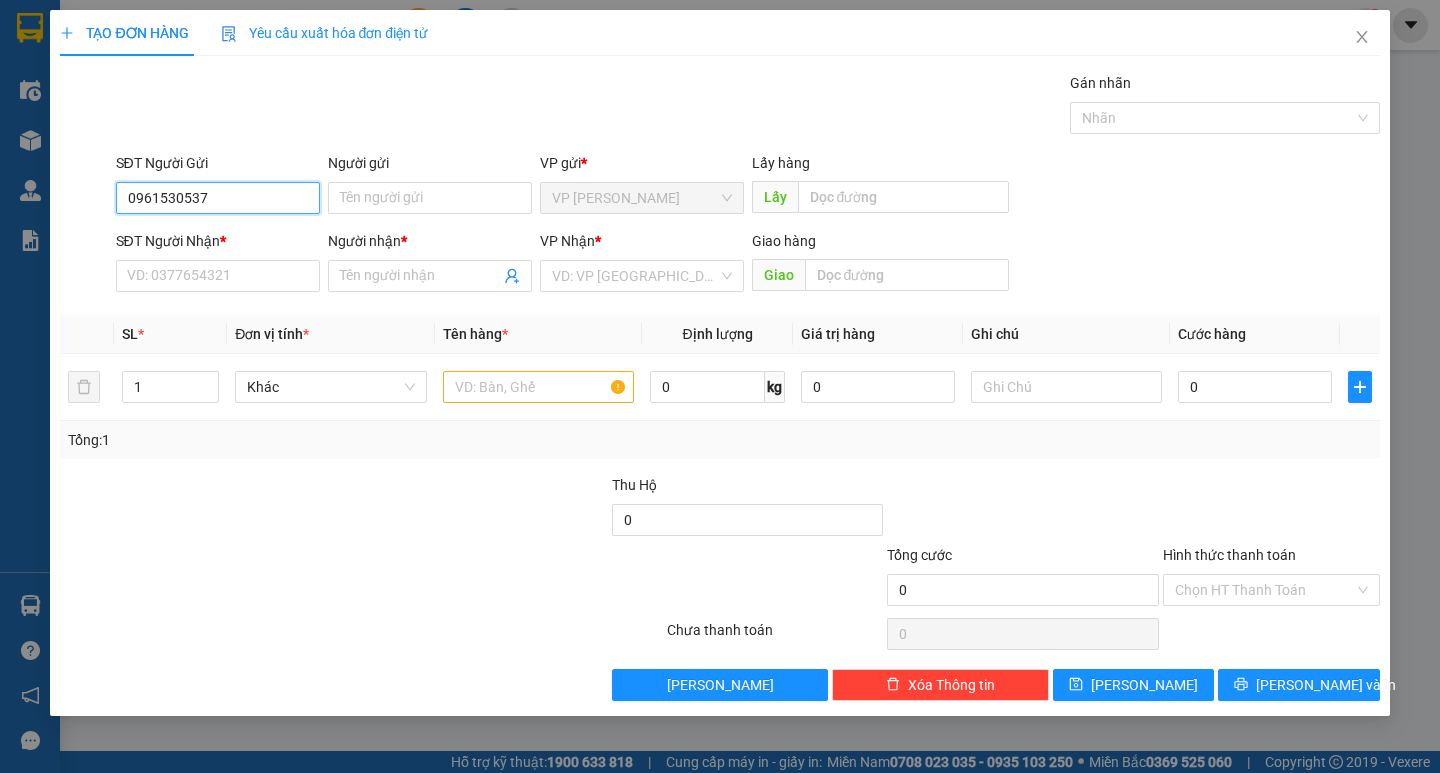 click on "0961530537" at bounding box center (218, 198) 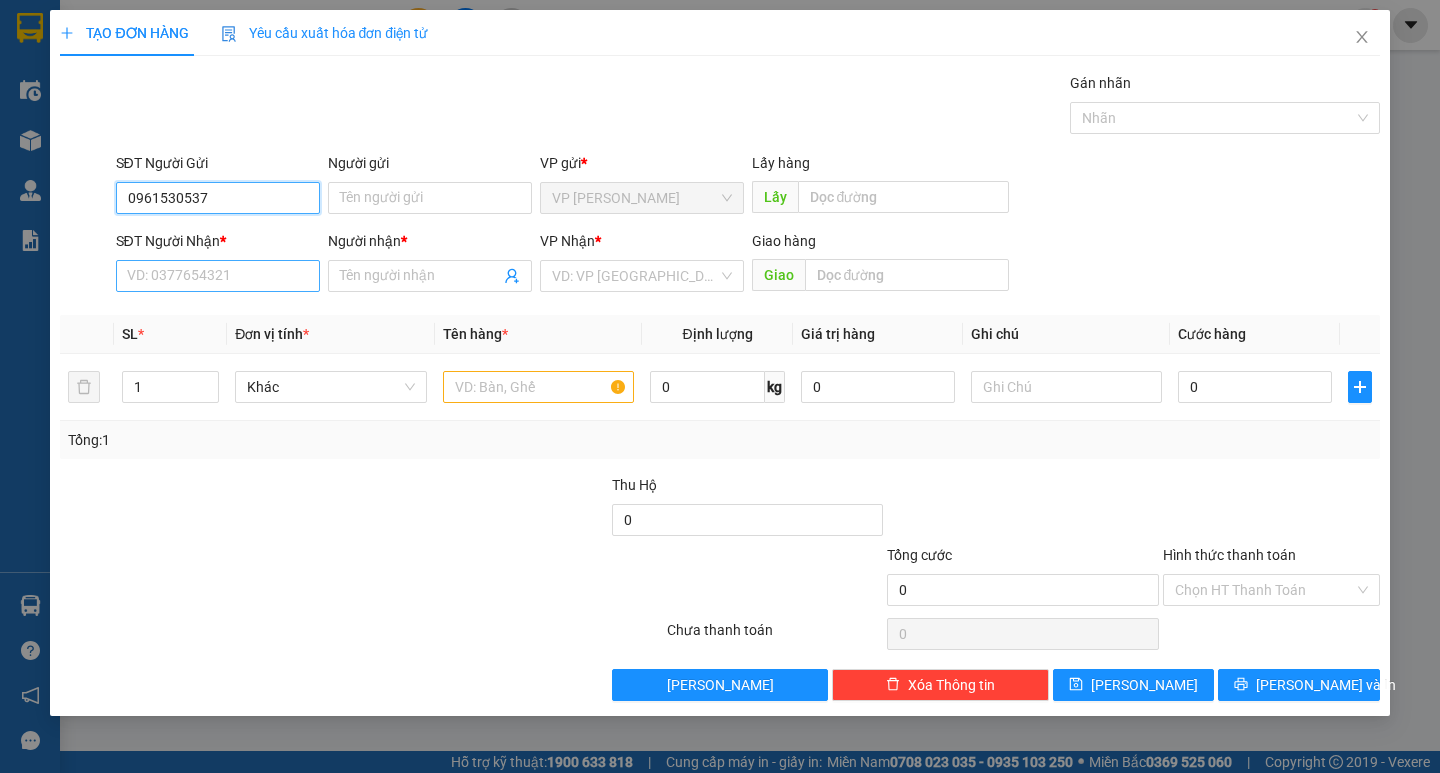 type on "0961530537" 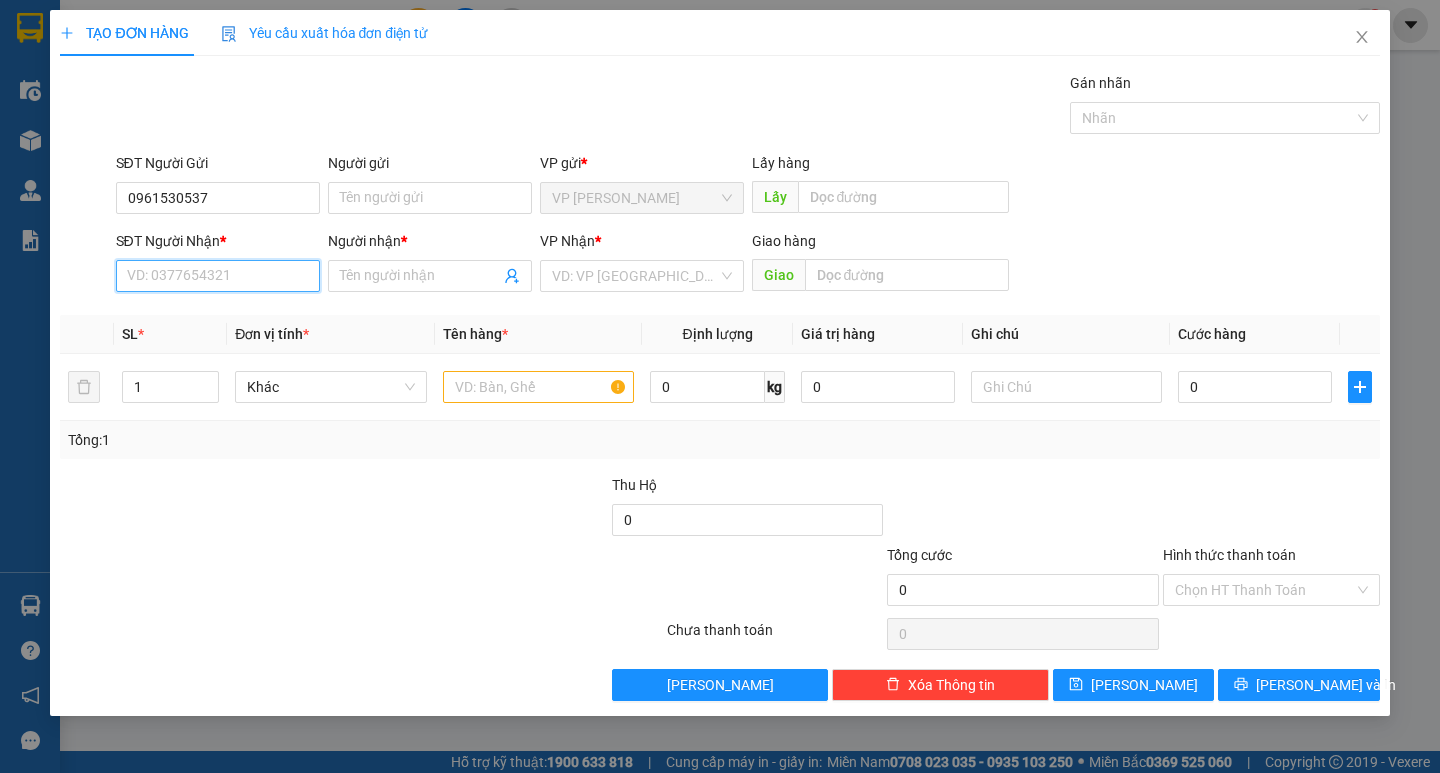click on "SĐT Người Nhận  *" at bounding box center [218, 276] 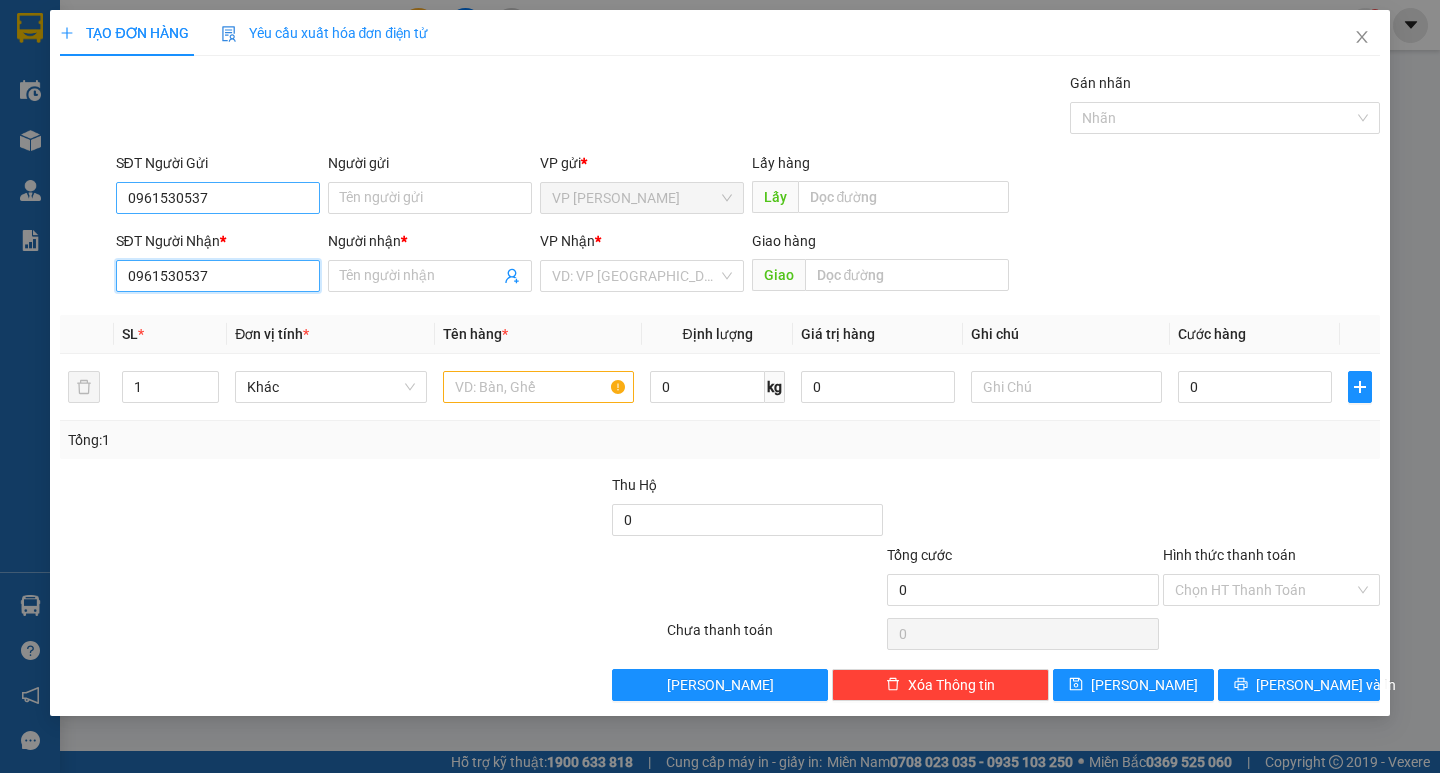 type on "0961530537" 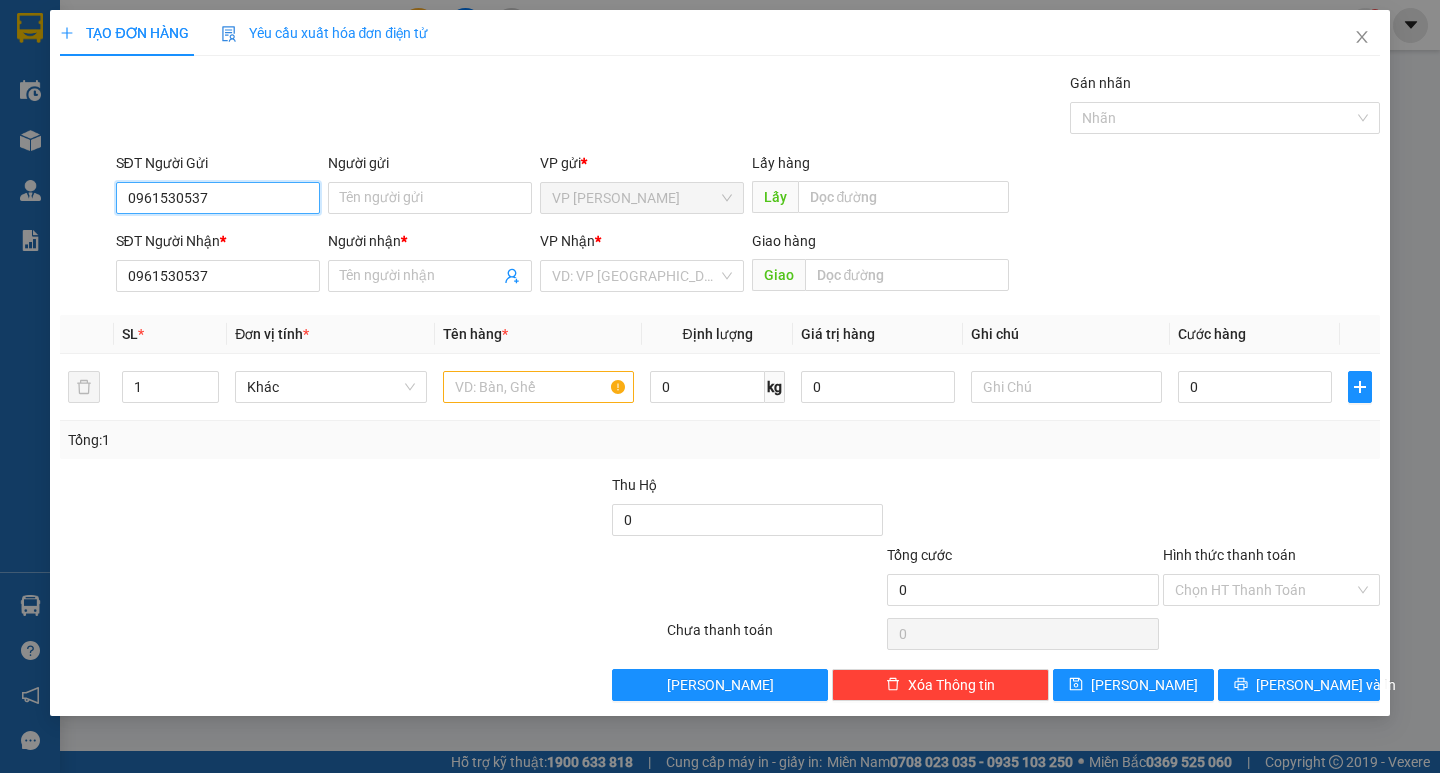click on "0961530537" at bounding box center [218, 198] 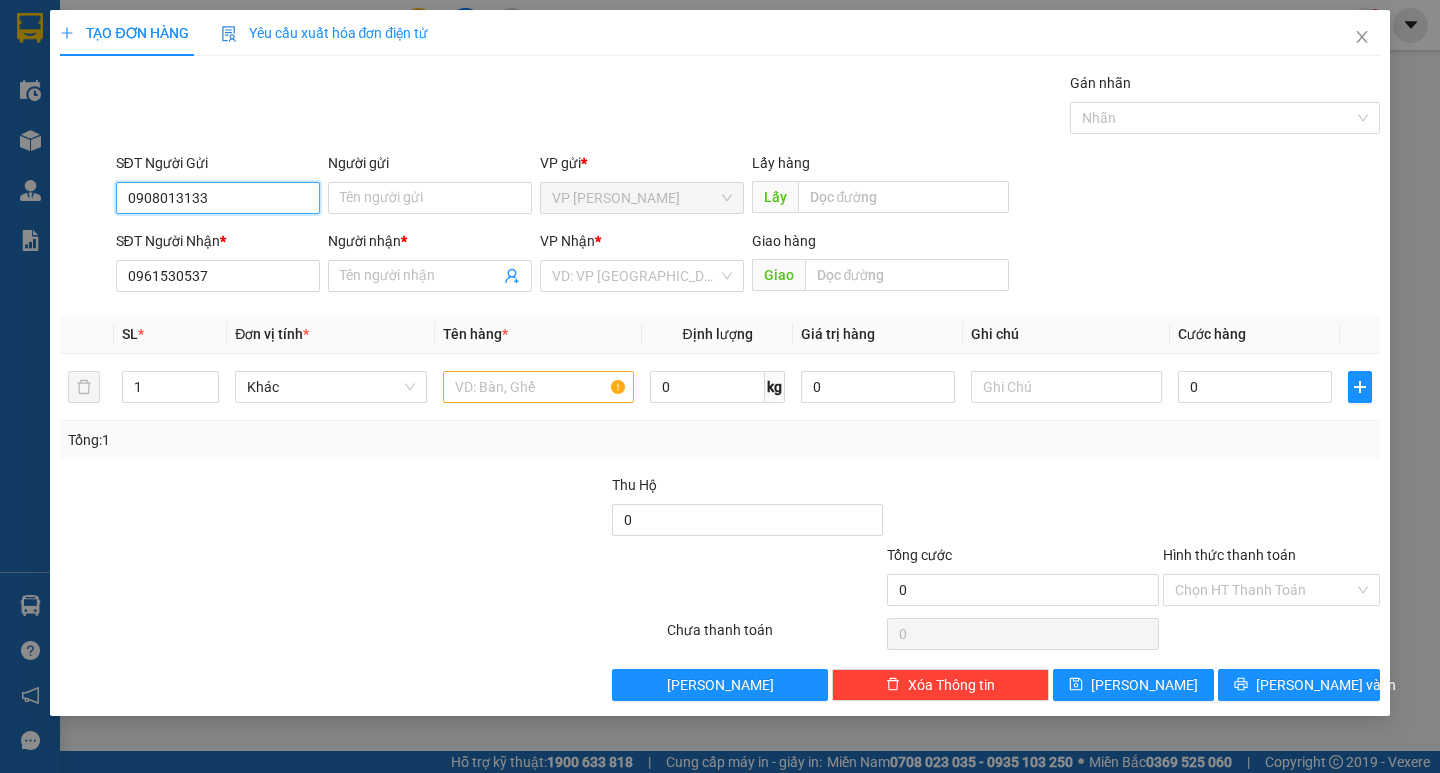 type on "0908013133" 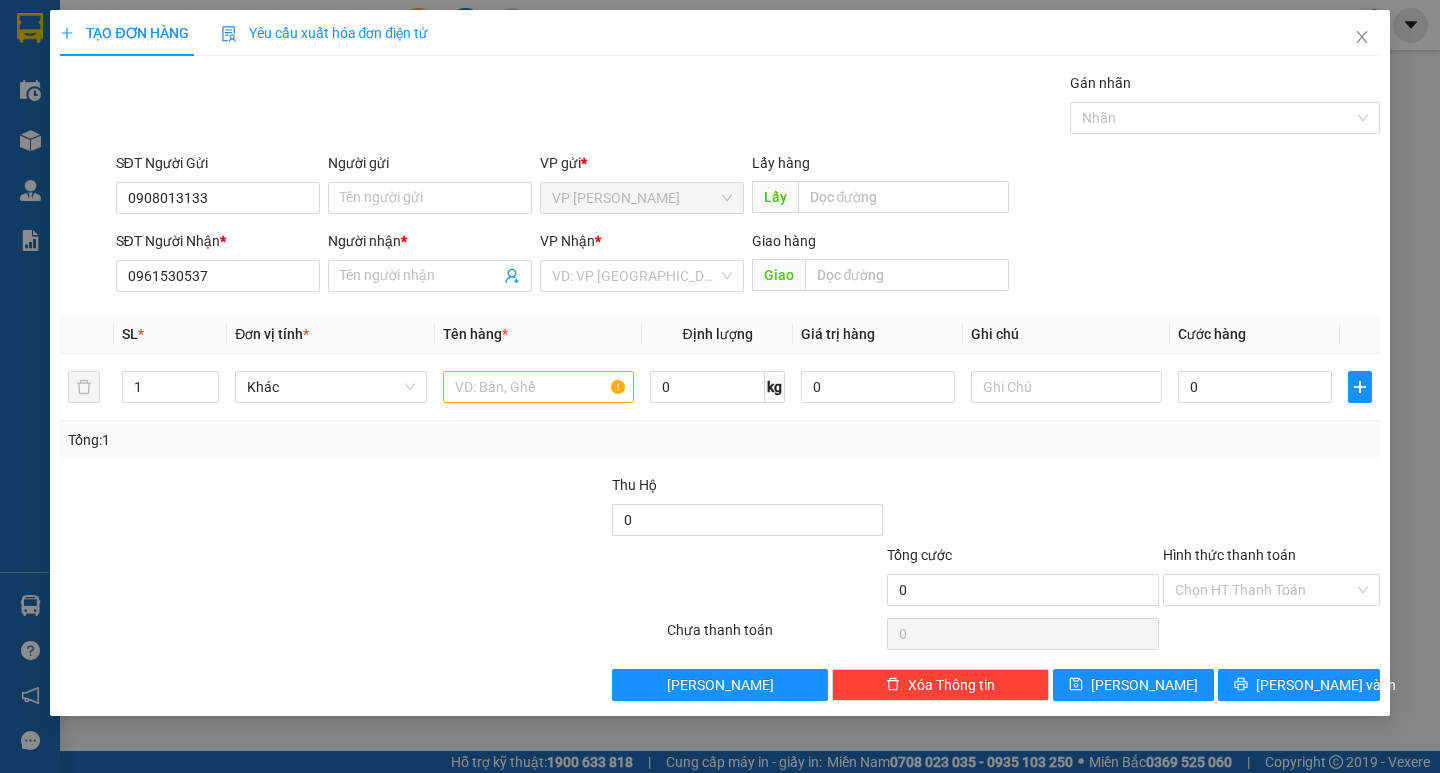 click on "Người nhận  * Tên người nhận" at bounding box center [430, 265] 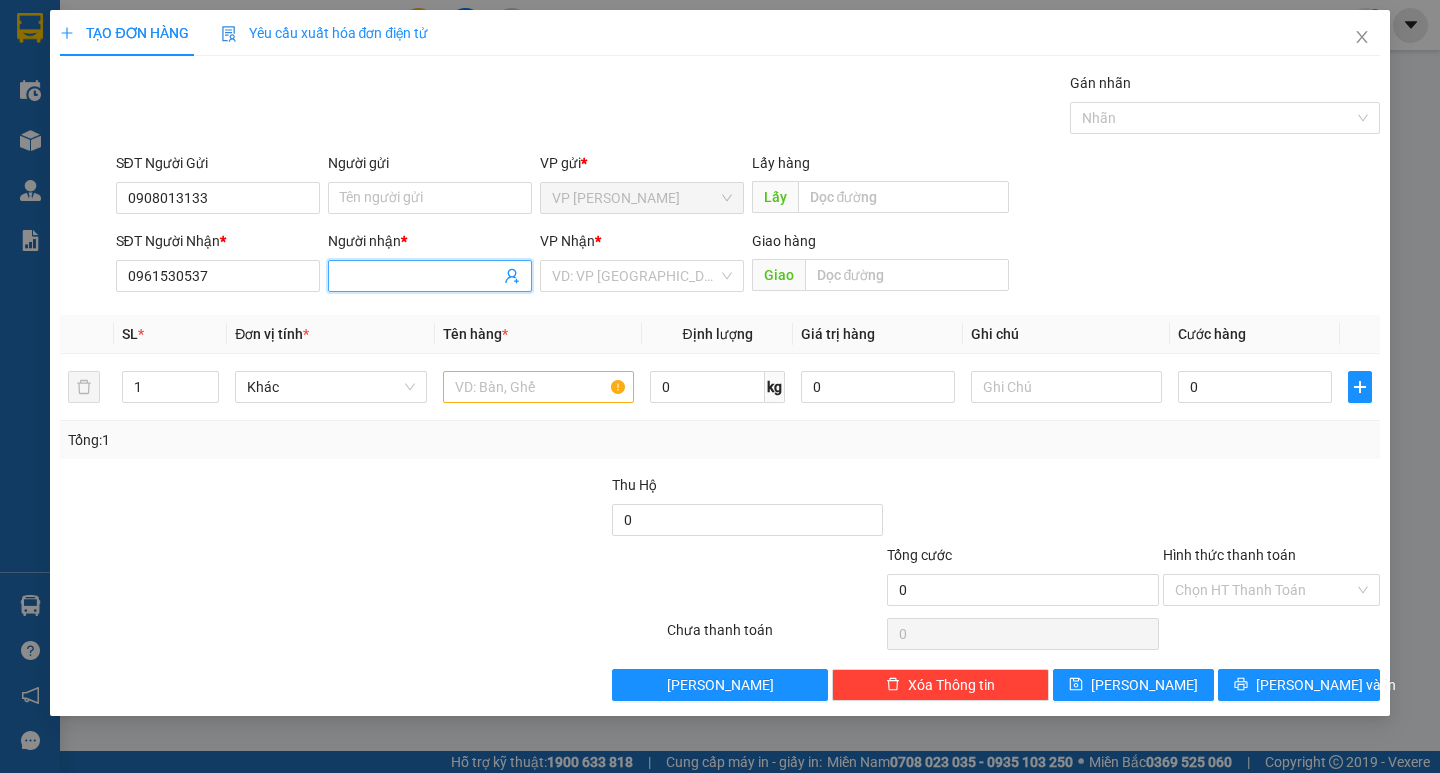 click on "Người nhận  *" at bounding box center [420, 276] 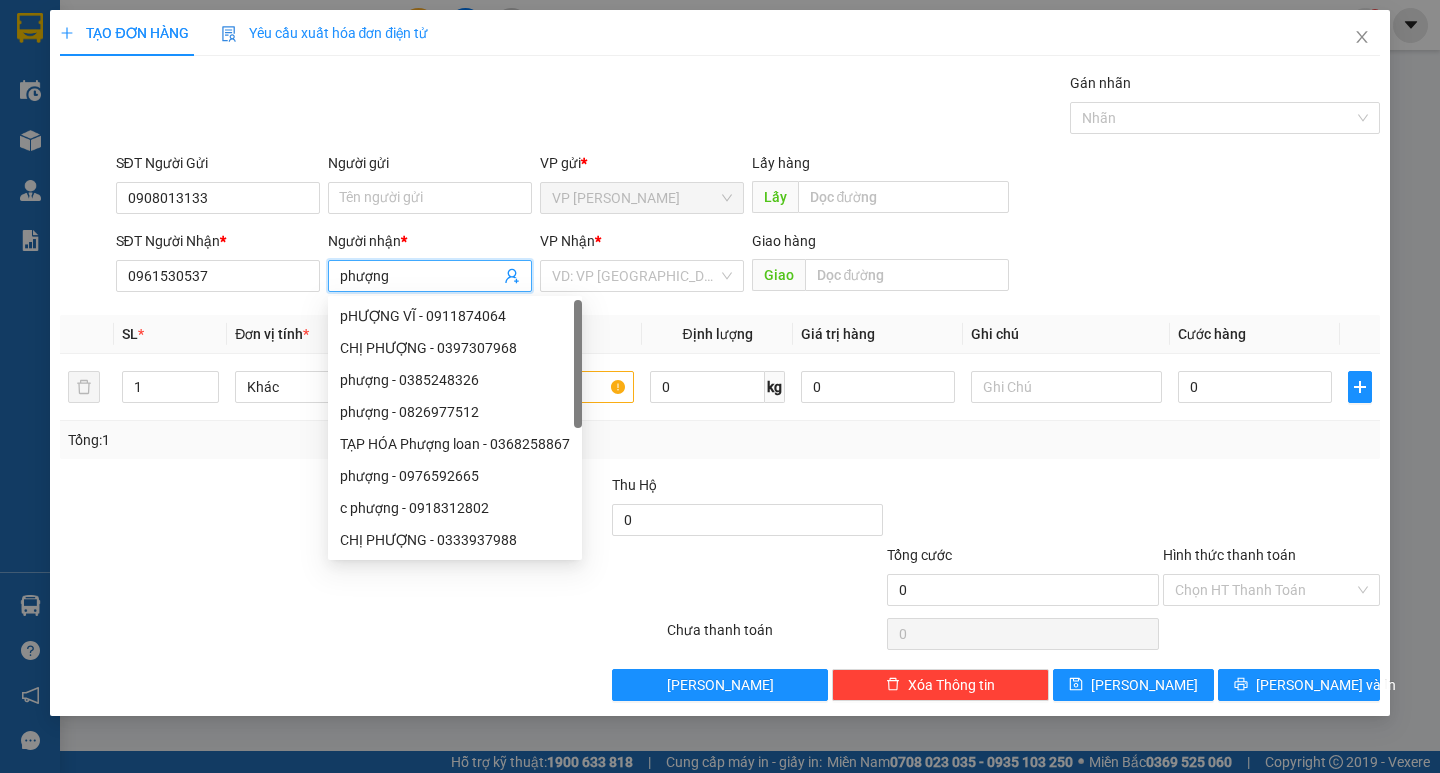 type on "phượng" 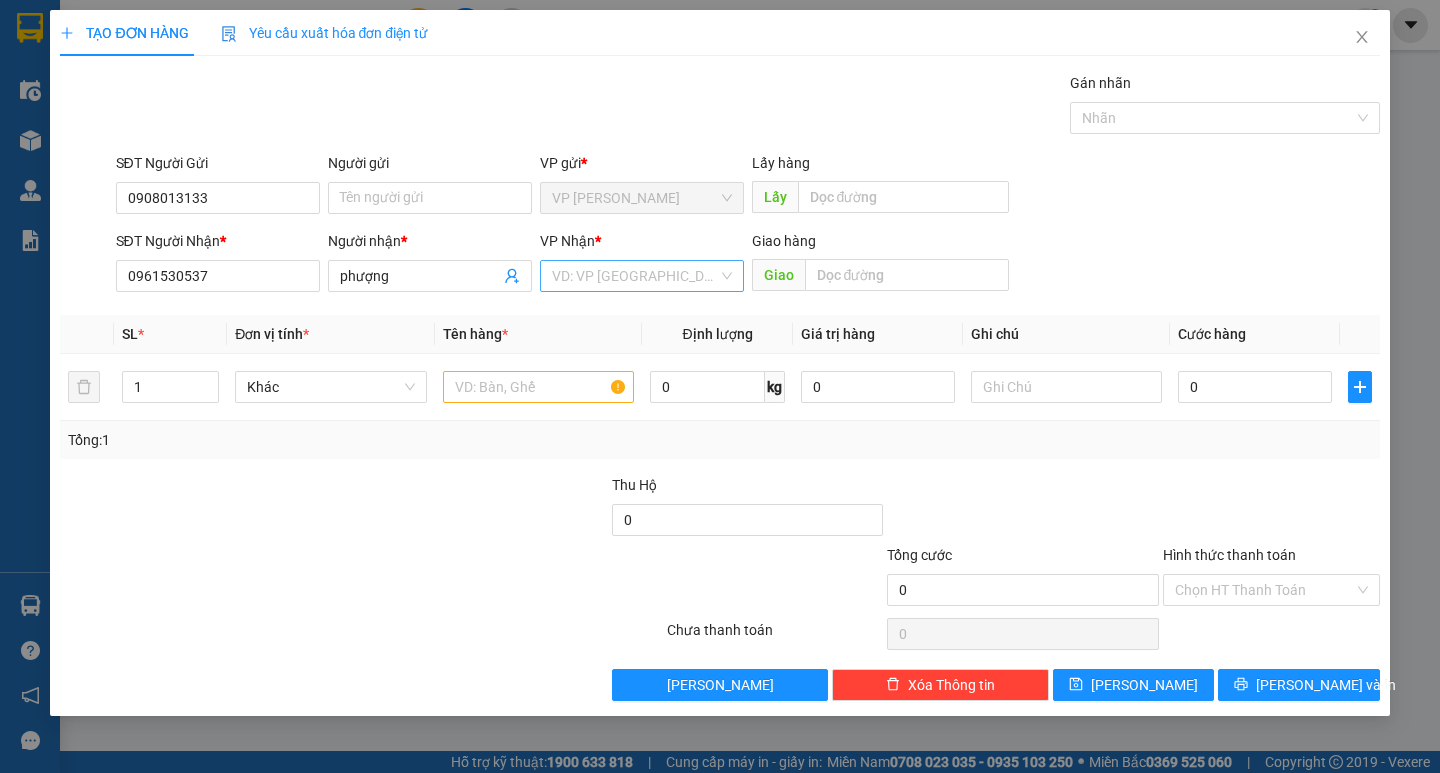 click at bounding box center [635, 276] 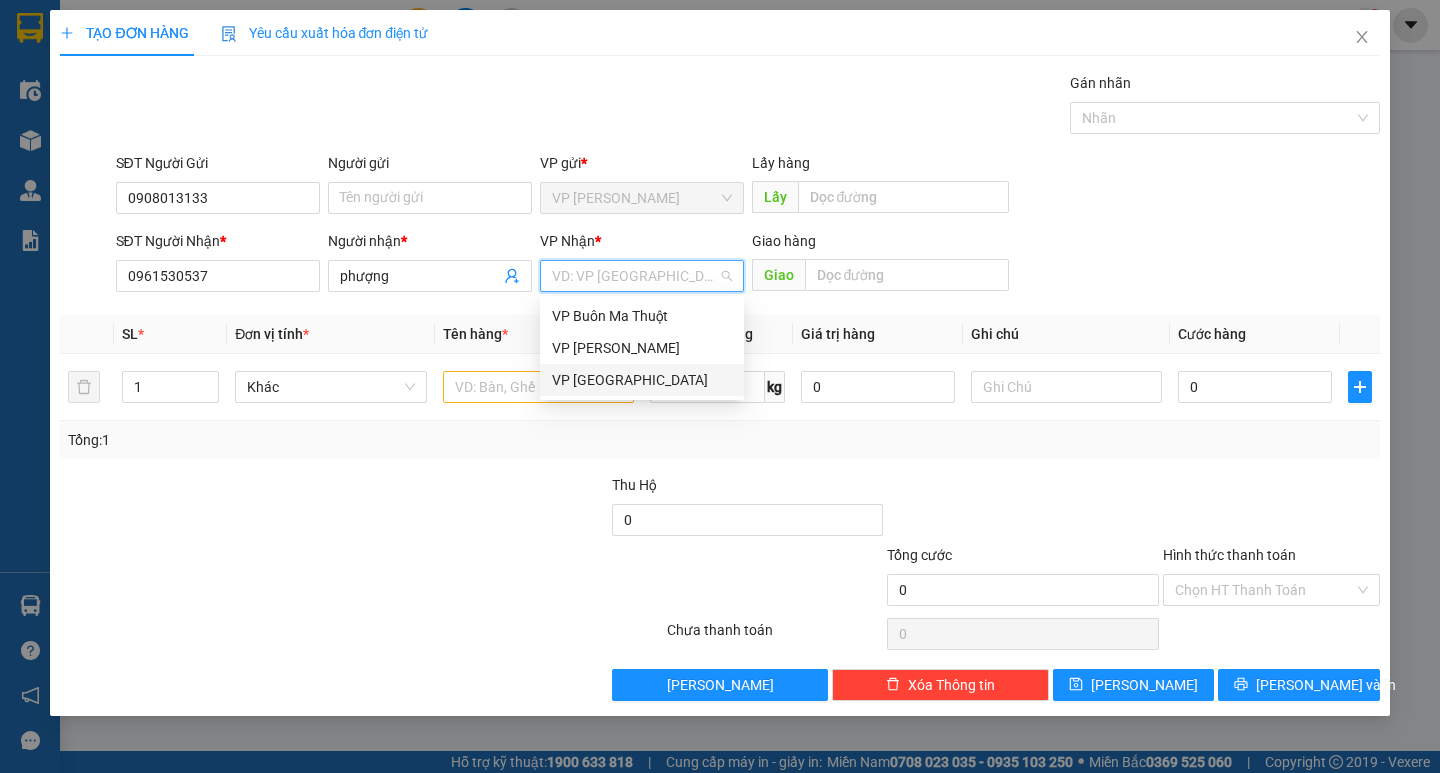 click on "VP [GEOGRAPHIC_DATA]" at bounding box center (642, 380) 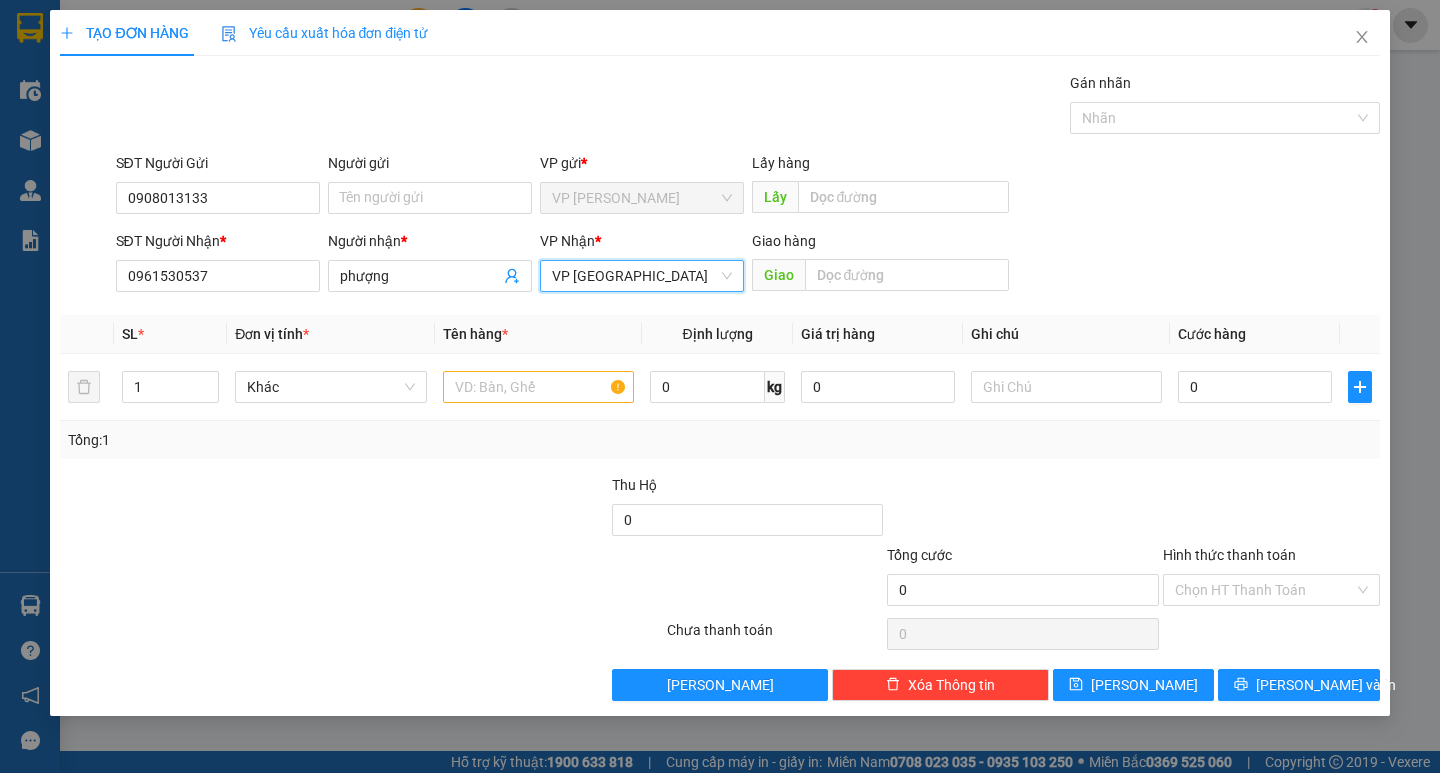drag, startPoint x: 1197, startPoint y: 178, endPoint x: 733, endPoint y: 411, distance: 519.21576 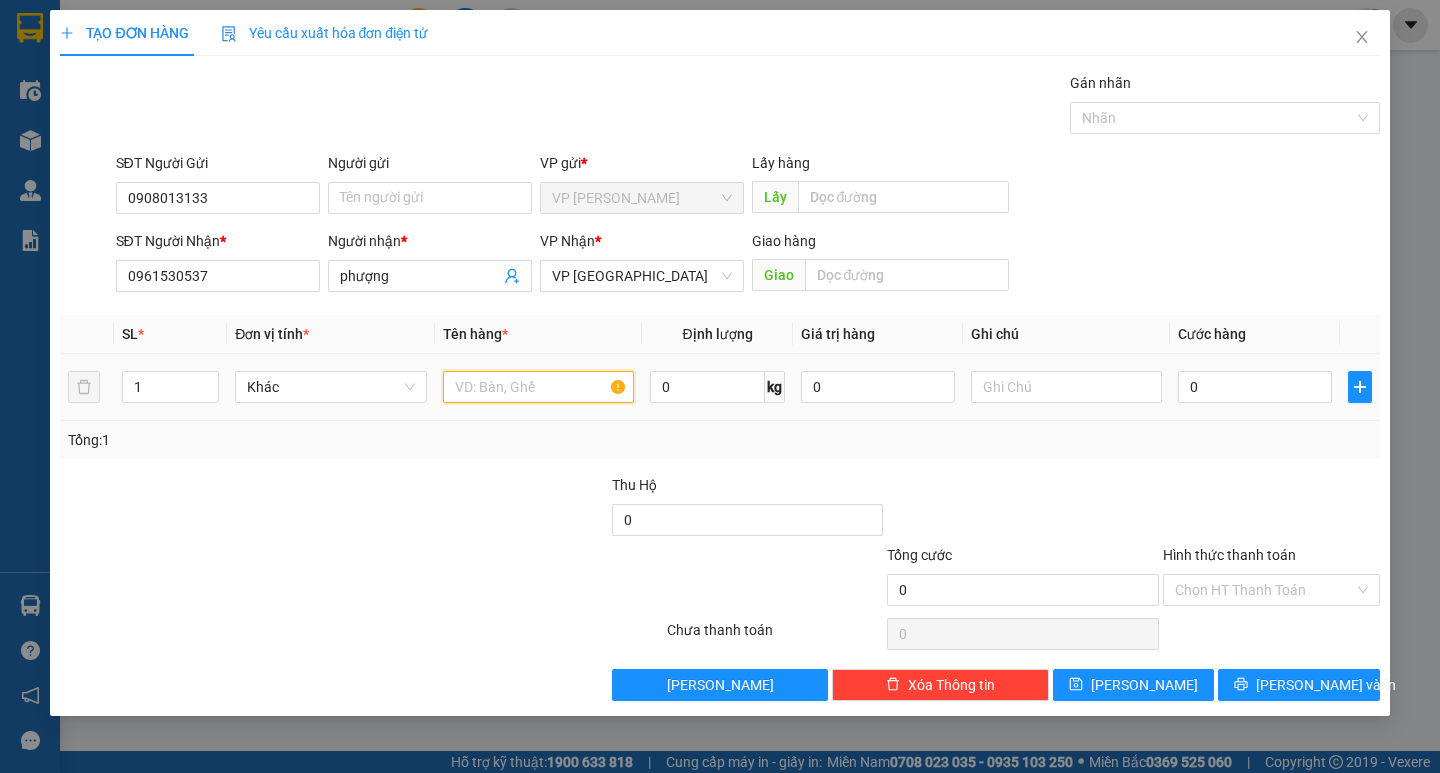 click at bounding box center (538, 387) 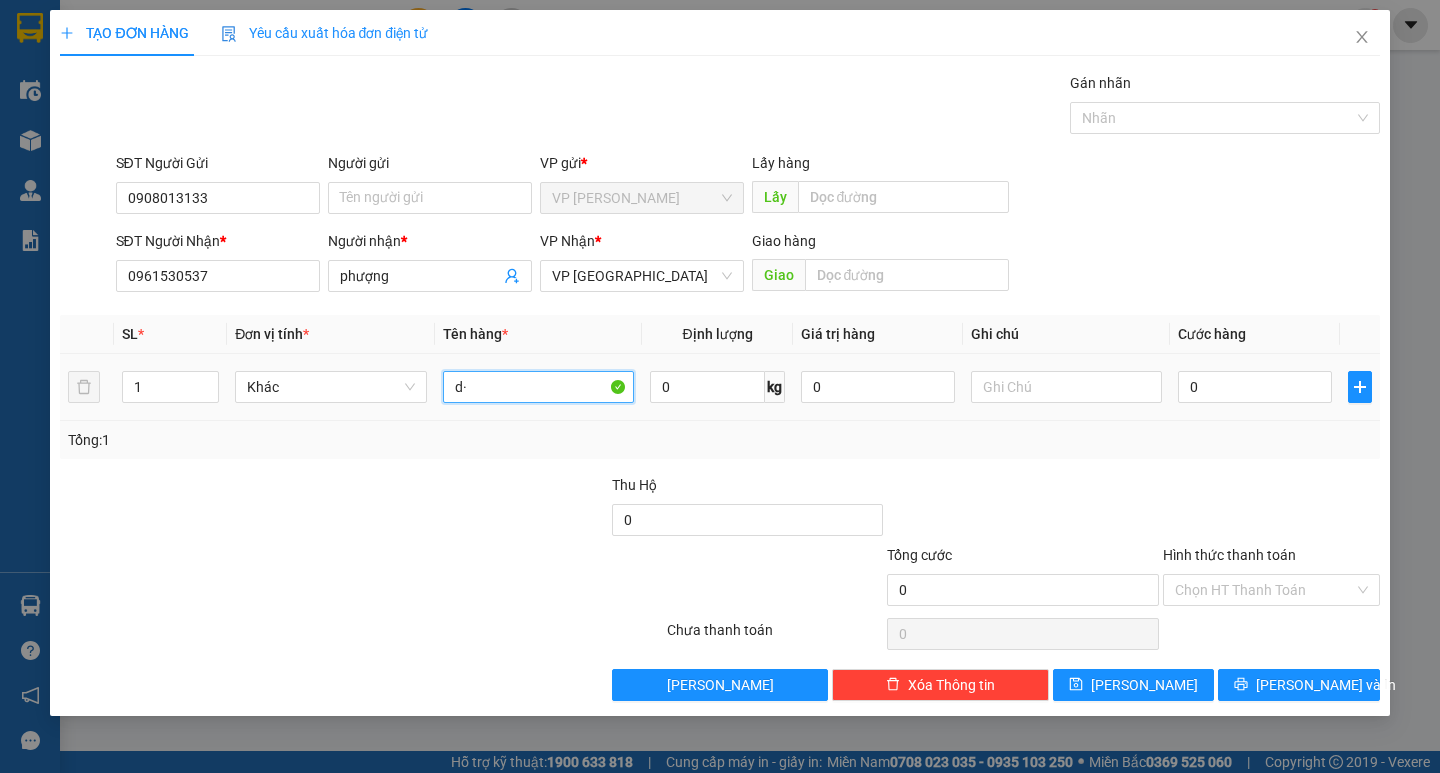 type on "d" 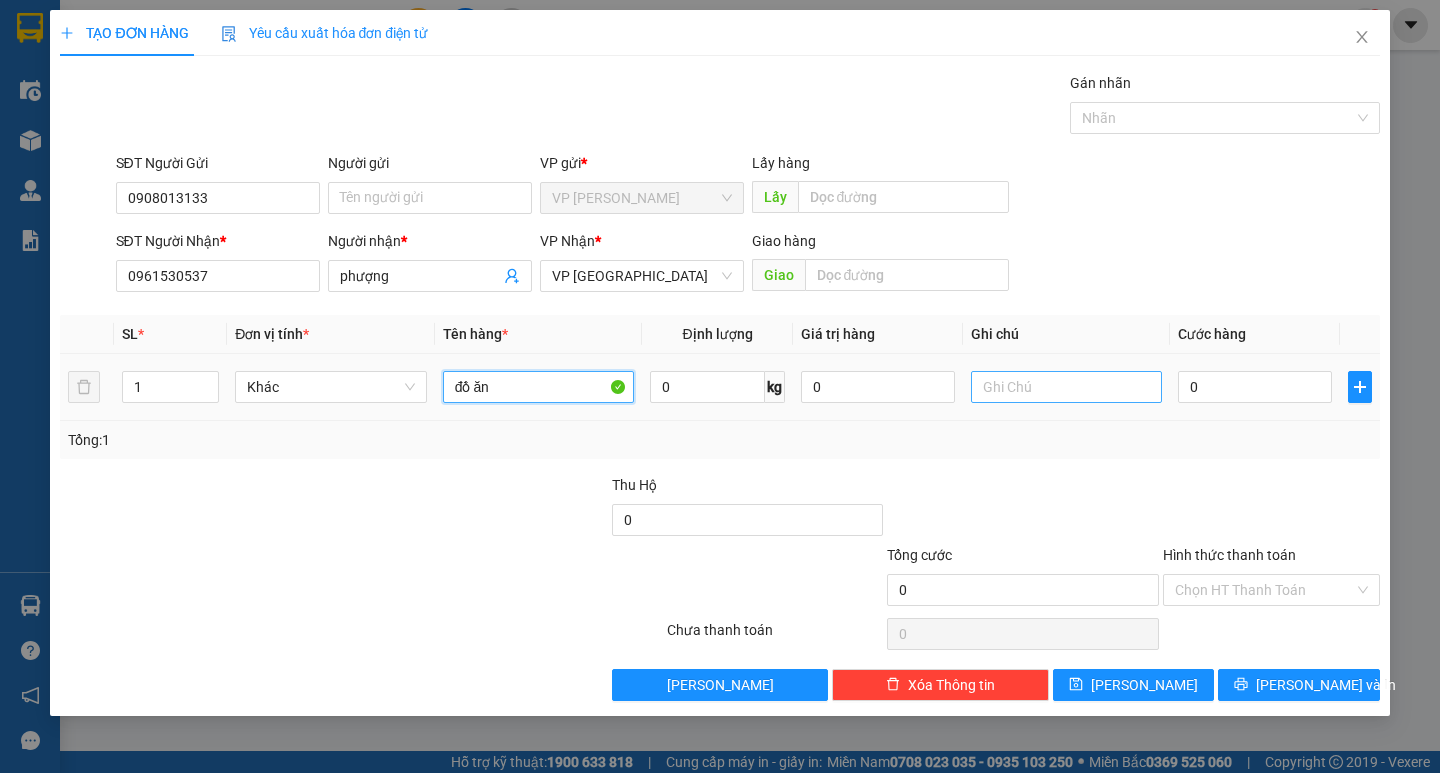 type on "đồ ăn" 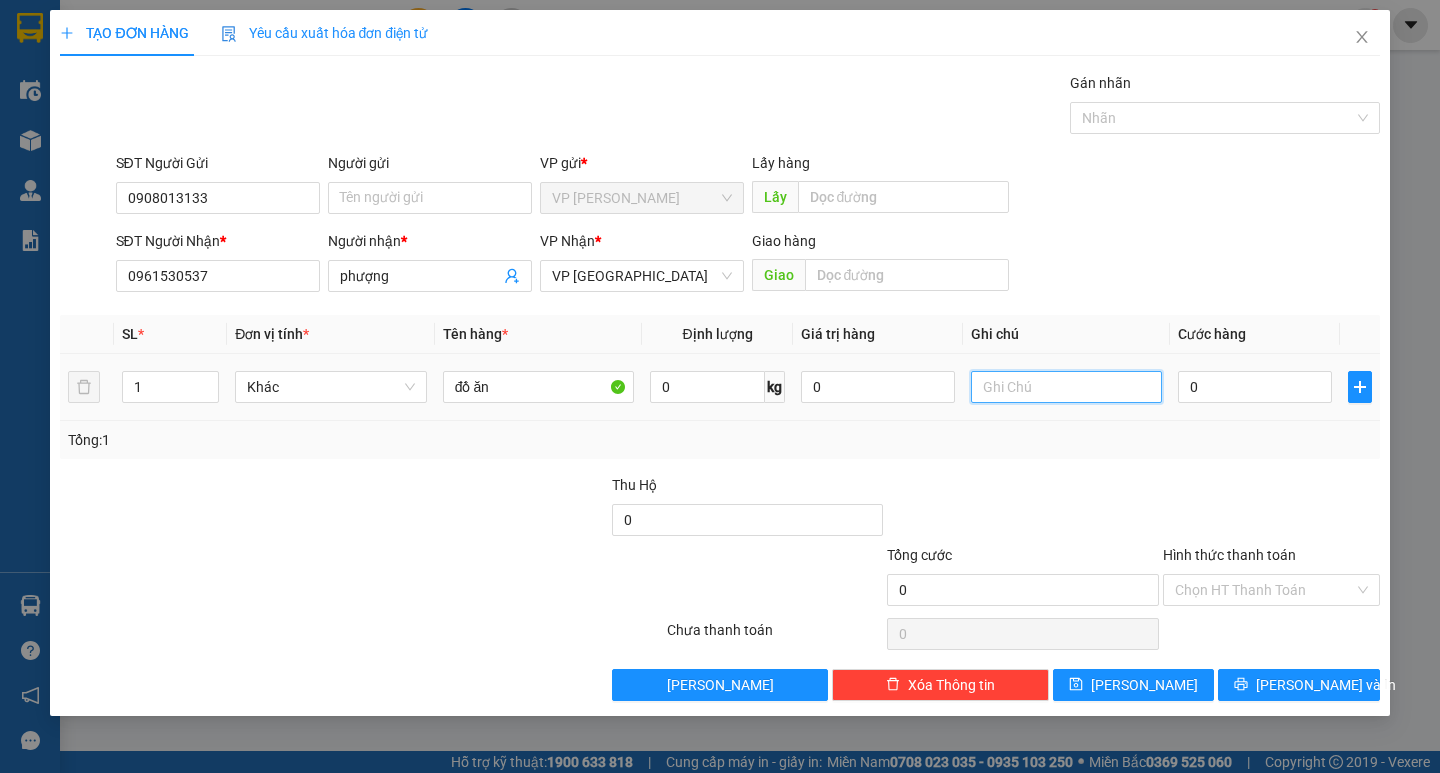 click at bounding box center (1066, 387) 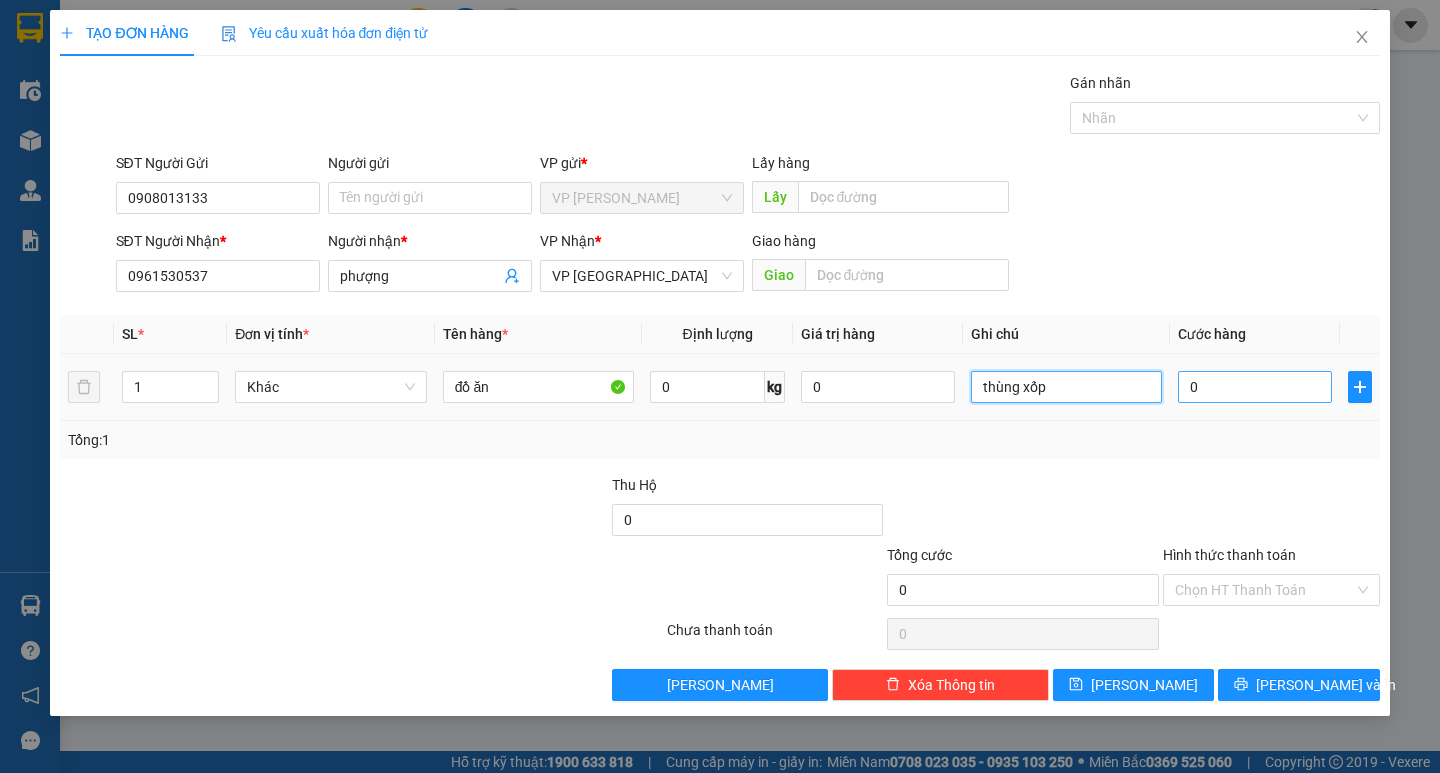 type on "thùng xốp" 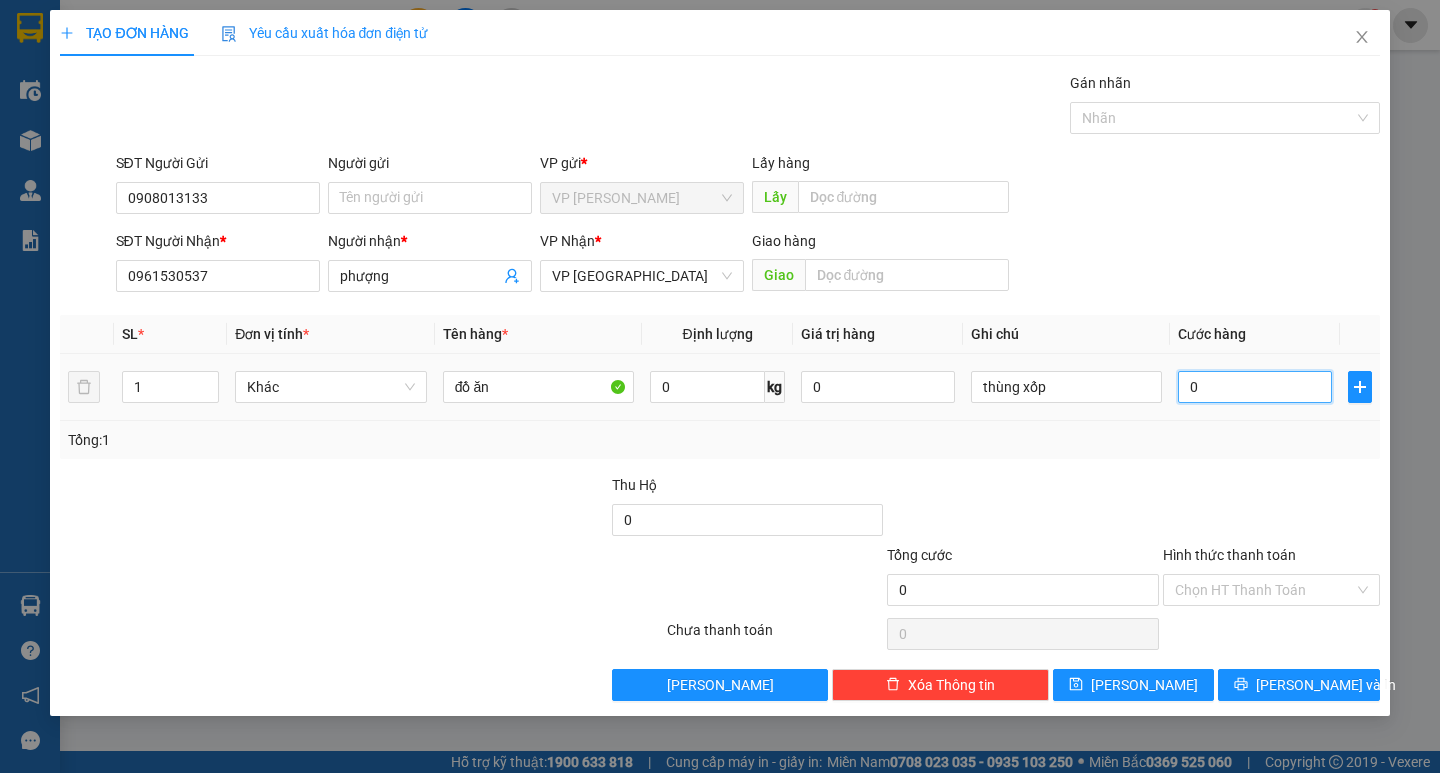 click on "0" at bounding box center (1255, 387) 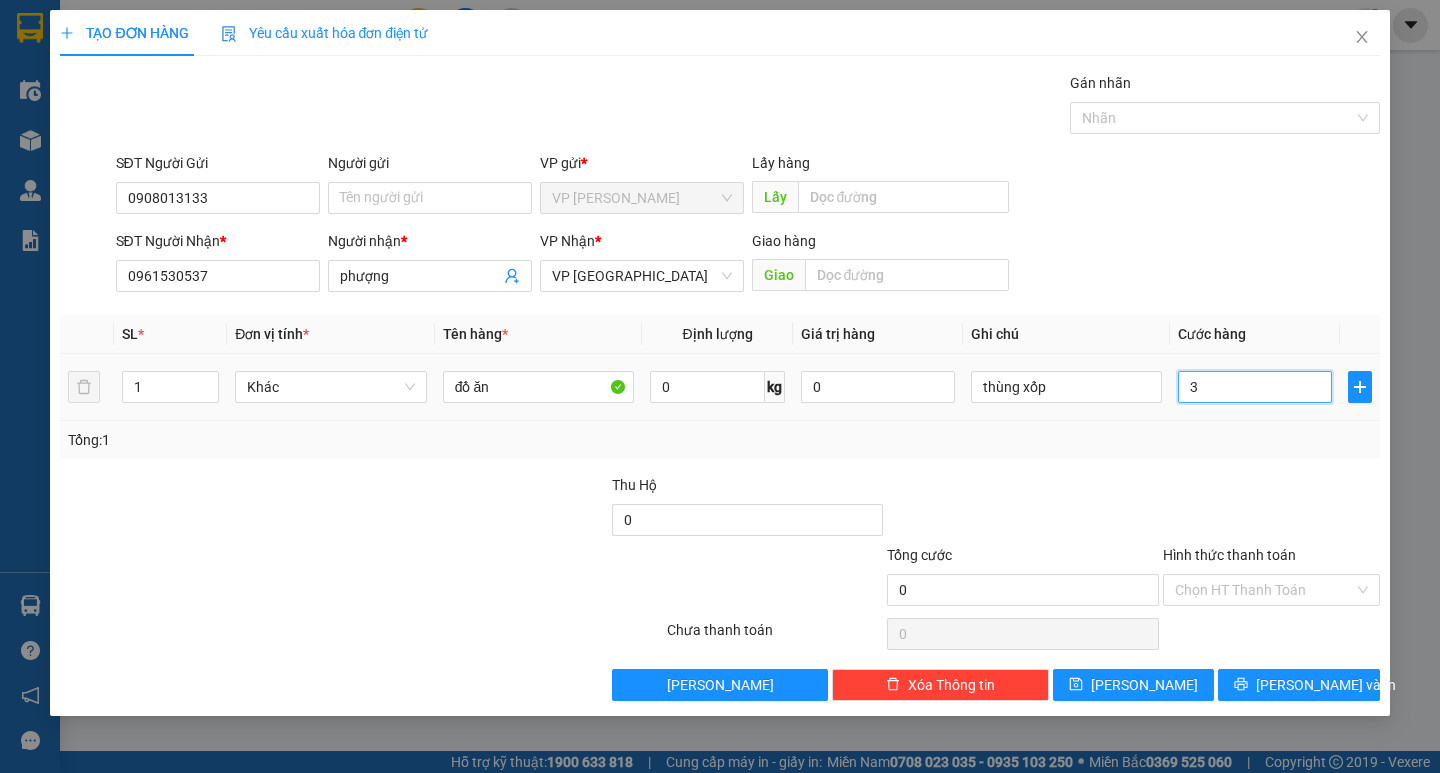 type on "3" 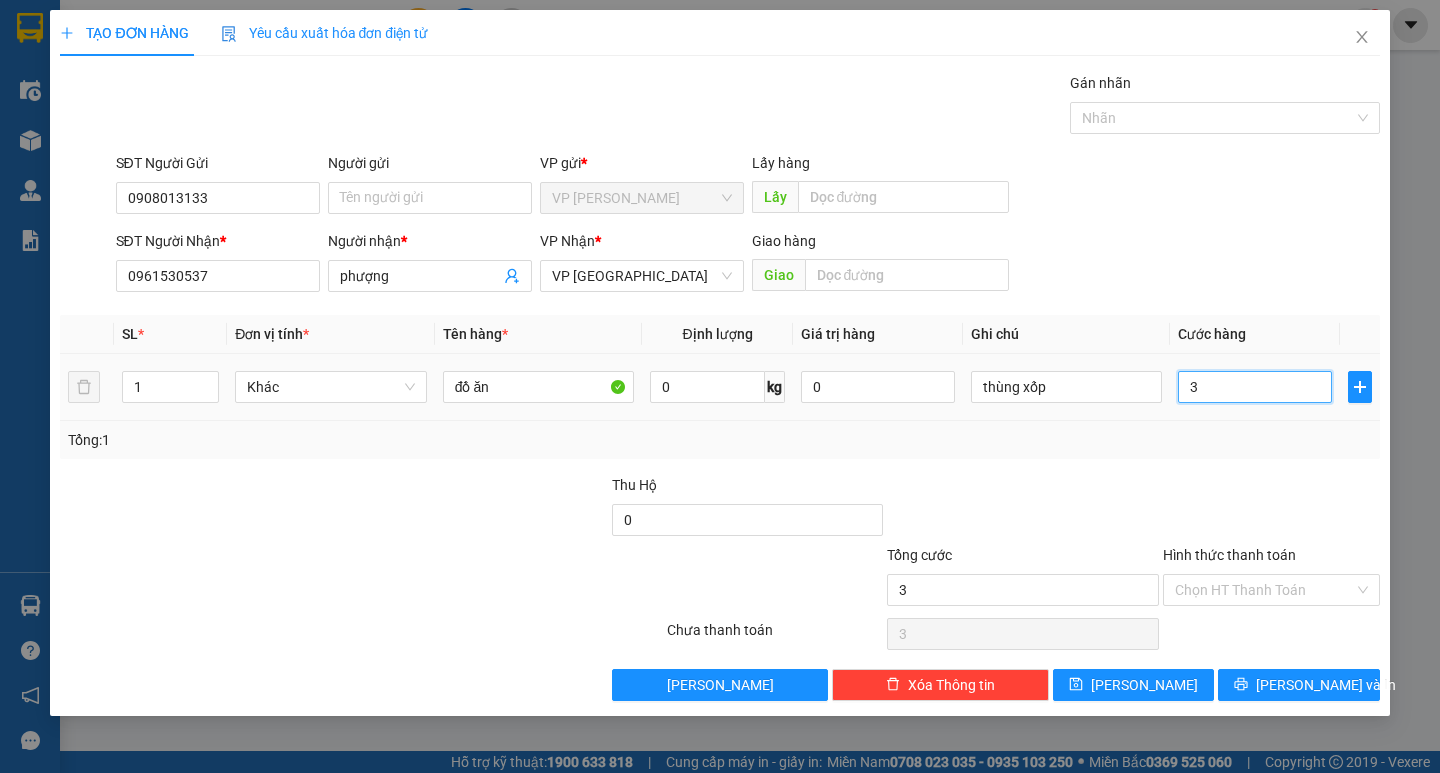 type on "30" 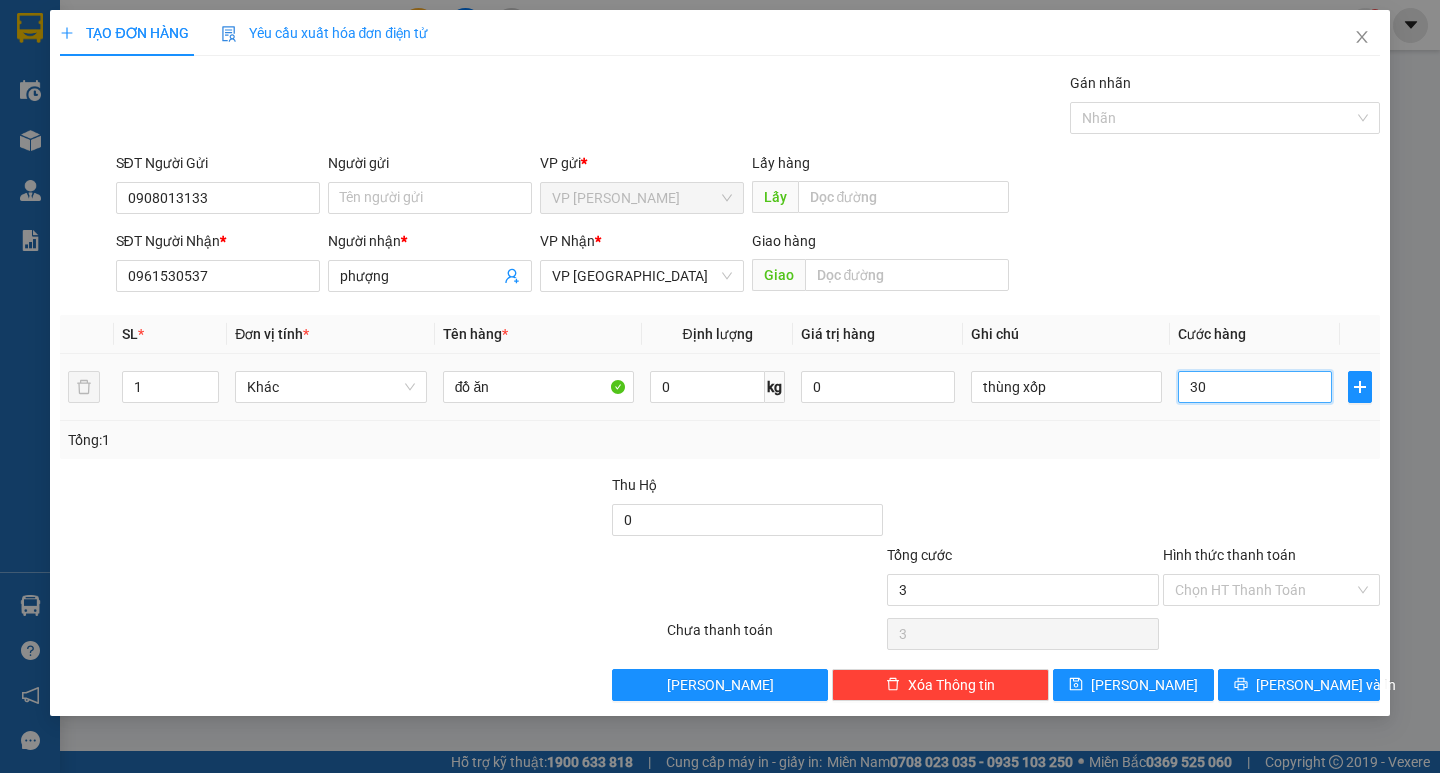 type on "30" 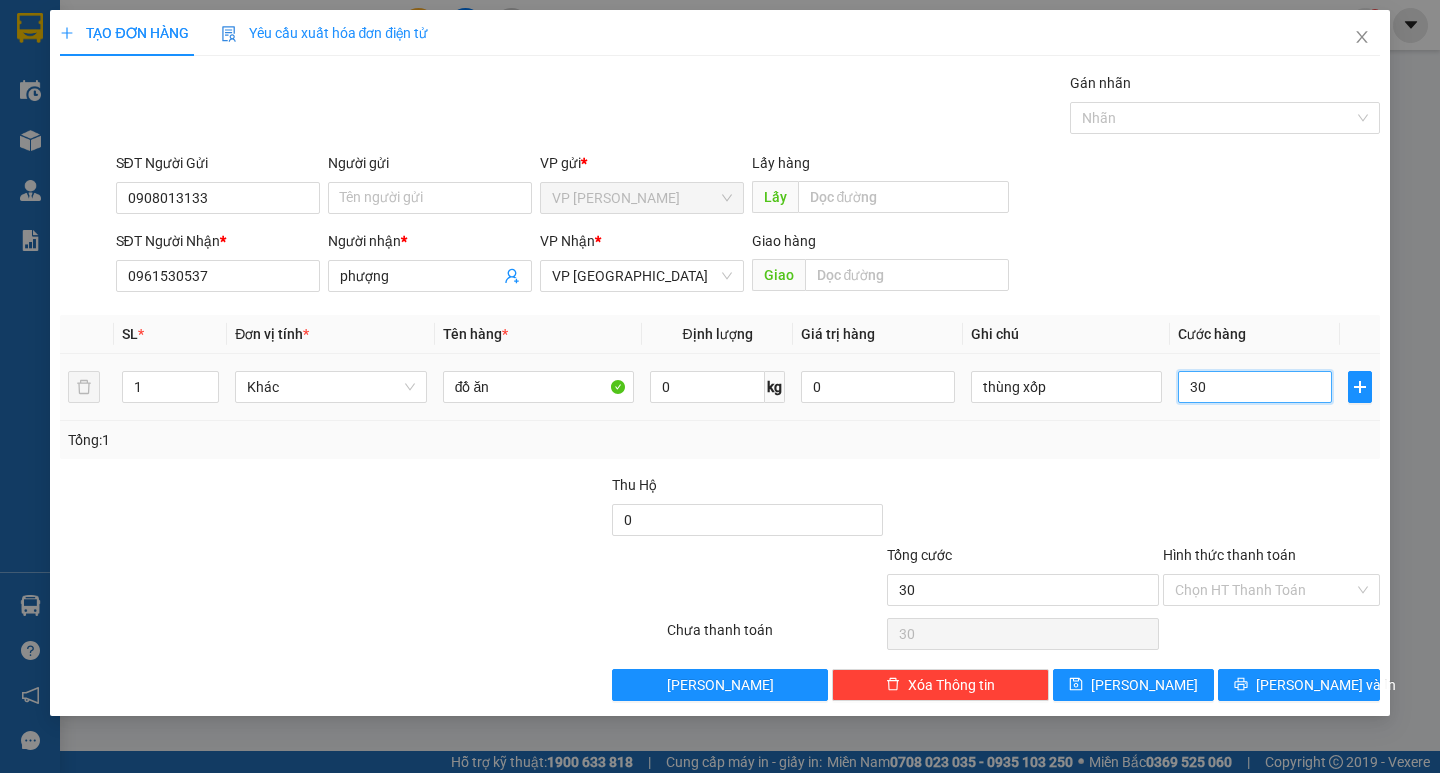 type on "300" 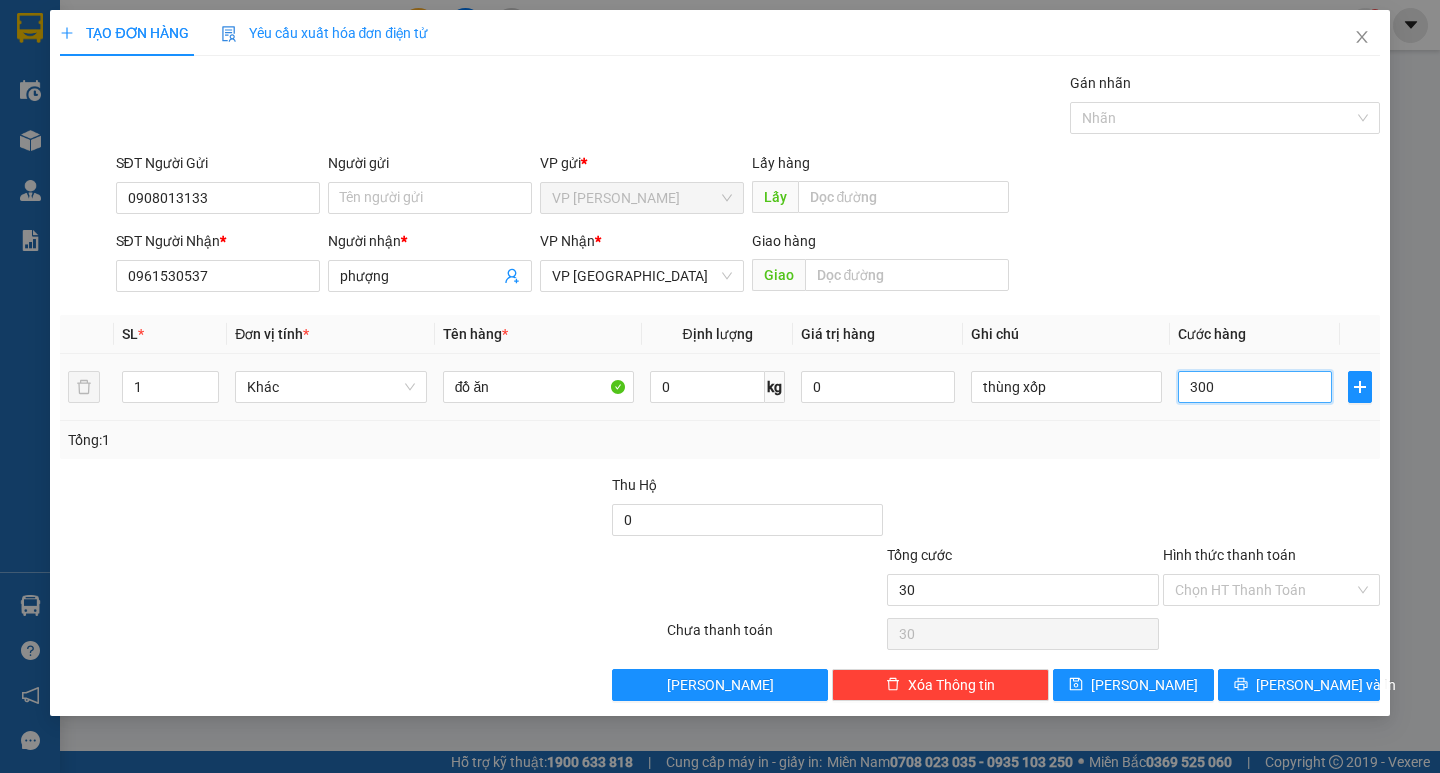type on "300" 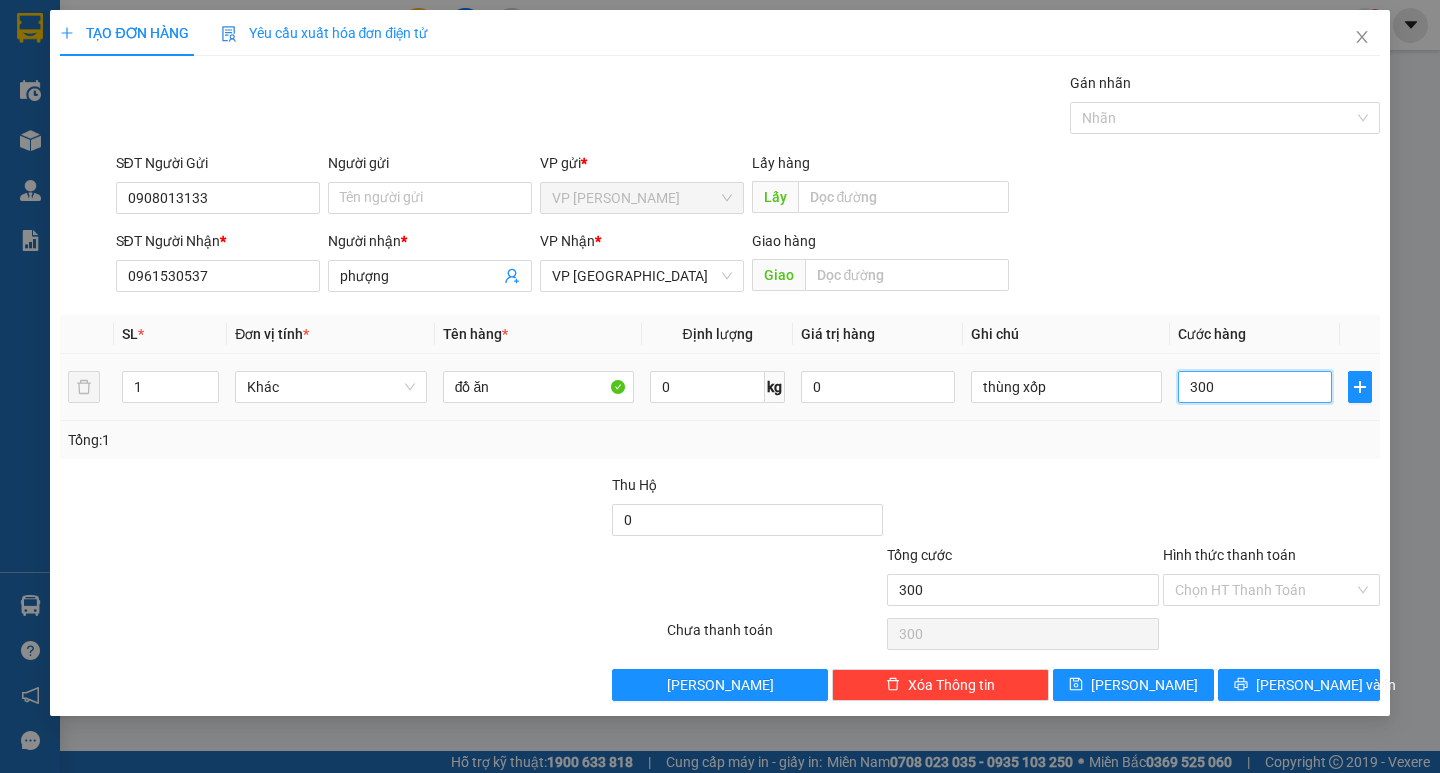 type on "3.000" 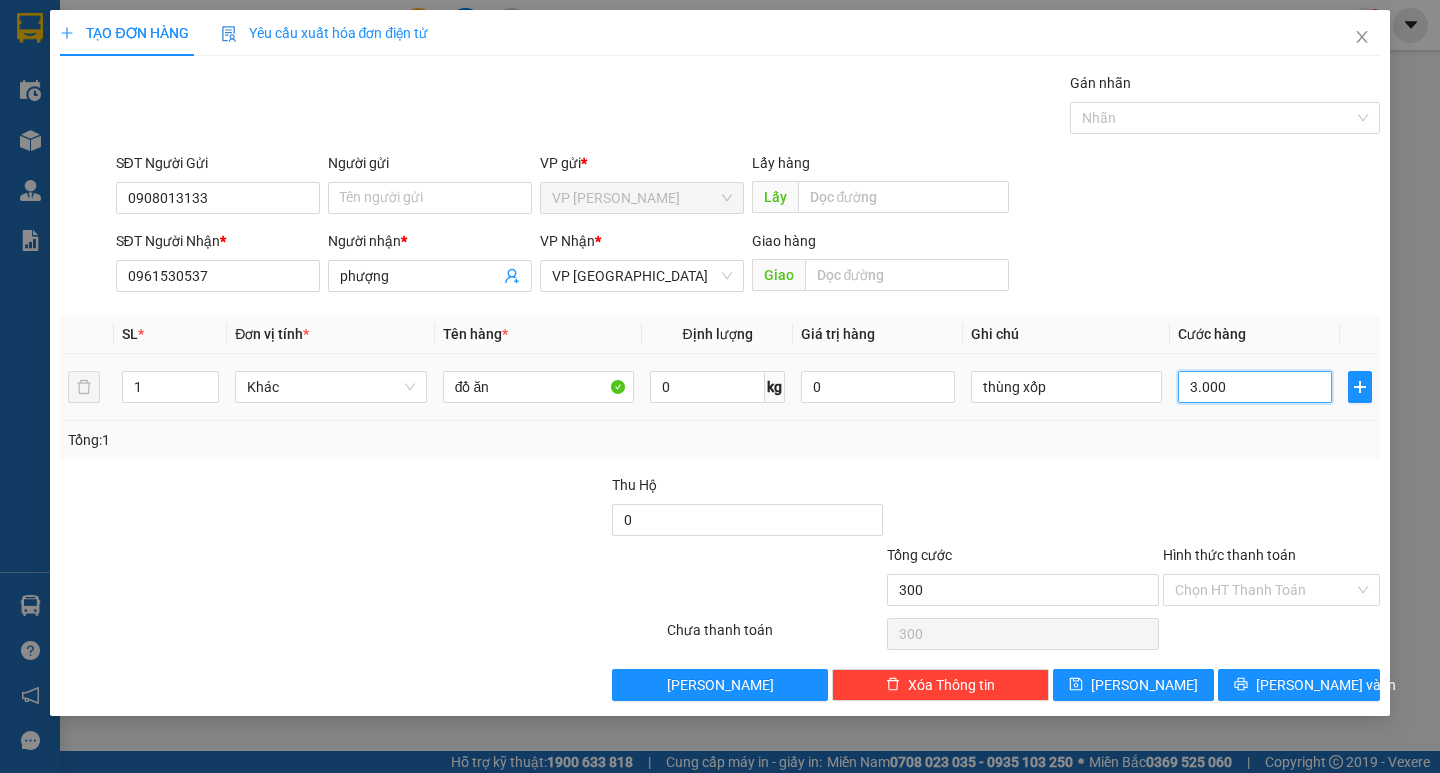 type on "3.000" 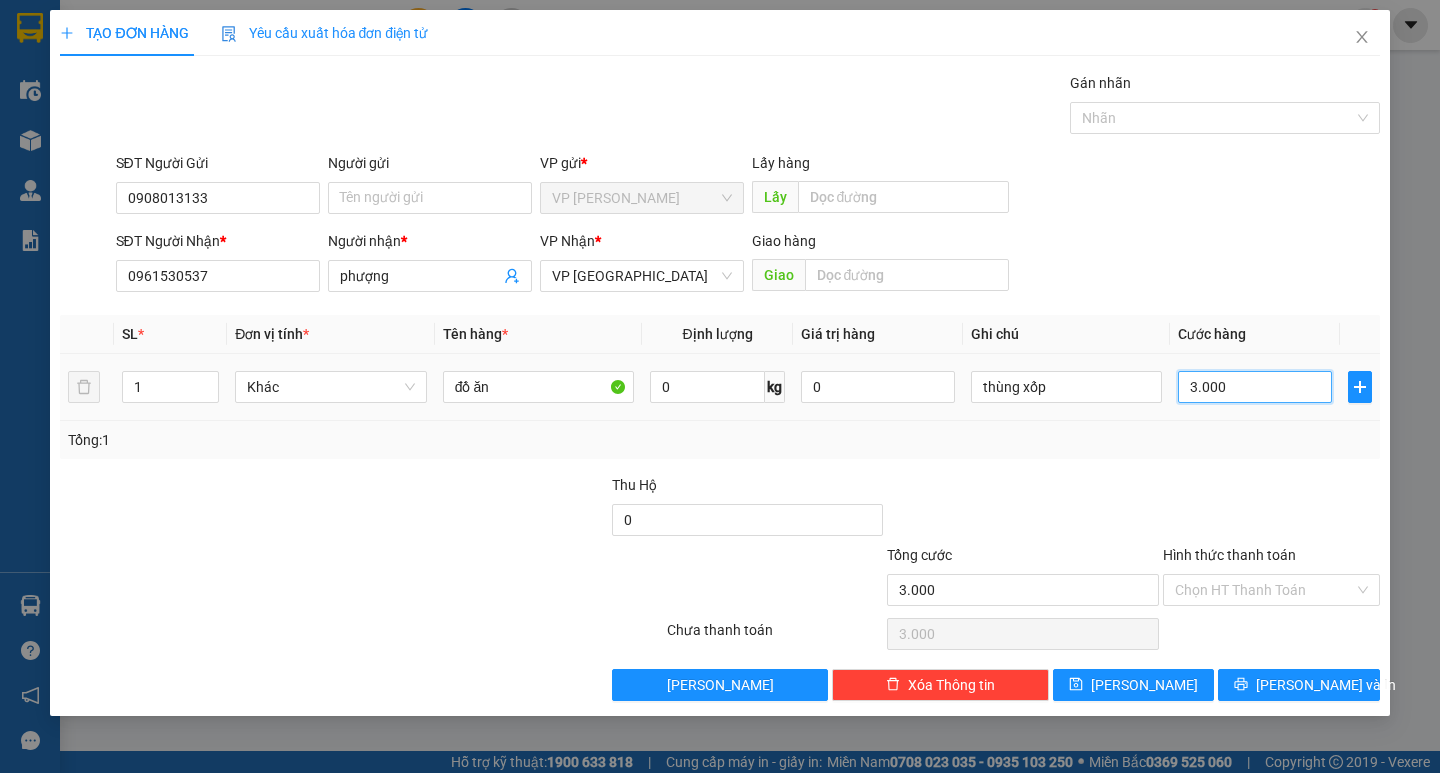 type on "30.000" 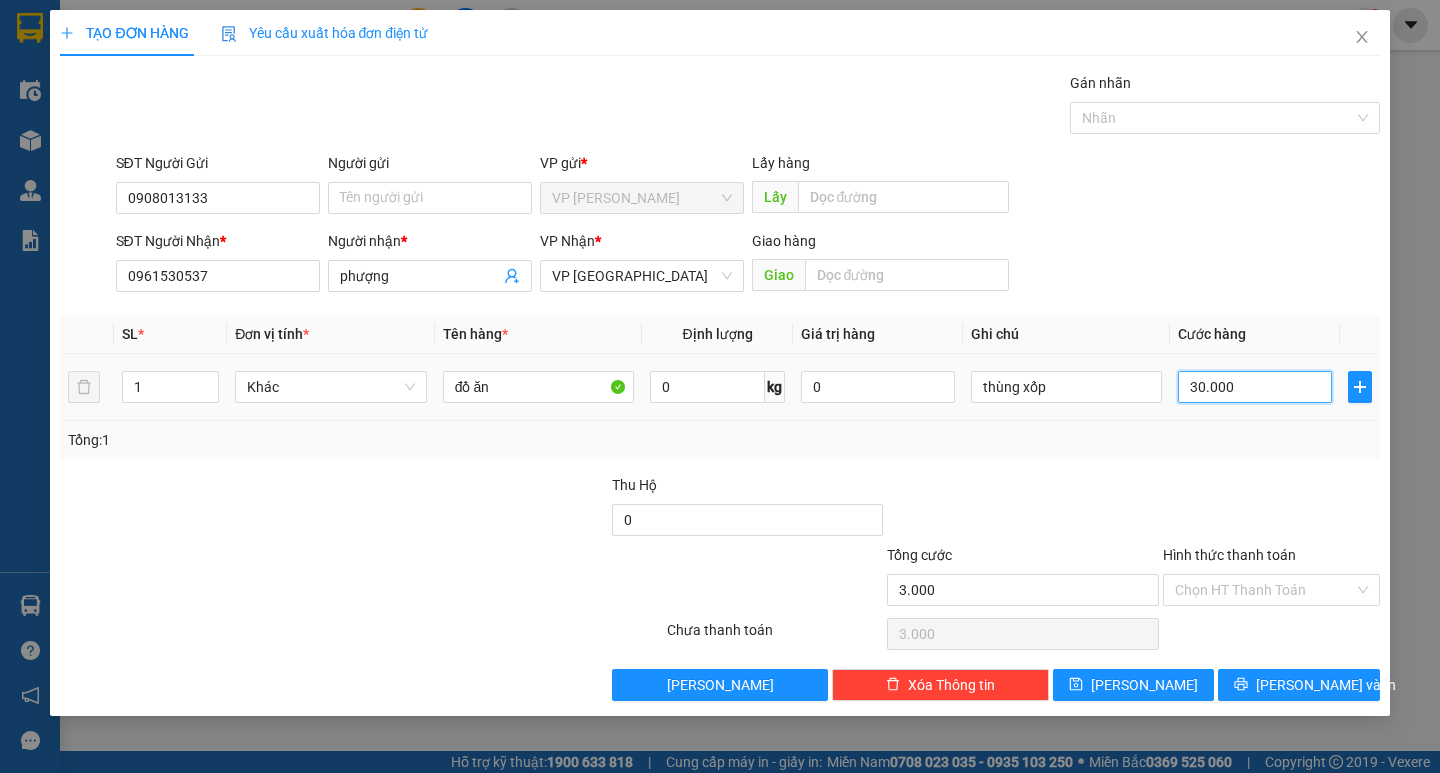 type on "30.000" 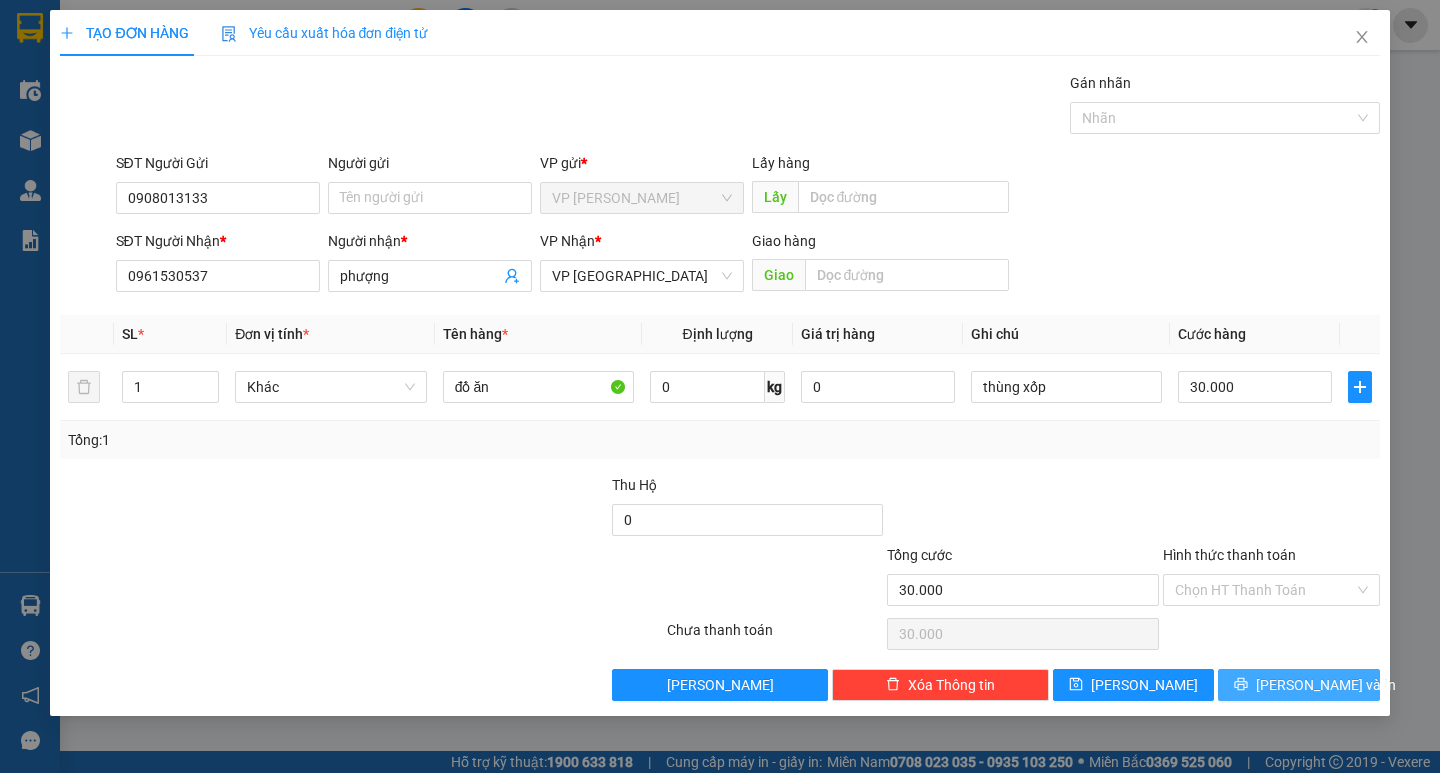 click 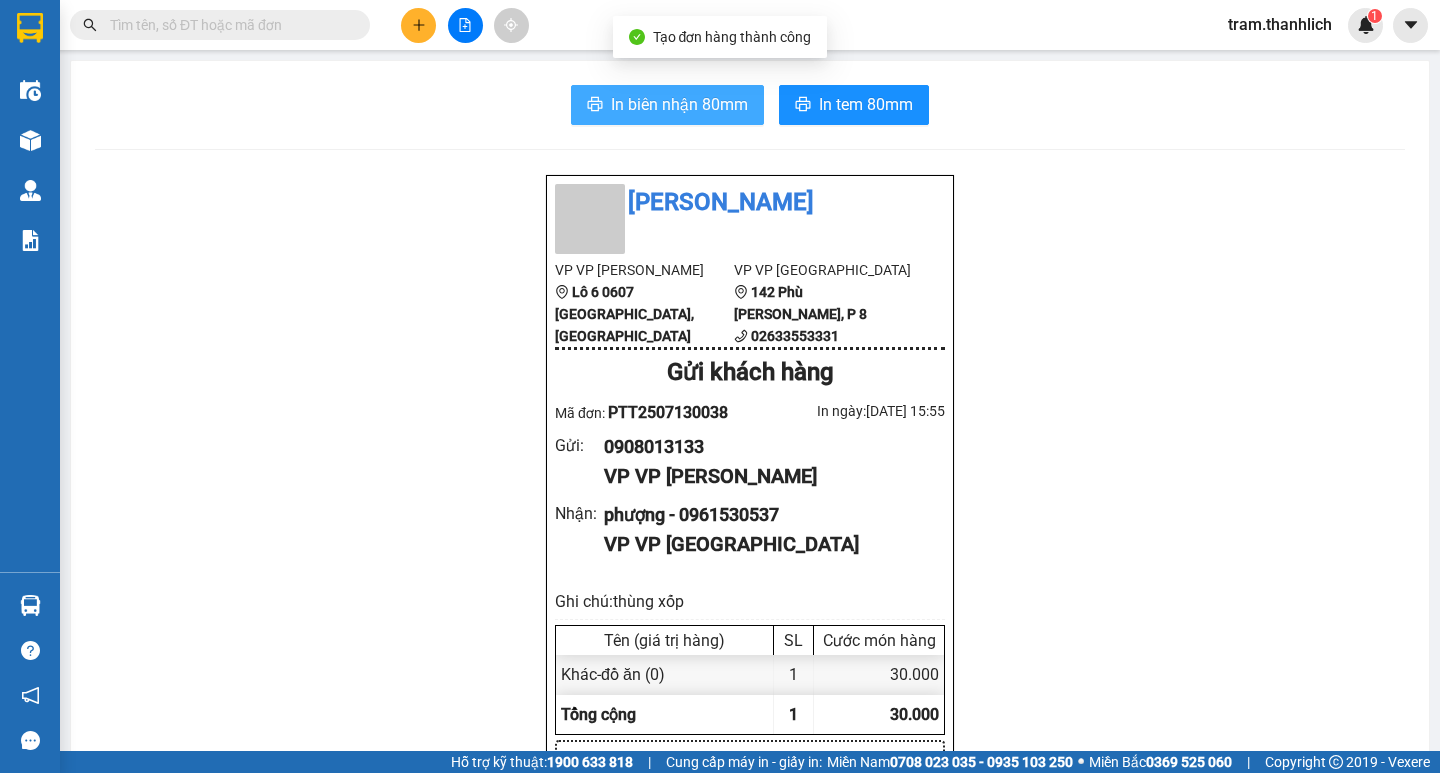 click on "In biên nhận 80mm" at bounding box center (679, 104) 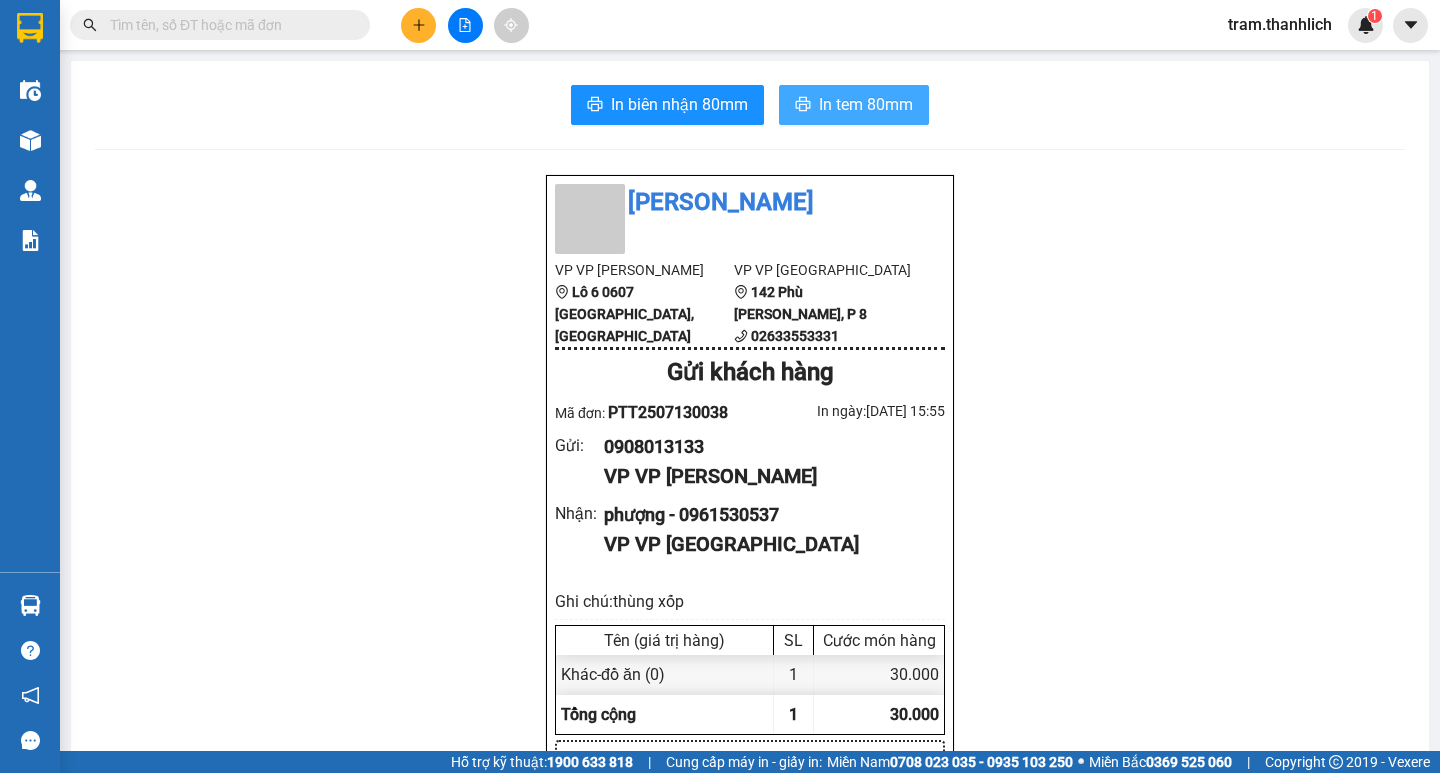 click on "In tem 80mm" at bounding box center [866, 104] 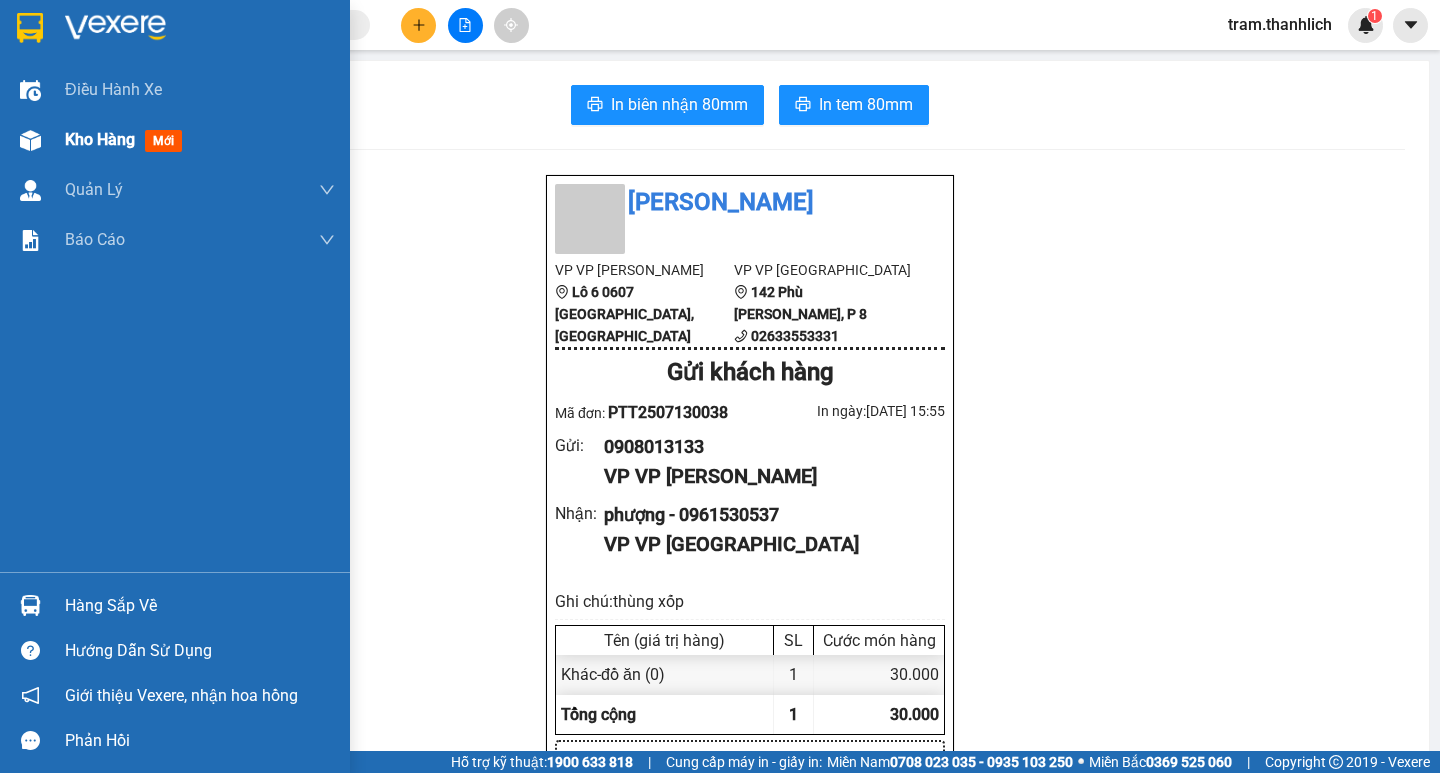 click at bounding box center (30, 140) 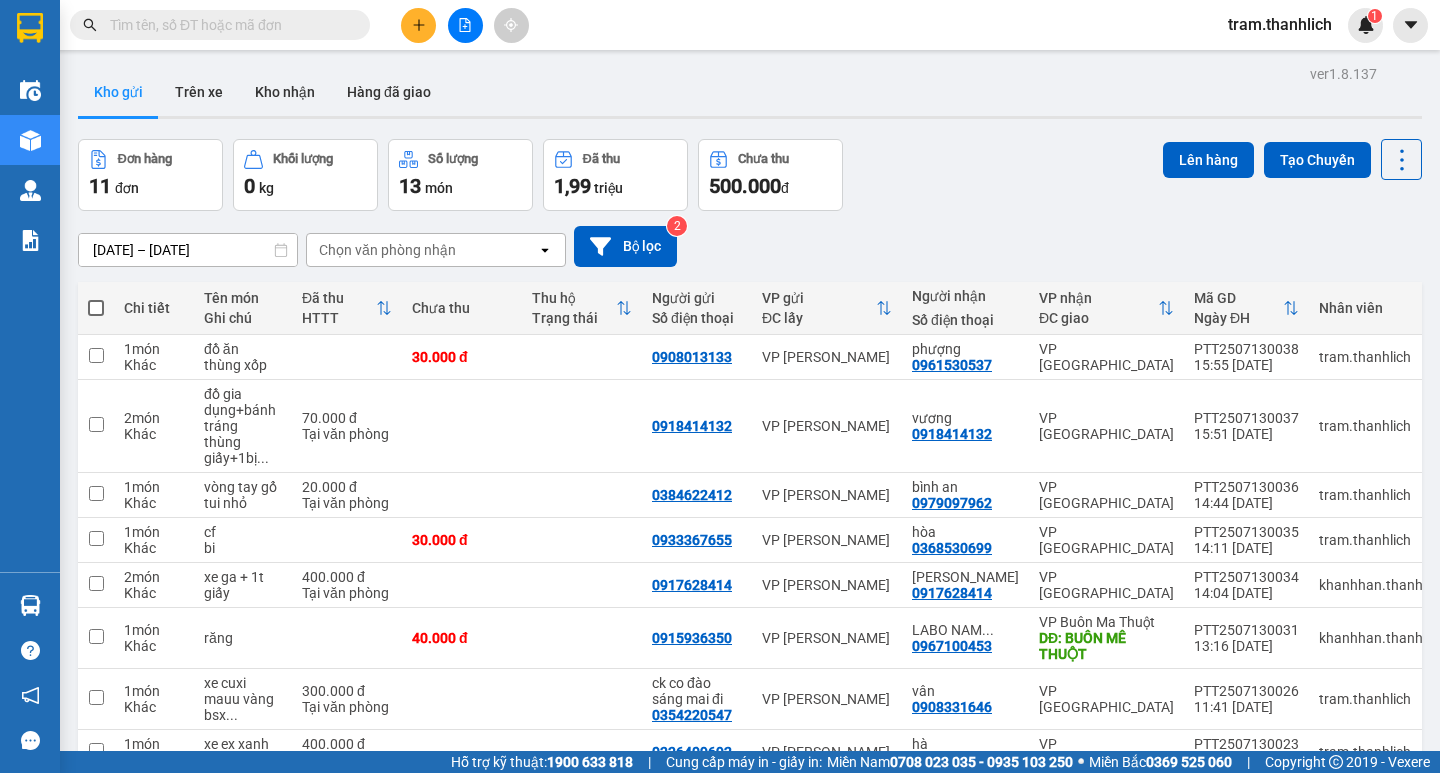 click at bounding box center (465, 25) 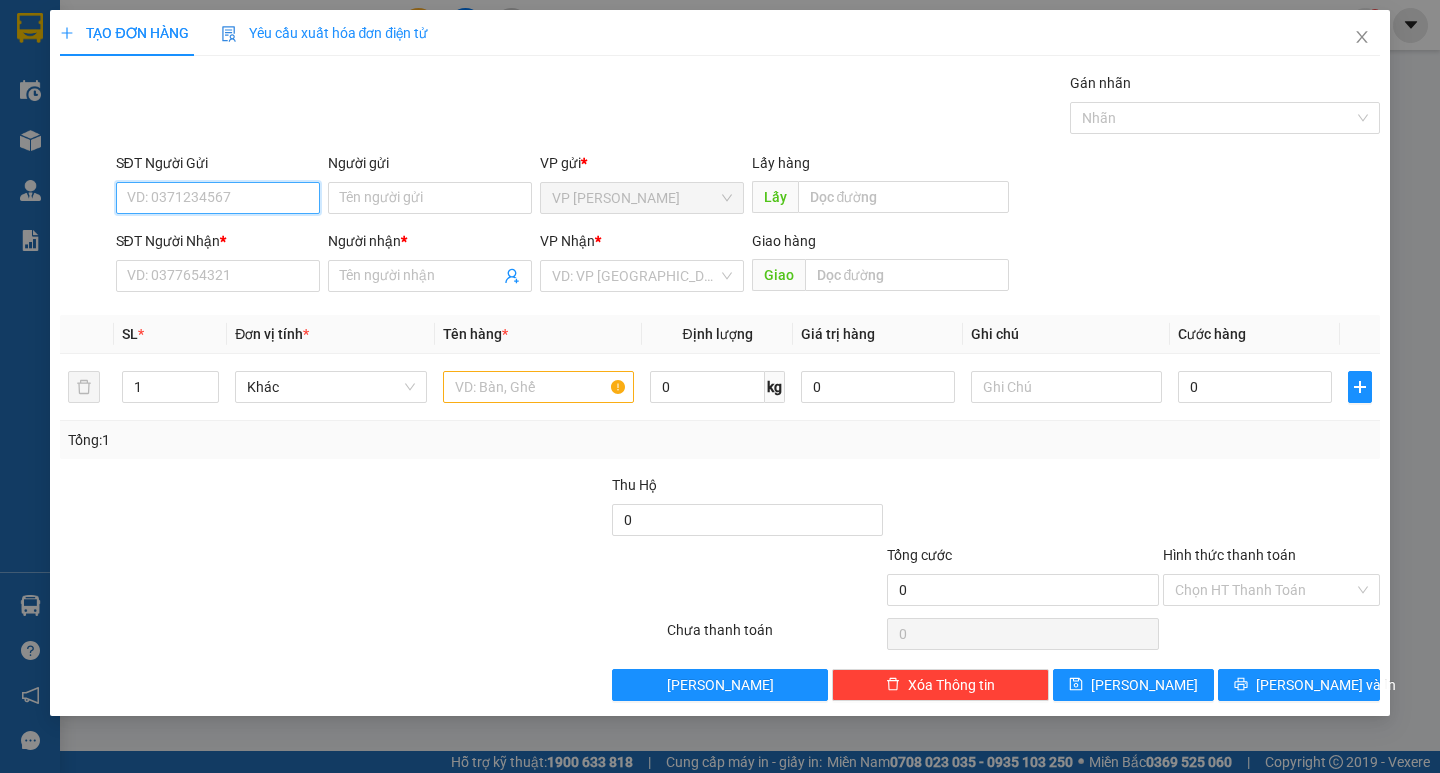 click on "SĐT Người Gửi" at bounding box center (218, 198) 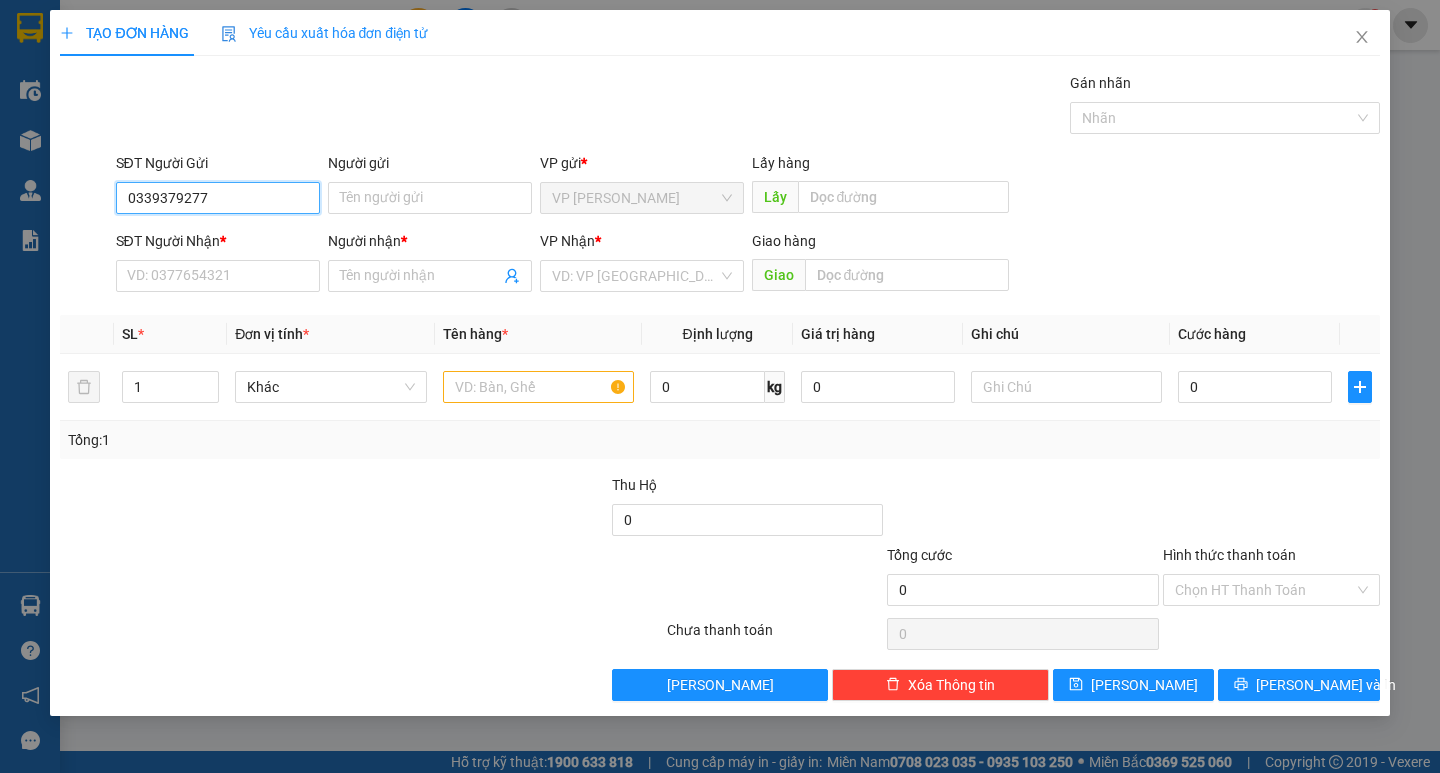 click on "0339379277" at bounding box center [218, 198] 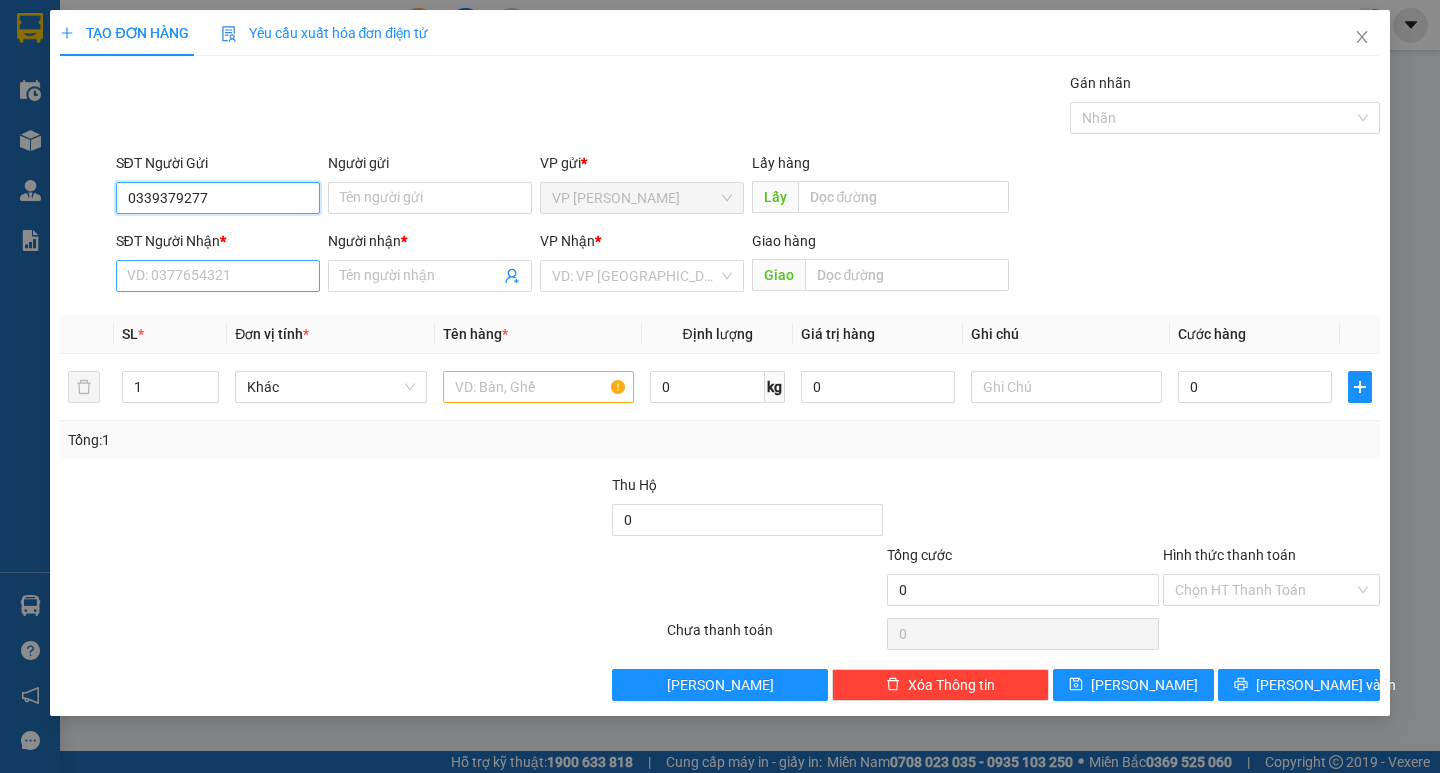 type on "0339379277" 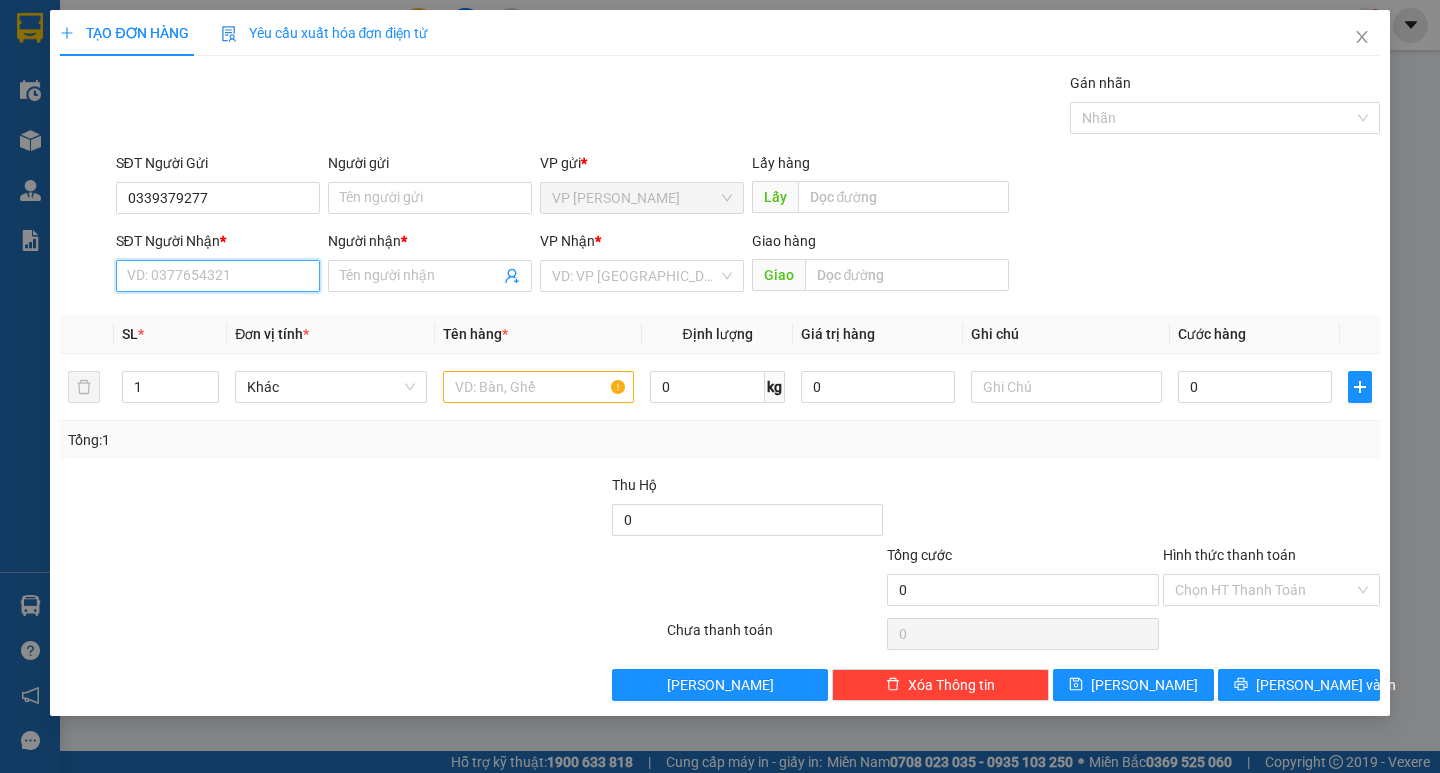 click on "SĐT Người Nhận  *" at bounding box center [218, 276] 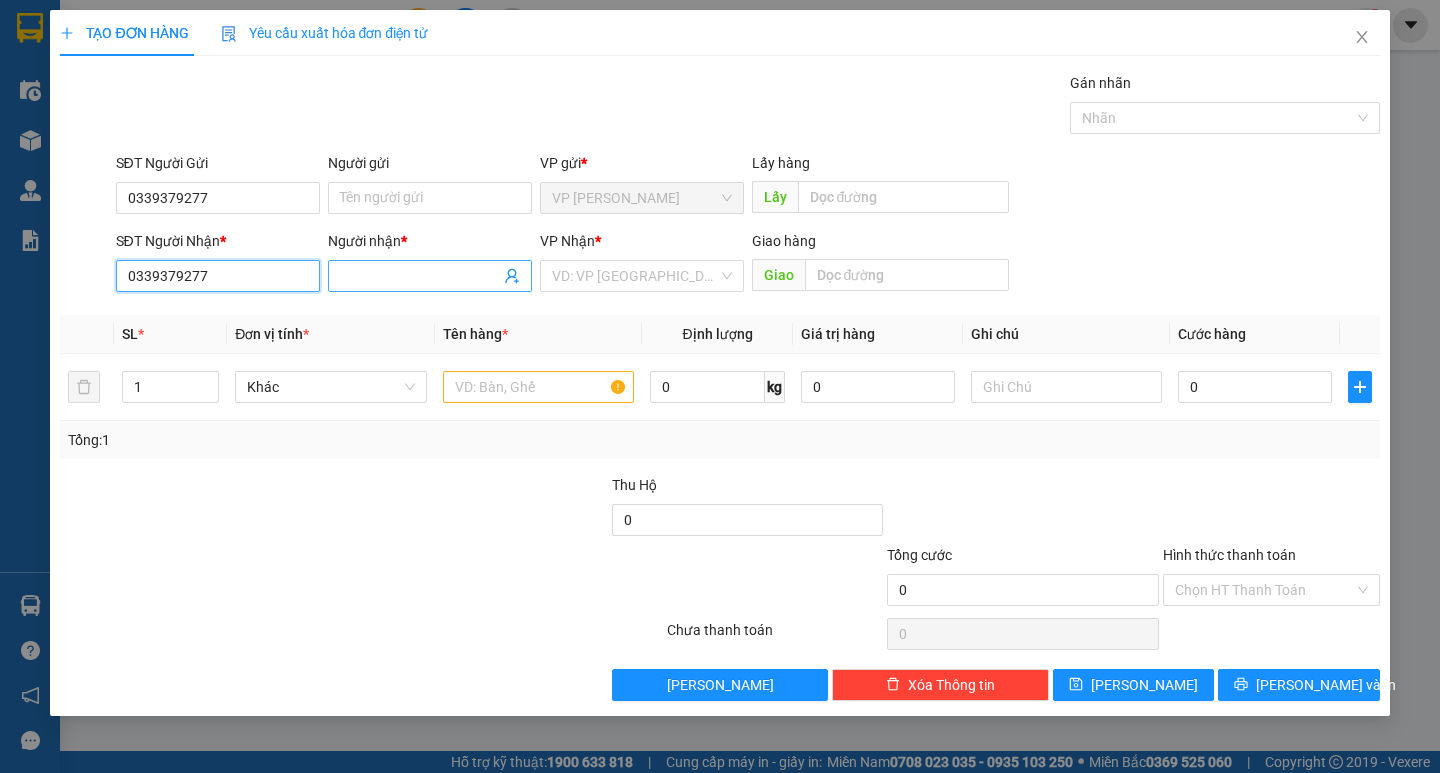 type on "0339379277" 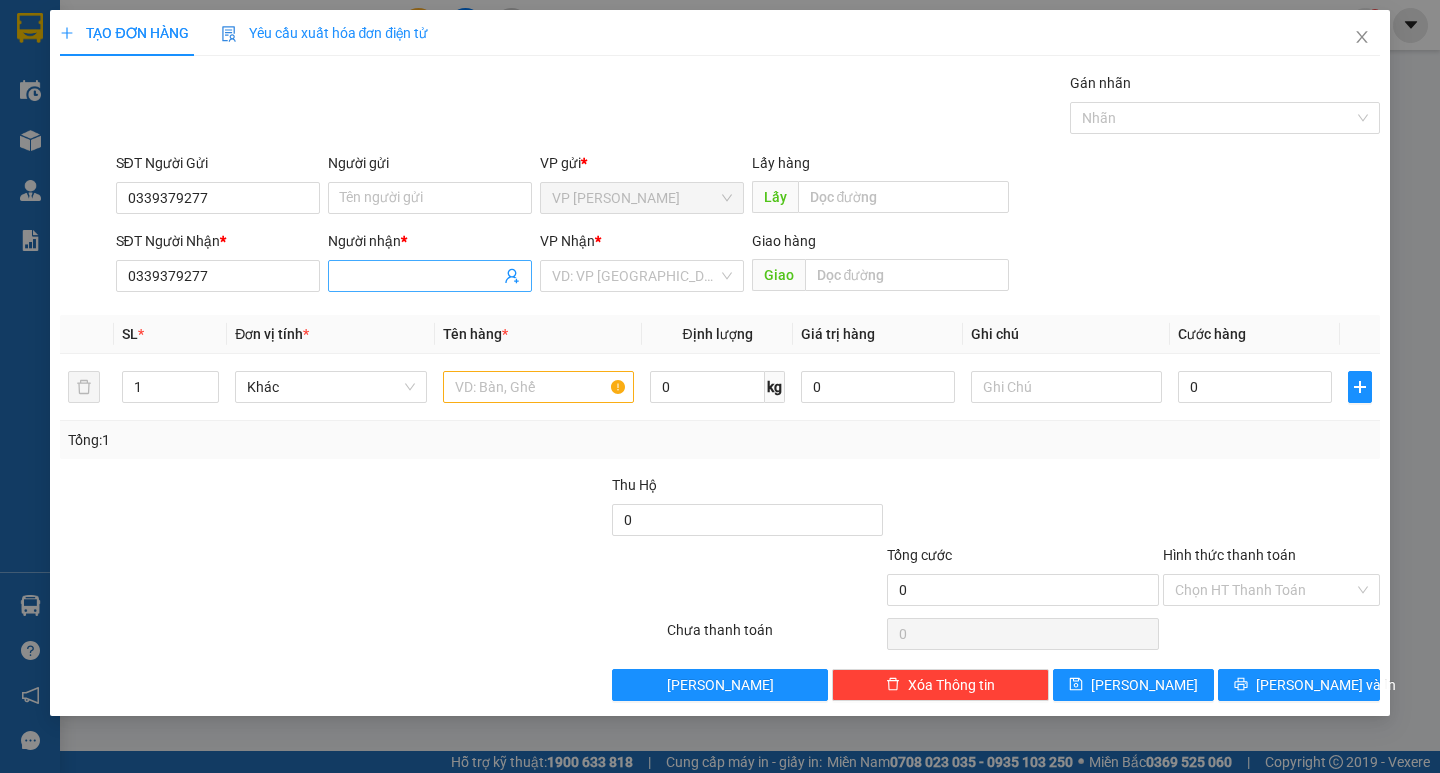click at bounding box center (430, 276) 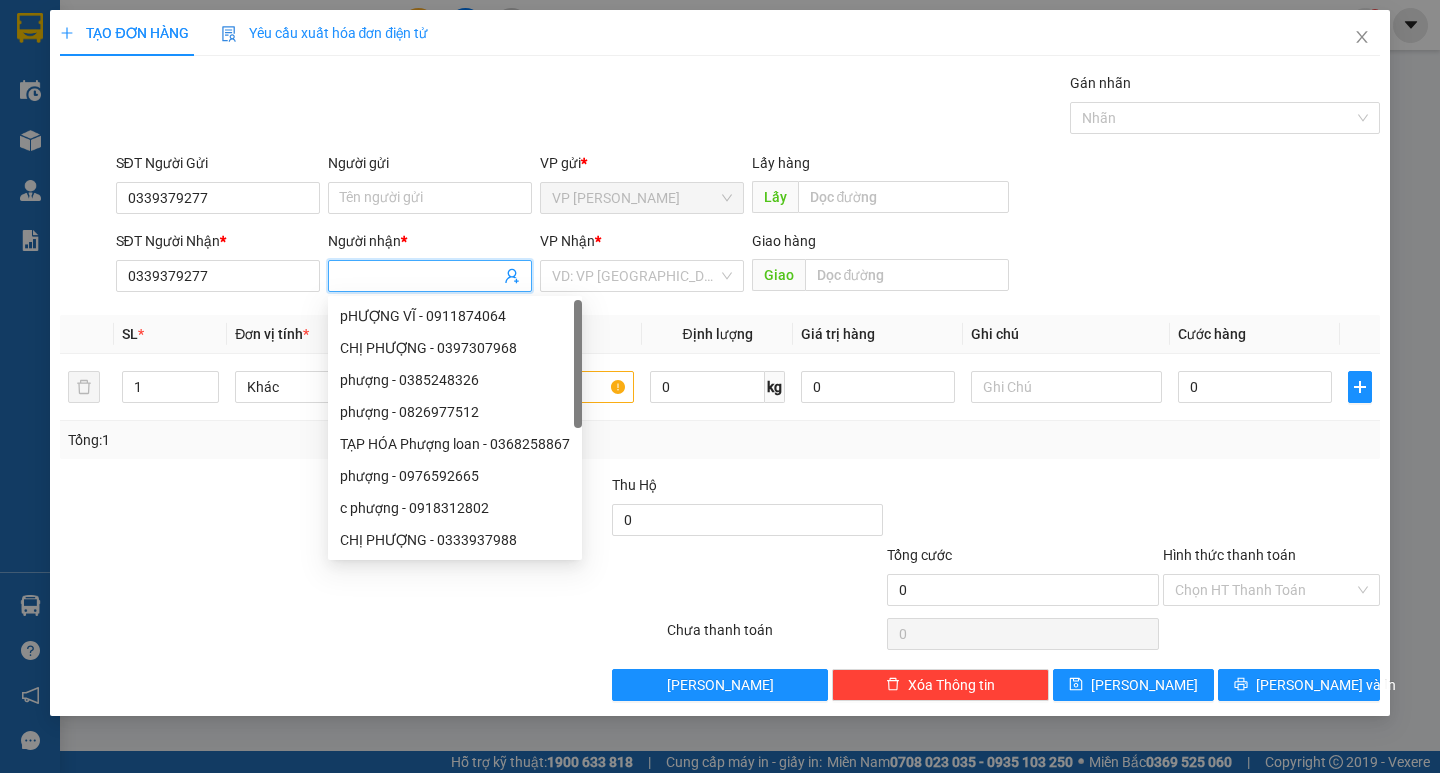 type on "v" 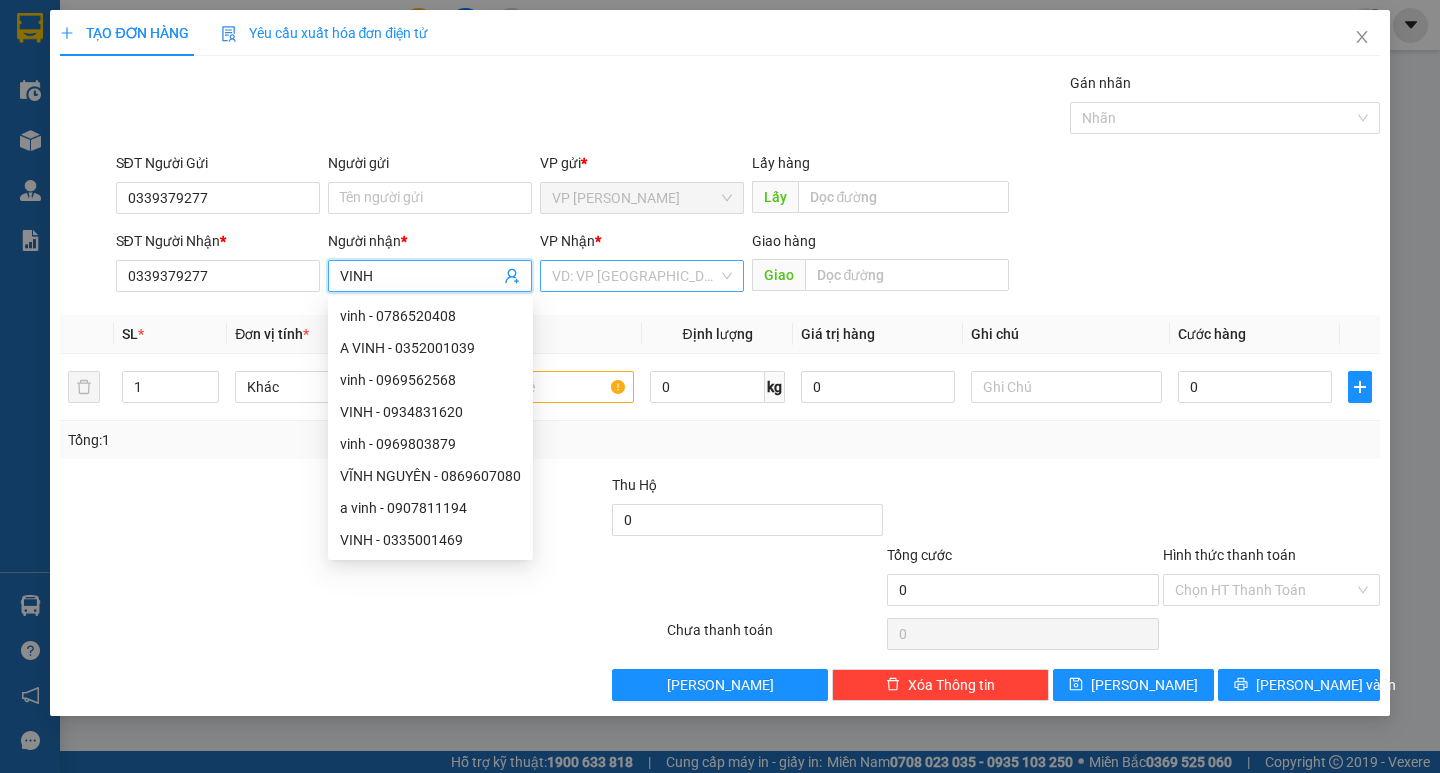 type on "VINH" 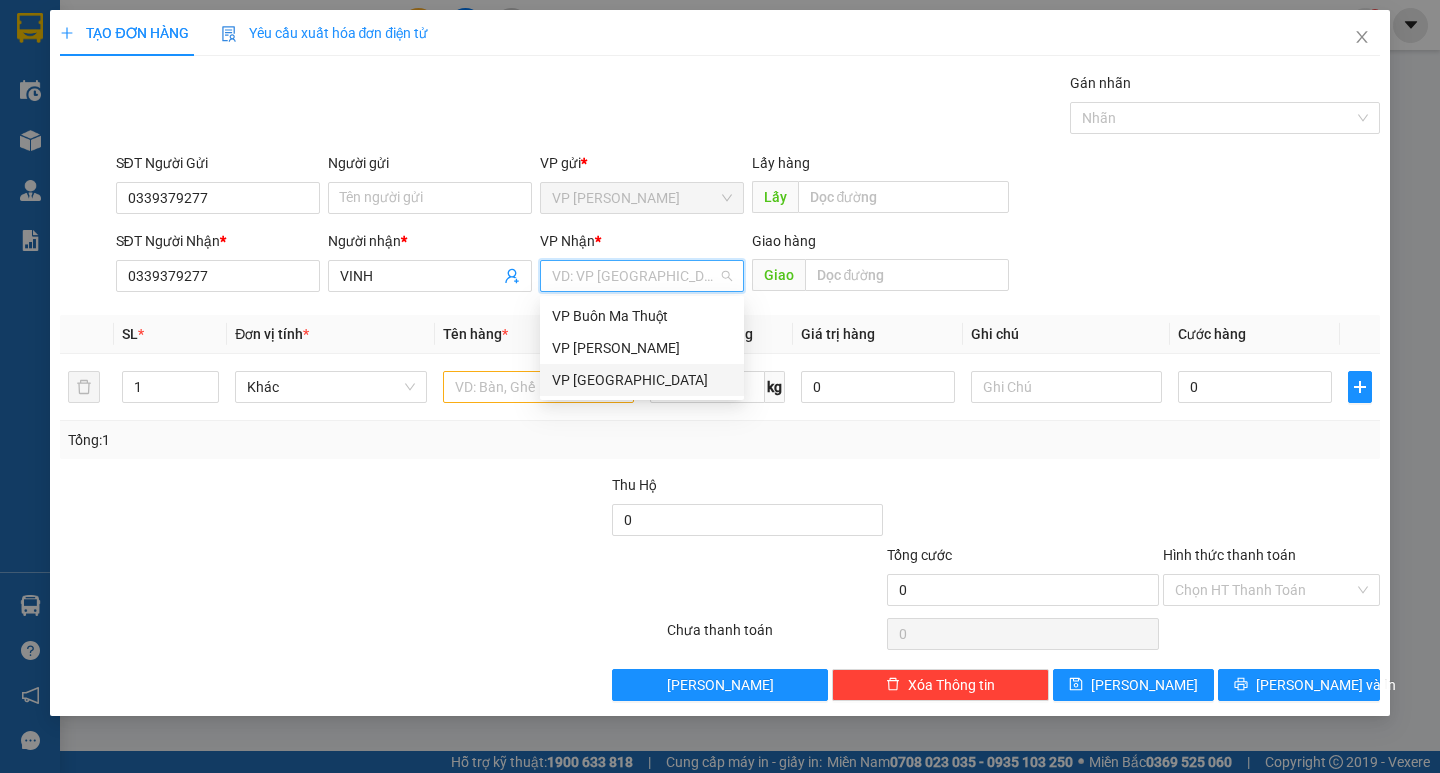 click on "VP [GEOGRAPHIC_DATA]" at bounding box center [642, 380] 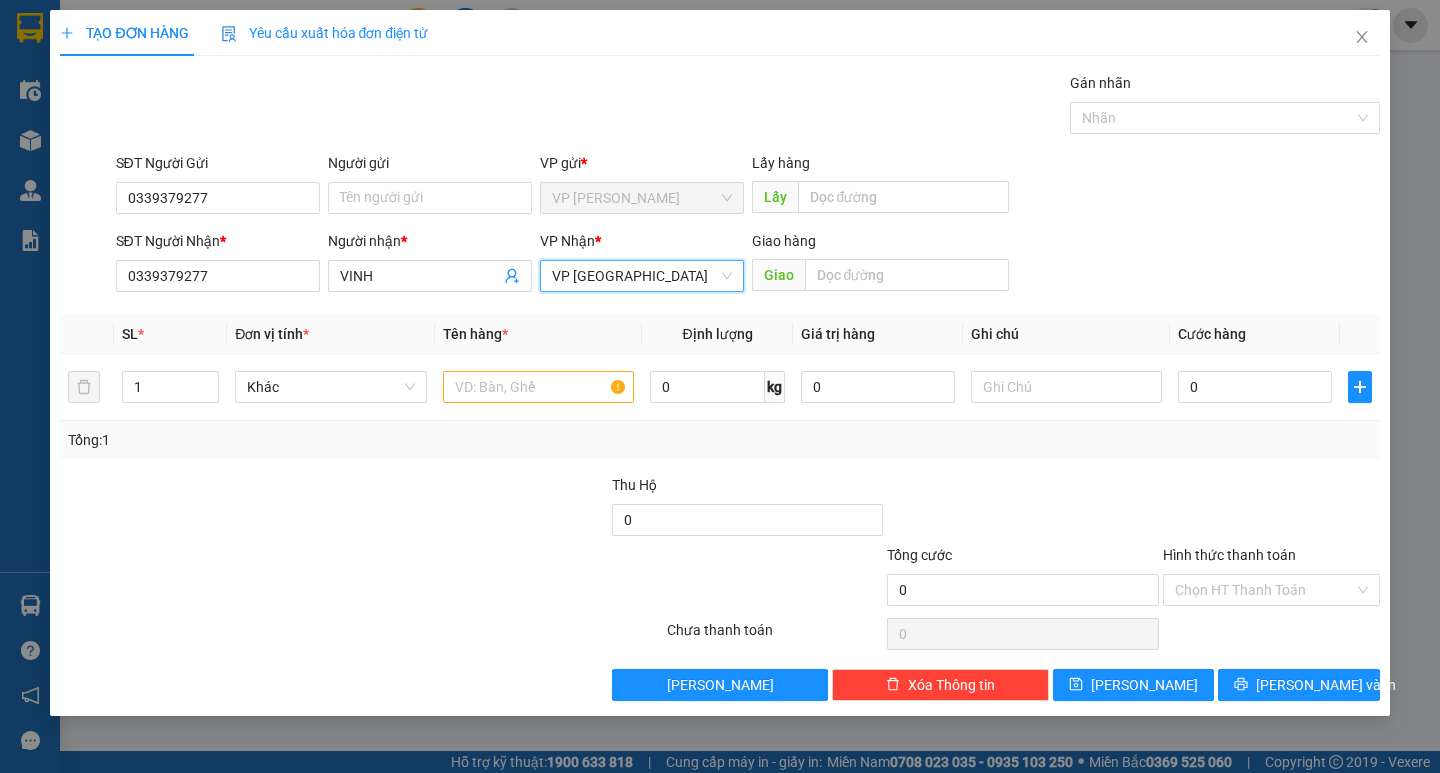 drag, startPoint x: 1130, startPoint y: 235, endPoint x: 1091, endPoint y: 267, distance: 50.447994 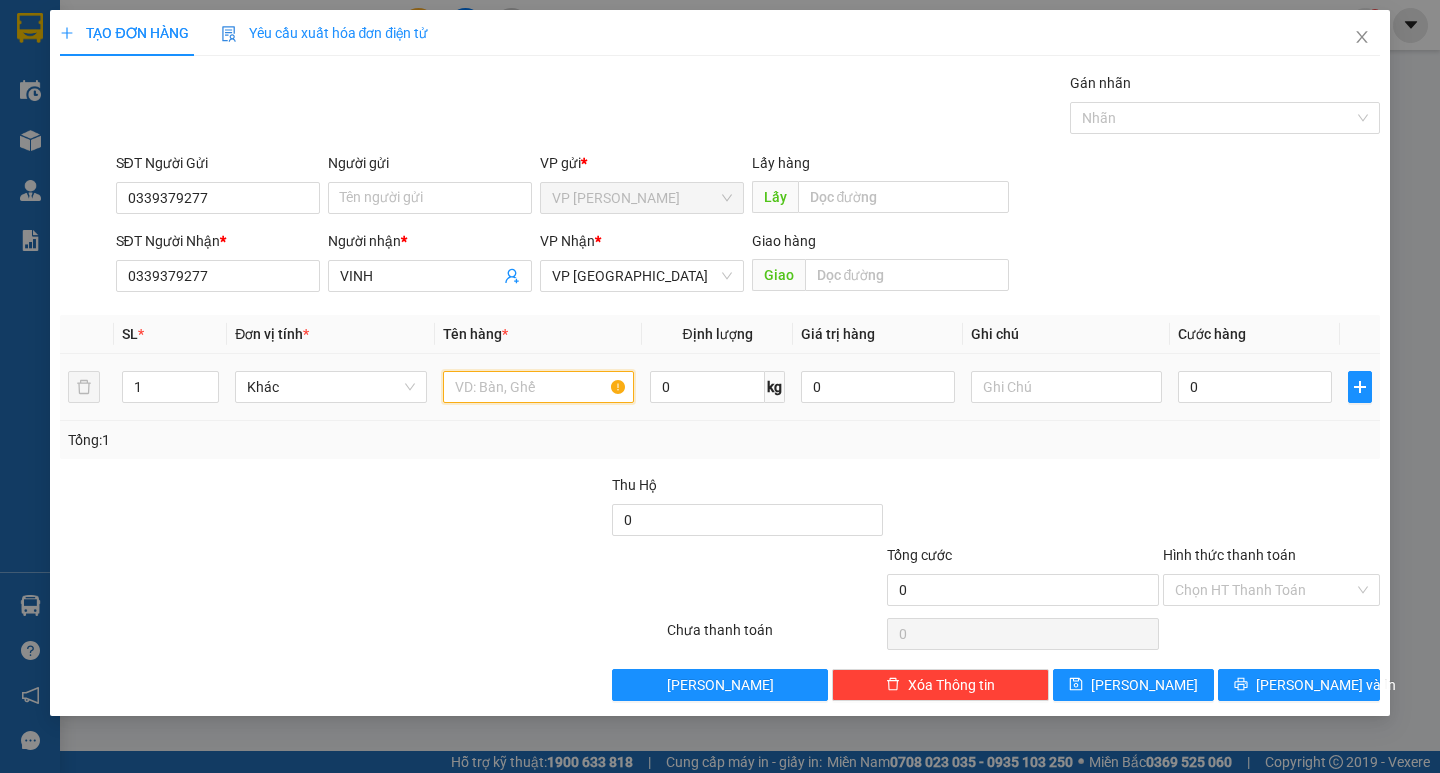 click at bounding box center (538, 387) 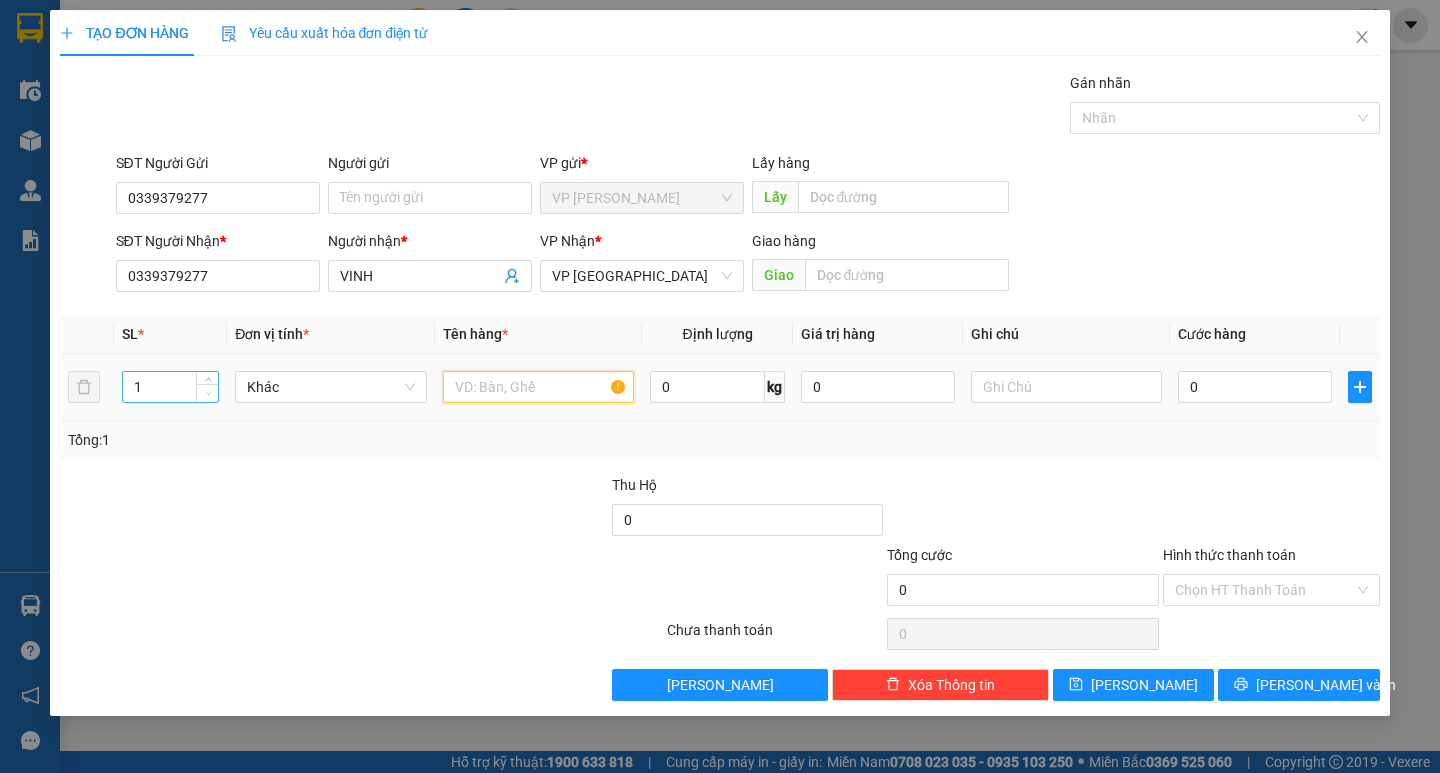 click at bounding box center [207, 393] 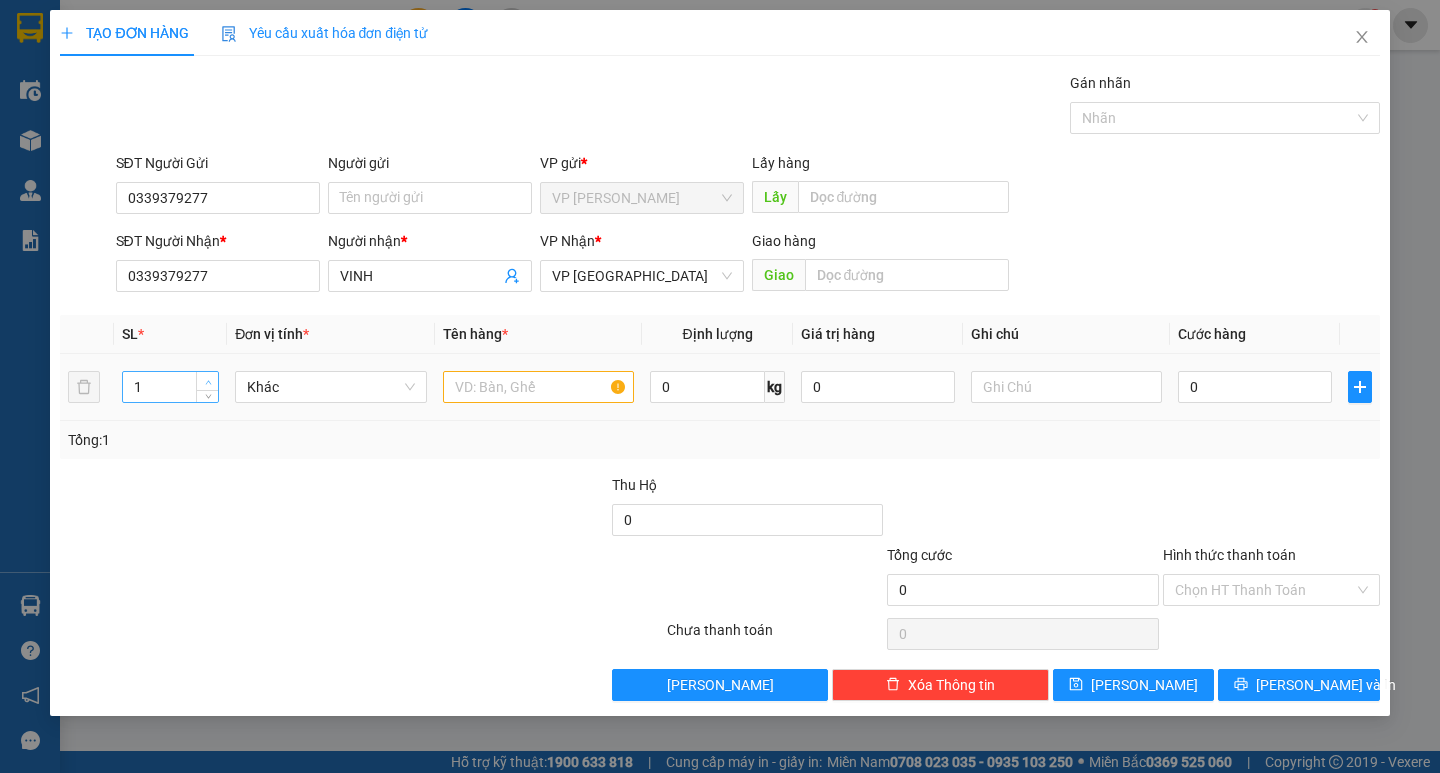 type on "2" 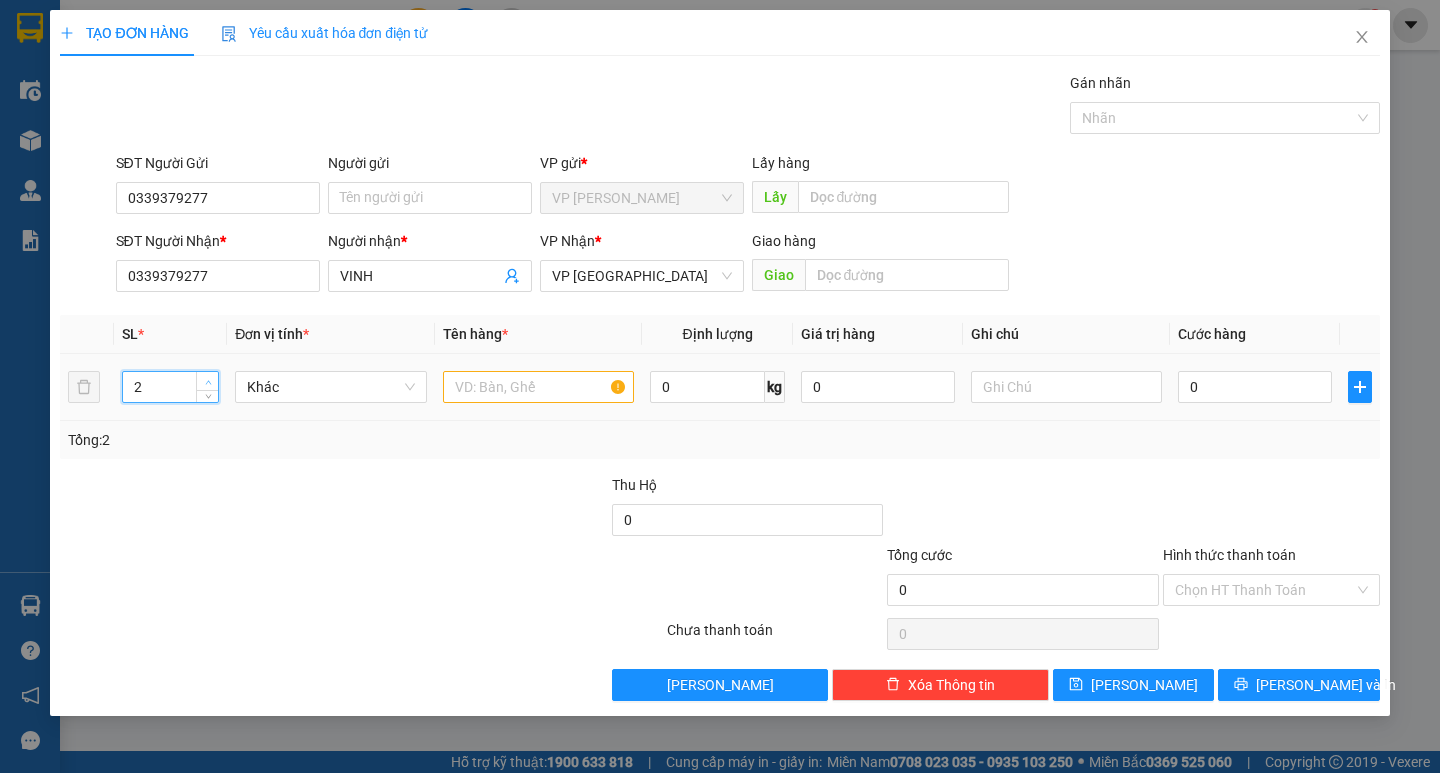 click at bounding box center (208, 382) 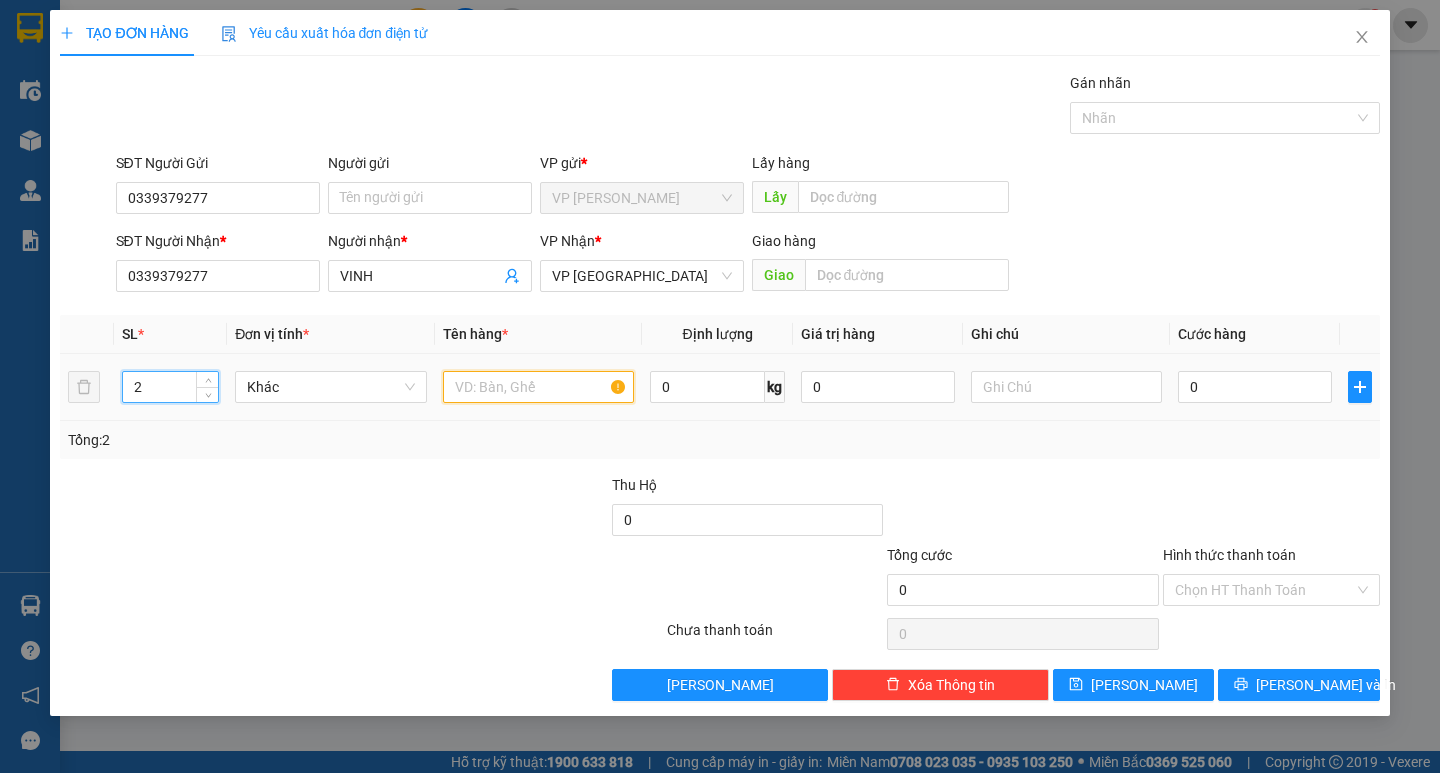 click at bounding box center (538, 387) 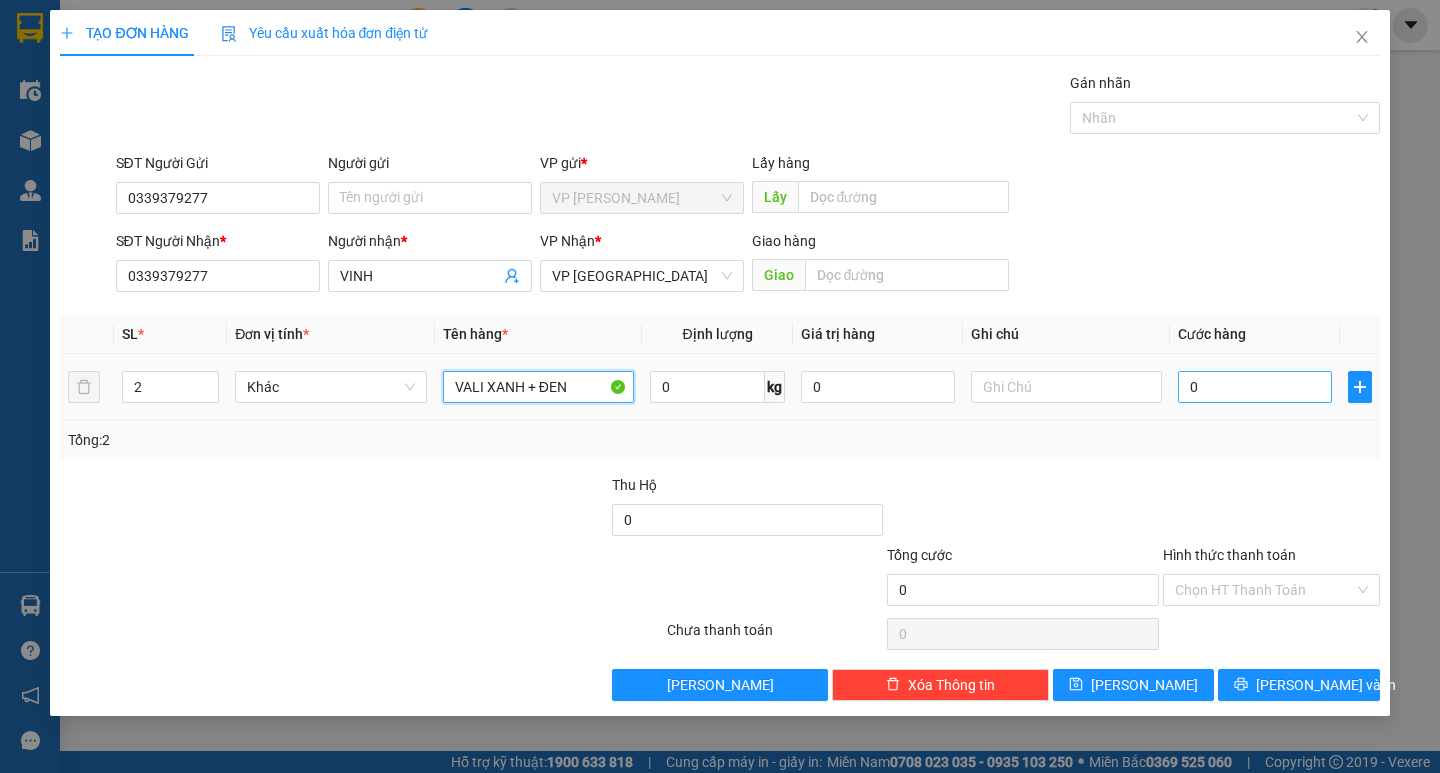 type on "VALI XANH + ĐEN" 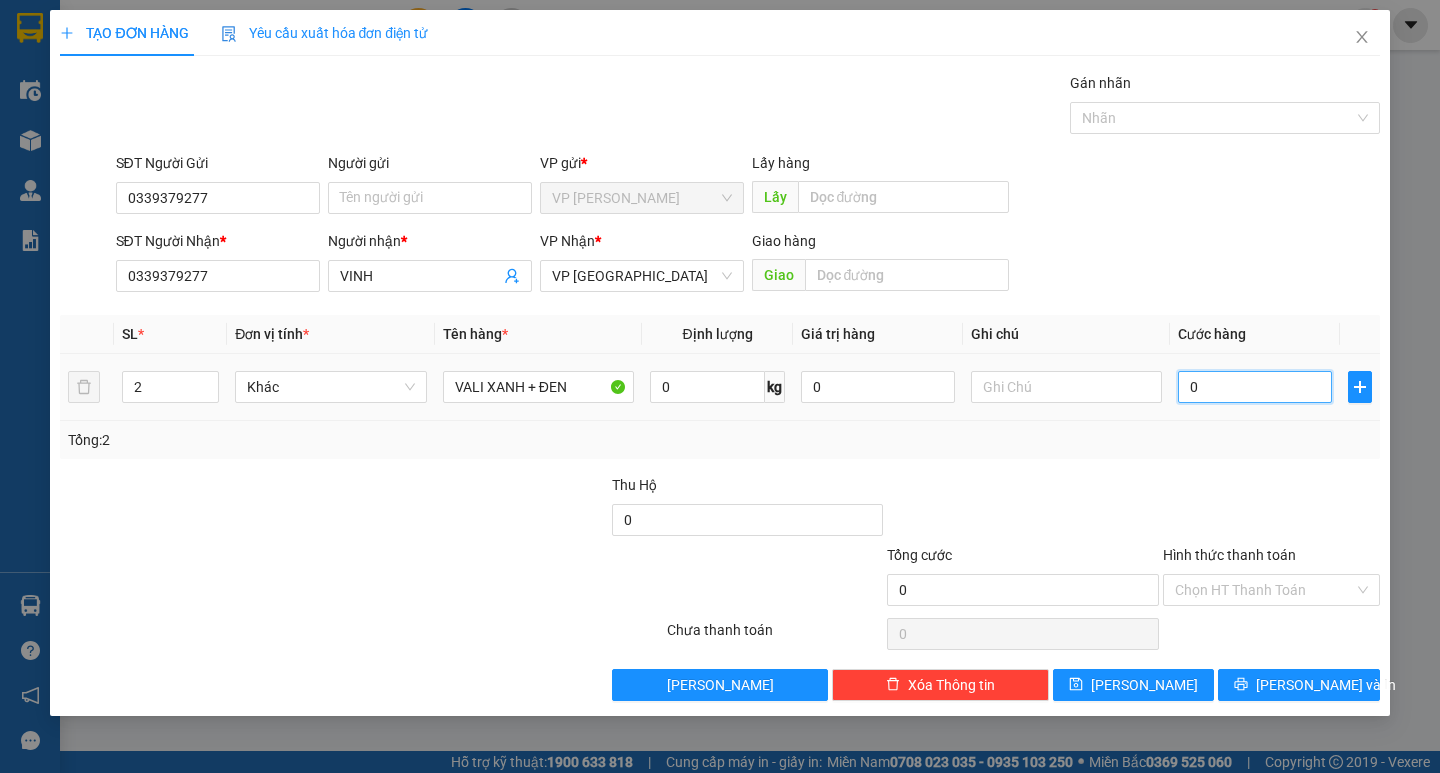 click on "0" at bounding box center (1255, 387) 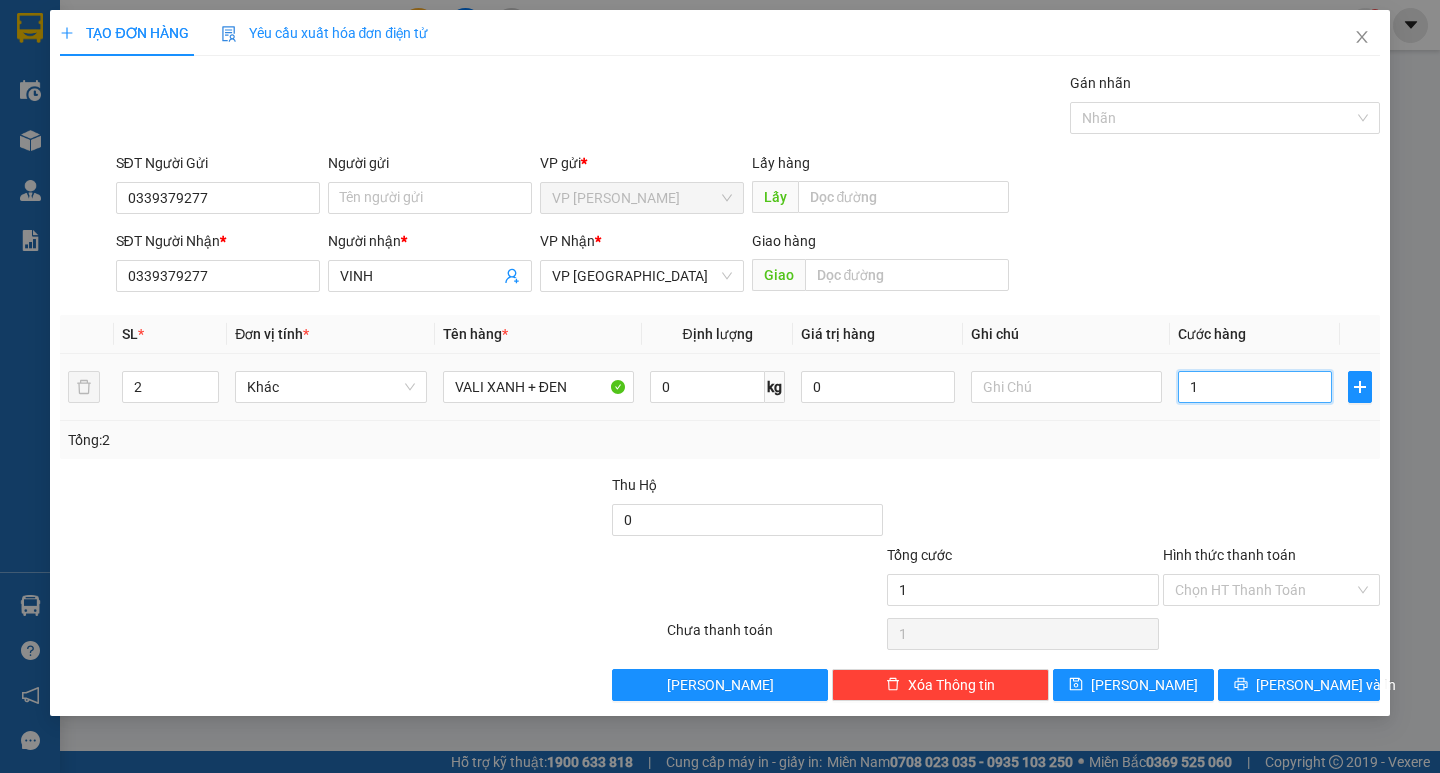 type on "10" 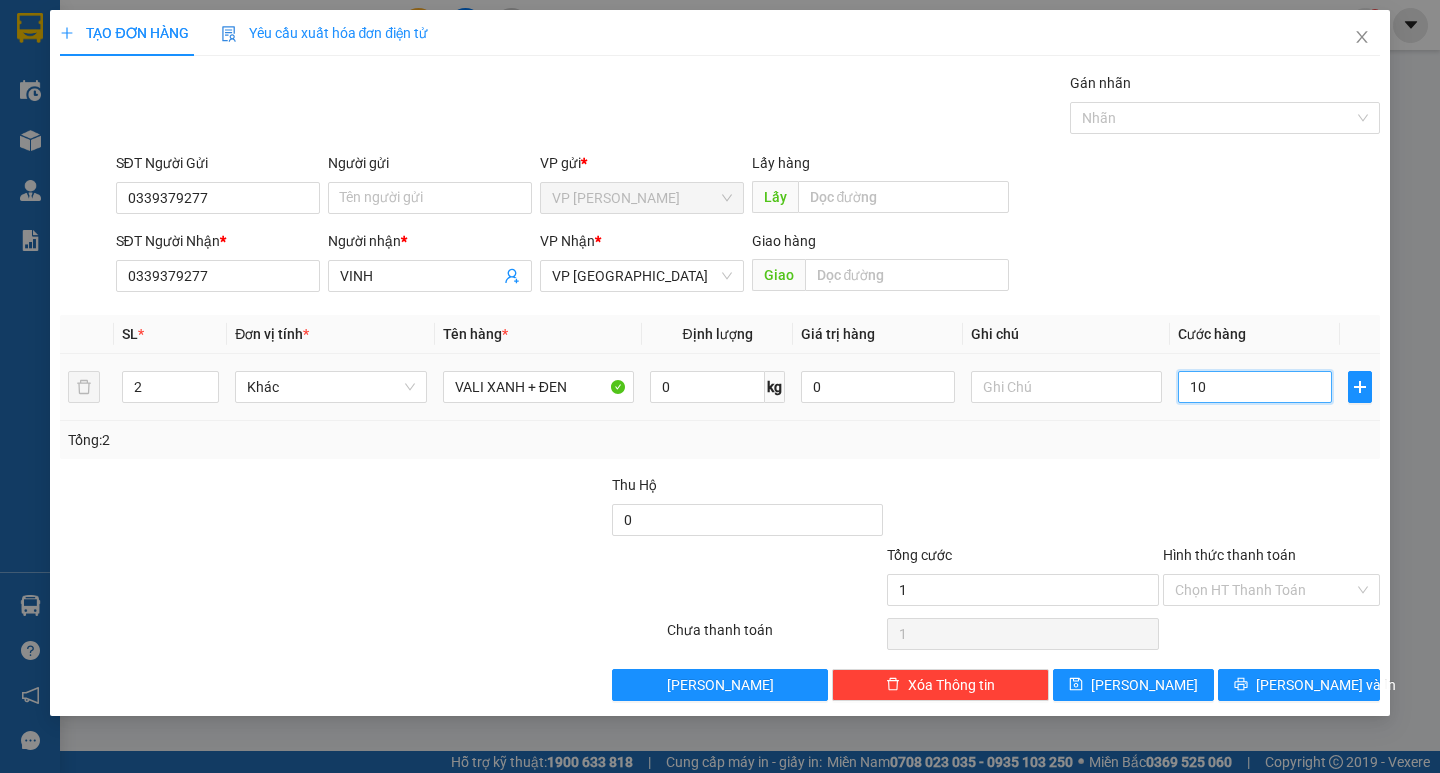 type on "10" 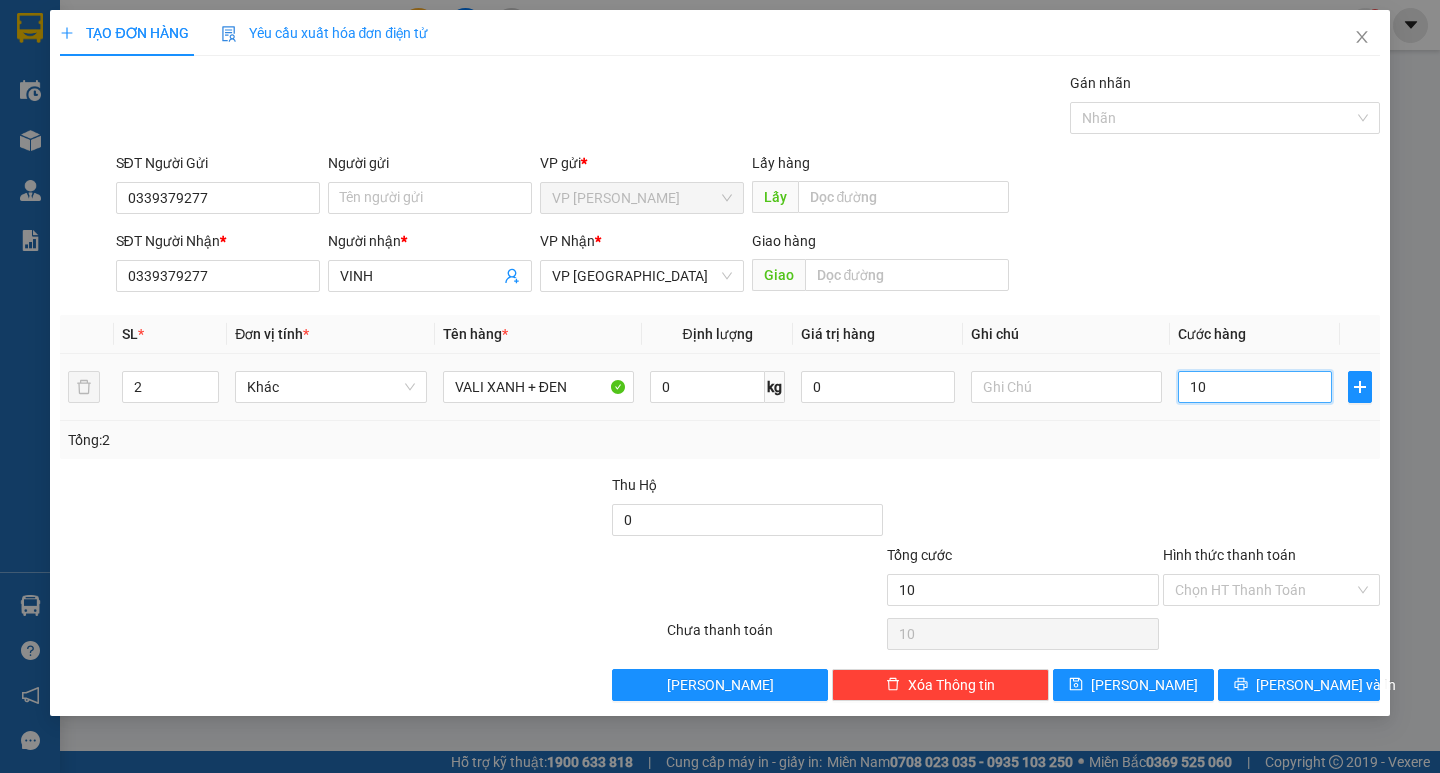 type on "100" 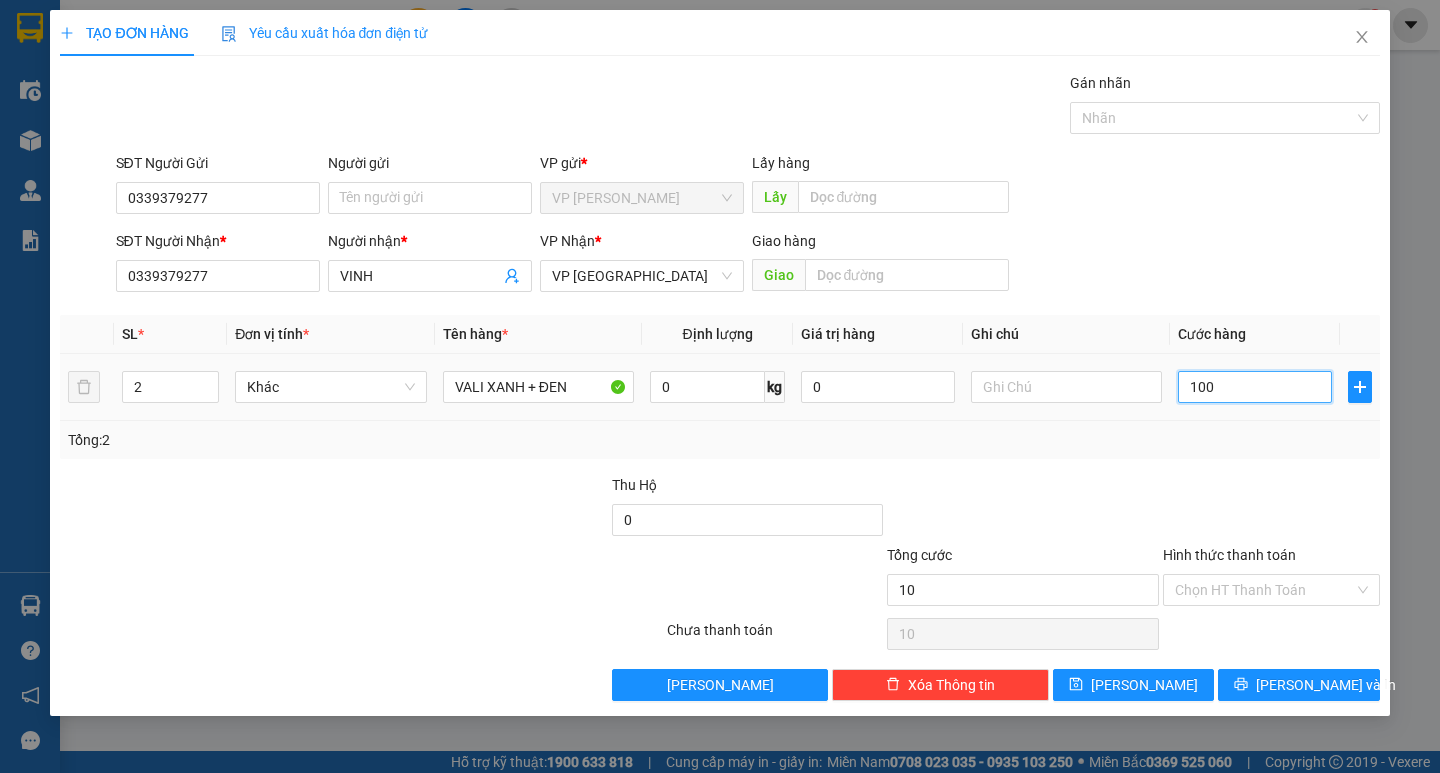 type on "100" 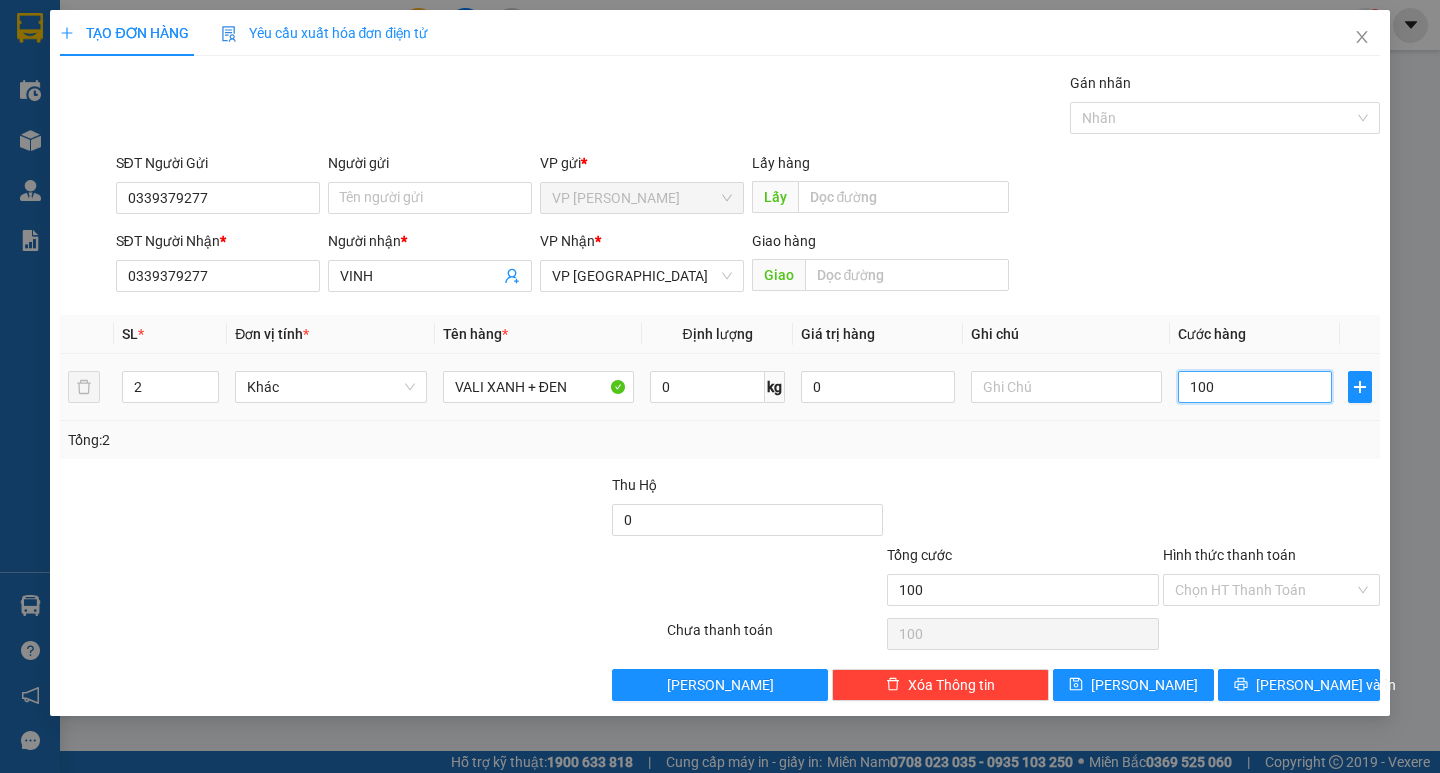 type on "1.000" 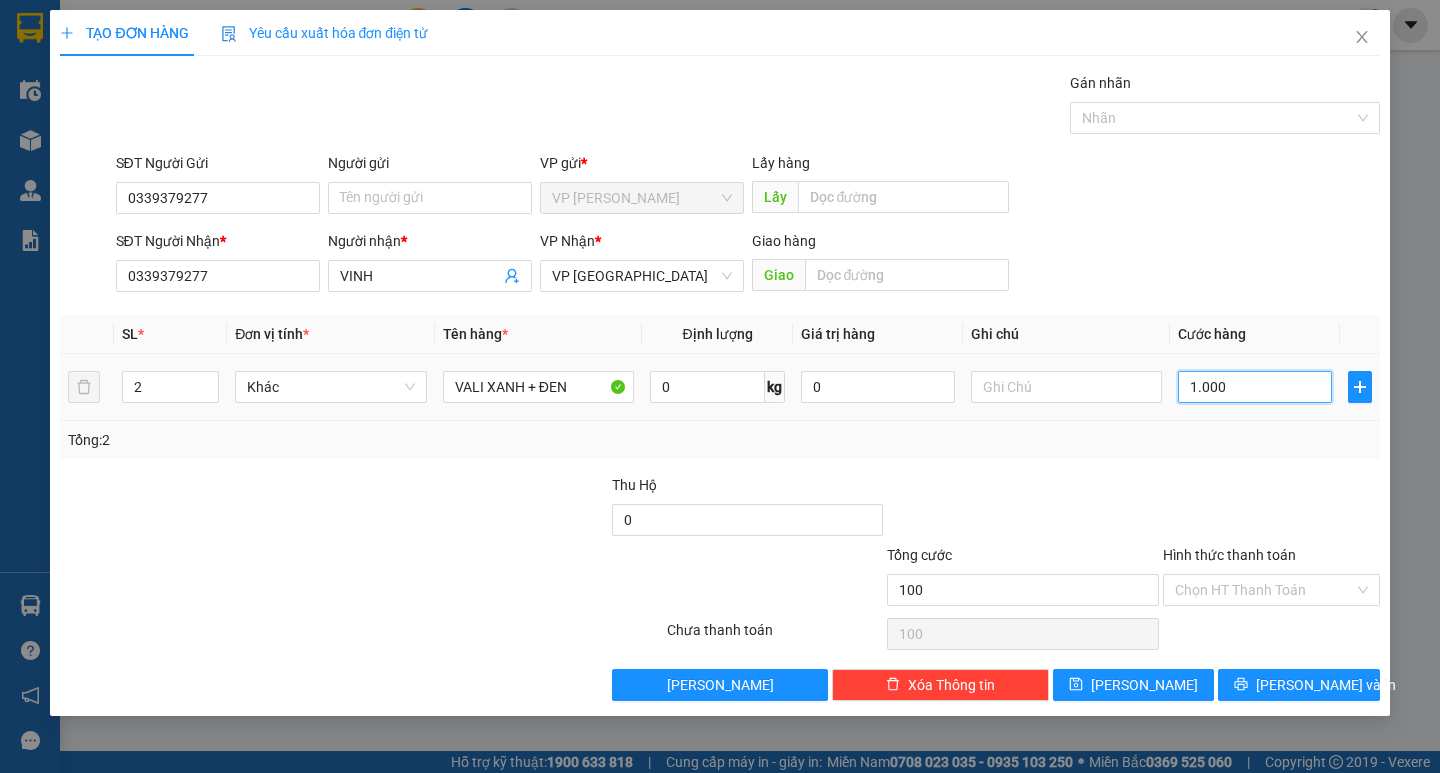 type on "1.000" 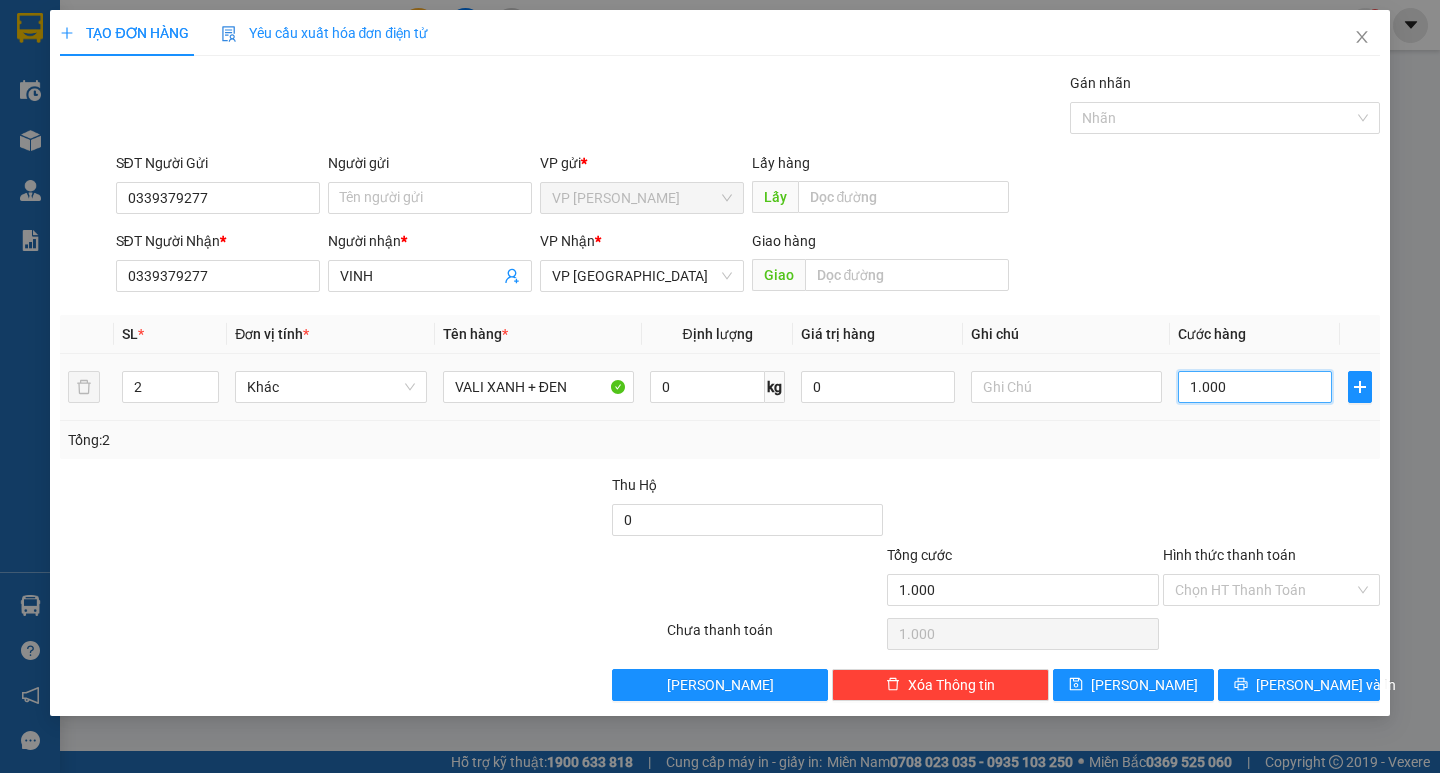 type on "10.000" 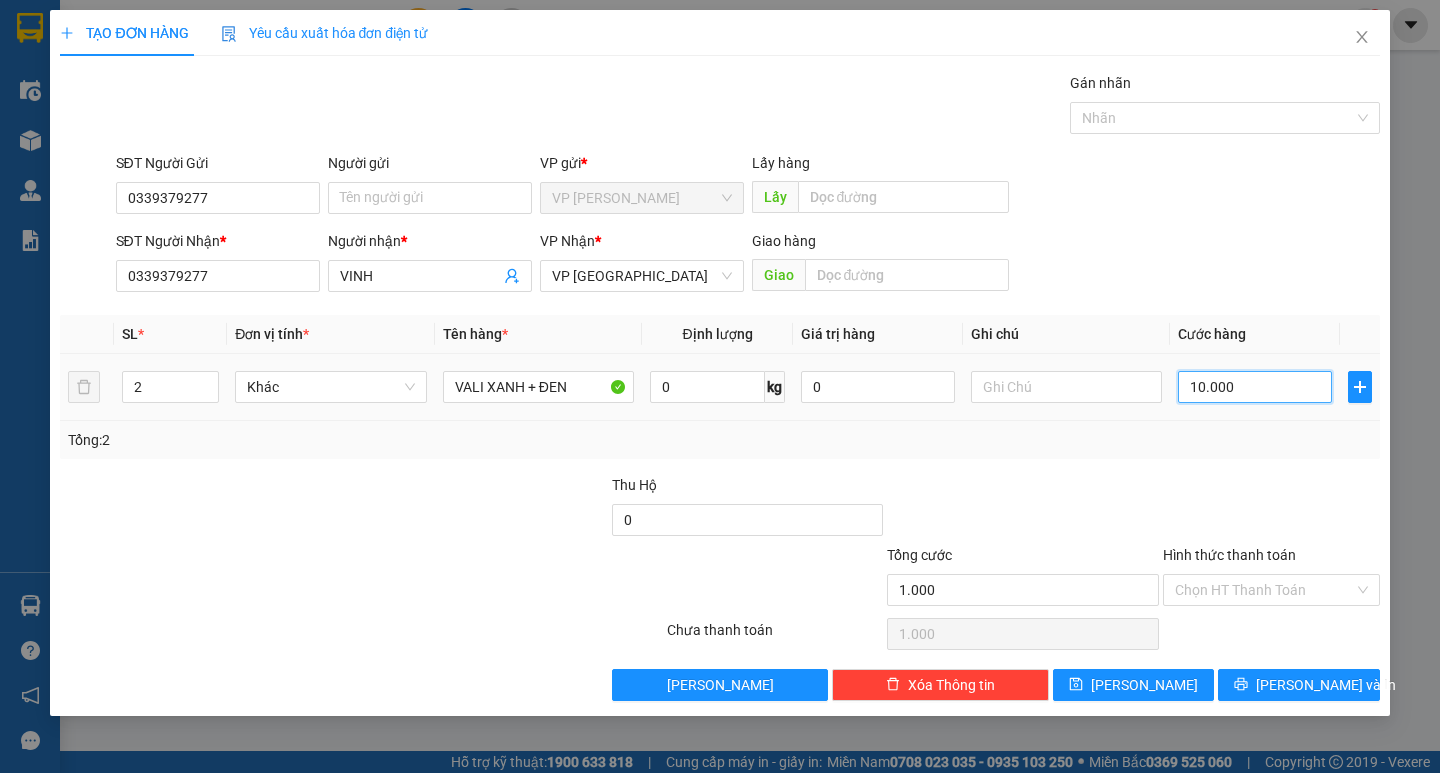 type on "10.000" 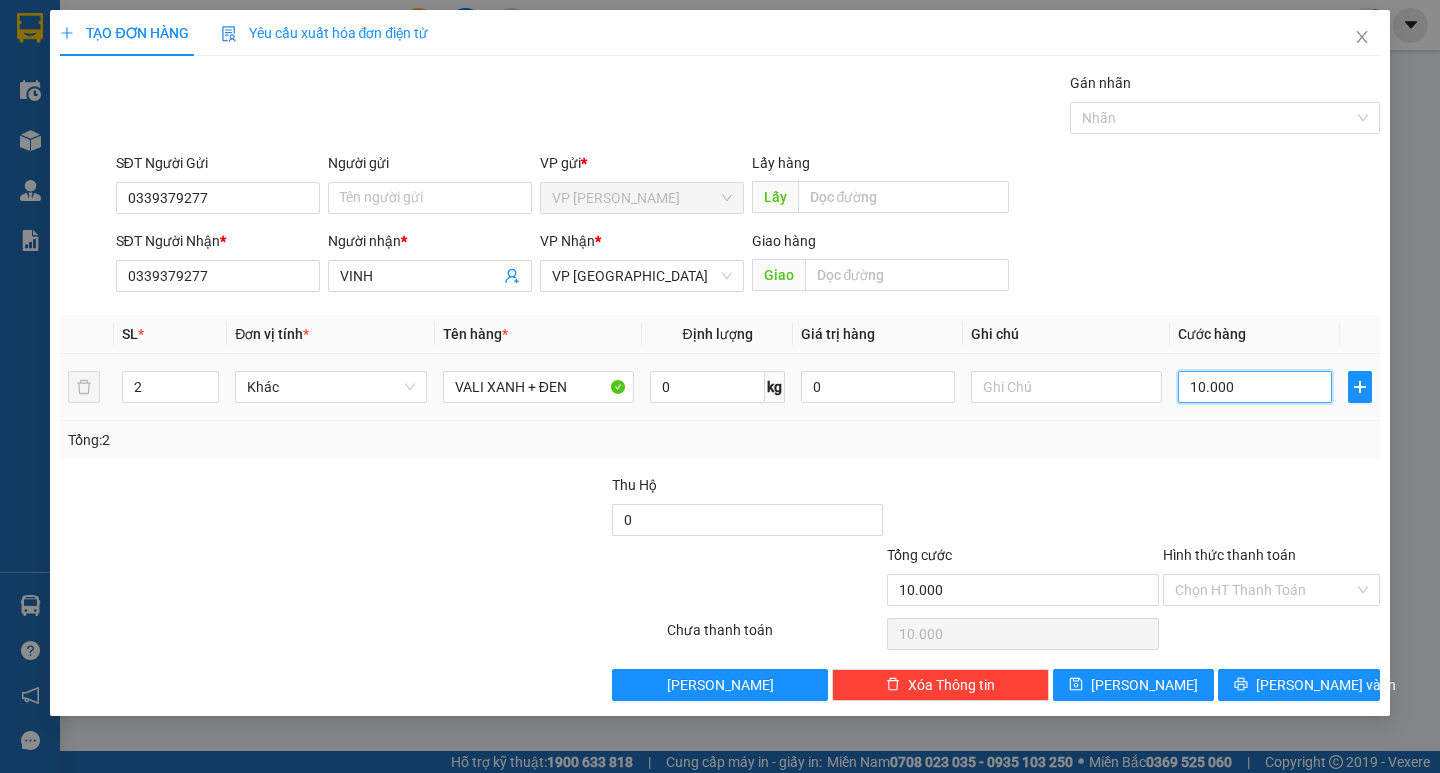 type on "100.000" 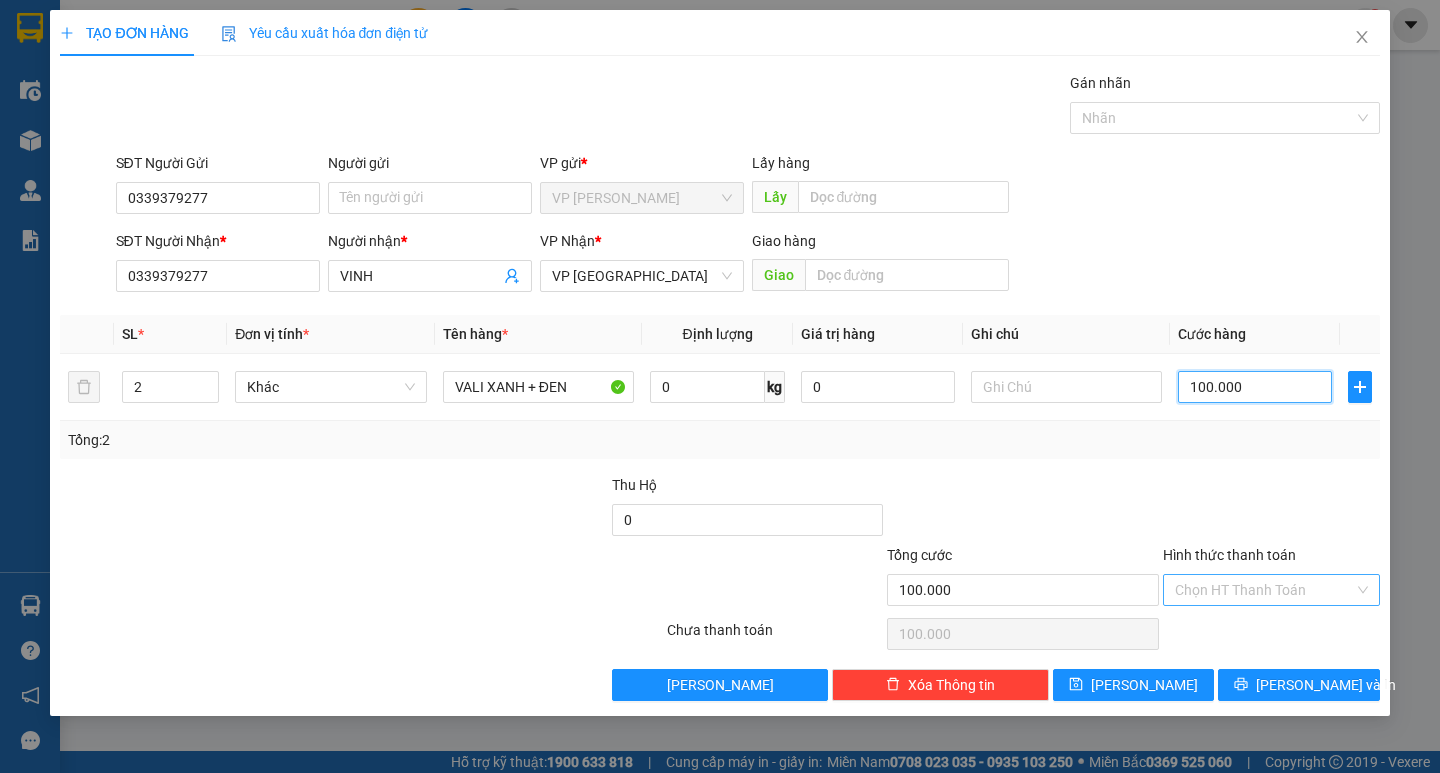 type on "100.000" 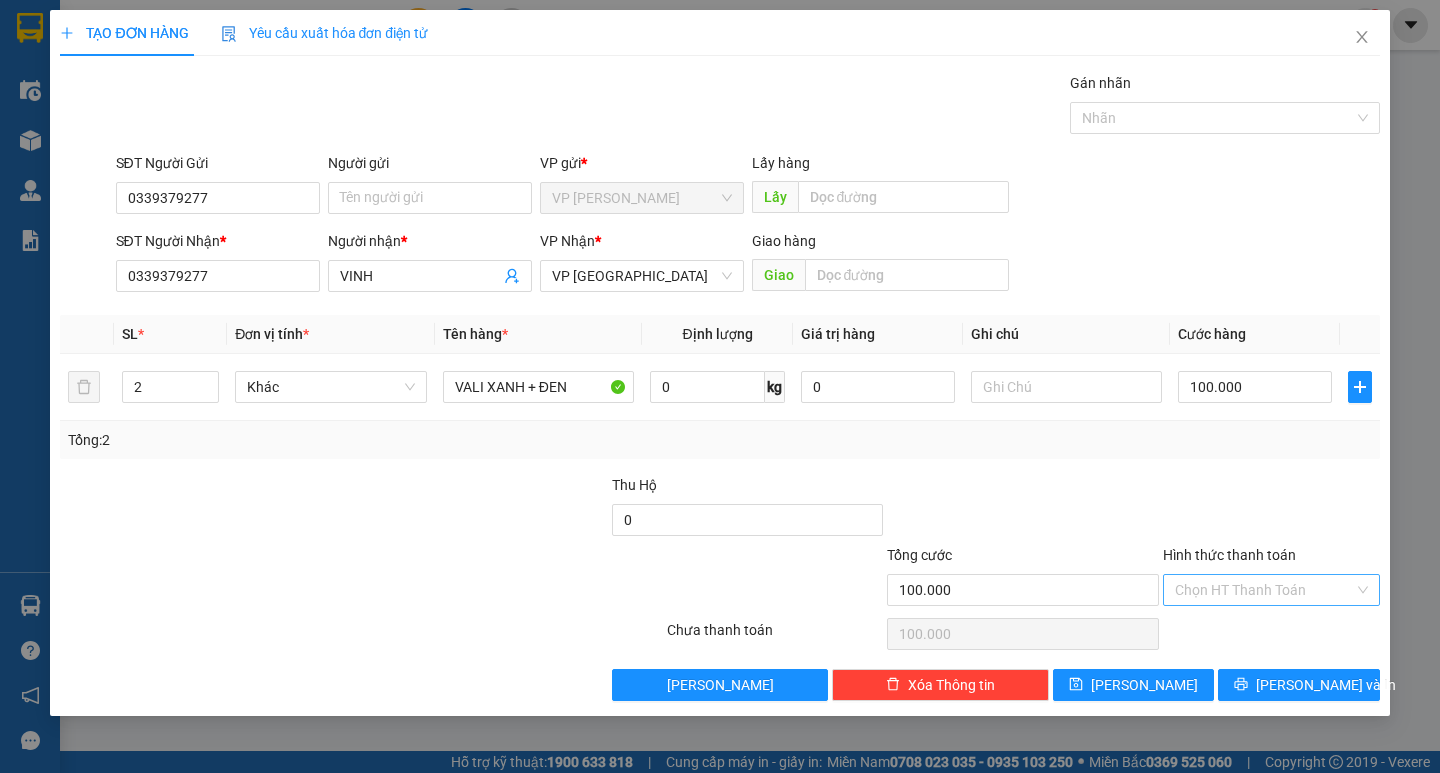 click on "Hình thức thanh toán" at bounding box center (1264, 590) 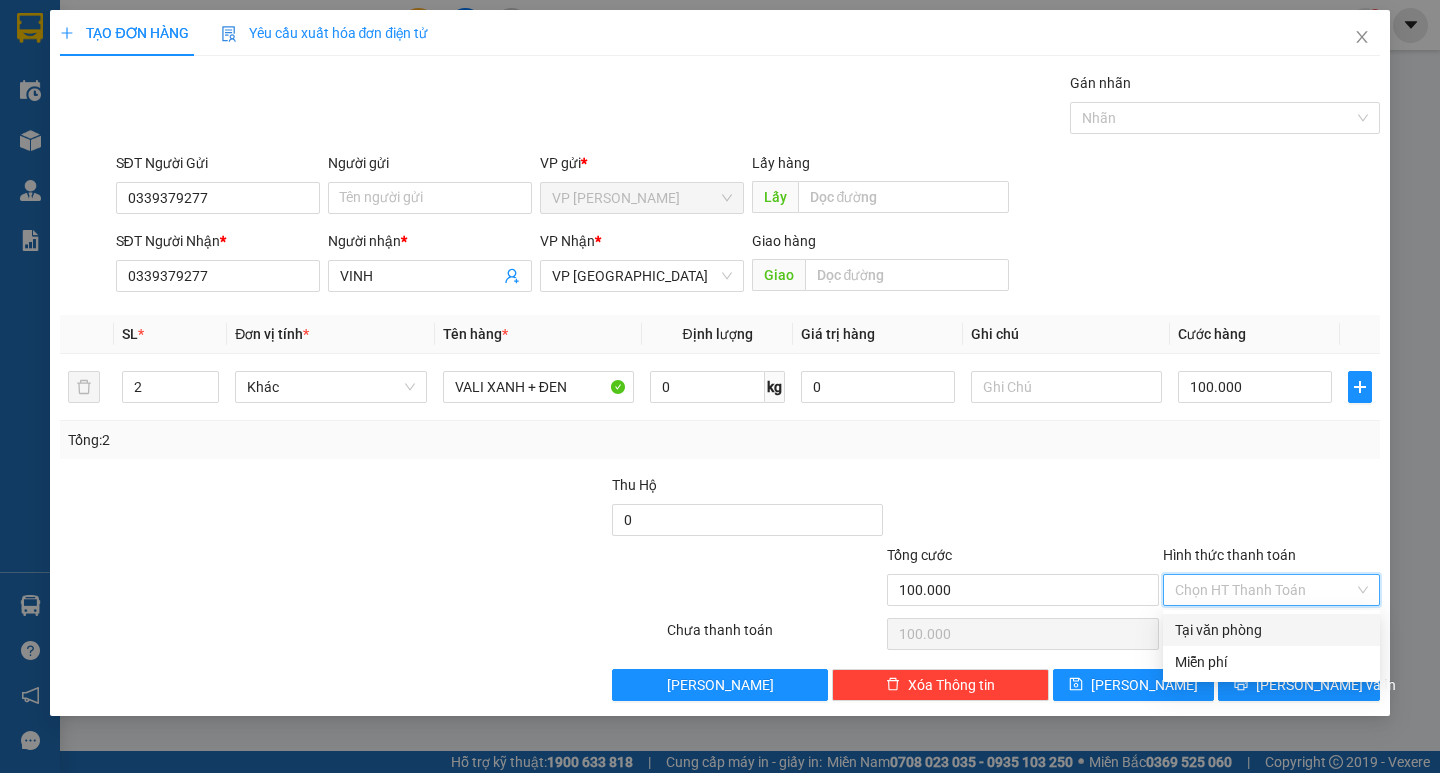 click on "Tại văn phòng" at bounding box center (1271, 630) 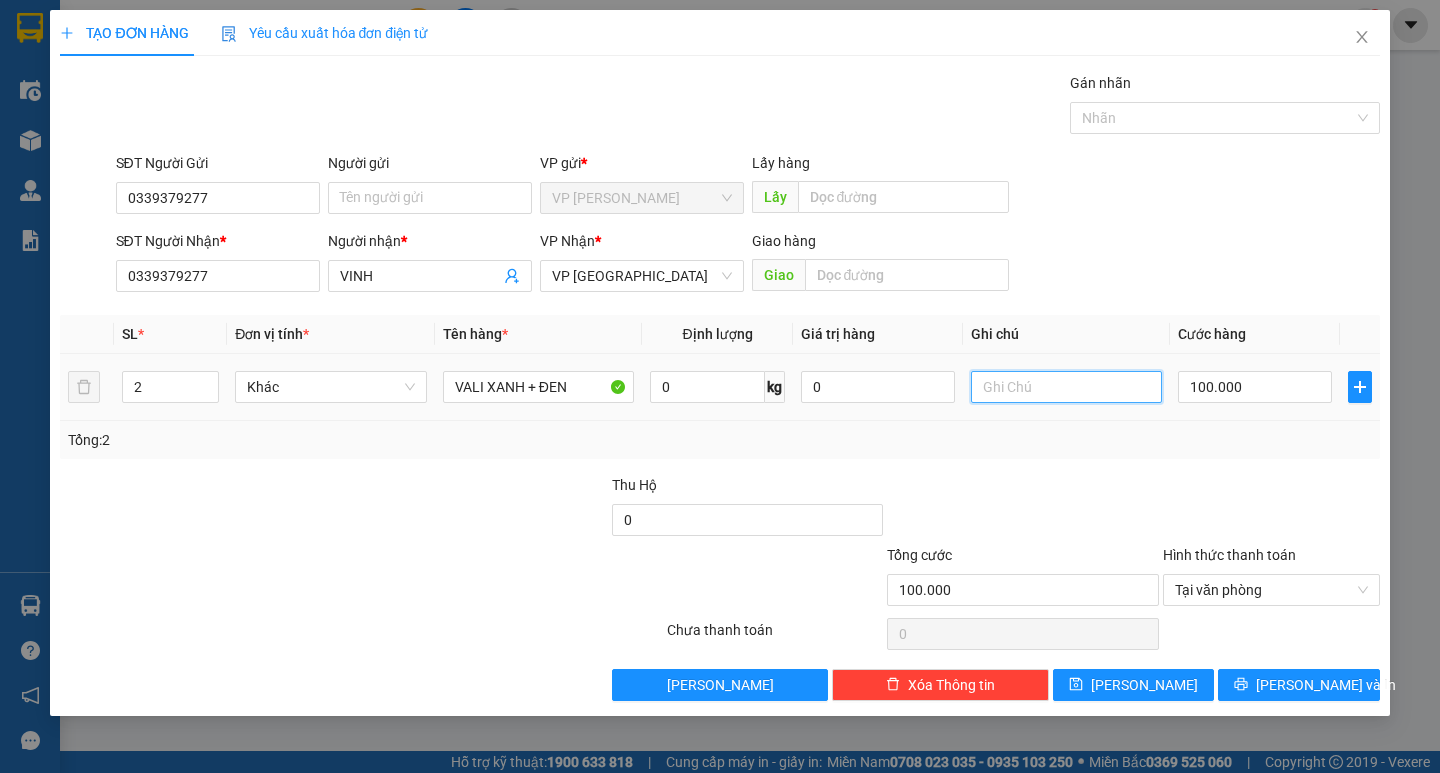 click at bounding box center [1066, 387] 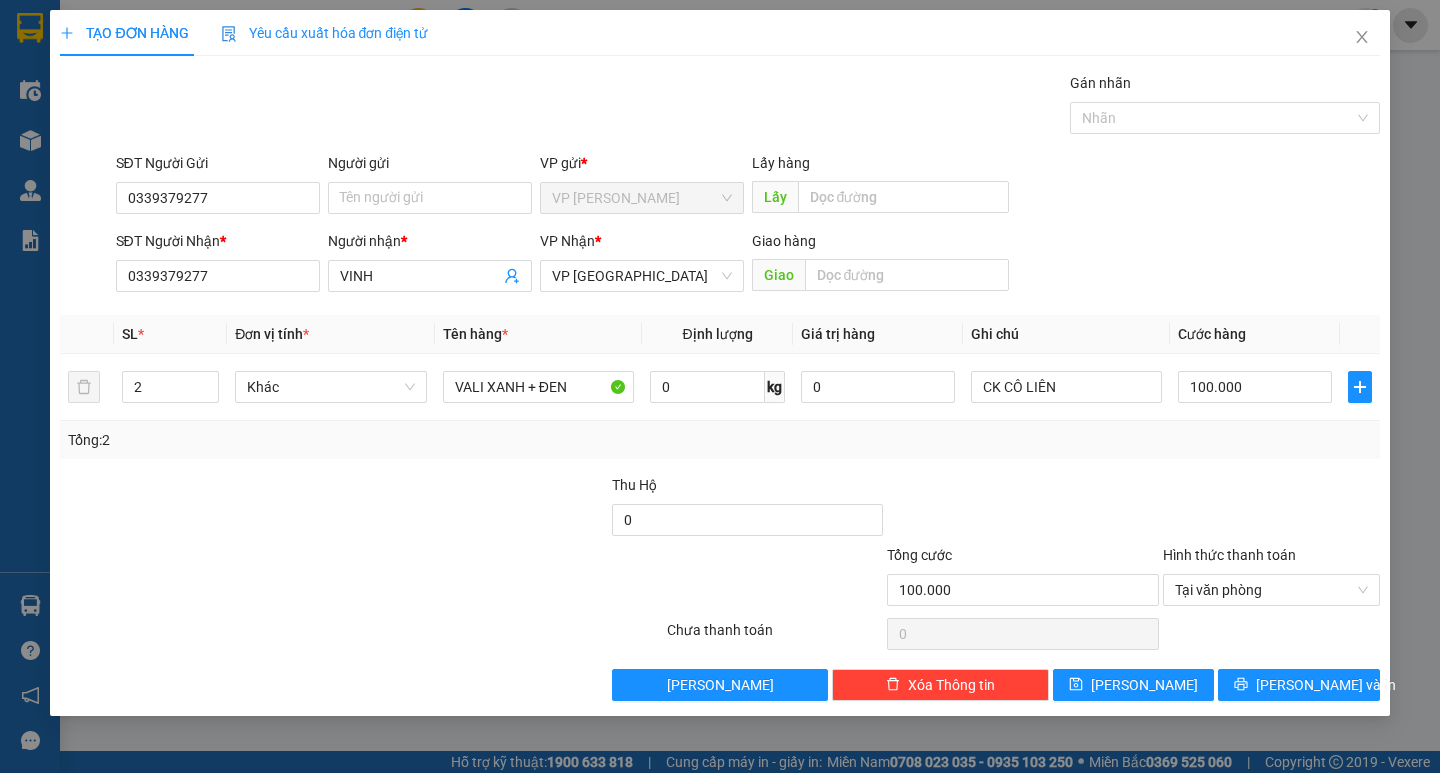 click on "TẠO ĐƠN HÀNG Yêu cầu xuất hóa đơn điện tử Transit Pickup Surcharge Ids Transit Deliver Surcharge Ids Transit Deliver Surcharge Transit Deliver Surcharge Gói vận chuyển  * Tiêu chuẩn Gán nhãn   Nhãn SĐT Người Gửi 0339379277 Người gửi Tên người gửi VP gửi  * VP [PERSON_NAME] Lấy hàng Lấy SĐT Người Nhận  * 0339379277 Người nhận  * VINH VP Nhận  * VP Đà Lạt Giao hàng Giao SL  * Đơn vị tính  * Tên hàng  * Định lượng Giá trị hàng Ghi chú Cước hàng                   2 Khác VALI XANH + ĐEN 0 kg 0 CK CÔ LIÊN 100.000 Tổng:  2 Thu Hộ 0 Tổng cước 100.000 Hình thức thanh toán Tại văn phòng Số tiền thu trước 0 Tại văn phòng Chưa thanh toán 0 Lưu nháp Xóa Thông tin [PERSON_NAME] và In Tại văn phòng Miễn phí Tại văn phòng Miễn phí" at bounding box center [719, 363] 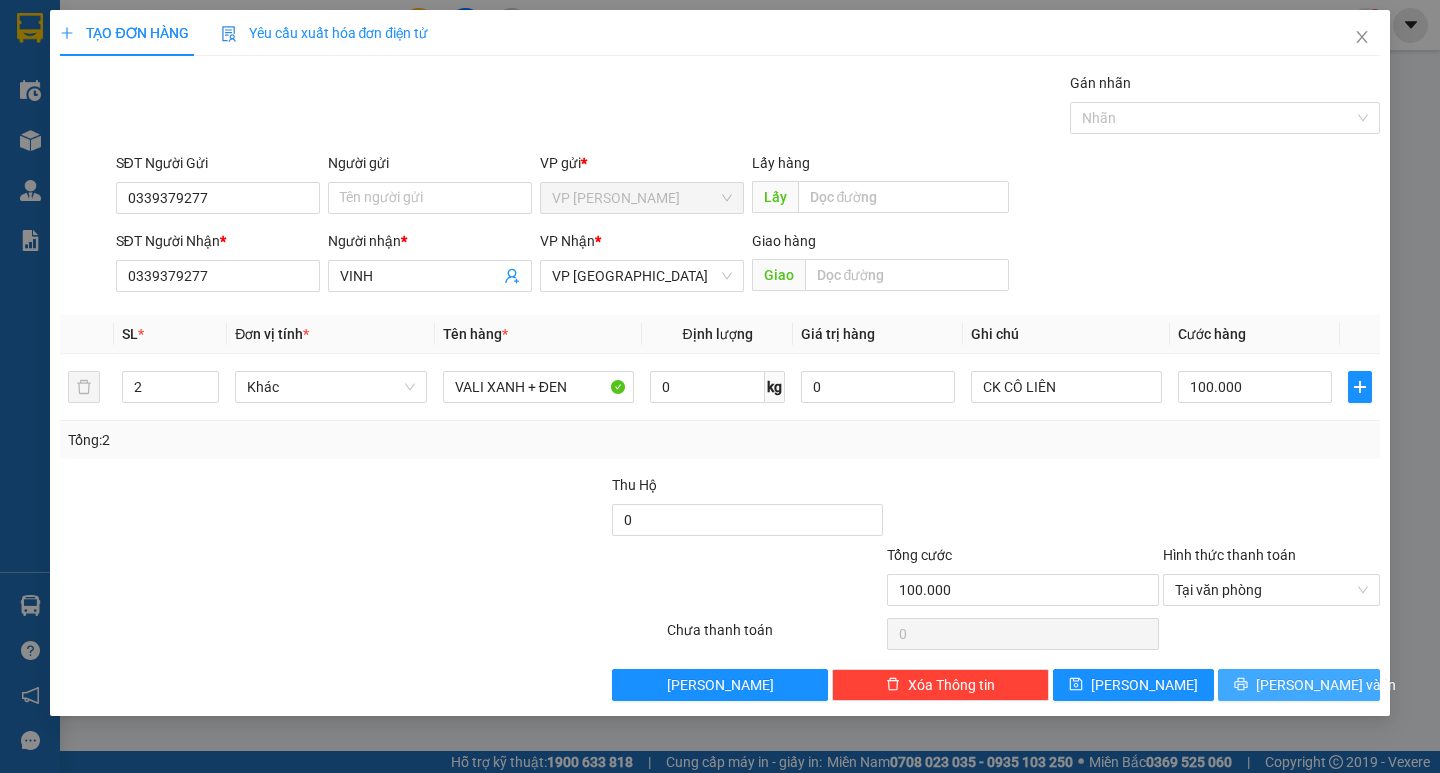 click on "[PERSON_NAME] và In" at bounding box center [1326, 685] 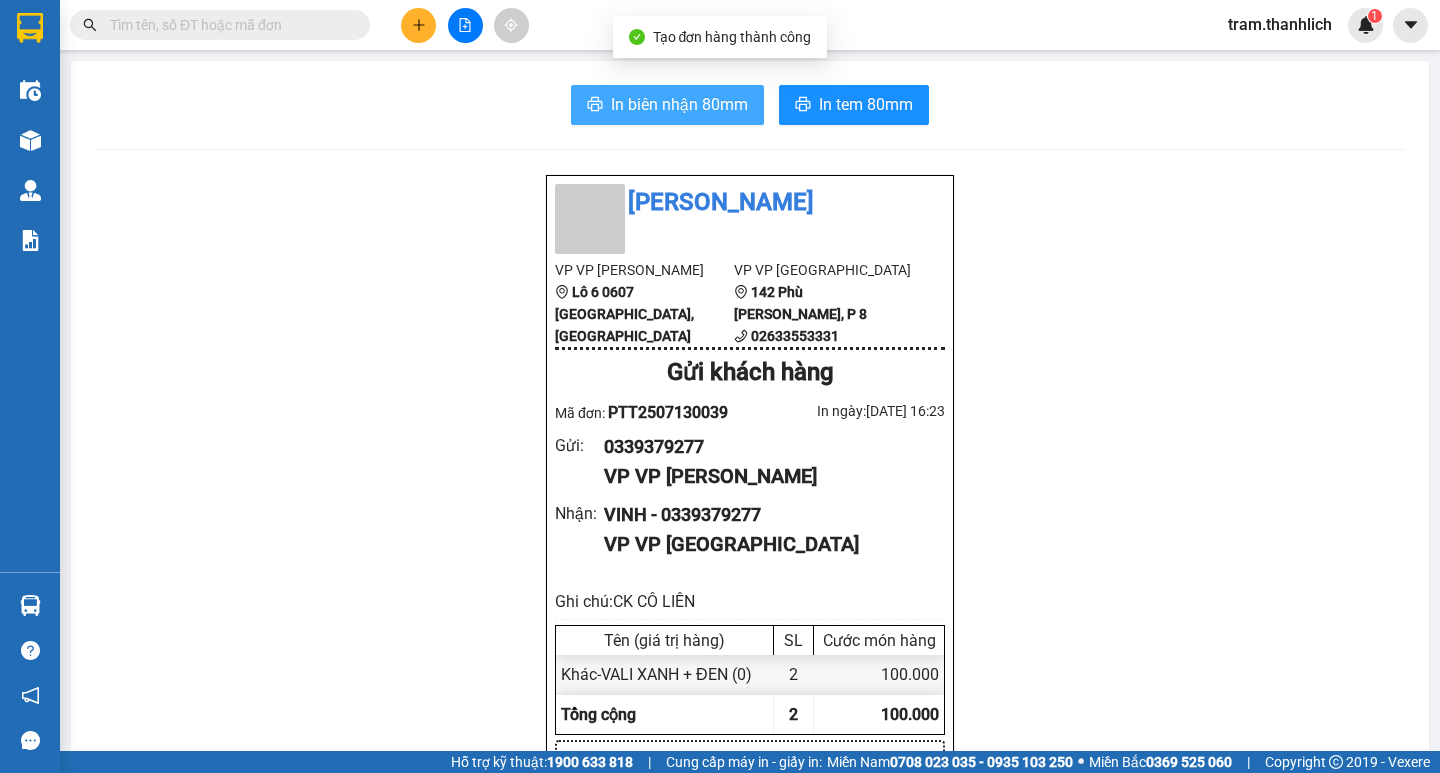 click on "In biên nhận 80mm" at bounding box center [679, 104] 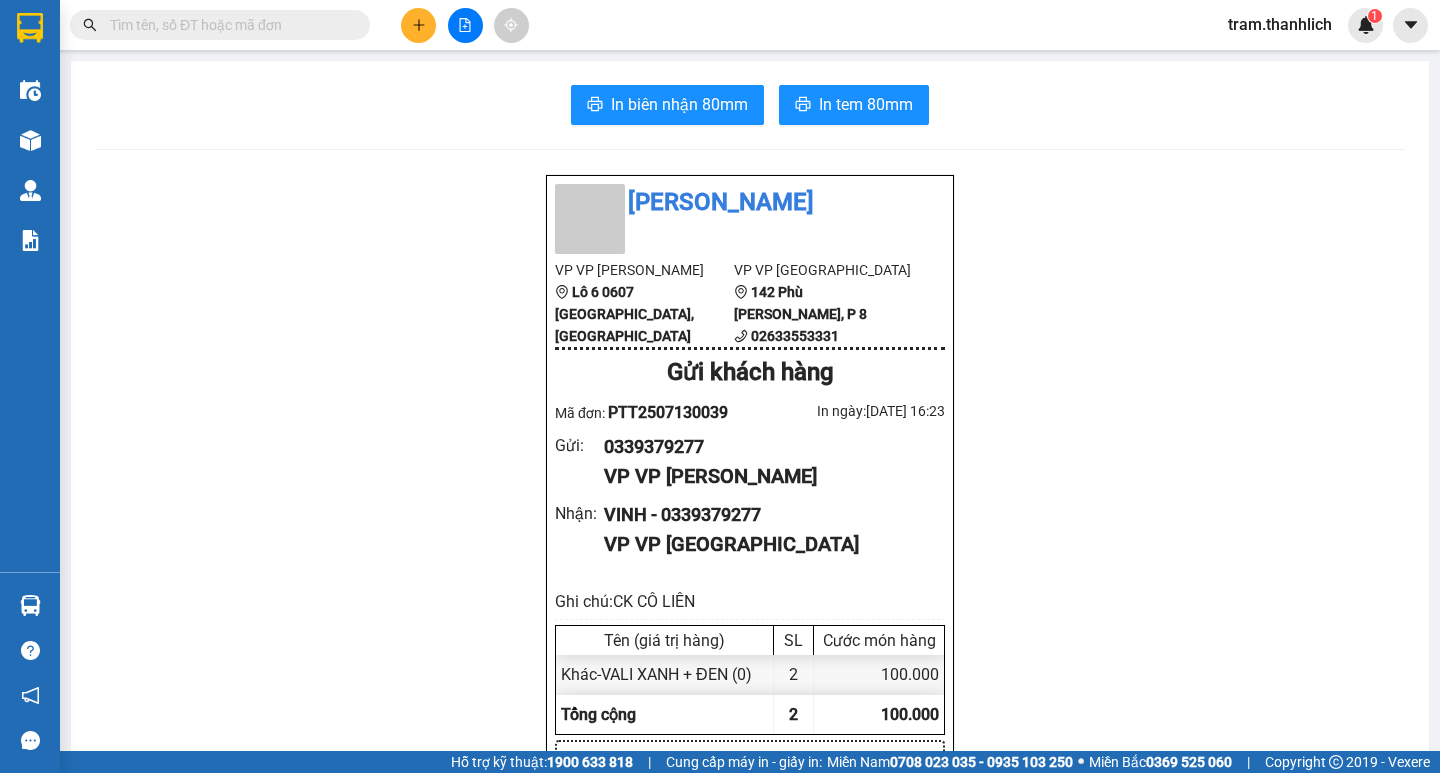 click on "In biên nhận 80mm In tem 80mm
Thanh Lịch VP VP [PERSON_NAME]    Lô 6 0607 Võ Văn Kiệt, [GEOGRAPHIC_DATA] VP VP [GEOGRAPHIC_DATA]   142 Phù Đổng Thiên Vương, P 8   02633553331 Gửi khách hàng Mã đơn:   PTT2507130039 In ngày:  [DATE]   16:23 Gửi :     0339379277 VP VP [PERSON_NAME] Nhận :   VINH - 0339379277 VP VP Đà Lạt Ghi chú:  CK CÔ LIÊN   Tên (giá trị hàng) SL Cước món hàng Khác - VALI XANH + ĐEN   [PHONE_NUMBER] Tổng cộng 2 100.000 Loading... CR : 100.000 VND Tổng phải thu : 0 VND Người gửi hàng xác nhận NV nhận hàng (Kí và ghi rõ họ tên) Hoàng Trâm NV nhận hàng (Kí và ghi rõ họ tên) Quy định nhận/gửi hàng : [DOMAIN_NAME] Copyright   2019 - Vexere PTT2507130039 Gửi:  VP [PERSON_NAME] 0339379277 Nhận:   VP Đà Lạt VINH 0339379277 2 Khác - VALI XANH + ĐEN KL: 0kg   Ghi chú:  CK CÔ LIÊN Tổng TT:  0 Tiêu chuẩn CR 100.000 CC 0 Thu hộ 0 Hotline:  0633 553 331 , 0913 242 433 16:23 [DATE]" at bounding box center [750, 819] 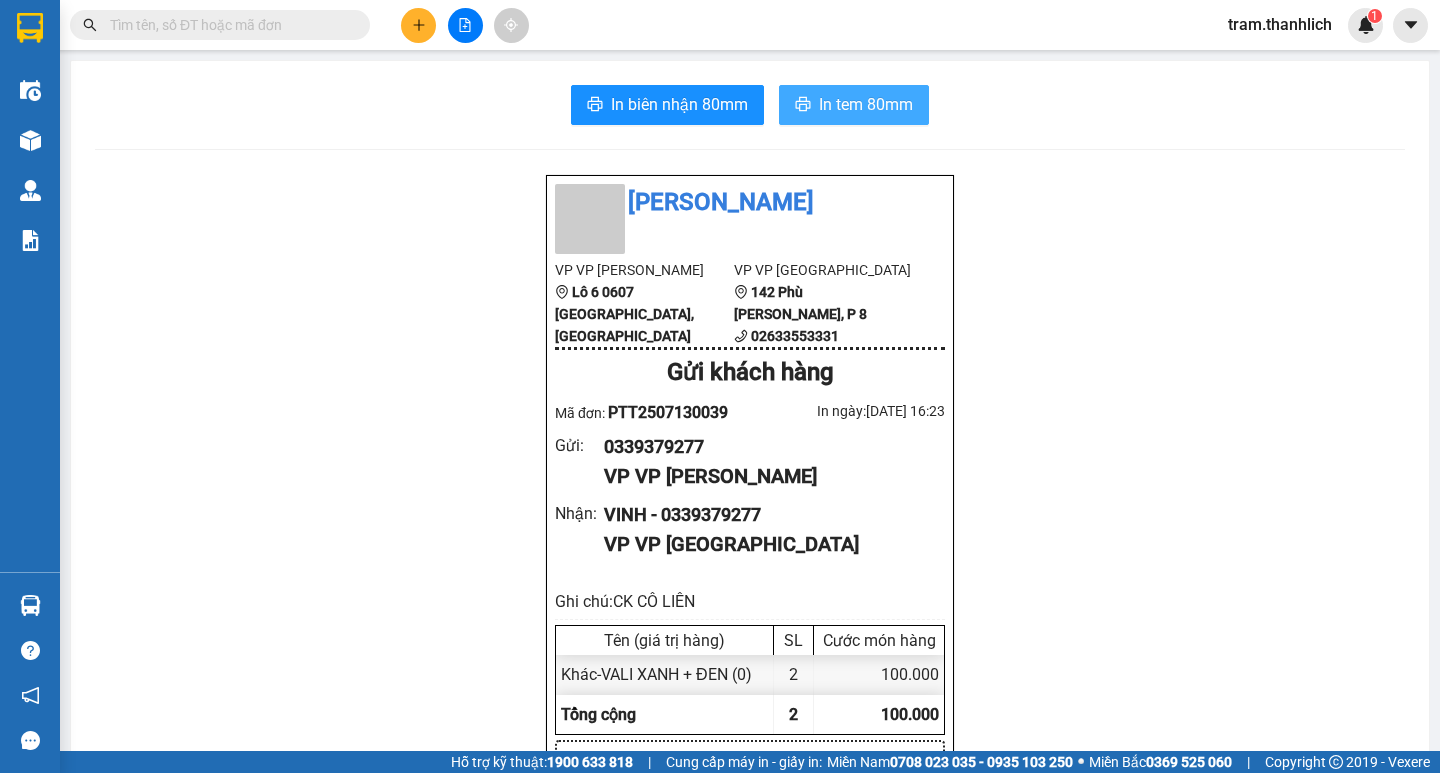 click on "In tem 80mm" at bounding box center (866, 104) 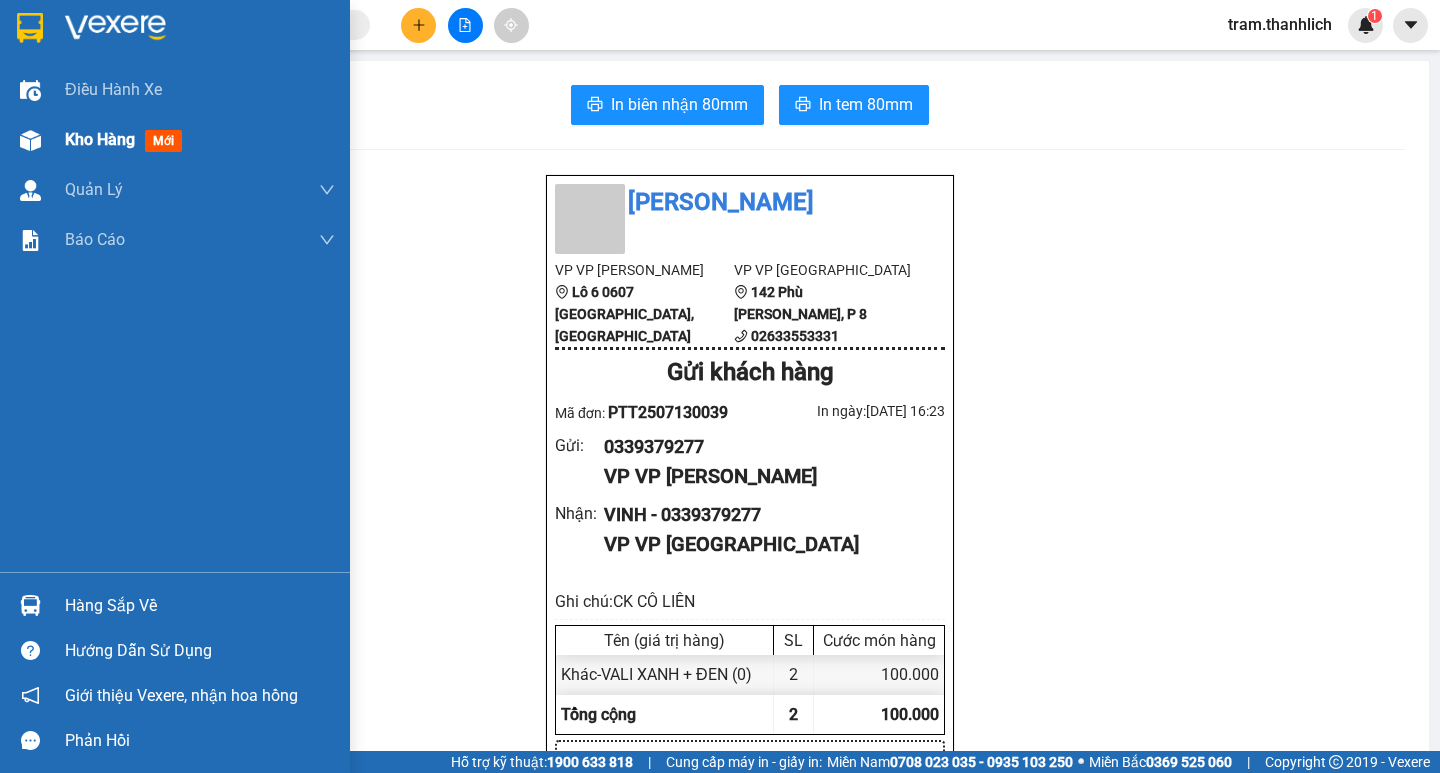 click on "Kho hàng mới" at bounding box center (175, 140) 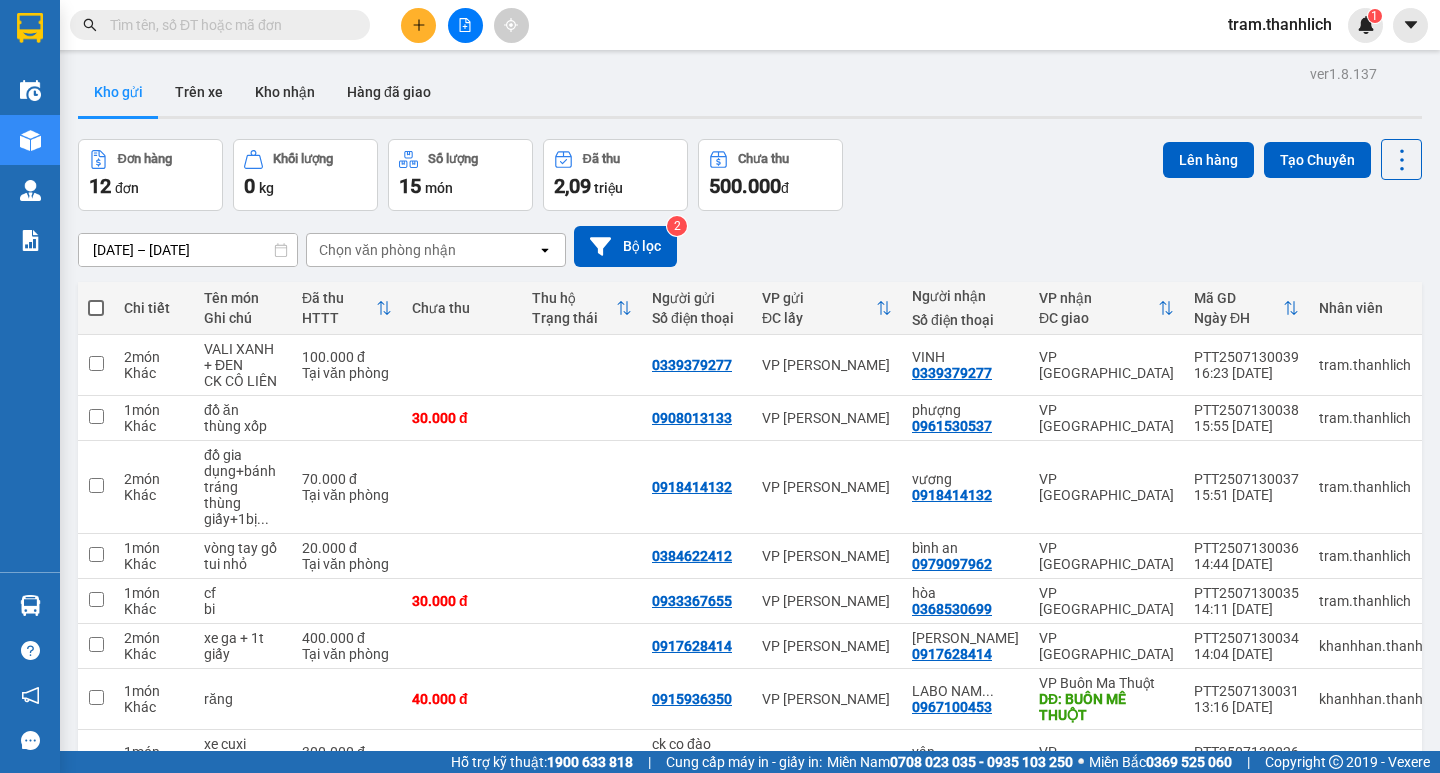 click at bounding box center (465, 25) 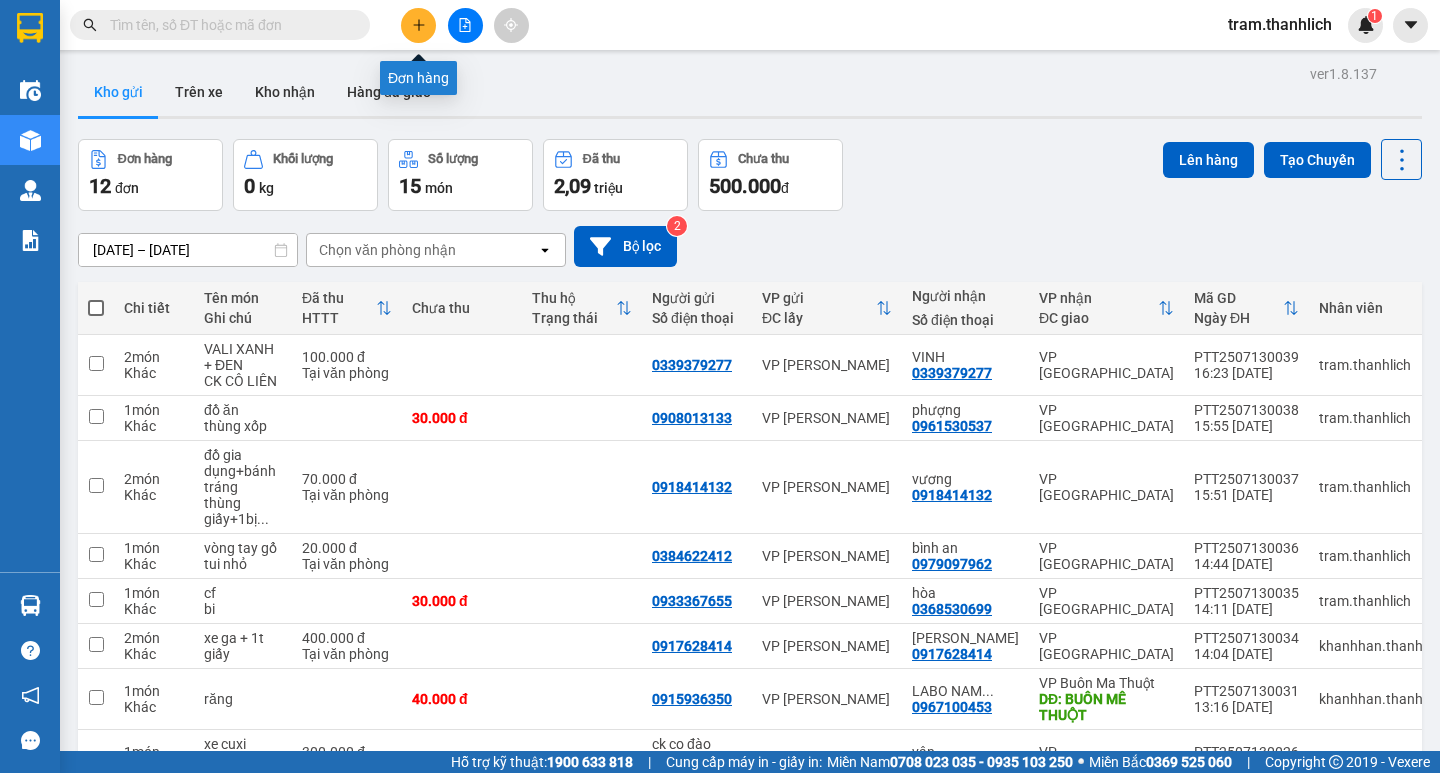 click at bounding box center (418, 25) 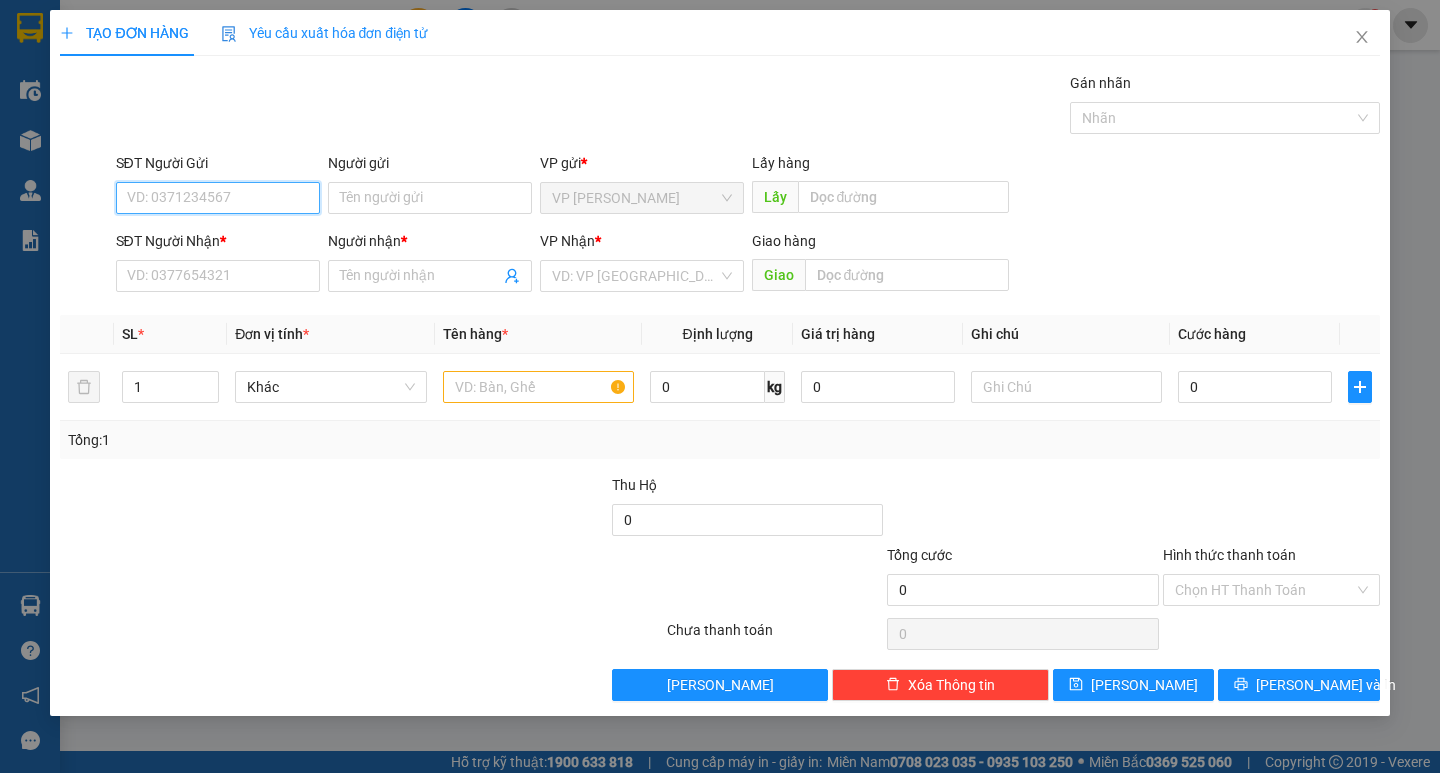 click on "SĐT Người Gửi" at bounding box center (218, 198) 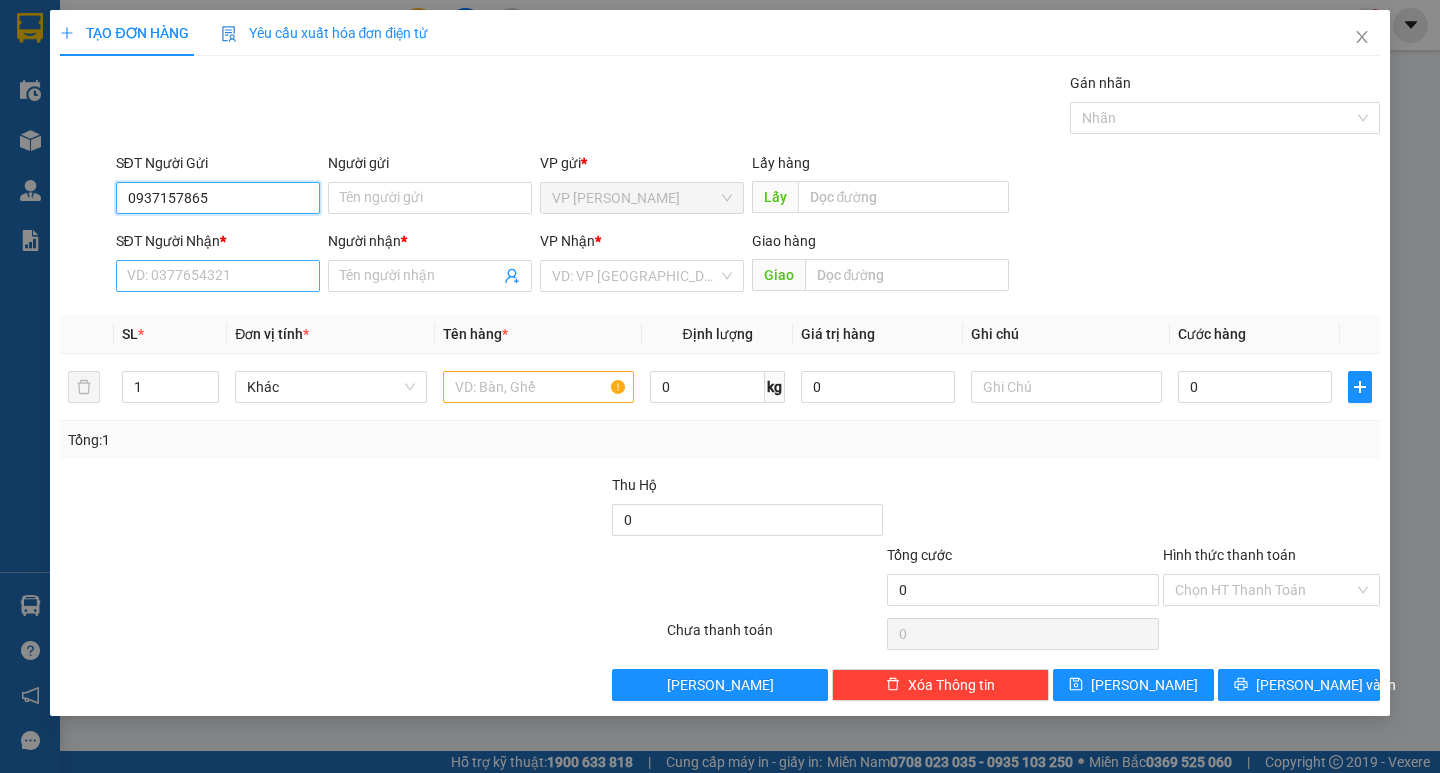 type on "0937157865" 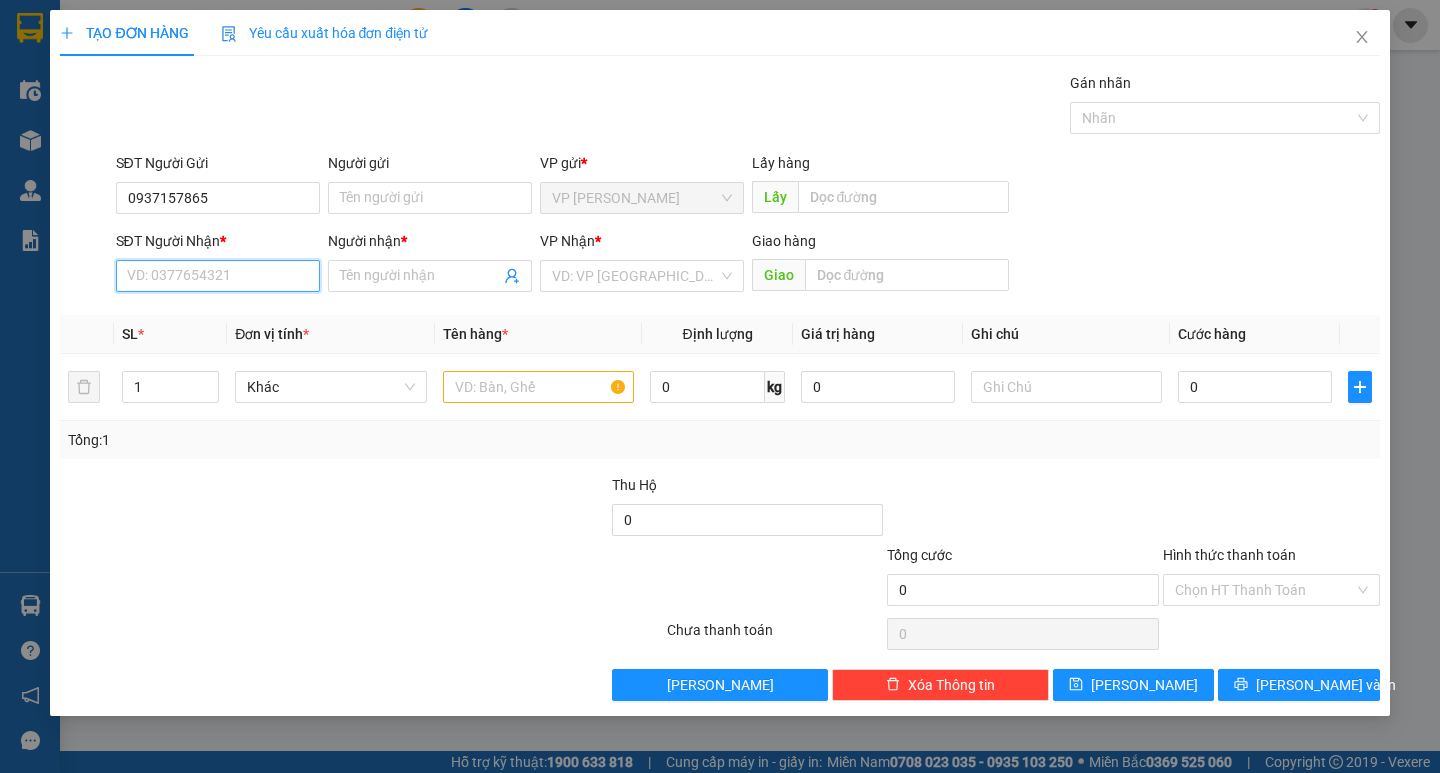 click on "SĐT Người Nhận  *" at bounding box center (218, 276) 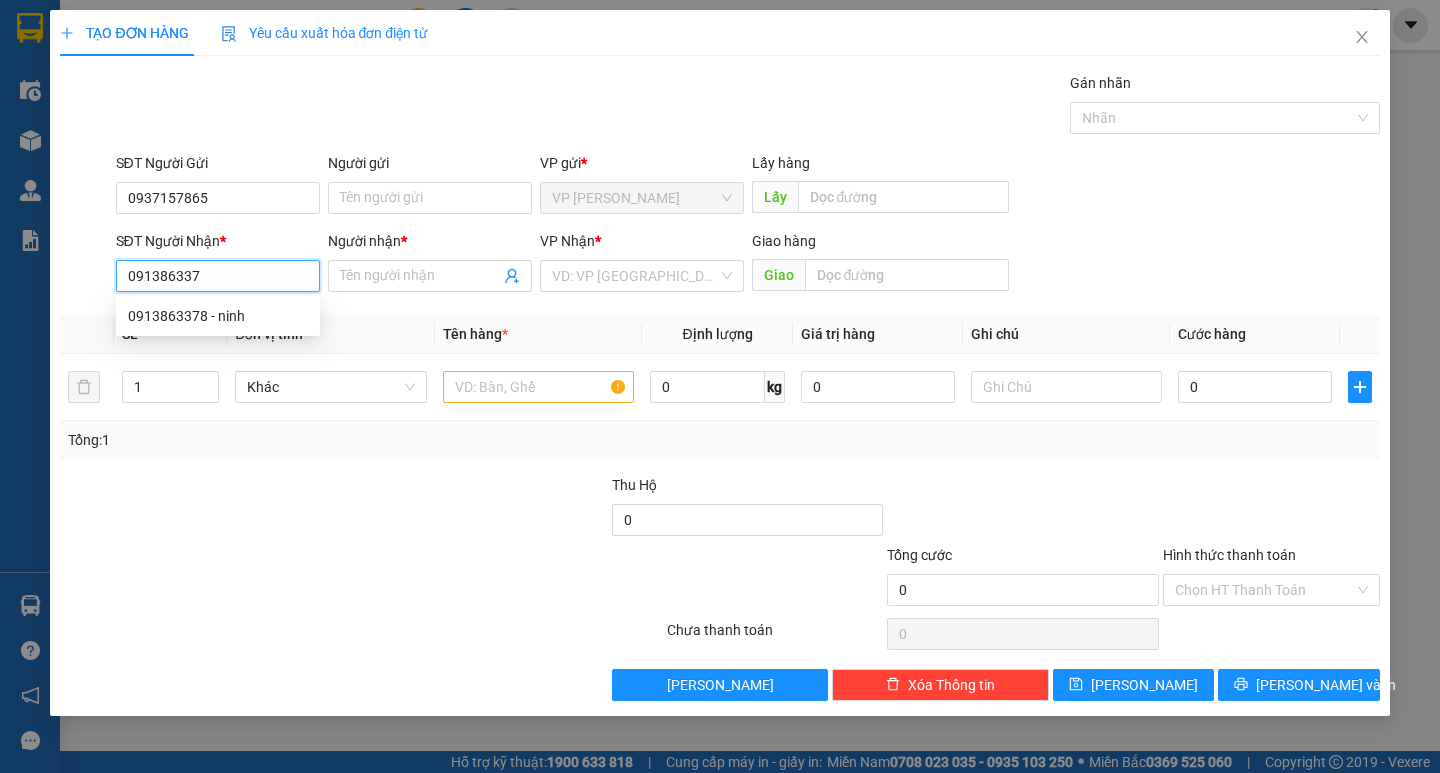 type on "0913863378" 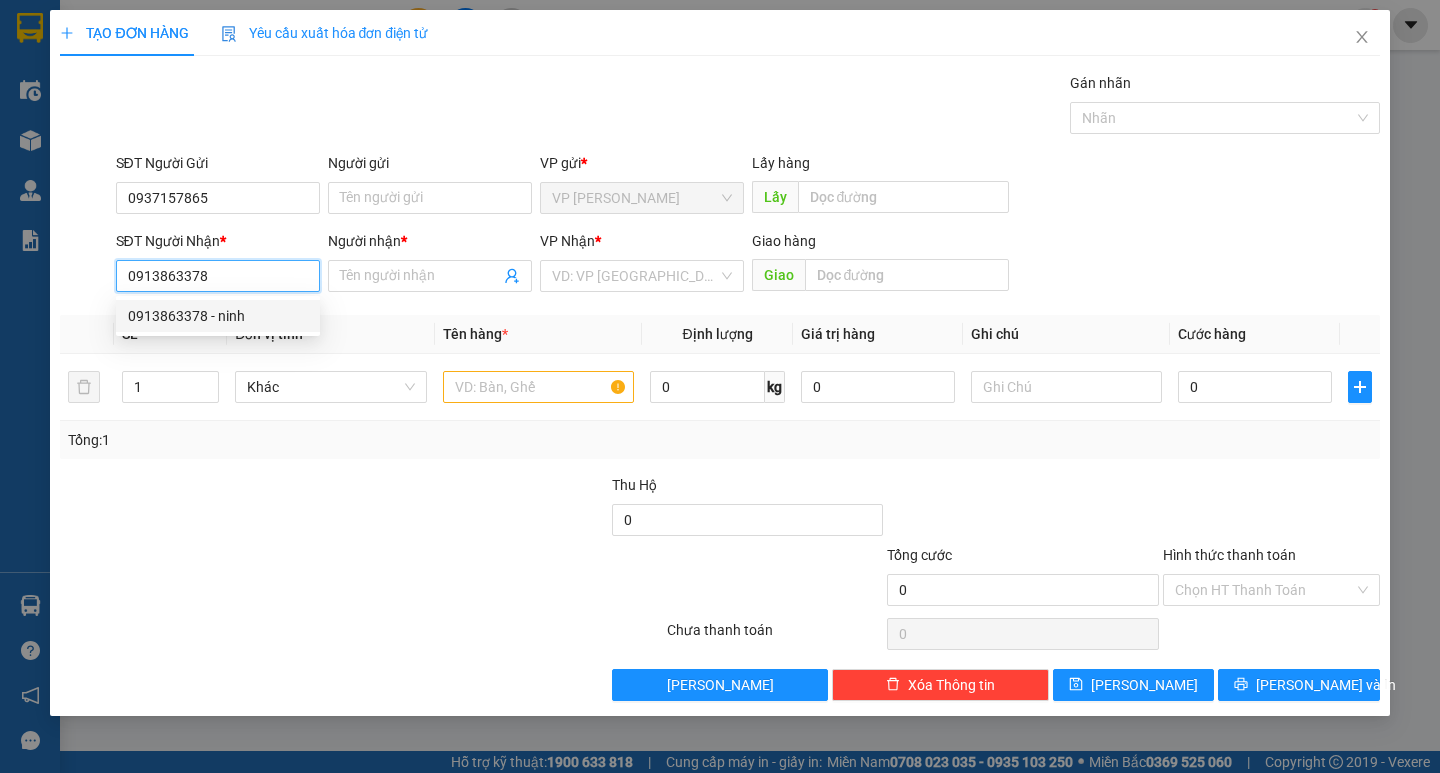 click on "0913863378 - ninh" at bounding box center (218, 316) 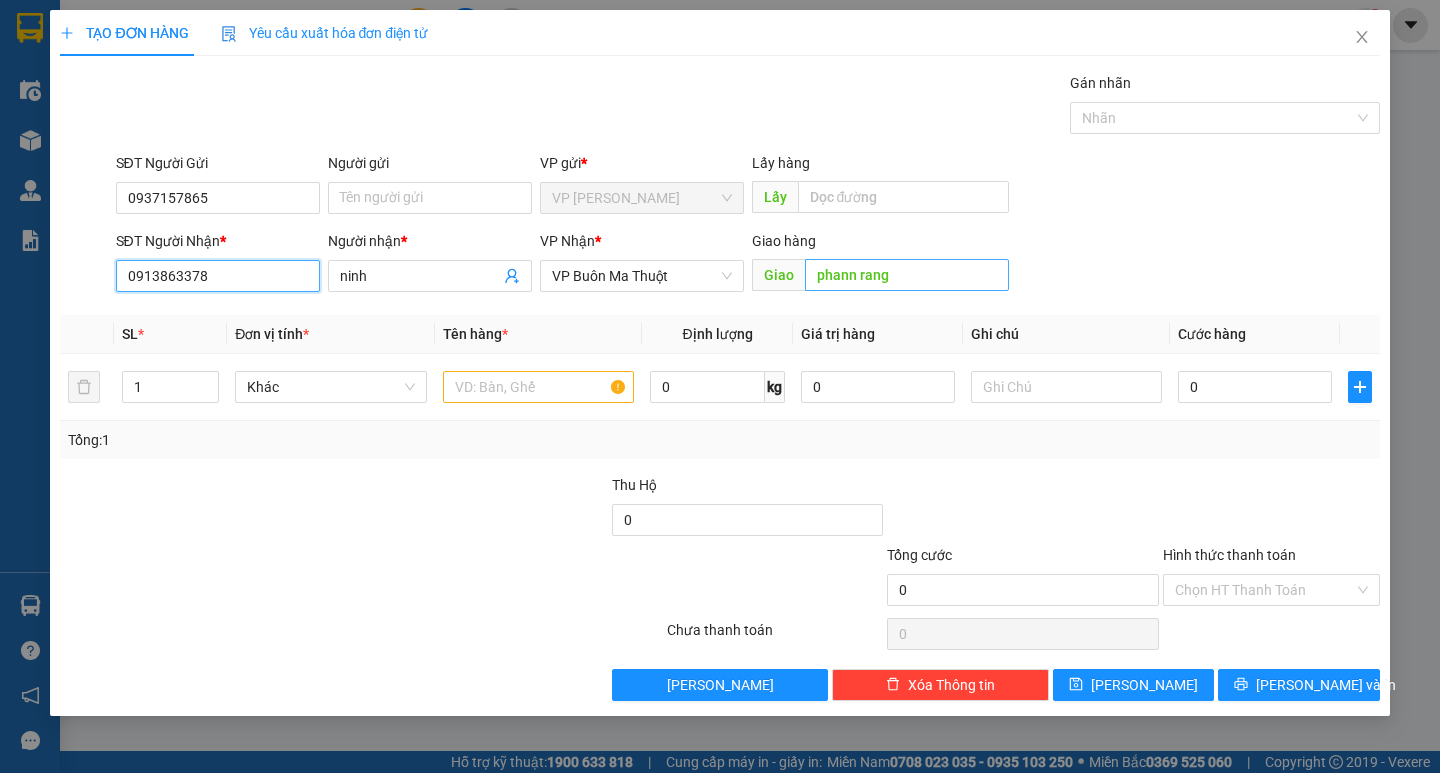 type on "0913863378" 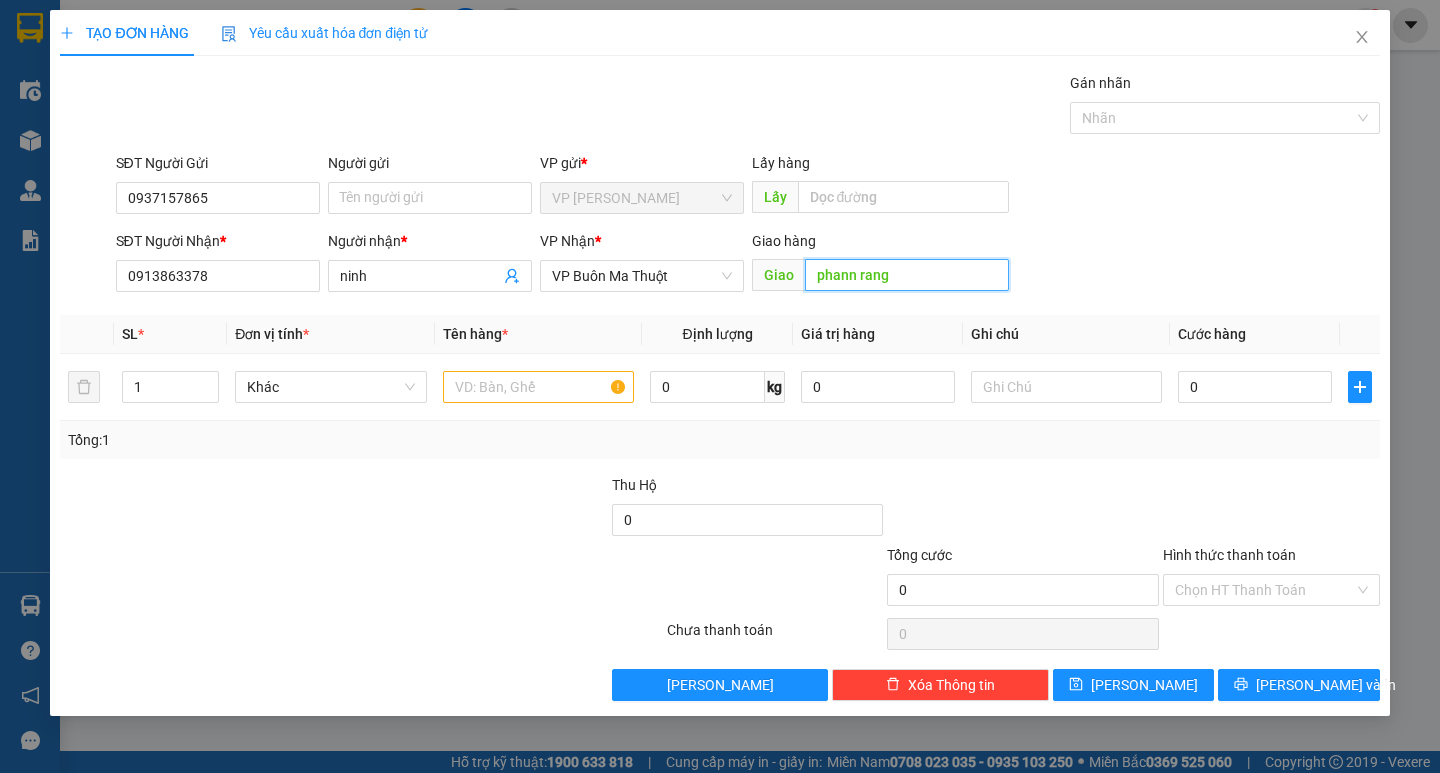 click on "phann rang" at bounding box center (907, 275) 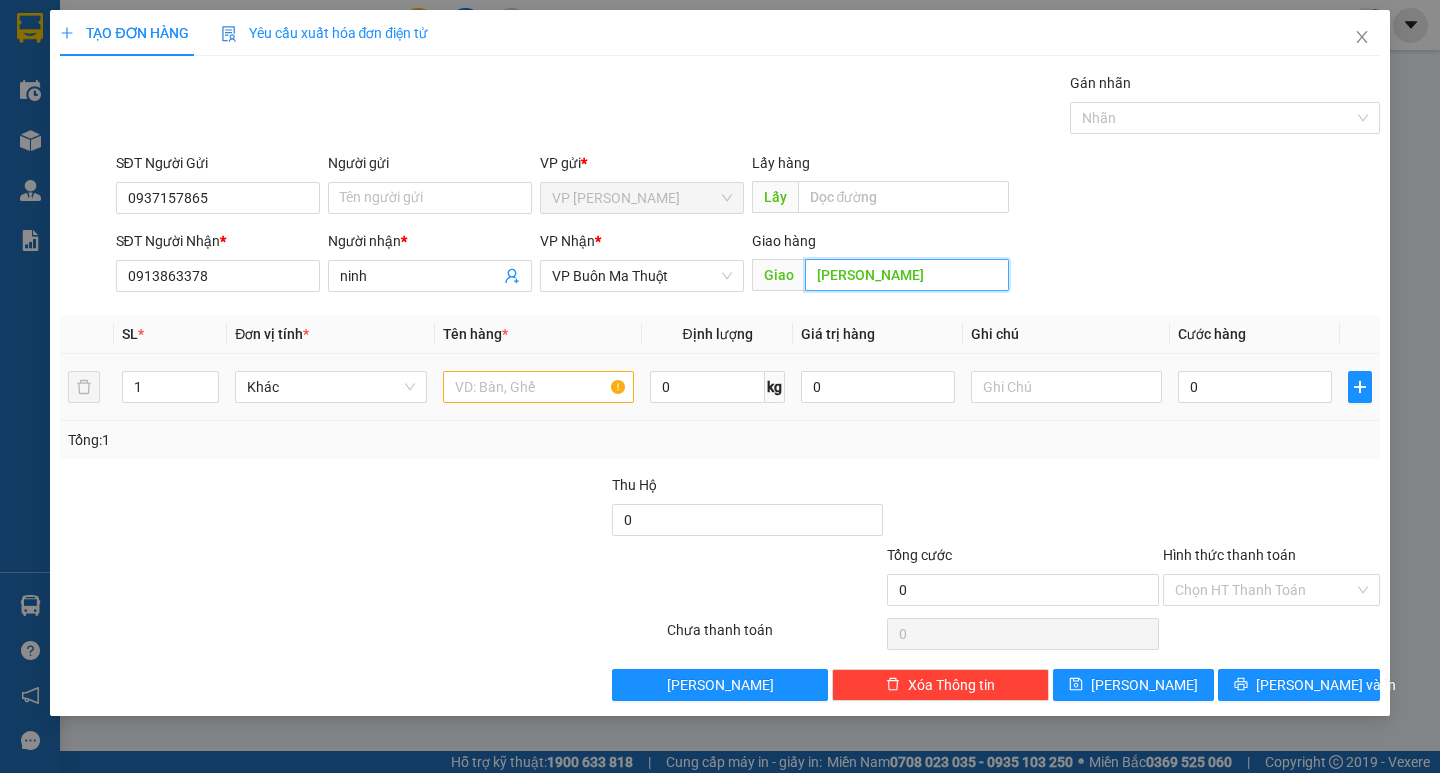 type on "[PERSON_NAME]" 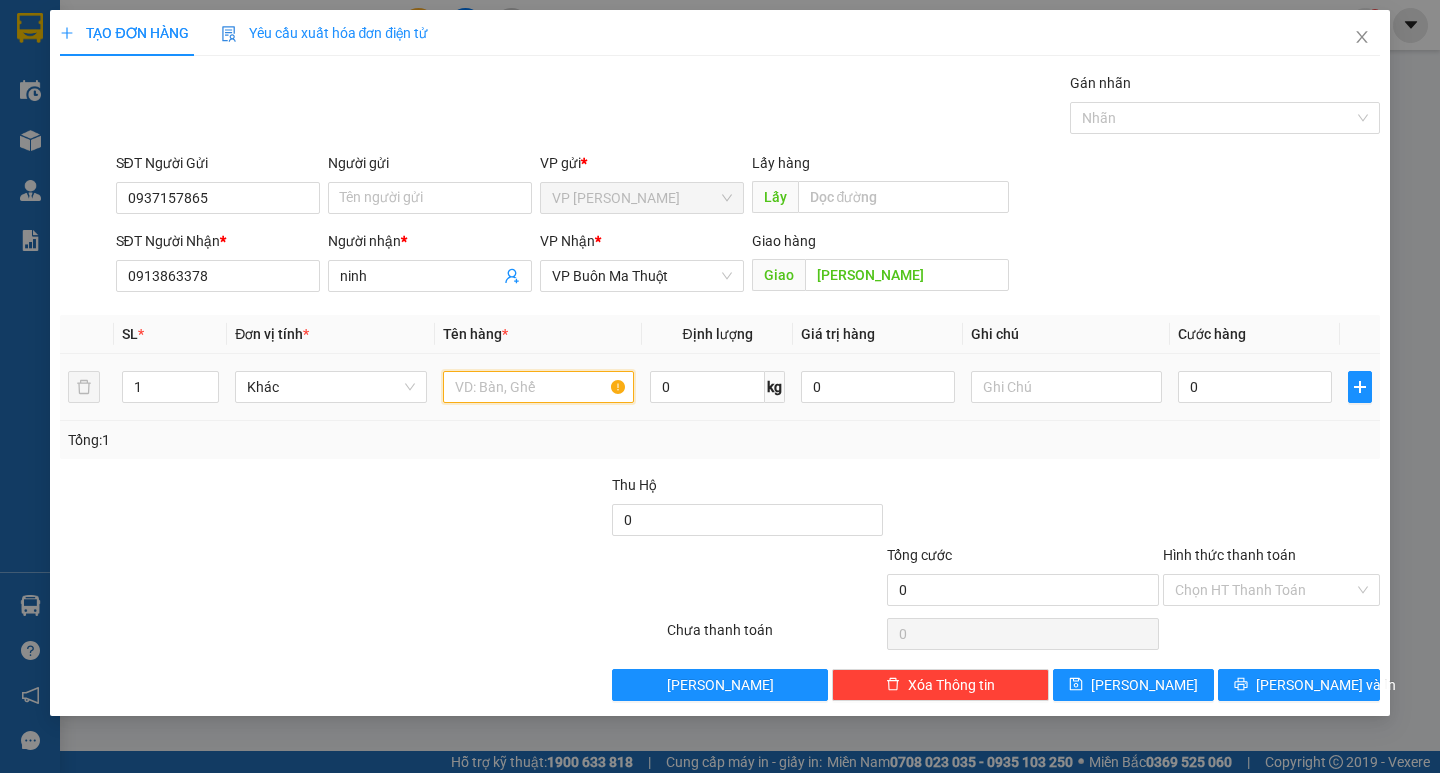 click at bounding box center [538, 387] 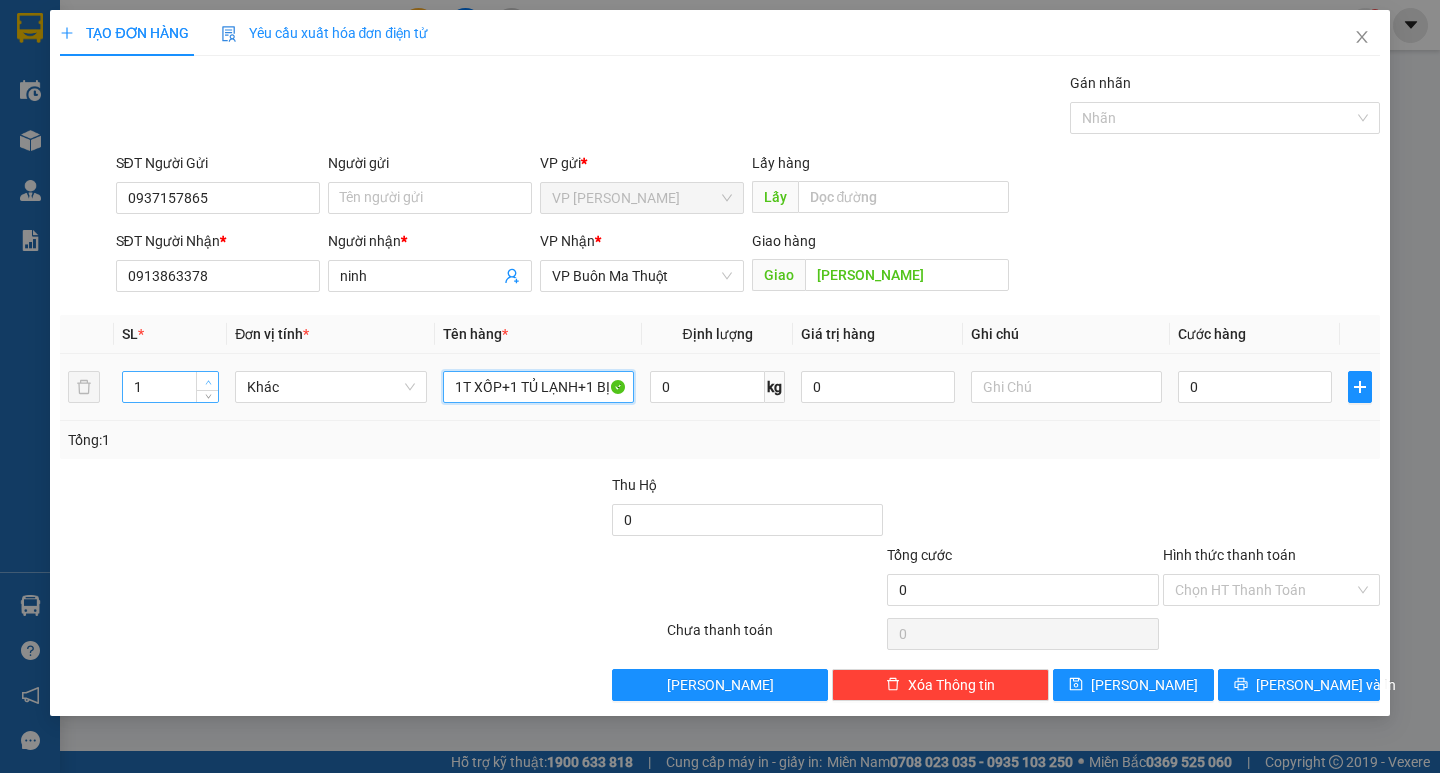 type on "1T XỐP+1 TỦ LẠNH+1 BỊ GẠO" 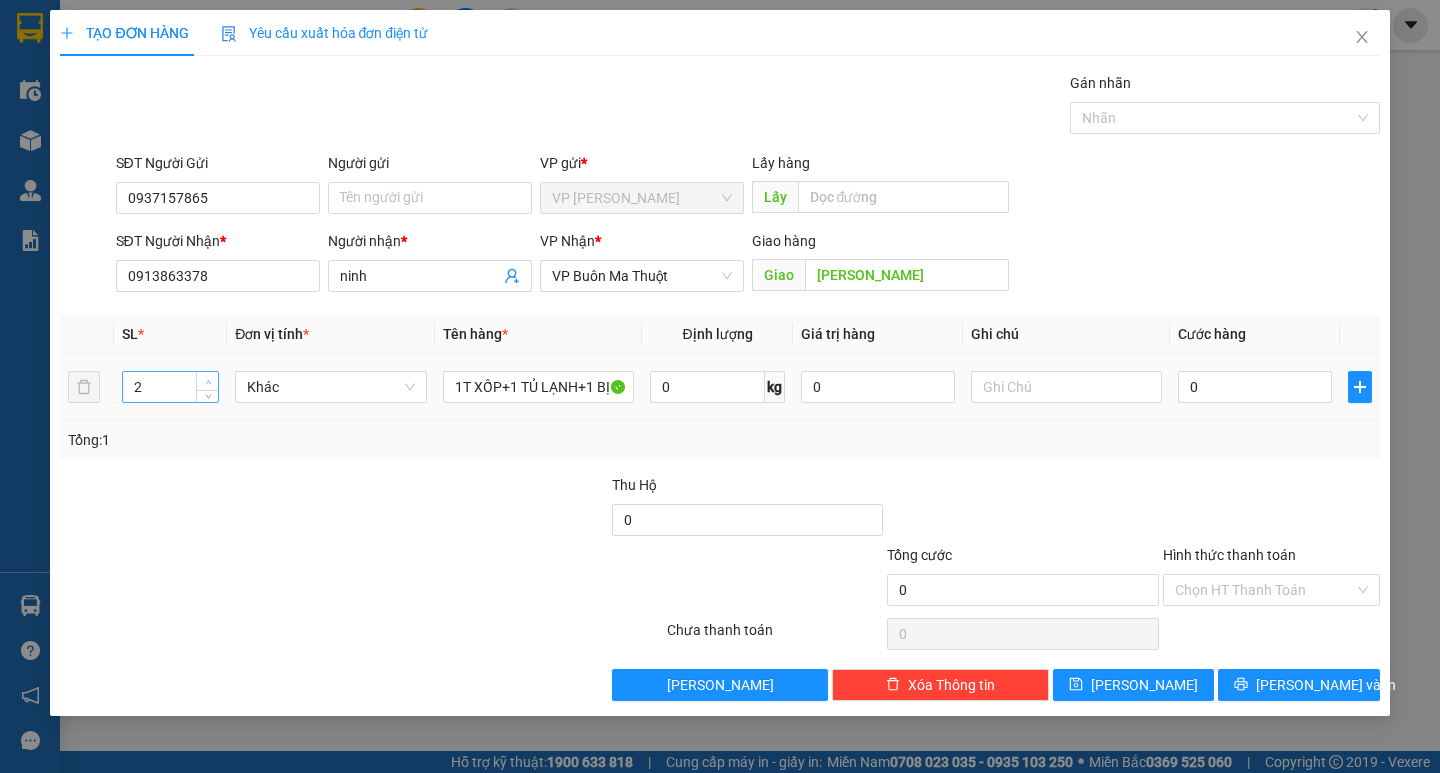 click at bounding box center [208, 382] 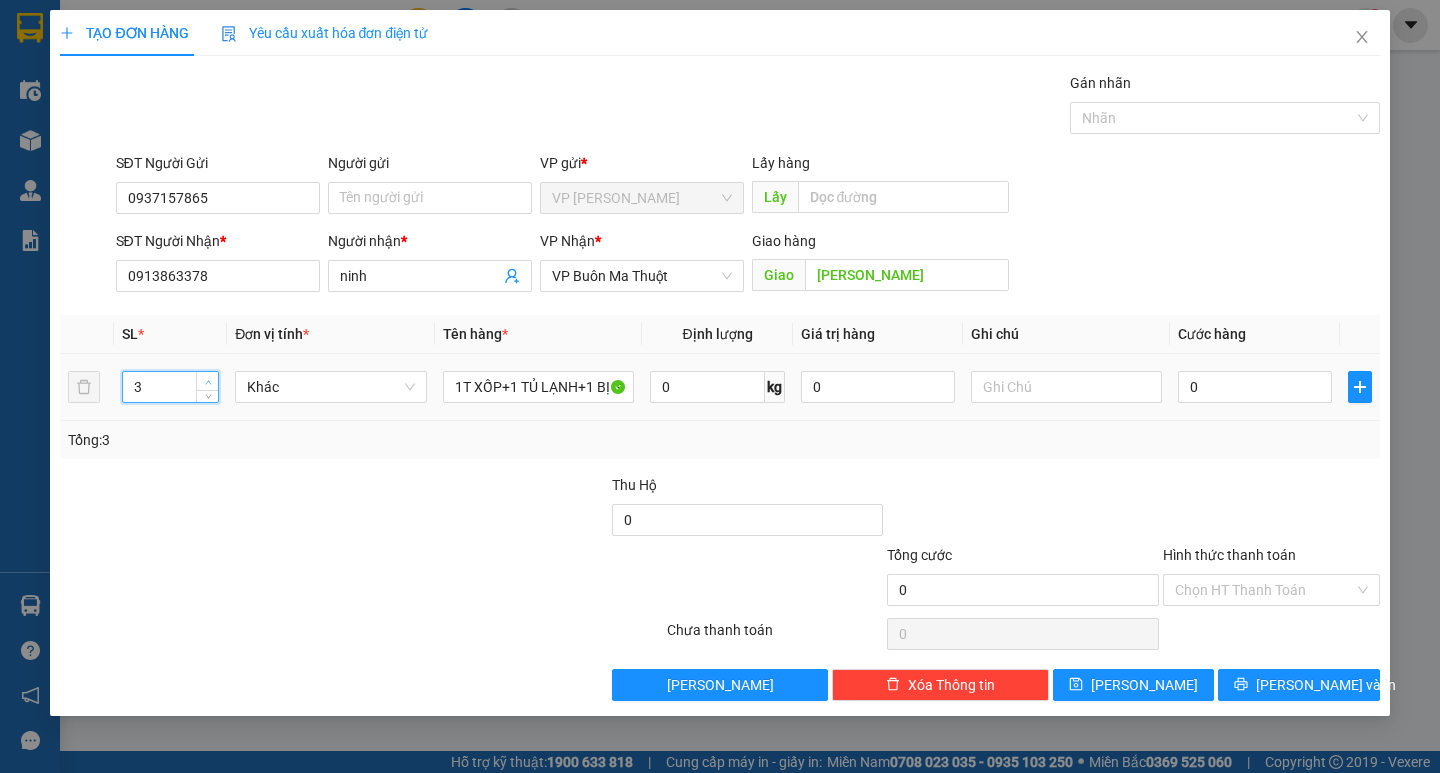 click at bounding box center (208, 382) 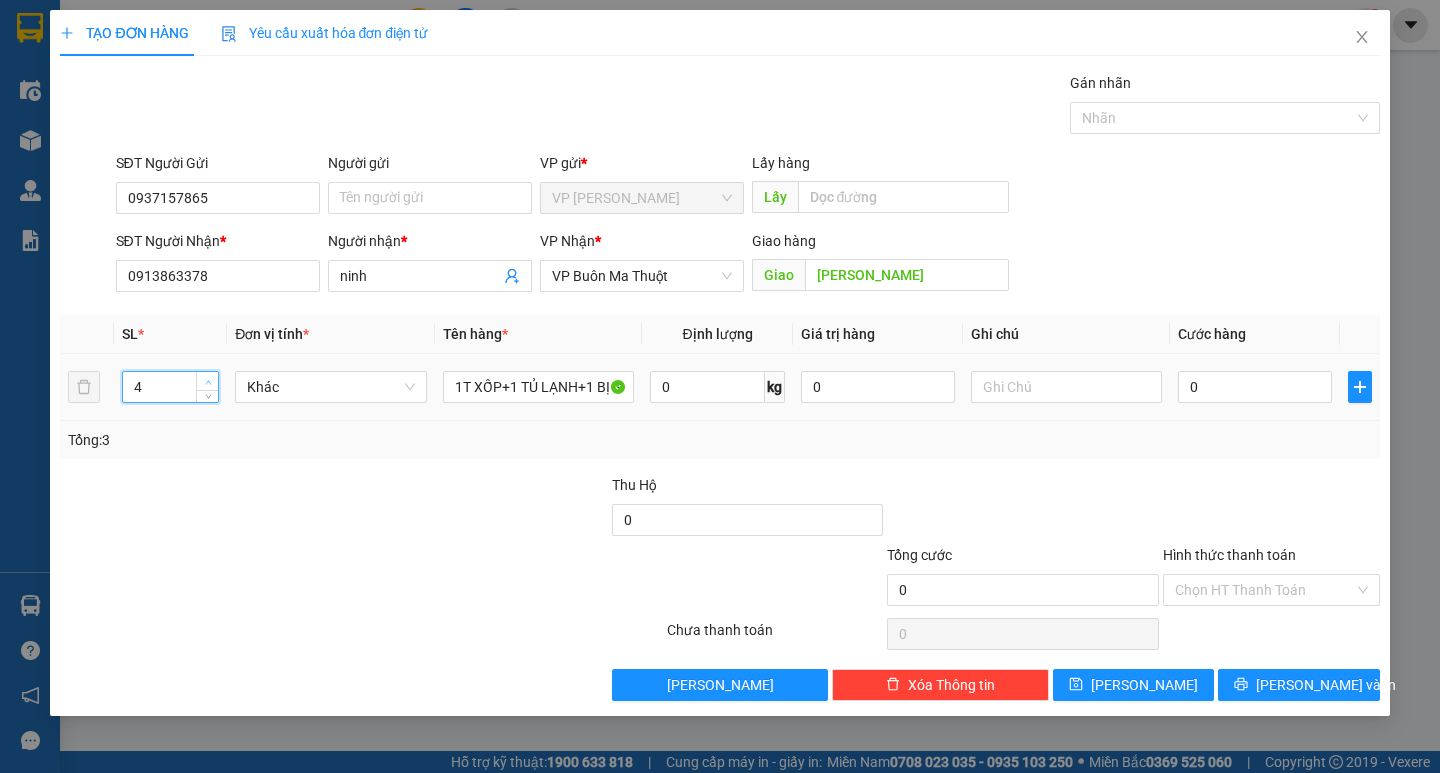click at bounding box center (208, 382) 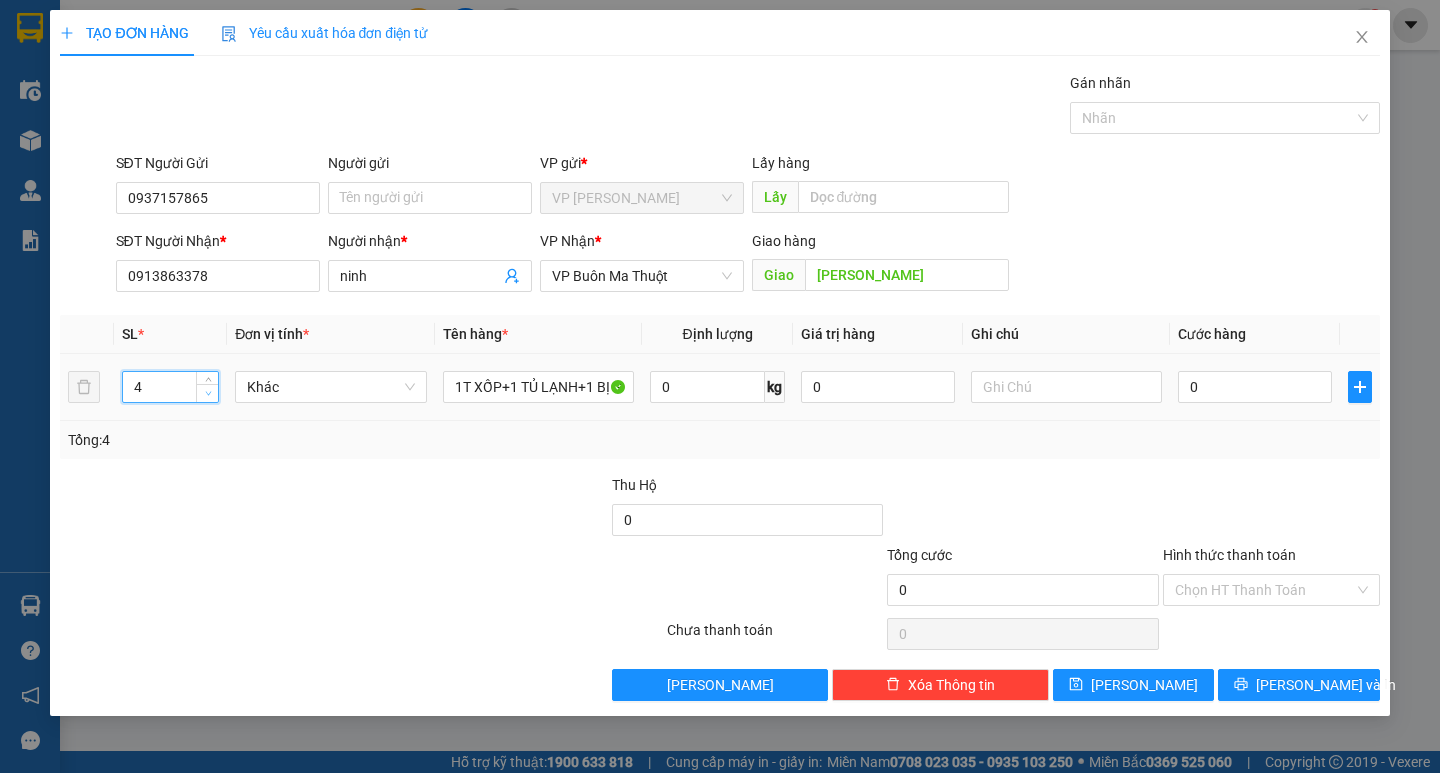 type on "3" 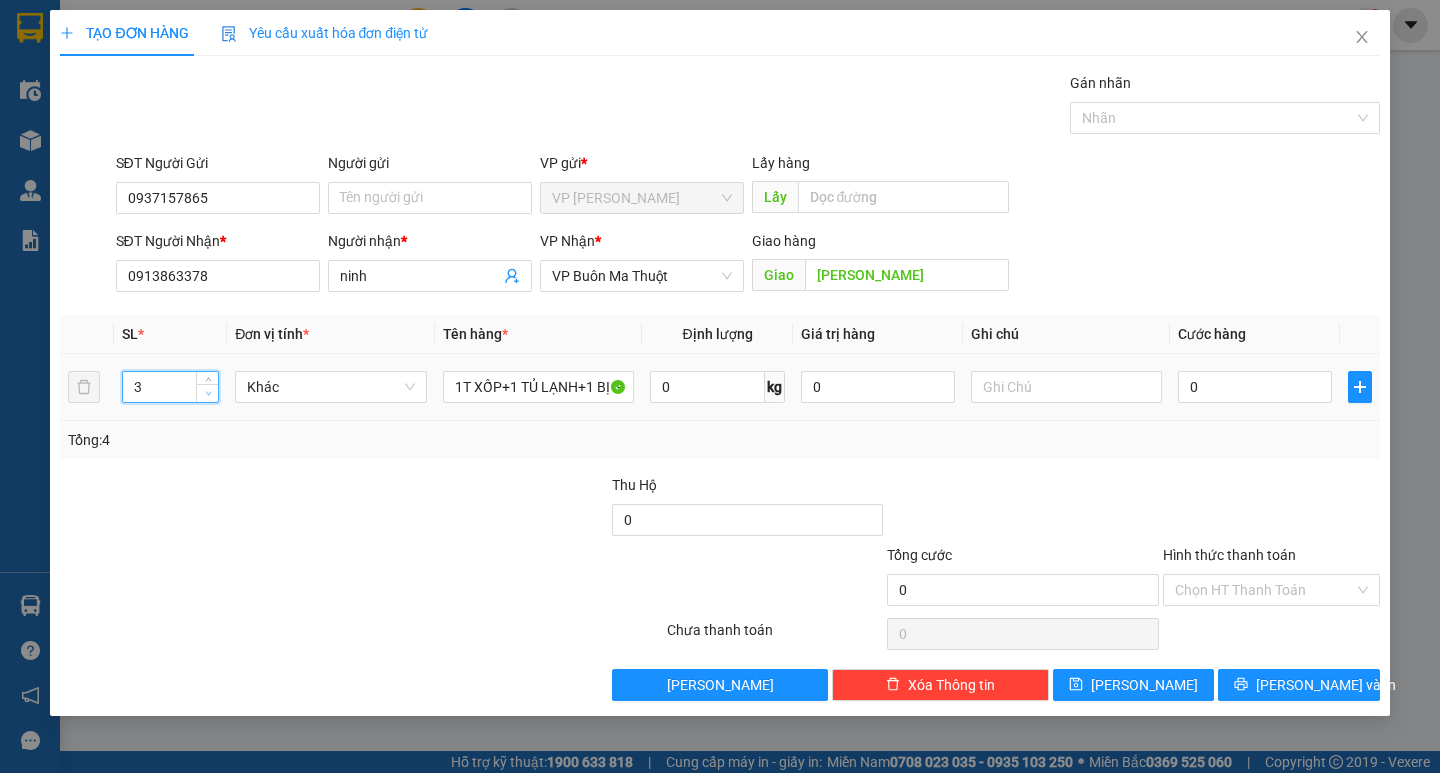 click 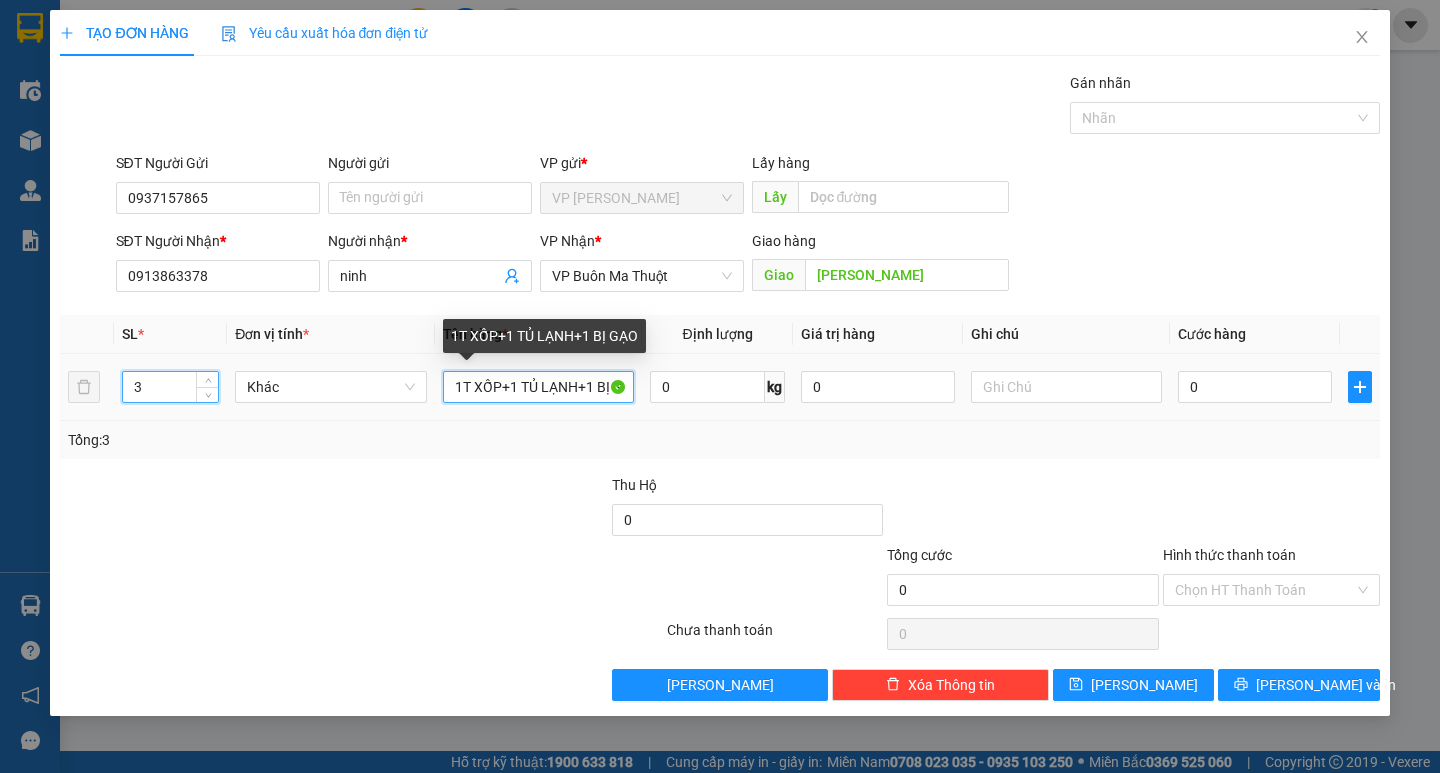 click on "1T XỐP+1 TỦ LẠNH+1 BỊ GẠO" at bounding box center [538, 387] 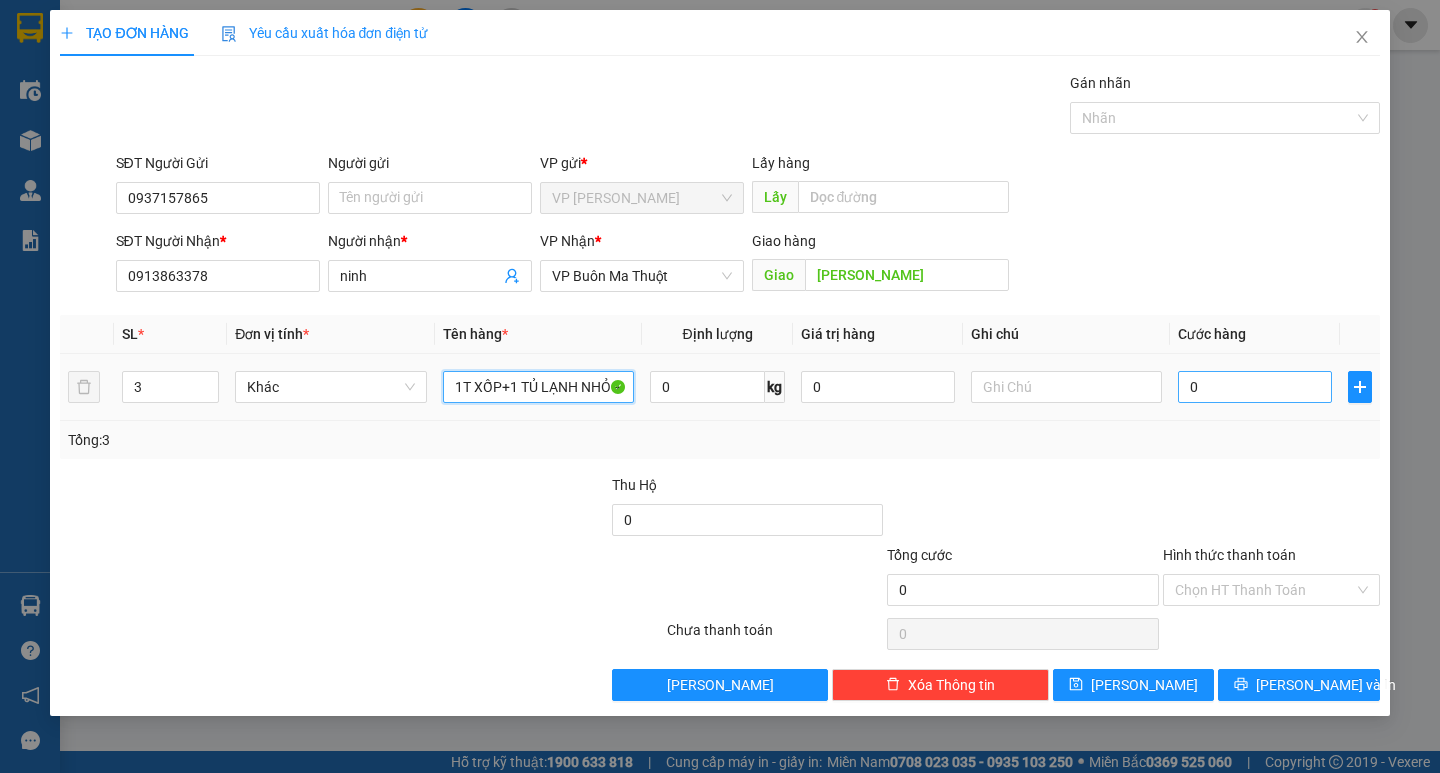 type on "1T XỐP+1 TỦ LẠNH NHỎ +1 BỊ GẠO" 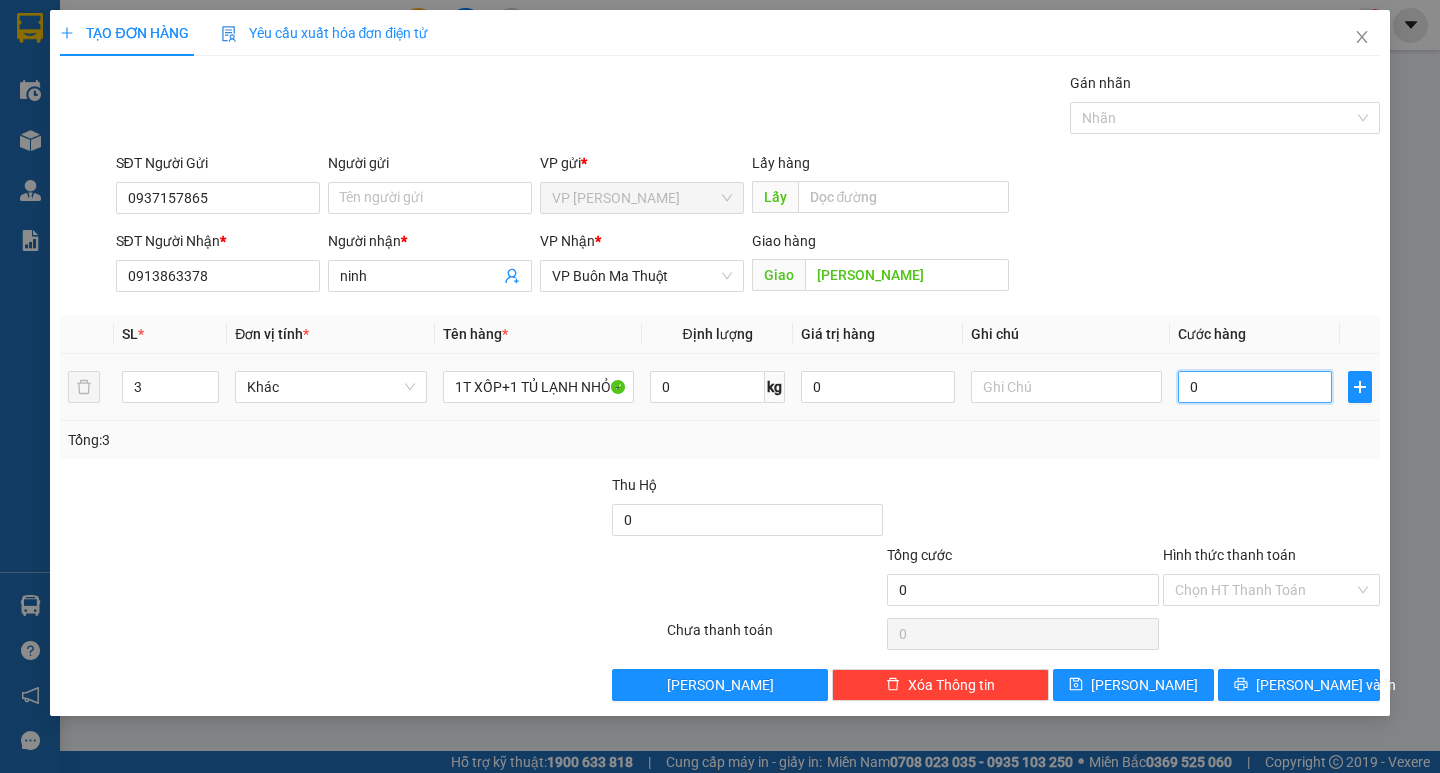 click on "0" at bounding box center (1255, 387) 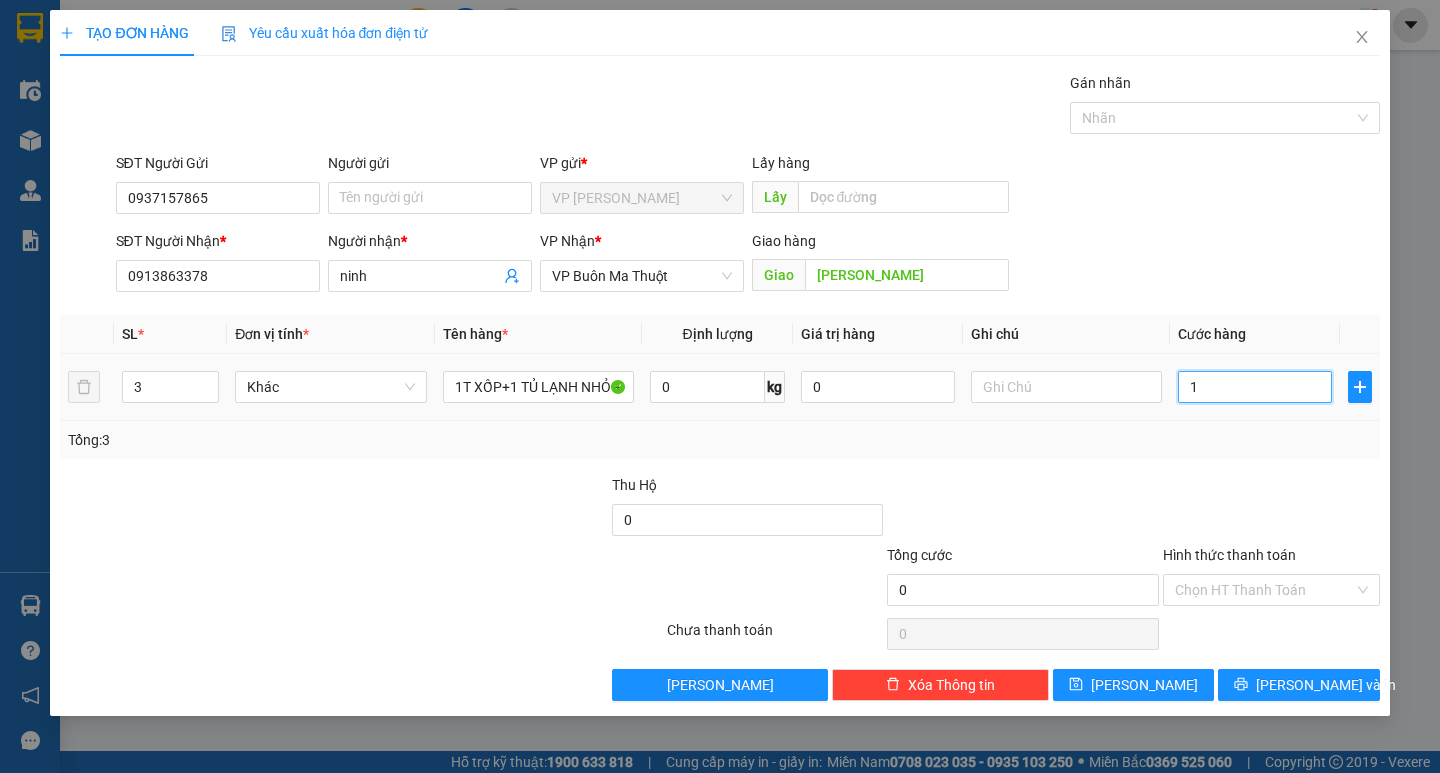 type on "1" 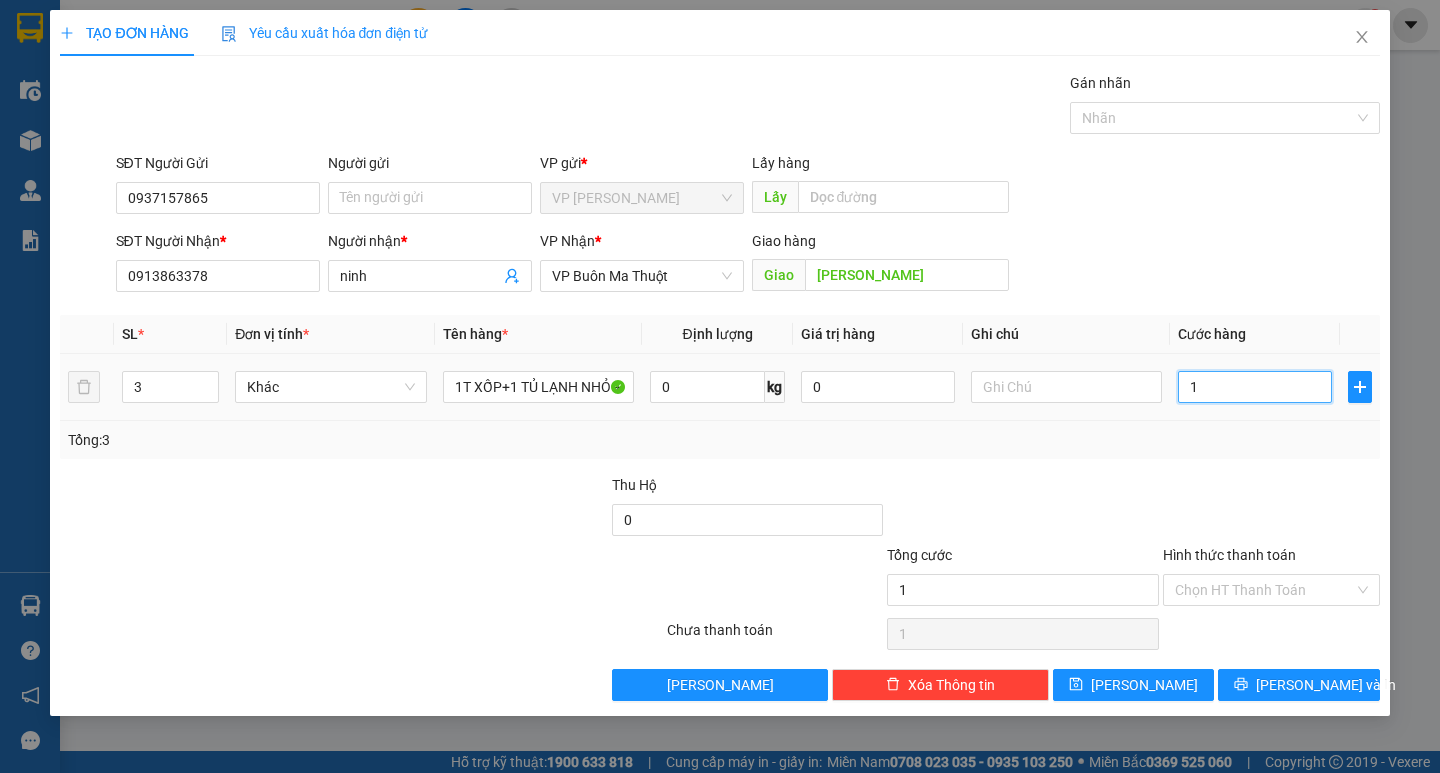 type on "18" 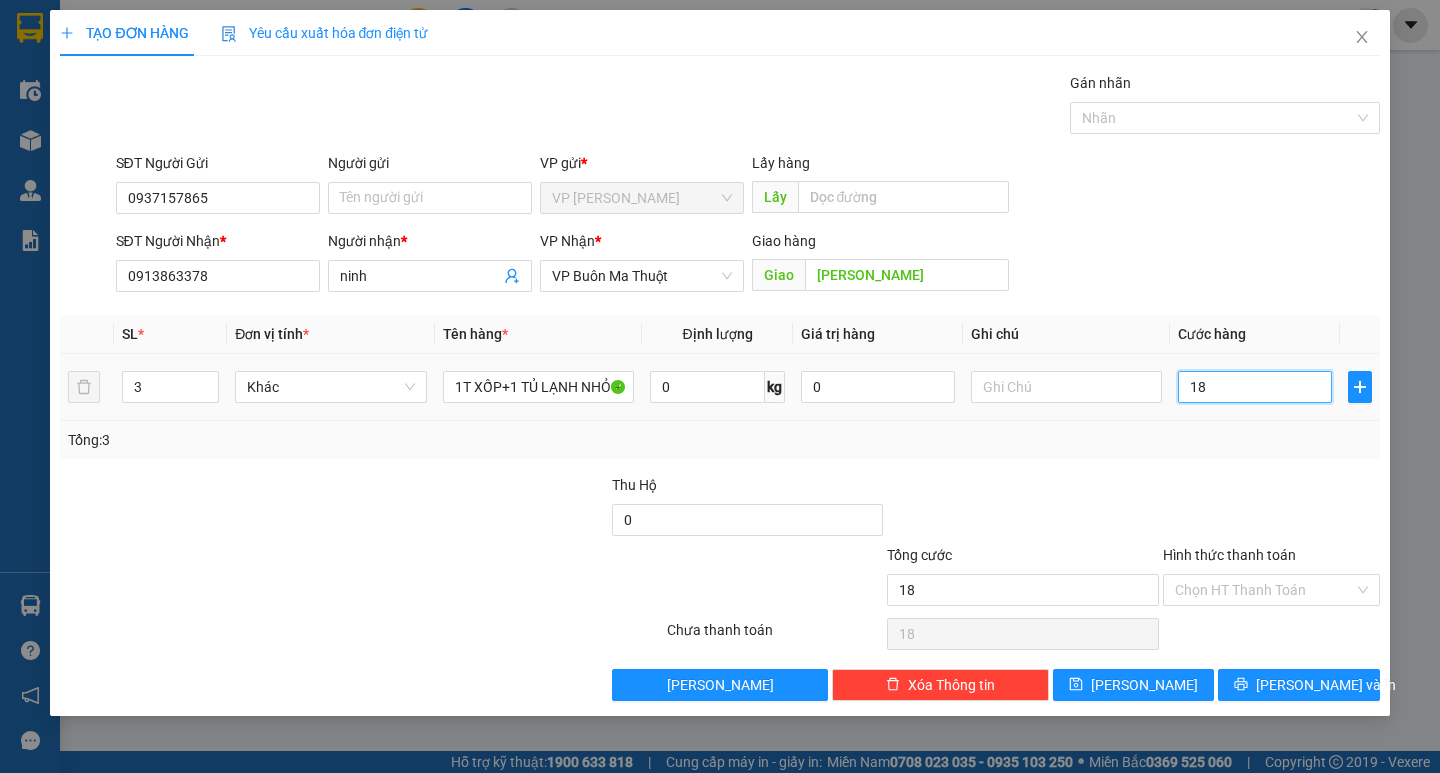 type on "180" 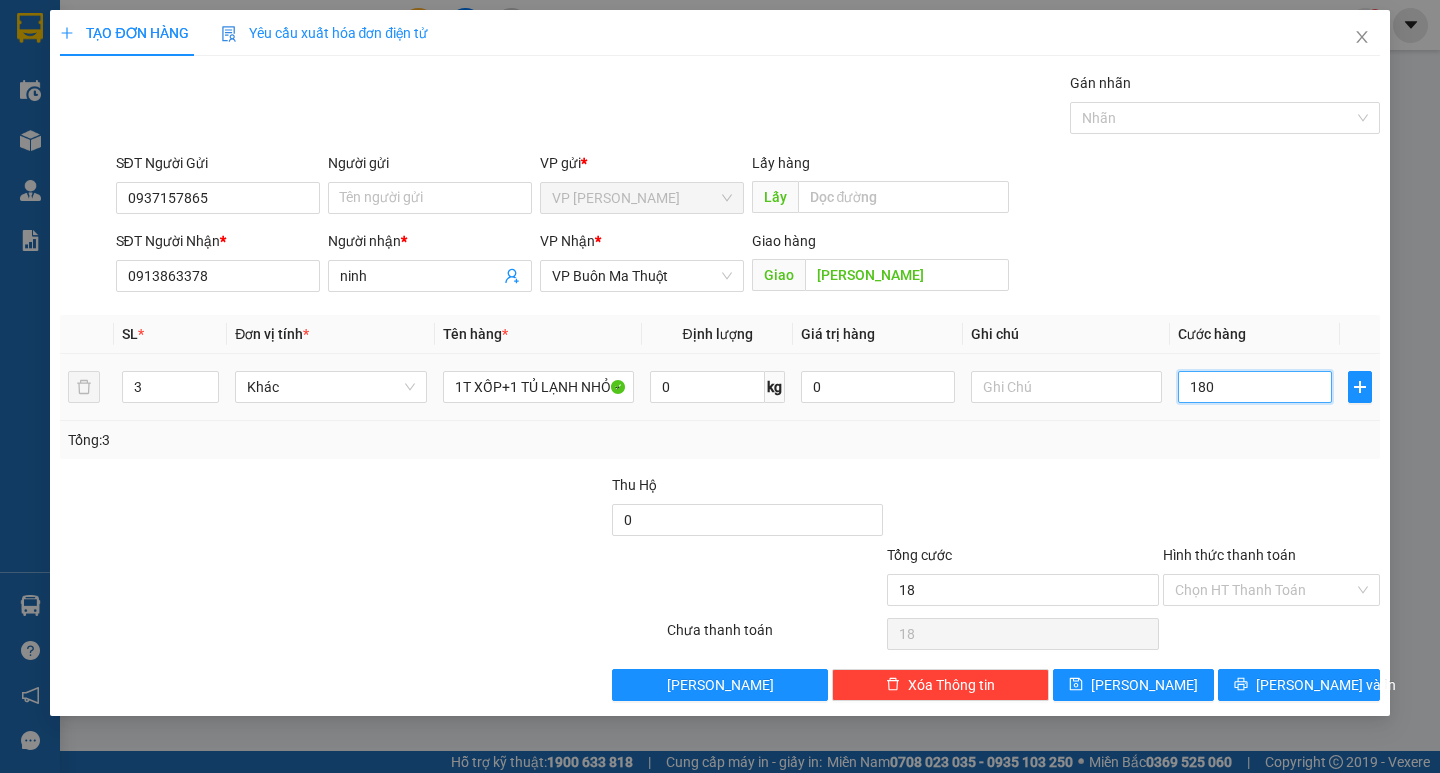 type on "180" 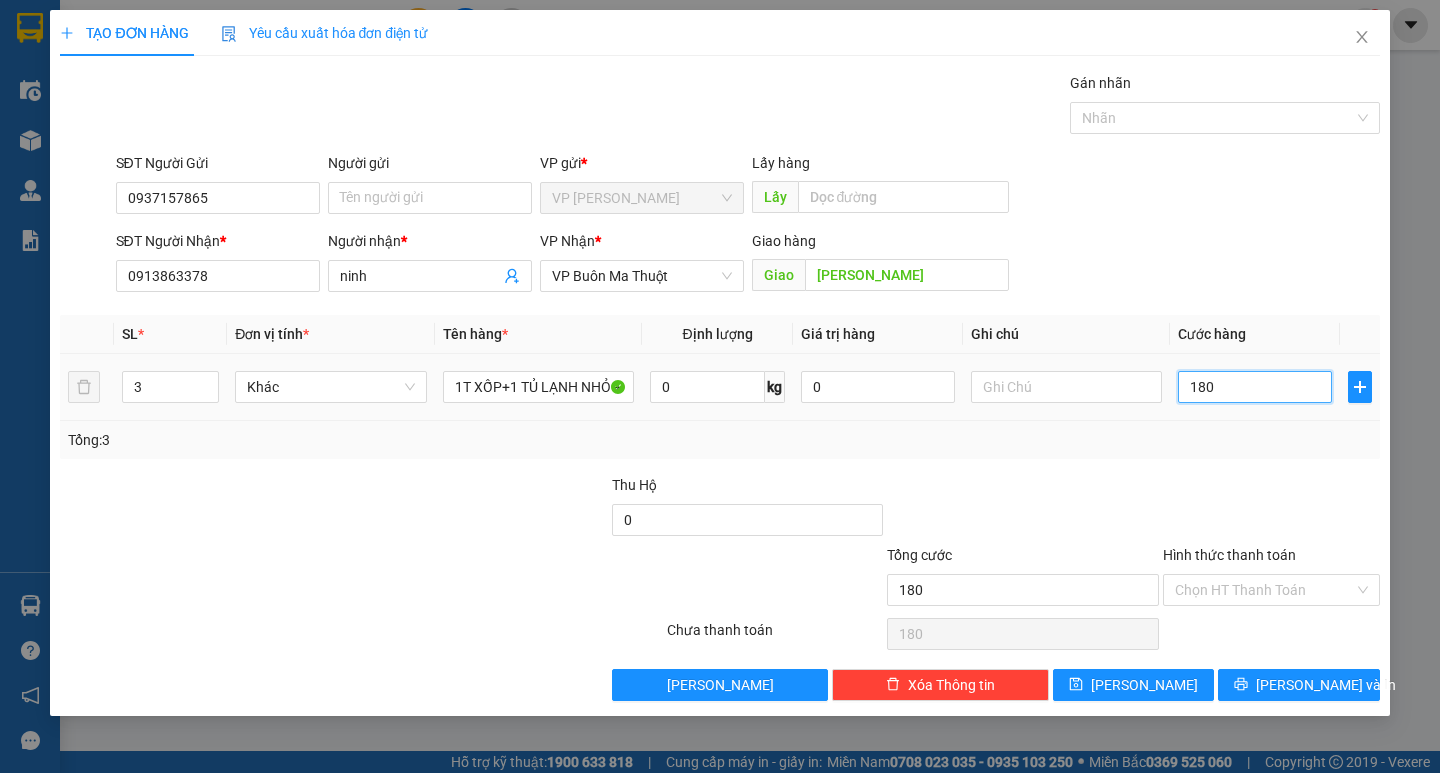 type on "1.800" 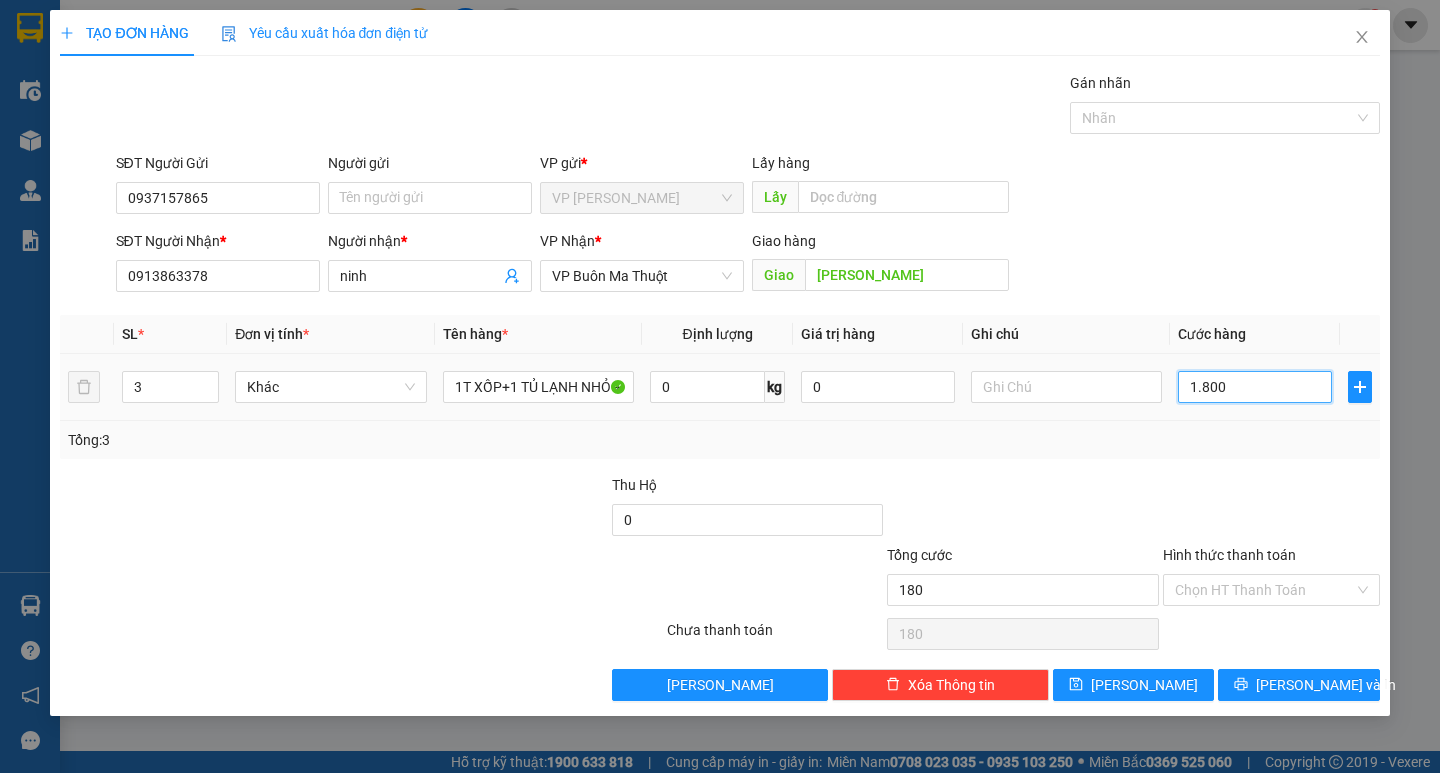 type on "1.800" 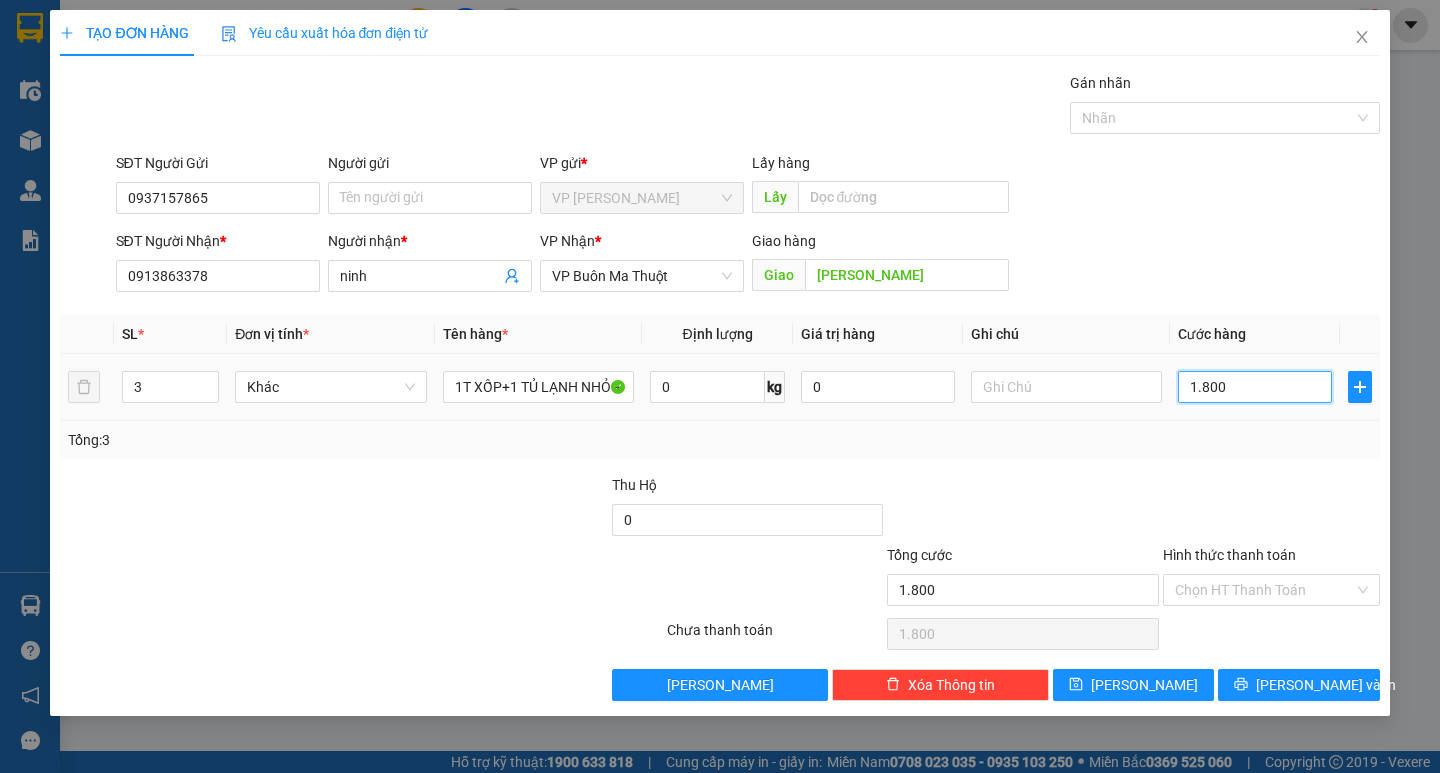 type on "18.000" 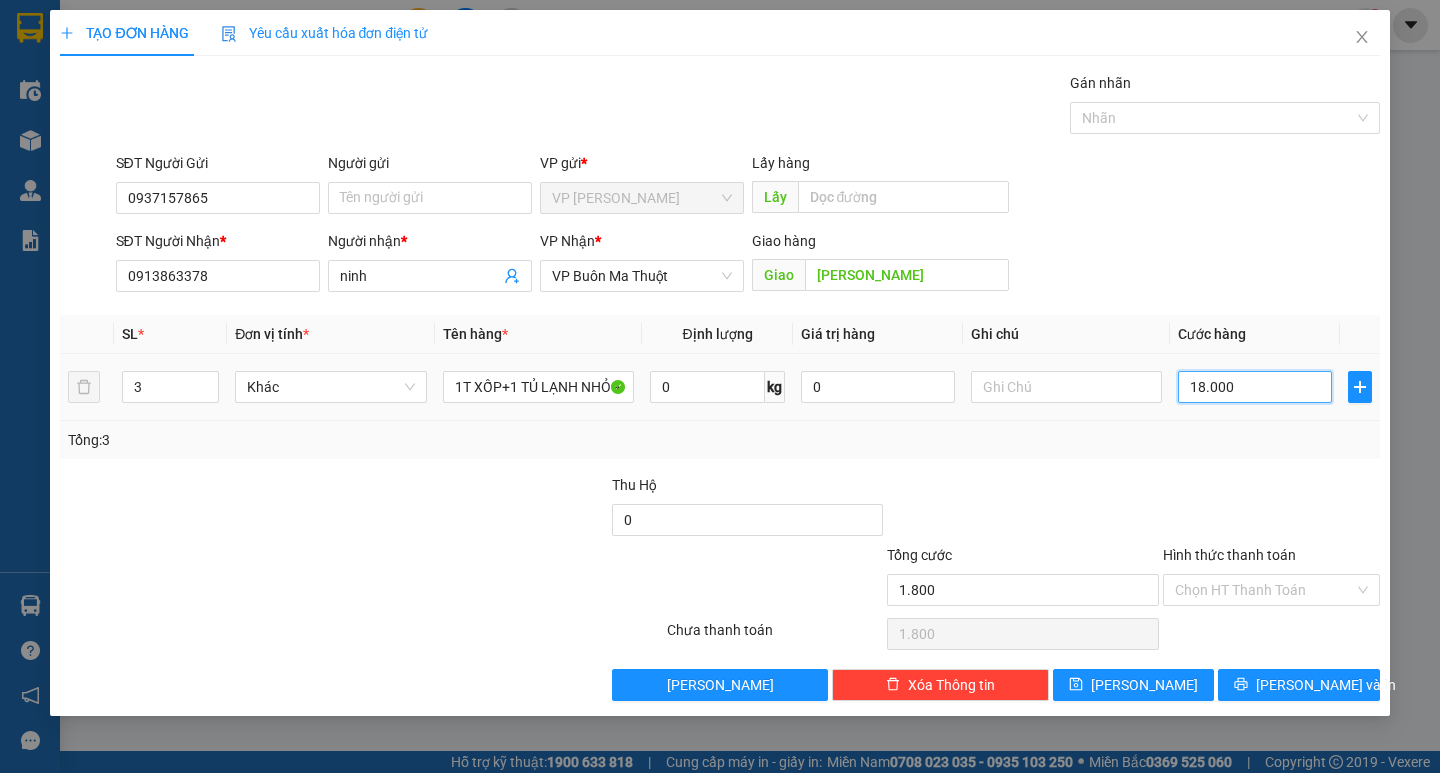 type on "18.000" 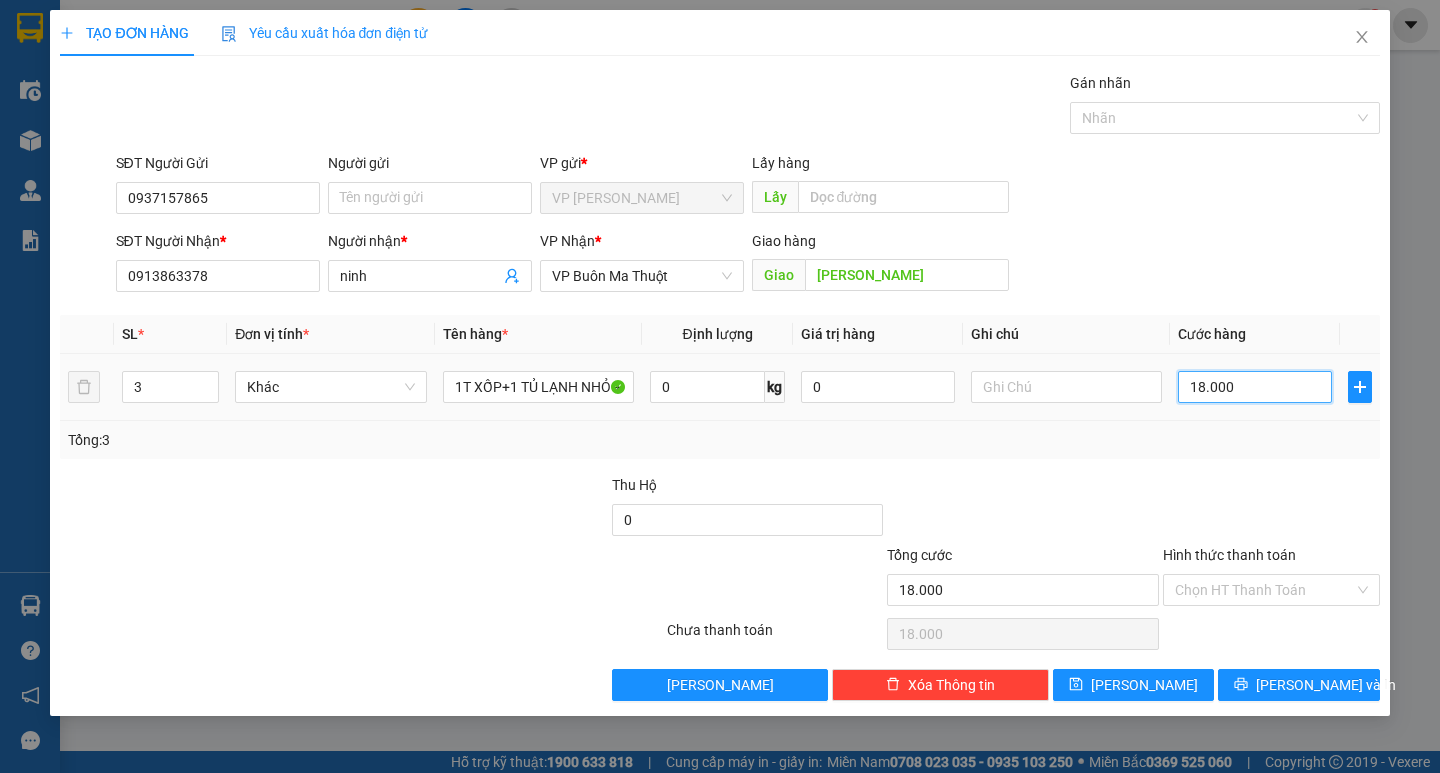 type on "180.000" 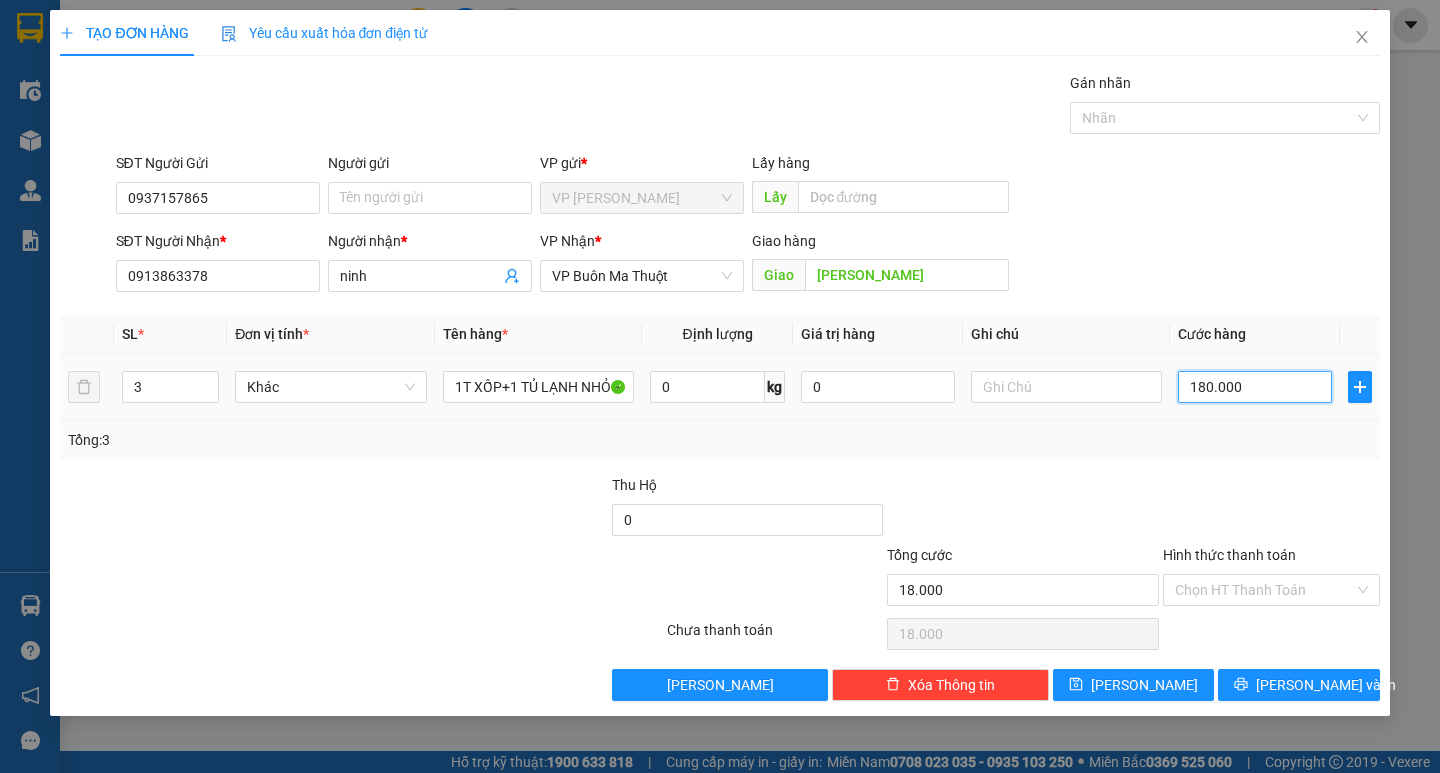 type on "180.000" 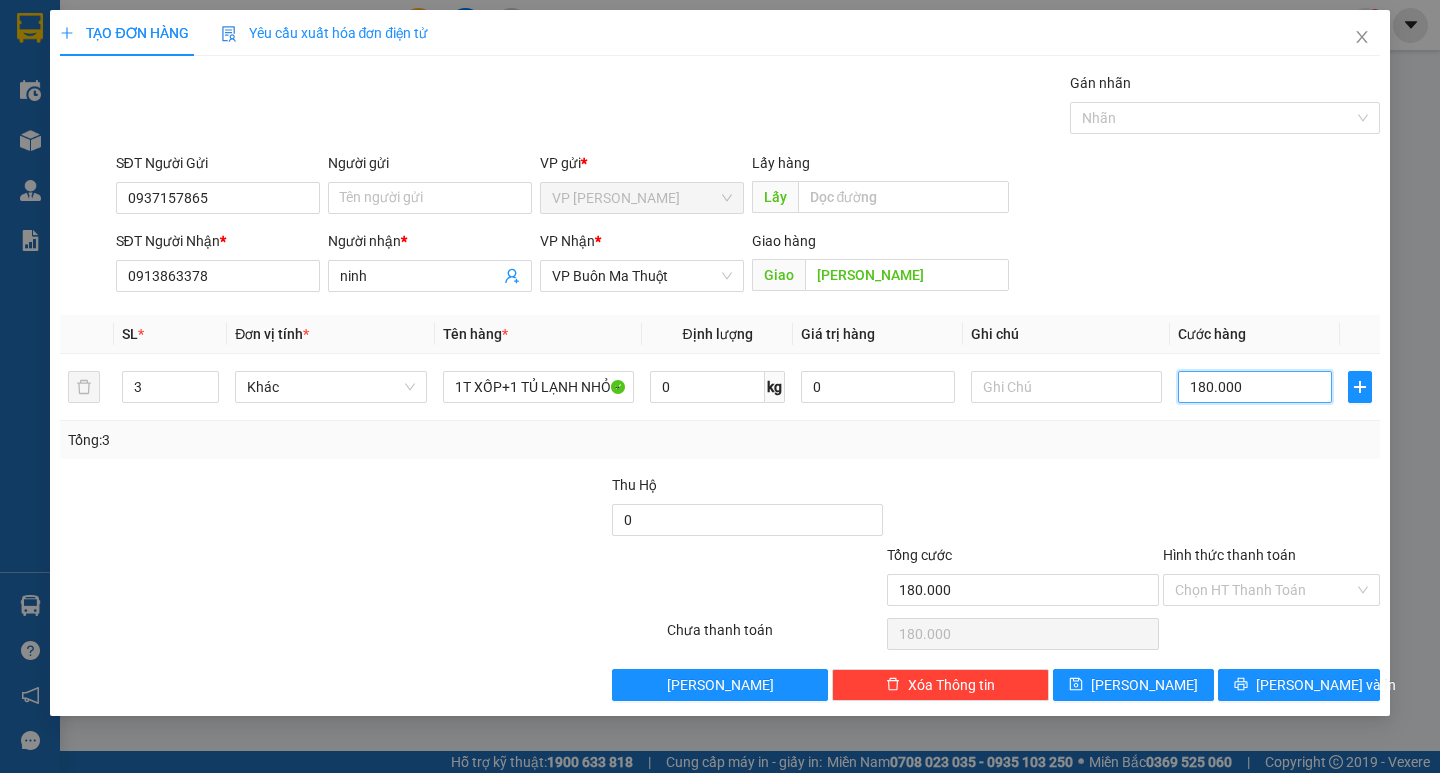 type on "180.000" 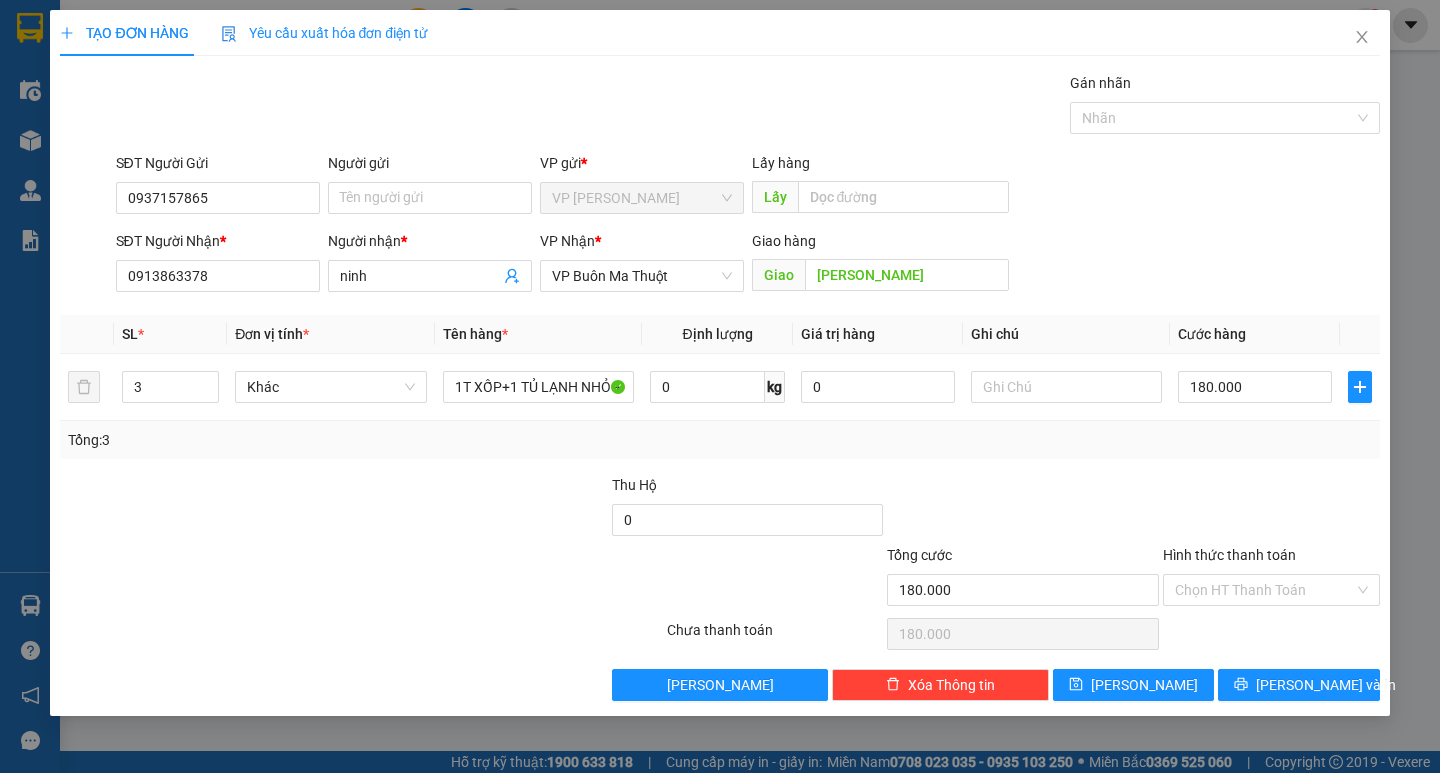 click on "Tổng:  3" at bounding box center (719, 440) 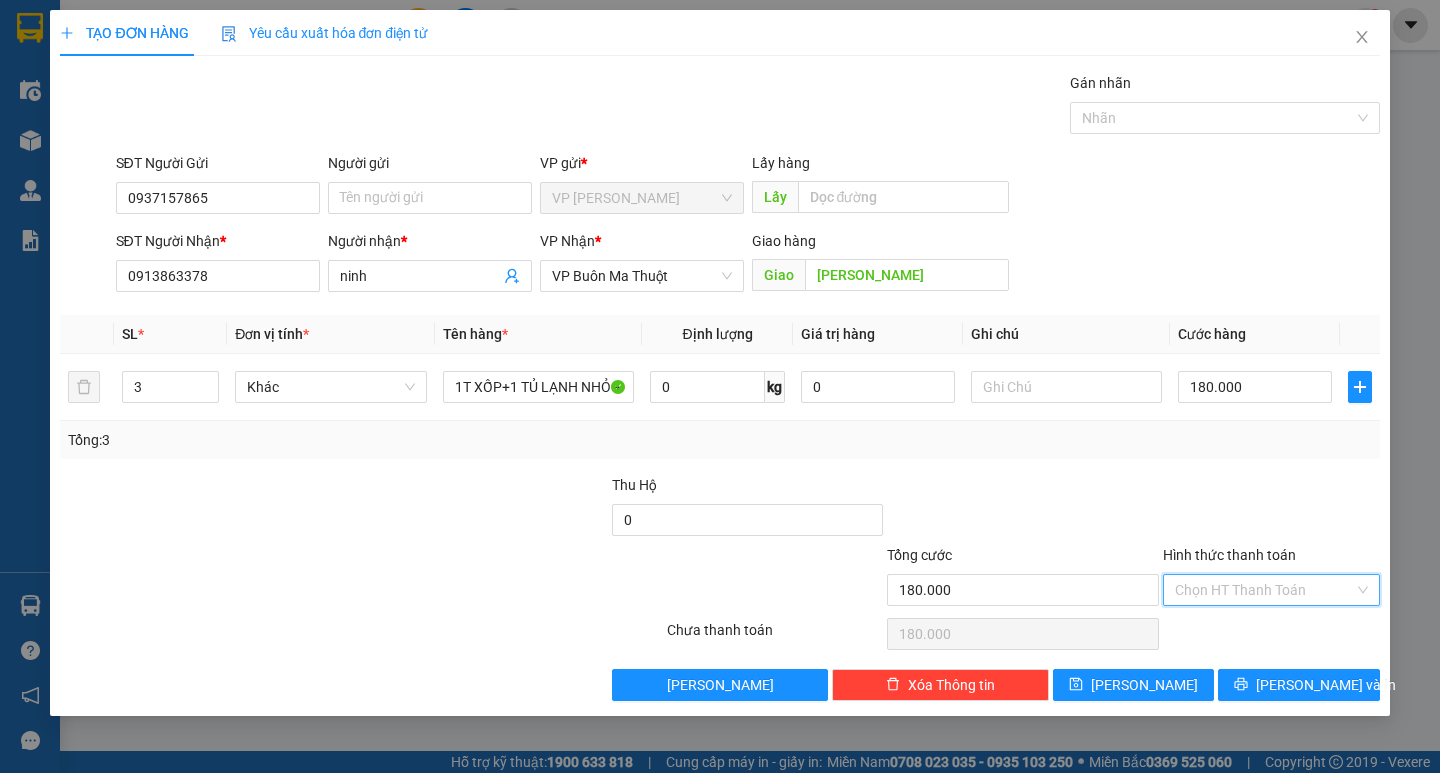 click on "Hình thức thanh toán" at bounding box center (1264, 590) 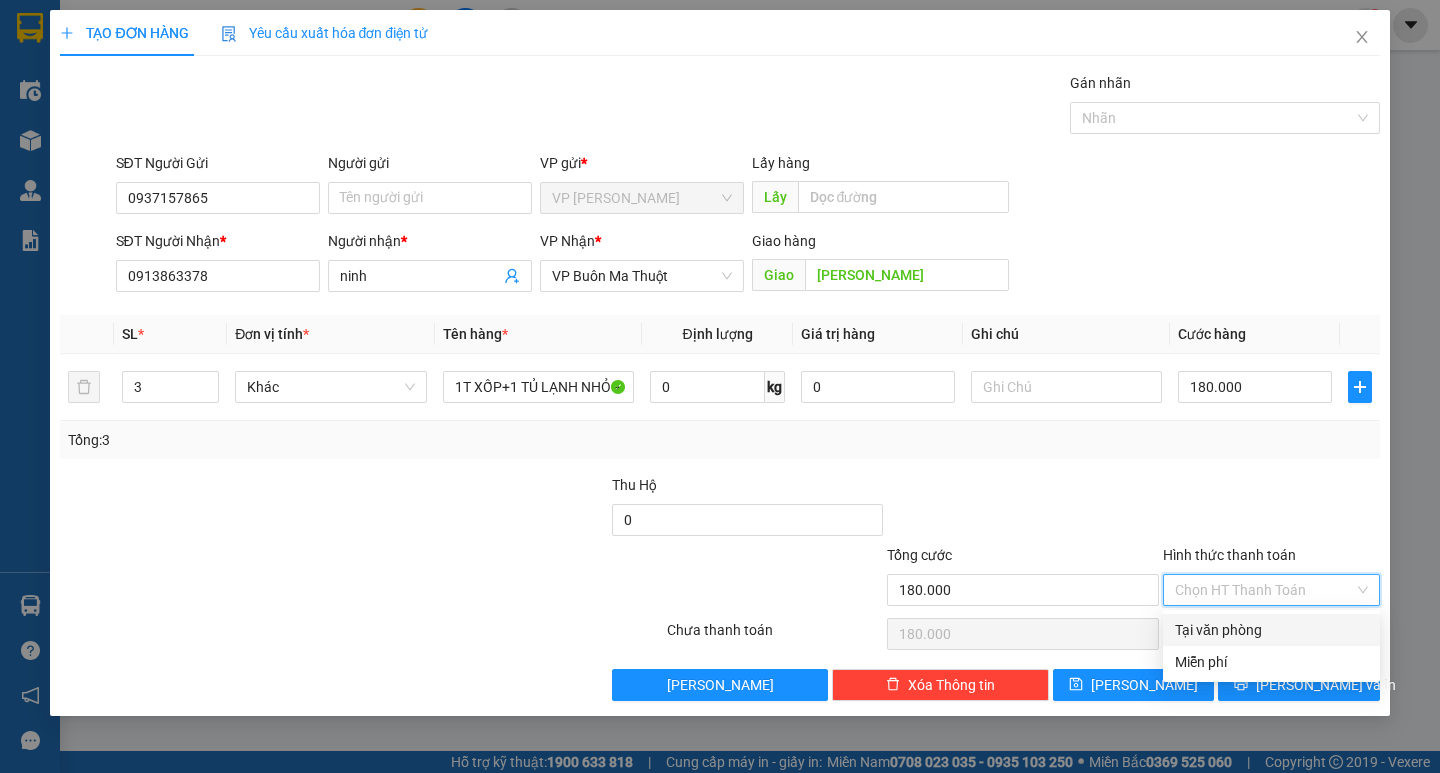 click on "Tại văn phòng" at bounding box center (1271, 630) 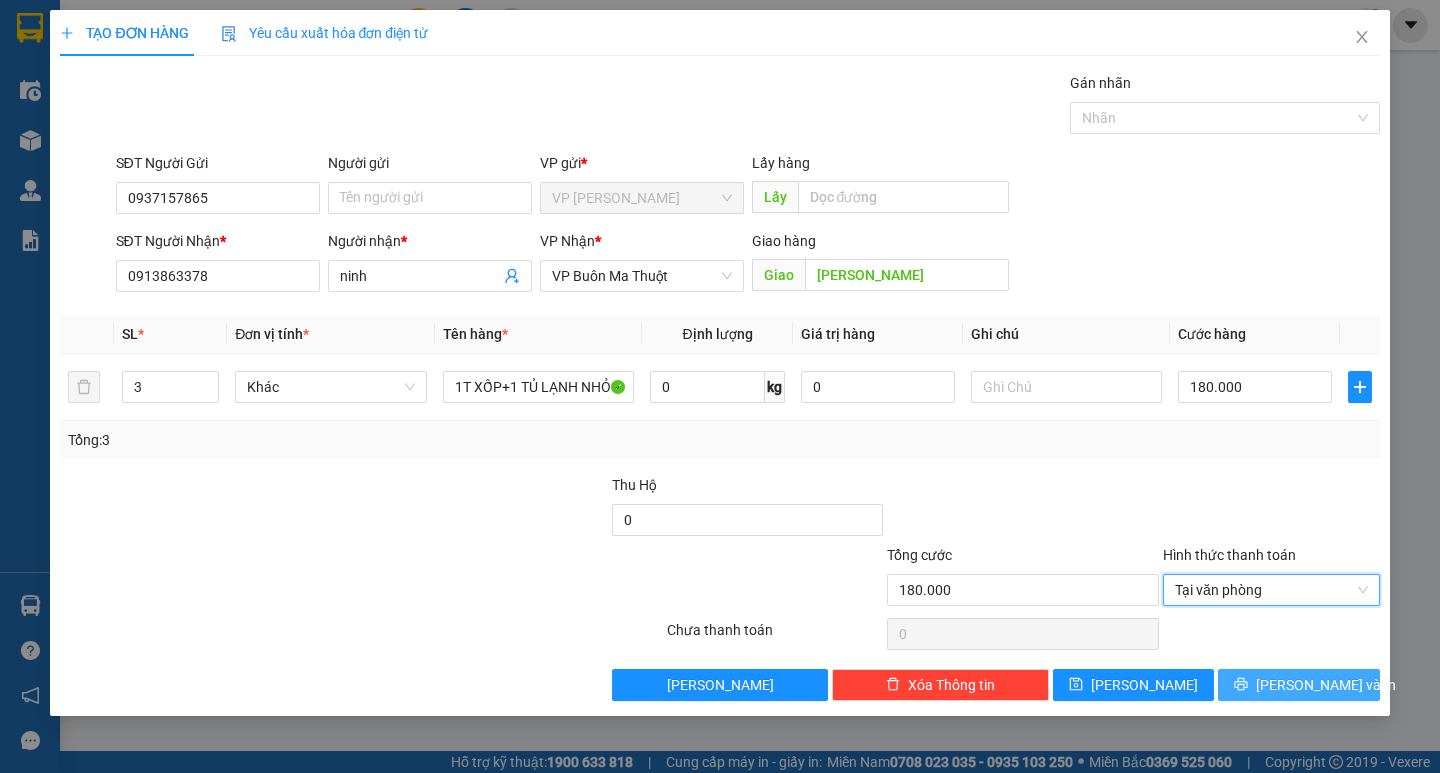click on "[PERSON_NAME] và In" at bounding box center (1326, 685) 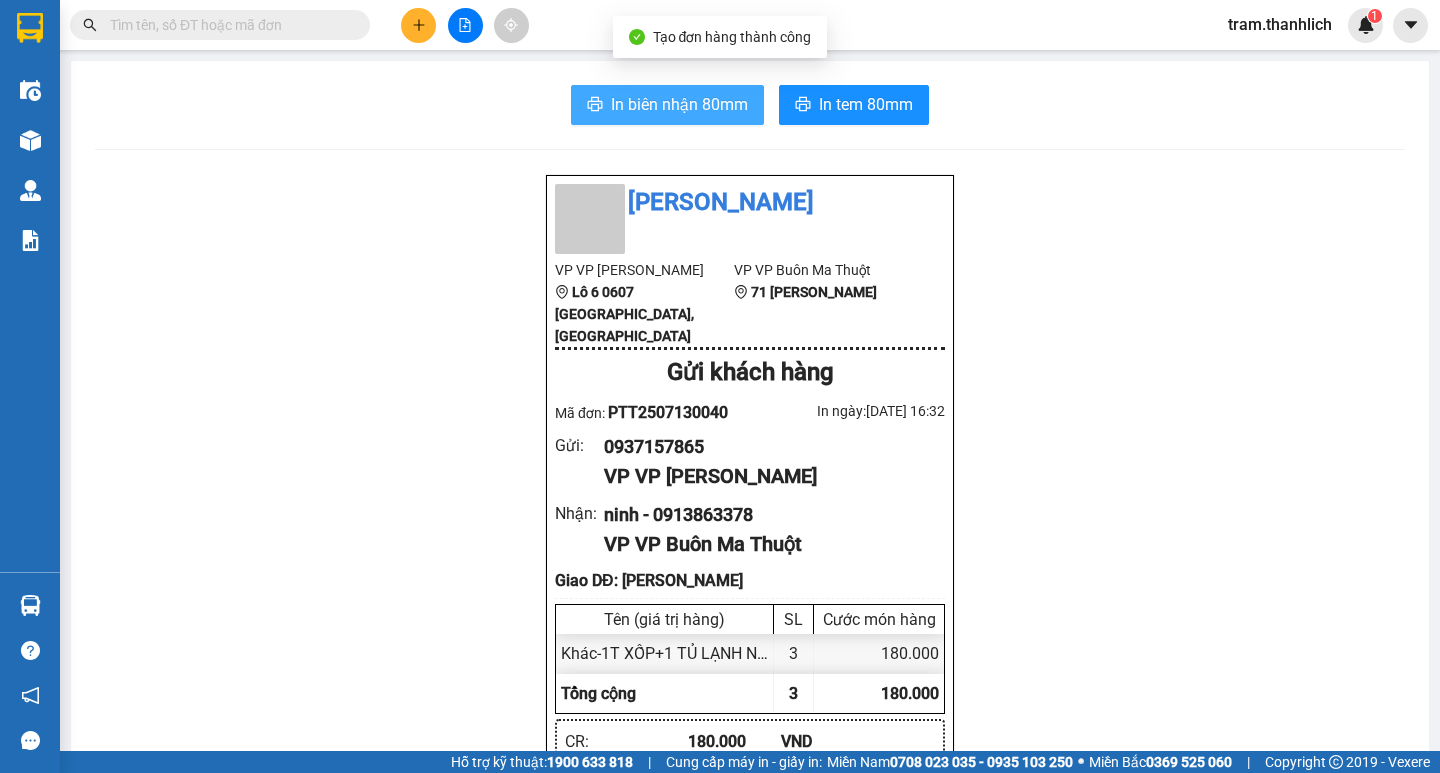 click on "In biên nhận 80mm" at bounding box center [679, 104] 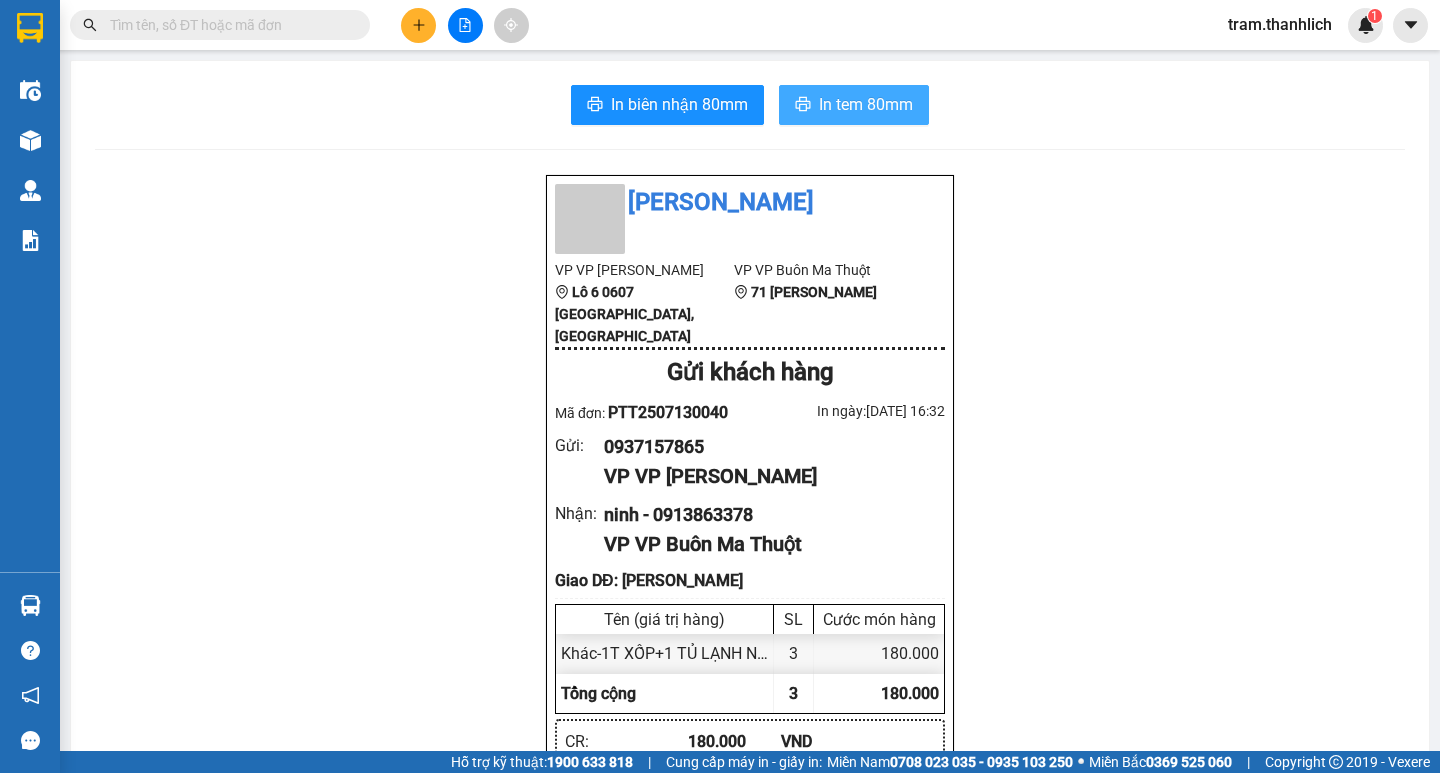 click on "In tem 80mm" at bounding box center (866, 104) 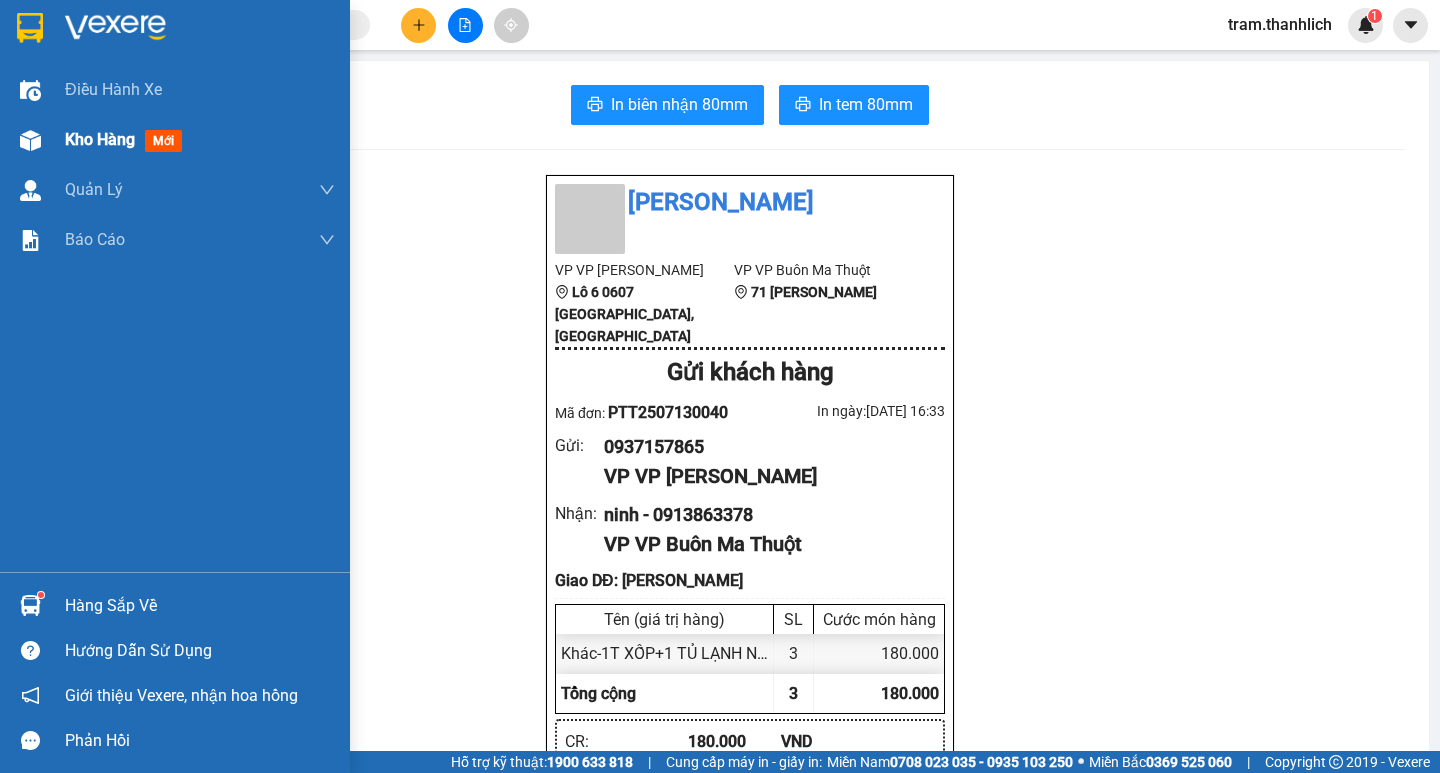 click at bounding box center [30, 140] 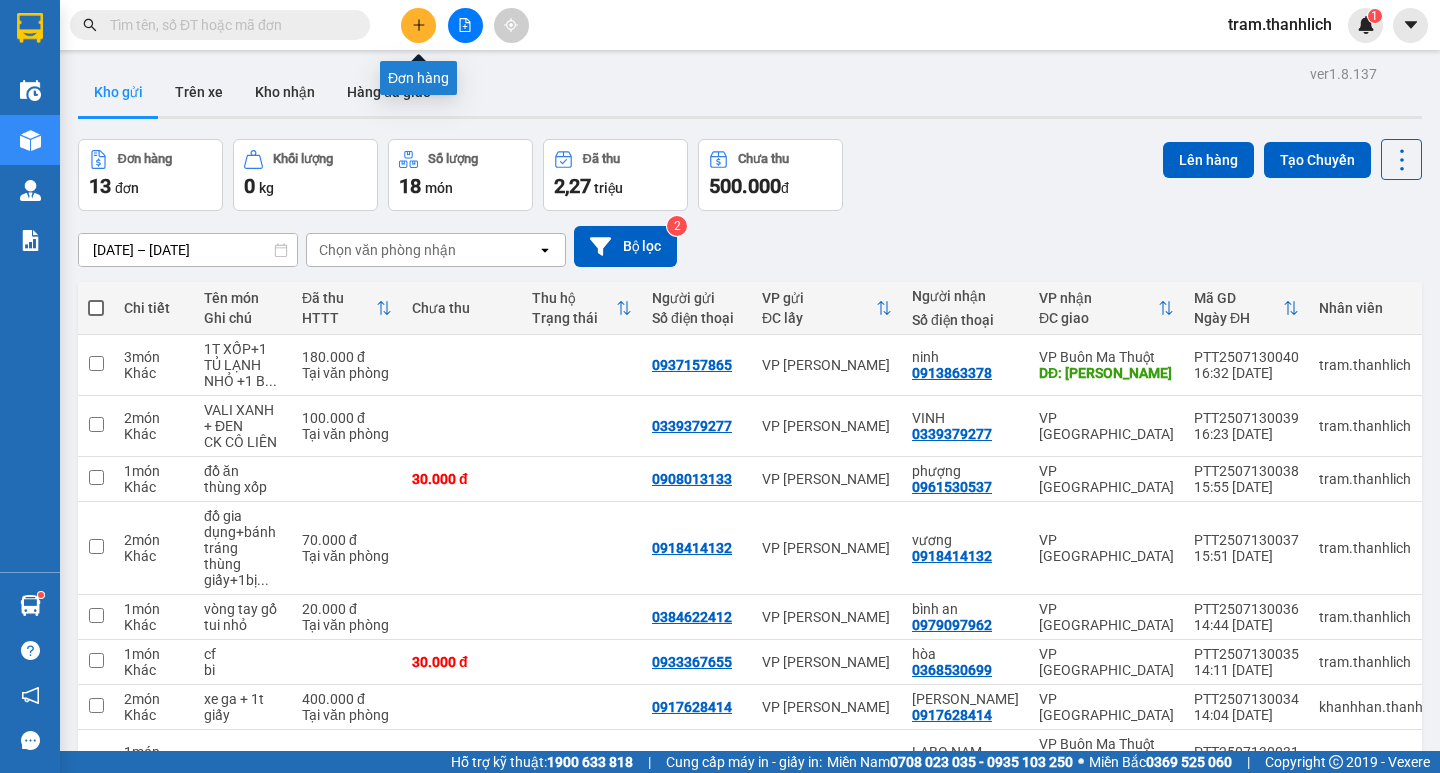 click at bounding box center (418, 25) 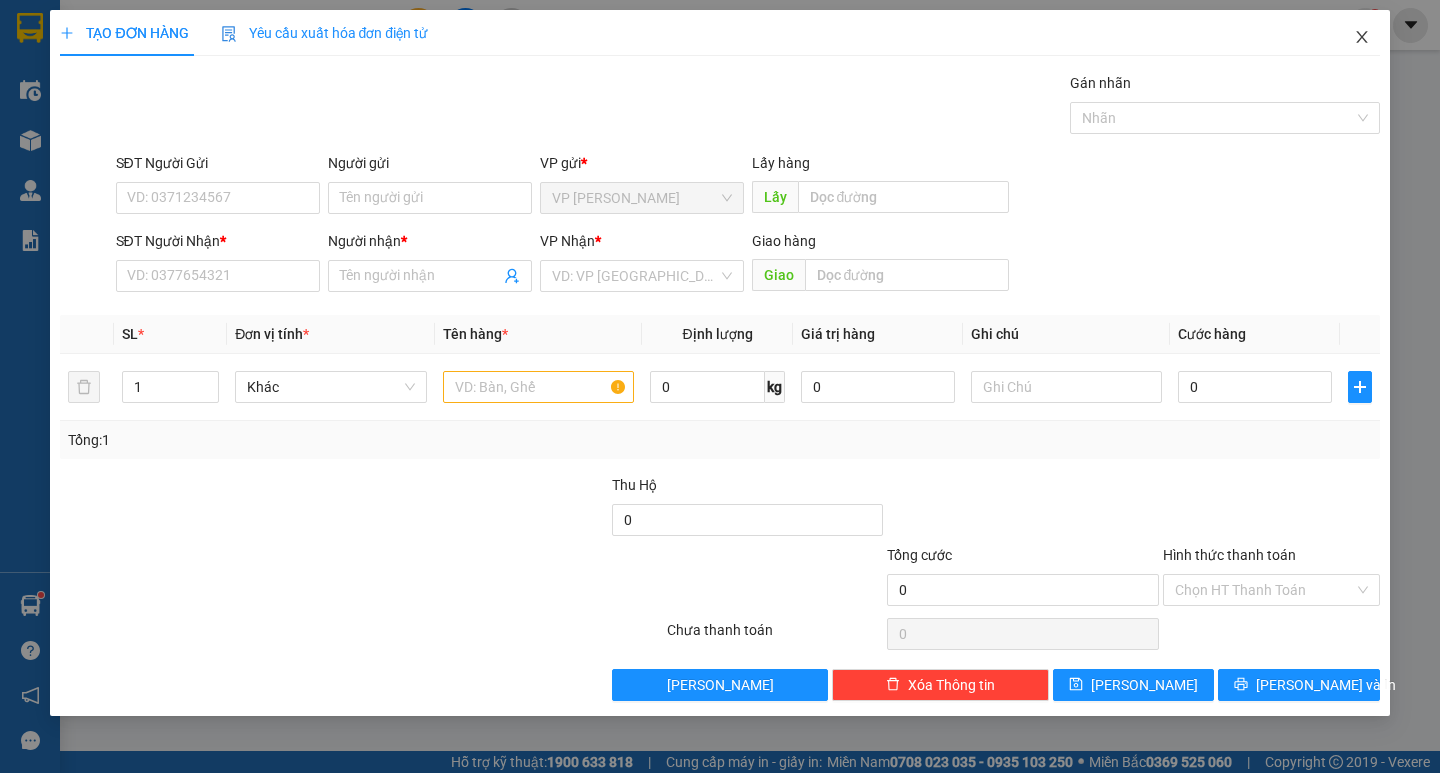 click 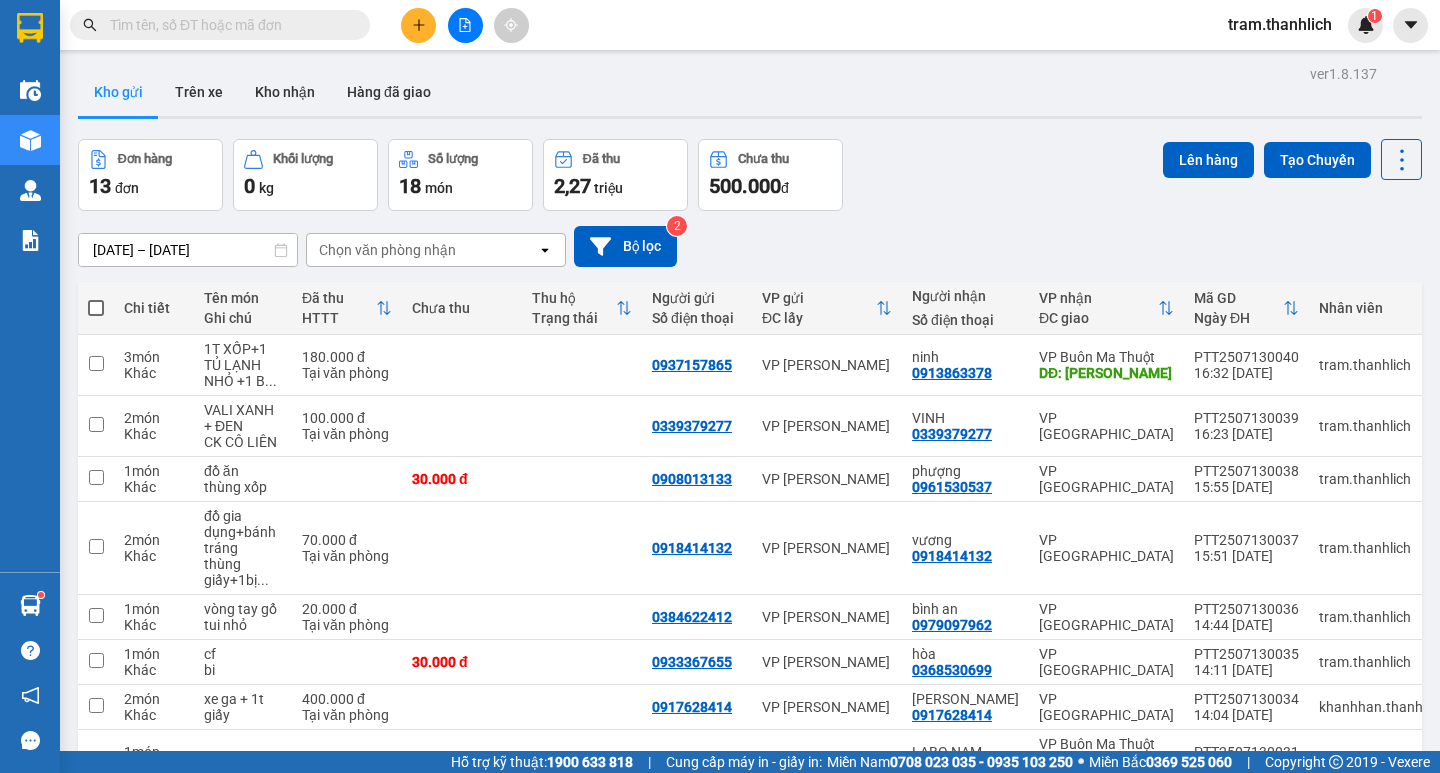 click at bounding box center (228, 25) 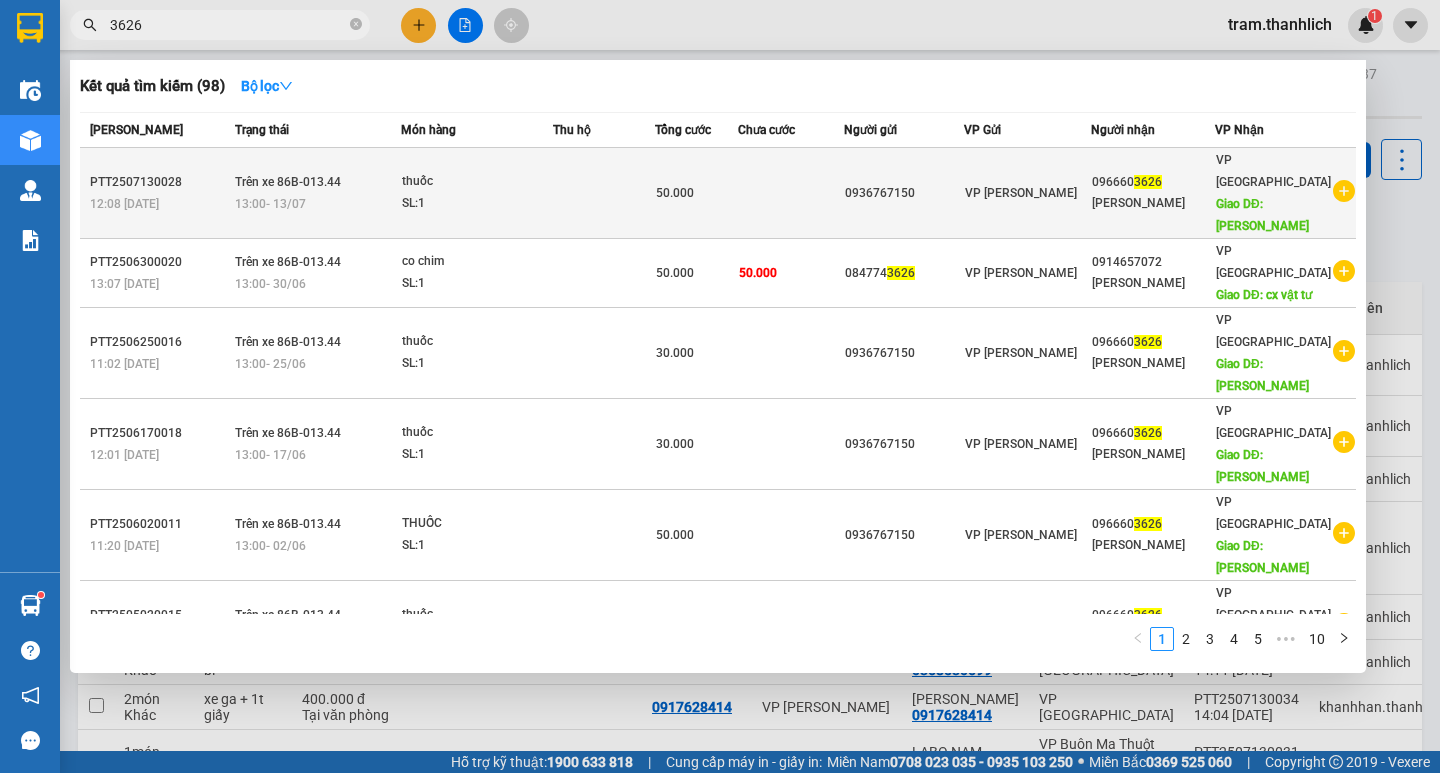 type on "3626" 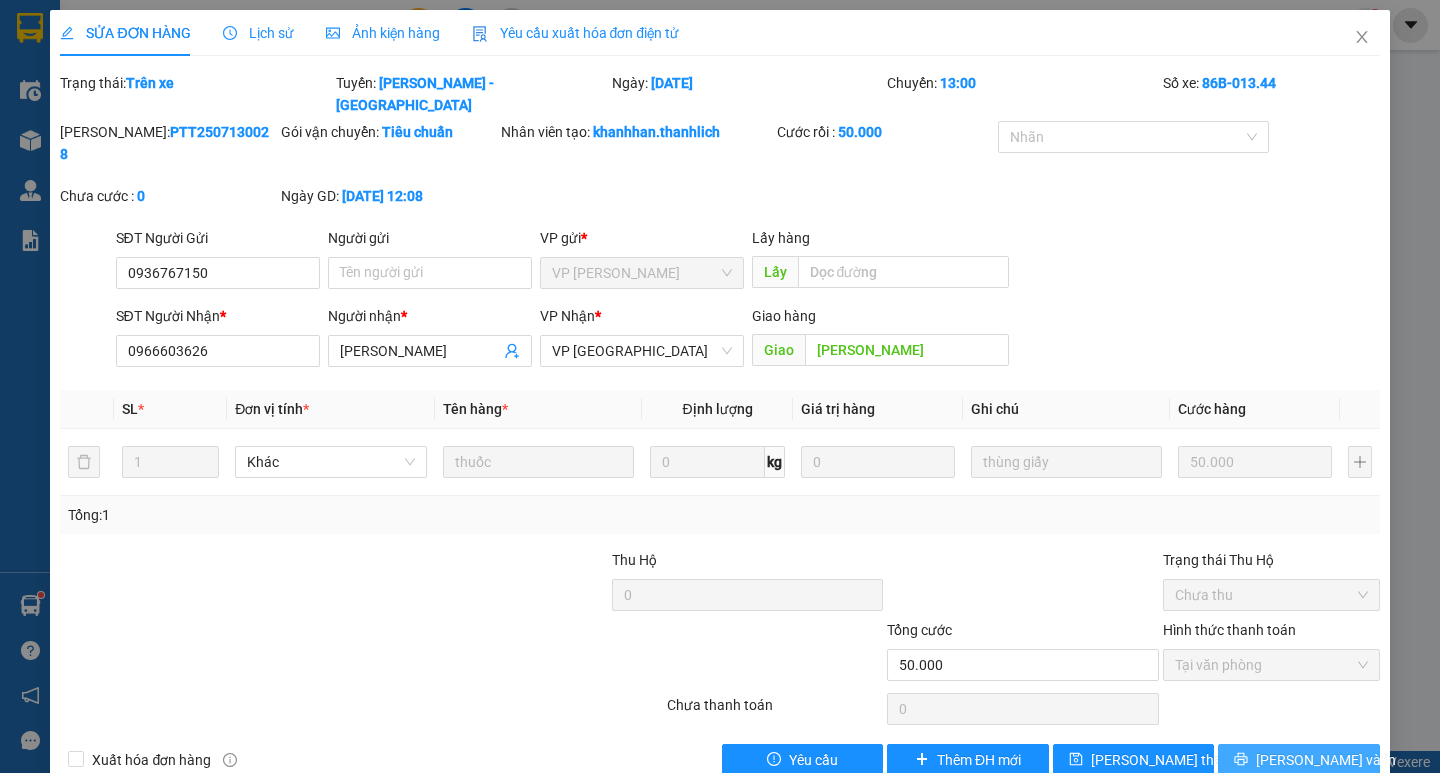 click on "[PERSON_NAME] và In" at bounding box center (1326, 760) 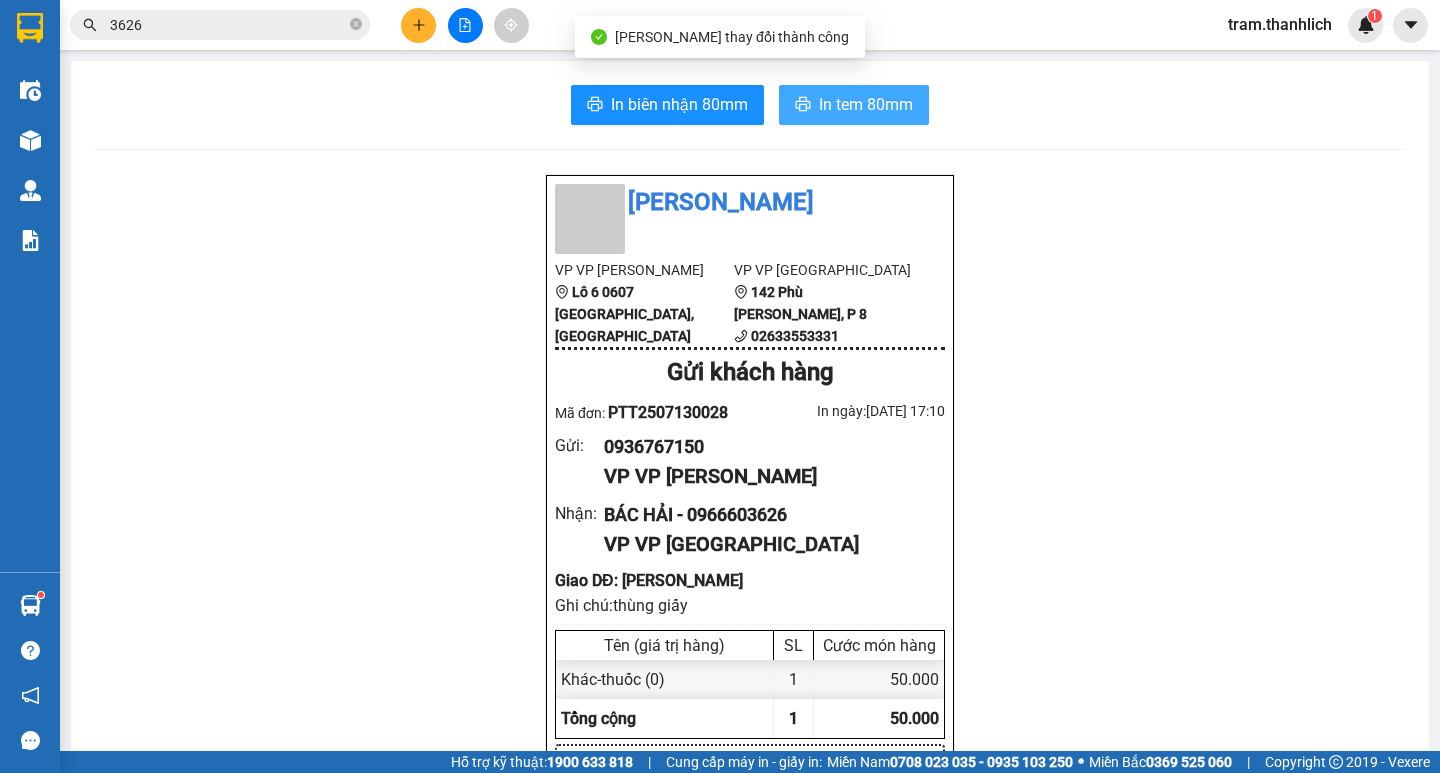 drag, startPoint x: 862, startPoint y: 85, endPoint x: 872, endPoint y: 110, distance: 26.925823 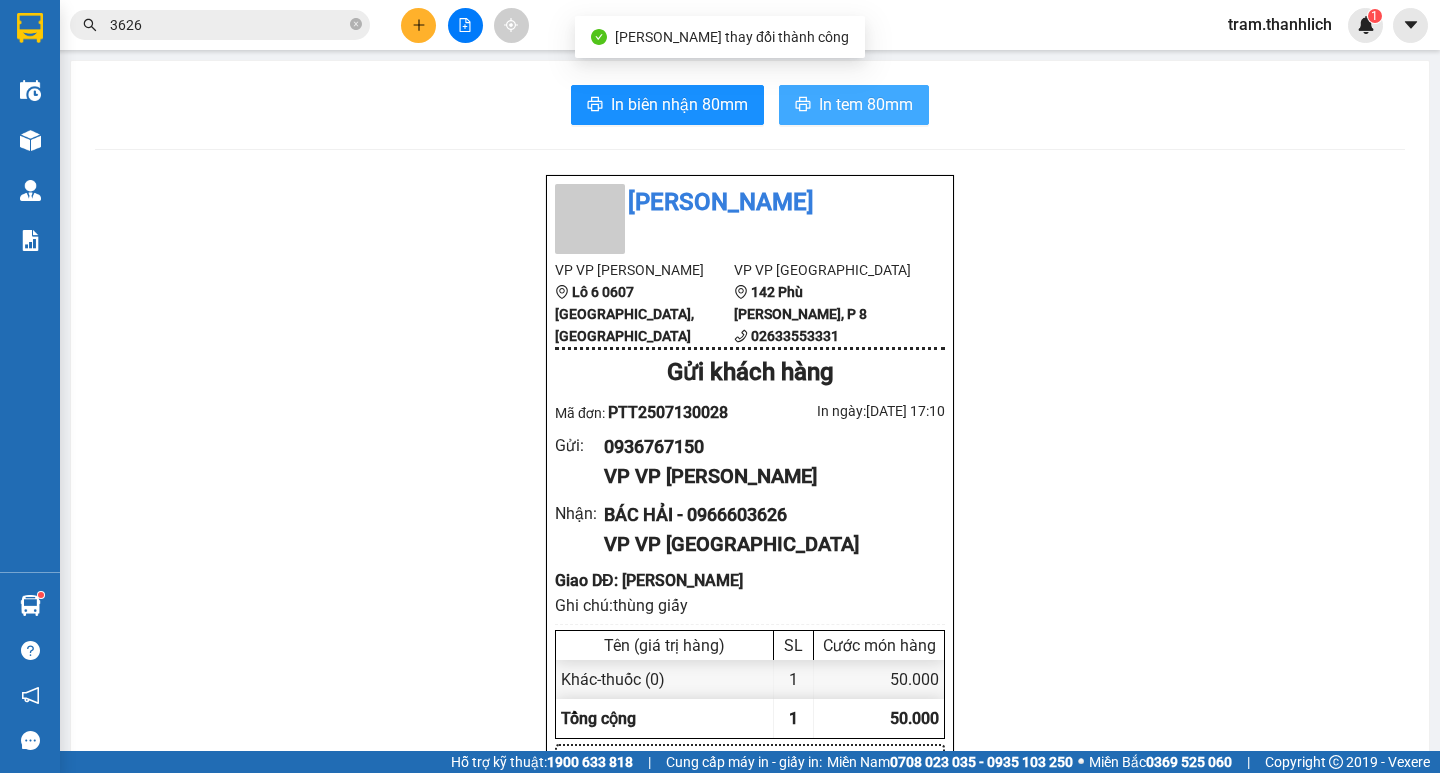 click on "In tem 80mm" at bounding box center (866, 104) 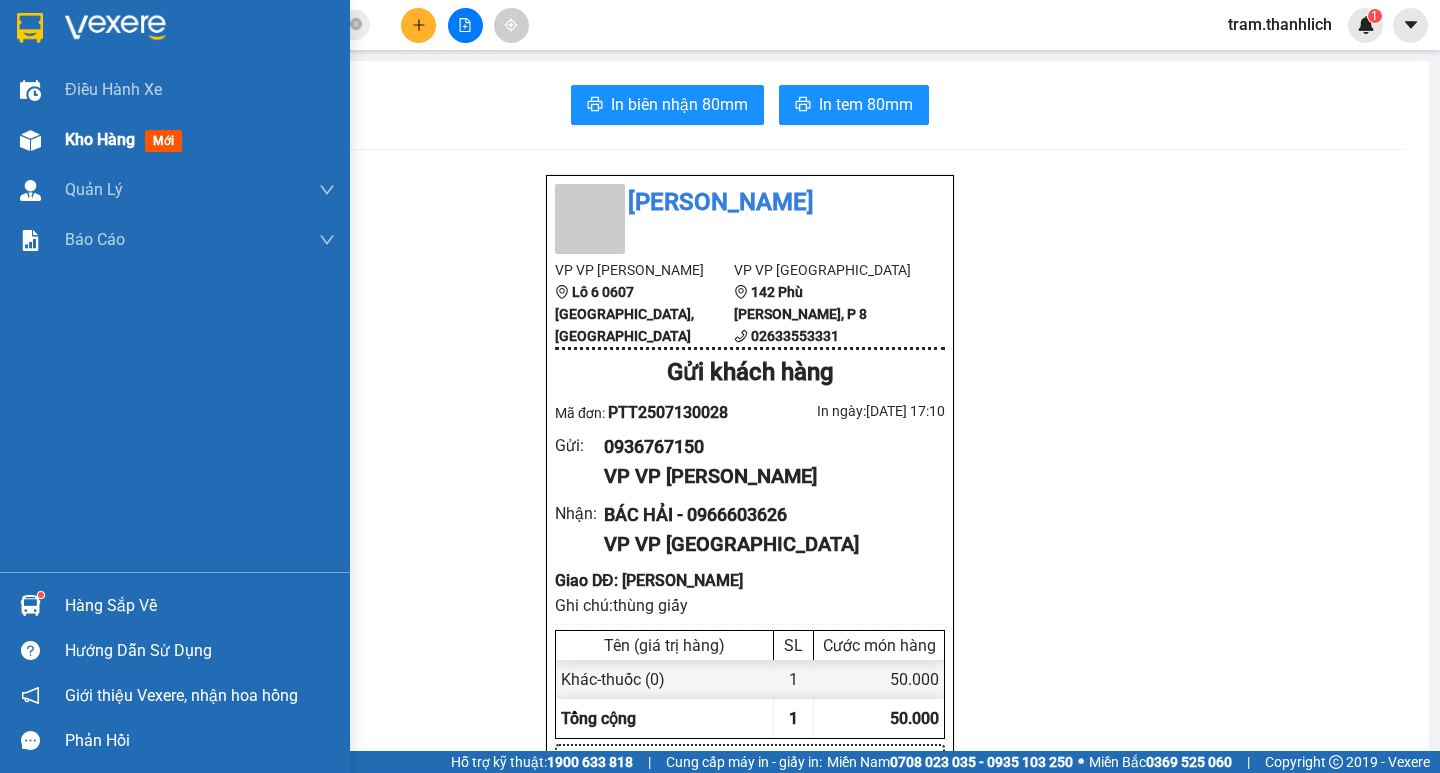 click on "Kho hàng mới" at bounding box center [175, 140] 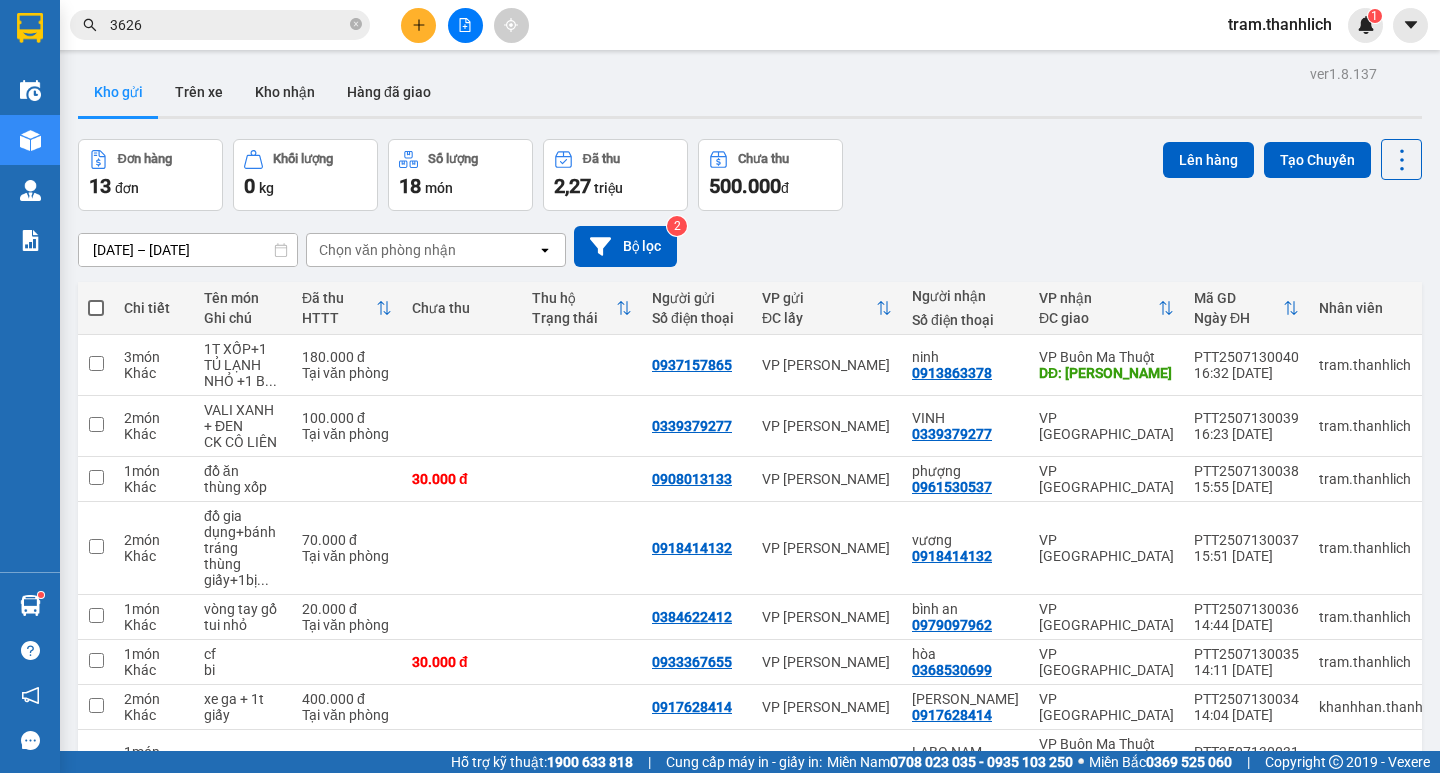 click on "3626" at bounding box center (228, 25) 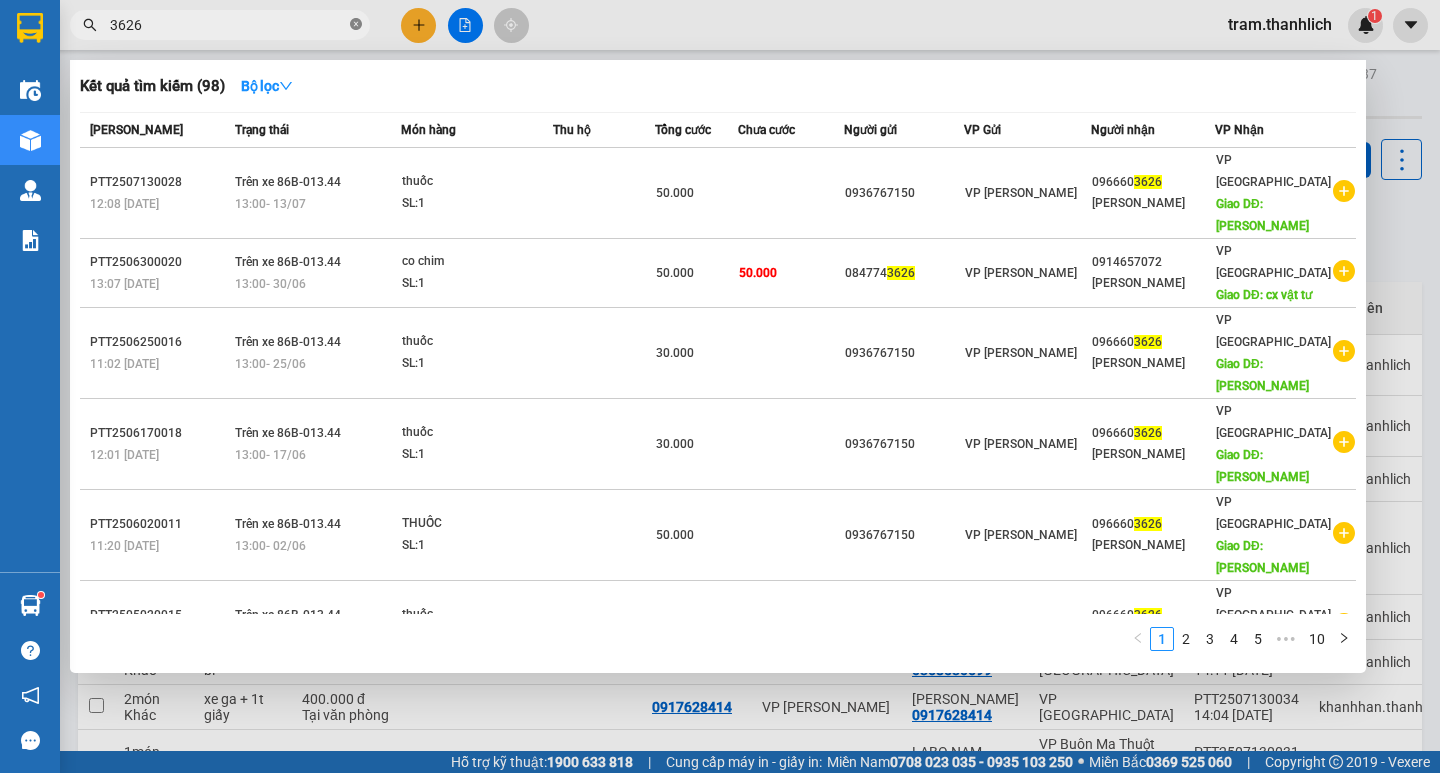 click 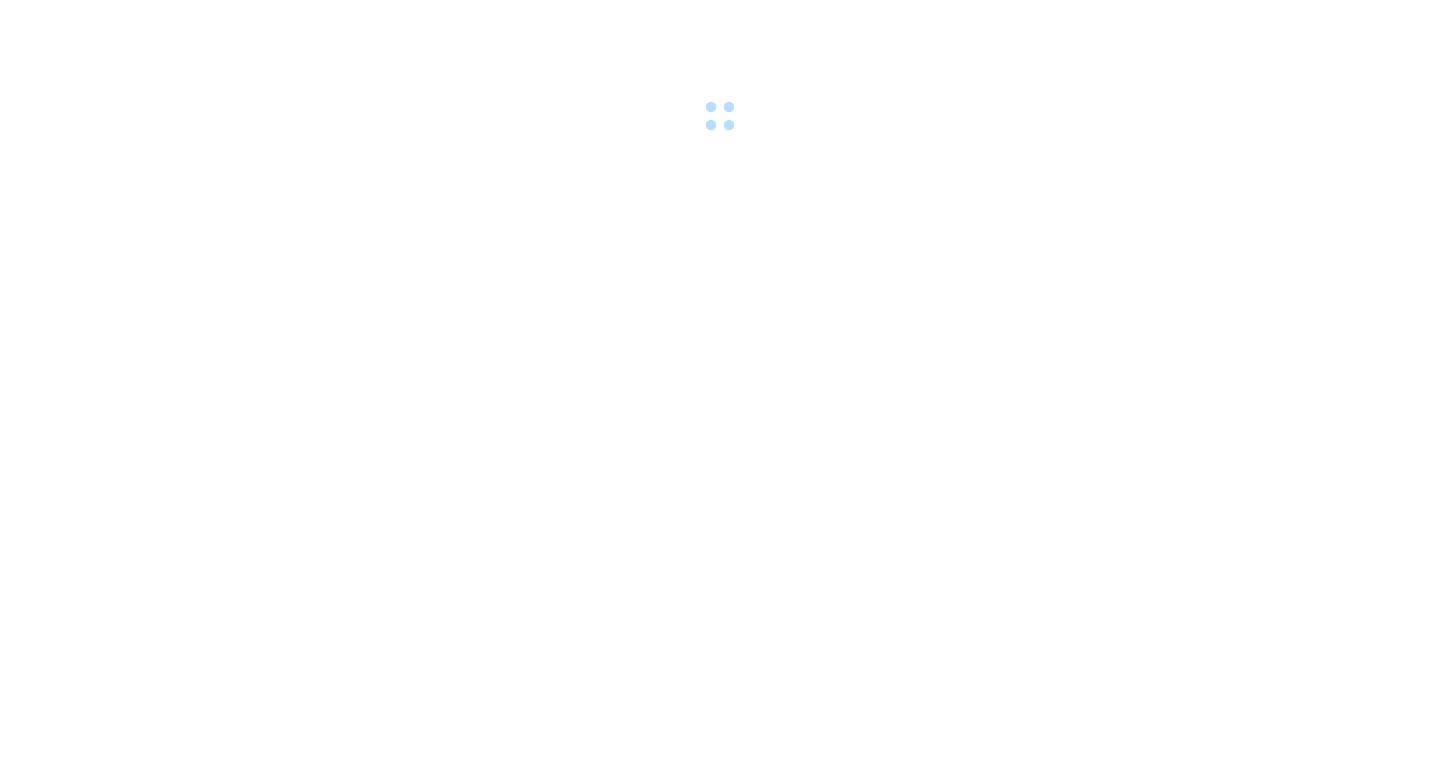 scroll, scrollTop: 0, scrollLeft: 0, axis: both 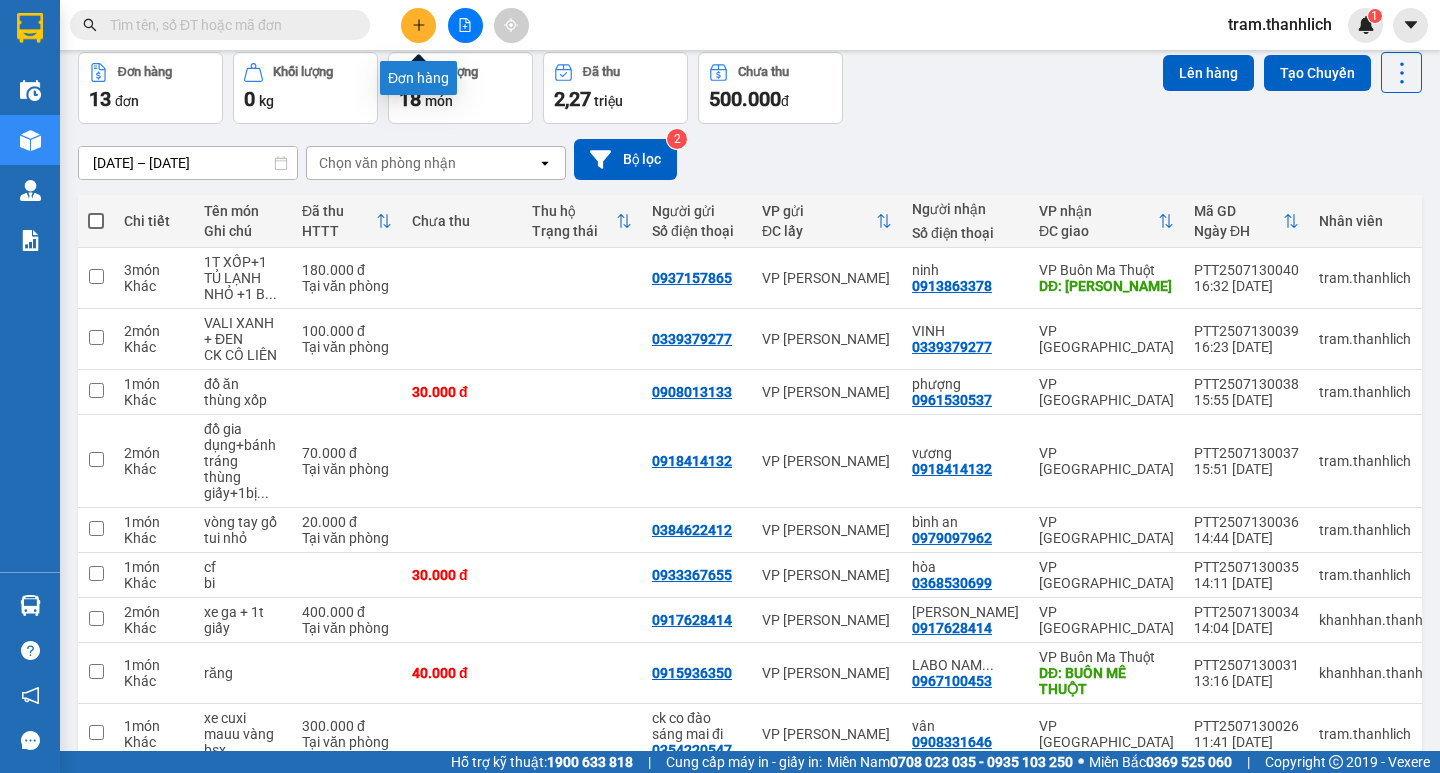 click at bounding box center (418, 25) 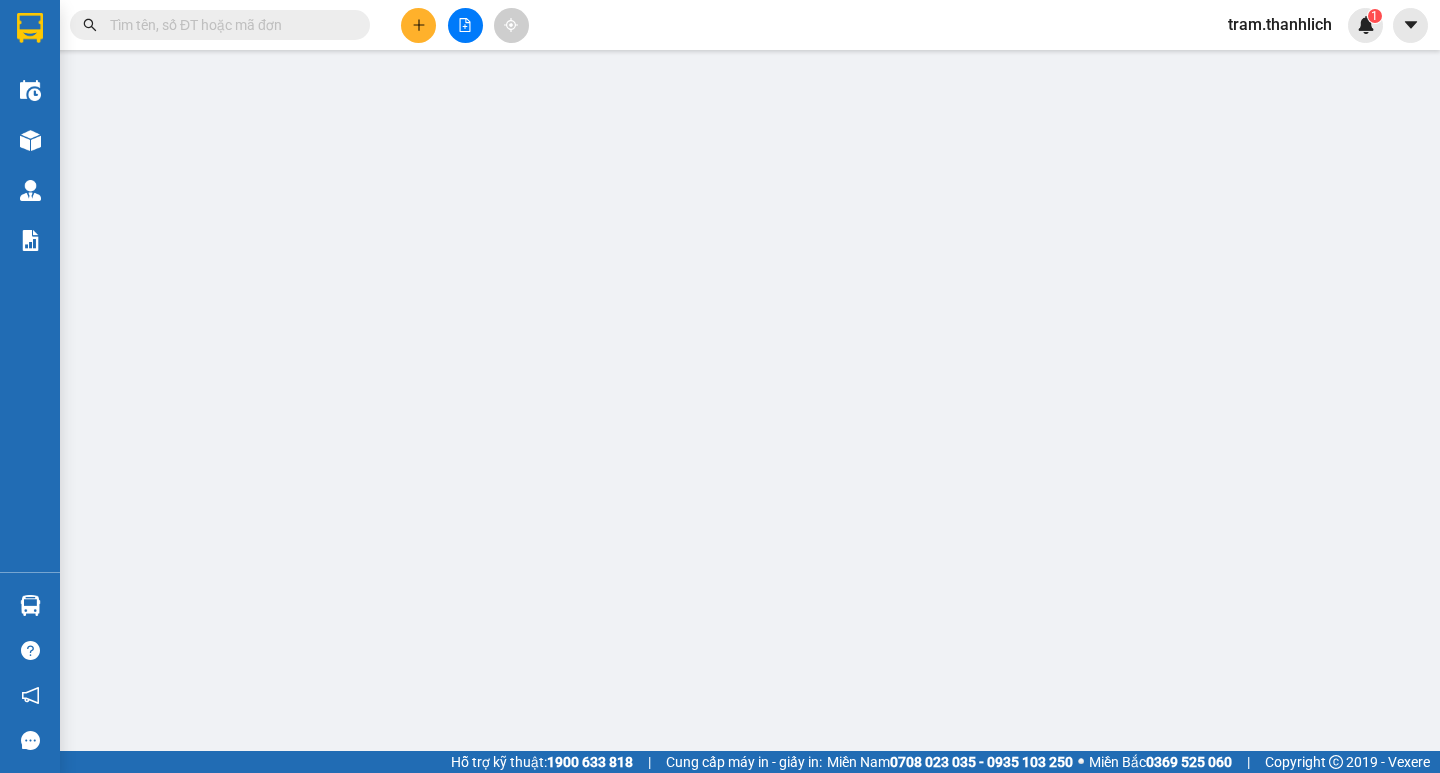 scroll, scrollTop: 0, scrollLeft: 0, axis: both 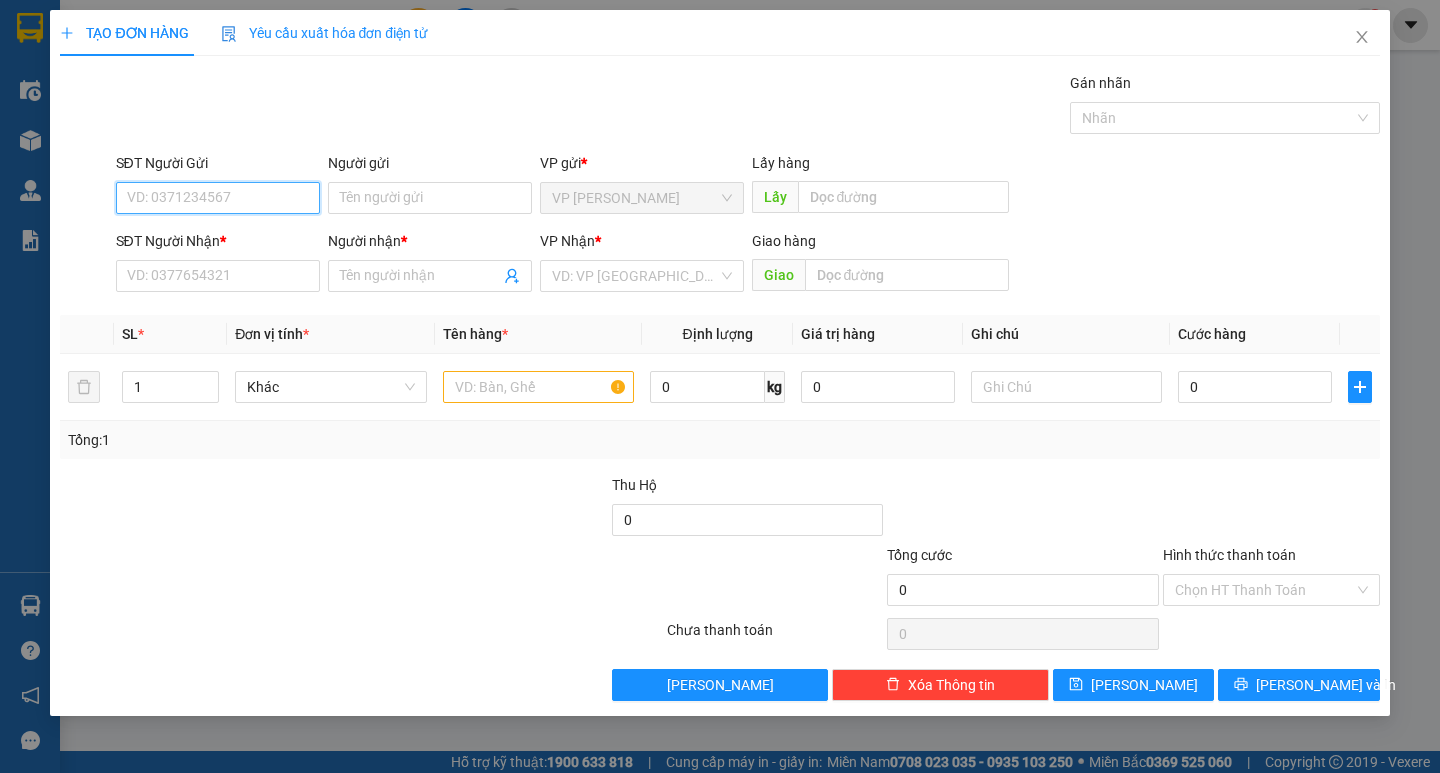 click on "SĐT Người Gửi" at bounding box center [218, 198] 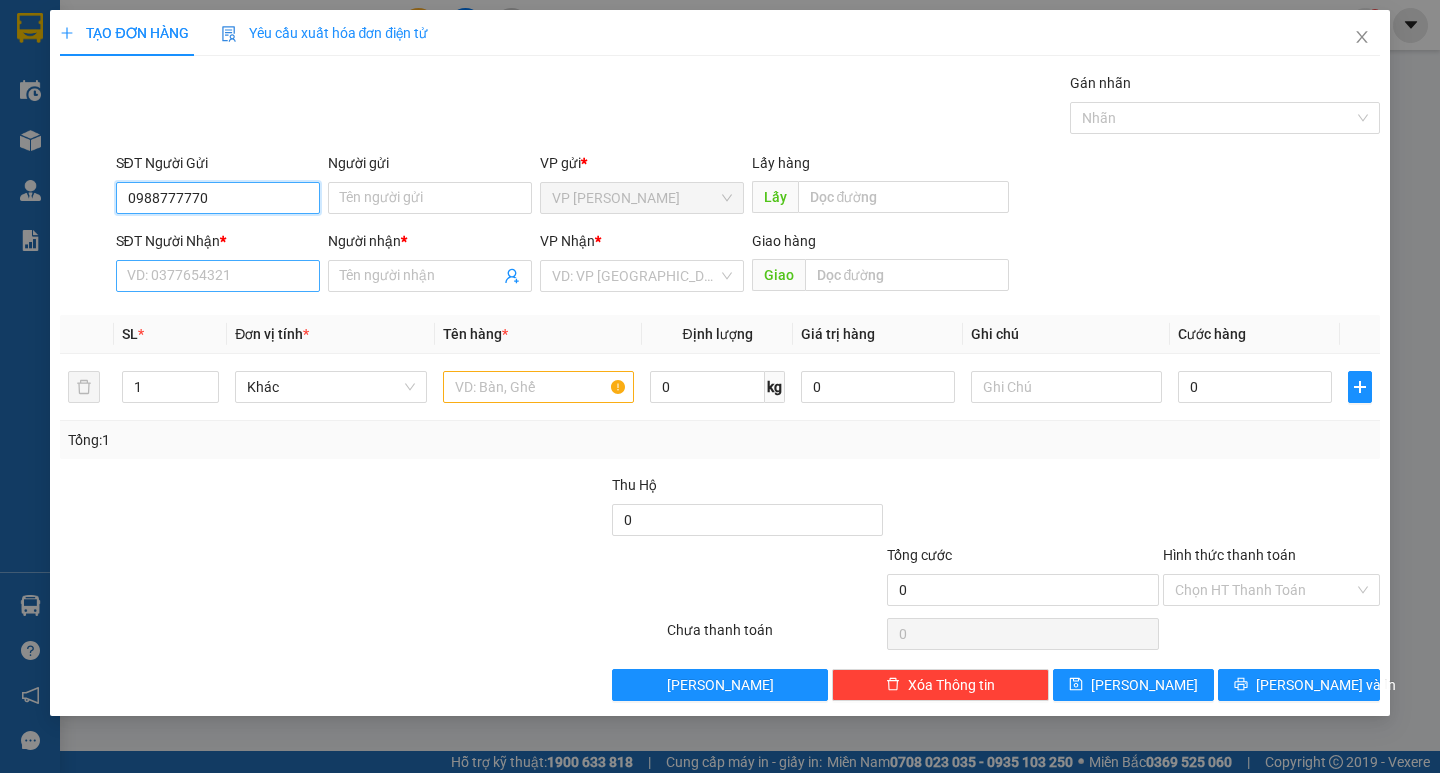 type on "0988777770" 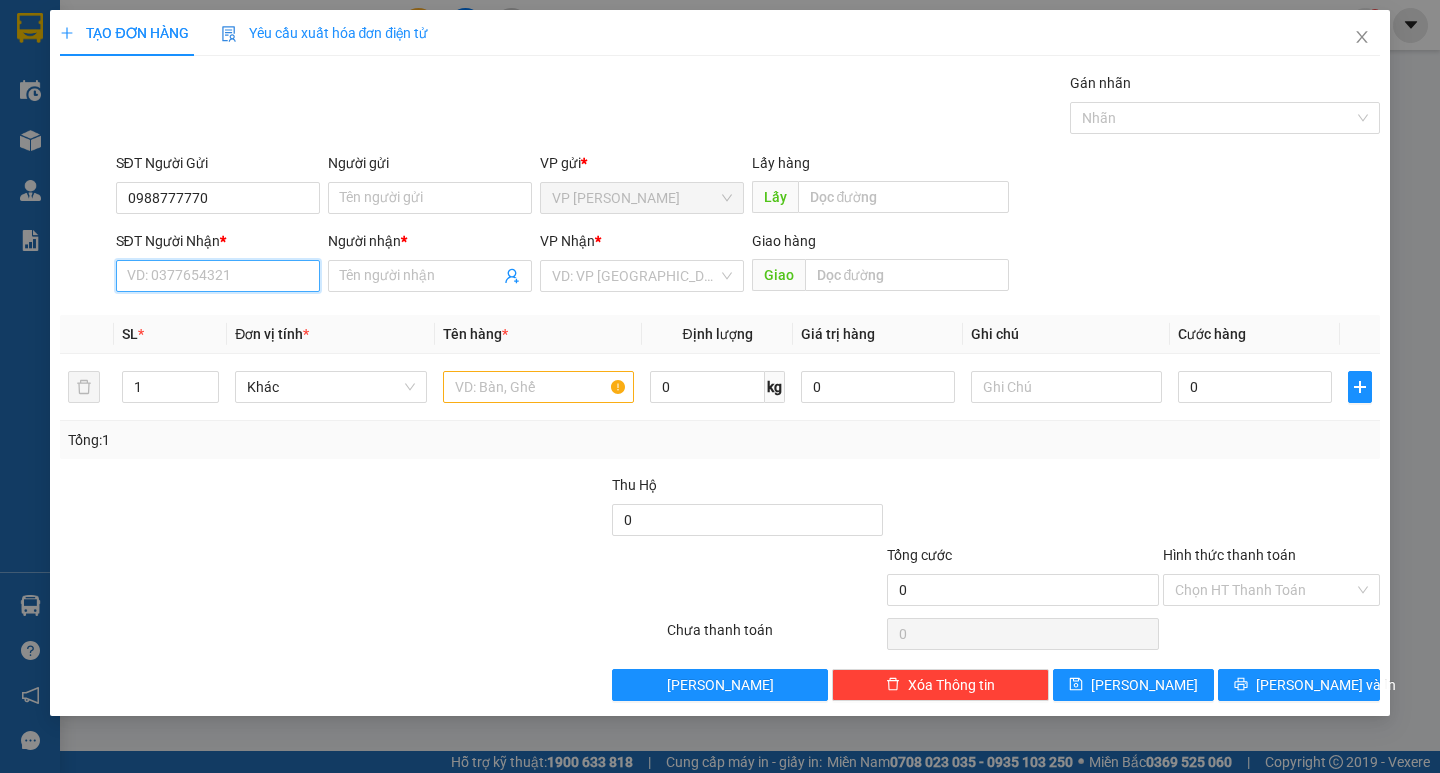 click on "SĐT Người Nhận  *" at bounding box center (218, 276) 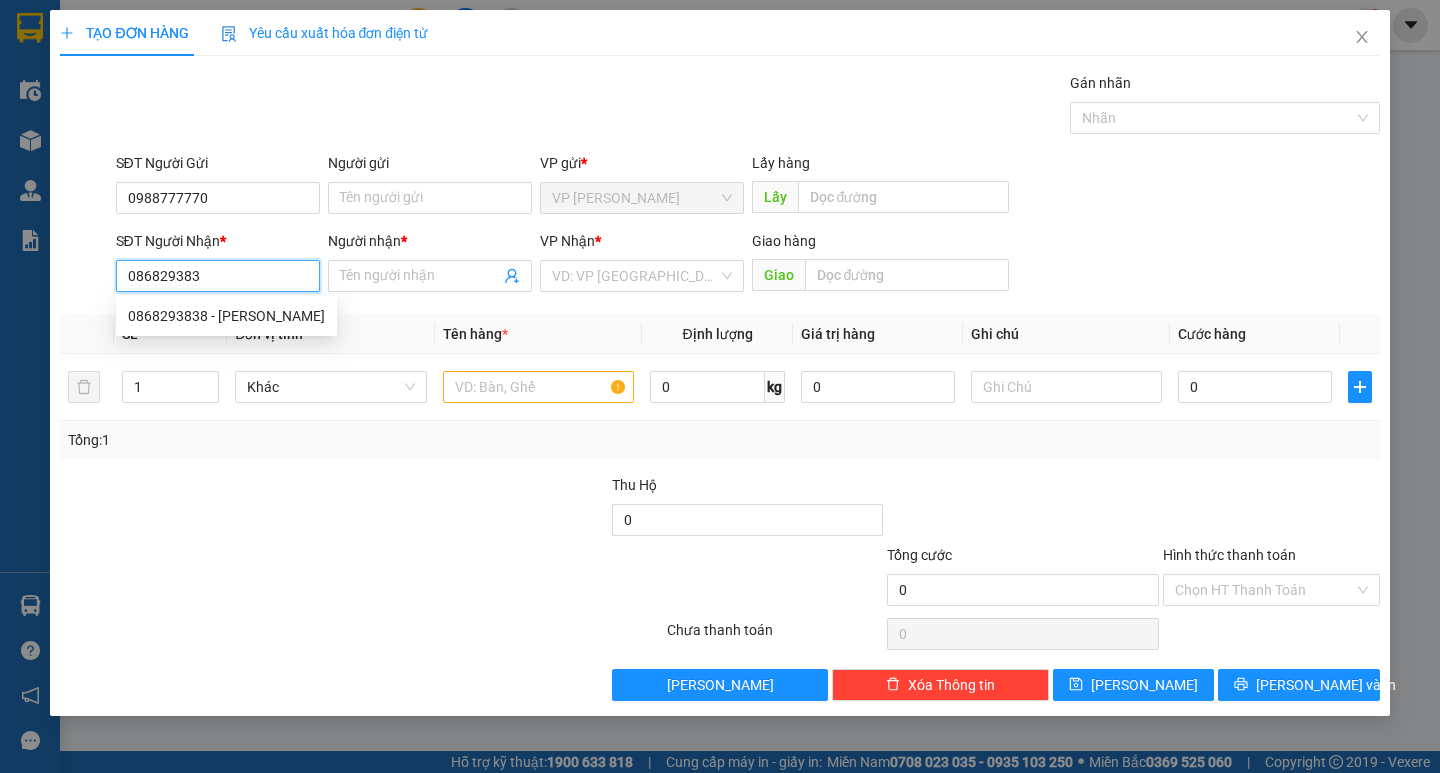 type on "0868293838" 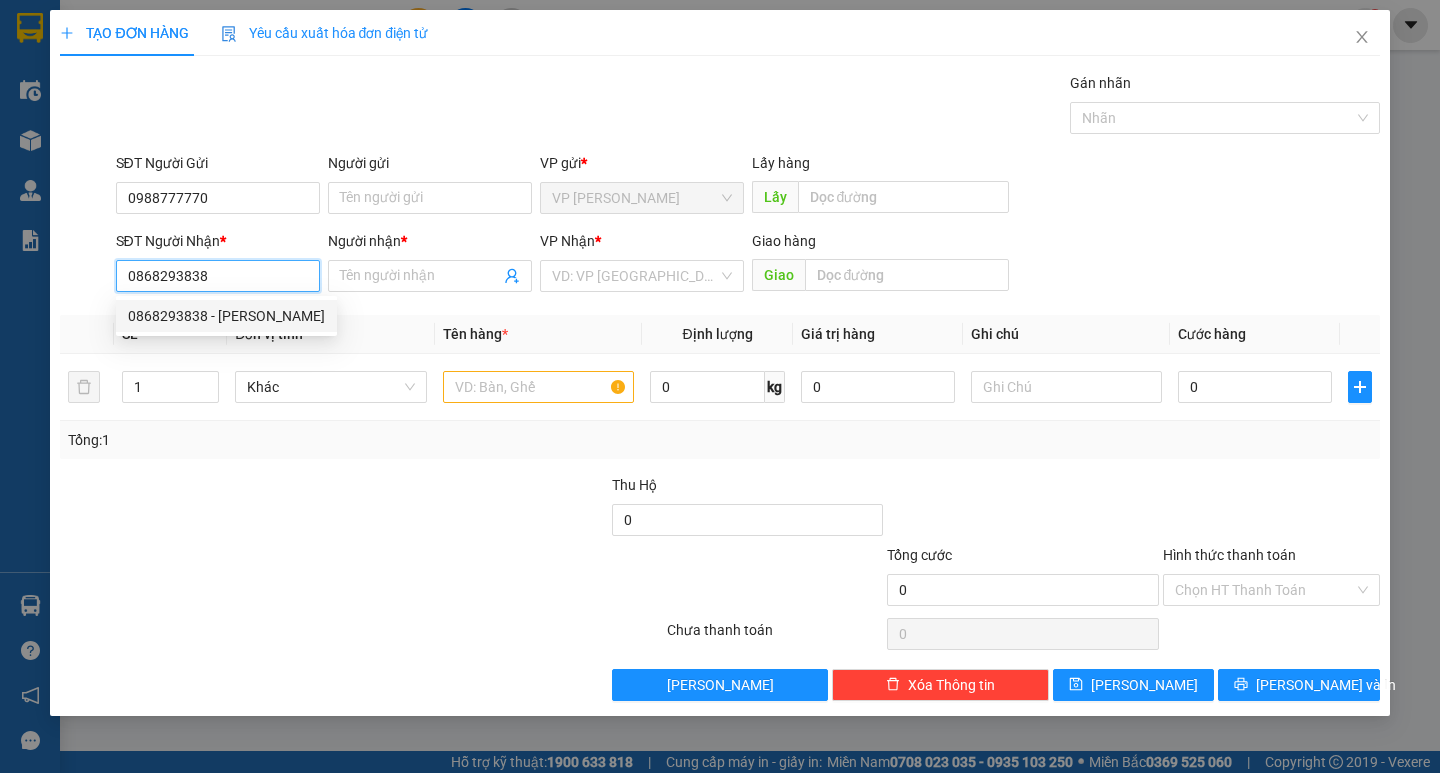 click on "0868293838 - ANH THIỆU" at bounding box center [226, 316] 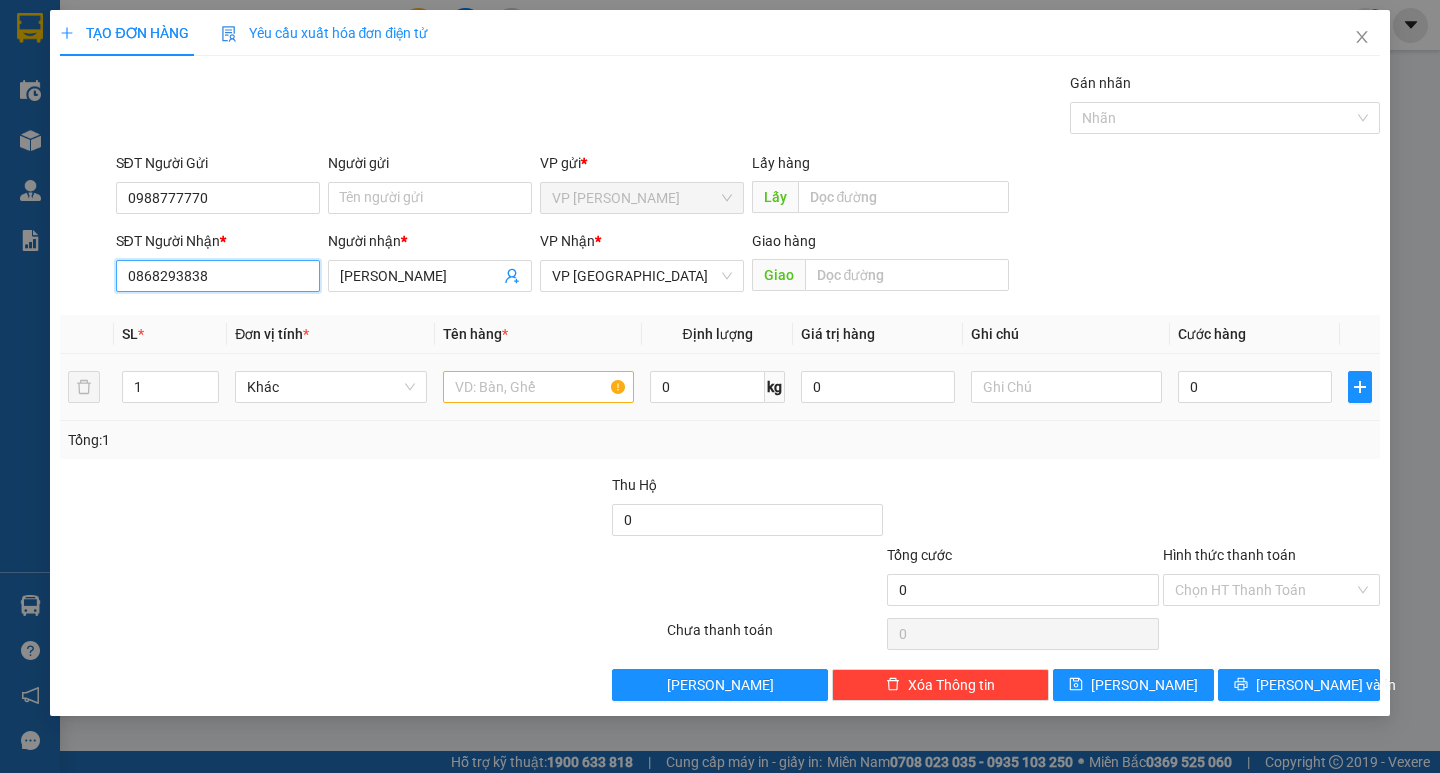 type on "0868293838" 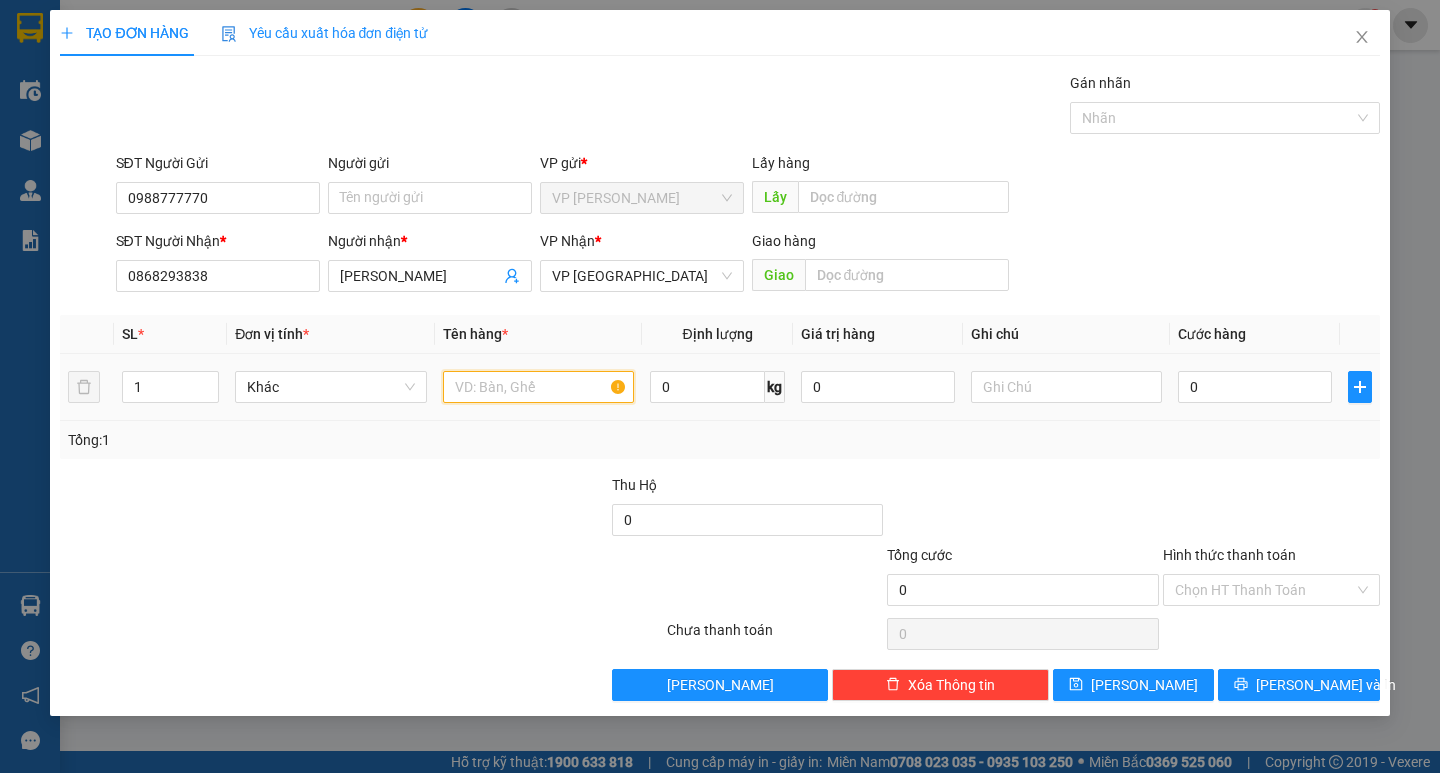 click at bounding box center (538, 387) 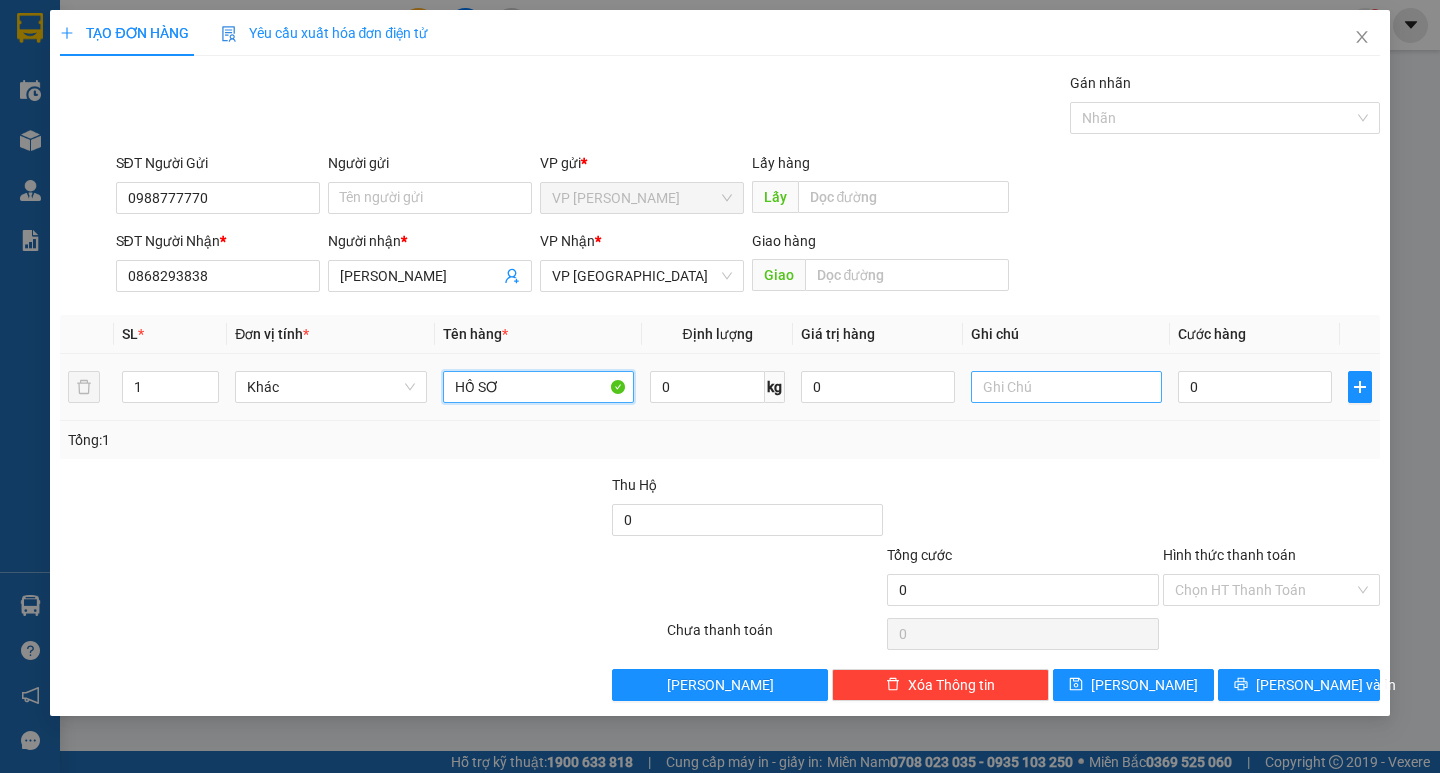 type on "HỒ SƠ" 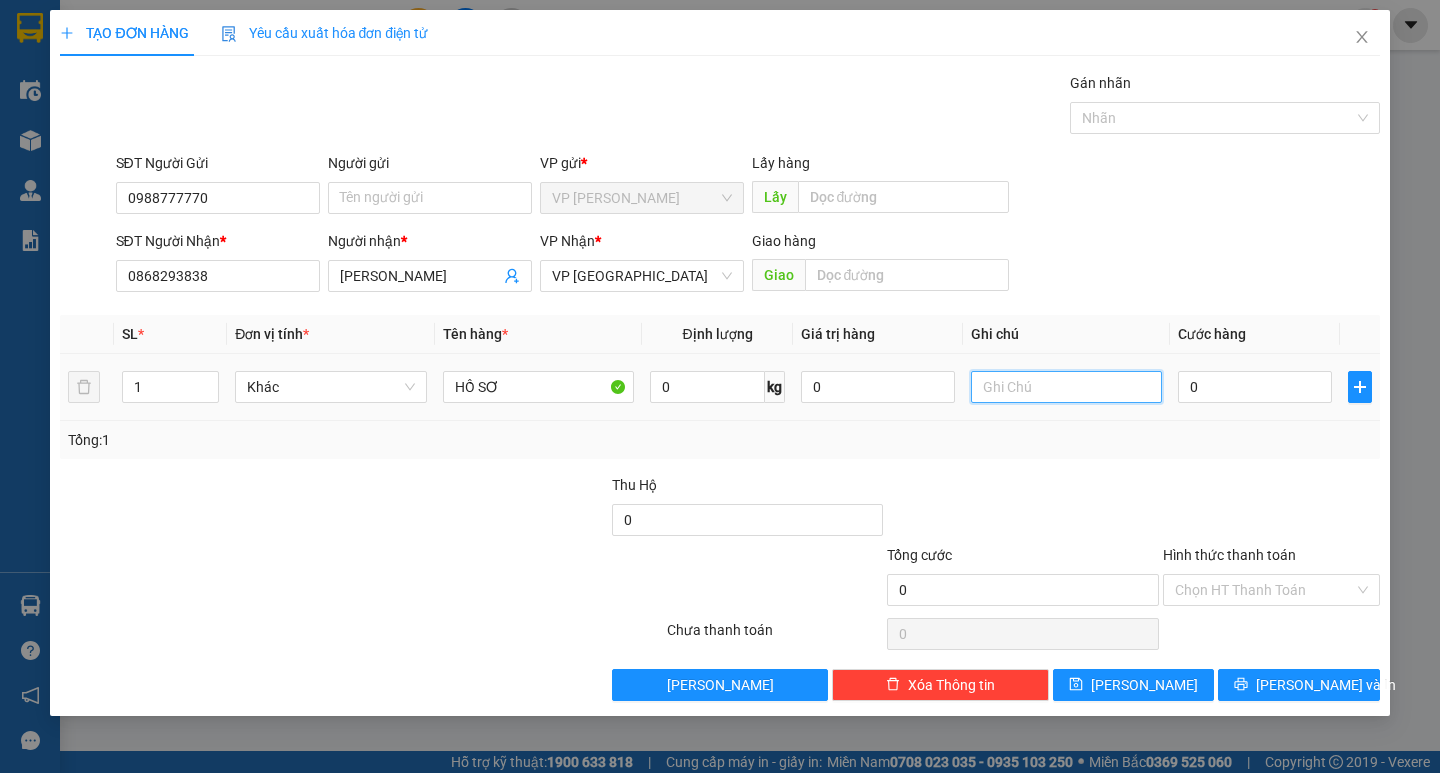 click at bounding box center (1066, 387) 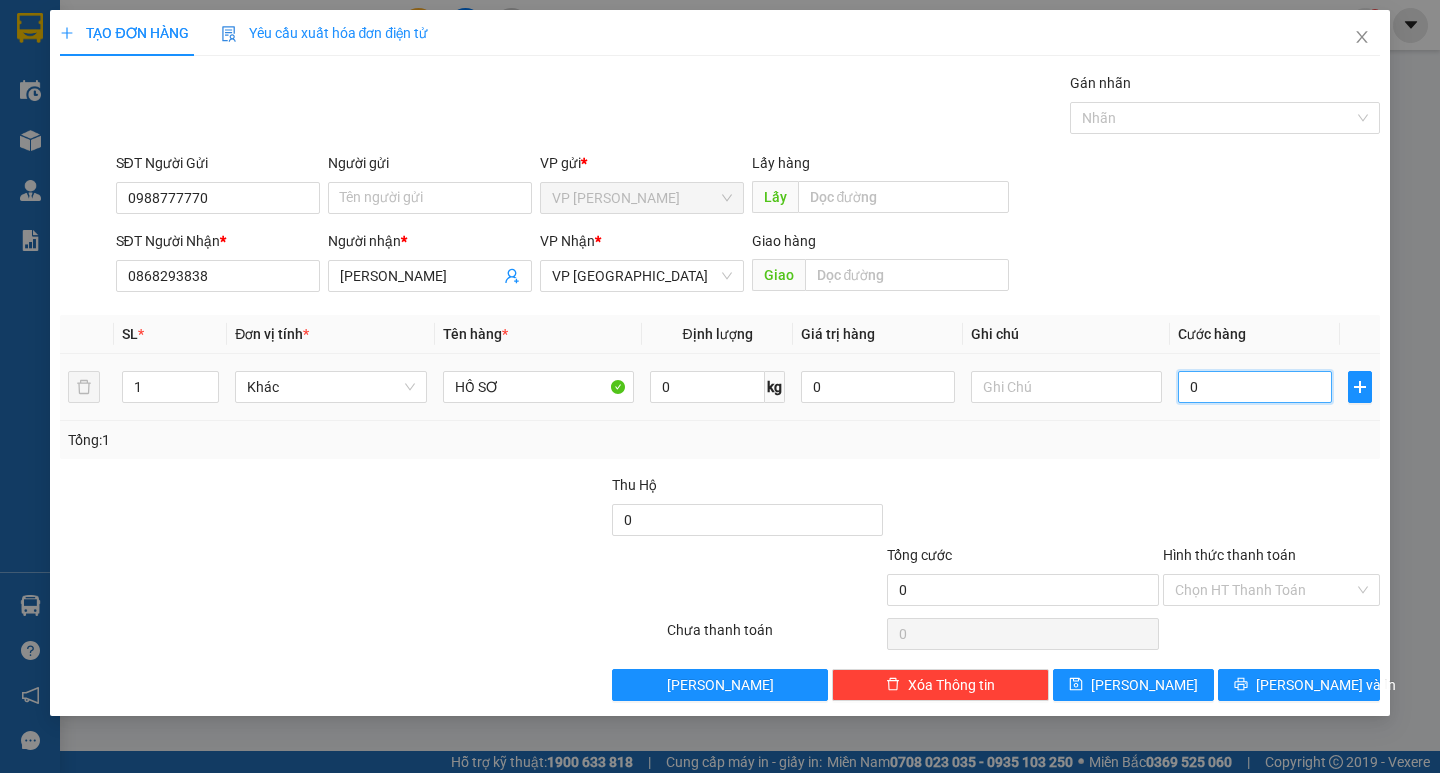 click on "0" at bounding box center [1255, 387] 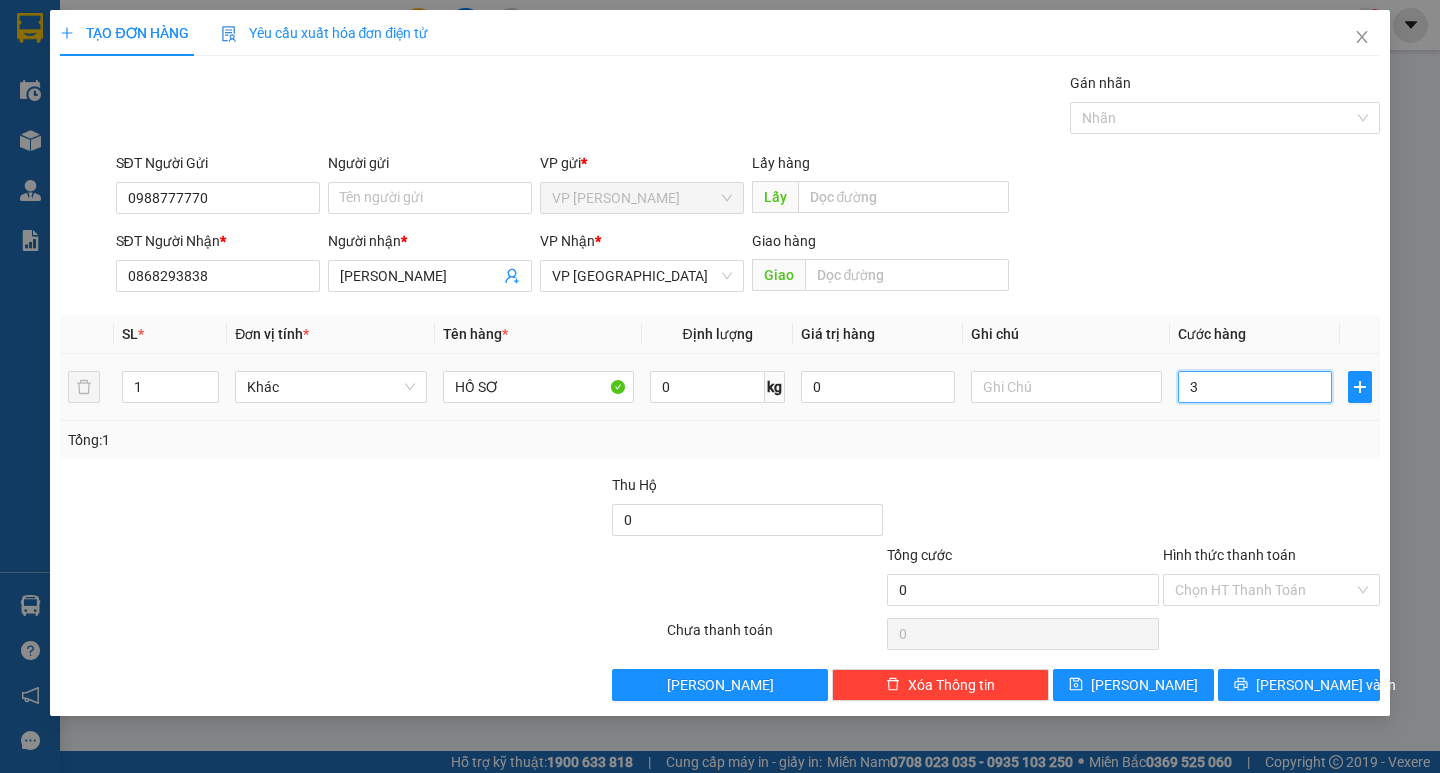 type on "3" 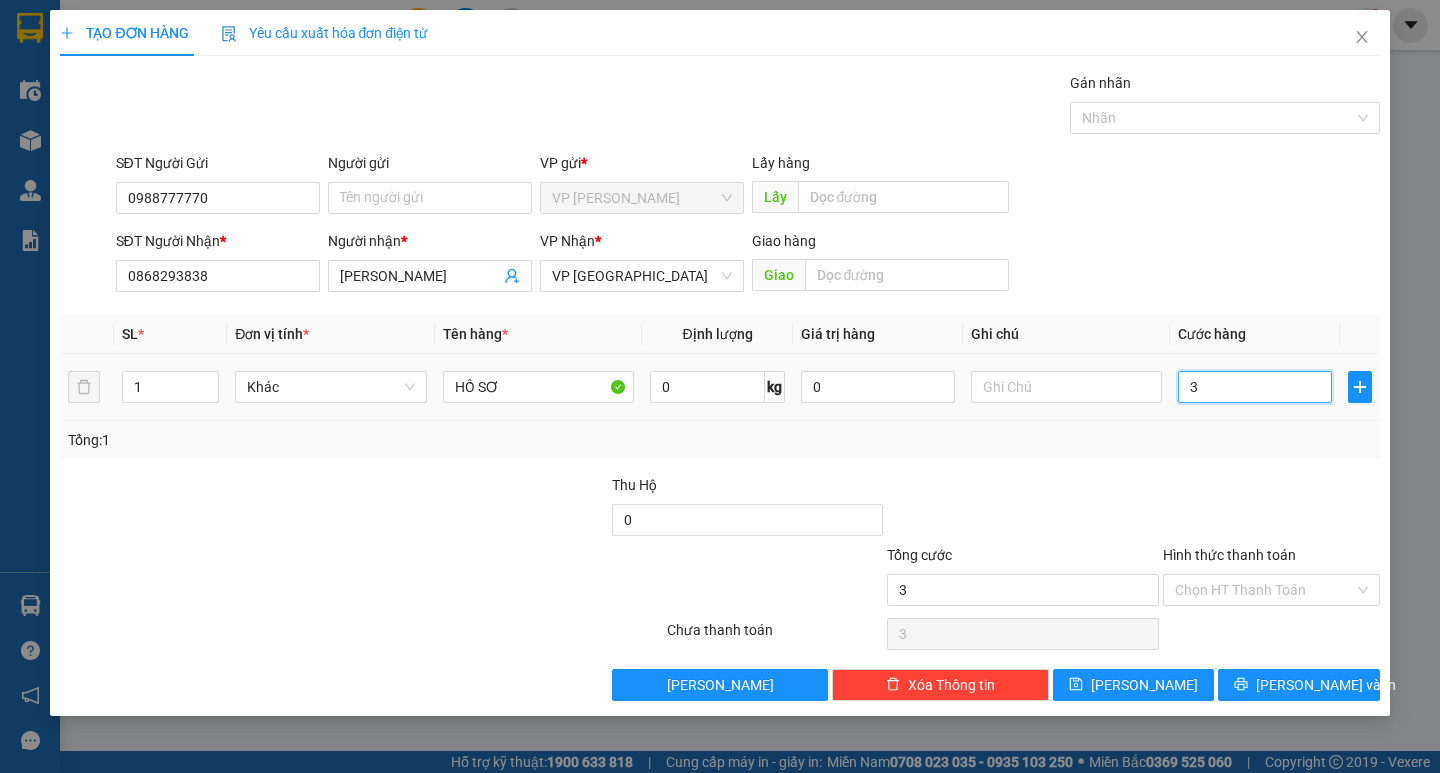 type on "30" 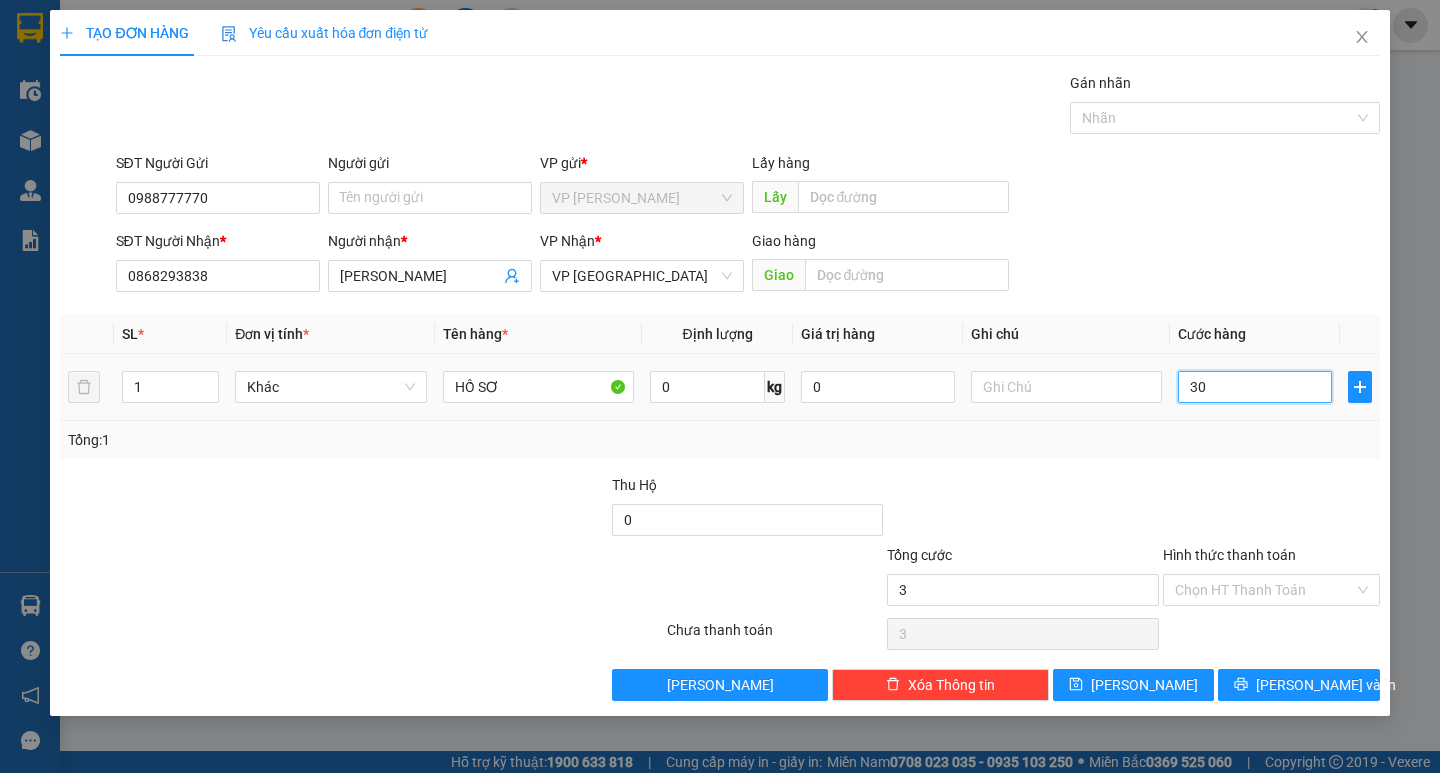 type on "30" 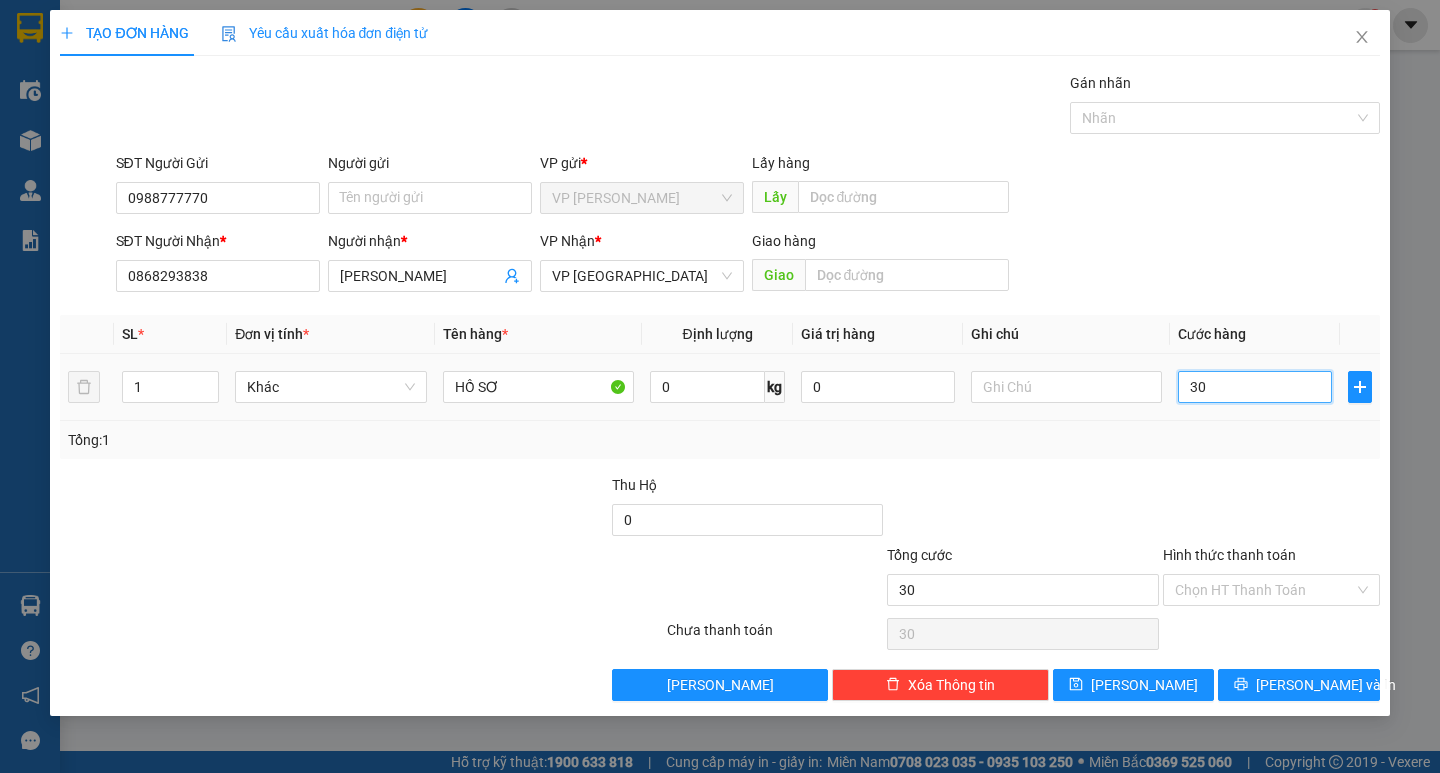 type on "300" 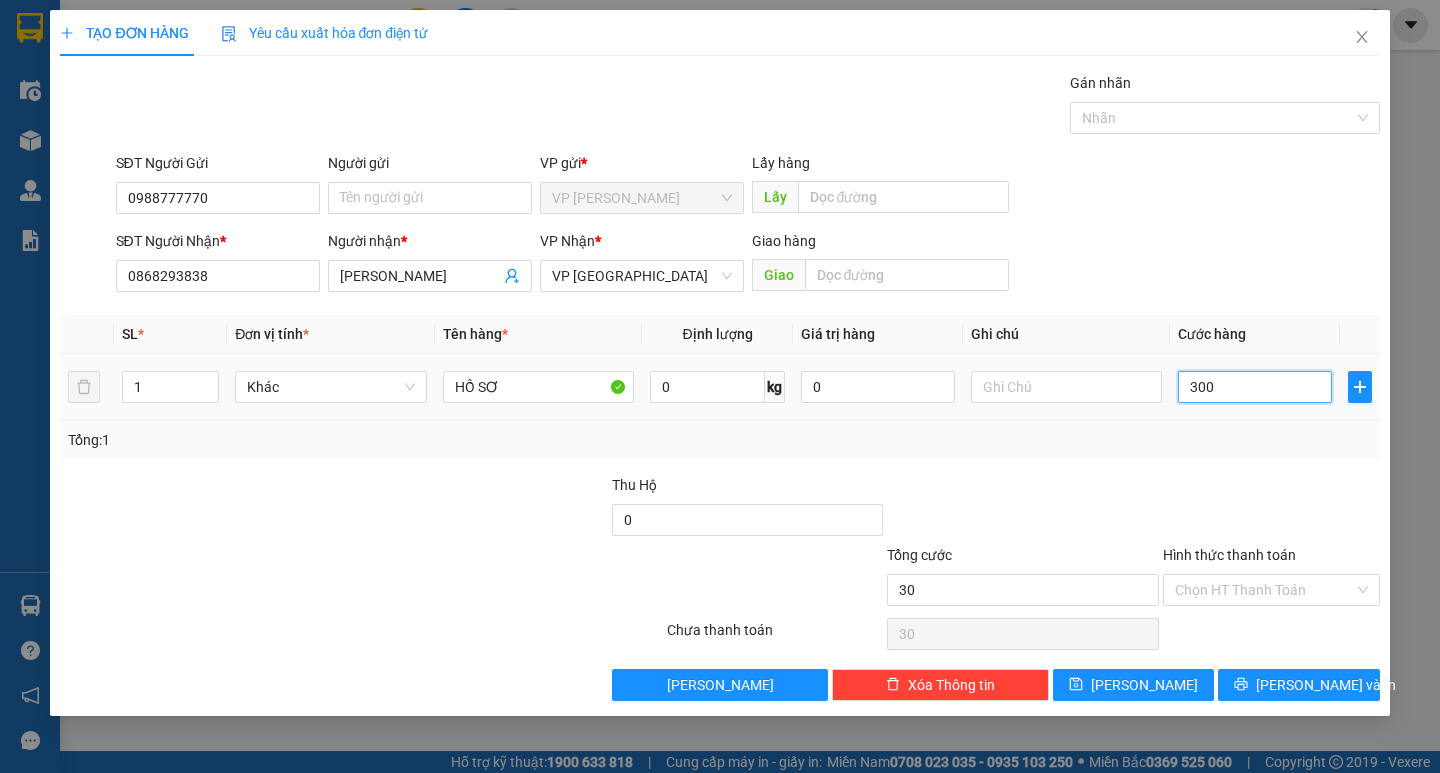type on "300" 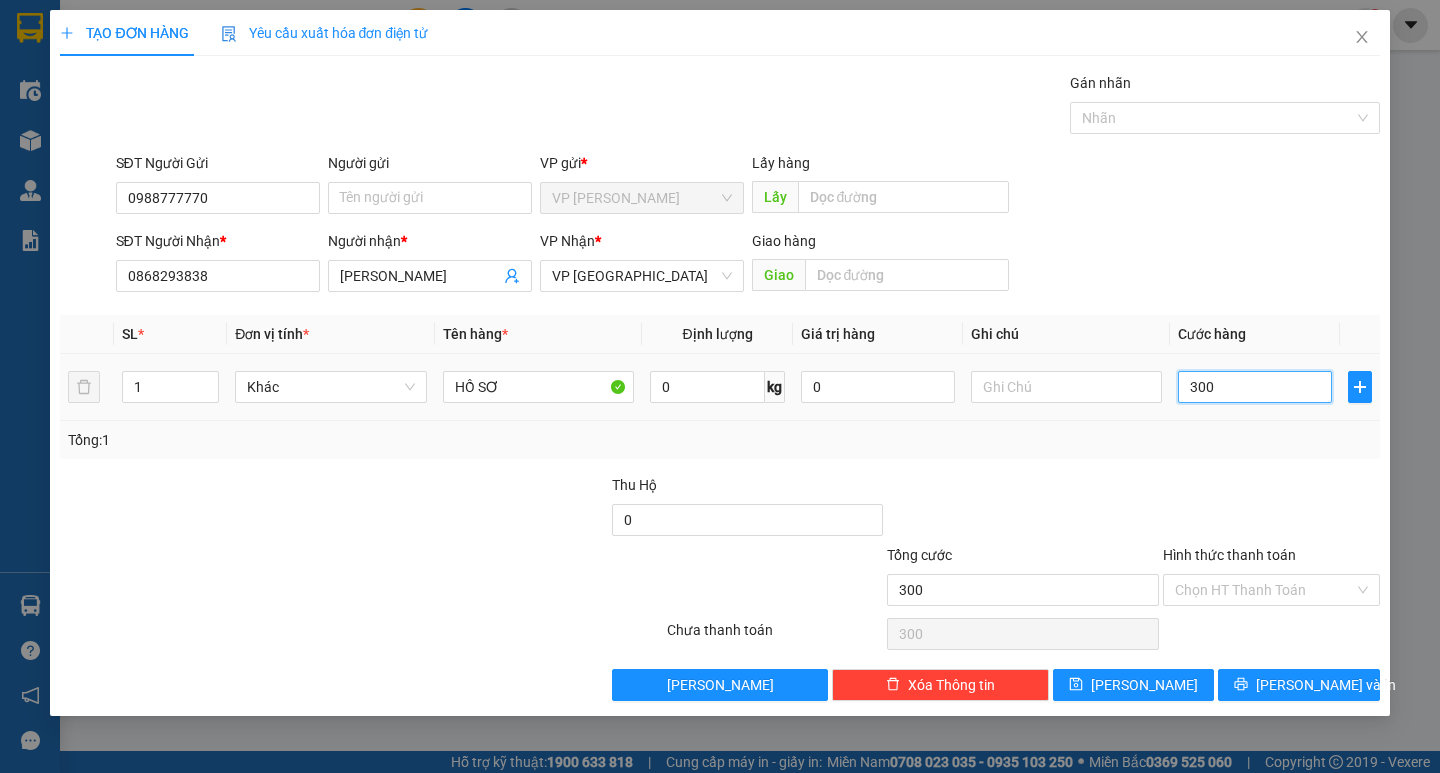 type on "3.000" 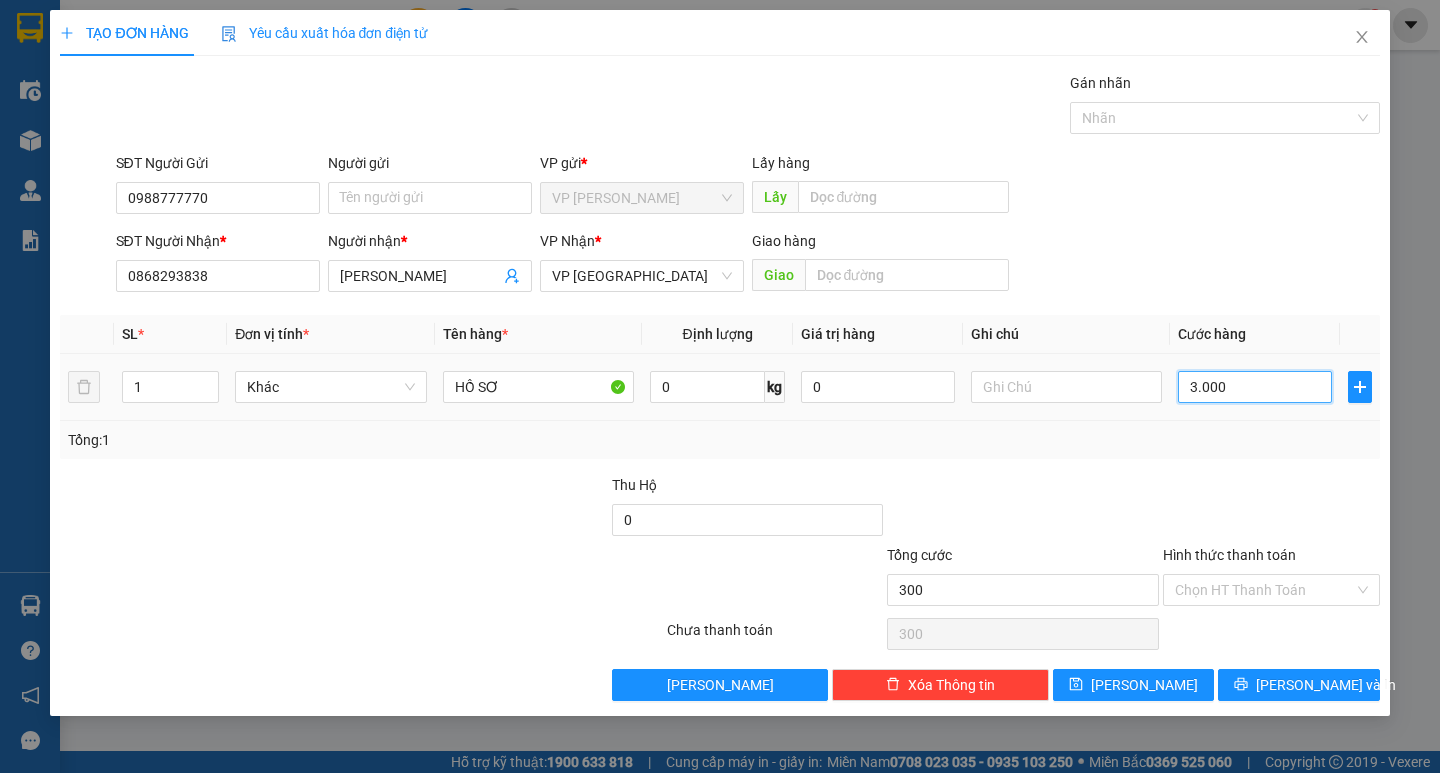 type on "3.000" 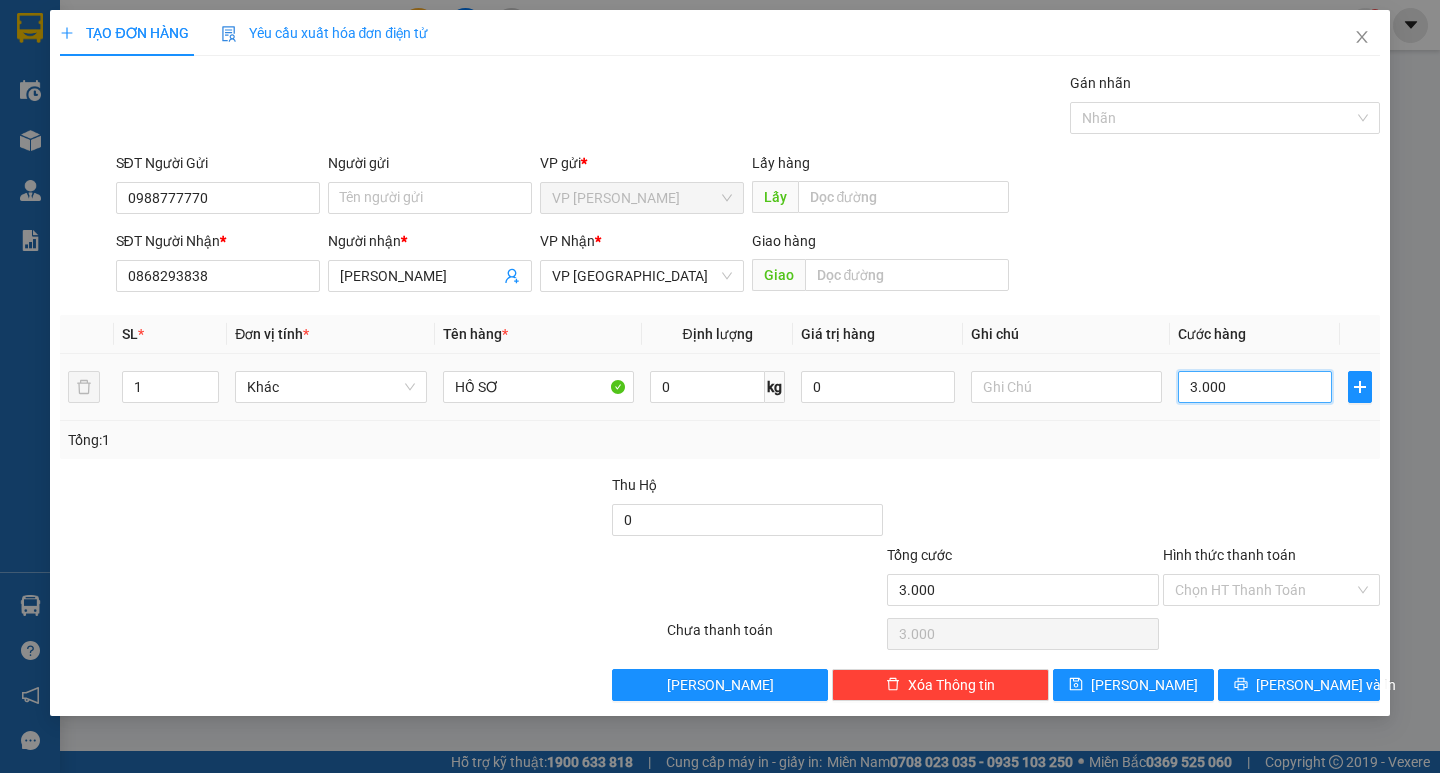 type on "30.000" 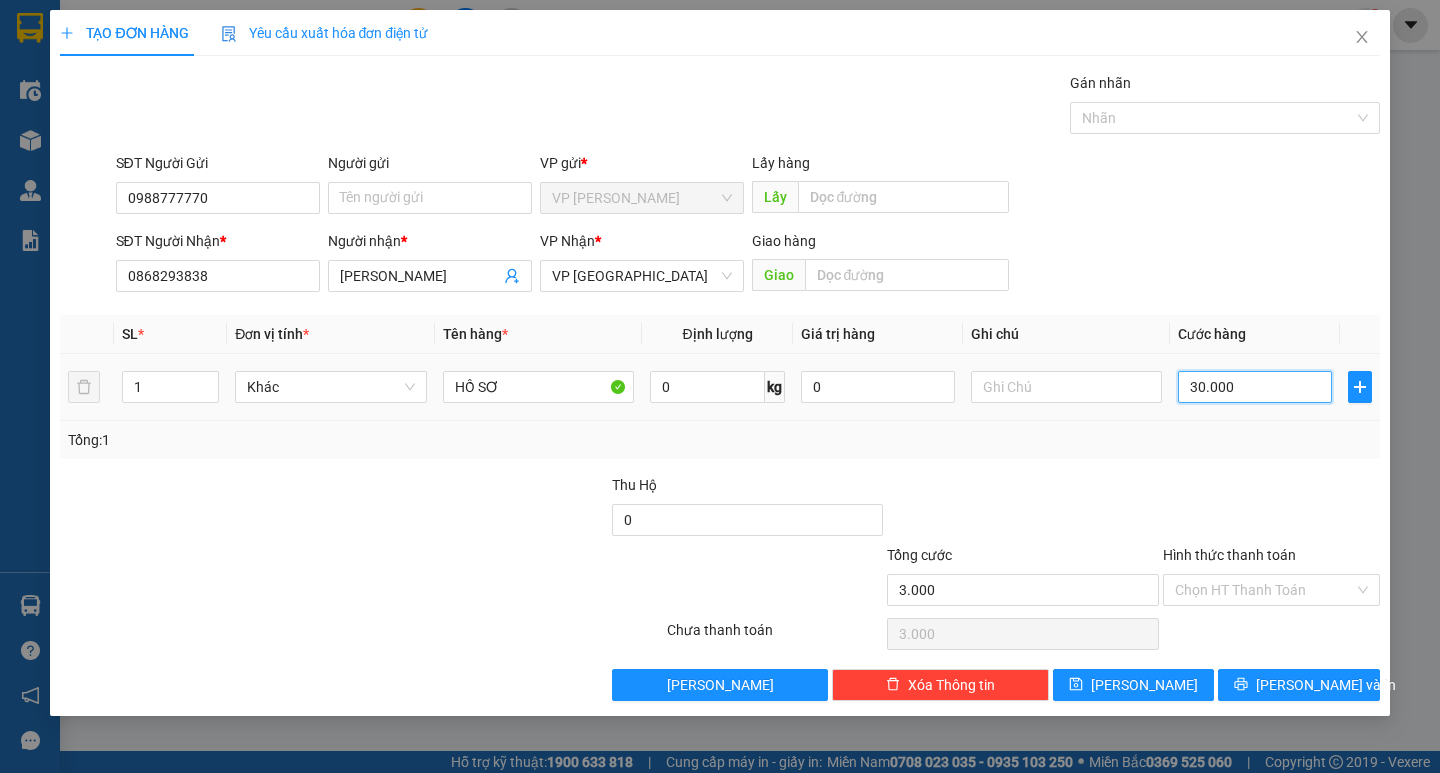 type on "30.000" 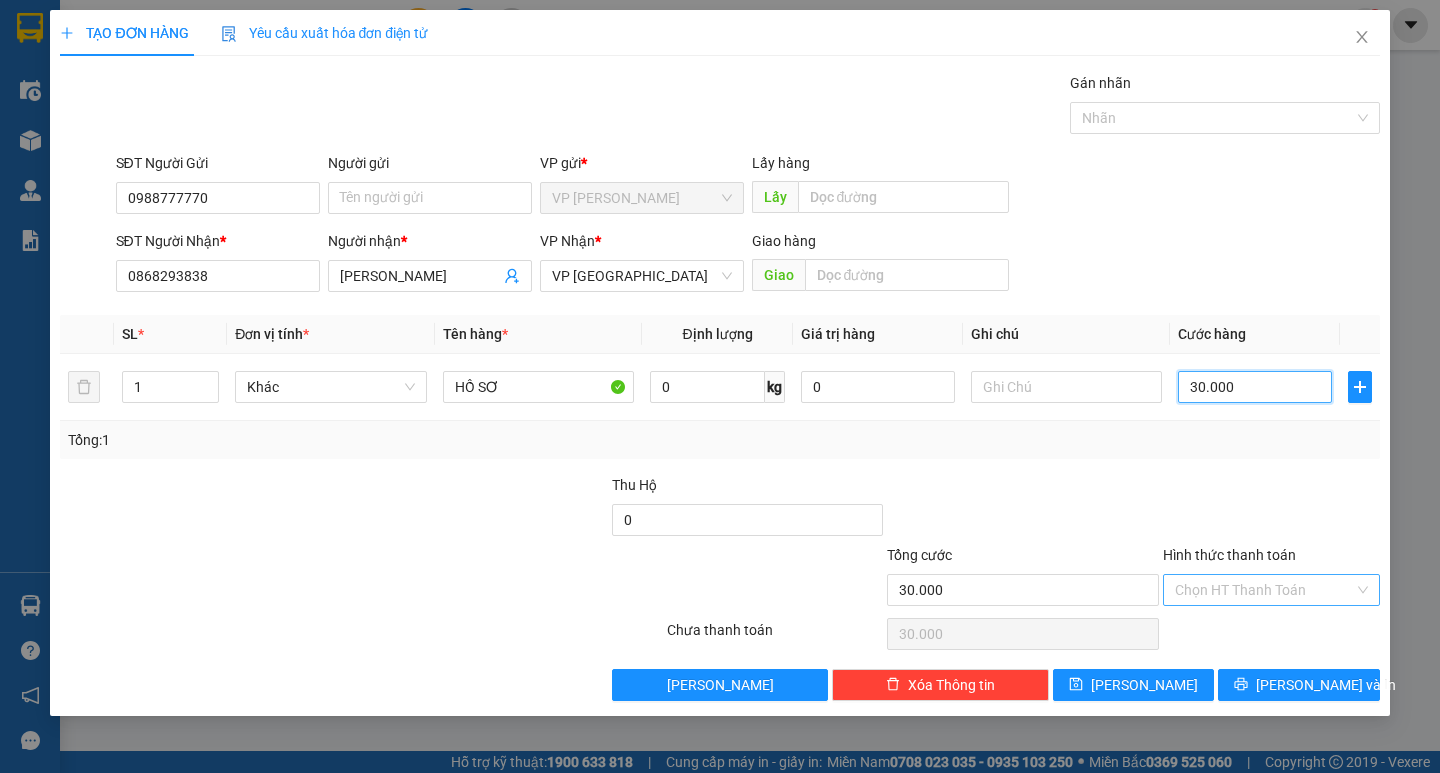 type on "30.000" 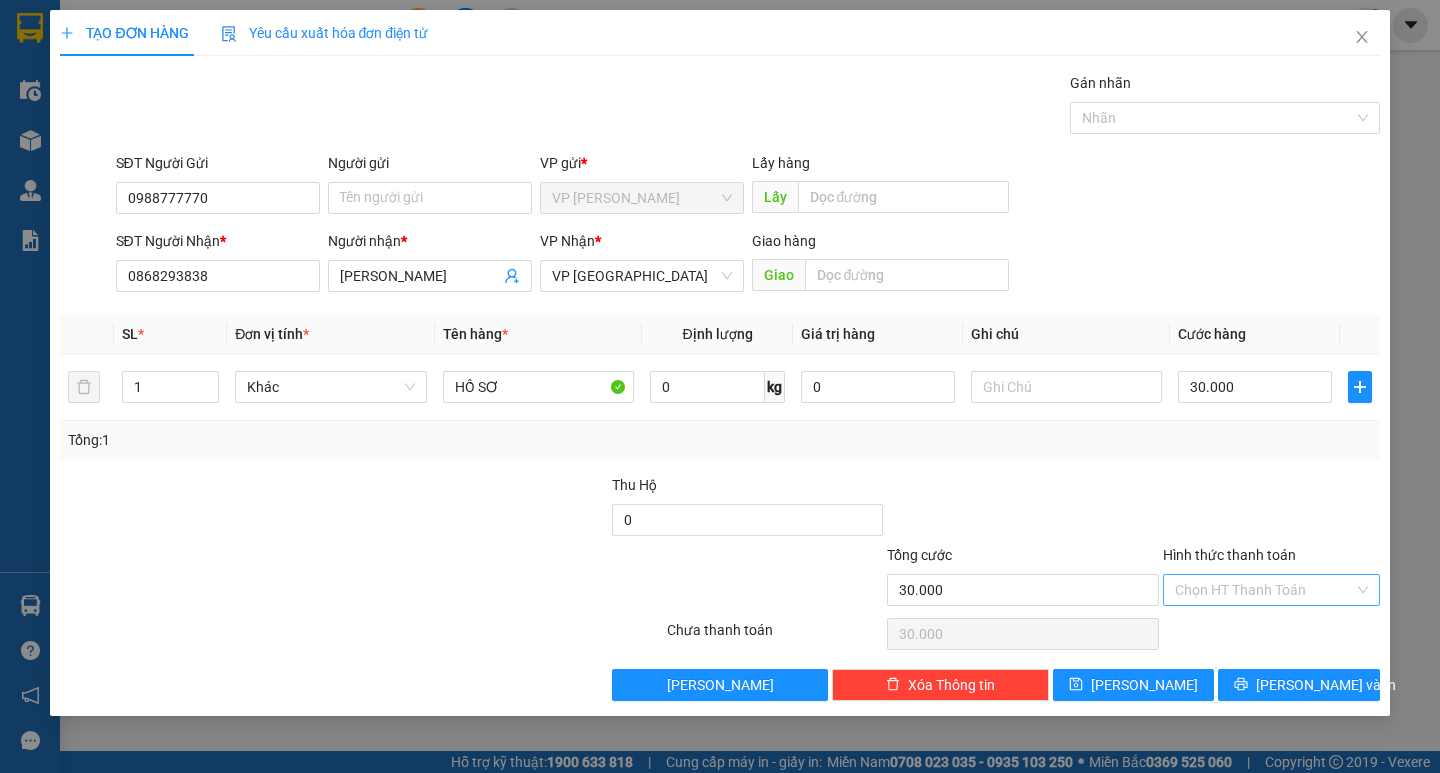 click on "Hình thức thanh toán" at bounding box center (1264, 590) 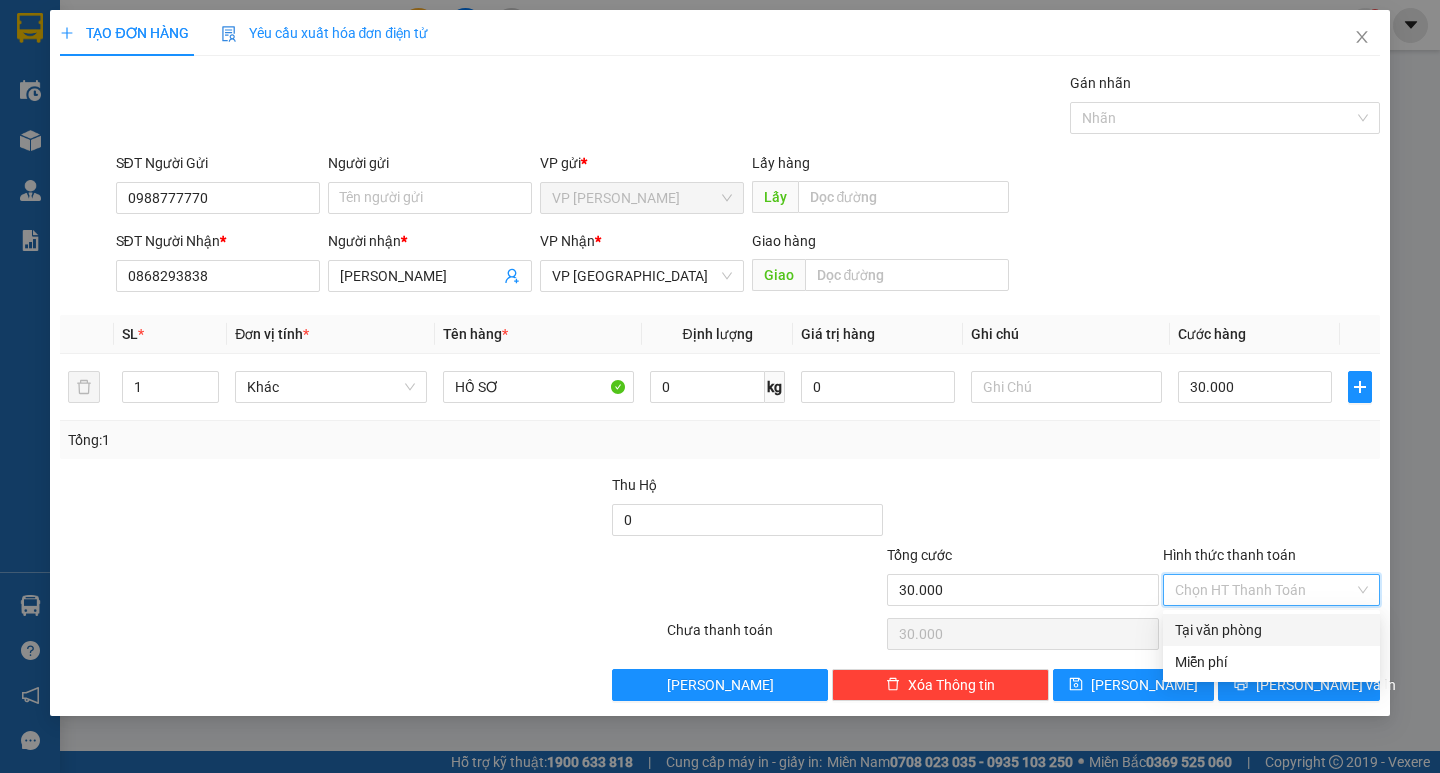 click on "Tại văn phòng" at bounding box center [1271, 630] 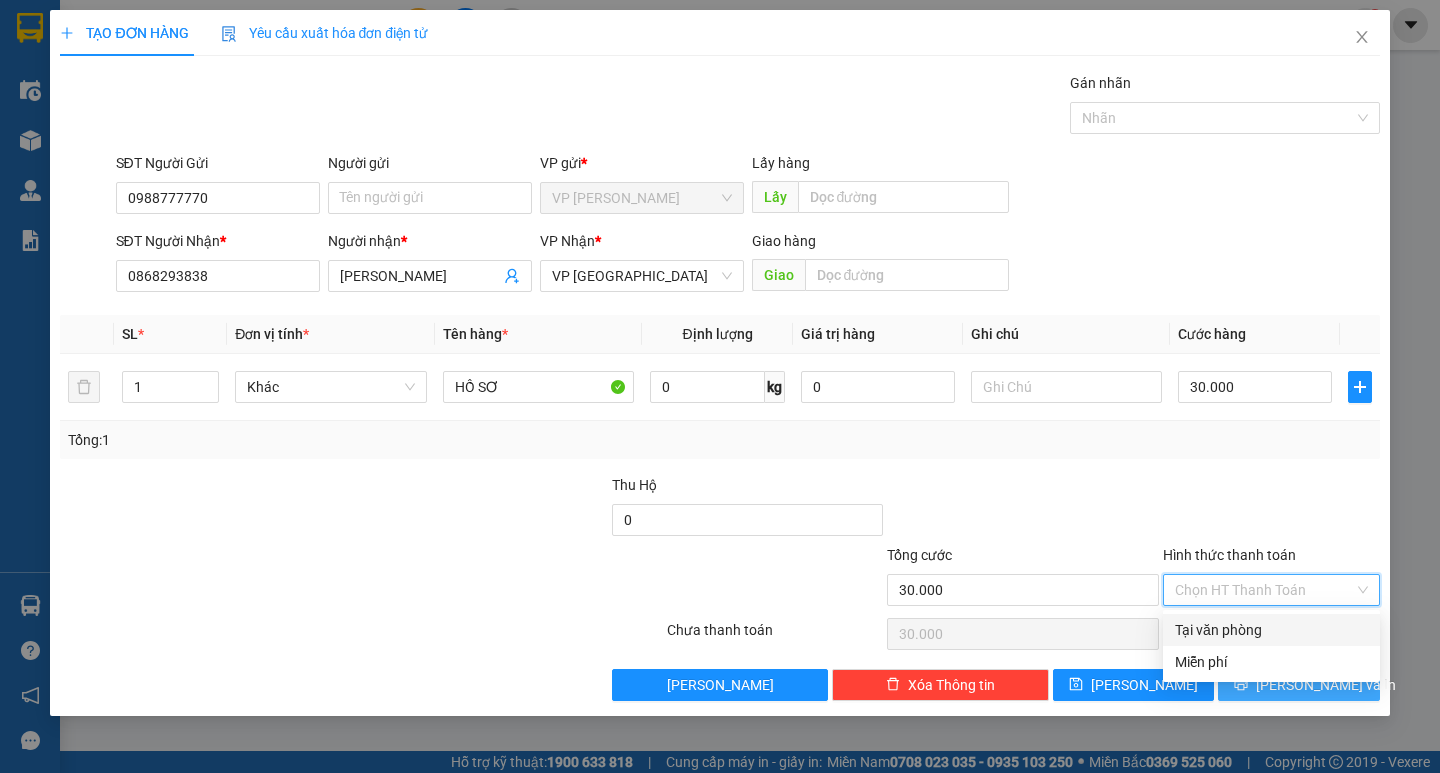 type on "0" 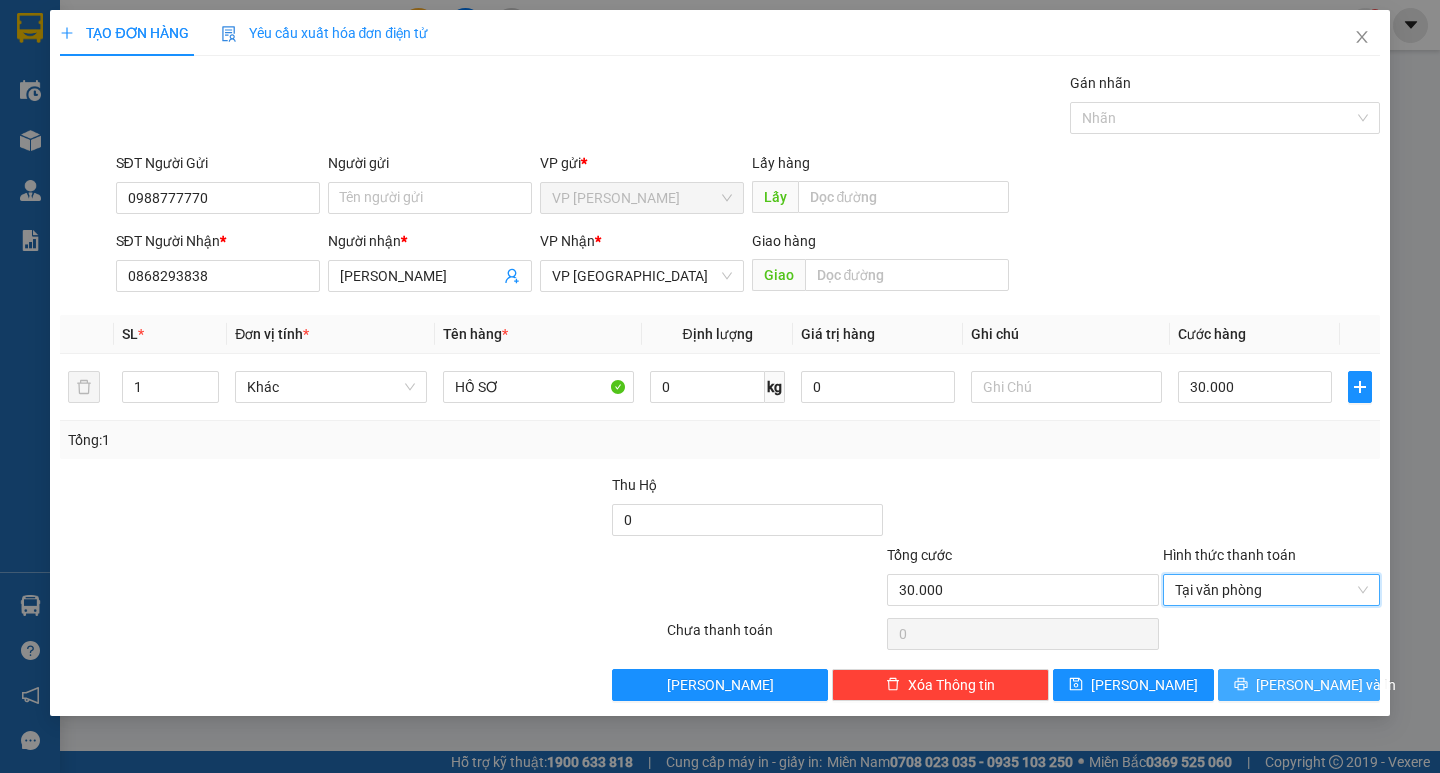 click on "[PERSON_NAME] và In" at bounding box center (1326, 685) 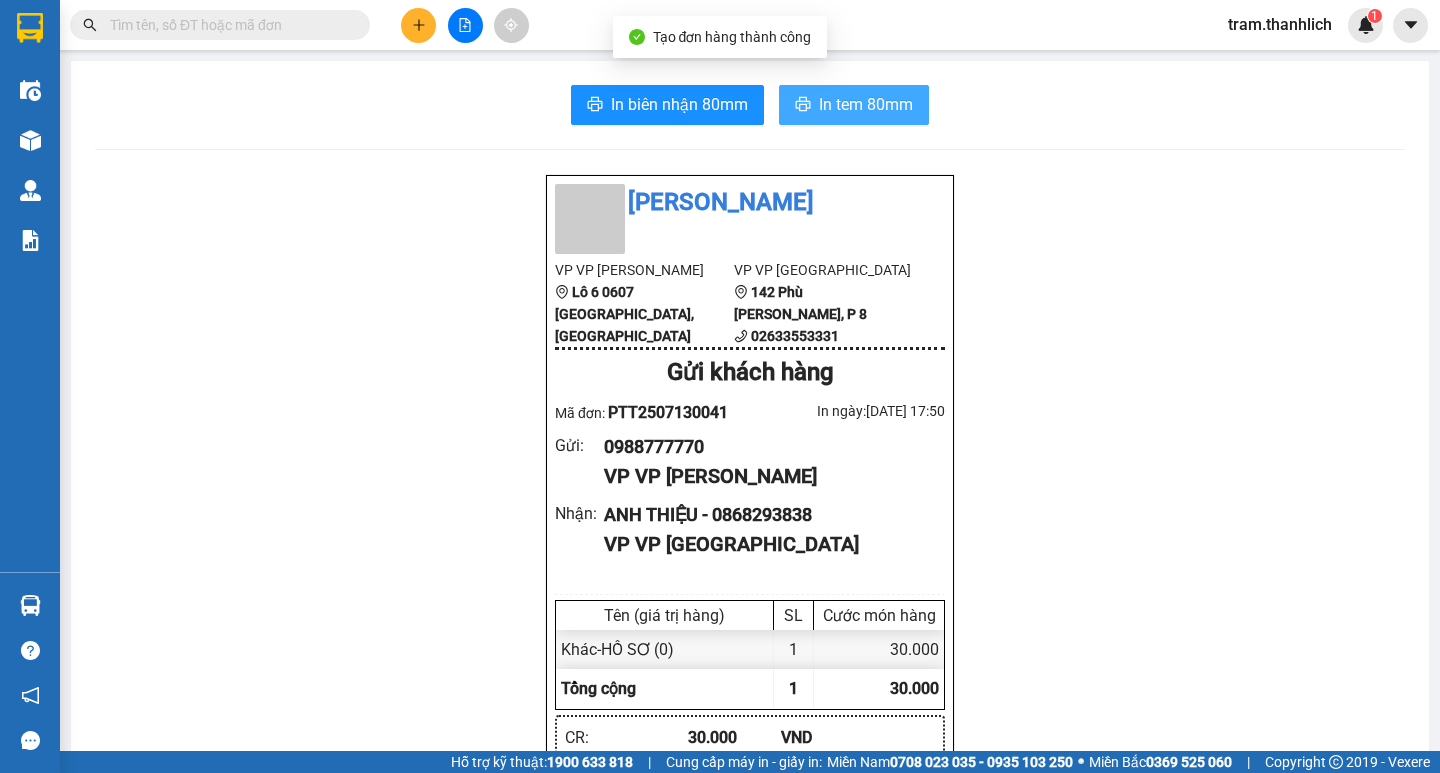 click on "In tem 80mm" at bounding box center (866, 104) 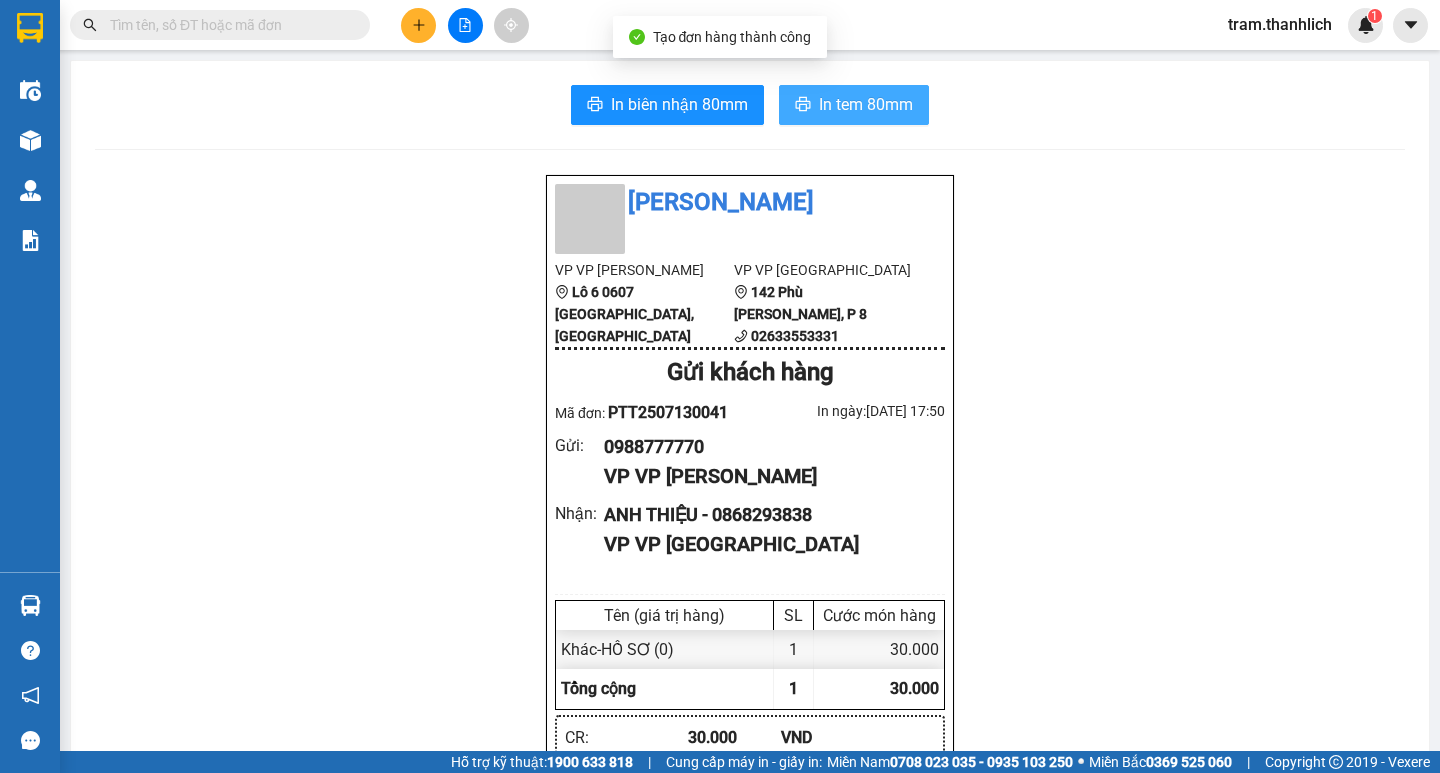 scroll, scrollTop: 0, scrollLeft: 0, axis: both 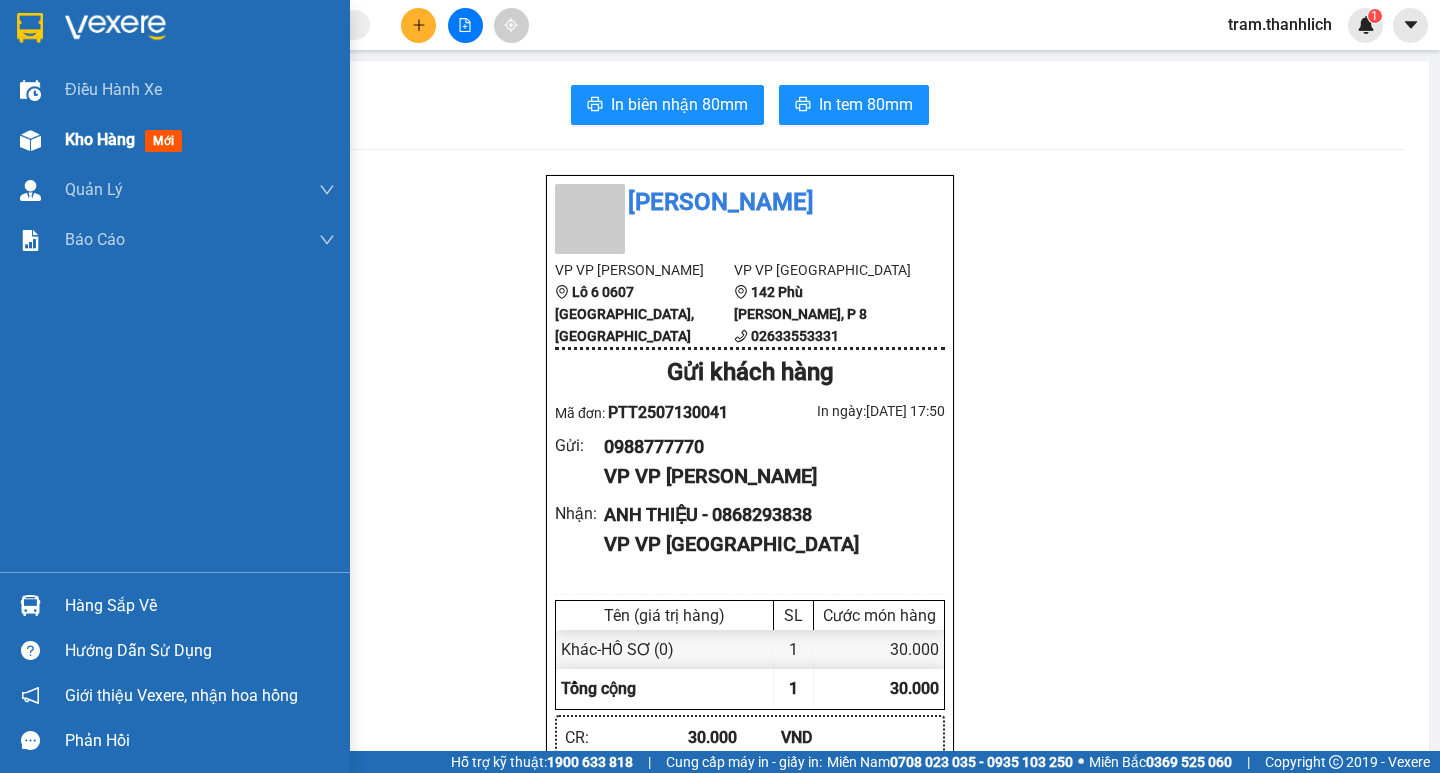 click at bounding box center (30, 140) 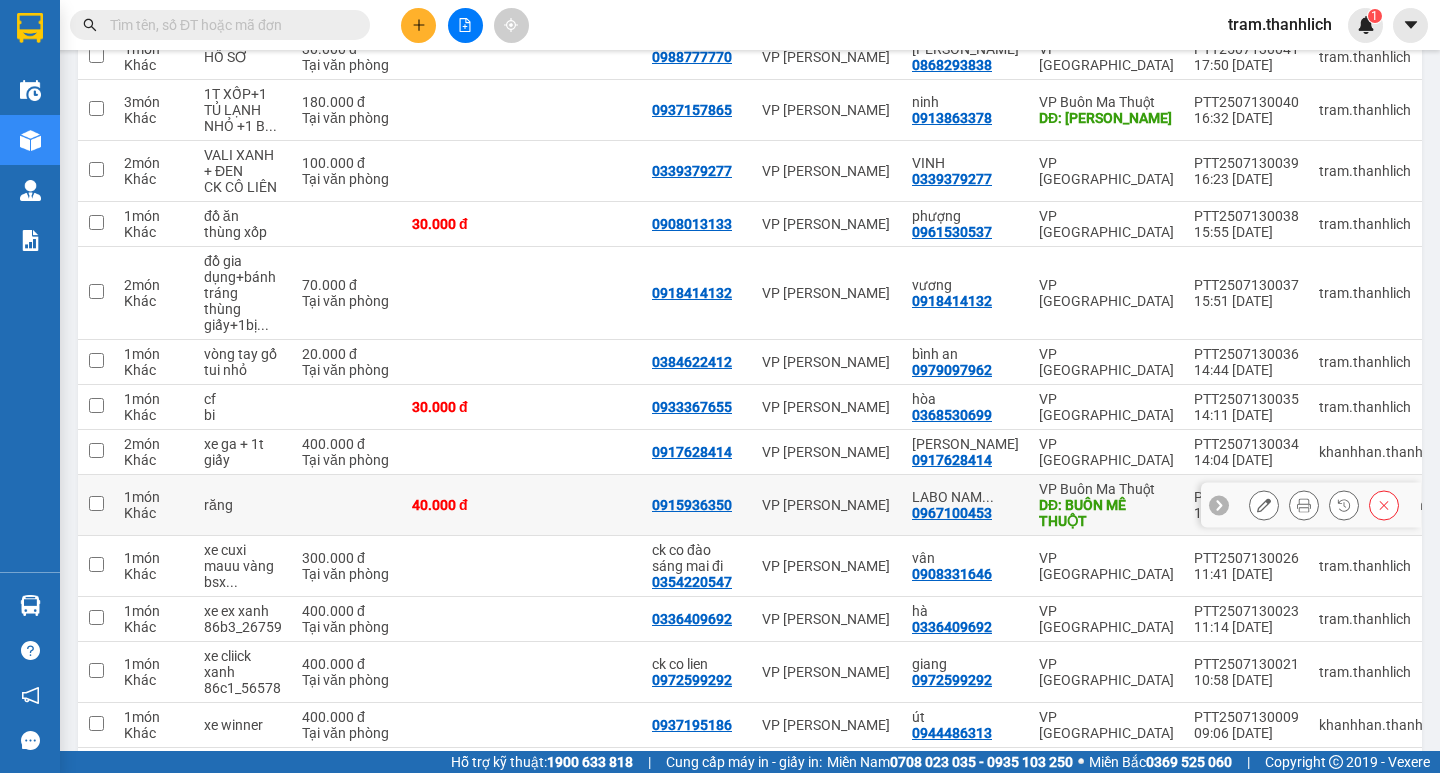 scroll, scrollTop: 432, scrollLeft: 0, axis: vertical 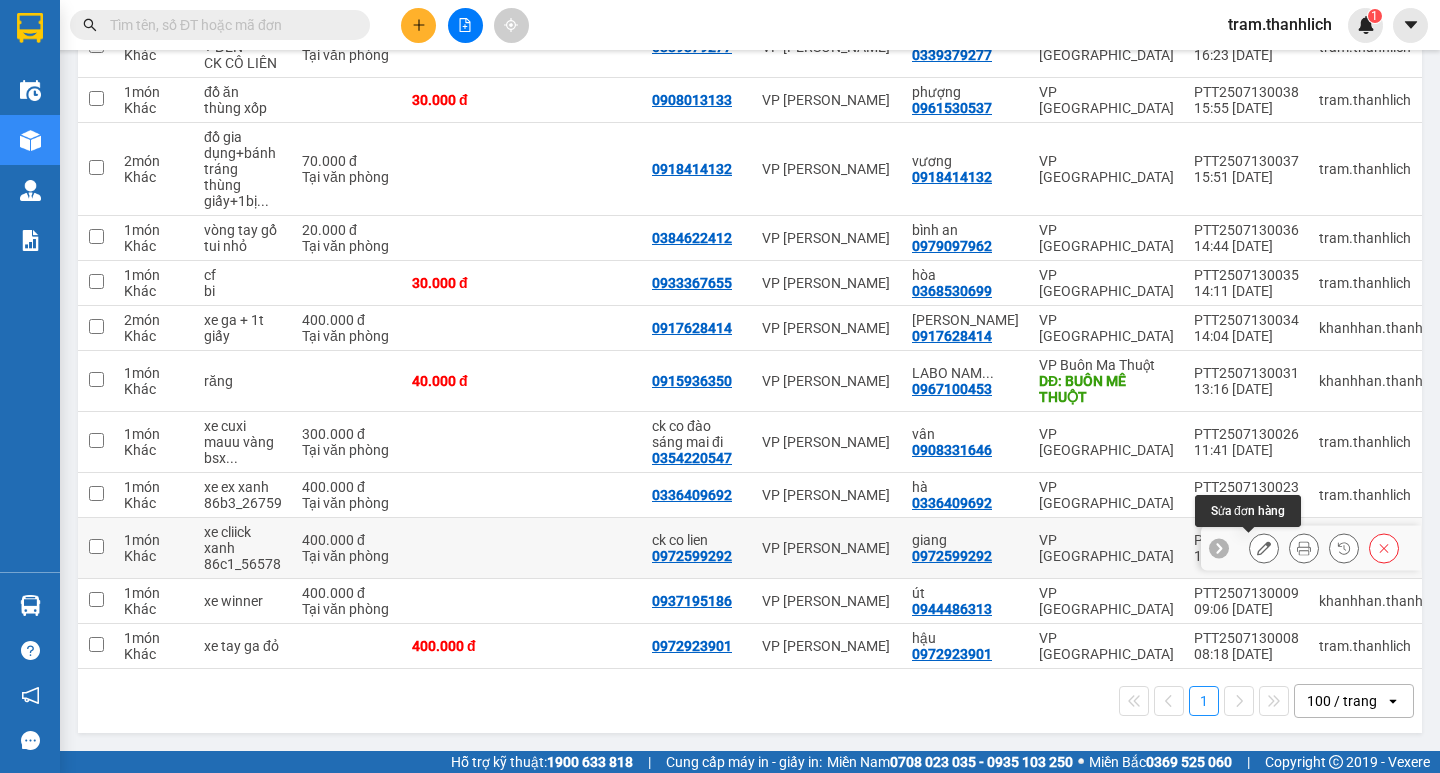 click at bounding box center [1264, 548] 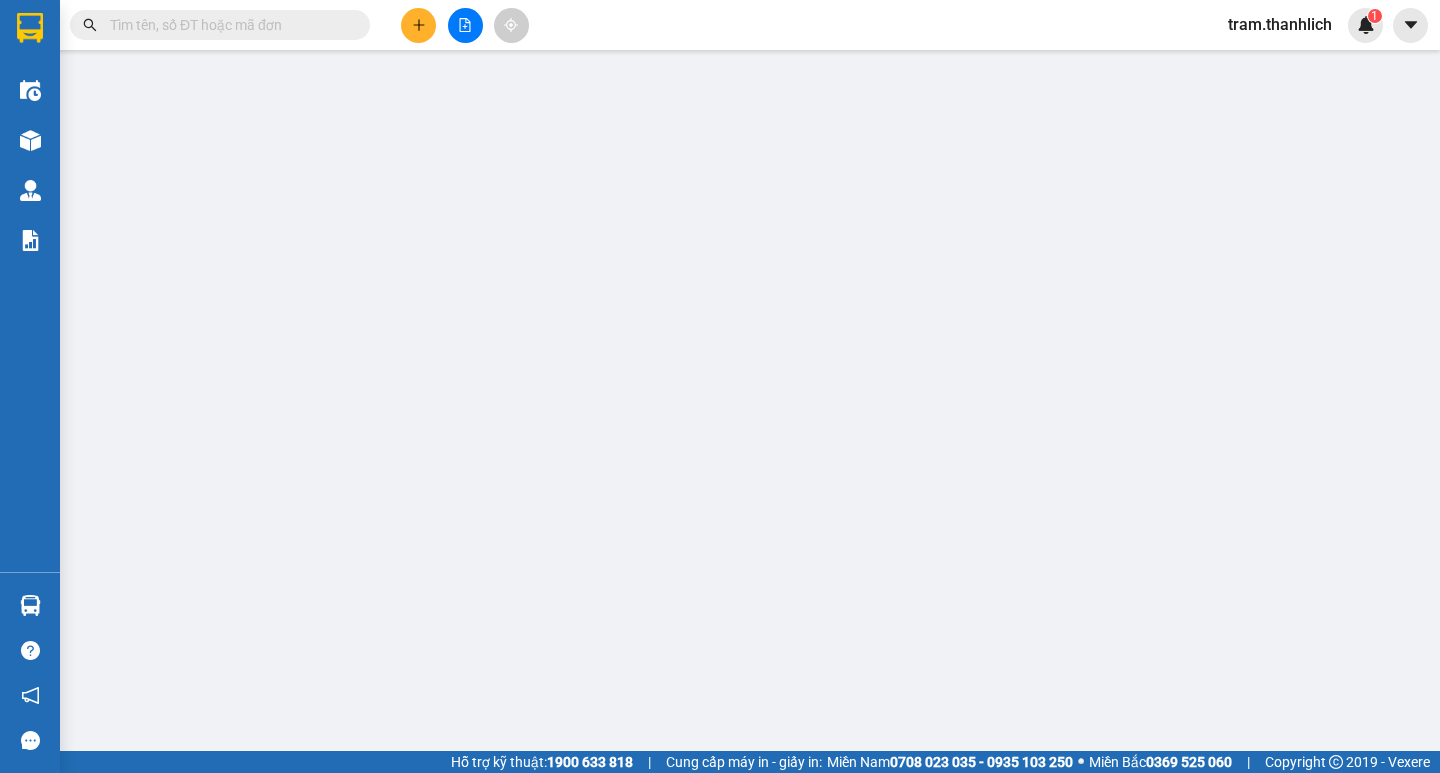 scroll, scrollTop: 0, scrollLeft: 0, axis: both 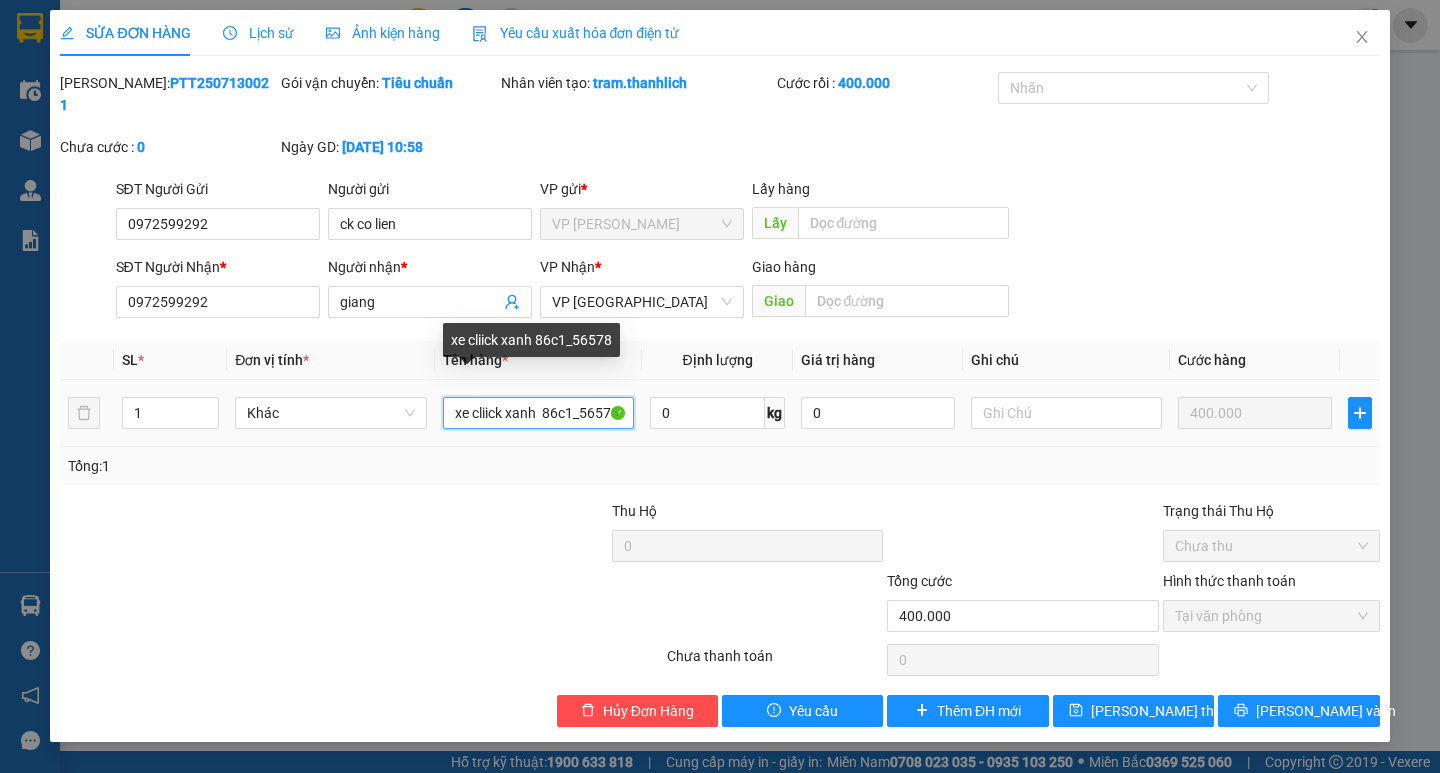 click on "xe cliick xanh  86c1_56578" at bounding box center [538, 413] 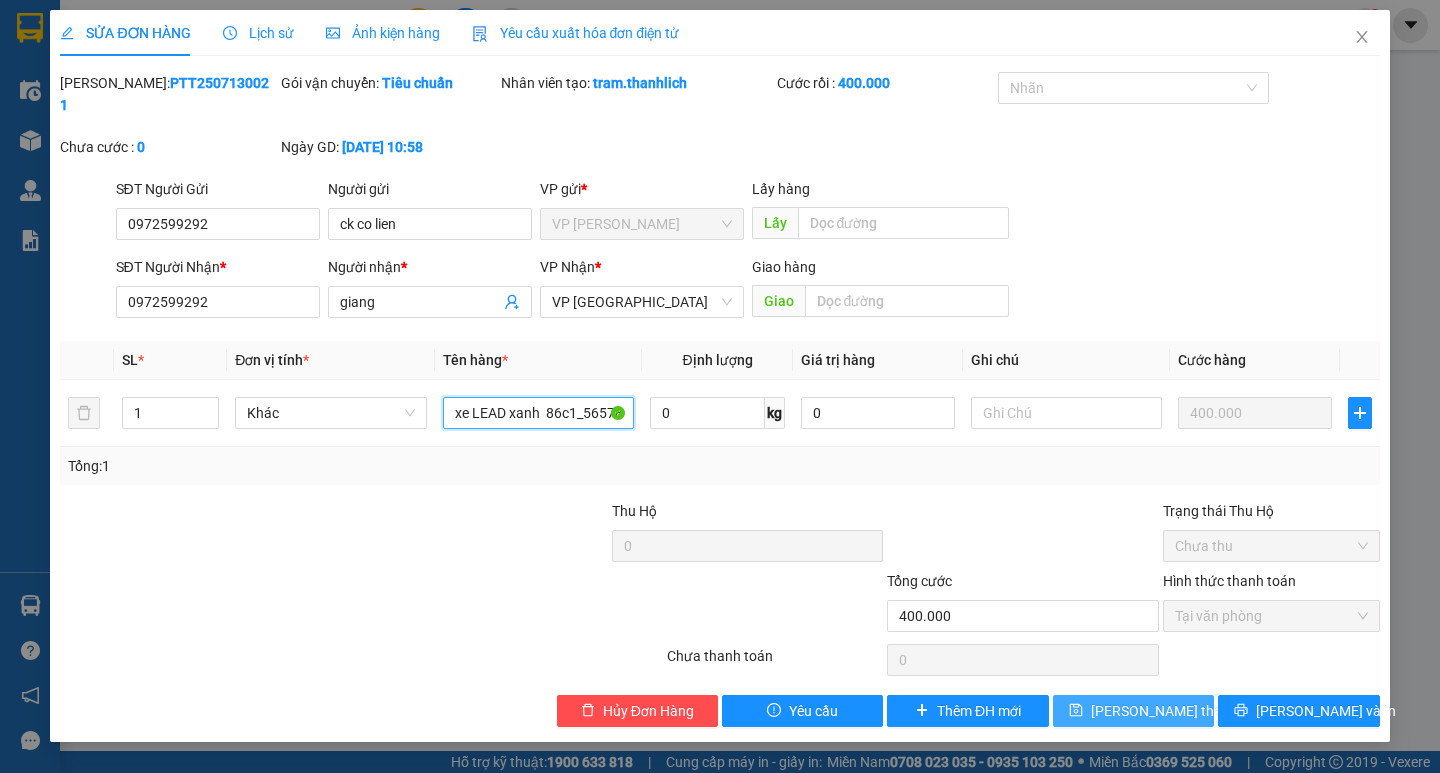 type on "xe LEAD xanh  86c1_56578" 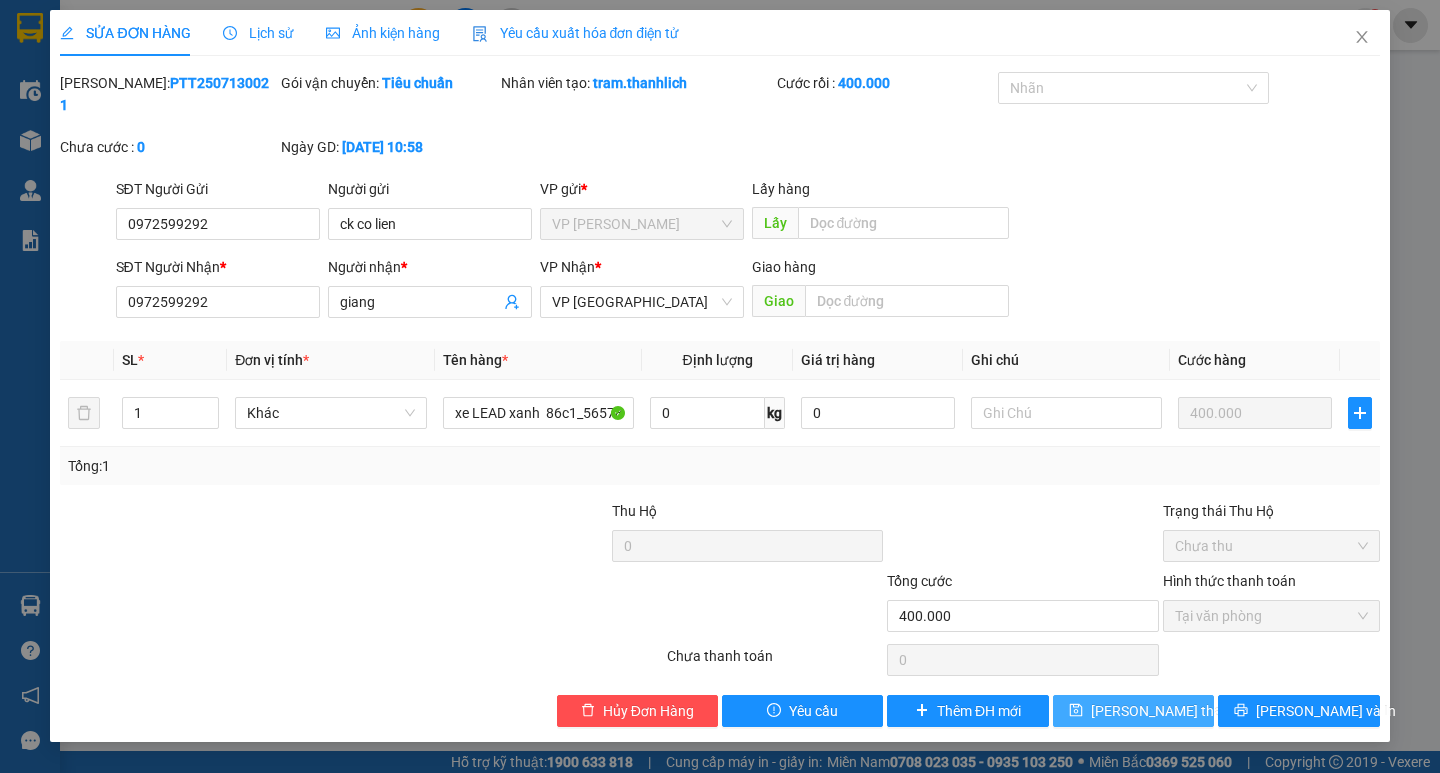 click on "[PERSON_NAME] thay đổi" at bounding box center [1171, 711] 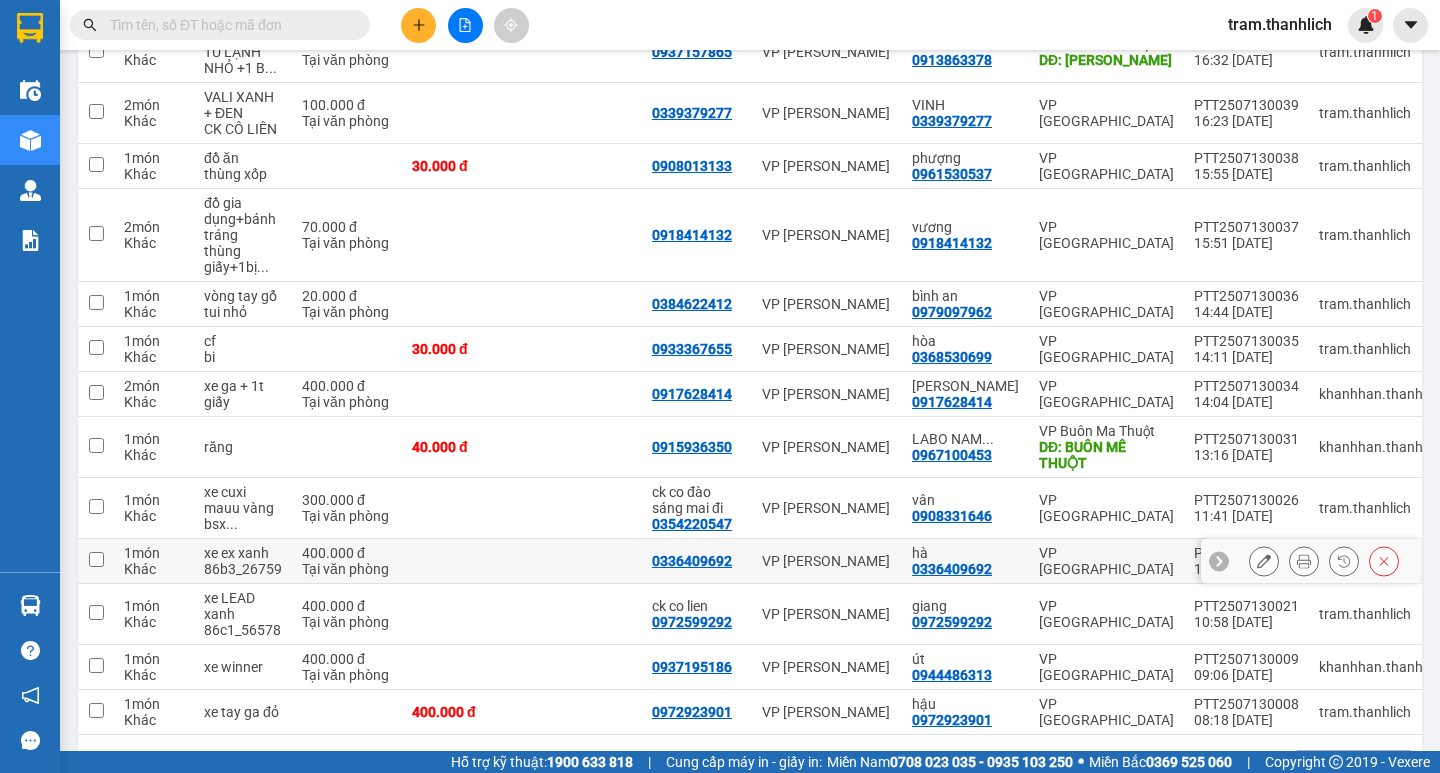 scroll, scrollTop: 232, scrollLeft: 0, axis: vertical 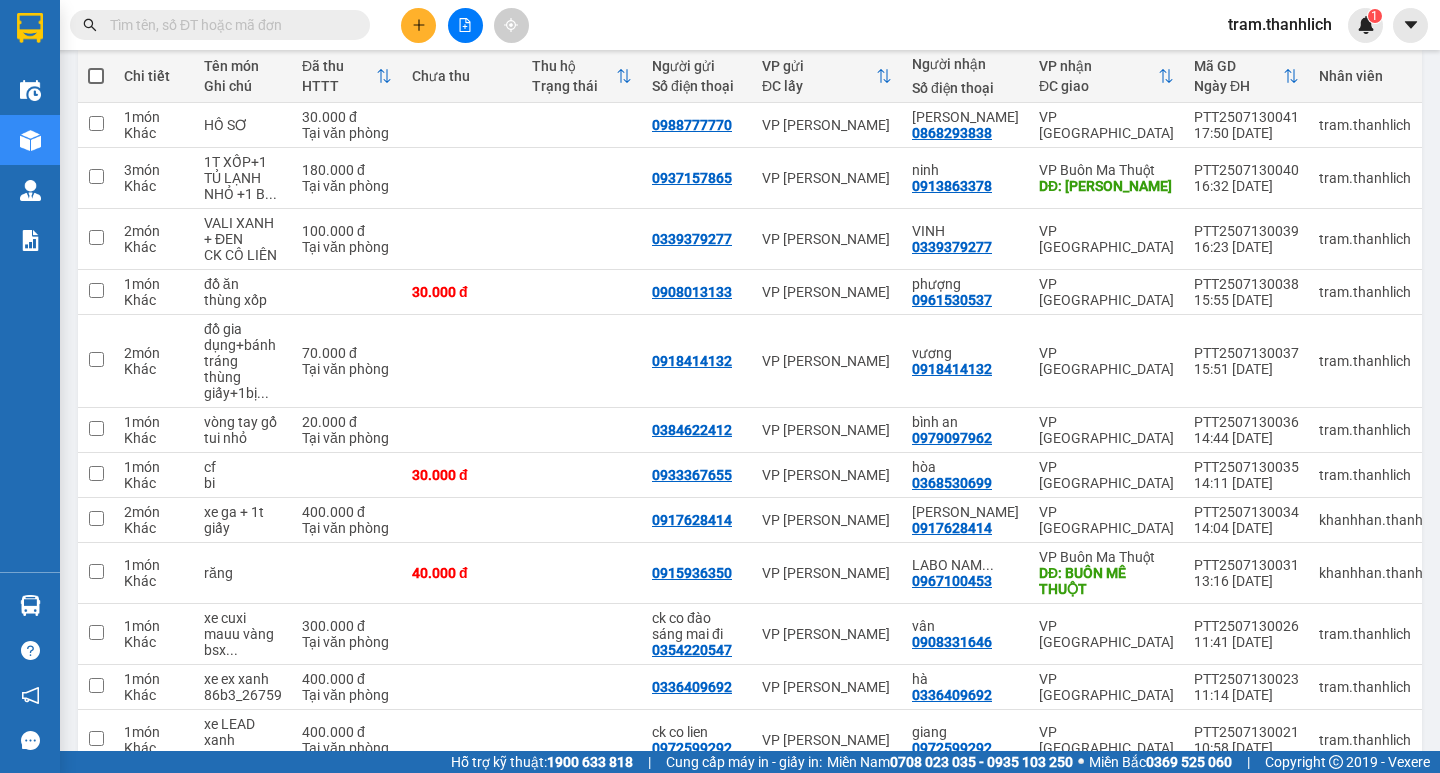 click at bounding box center [96, 76] 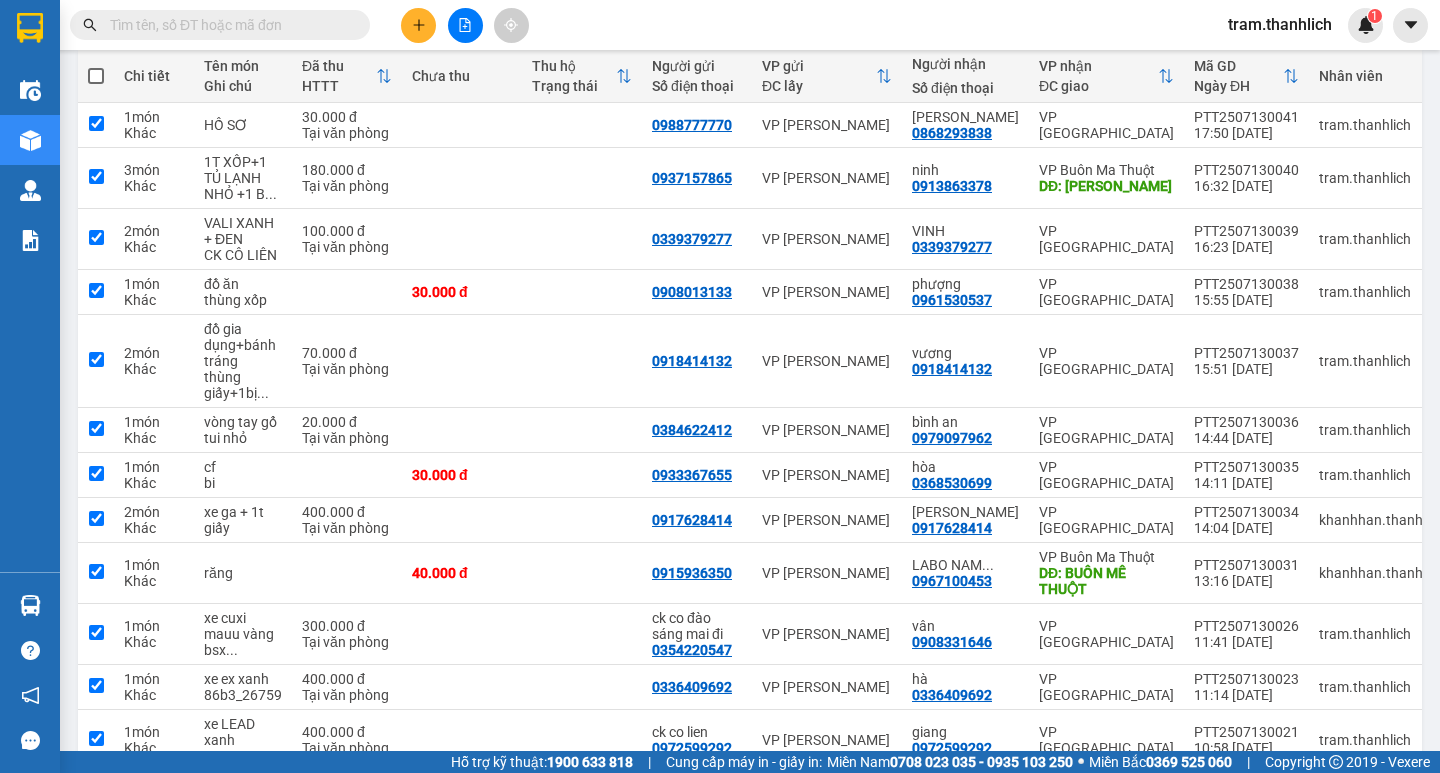 checkbox on "true" 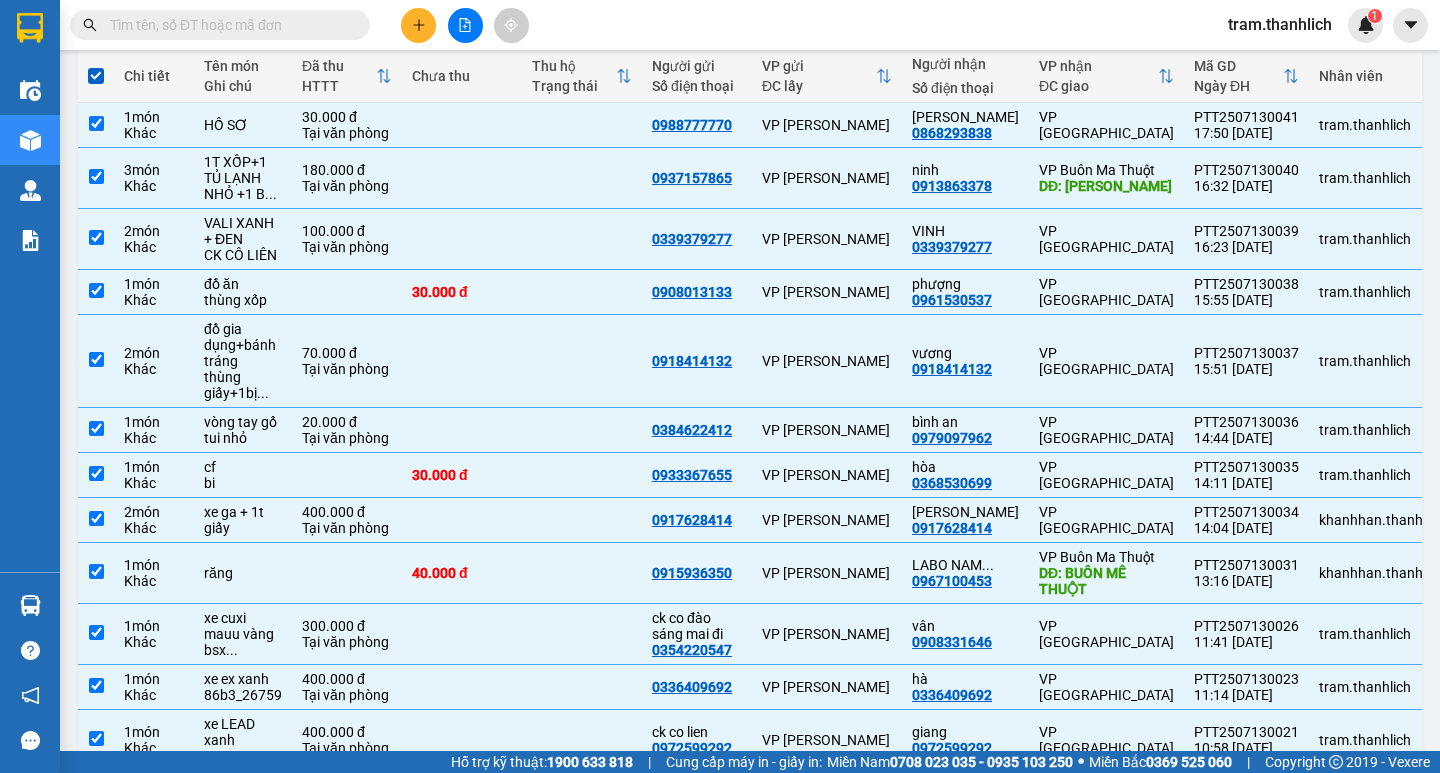 click at bounding box center (96, 76) 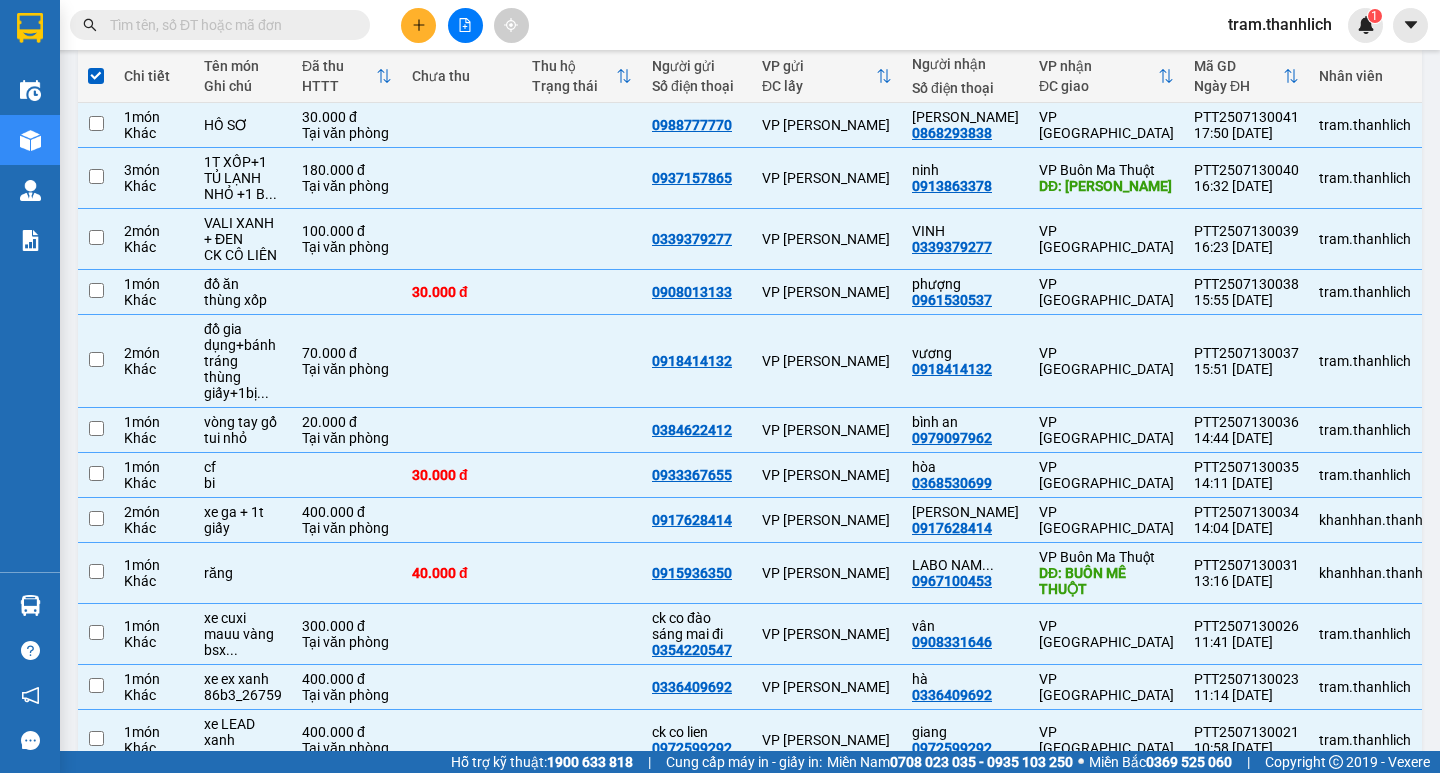 checkbox on "false" 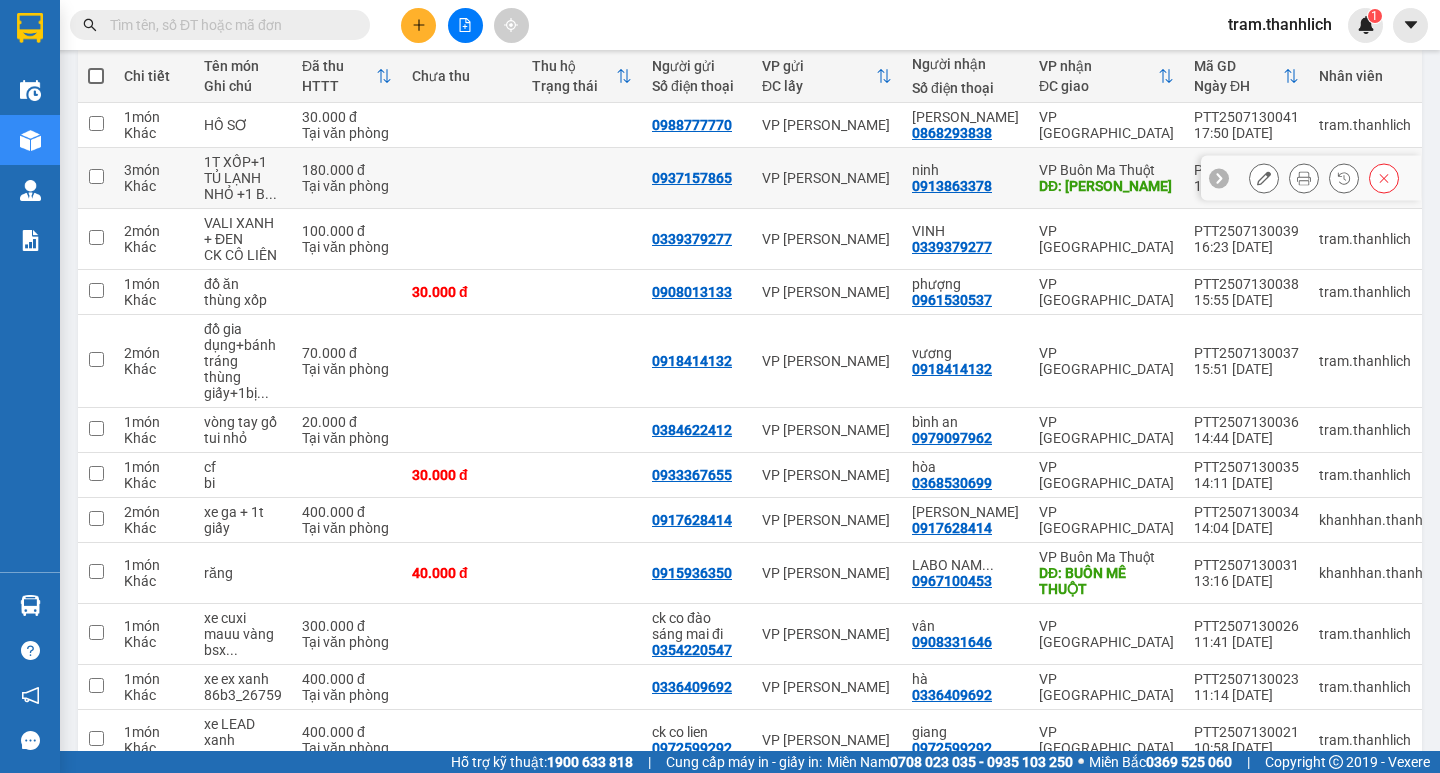 click at bounding box center [96, 176] 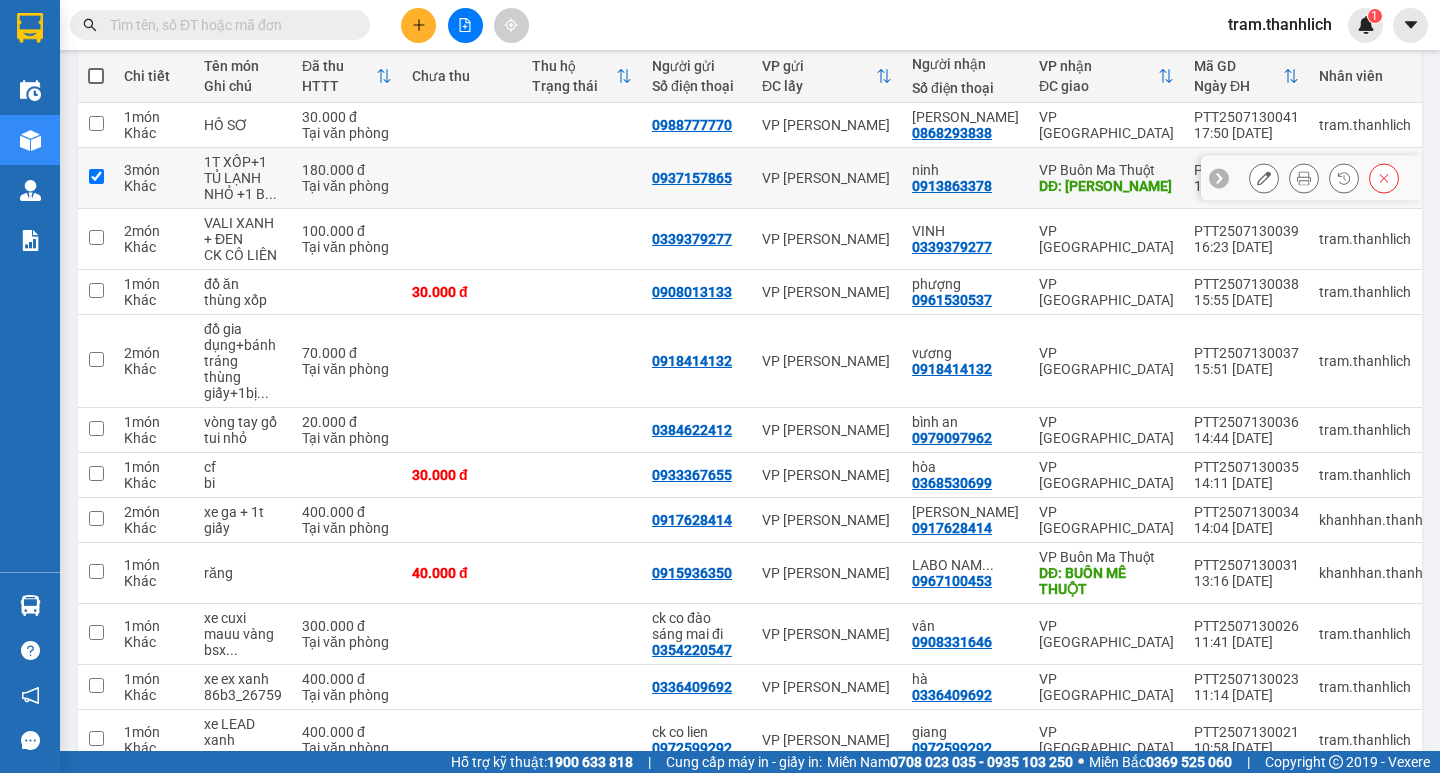 checkbox on "true" 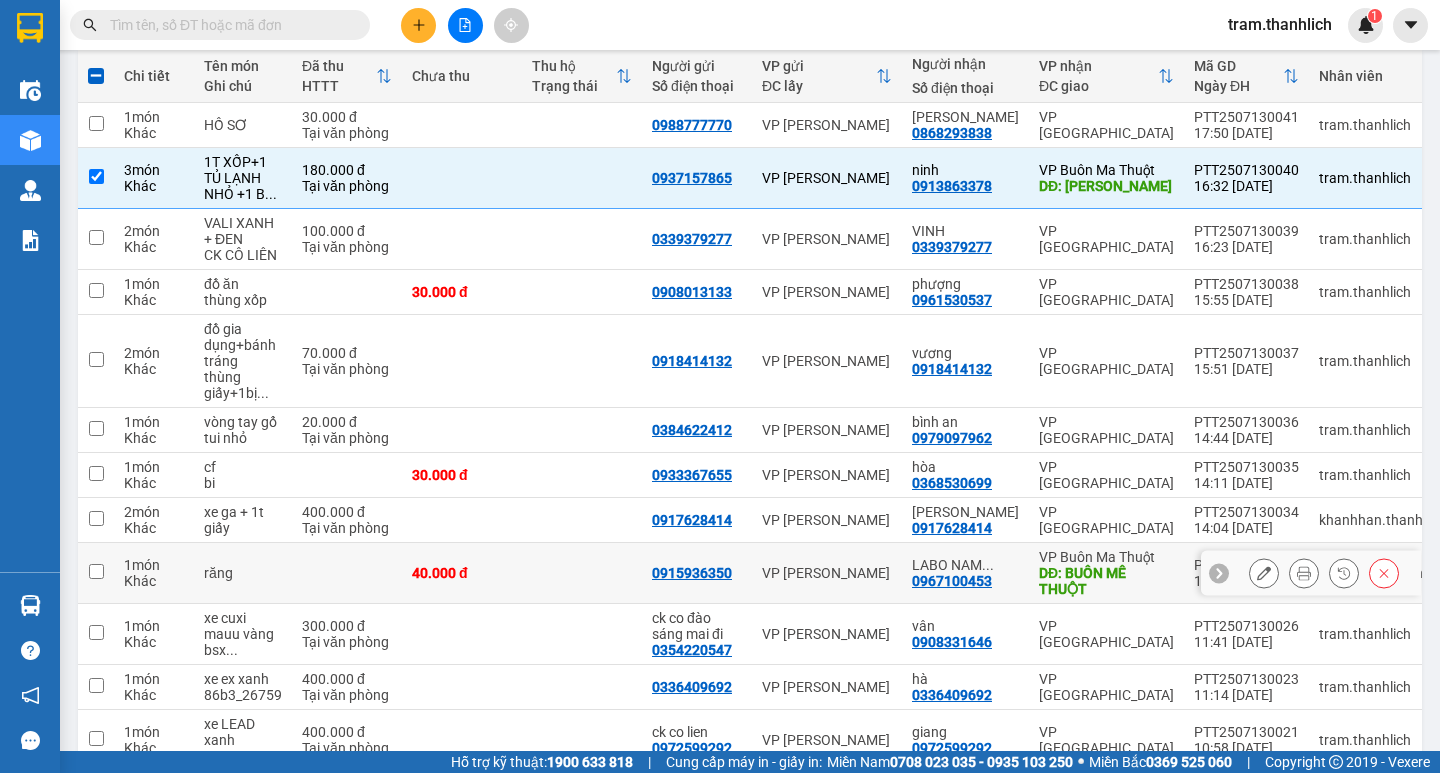 click at bounding box center [96, 571] 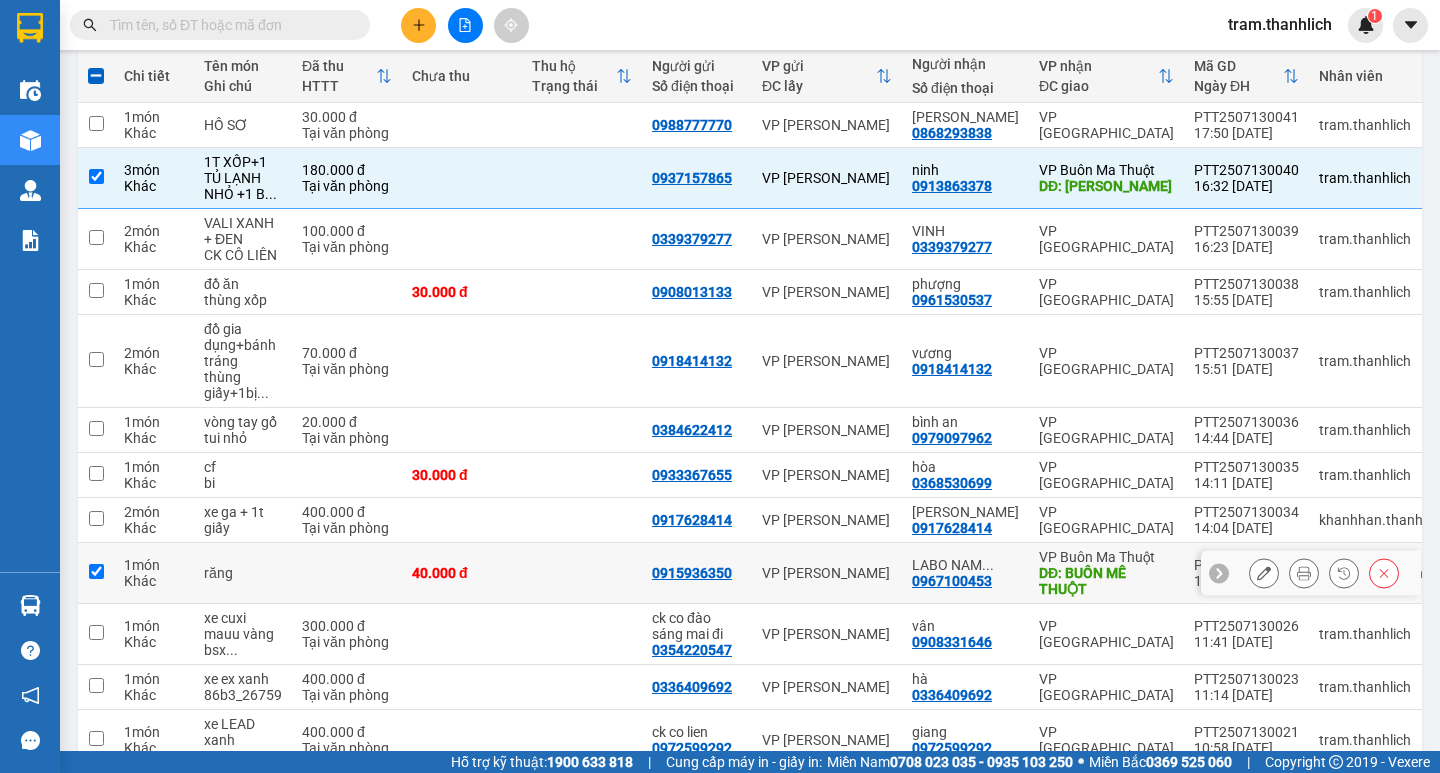 checkbox on "true" 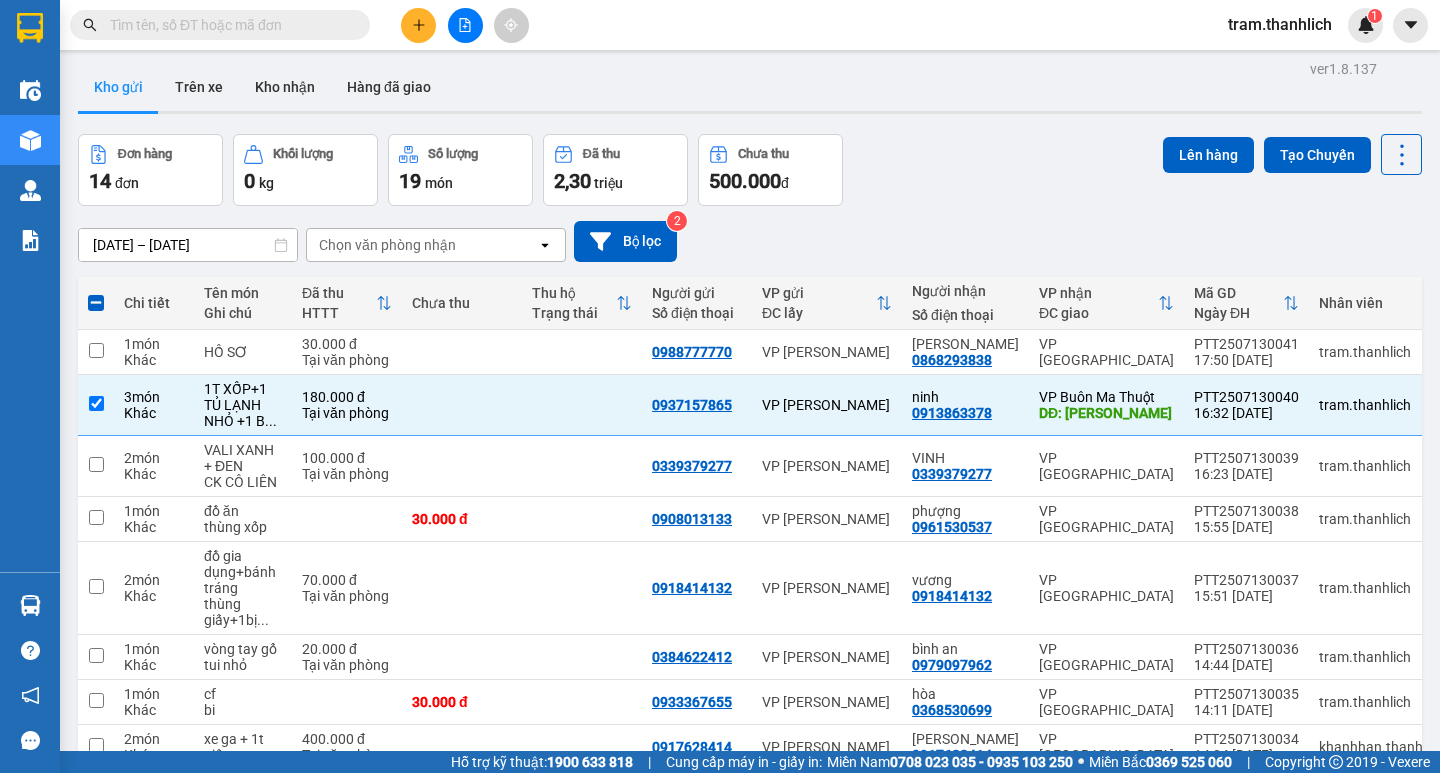 scroll, scrollTop: 0, scrollLeft: 0, axis: both 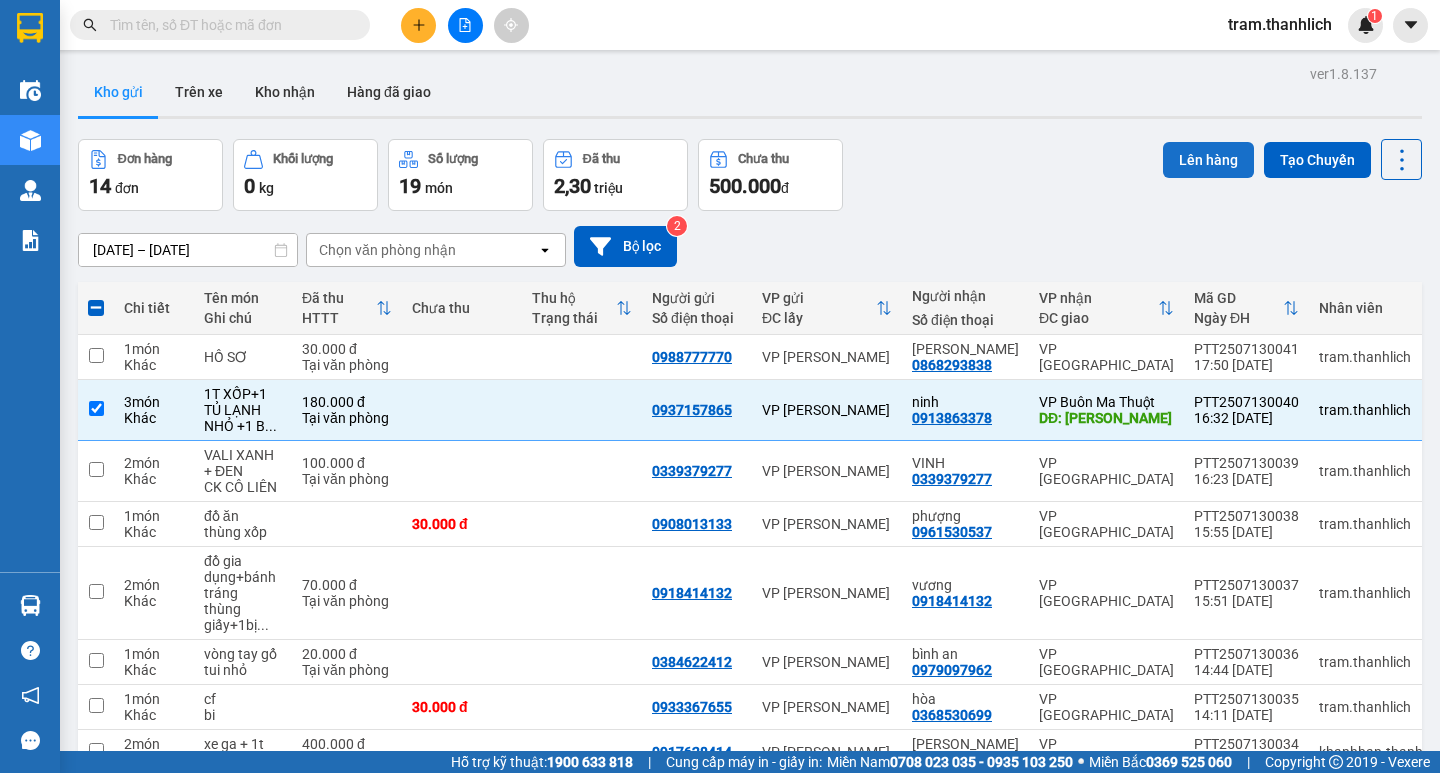 click on "Lên hàng" at bounding box center (1208, 160) 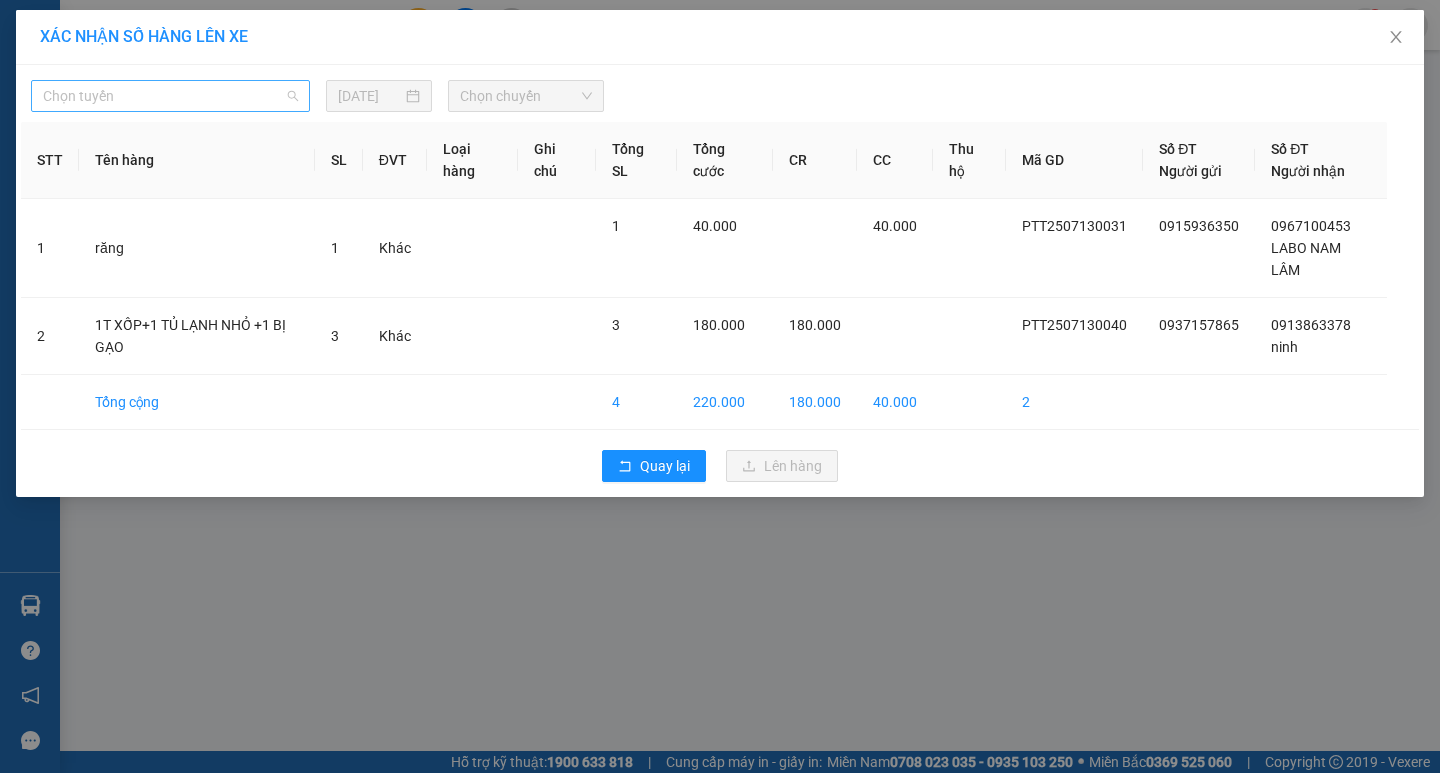 click on "Chọn tuyến" at bounding box center (170, 96) 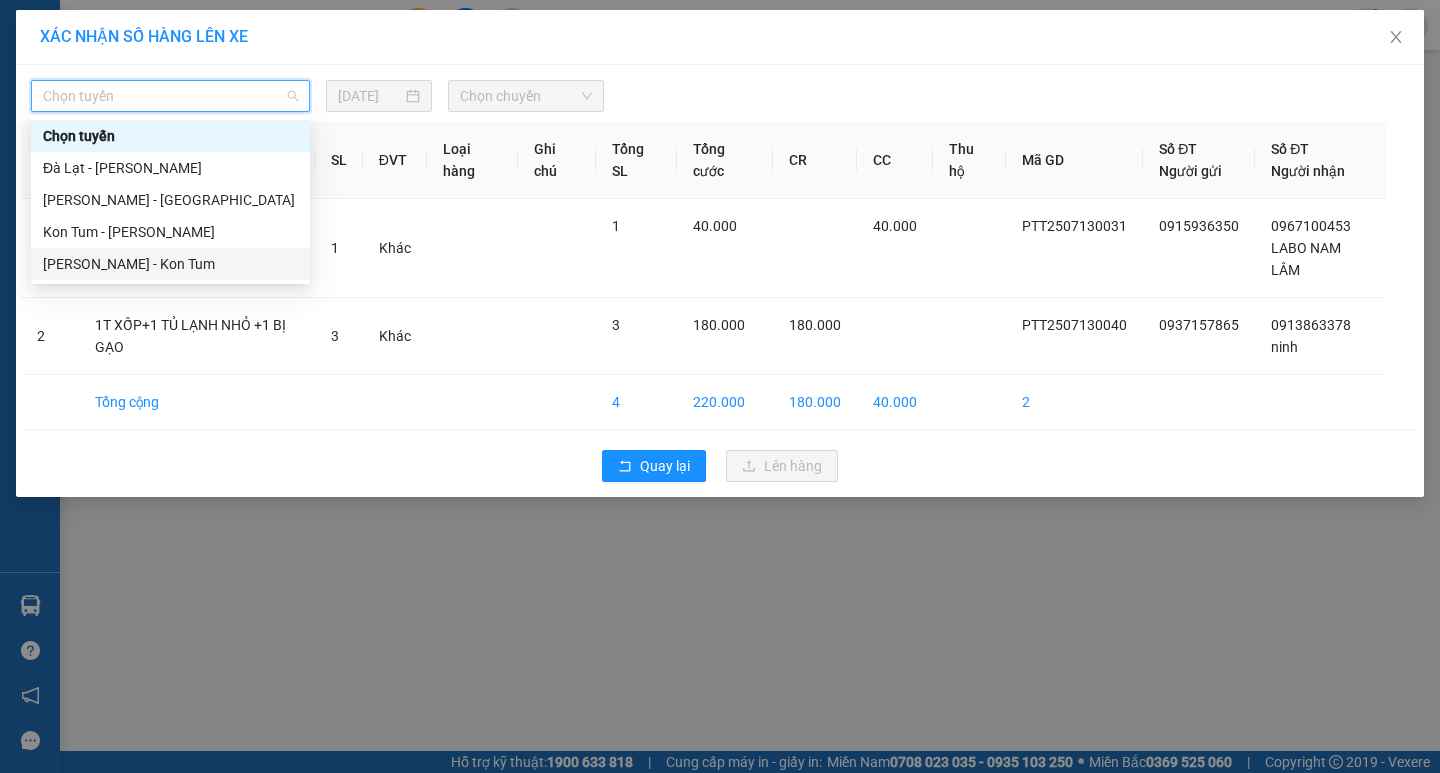 click on "[PERSON_NAME] - Kon Tum" at bounding box center (170, 264) 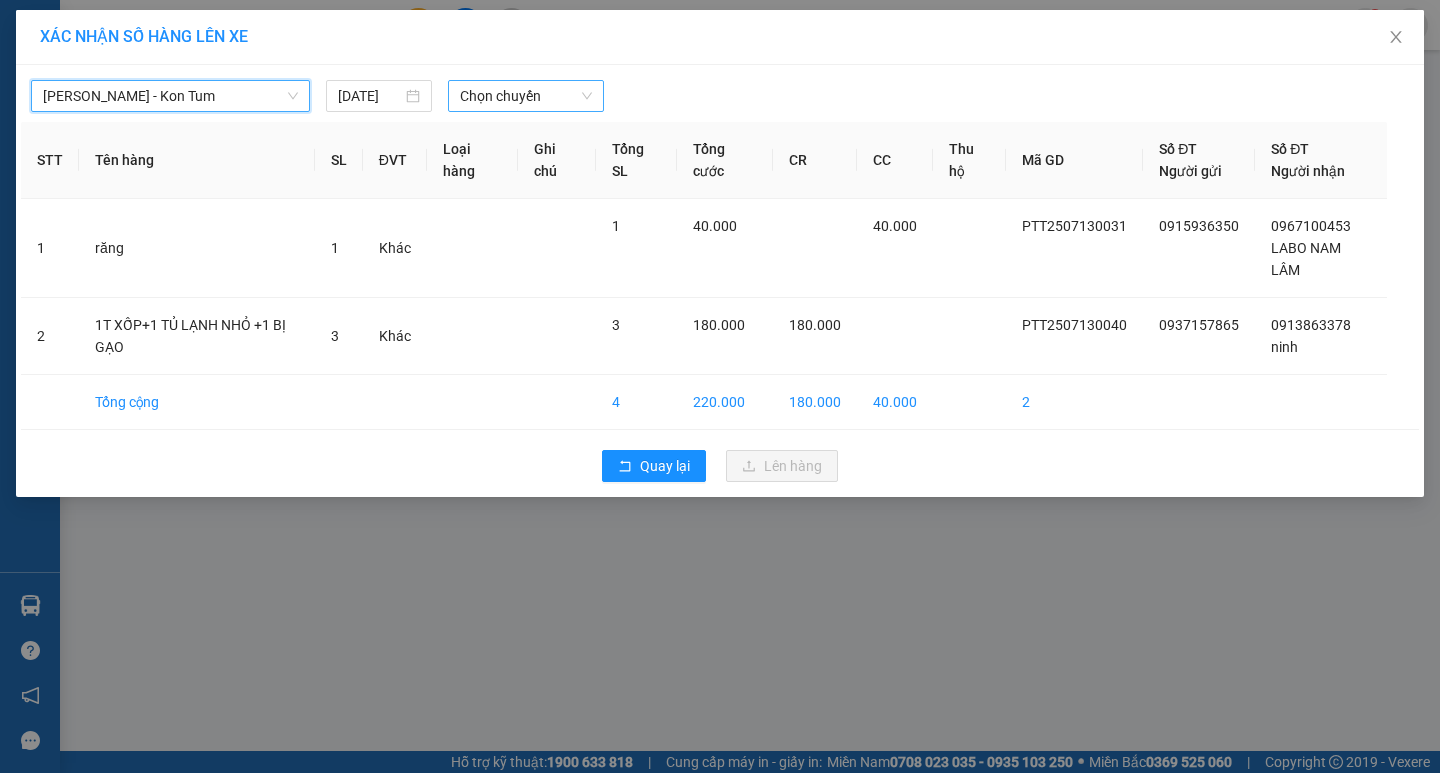 click on "Chọn chuyến" at bounding box center [526, 96] 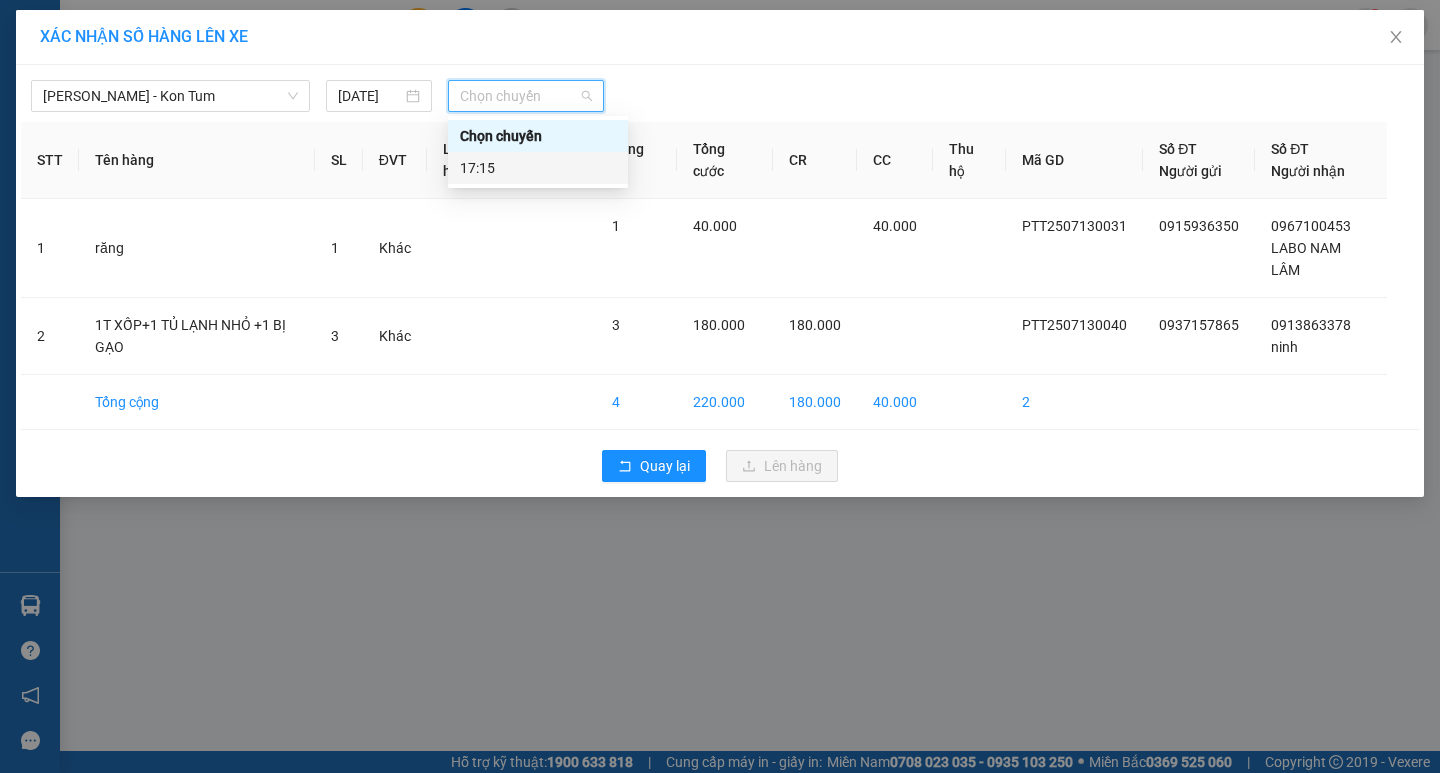 click on "17:15" at bounding box center (538, 168) 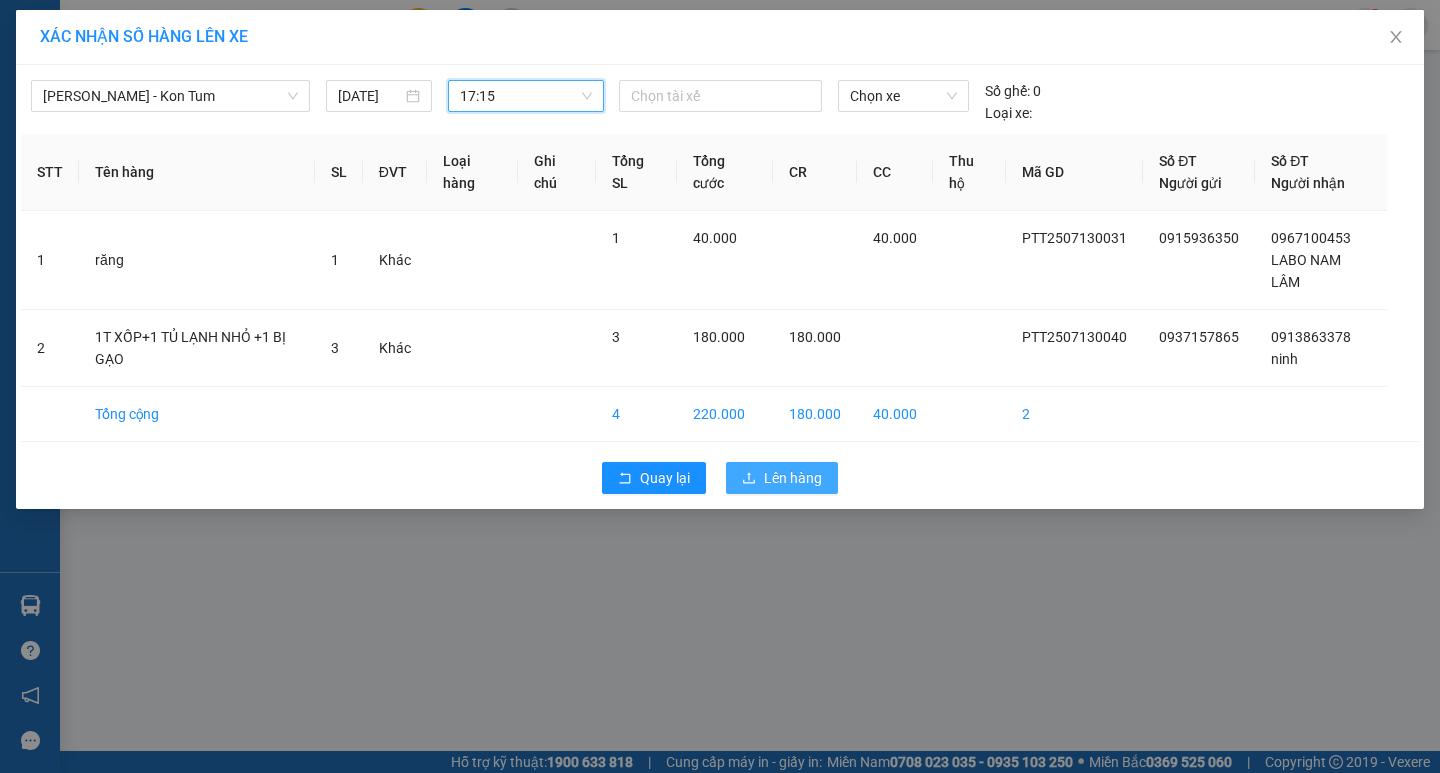 click on "Lên hàng" at bounding box center [782, 478] 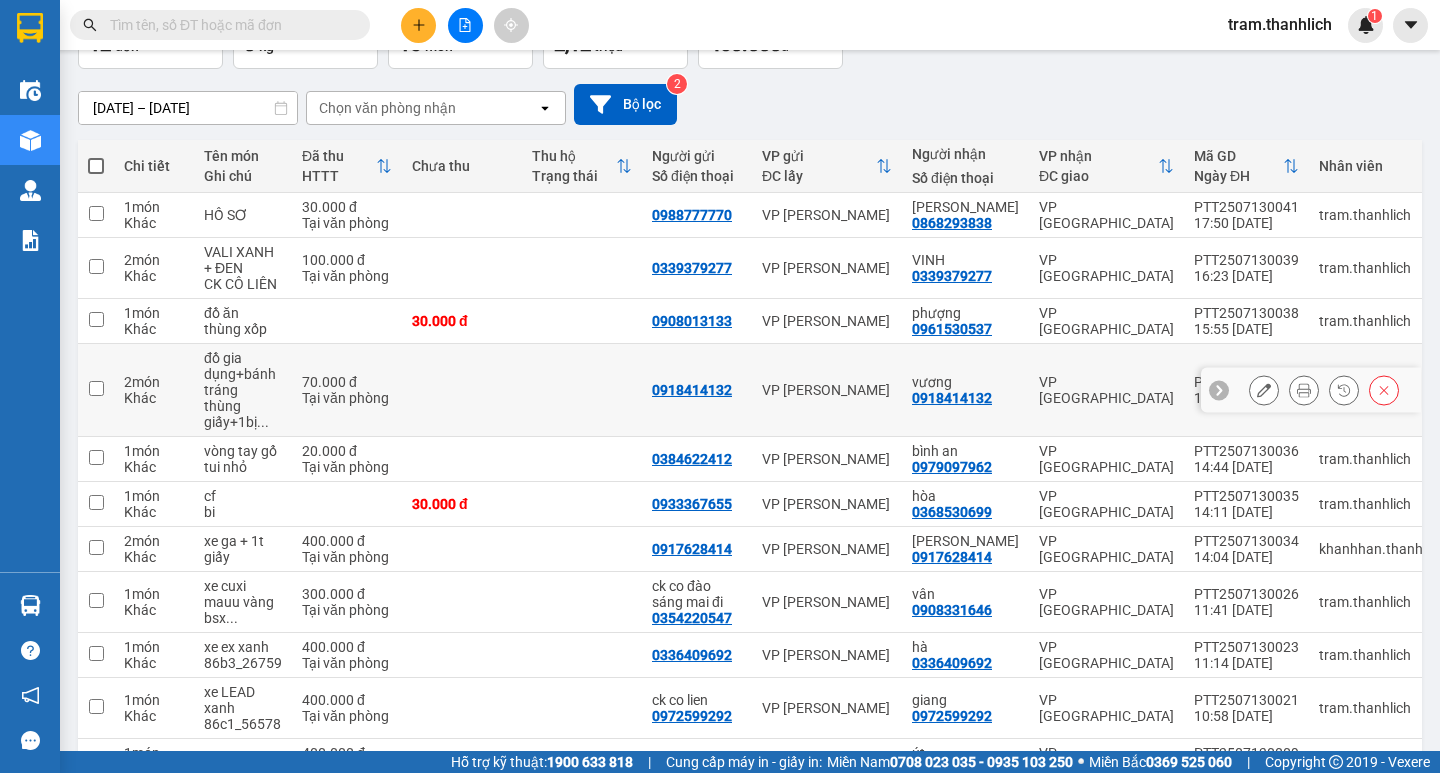 scroll, scrollTop: 110, scrollLeft: 0, axis: vertical 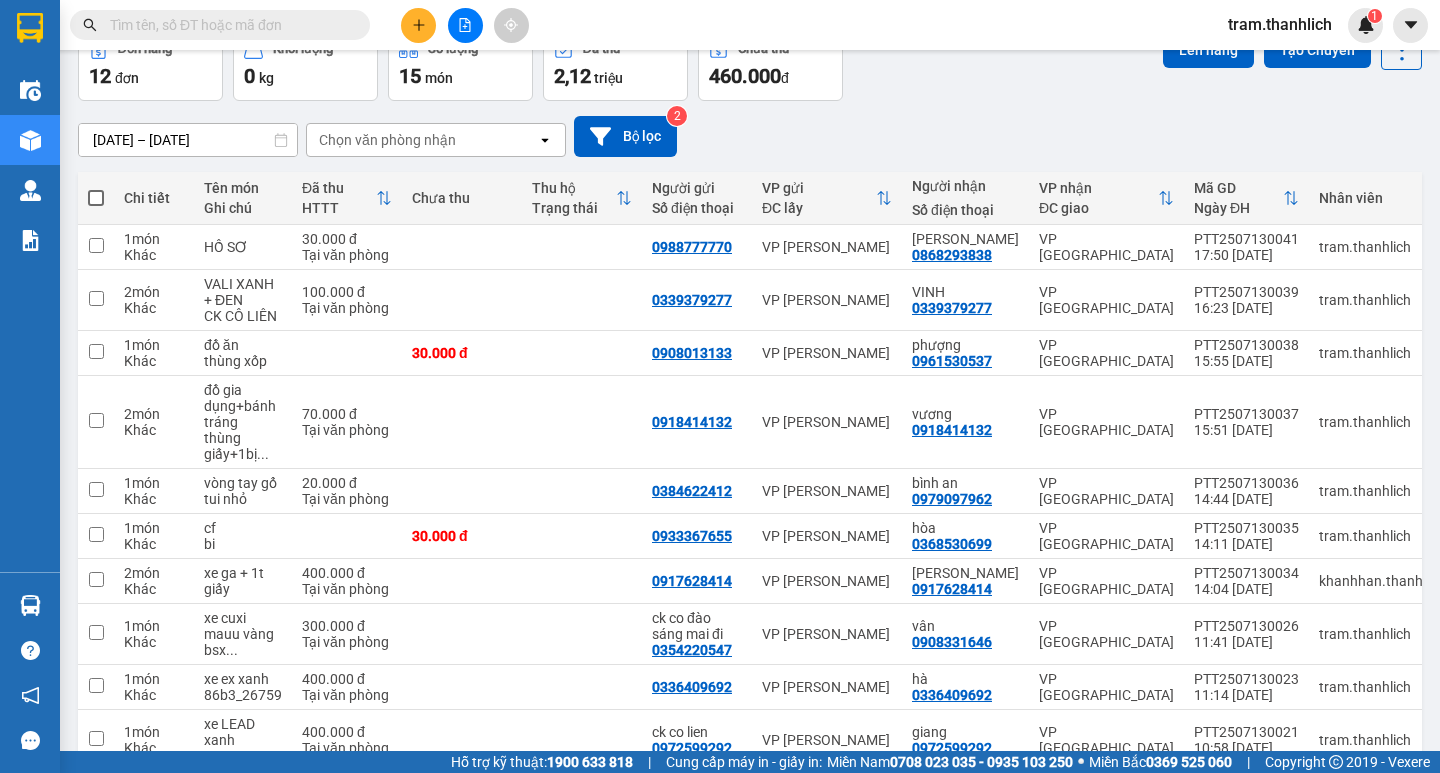 click at bounding box center [96, 198] 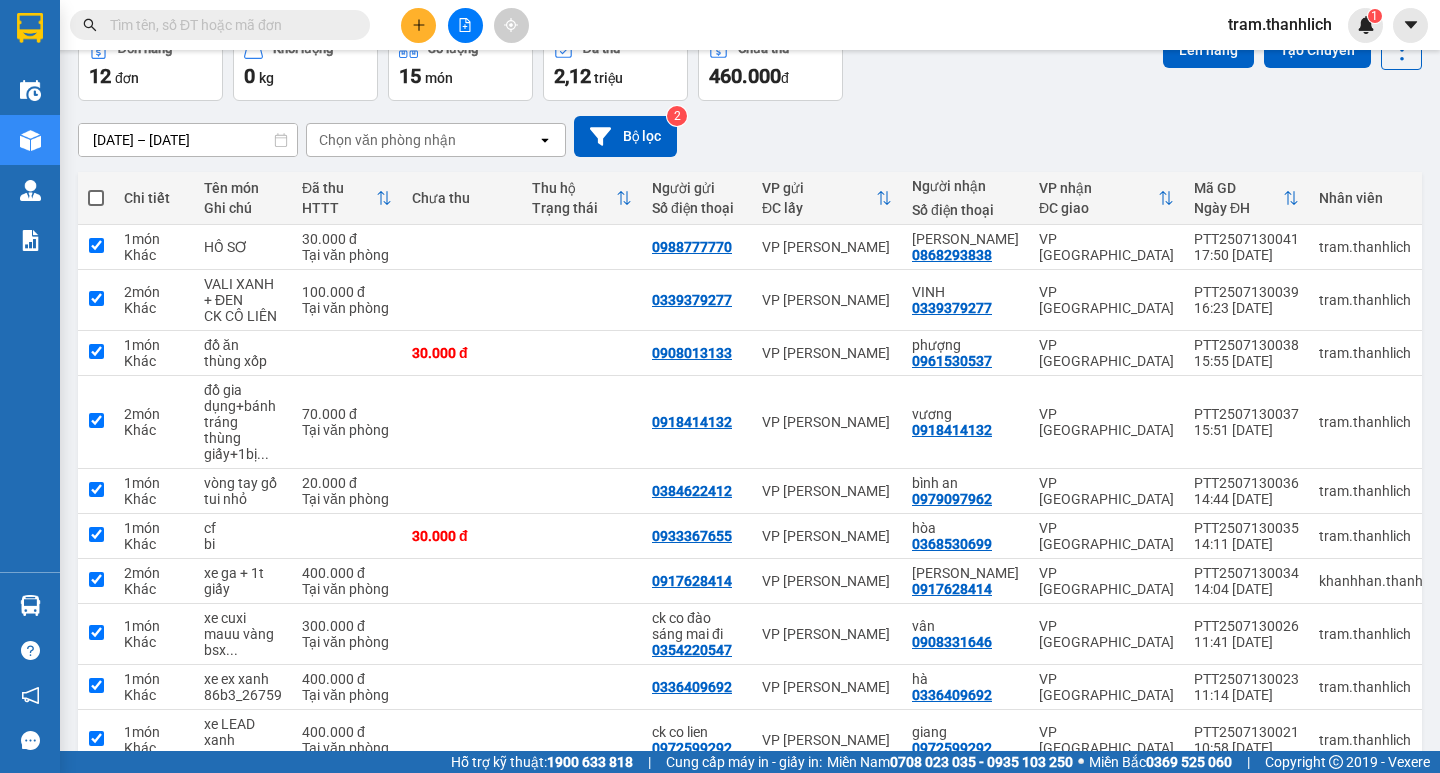 checkbox on "true" 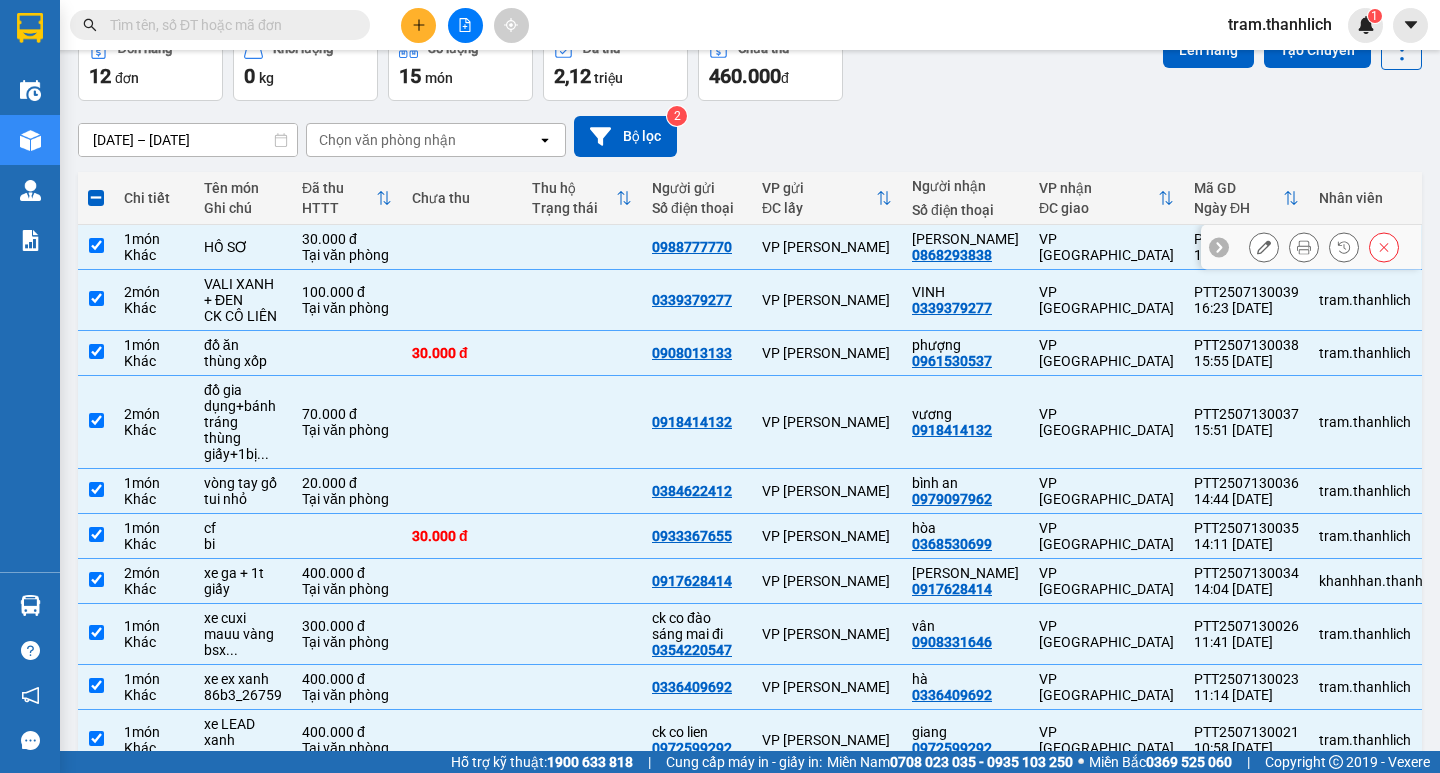 click at bounding box center [462, 247] 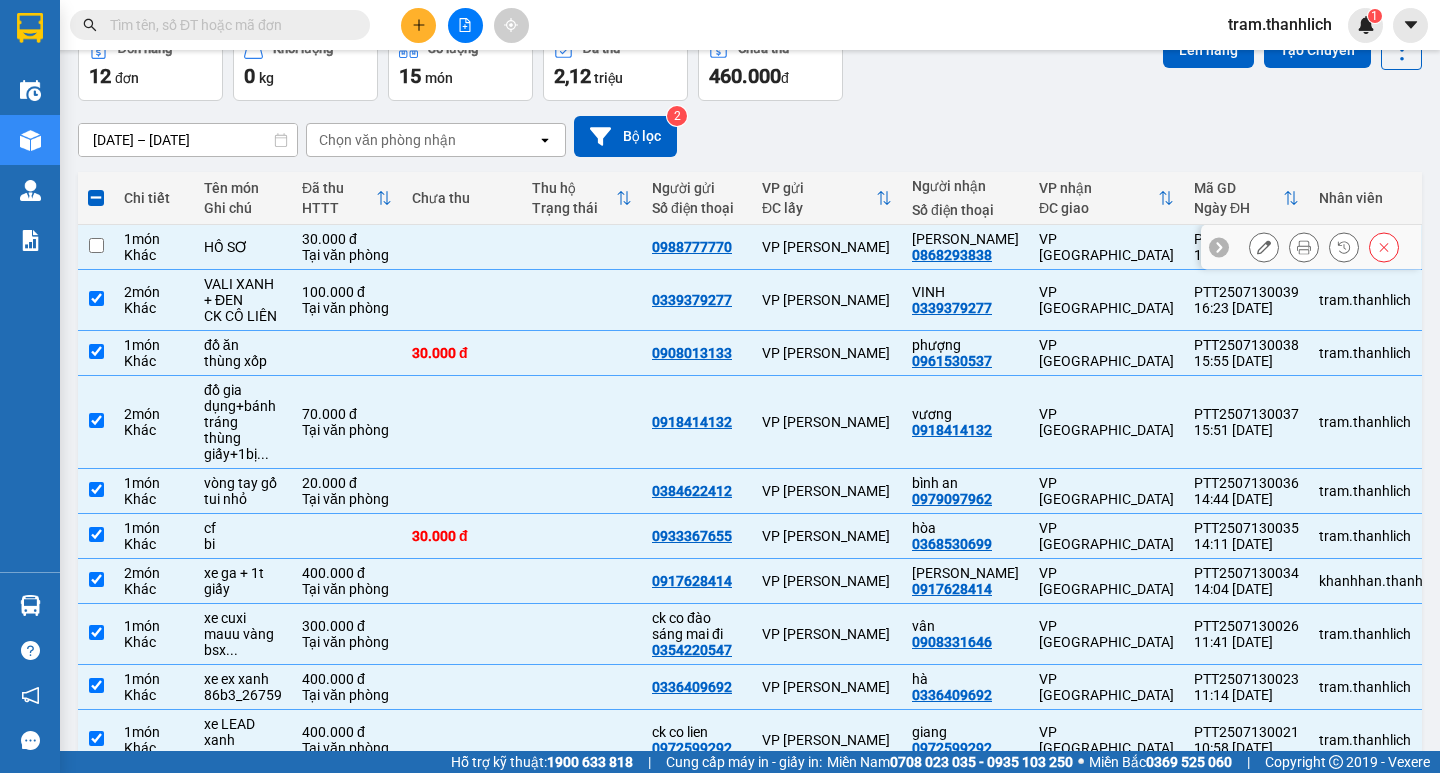 checkbox on "false" 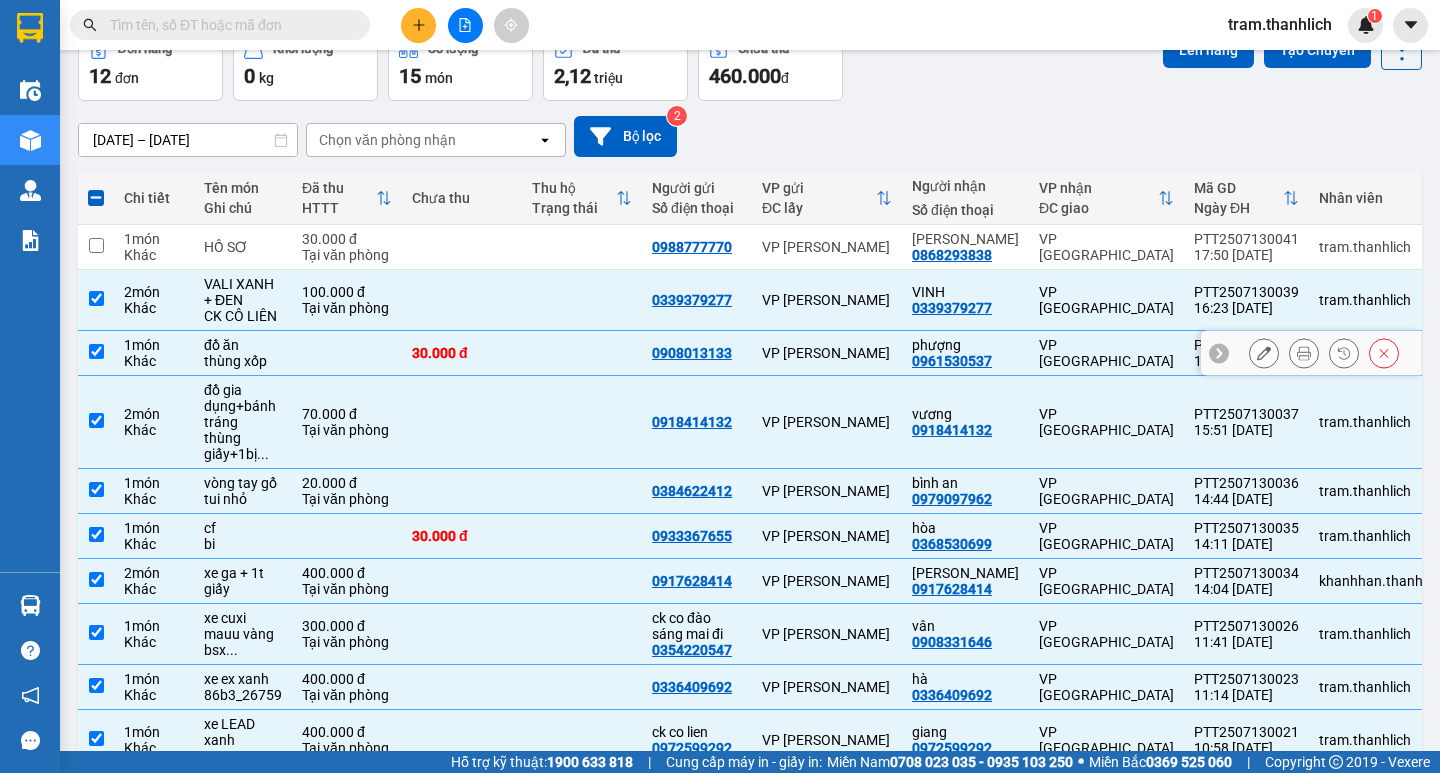 scroll, scrollTop: 310, scrollLeft: 0, axis: vertical 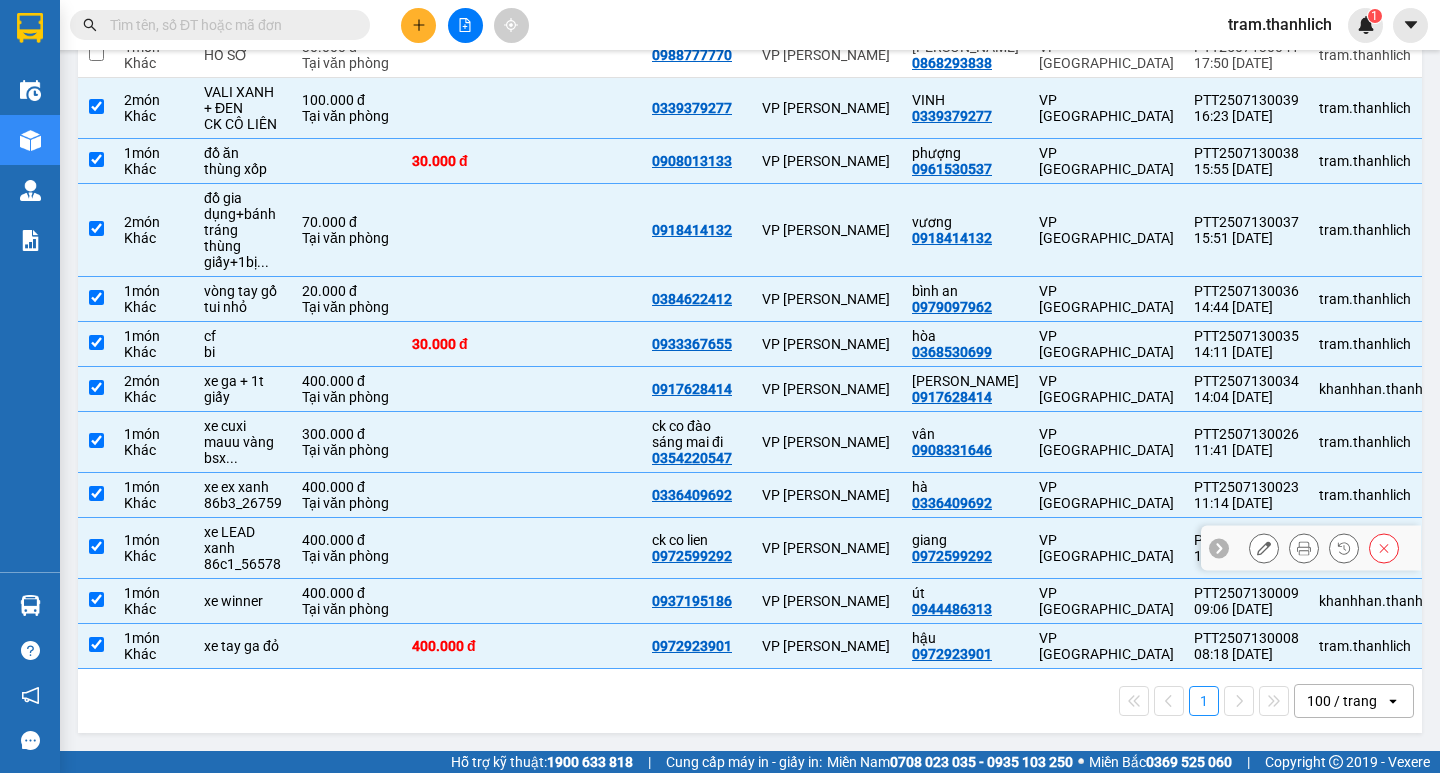 click at bounding box center [462, 548] 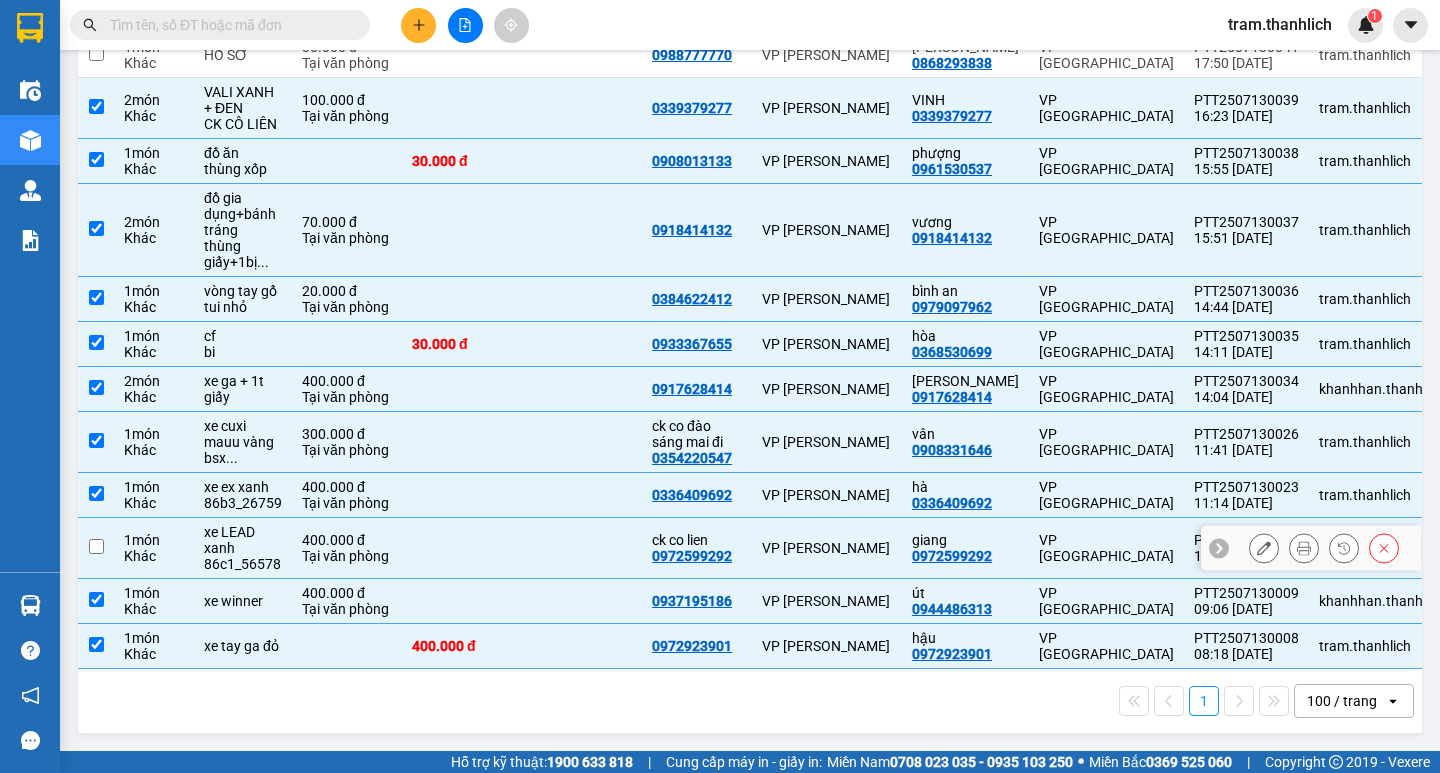 checkbox on "false" 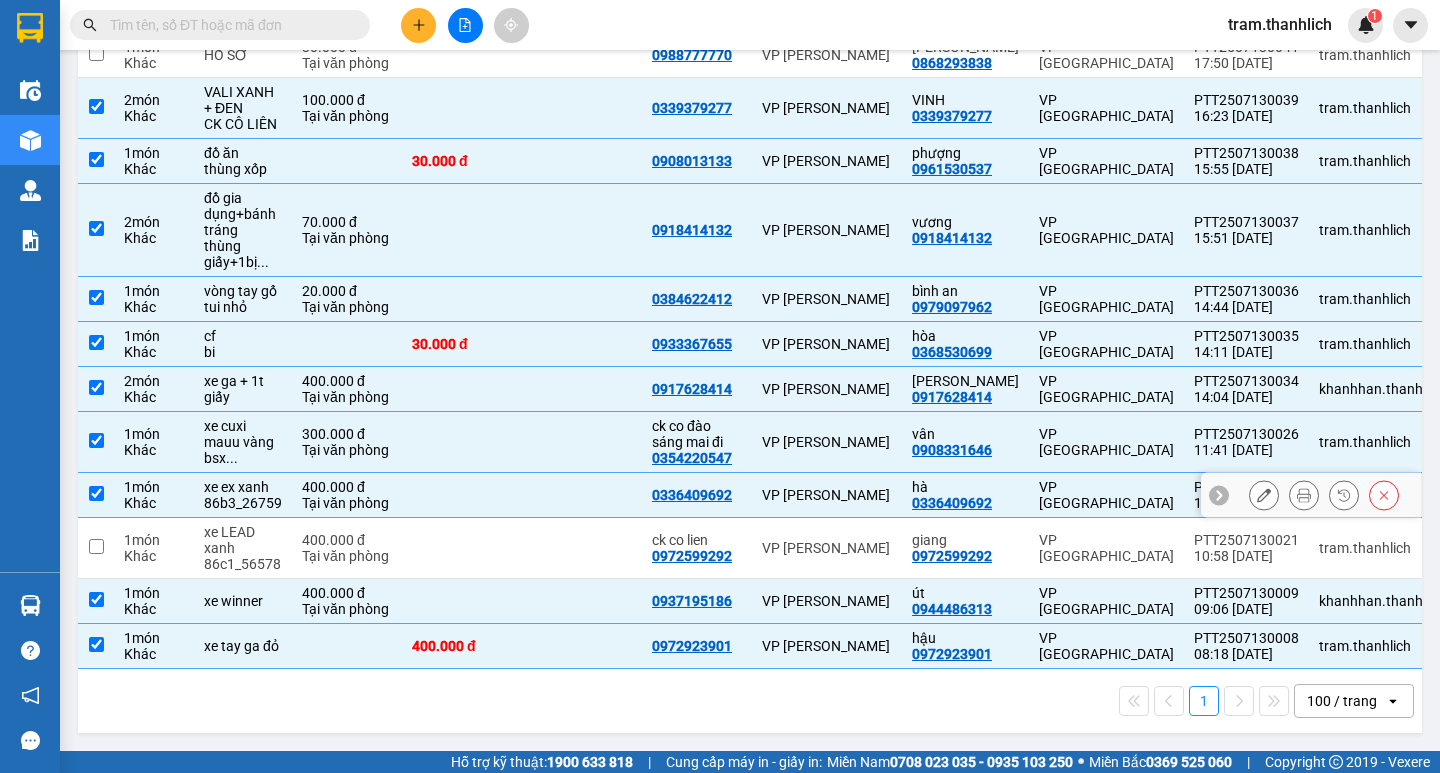 click at bounding box center (462, 495) 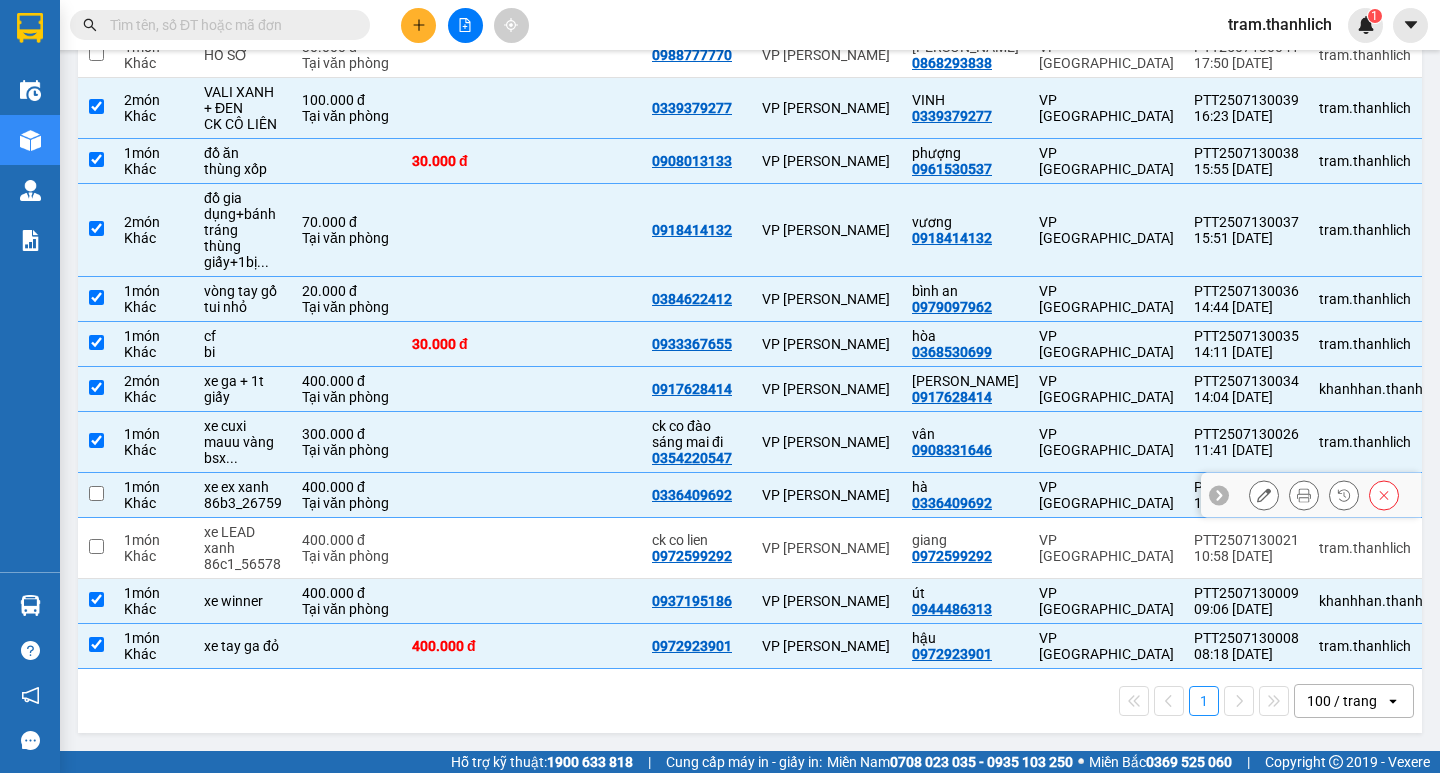 checkbox on "false" 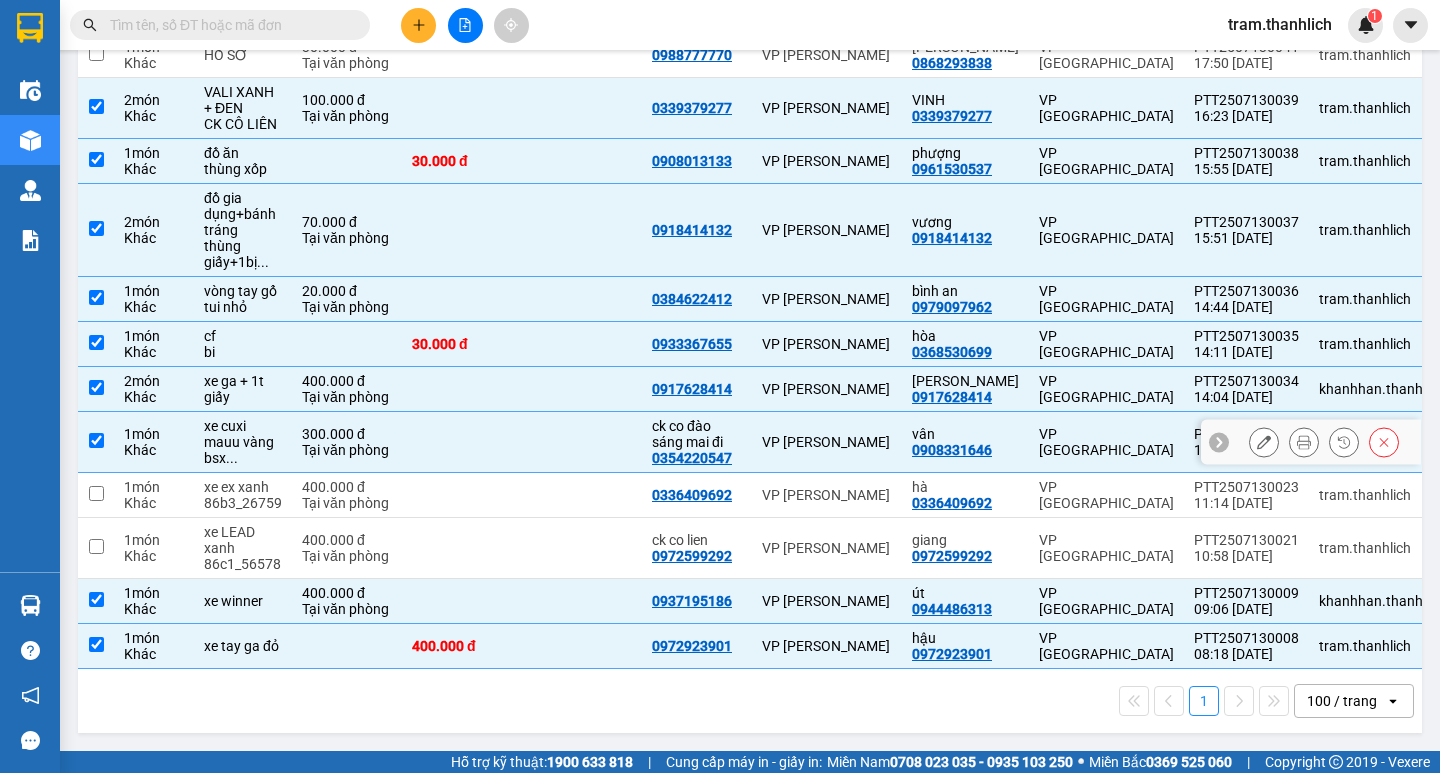 click at bounding box center [462, 442] 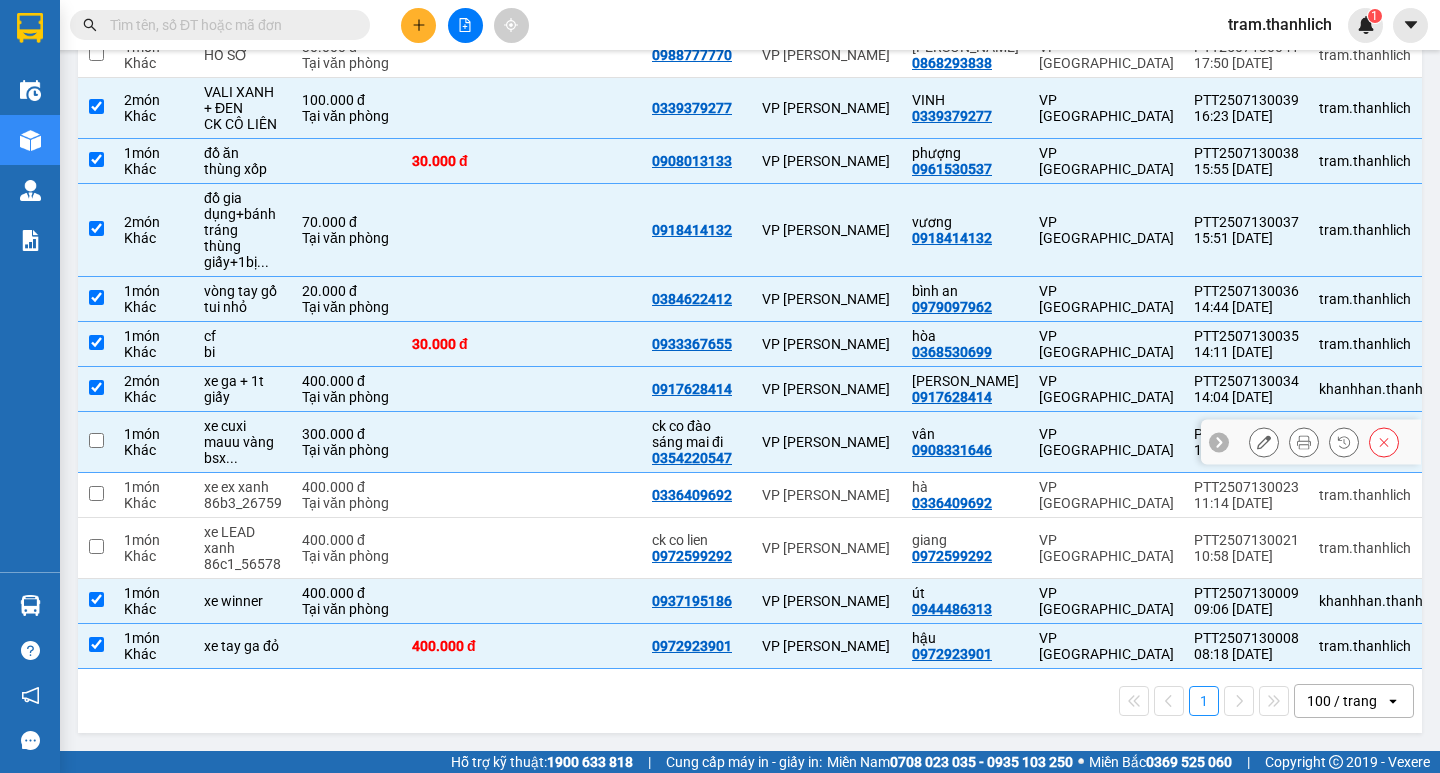 checkbox on "false" 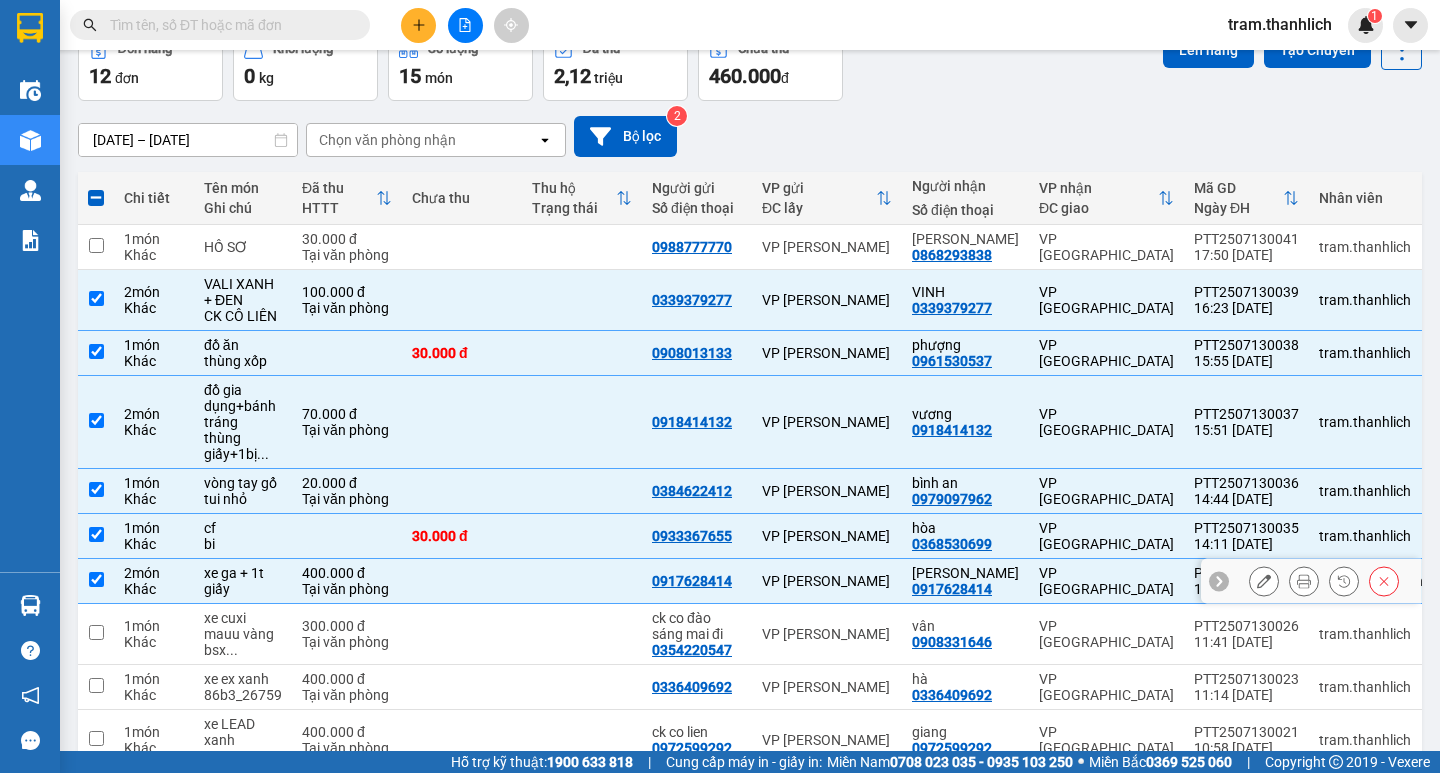 scroll, scrollTop: 310, scrollLeft: 0, axis: vertical 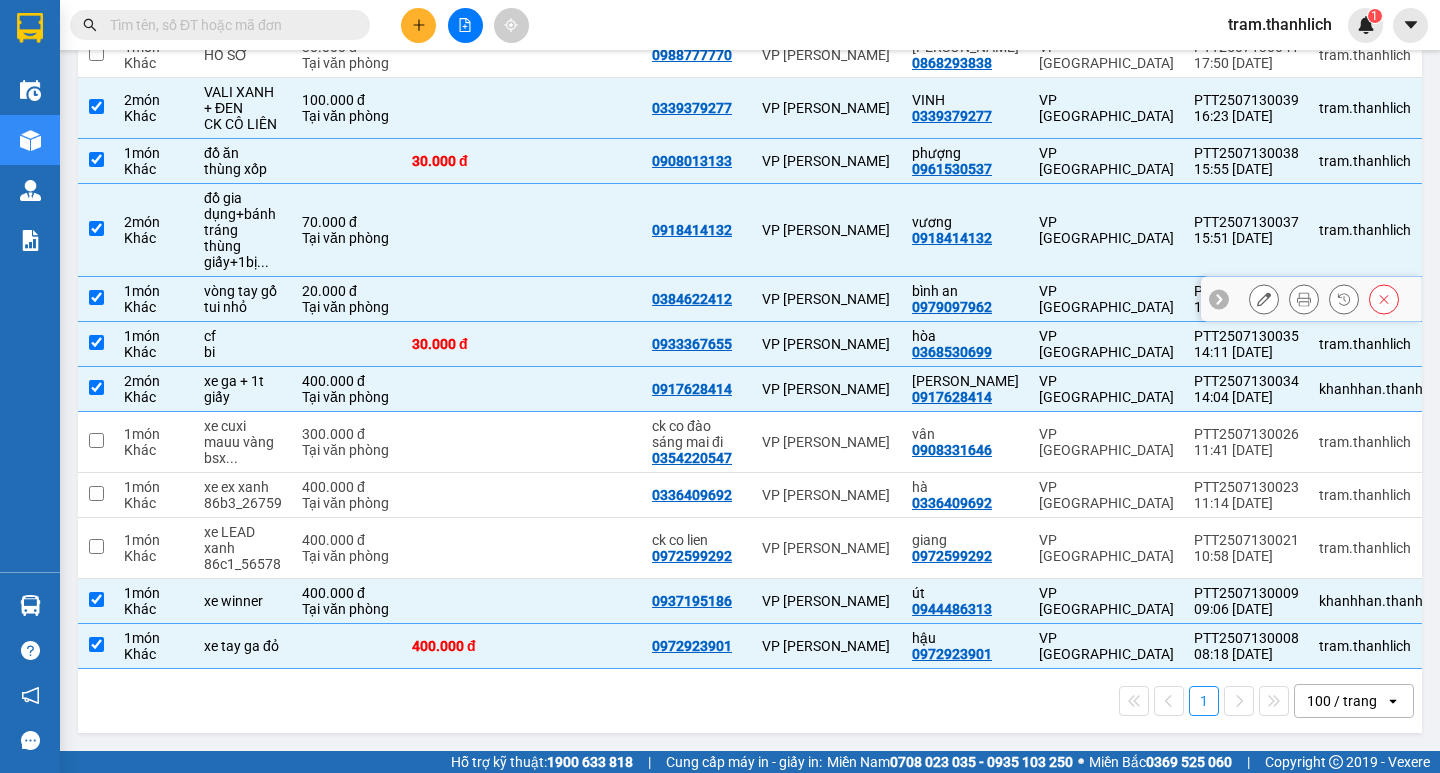 click on "bình an 0979097962" at bounding box center (965, 299) 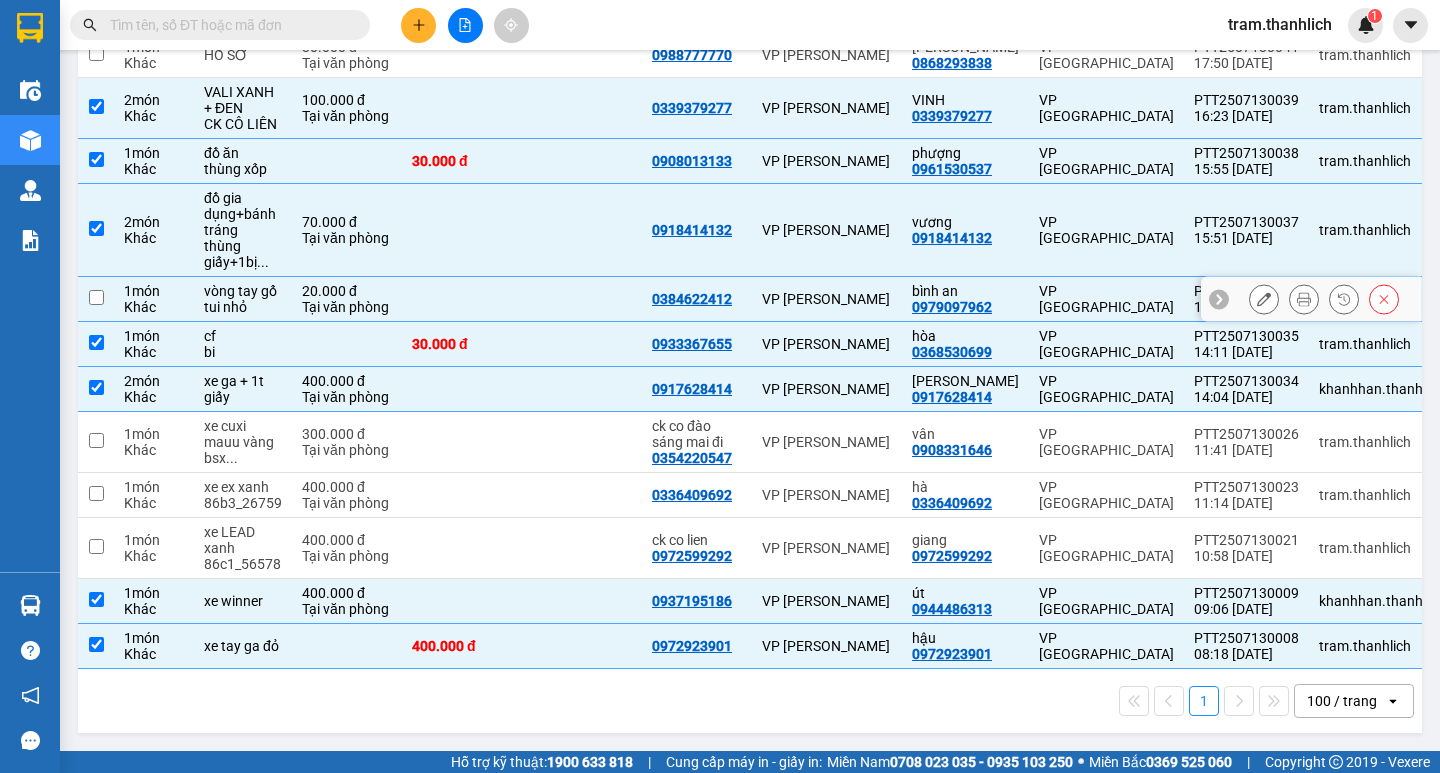 checkbox on "false" 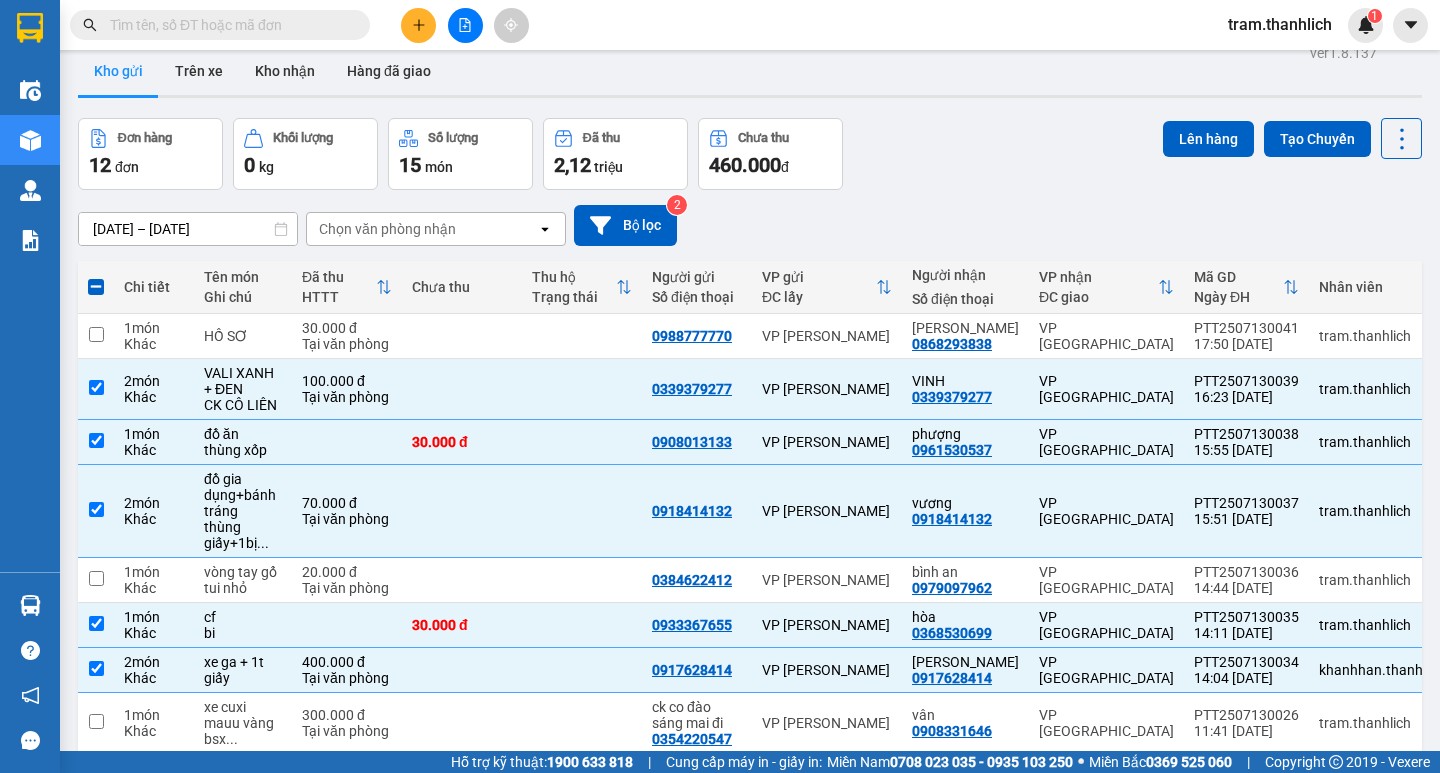 scroll, scrollTop: 10, scrollLeft: 0, axis: vertical 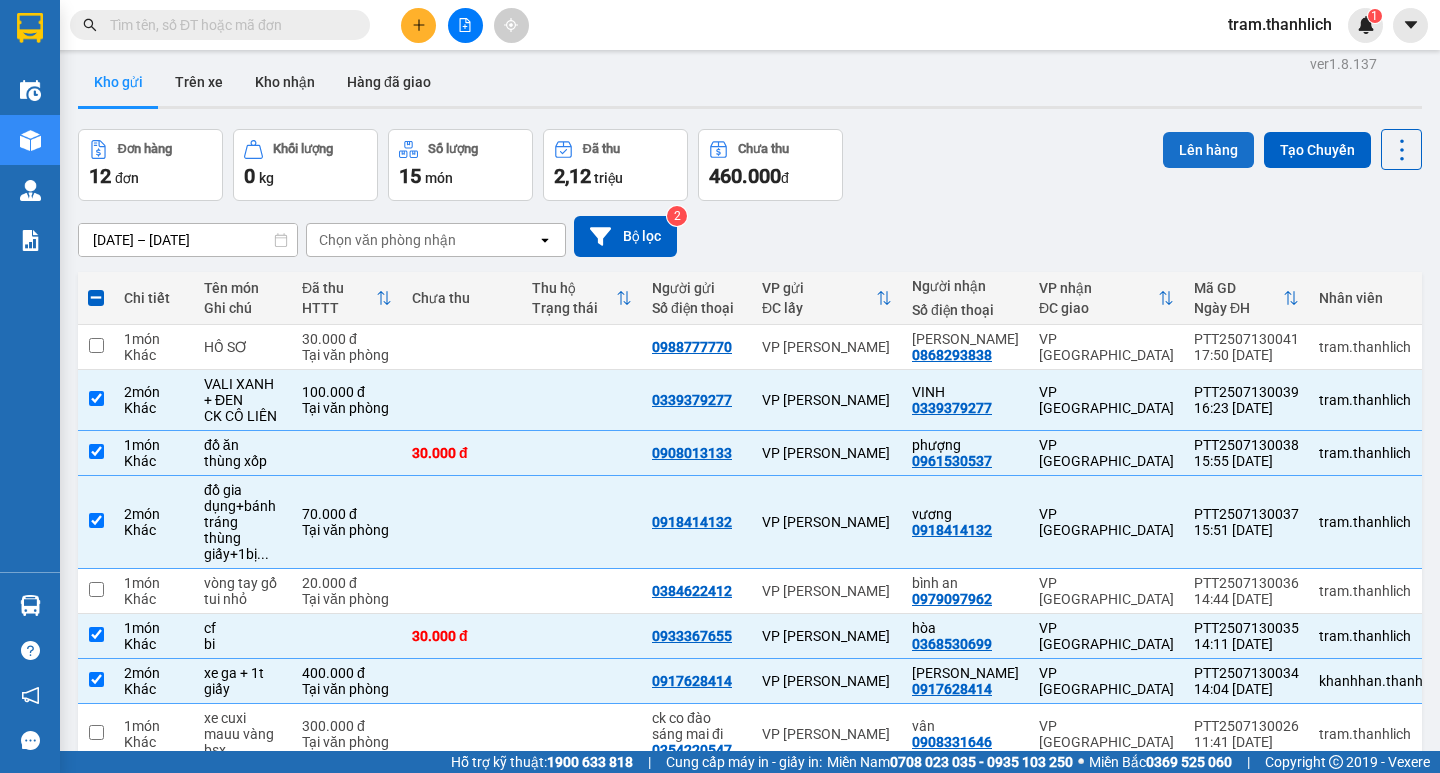 click on "Lên hàng" at bounding box center (1208, 150) 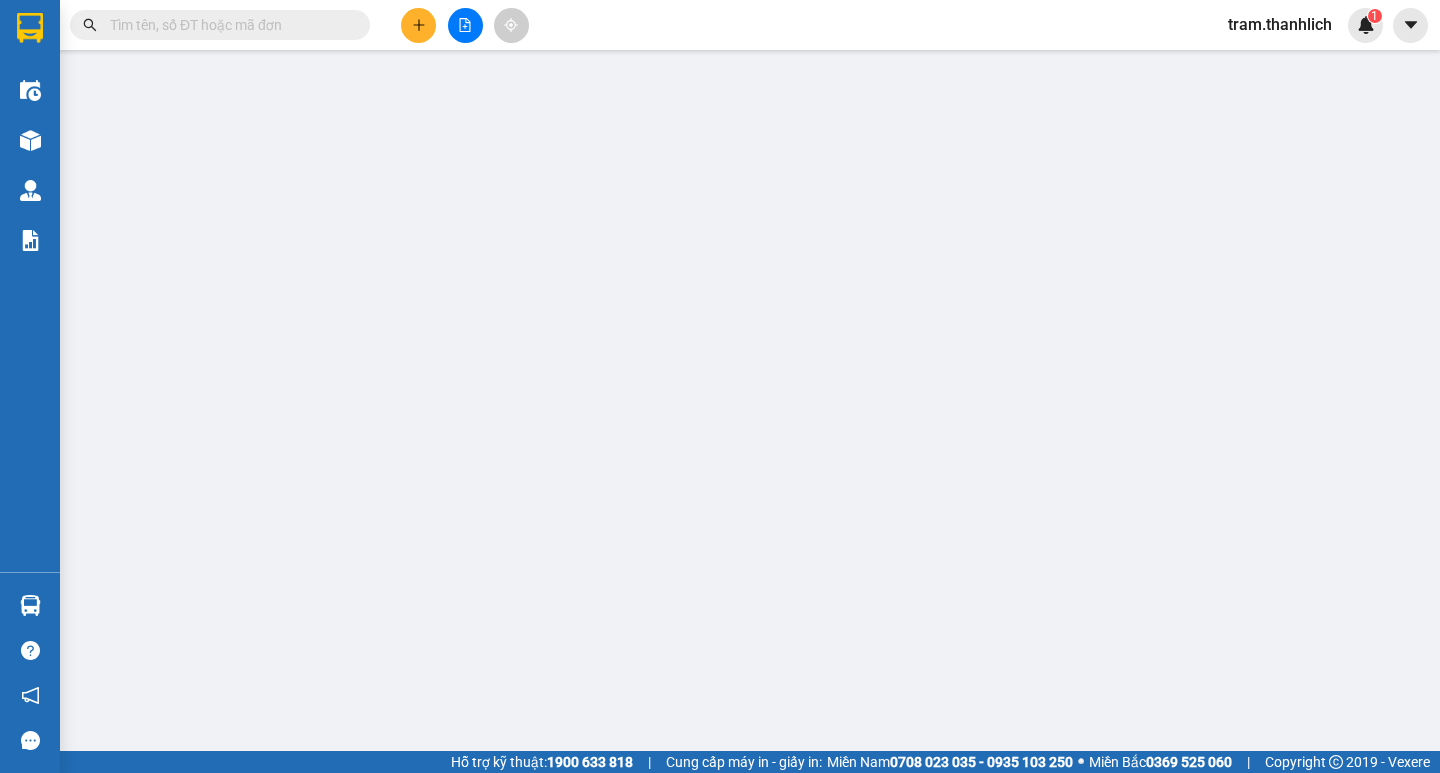 scroll, scrollTop: 0, scrollLeft: 0, axis: both 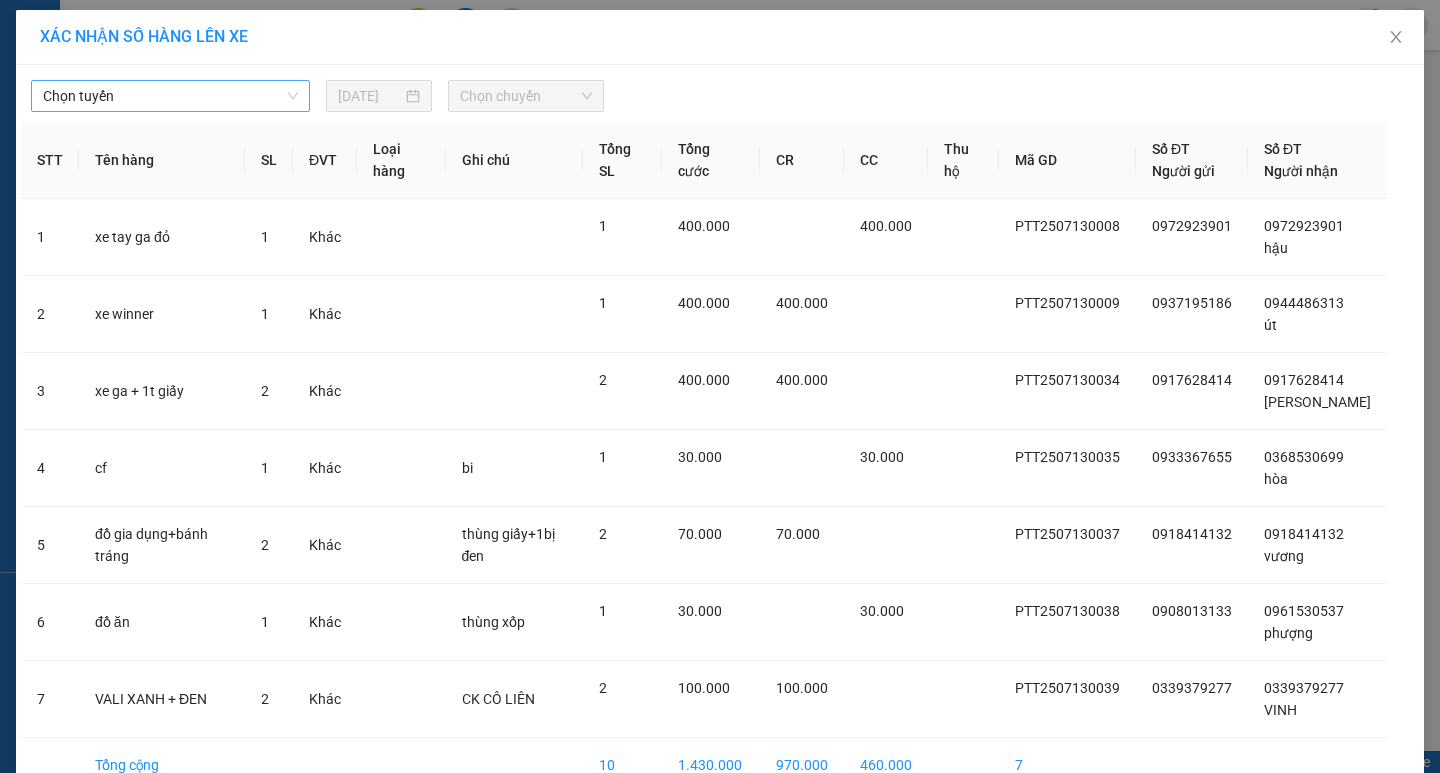 click on "Chọn tuyến" at bounding box center [170, 96] 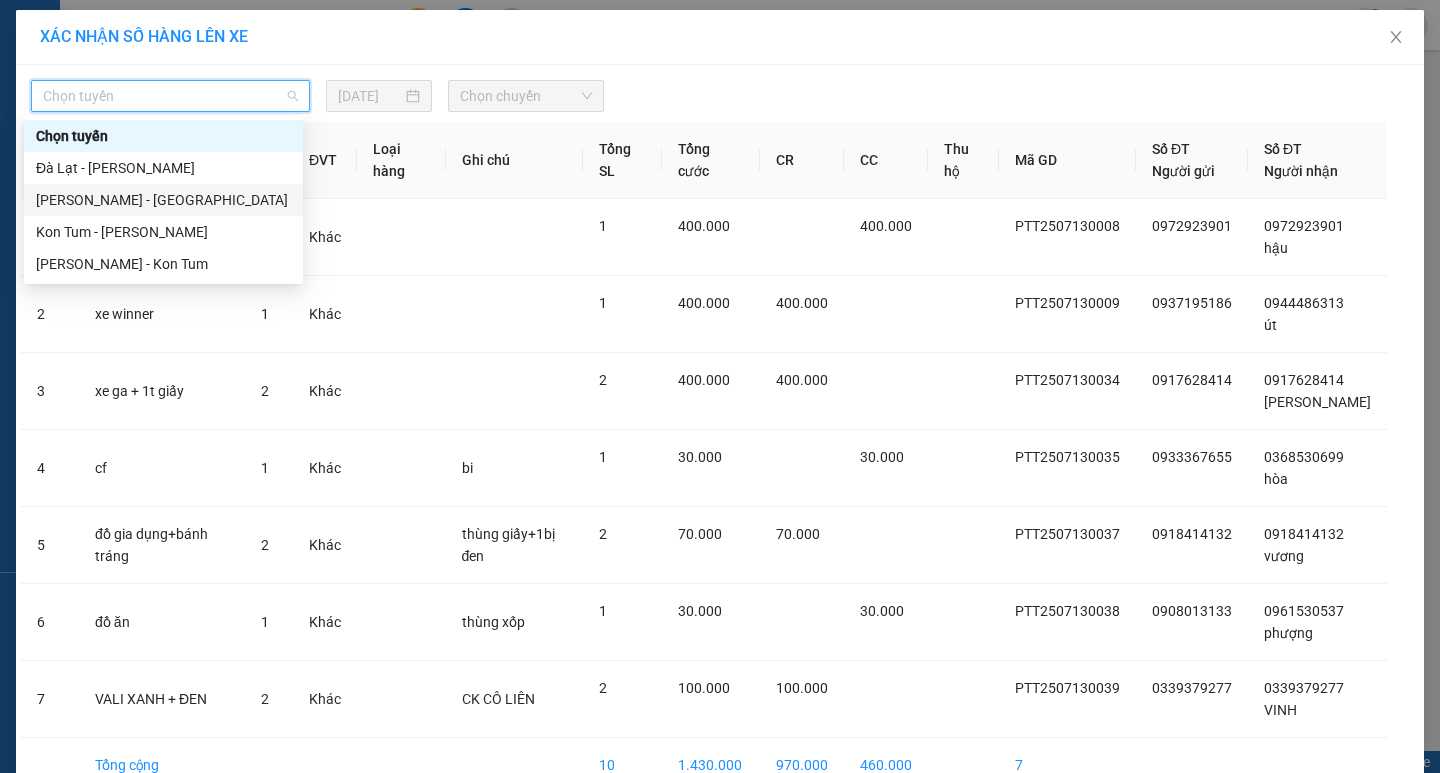 click on "[PERSON_NAME] - [GEOGRAPHIC_DATA]" at bounding box center (163, 200) 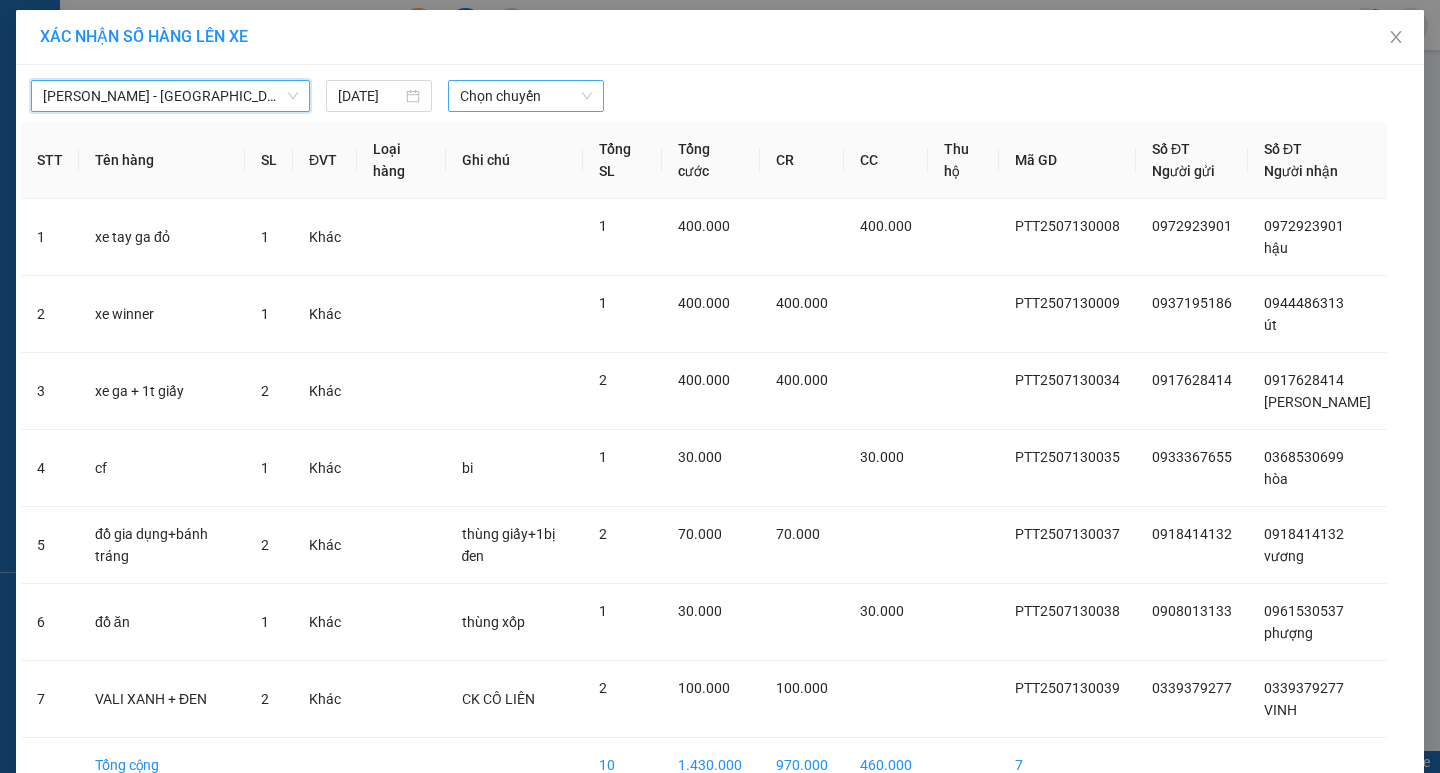 click on "Chọn chuyến" at bounding box center (526, 96) 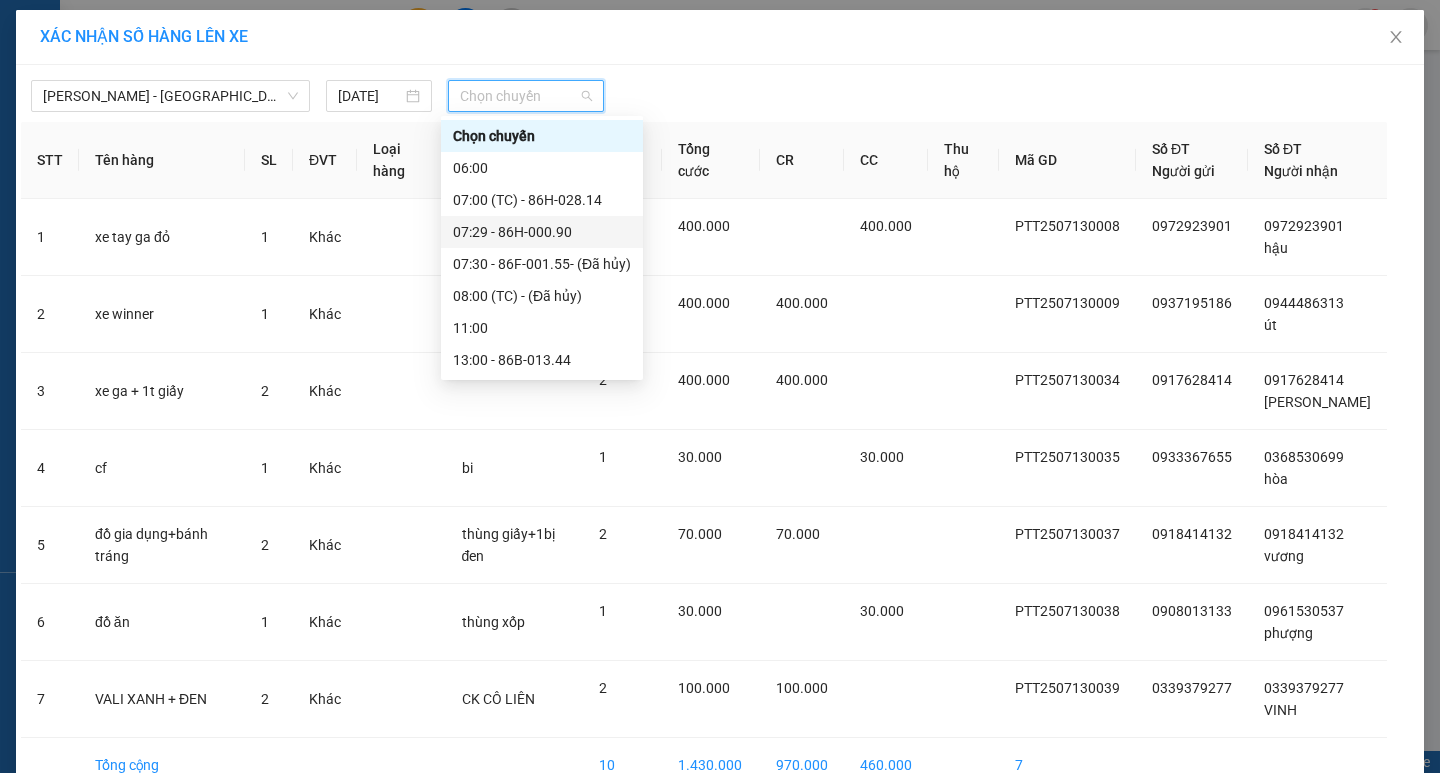 click on "07:29     - 86H-000.90" at bounding box center (542, 232) 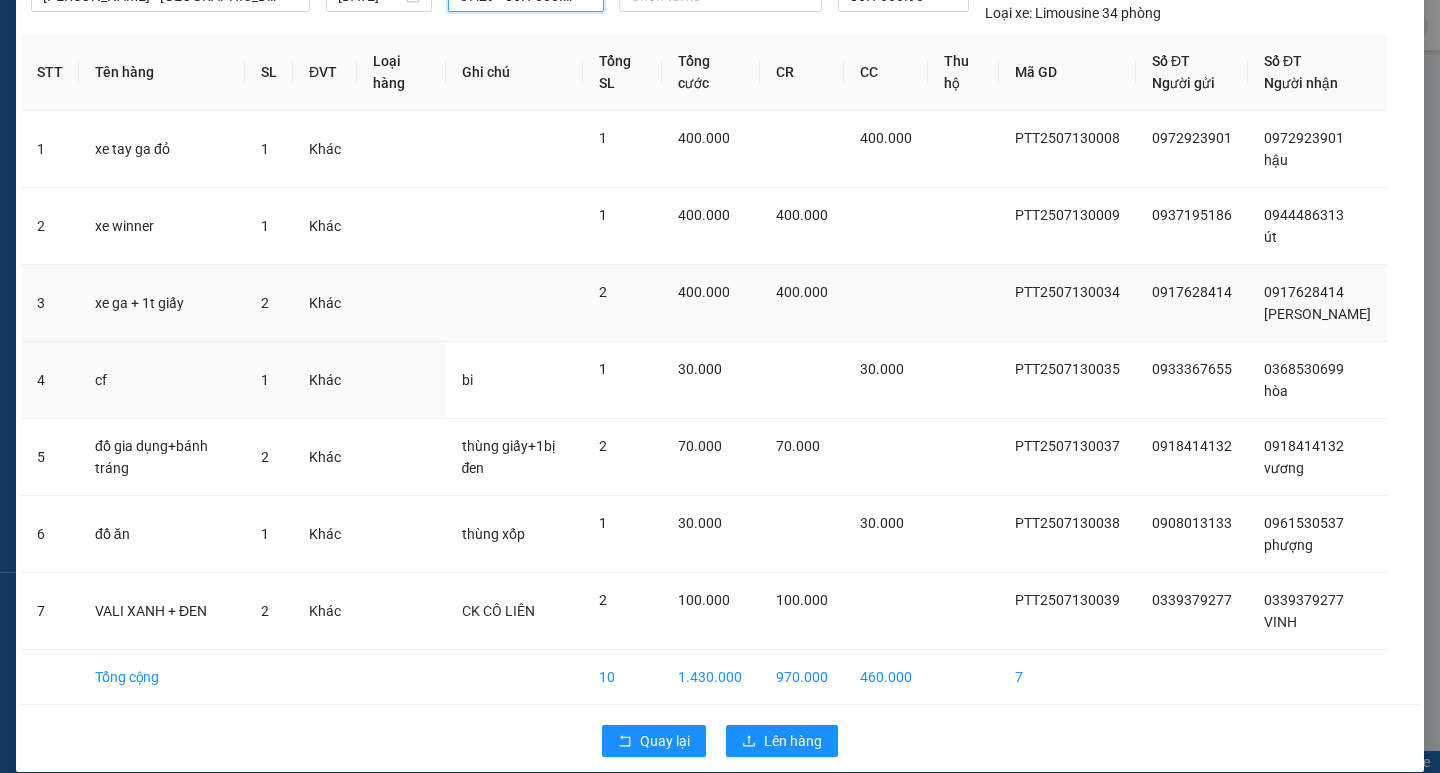 scroll, scrollTop: 0, scrollLeft: 0, axis: both 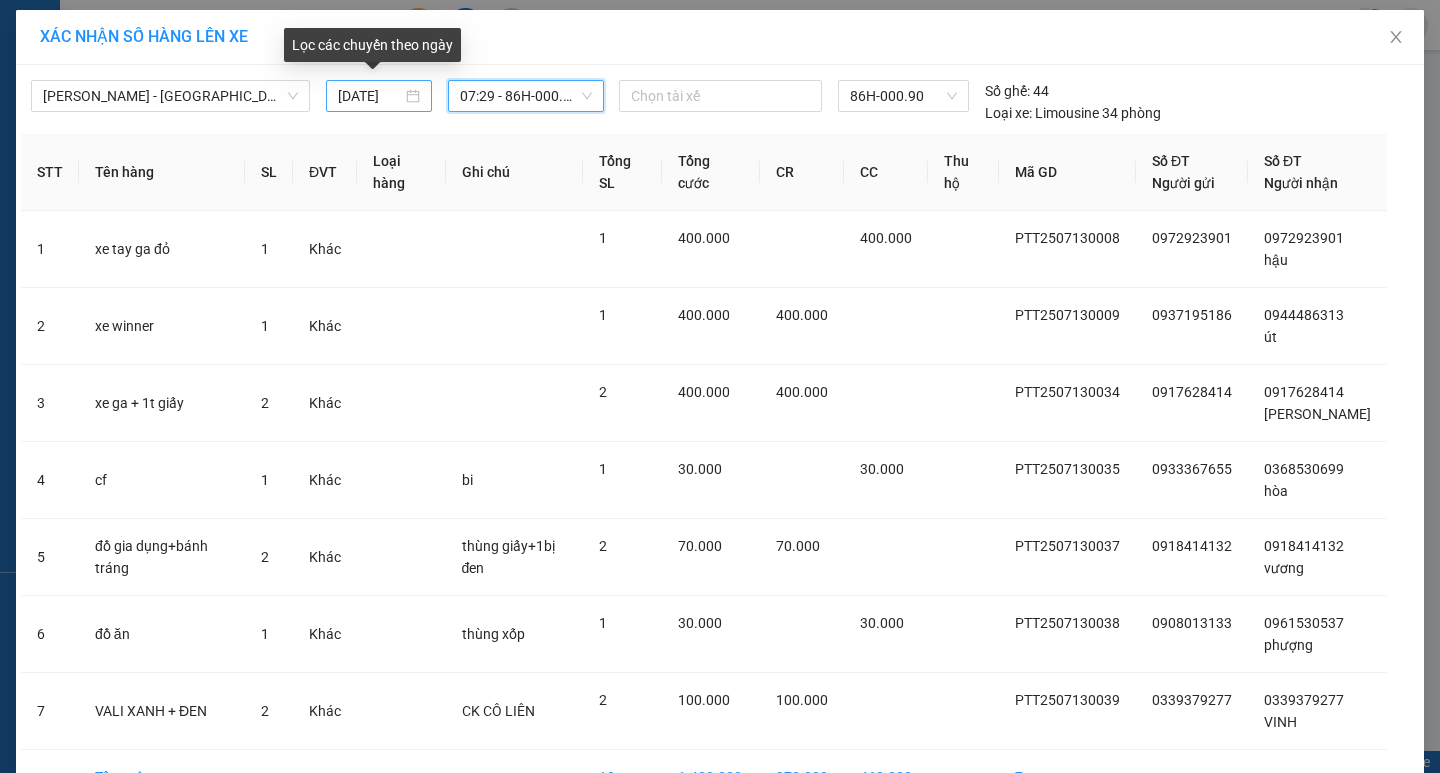 click on "[DATE]" at bounding box center (370, 96) 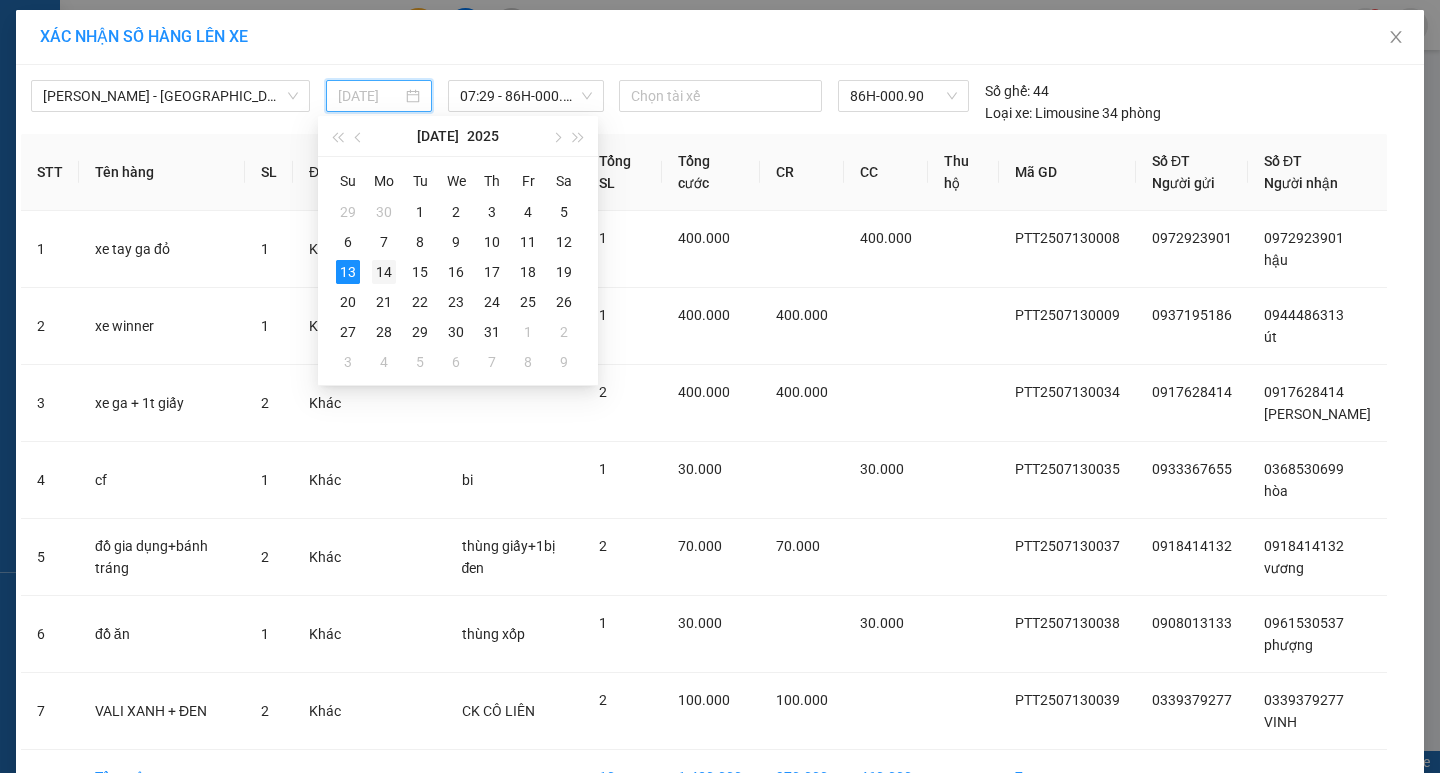 click on "14" at bounding box center (384, 272) 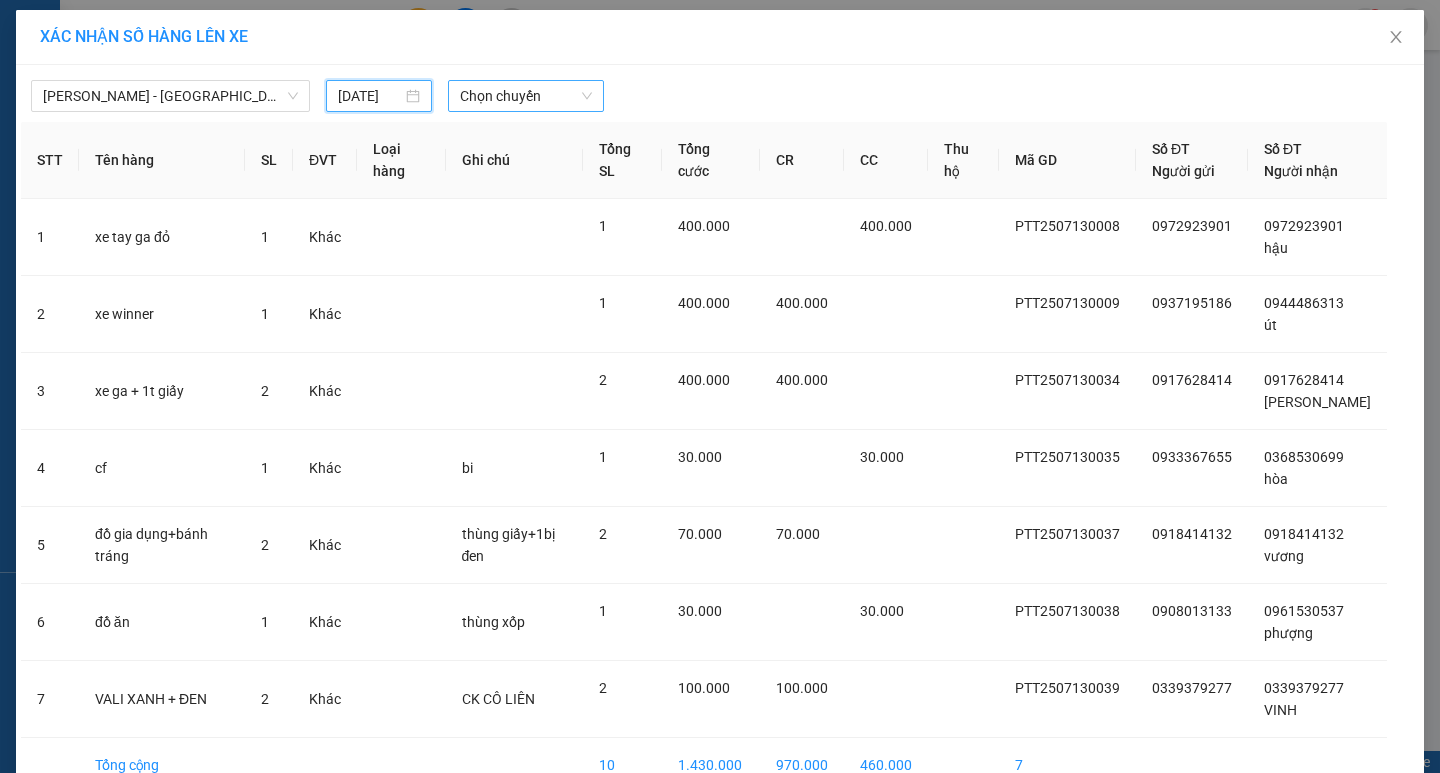 click on "Chọn chuyến" at bounding box center (526, 96) 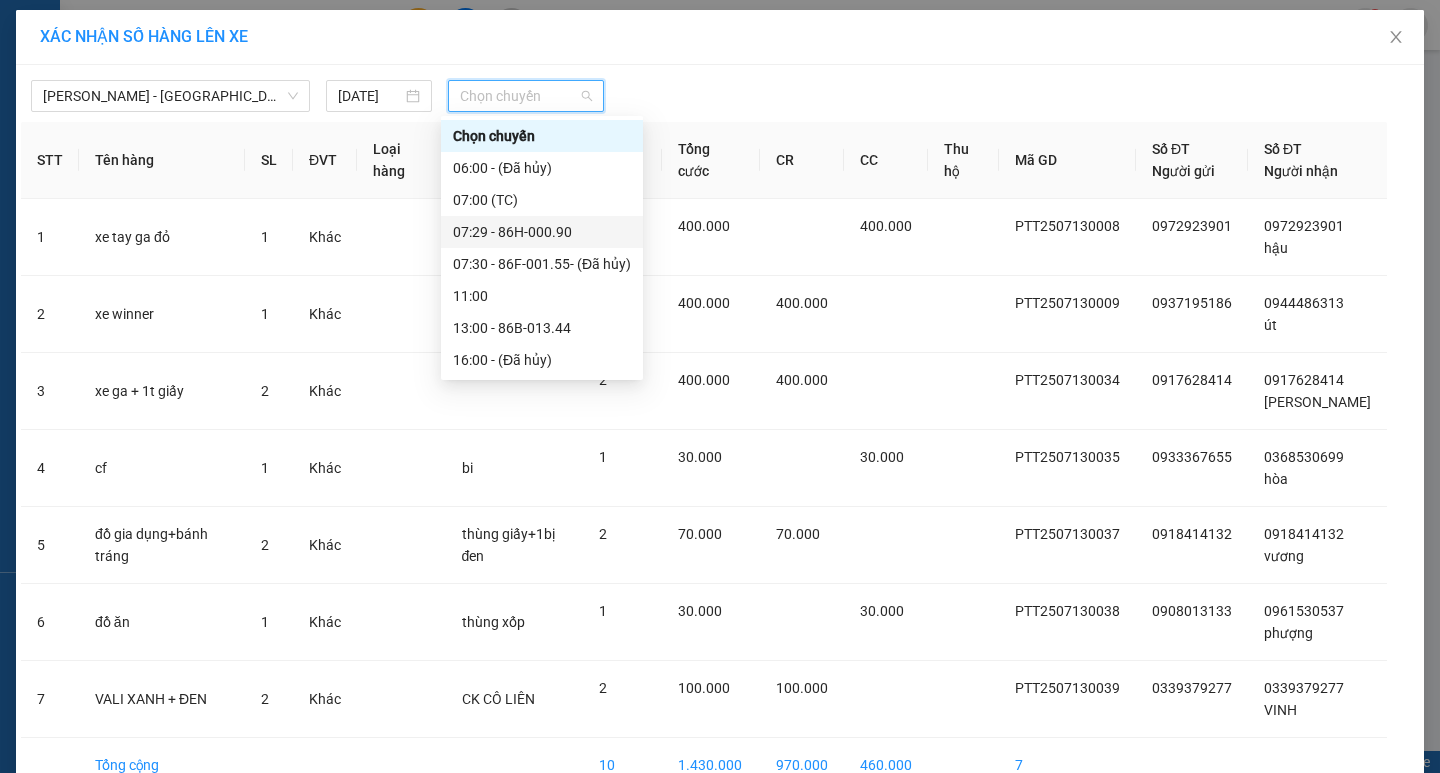 click on "07:29     - 86H-000.90" at bounding box center (542, 232) 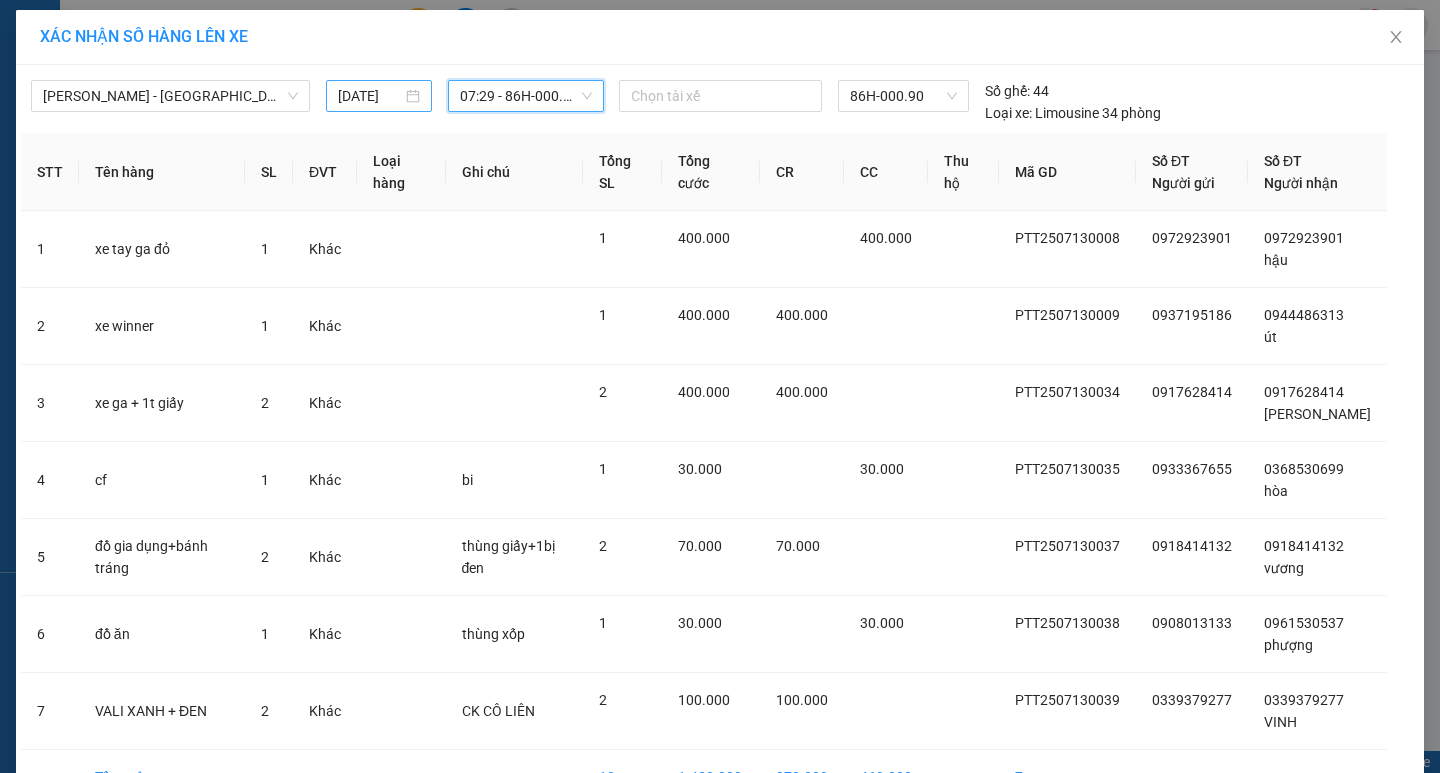 click on "14/07/2025" at bounding box center (370, 96) 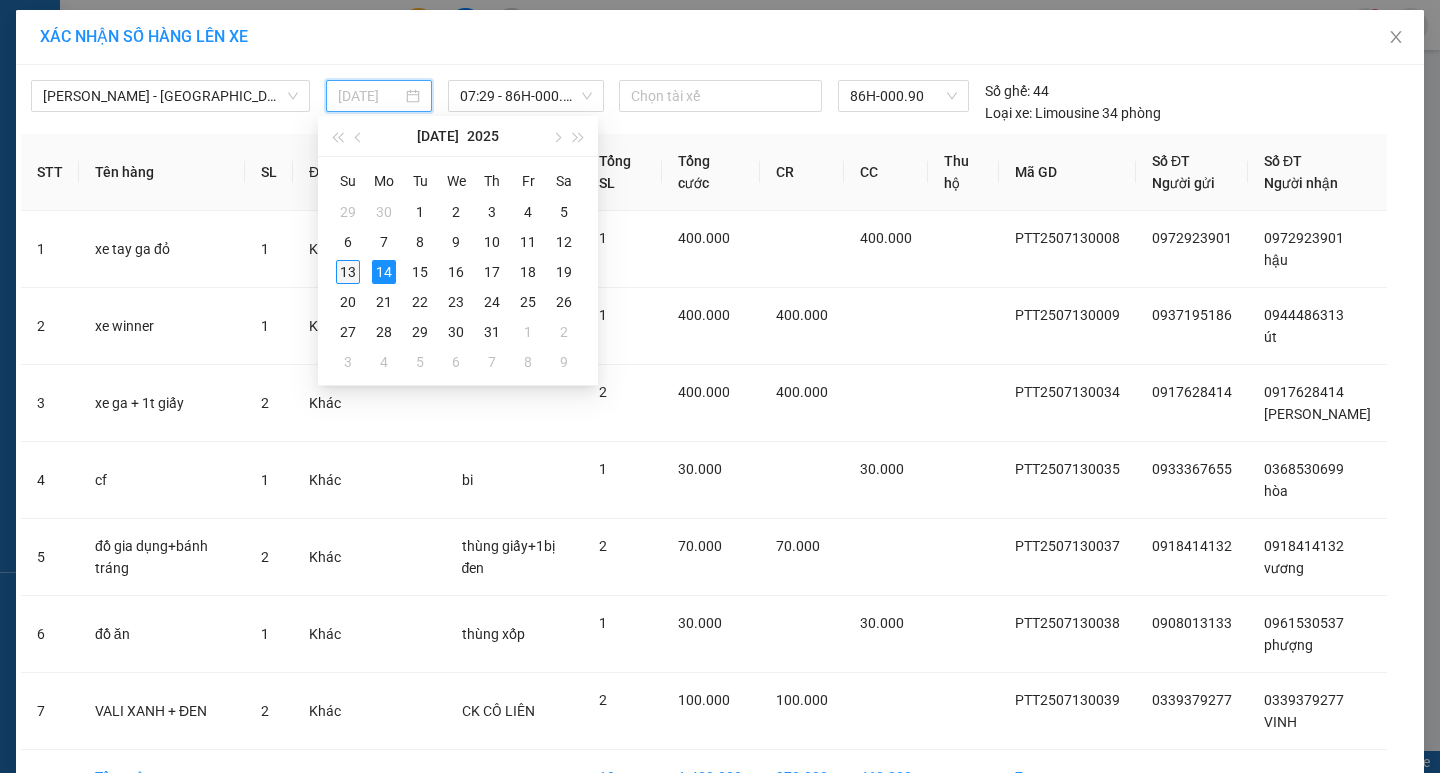 click on "13" at bounding box center (348, 272) 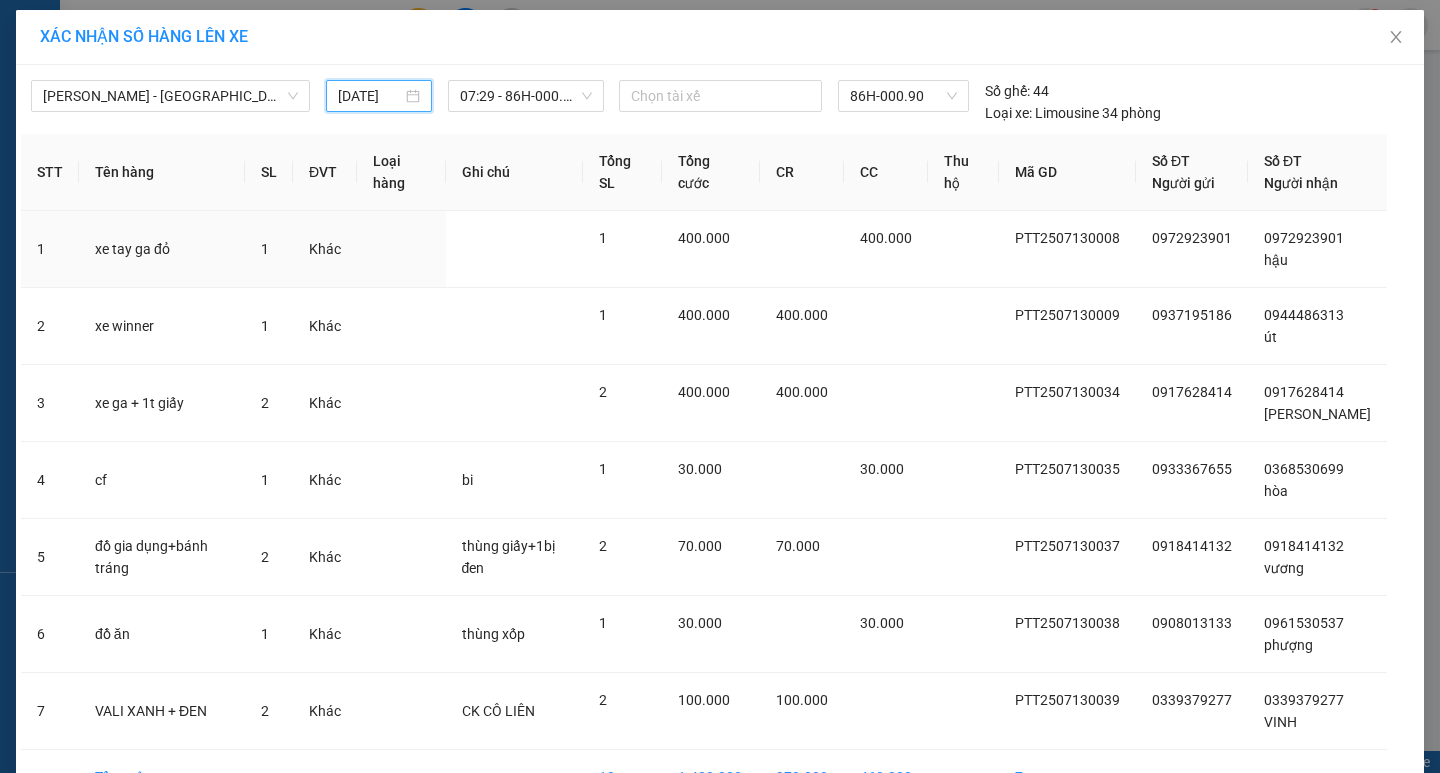 type on "[DATE]" 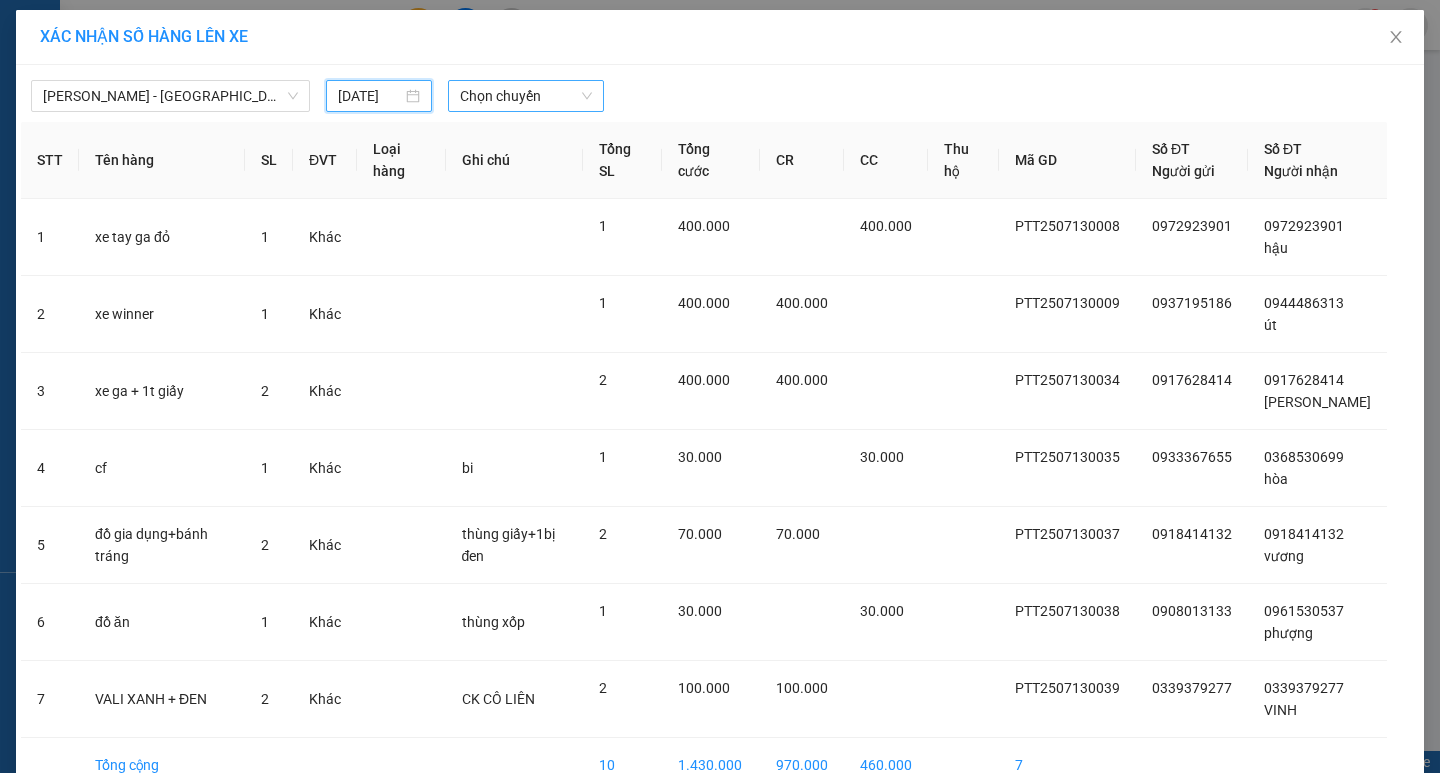 click on "Chọn chuyến" at bounding box center [526, 96] 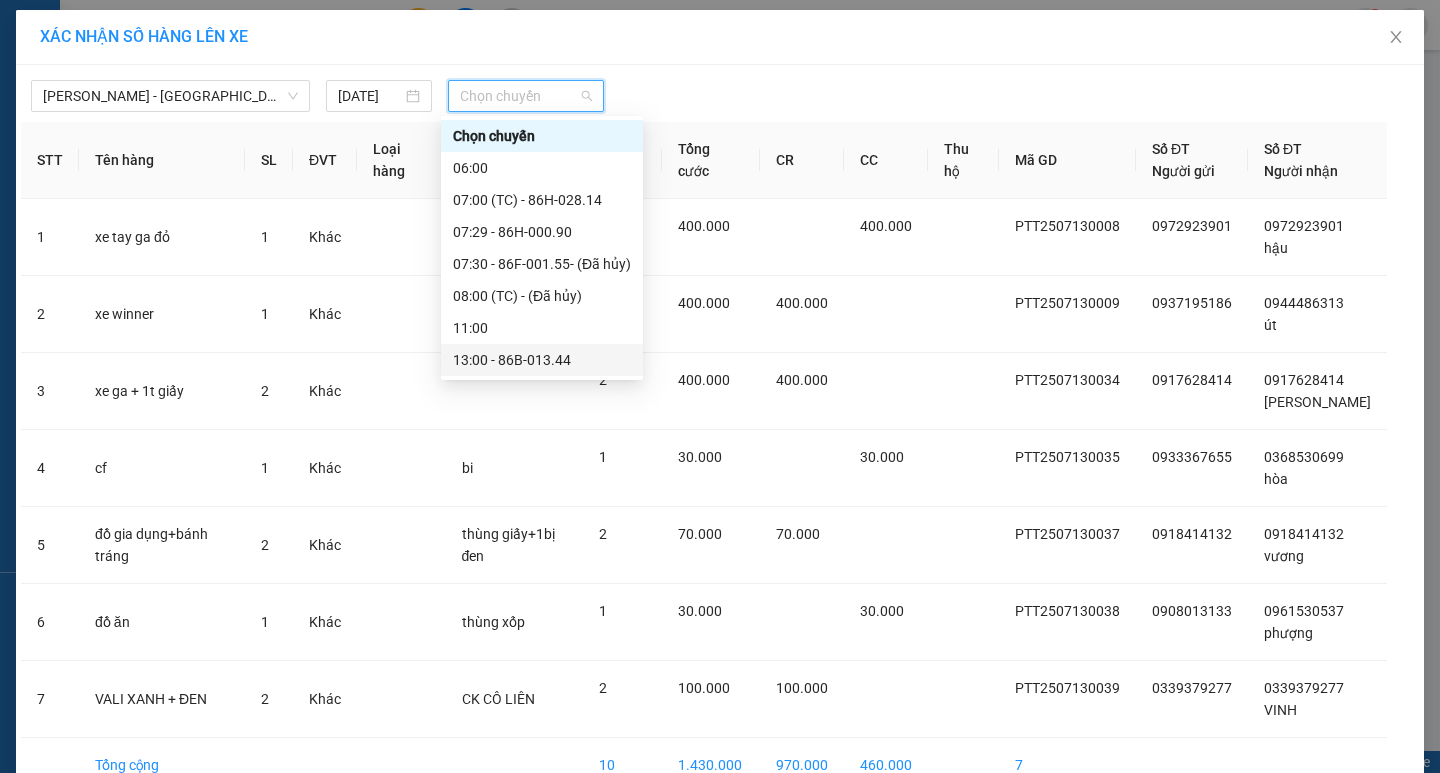 click on "13:00     - 86B-013.44" at bounding box center [542, 360] 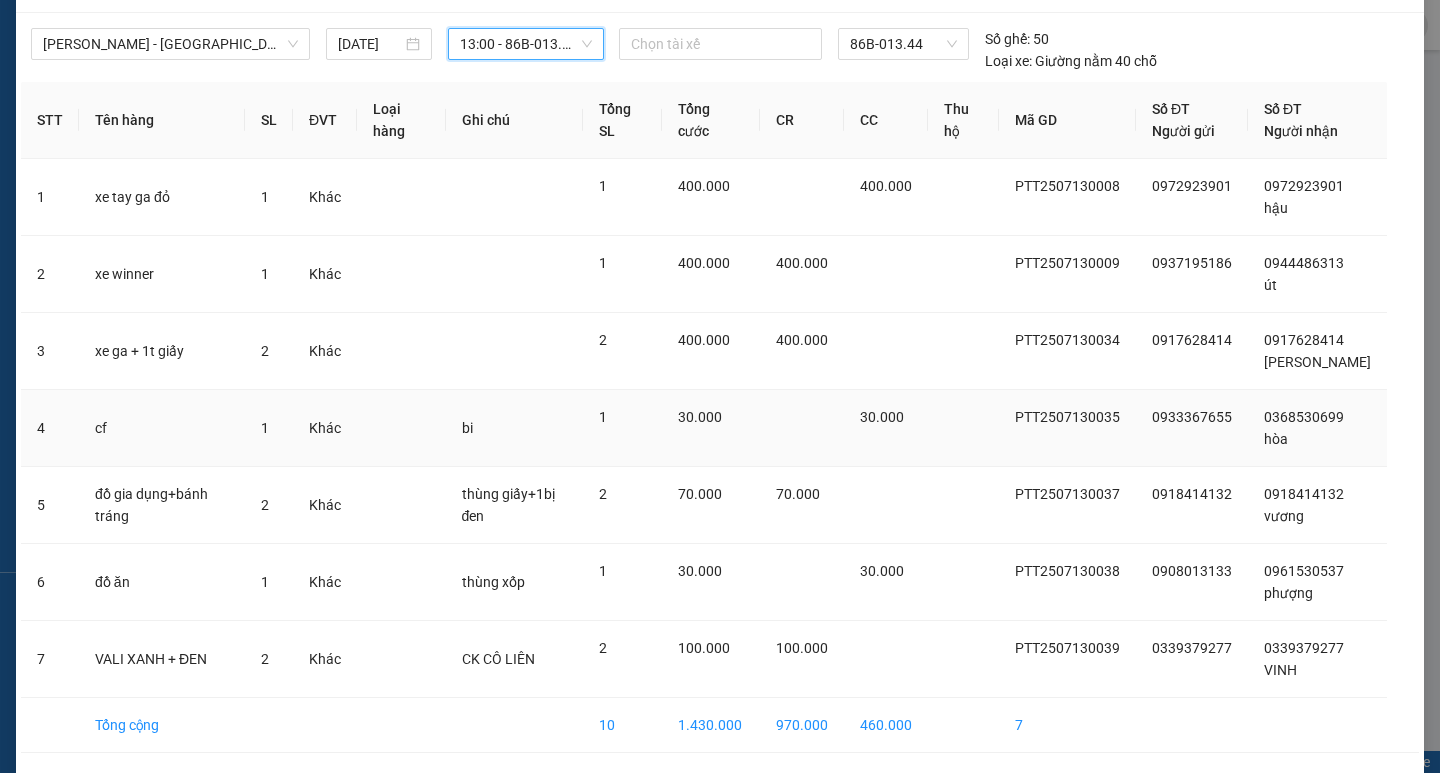 scroll, scrollTop: 123, scrollLeft: 0, axis: vertical 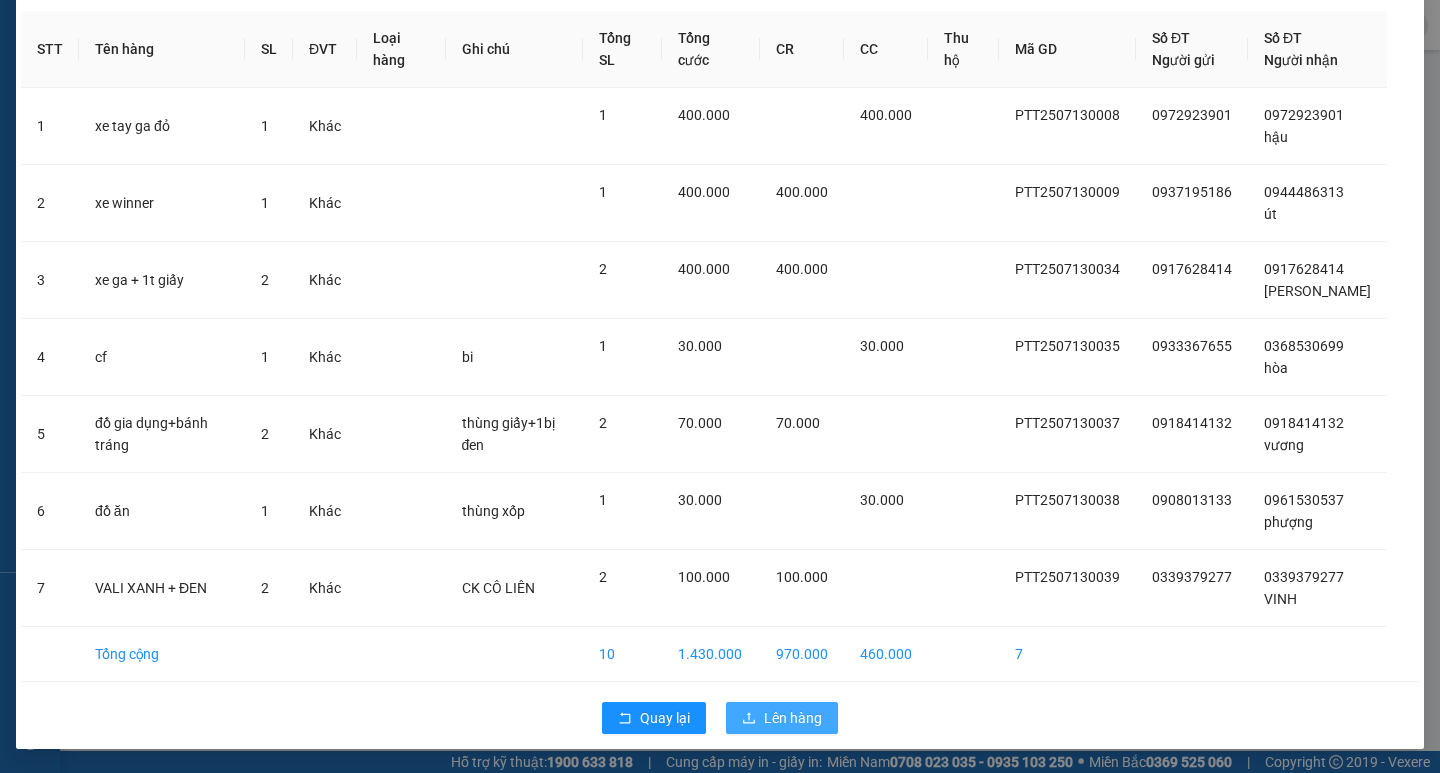 click on "Lên hàng" at bounding box center [793, 718] 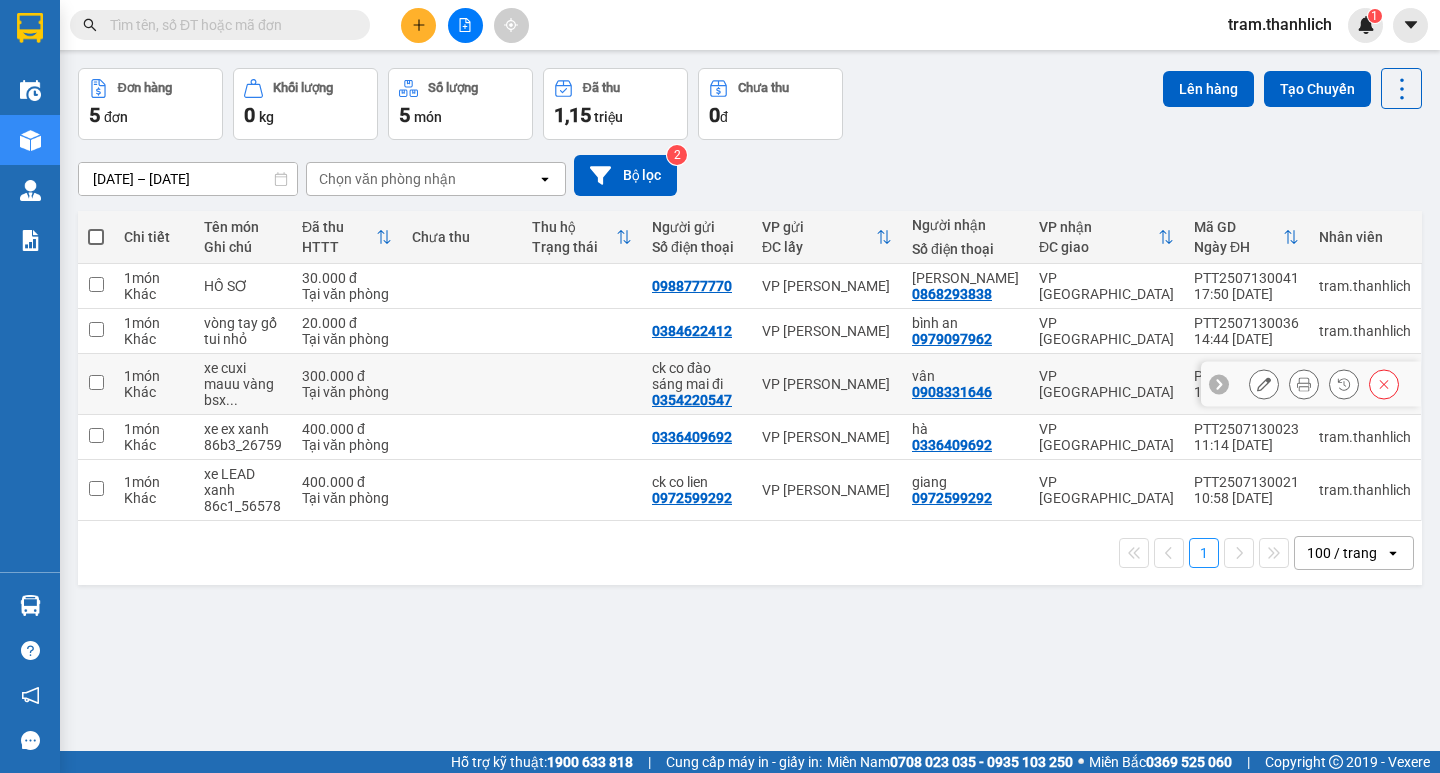 scroll, scrollTop: 92, scrollLeft: 0, axis: vertical 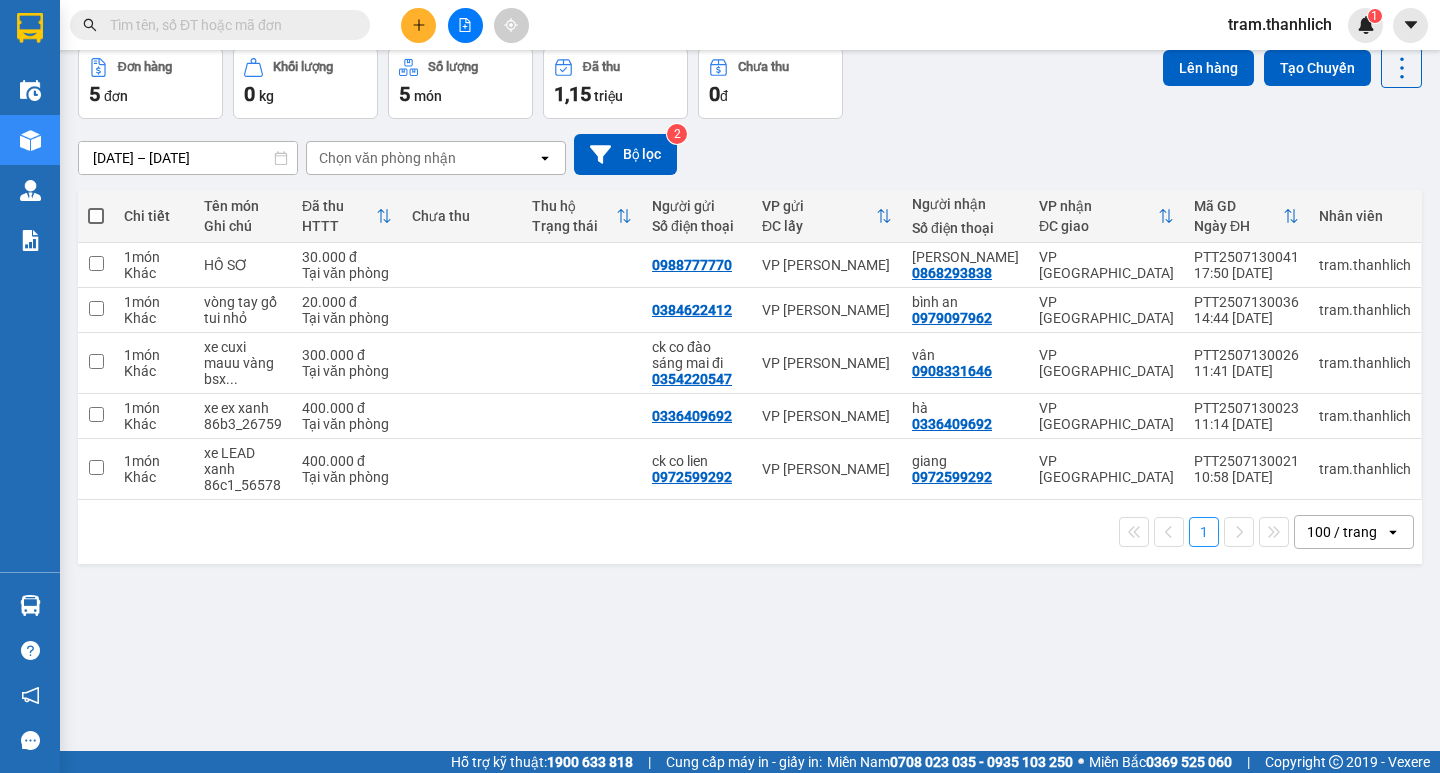 click at bounding box center (228, 25) 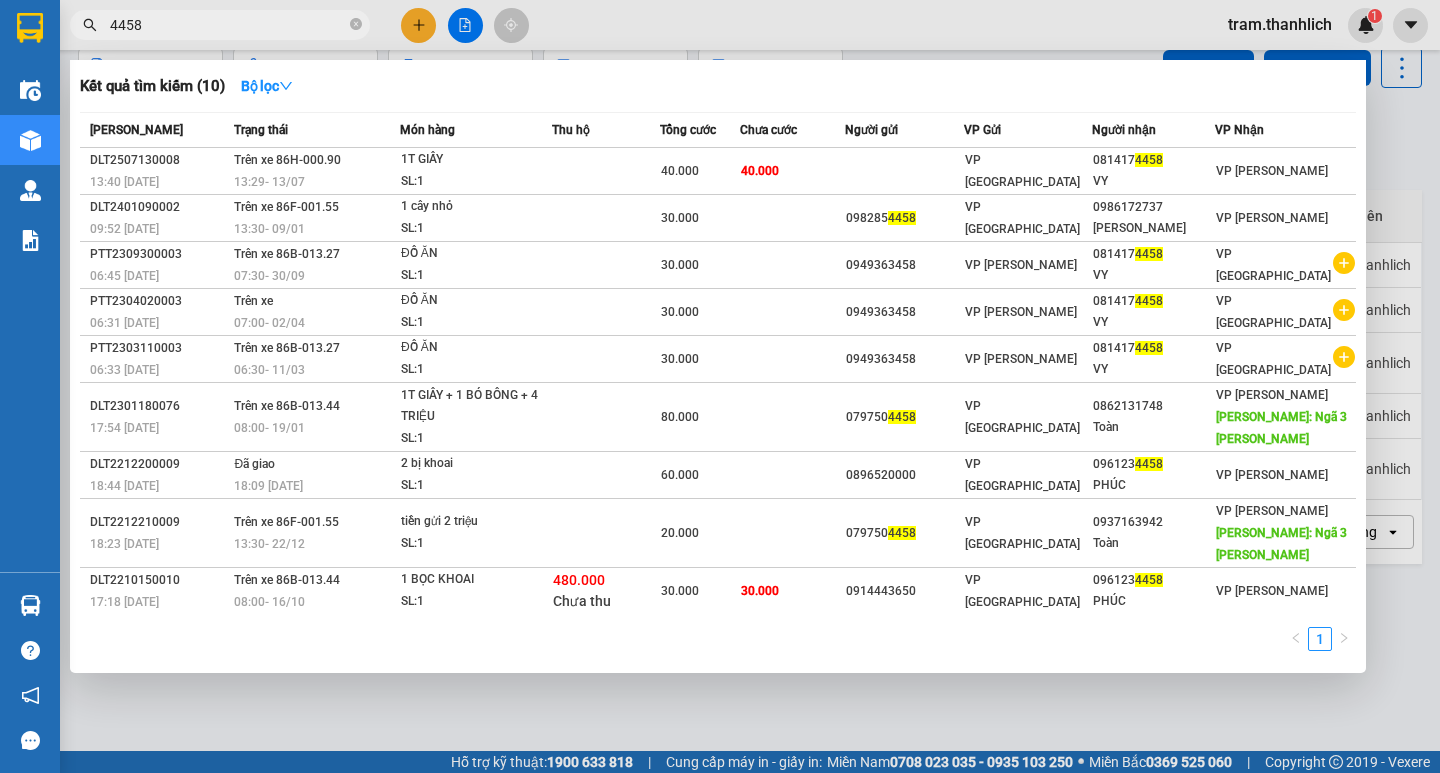 type on "4458" 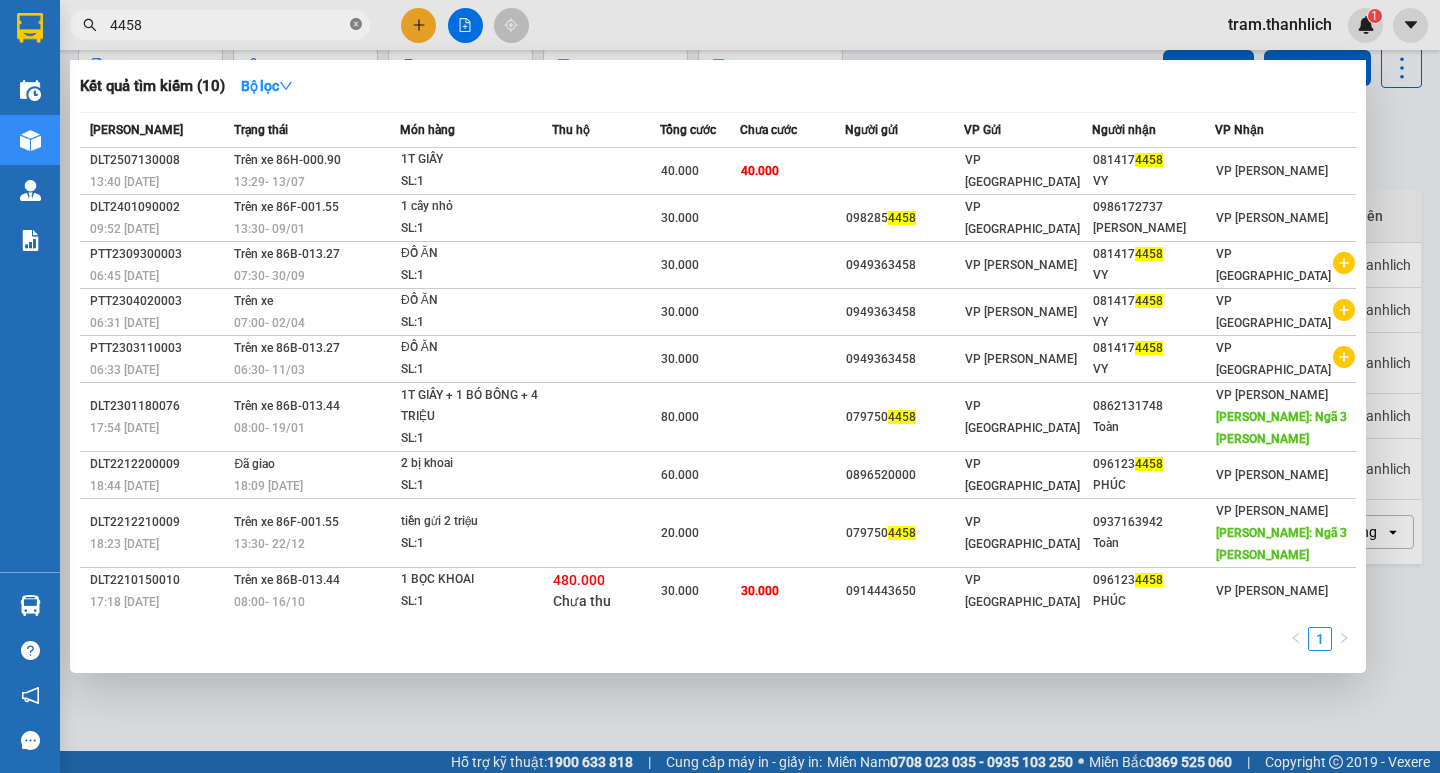 click 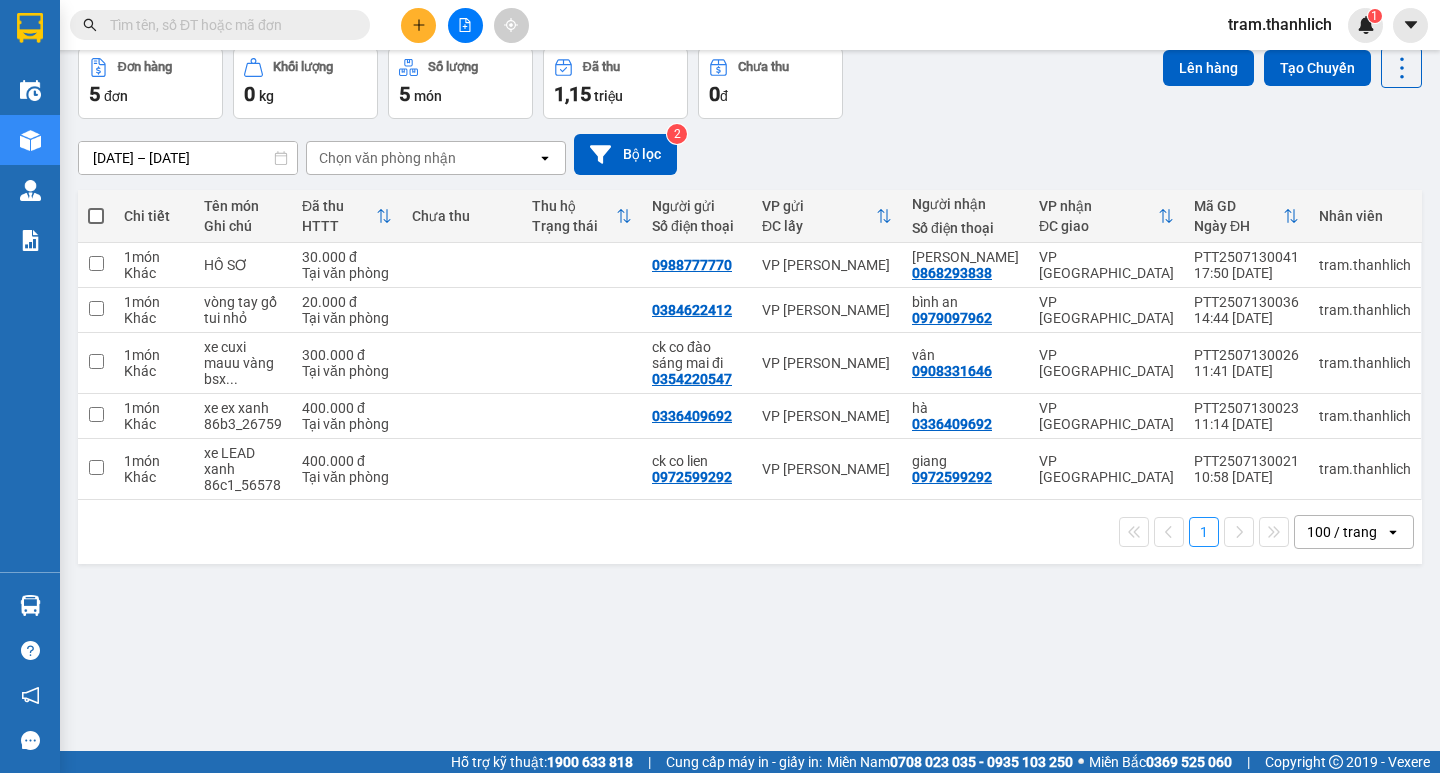 click at bounding box center [465, 25] 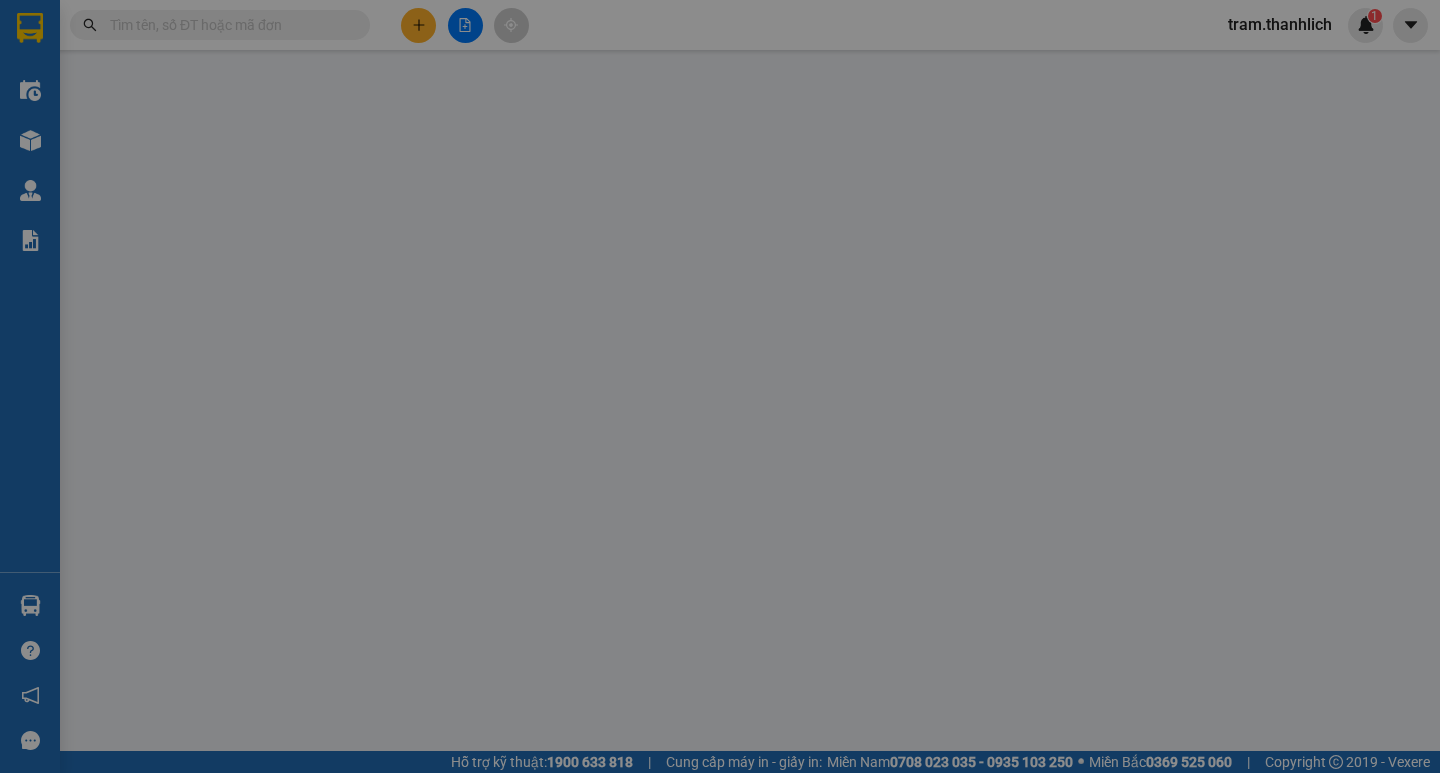 scroll, scrollTop: 0, scrollLeft: 0, axis: both 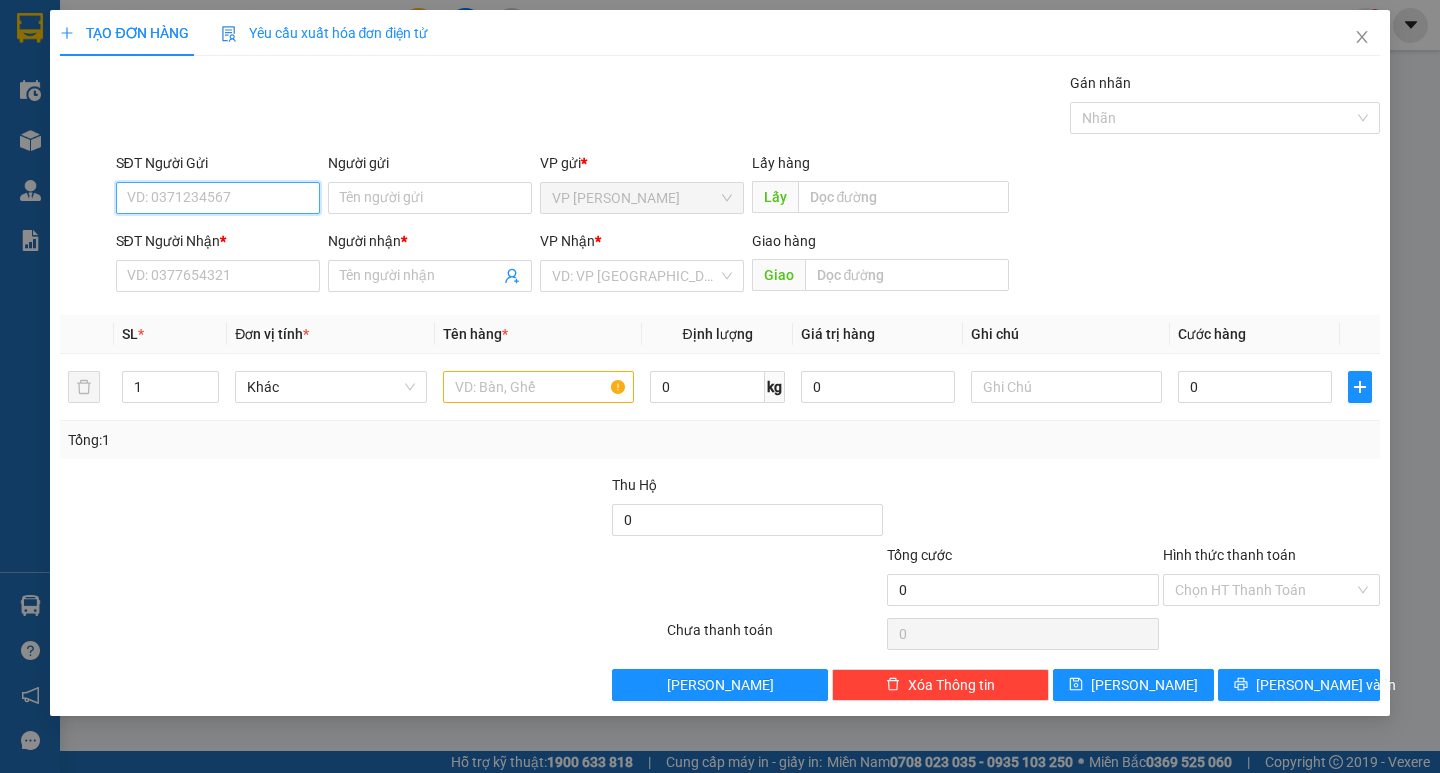 click on "SĐT Người Gửi" at bounding box center [218, 198] 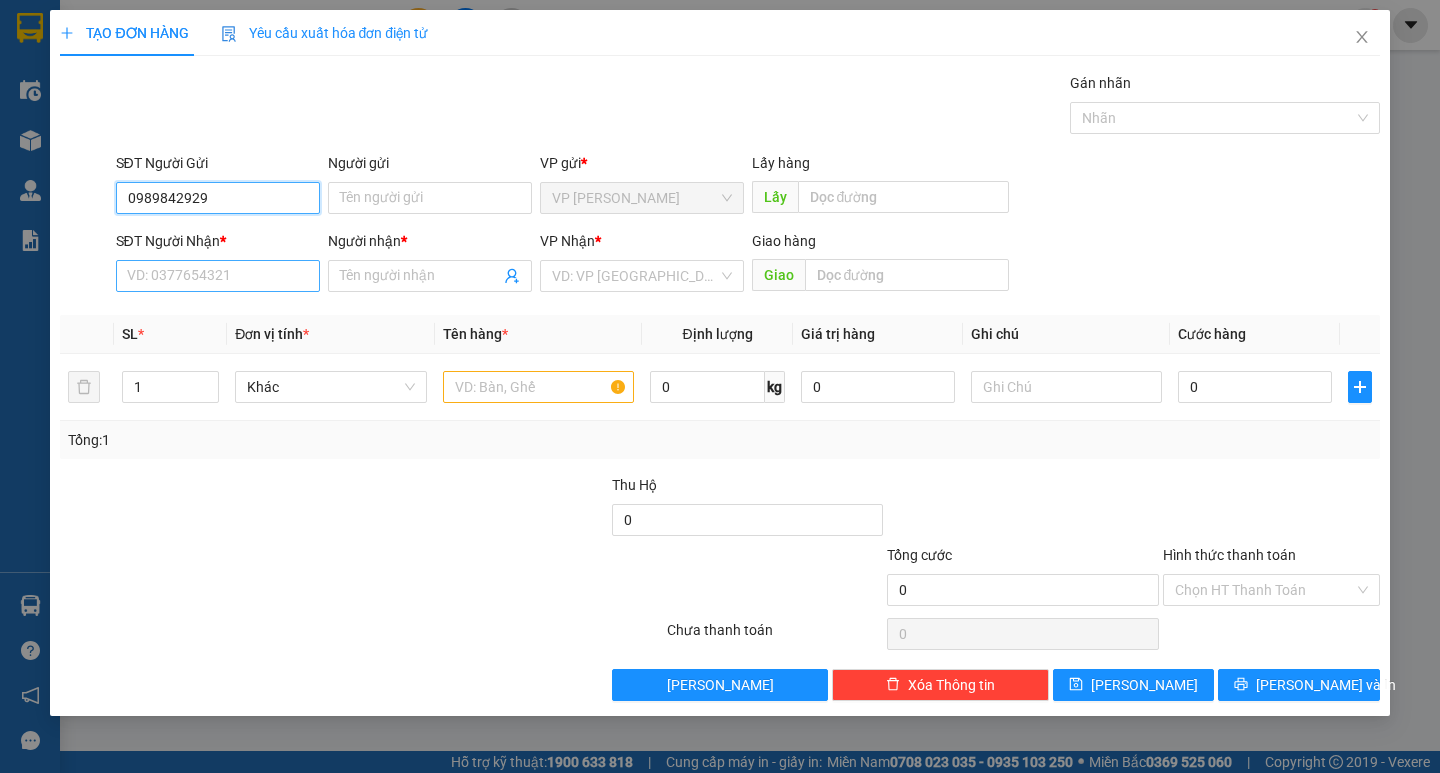 type on "0989842929" 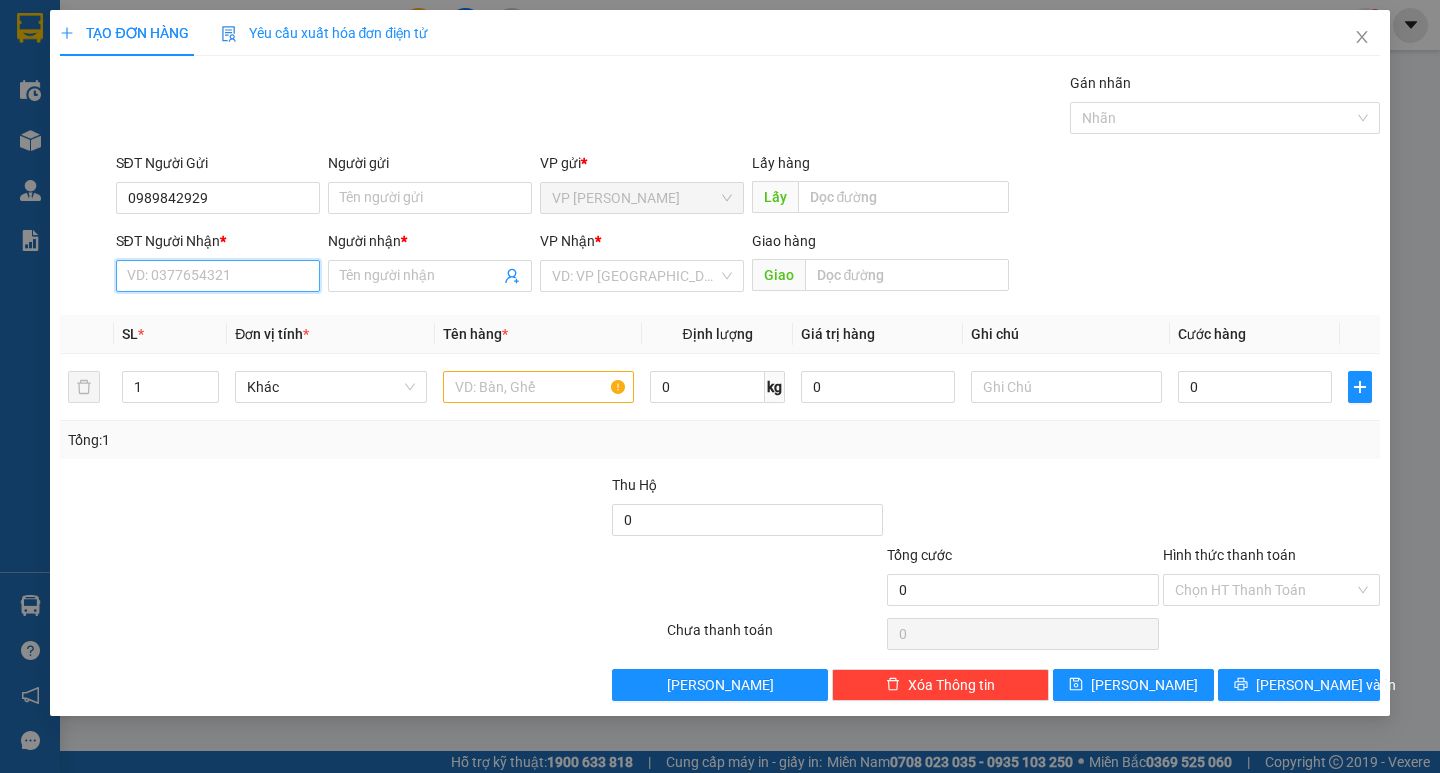 click on "SĐT Người Nhận  *" at bounding box center [218, 276] 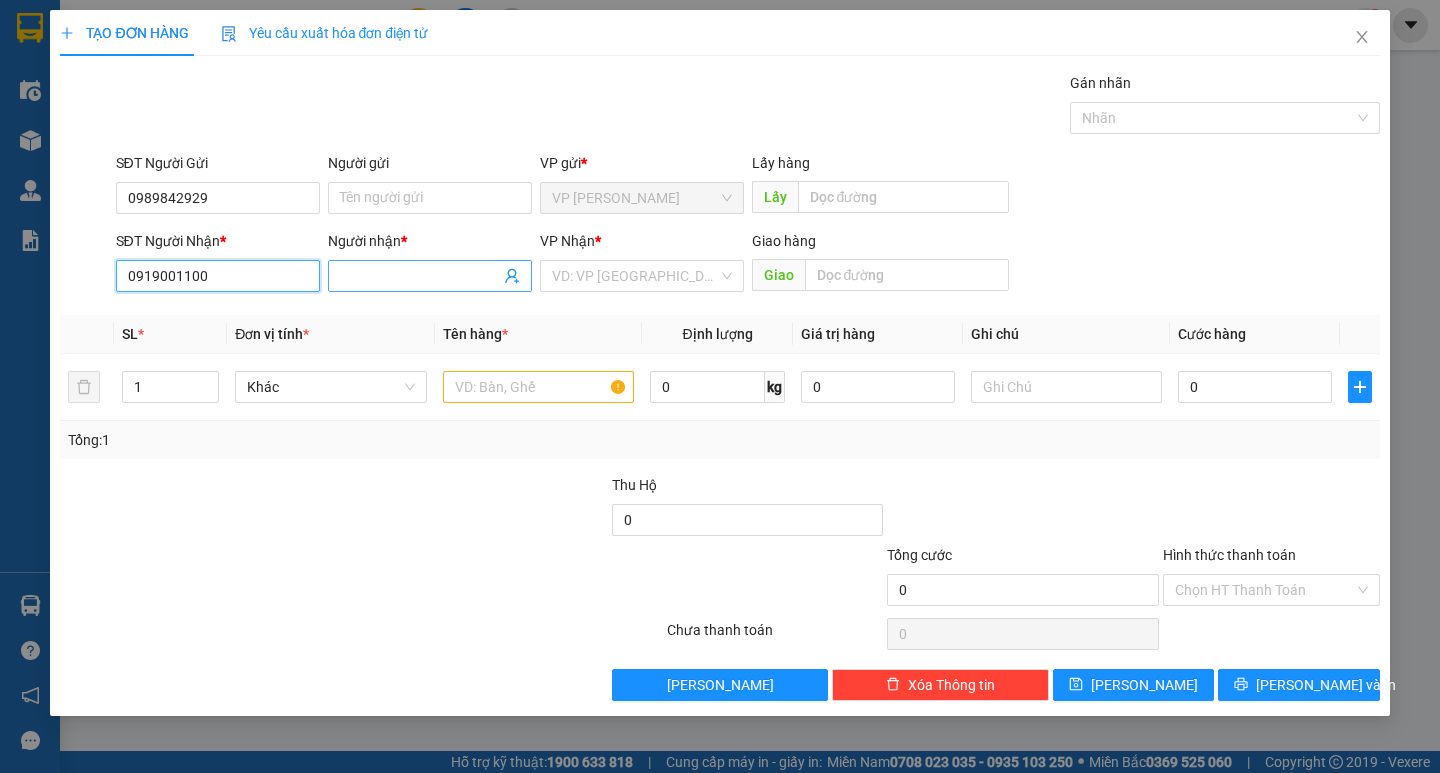 type on "0919001100" 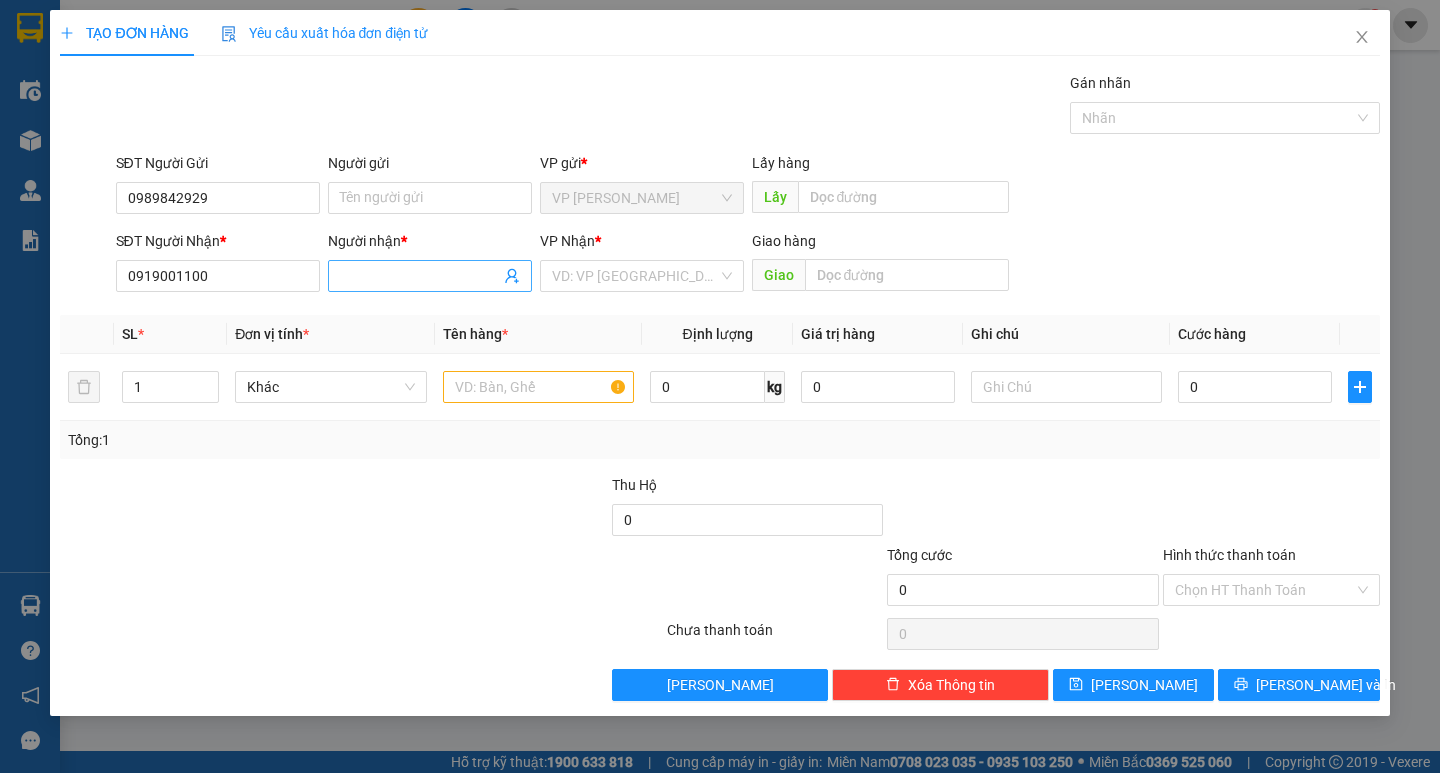click on "Người nhận  *" at bounding box center [420, 276] 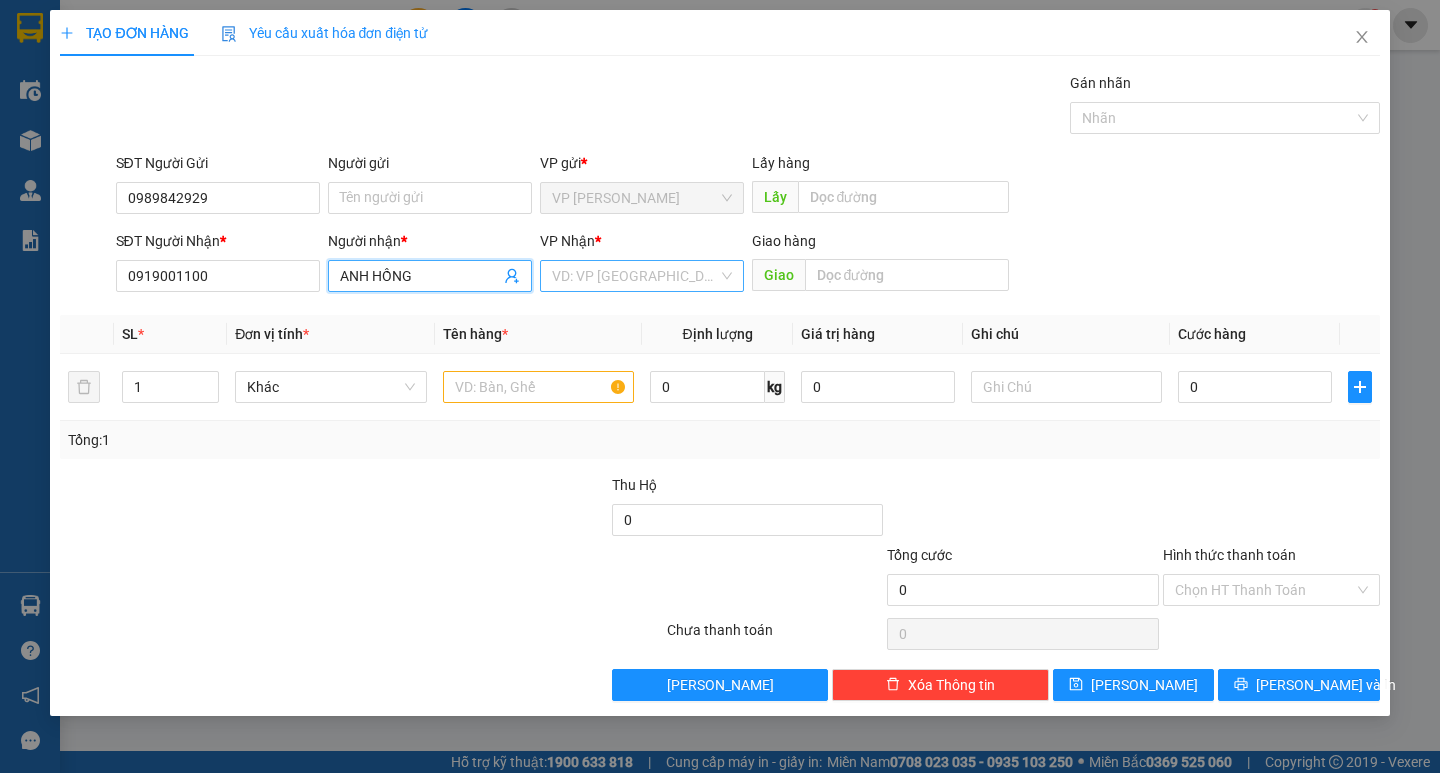 type on "ANH HỒNG" 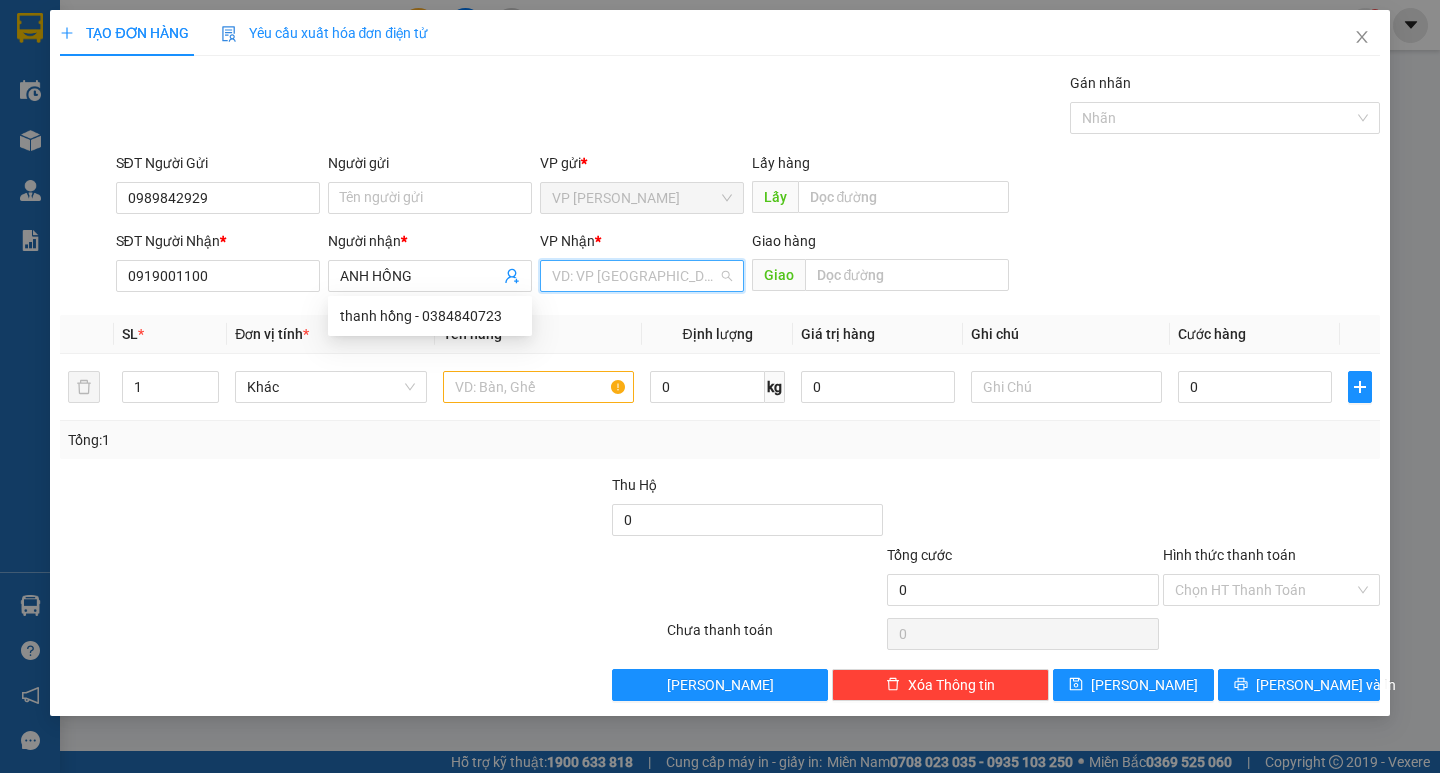 click at bounding box center [635, 276] 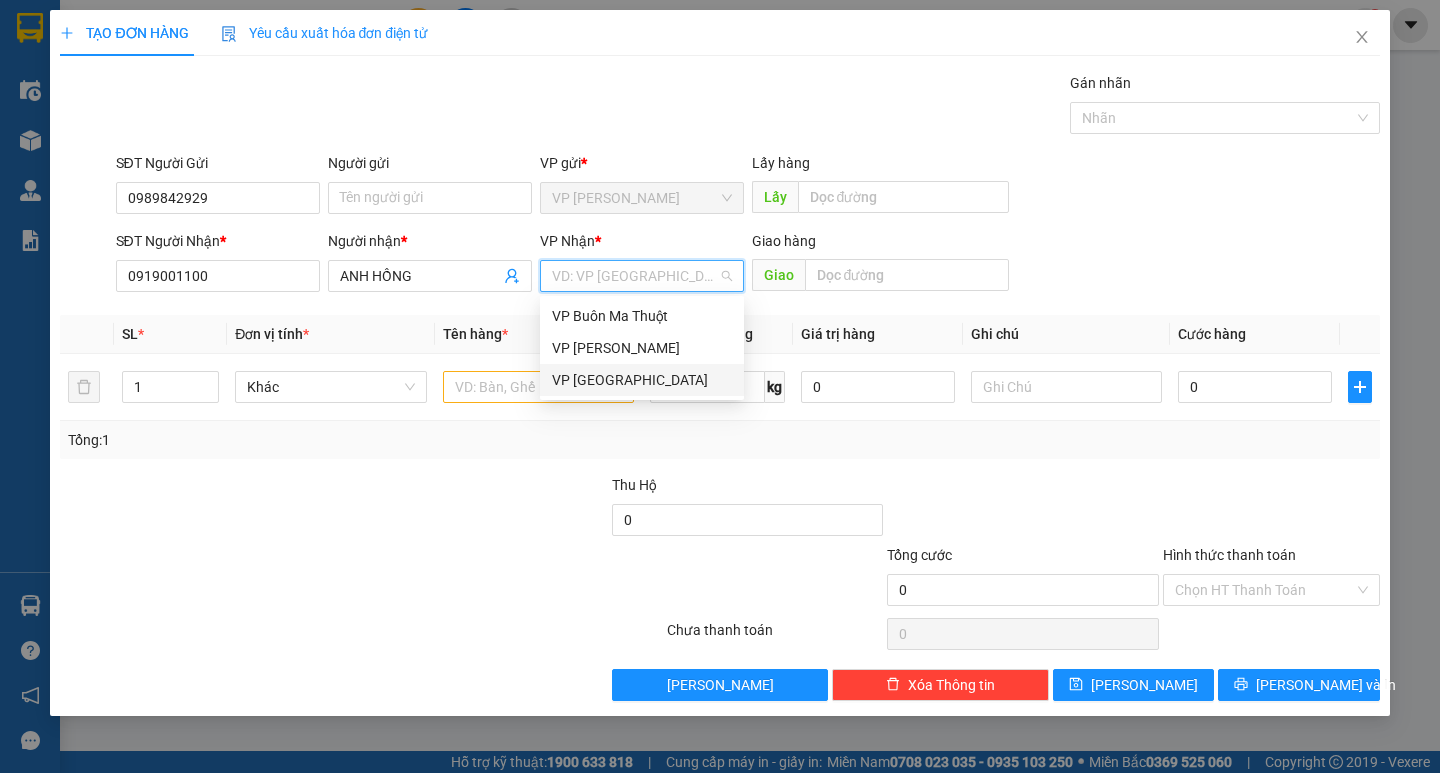 click on "VP [GEOGRAPHIC_DATA]" at bounding box center (642, 380) 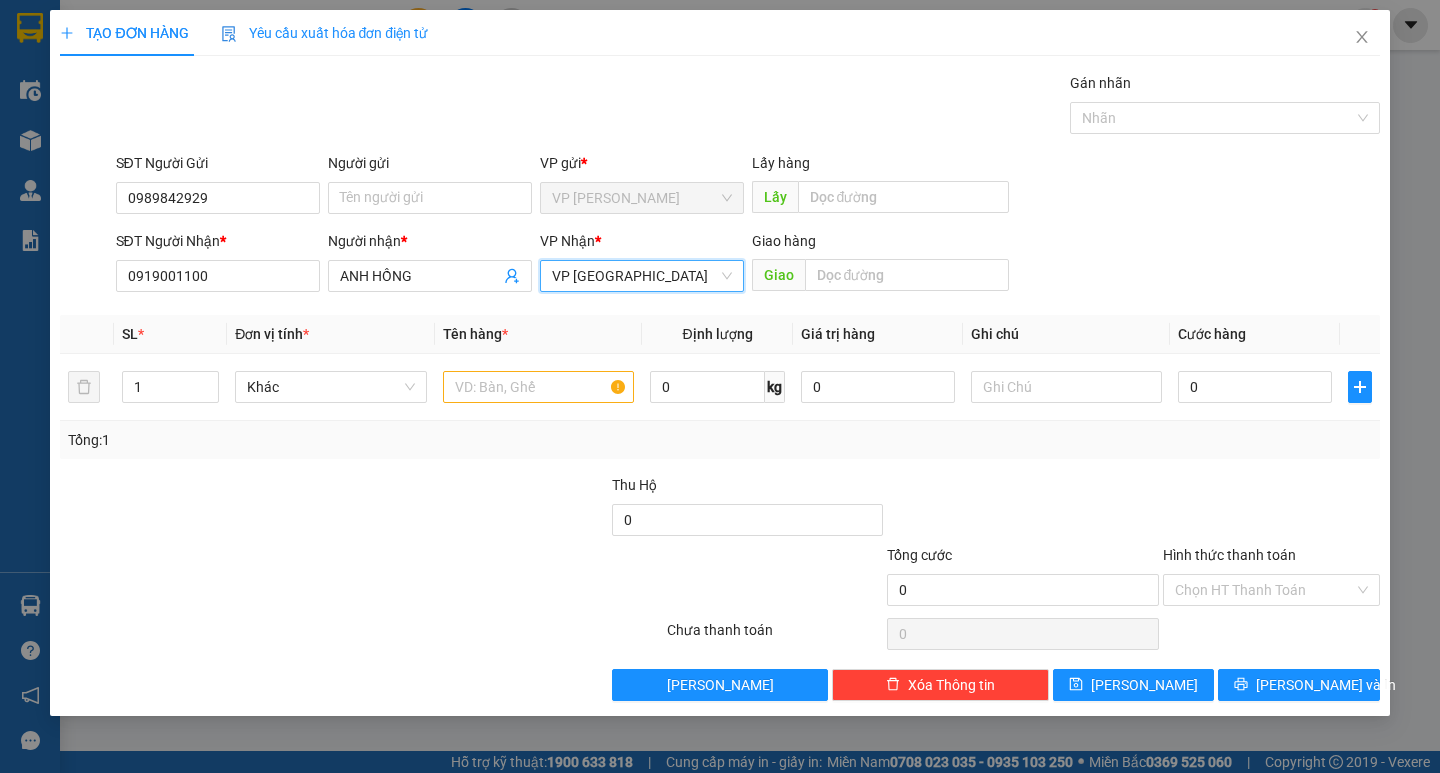 click on "SĐT Người Gửi 0989842929 Người gửi Tên người gửi VP gửi  * VP Phan Thiết Lấy hàng Lấy" at bounding box center [748, 187] 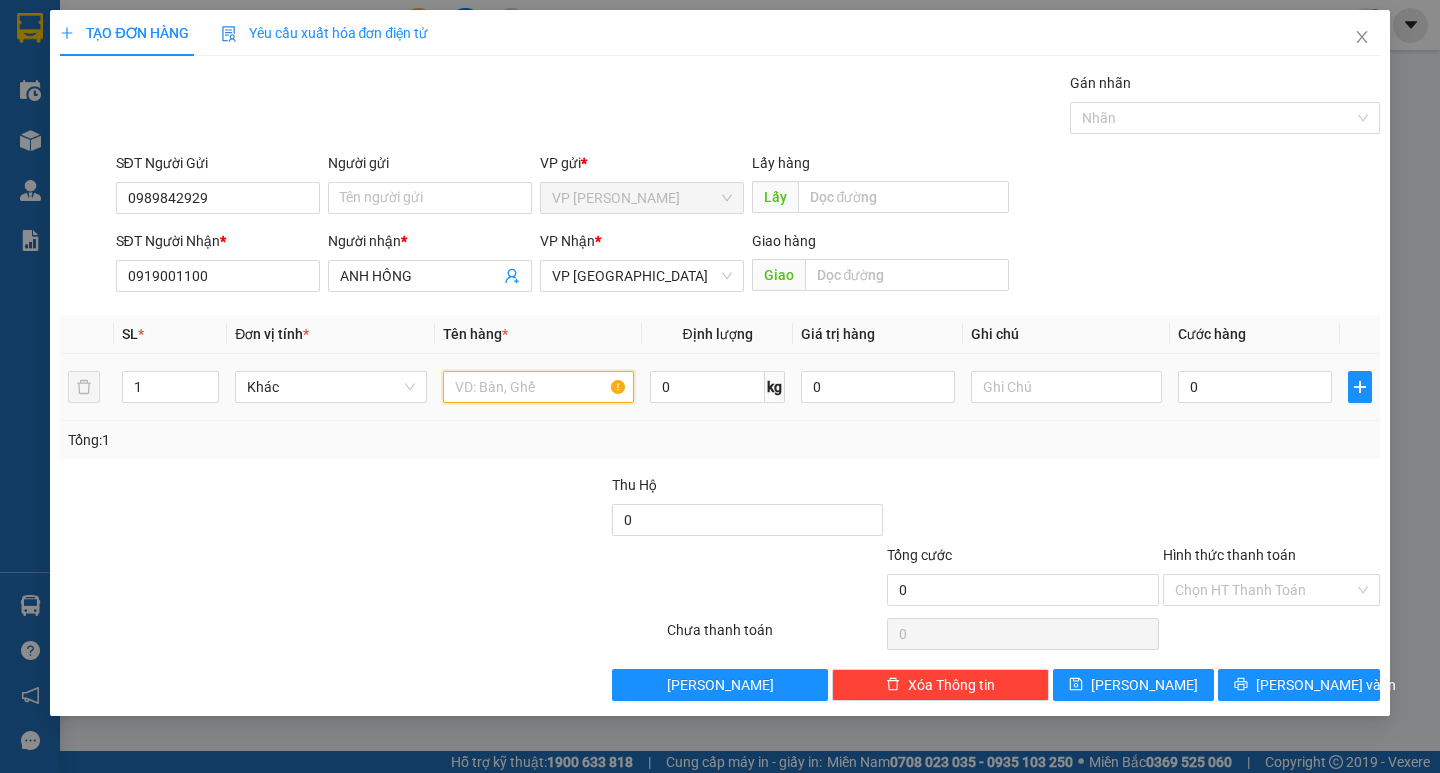 click at bounding box center (538, 387) 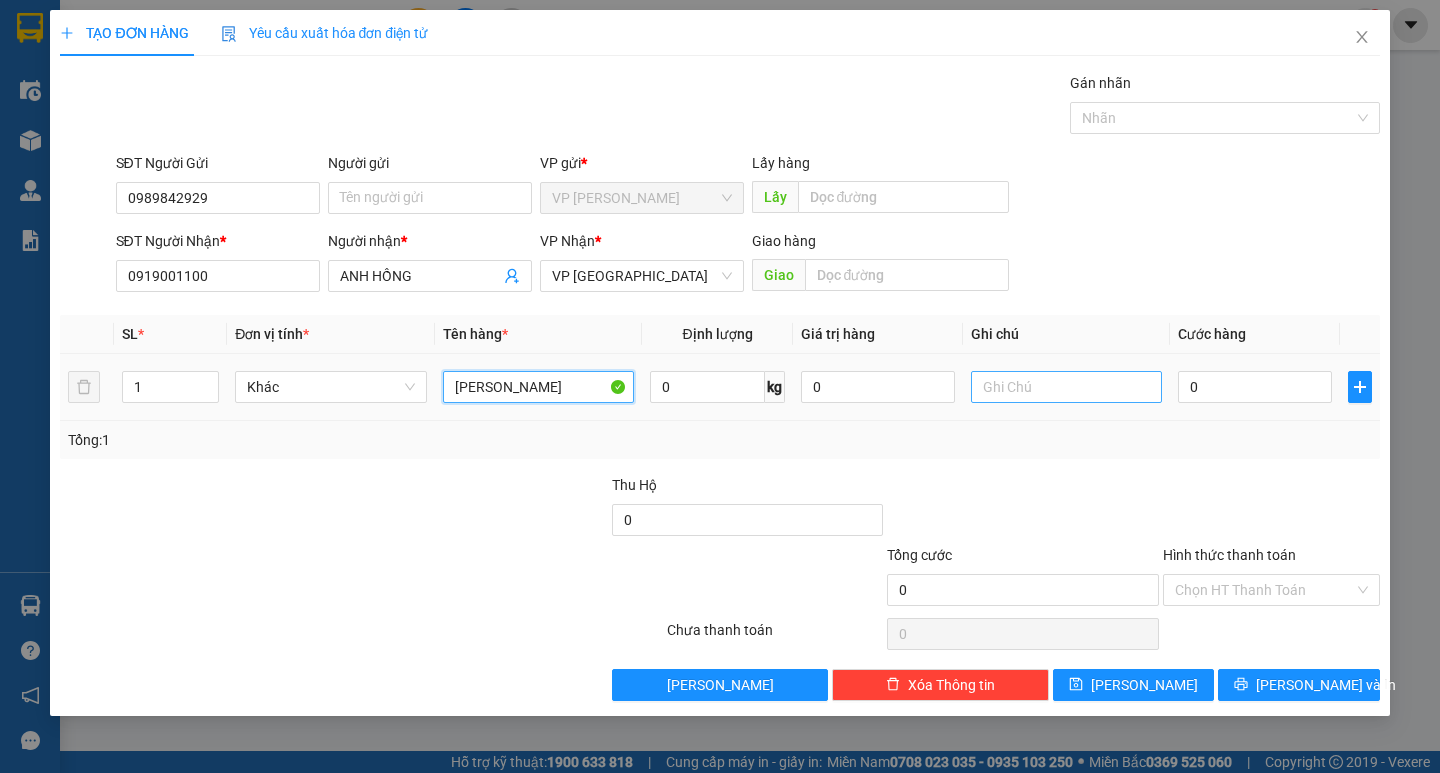 type on "THANH LONG" 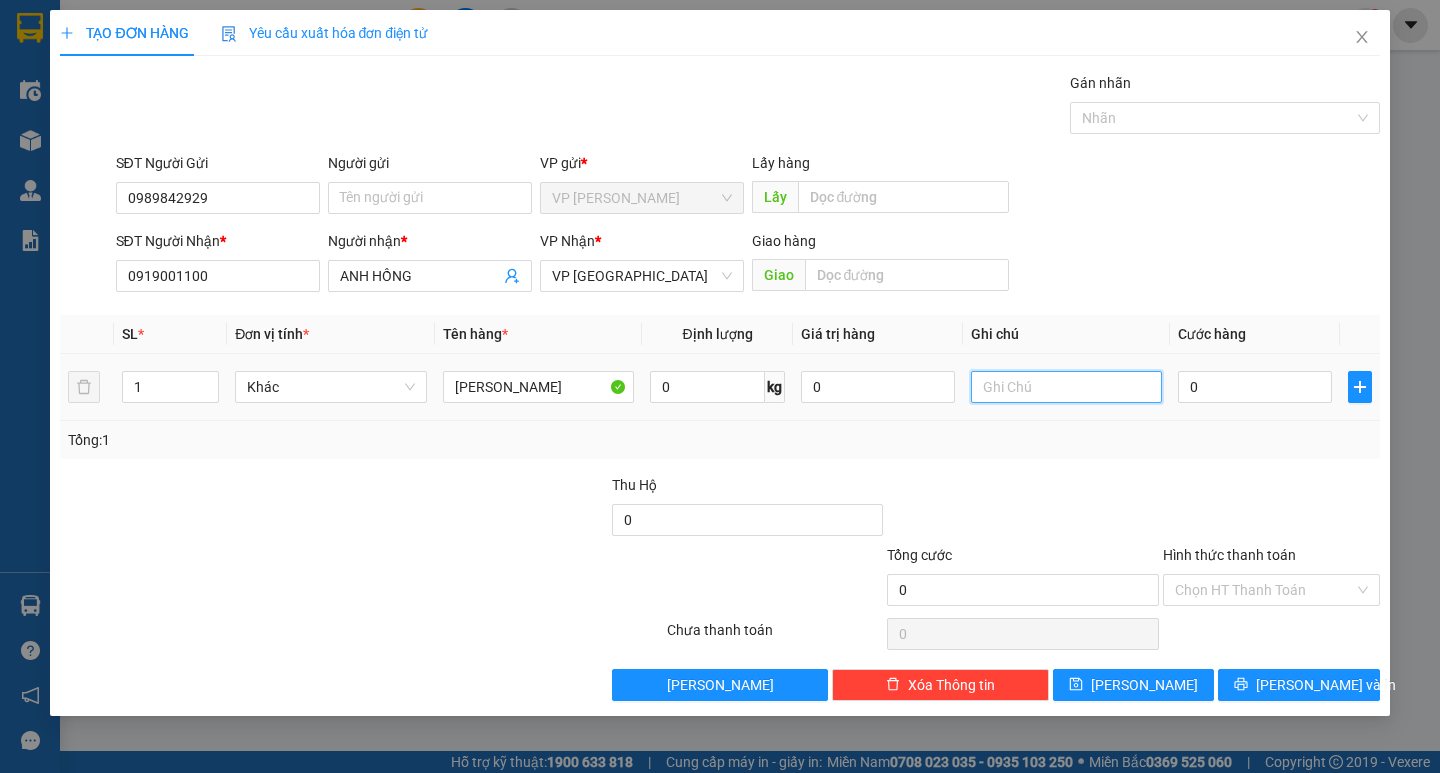 click at bounding box center (1066, 387) 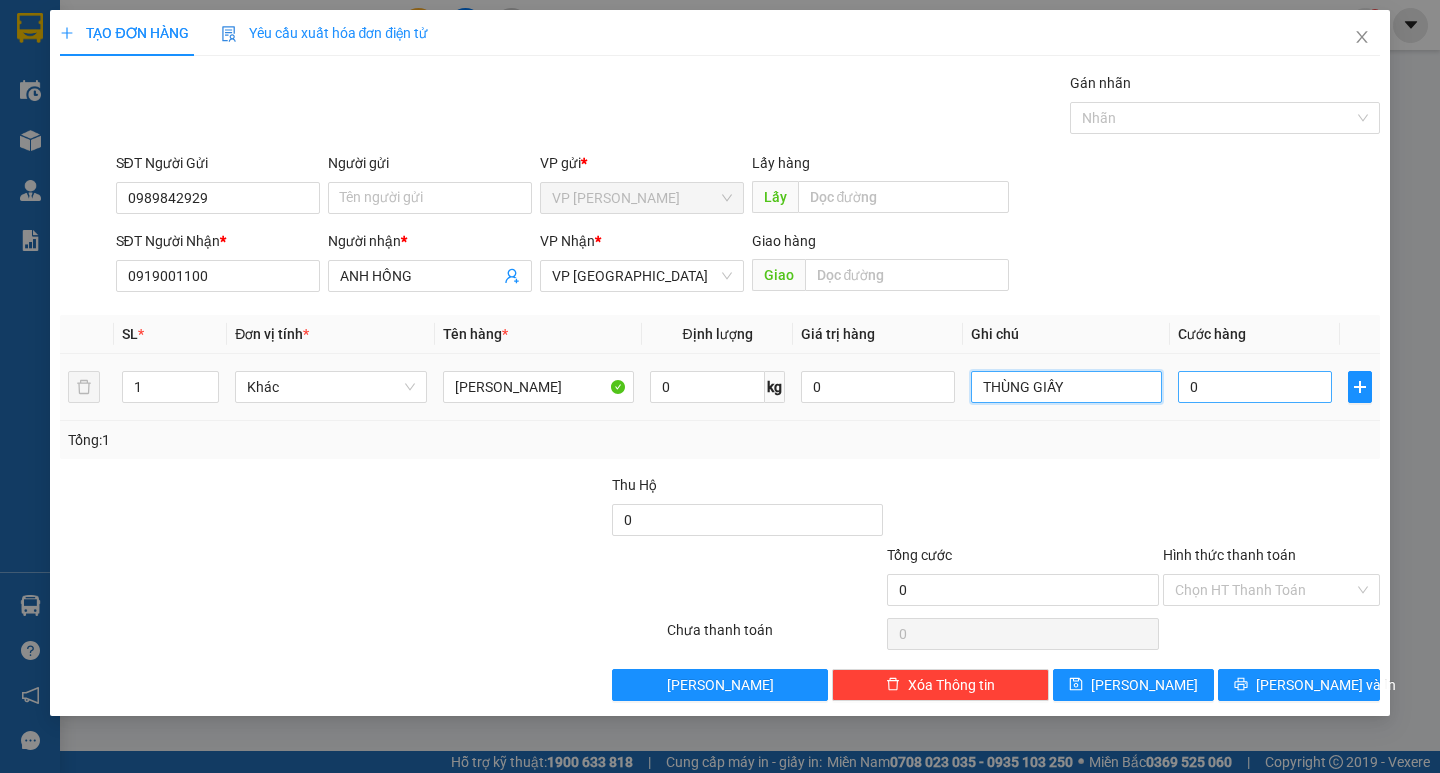 type on "THÙNG GIẤY" 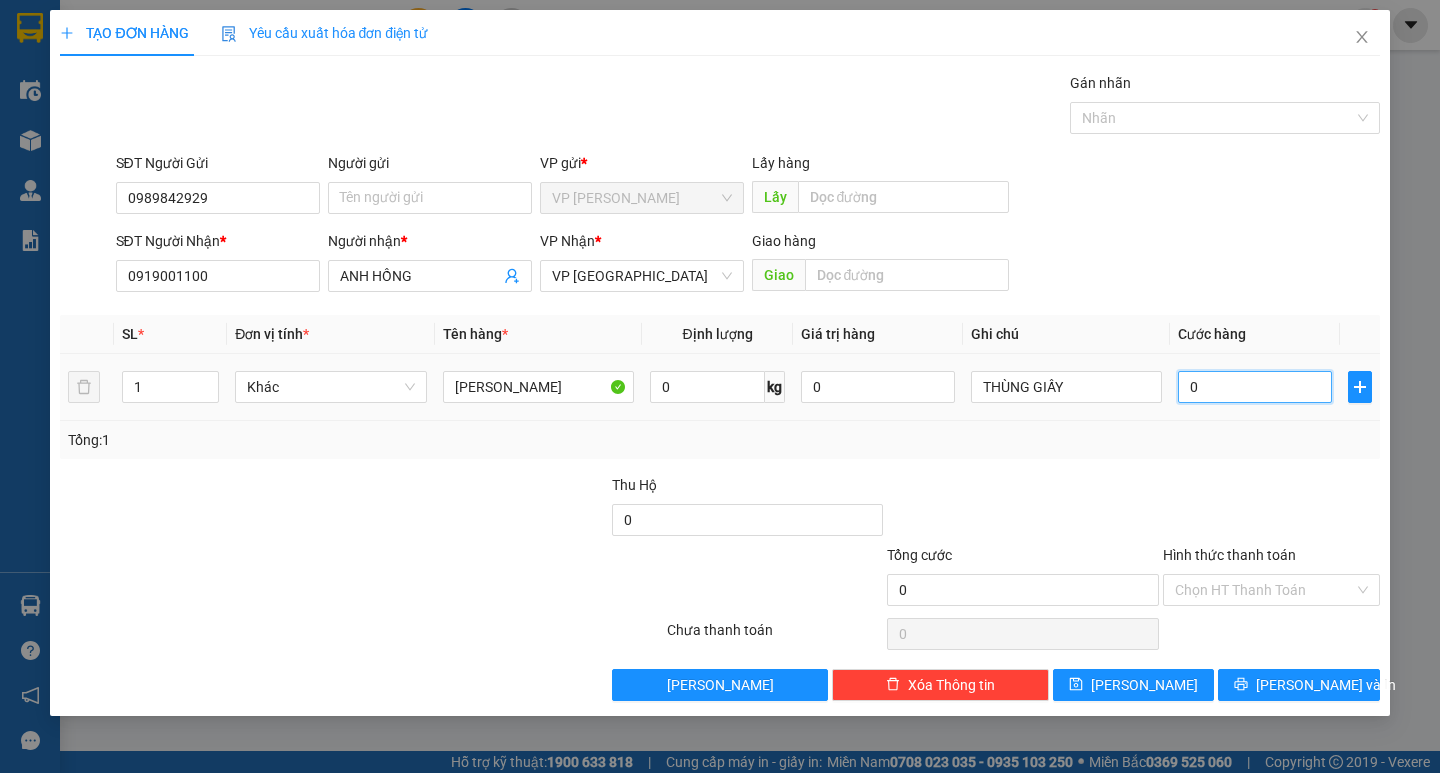 click on "0" at bounding box center [1255, 387] 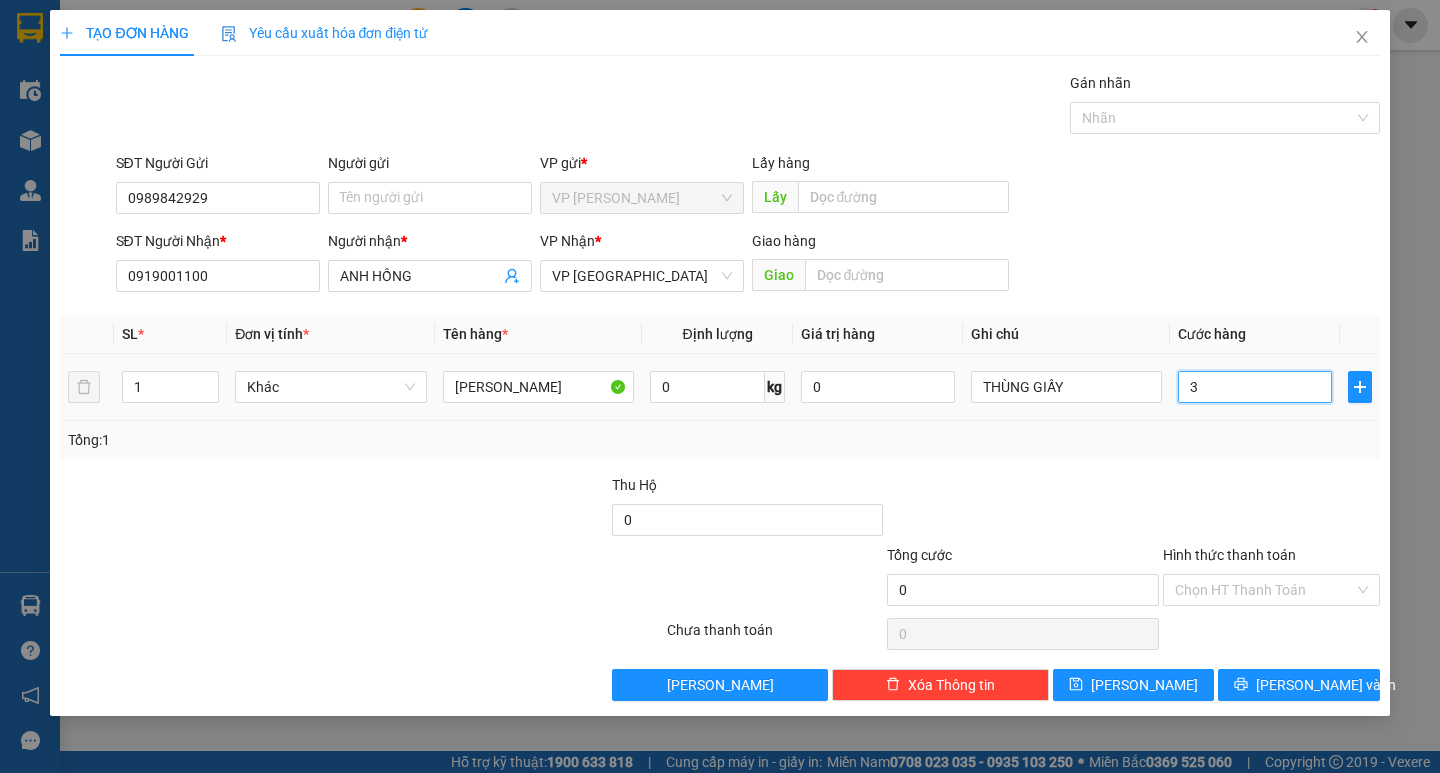 type on "3" 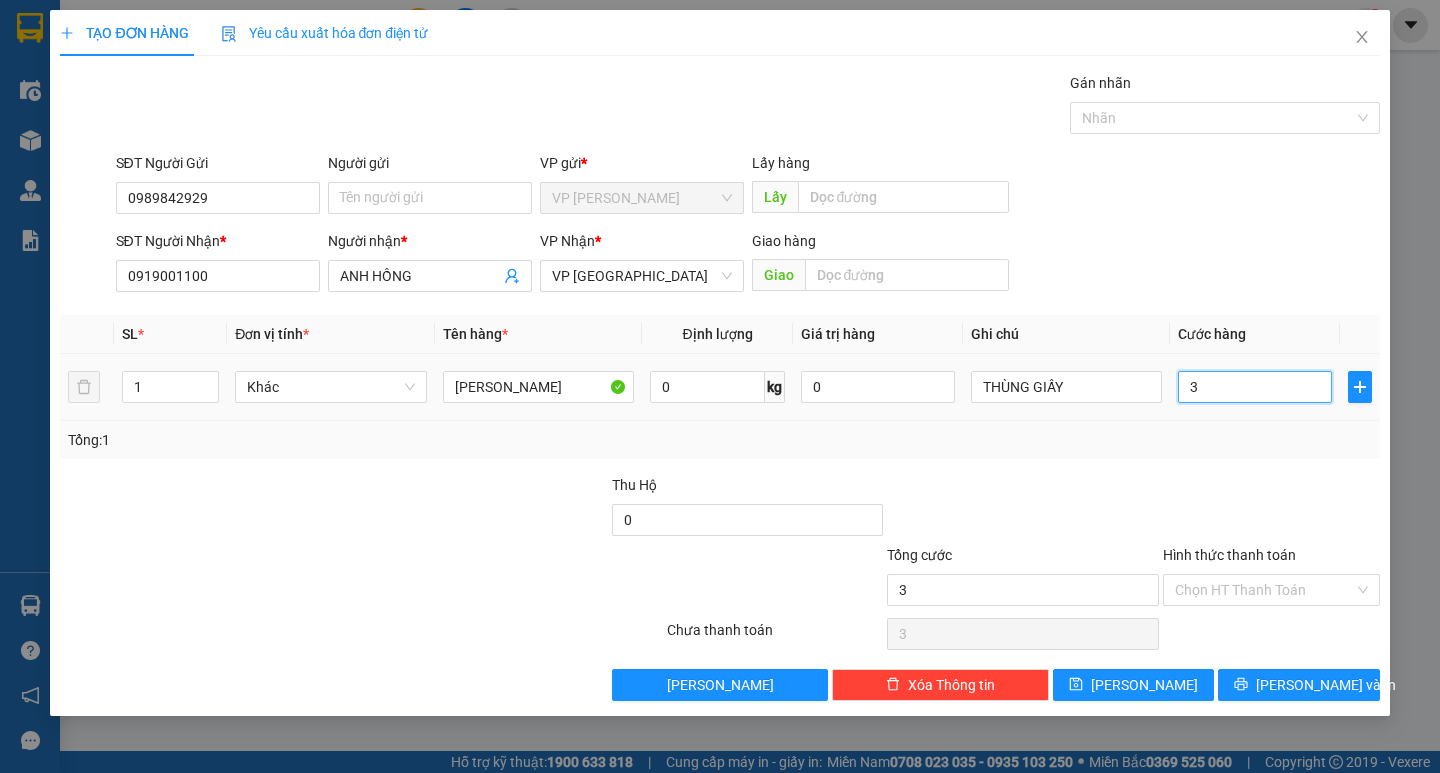 type on "30" 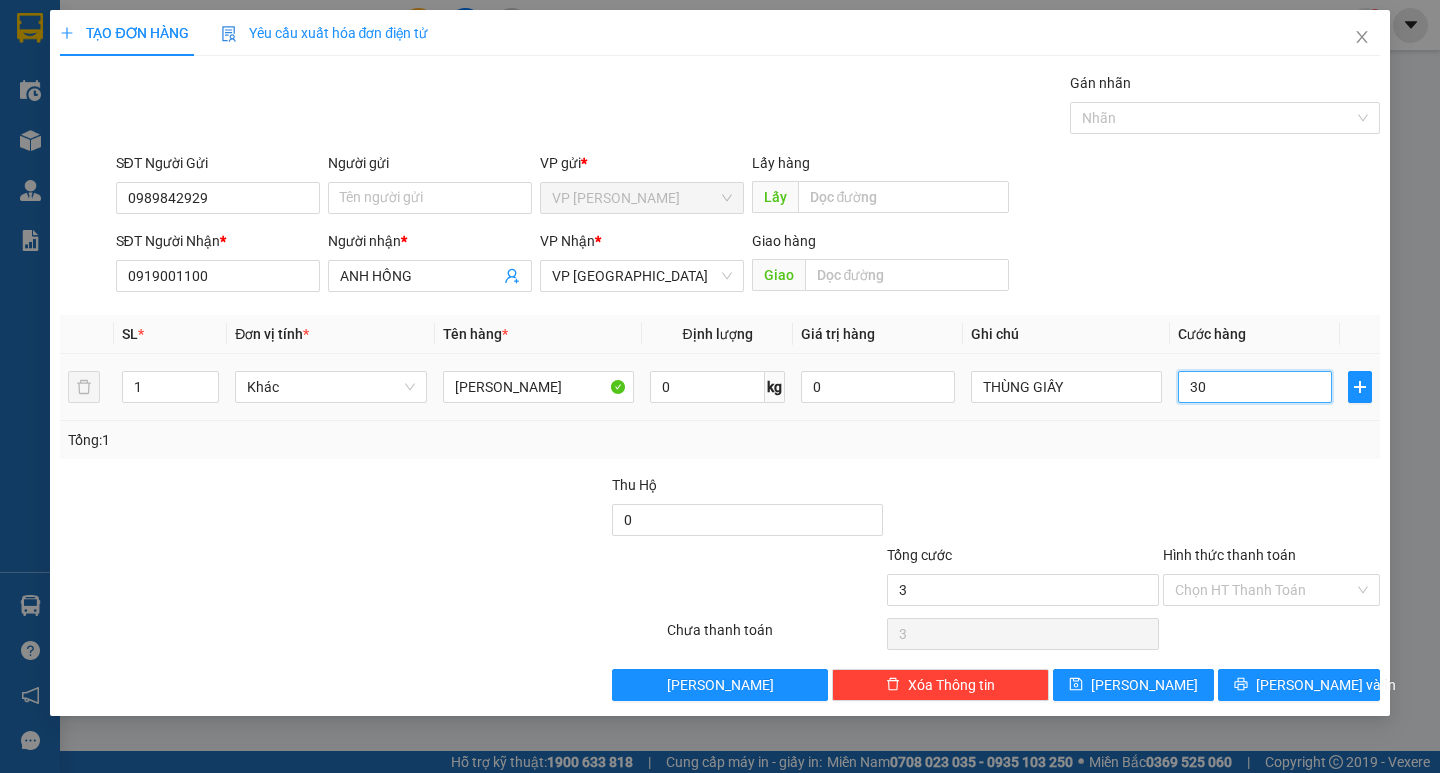 type on "30" 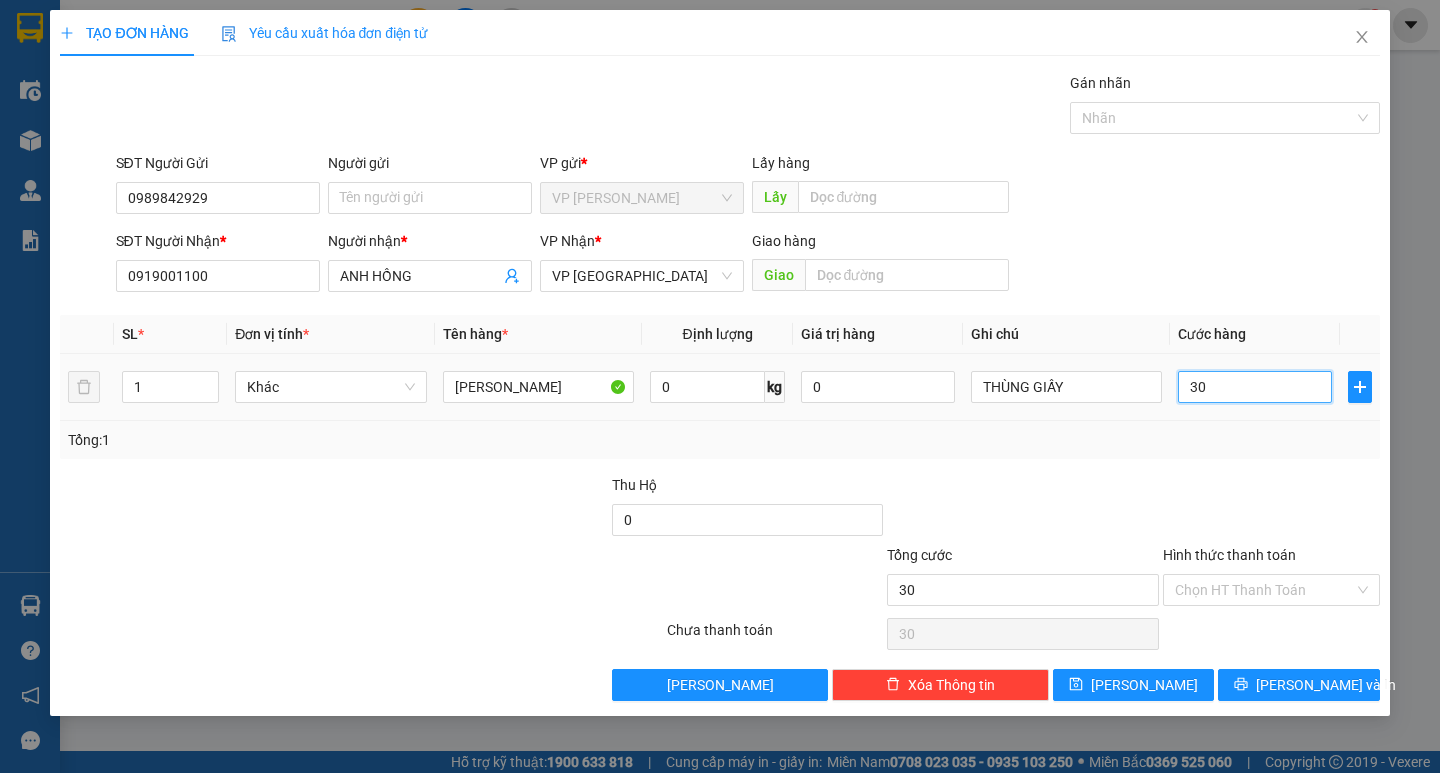 type on "300" 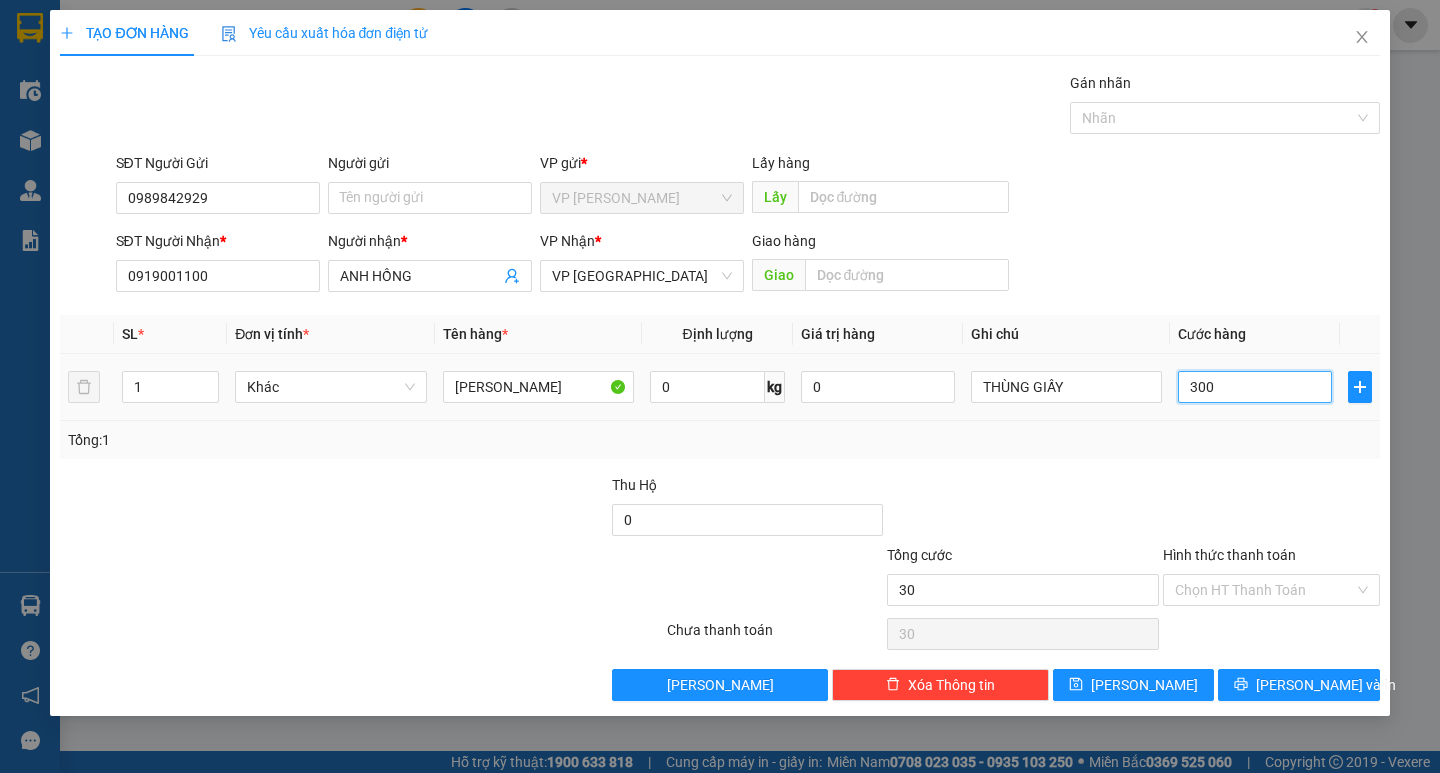 type on "300" 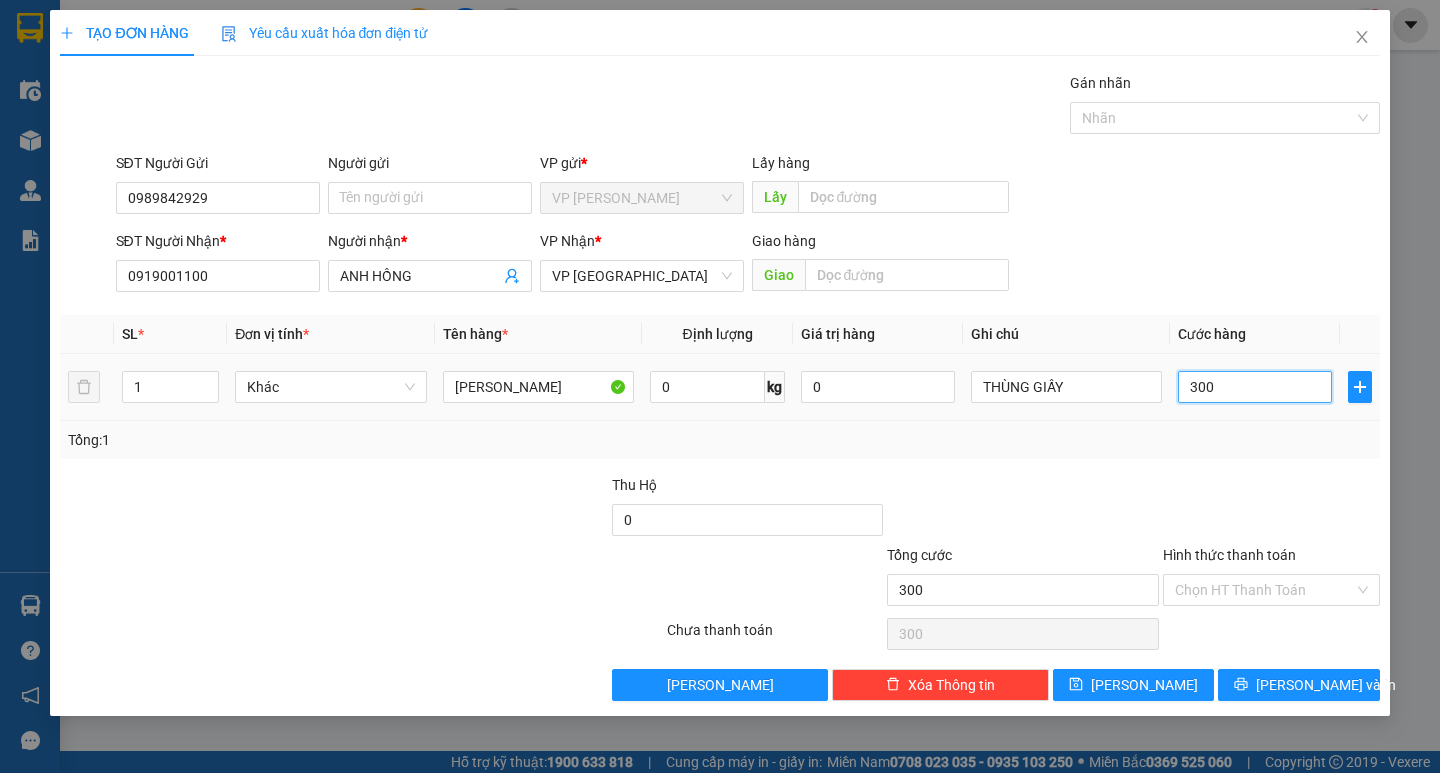 type on "3.000" 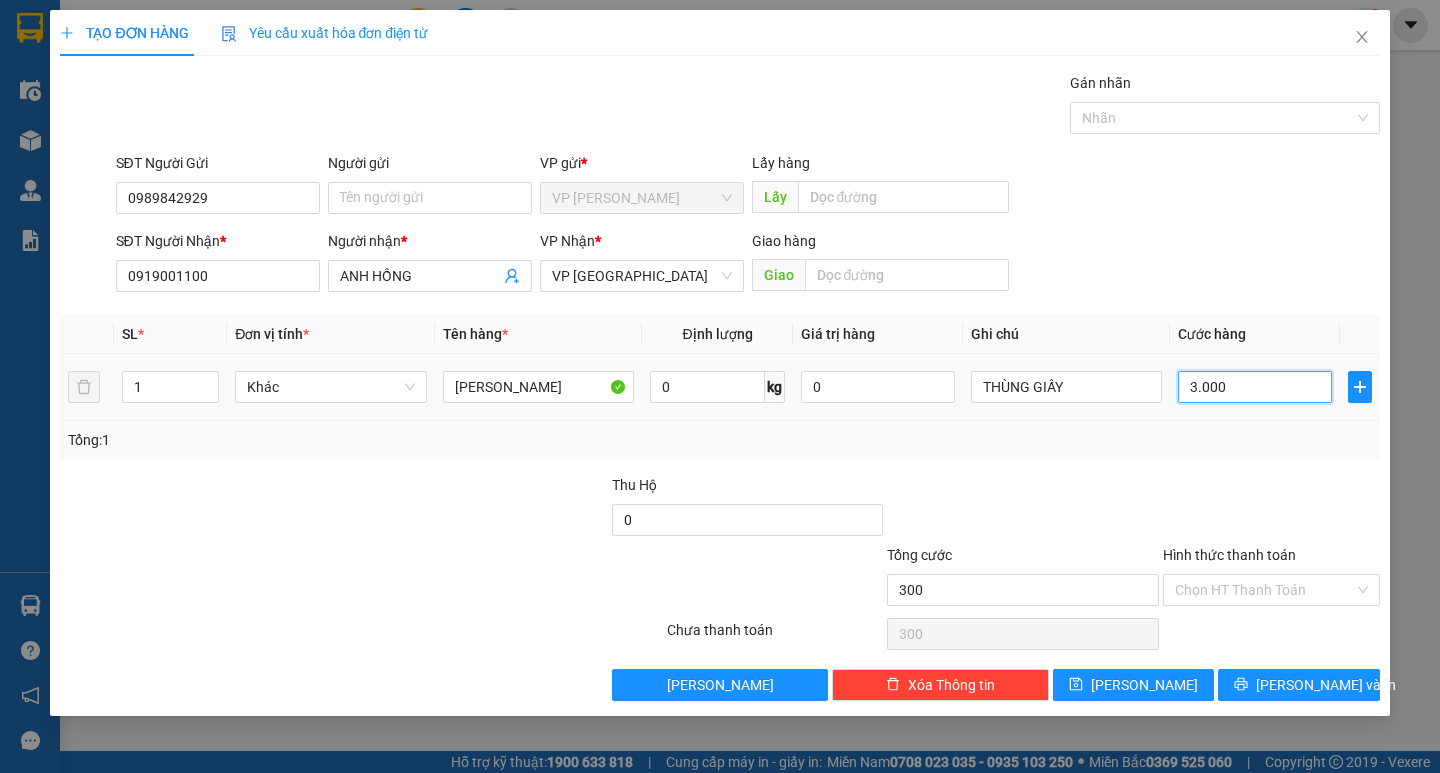 type on "3.000" 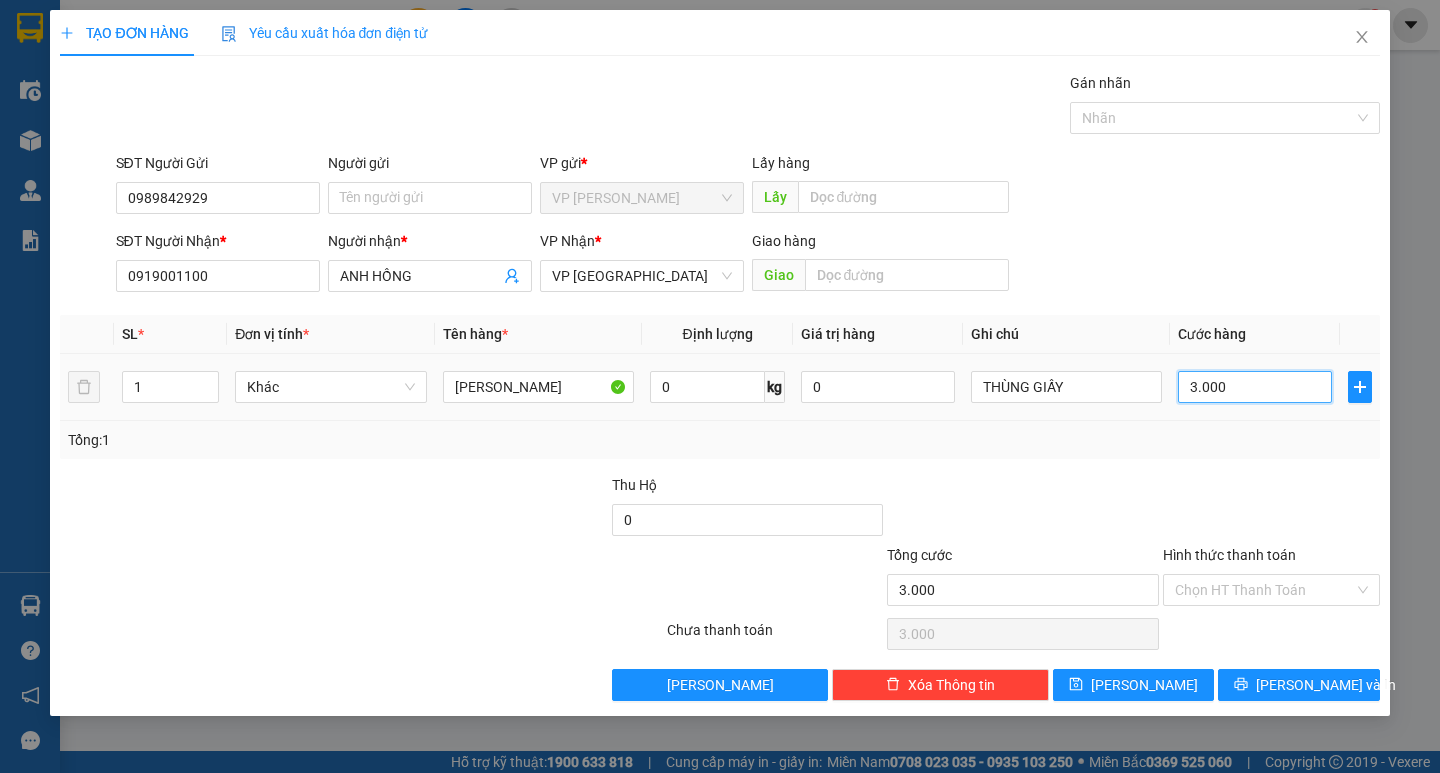 type on "30.000" 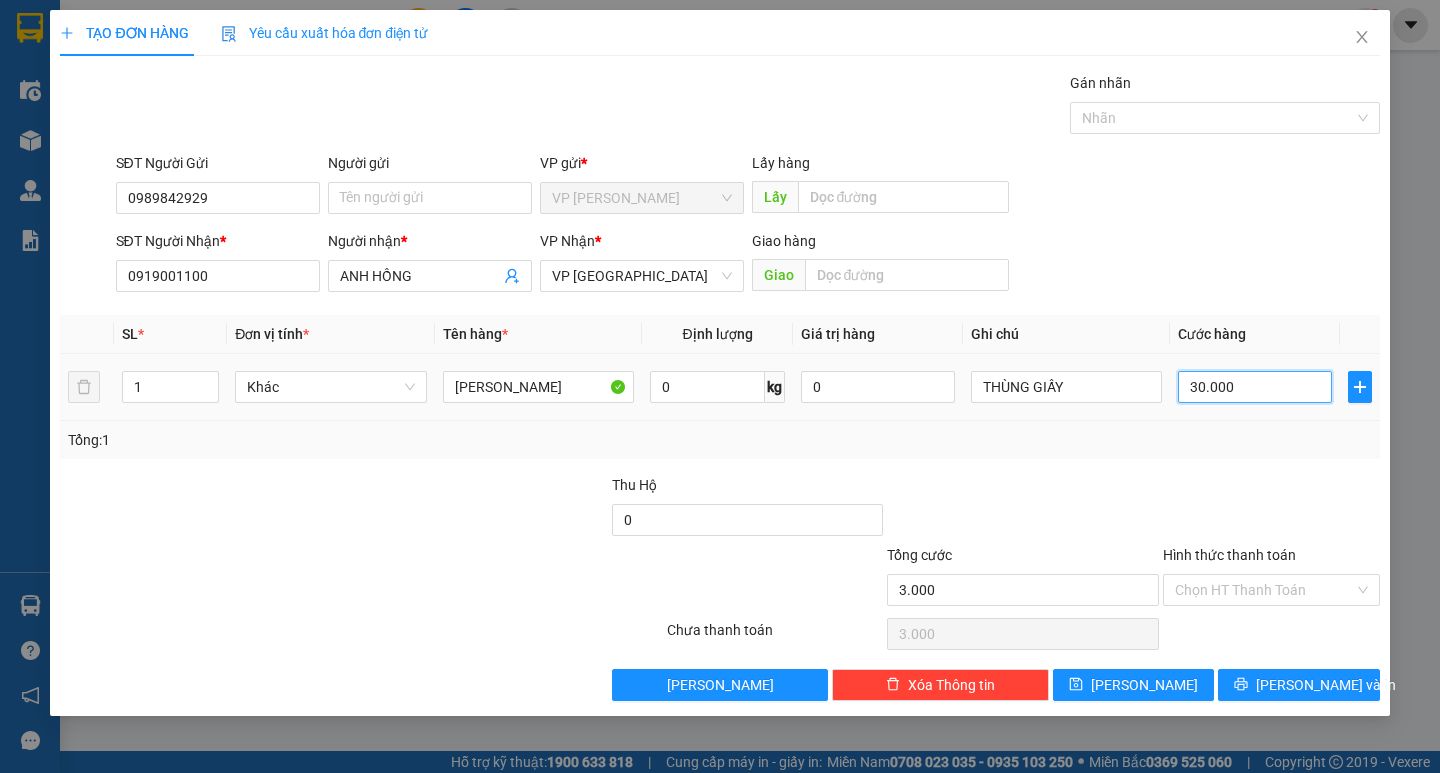 type on "30.000" 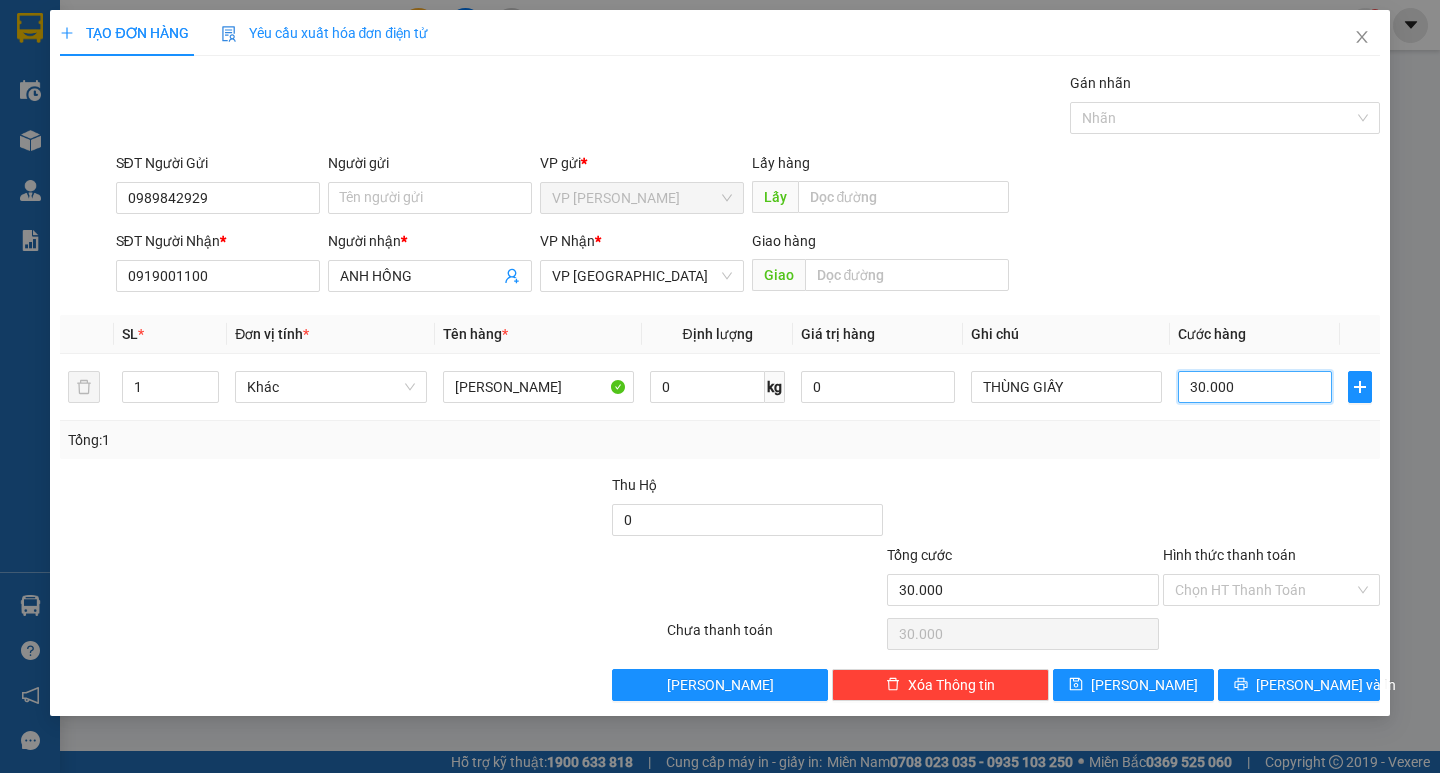type on "30.000" 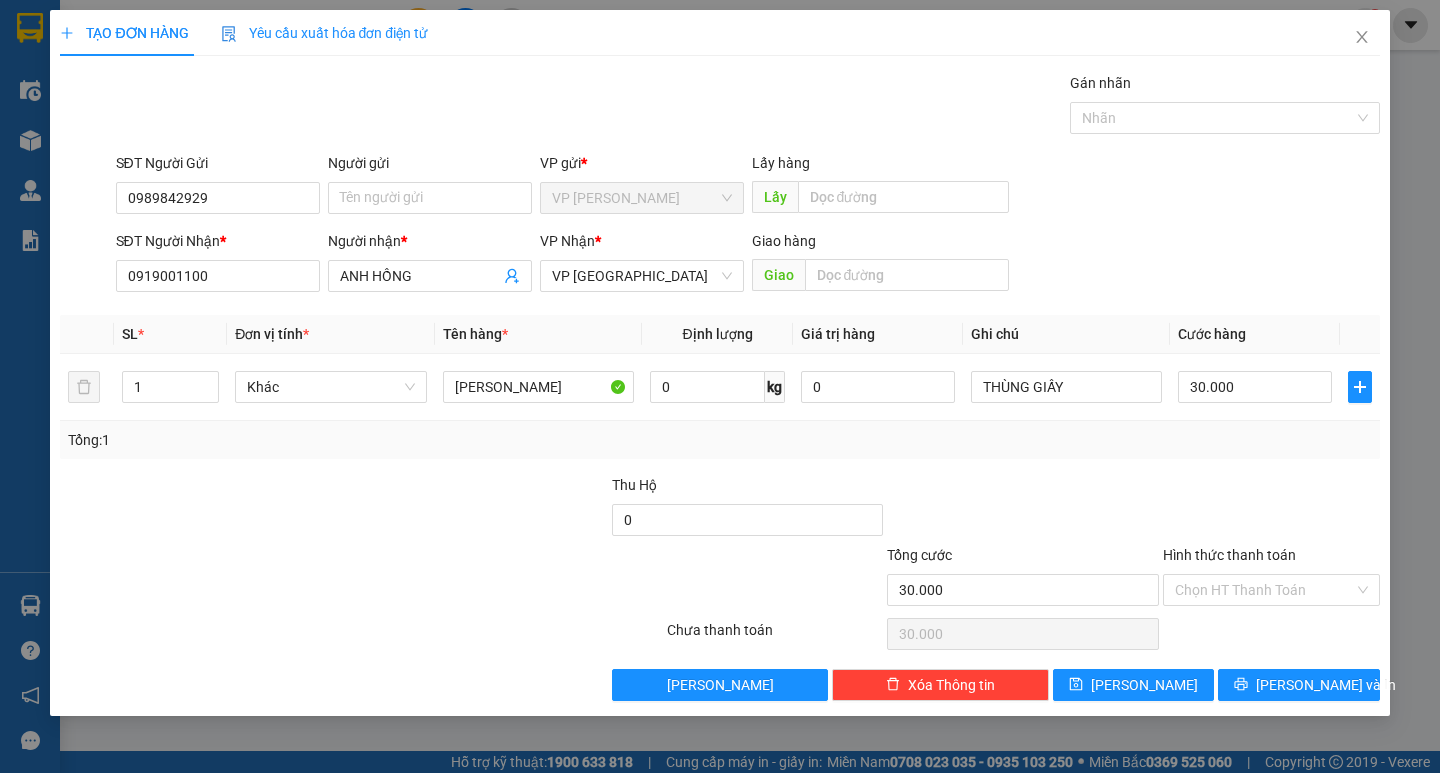 click at bounding box center (1271, 509) 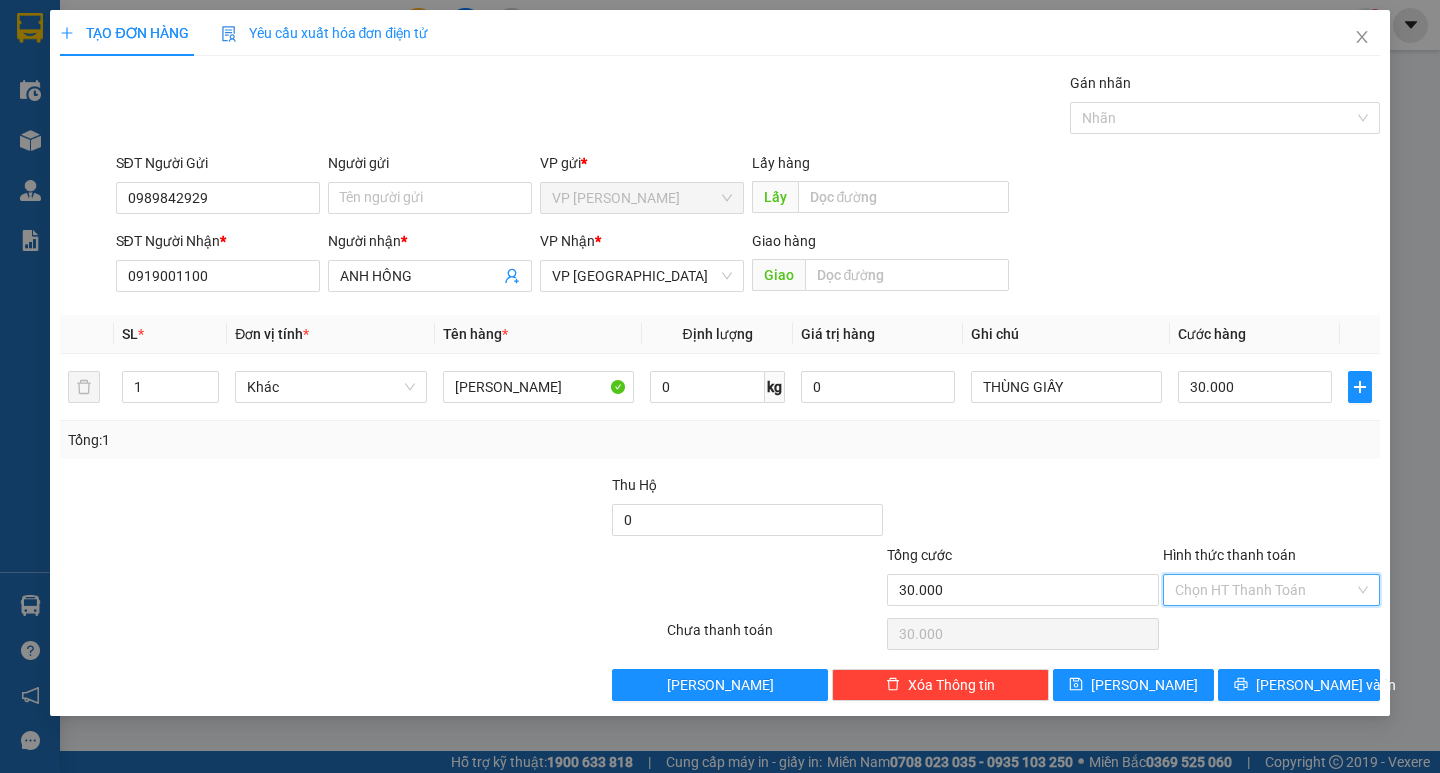 click on "Hình thức thanh toán" at bounding box center (1264, 590) 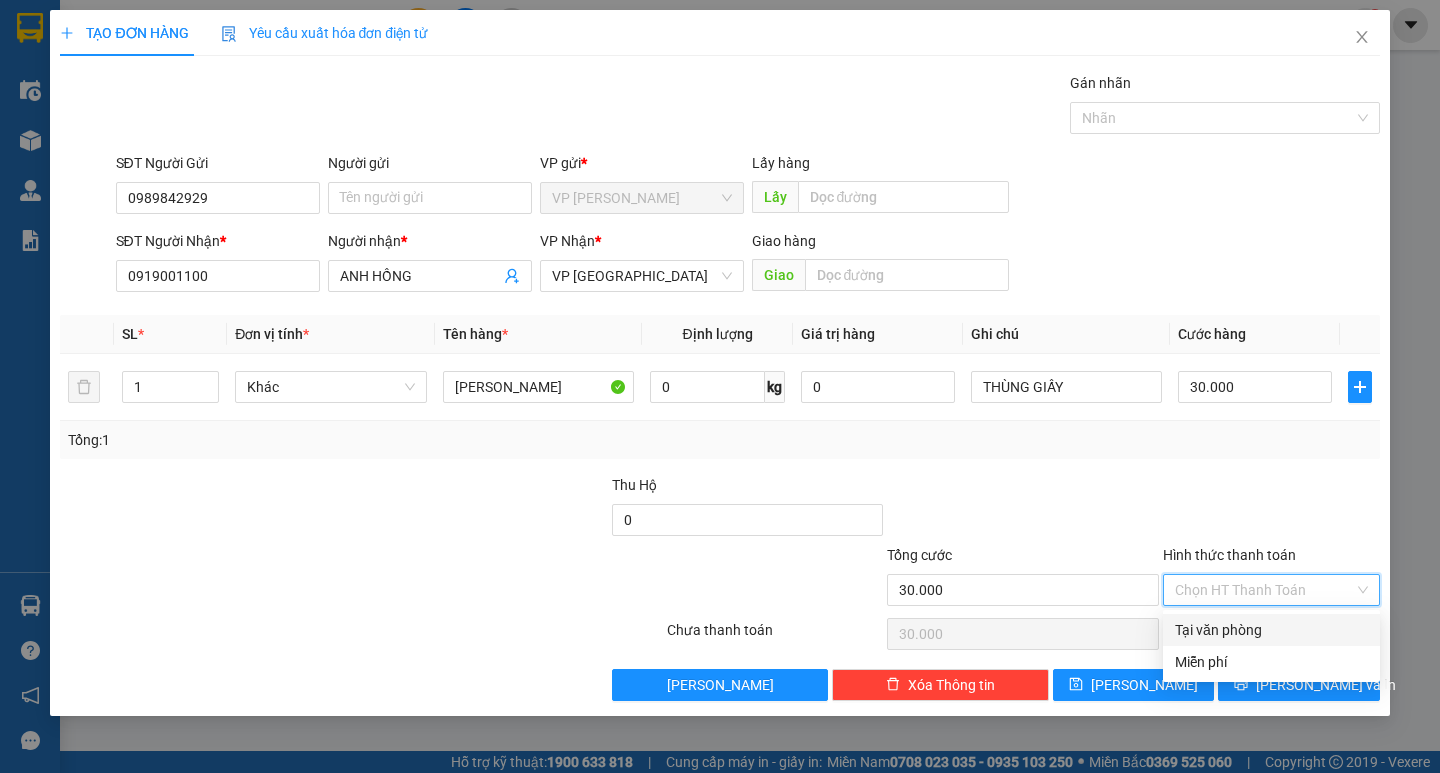 drag, startPoint x: 1241, startPoint y: 629, endPoint x: 1260, endPoint y: 677, distance: 51.62364 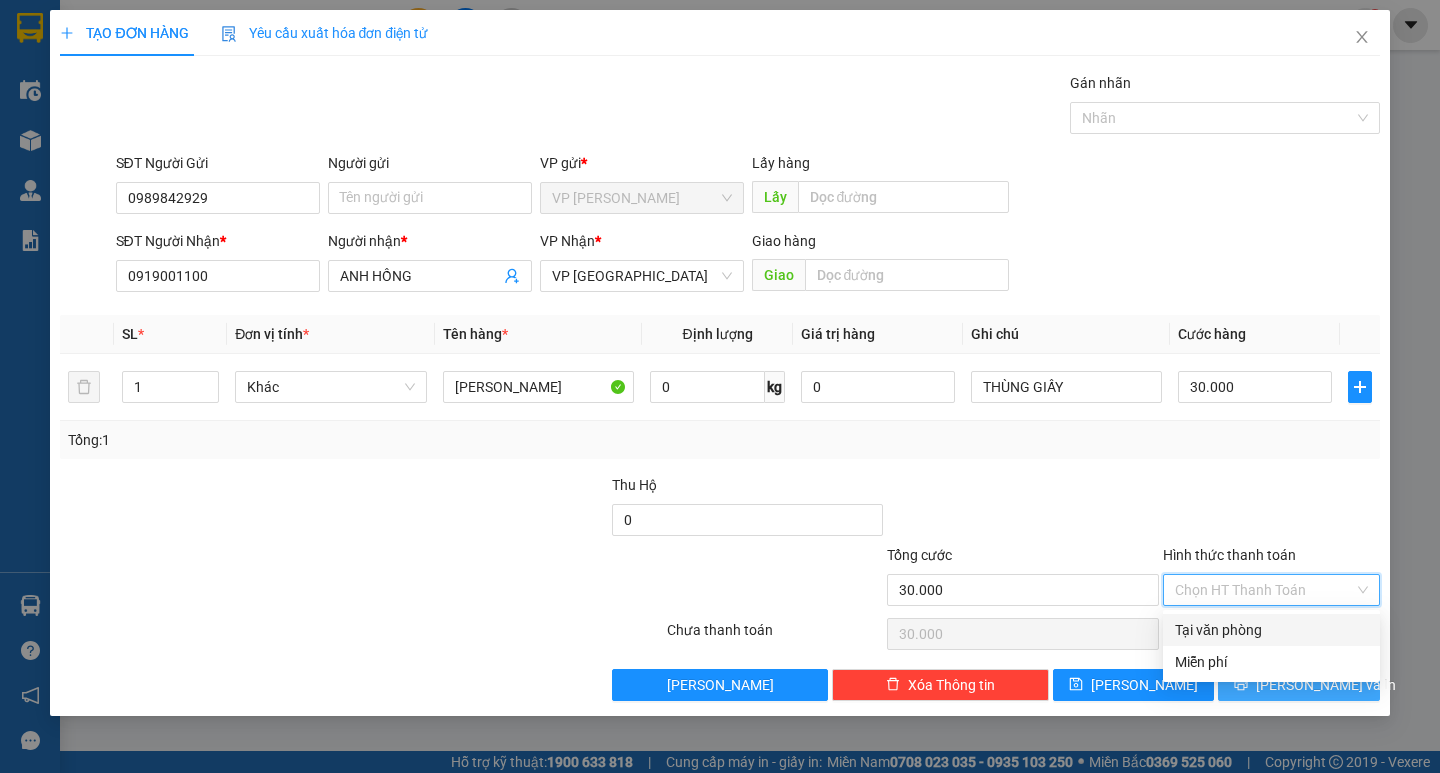 type on "0" 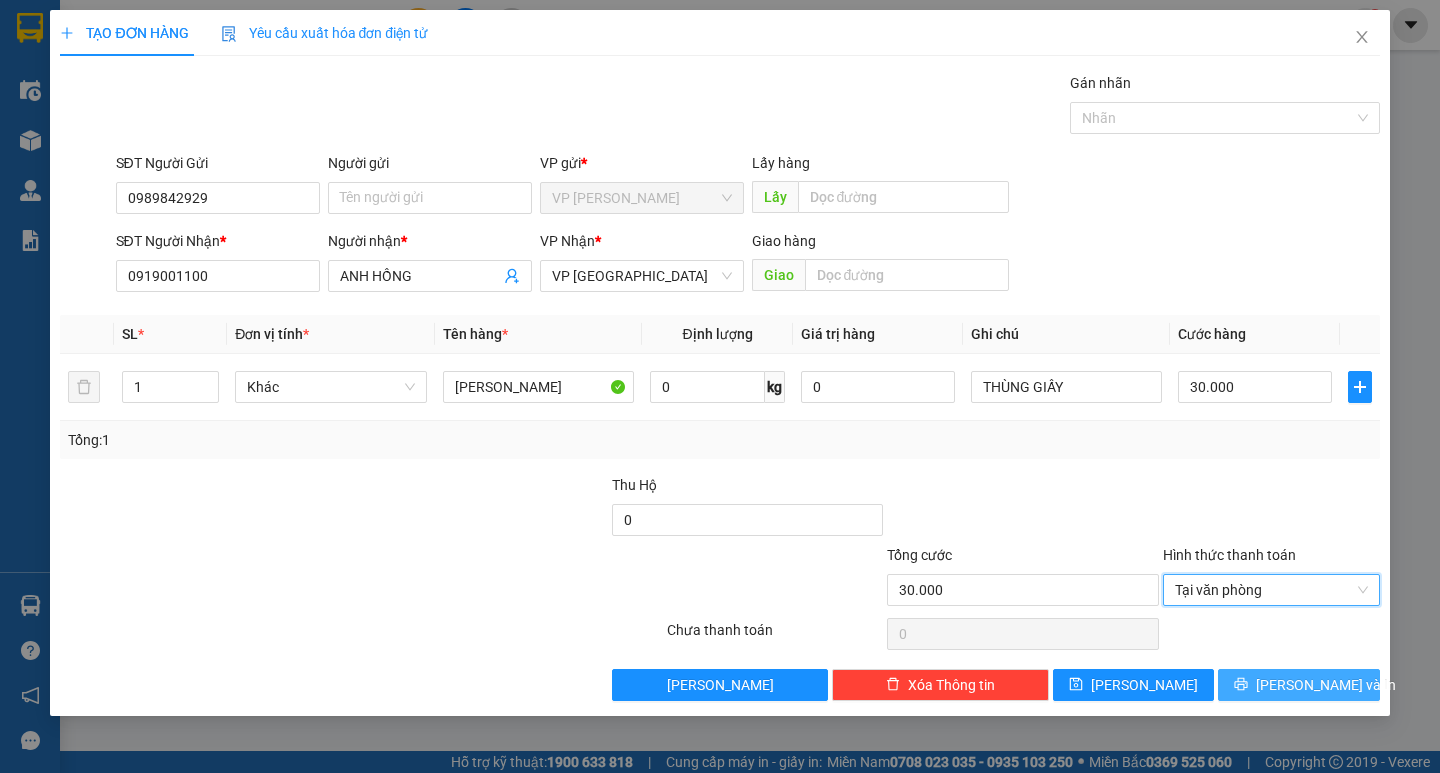 click 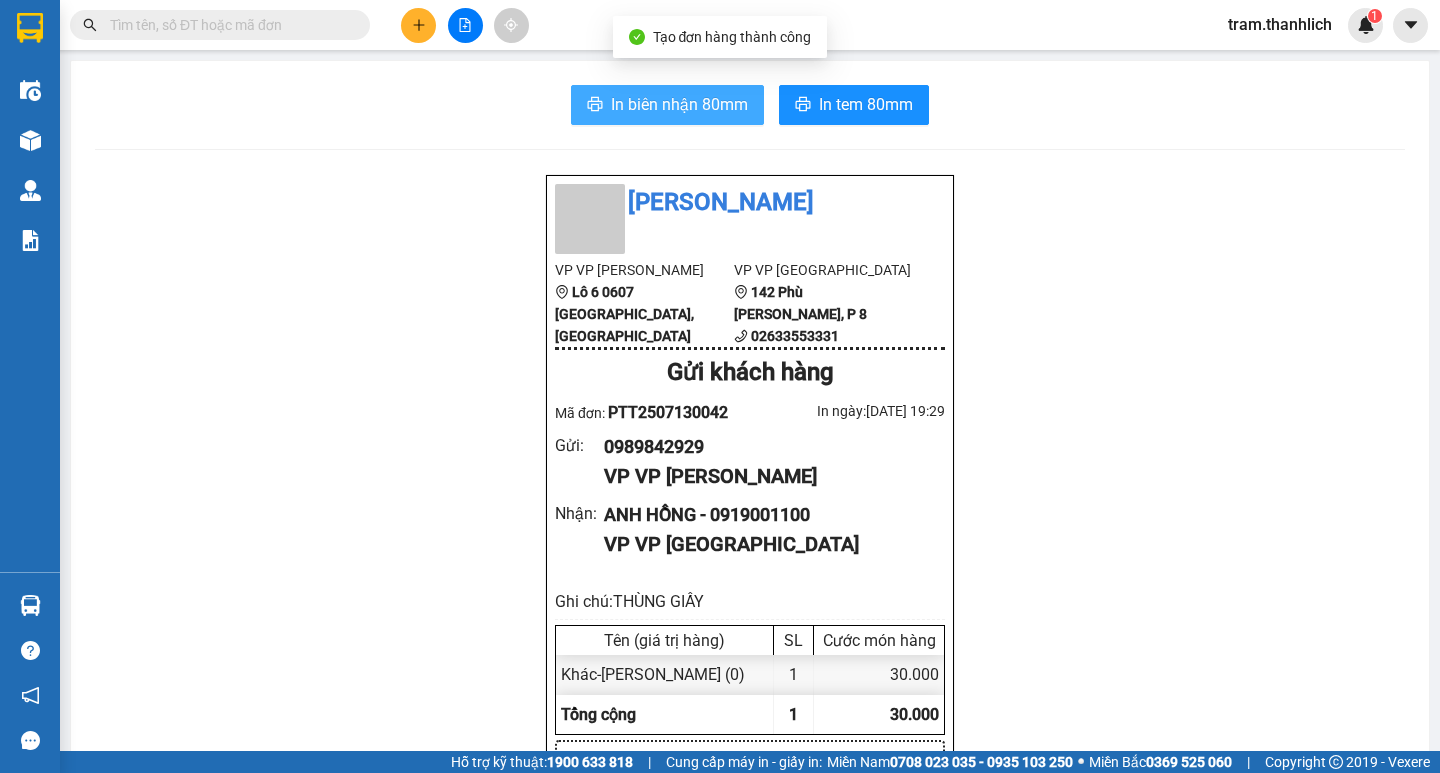 click on "In biên nhận 80mm" at bounding box center (679, 104) 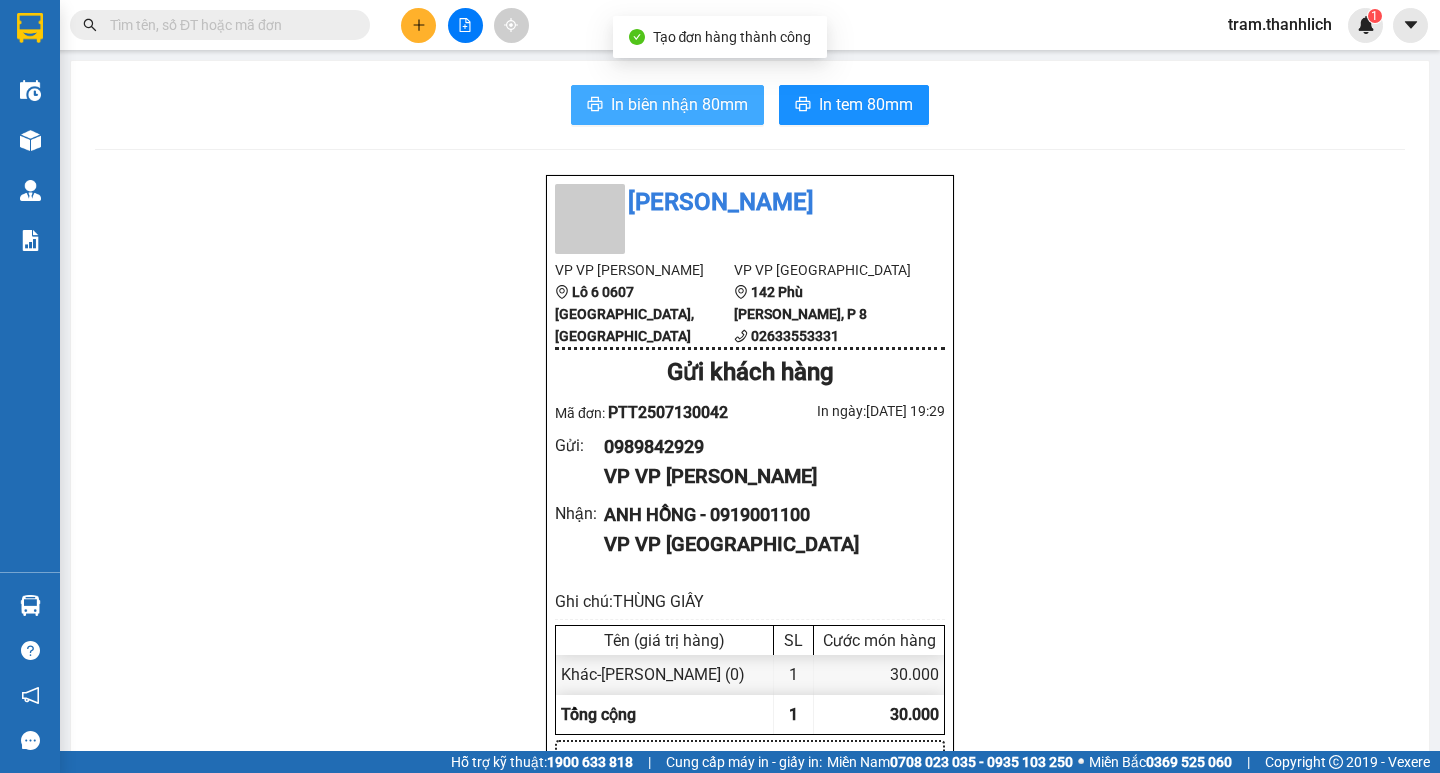 scroll, scrollTop: 0, scrollLeft: 0, axis: both 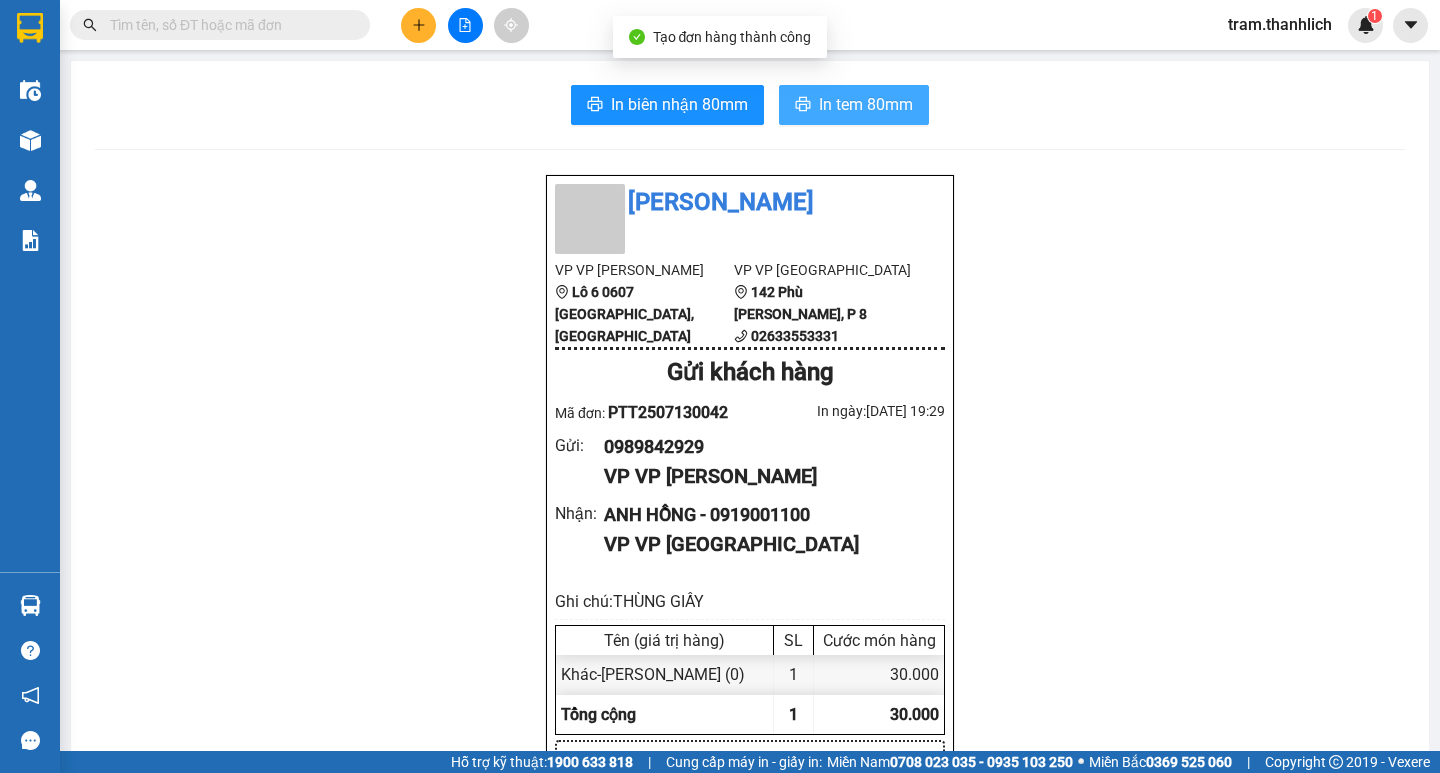 drag, startPoint x: 898, startPoint y: 125, endPoint x: 883, endPoint y: 100, distance: 29.15476 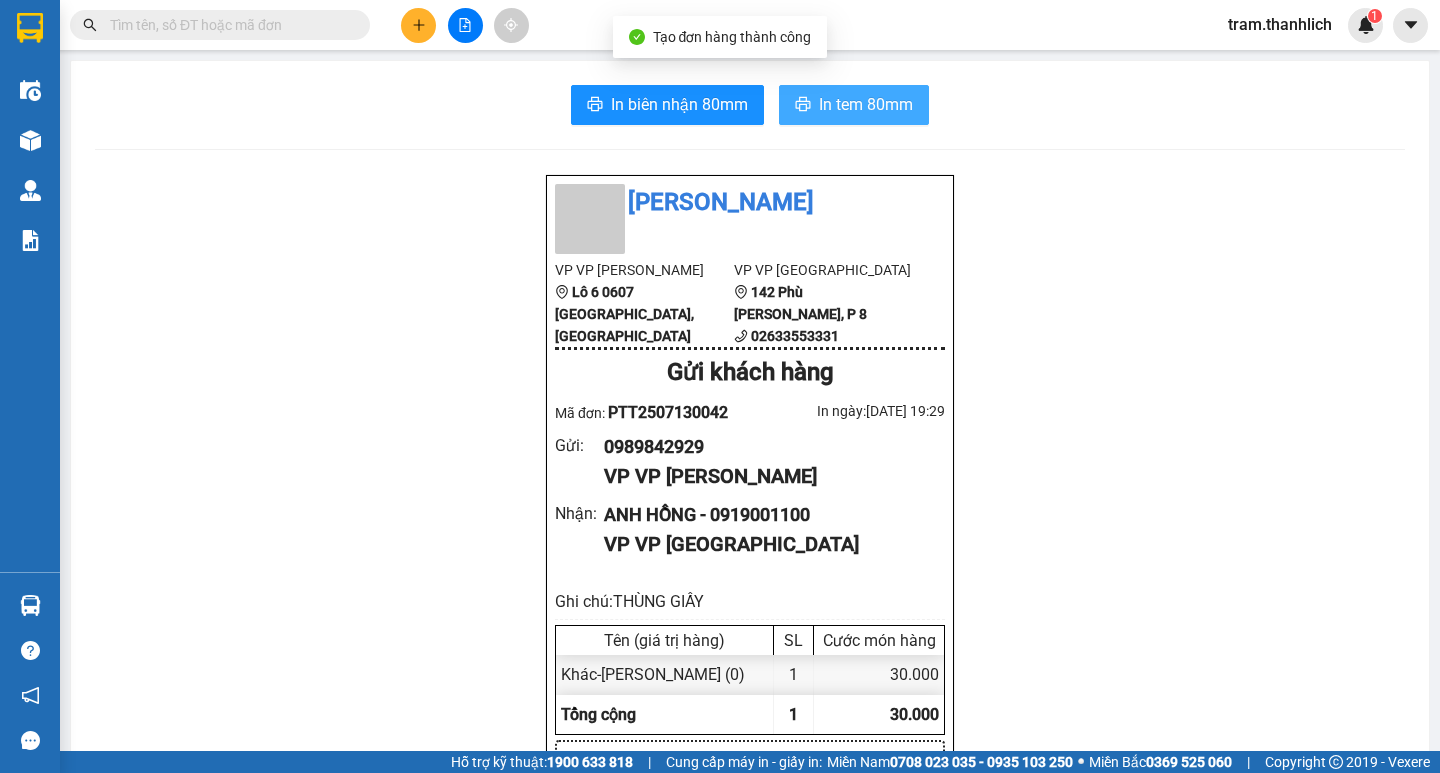 click on "In tem 80mm" at bounding box center (866, 104) 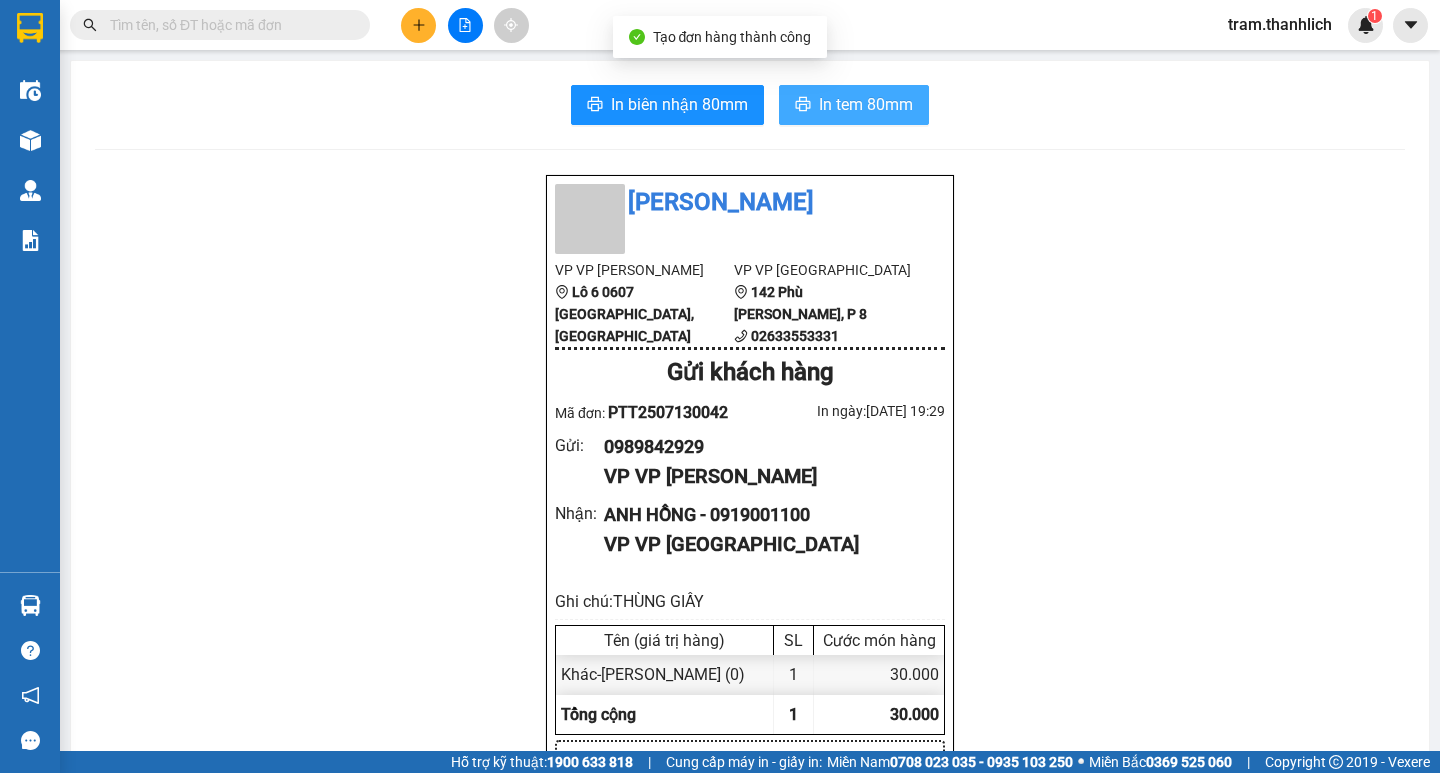 scroll, scrollTop: 0, scrollLeft: 0, axis: both 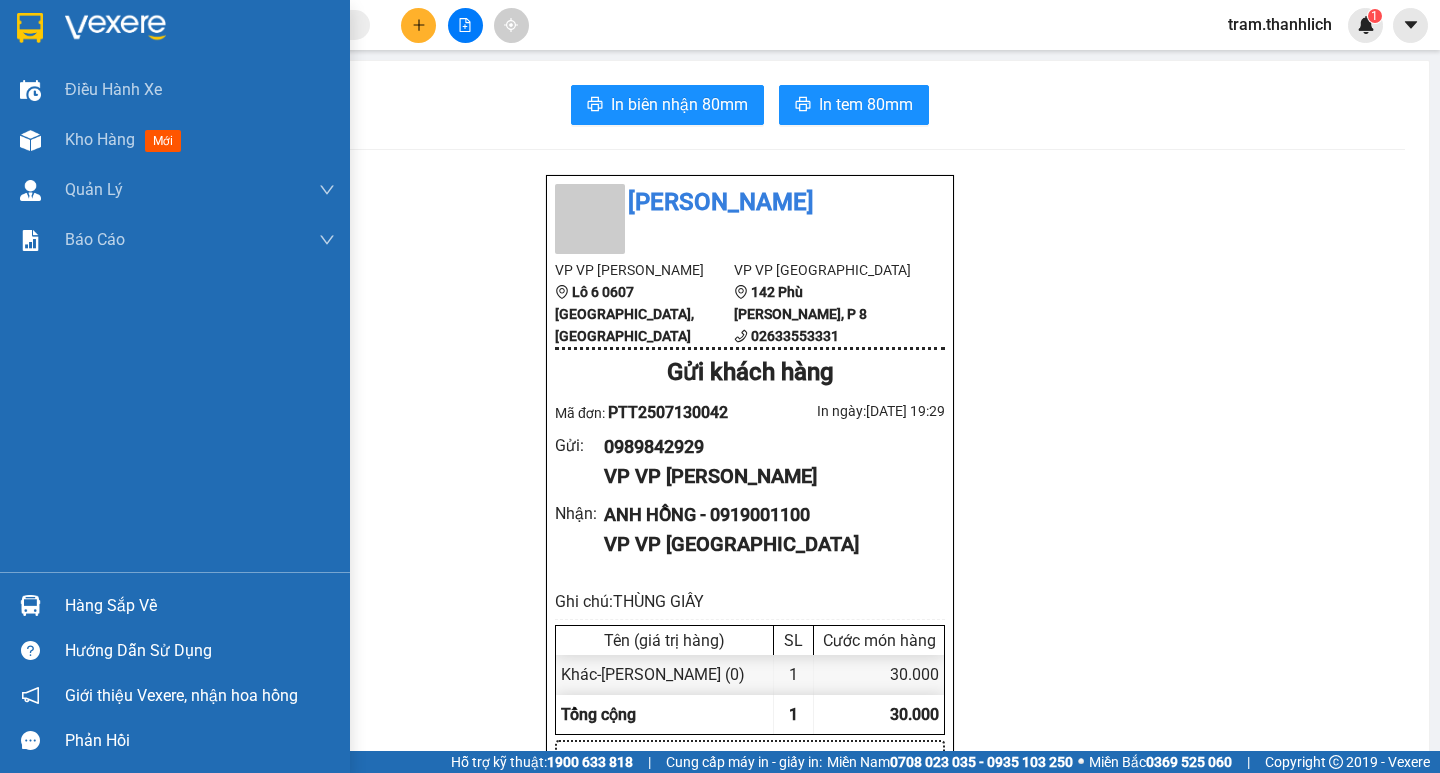 drag, startPoint x: 60, startPoint y: 143, endPoint x: 455, endPoint y: 2, distance: 419.4115 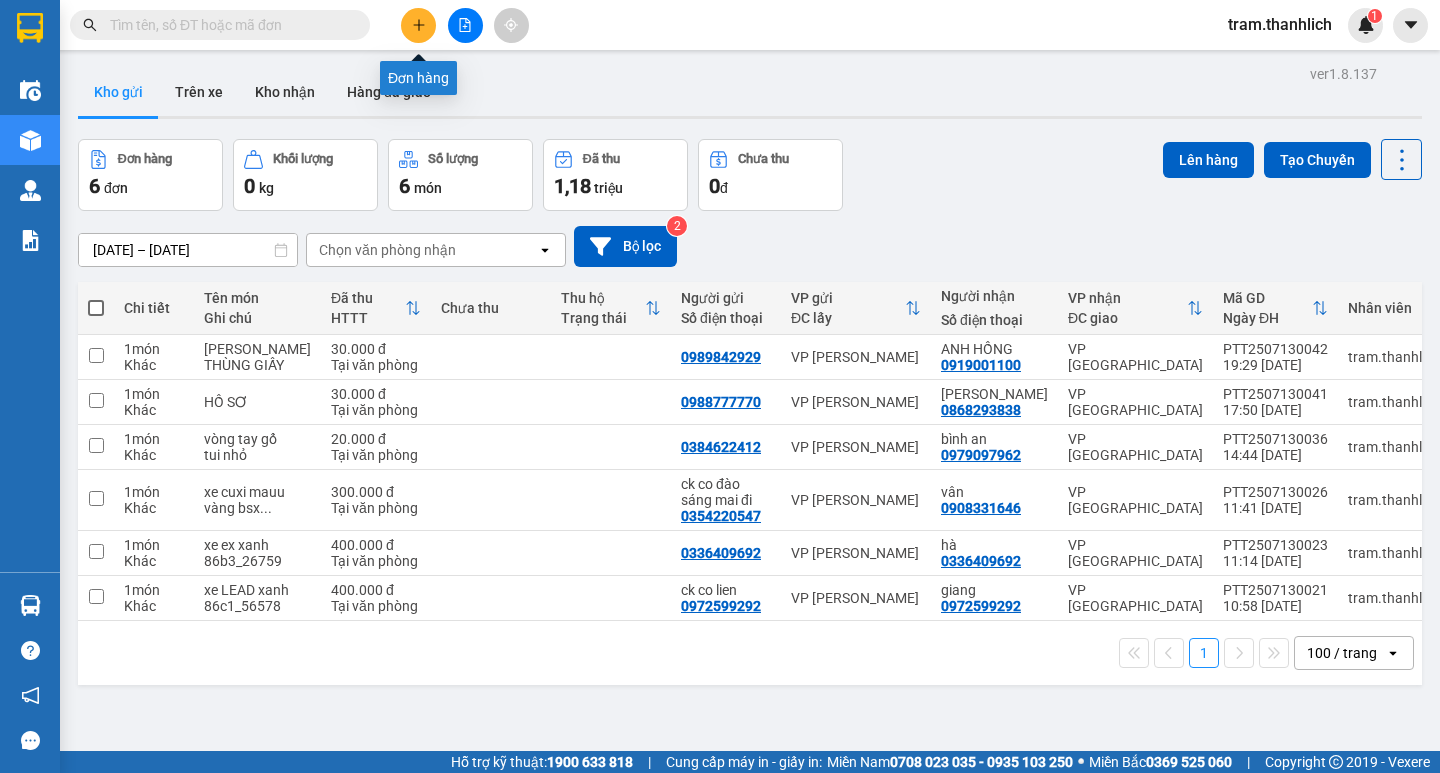 click 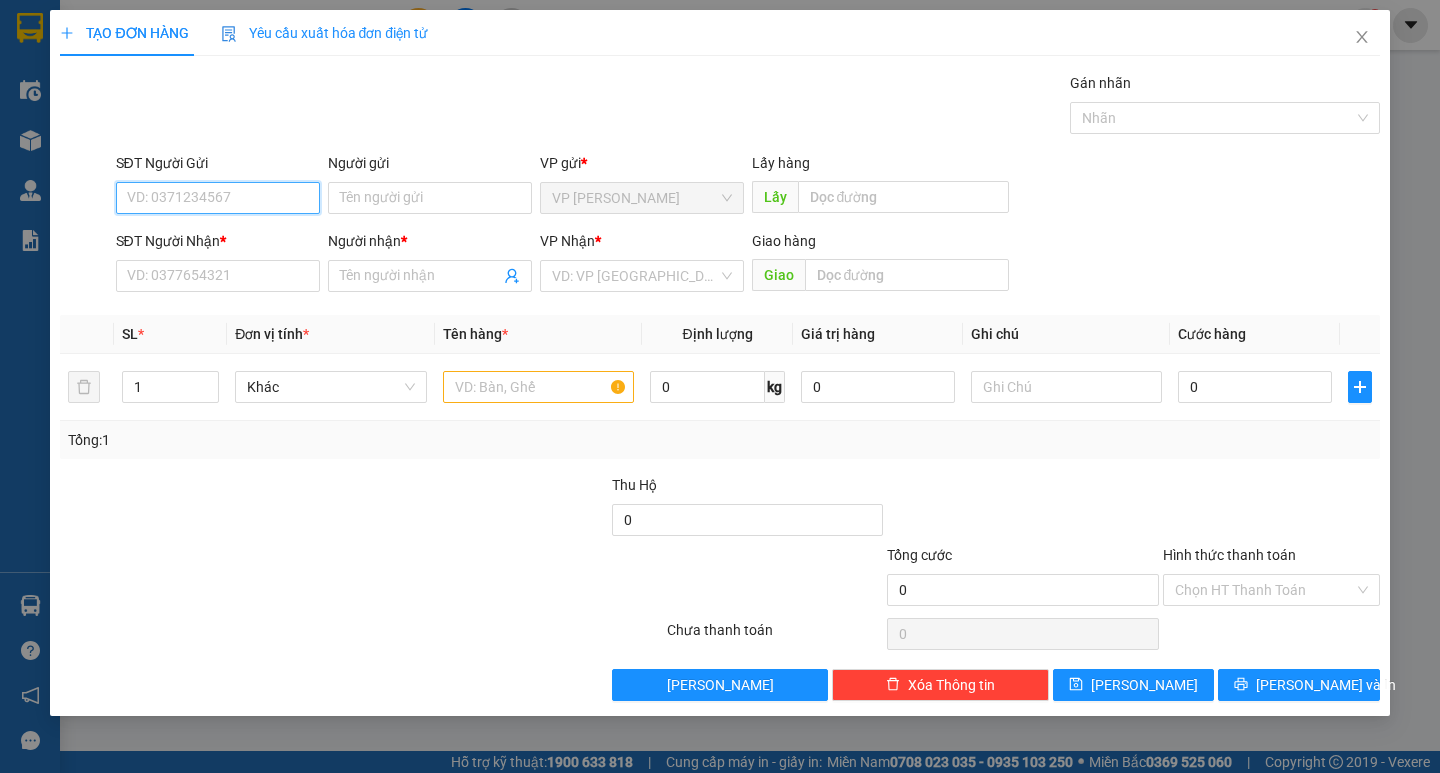 click on "SĐT Người Gửi" at bounding box center [218, 198] 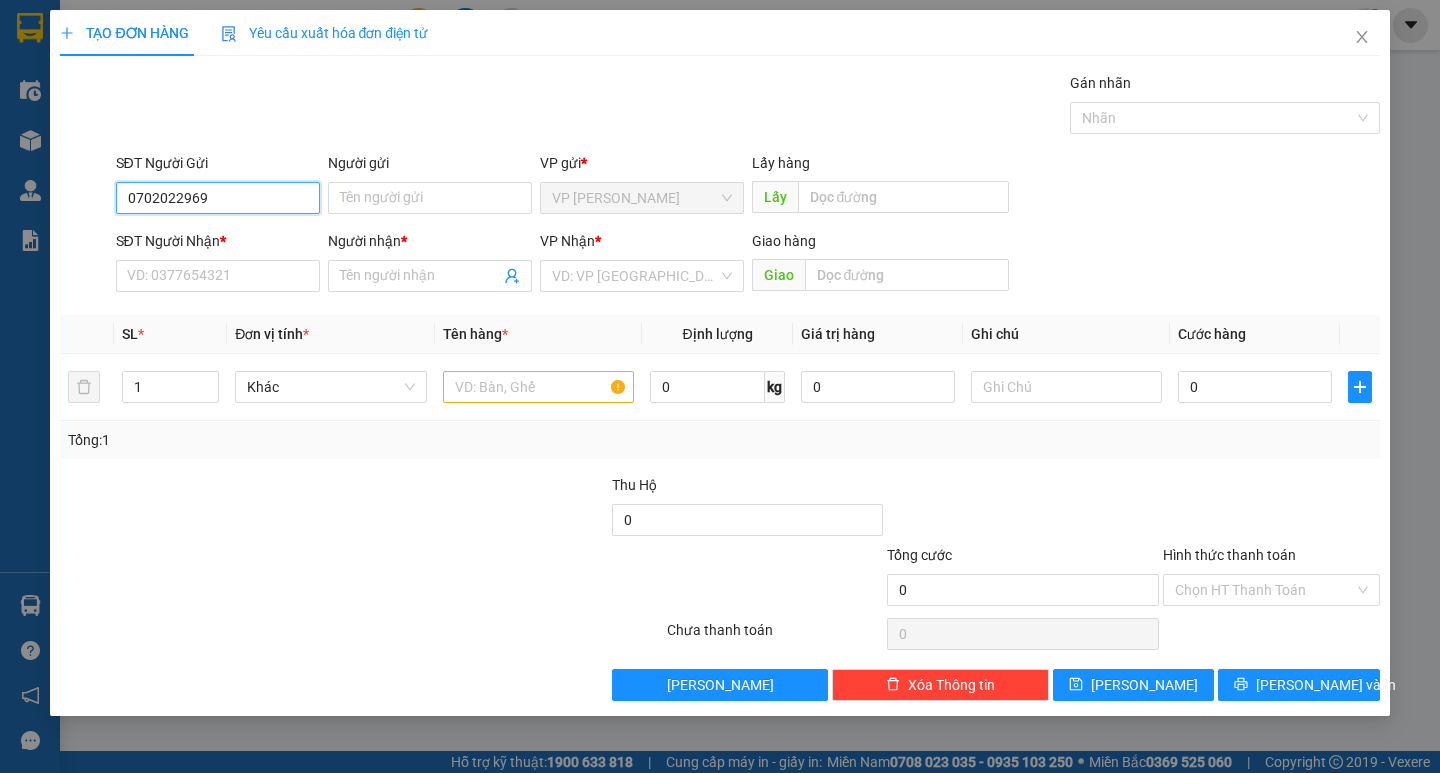 click on "0702022969" at bounding box center (218, 198) 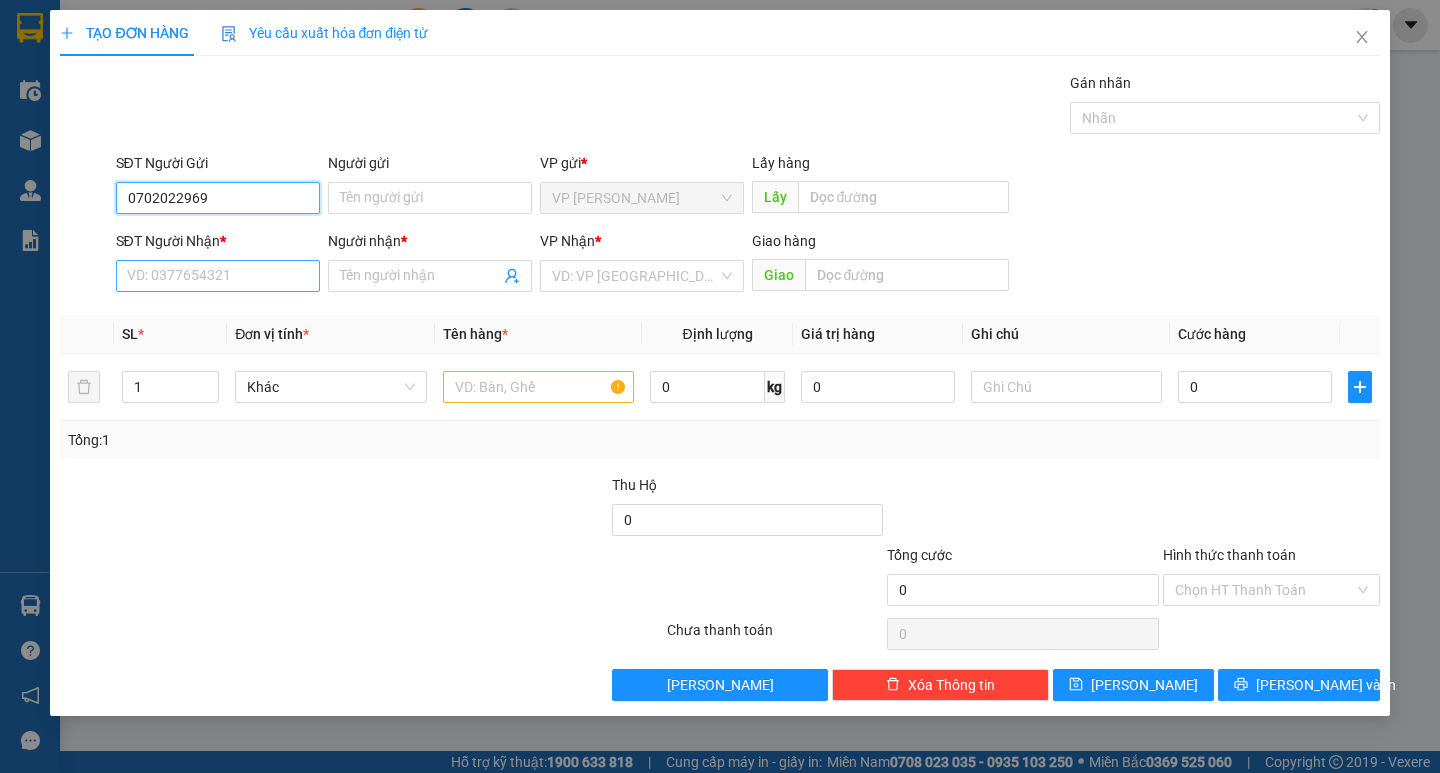 type on "0702022969" 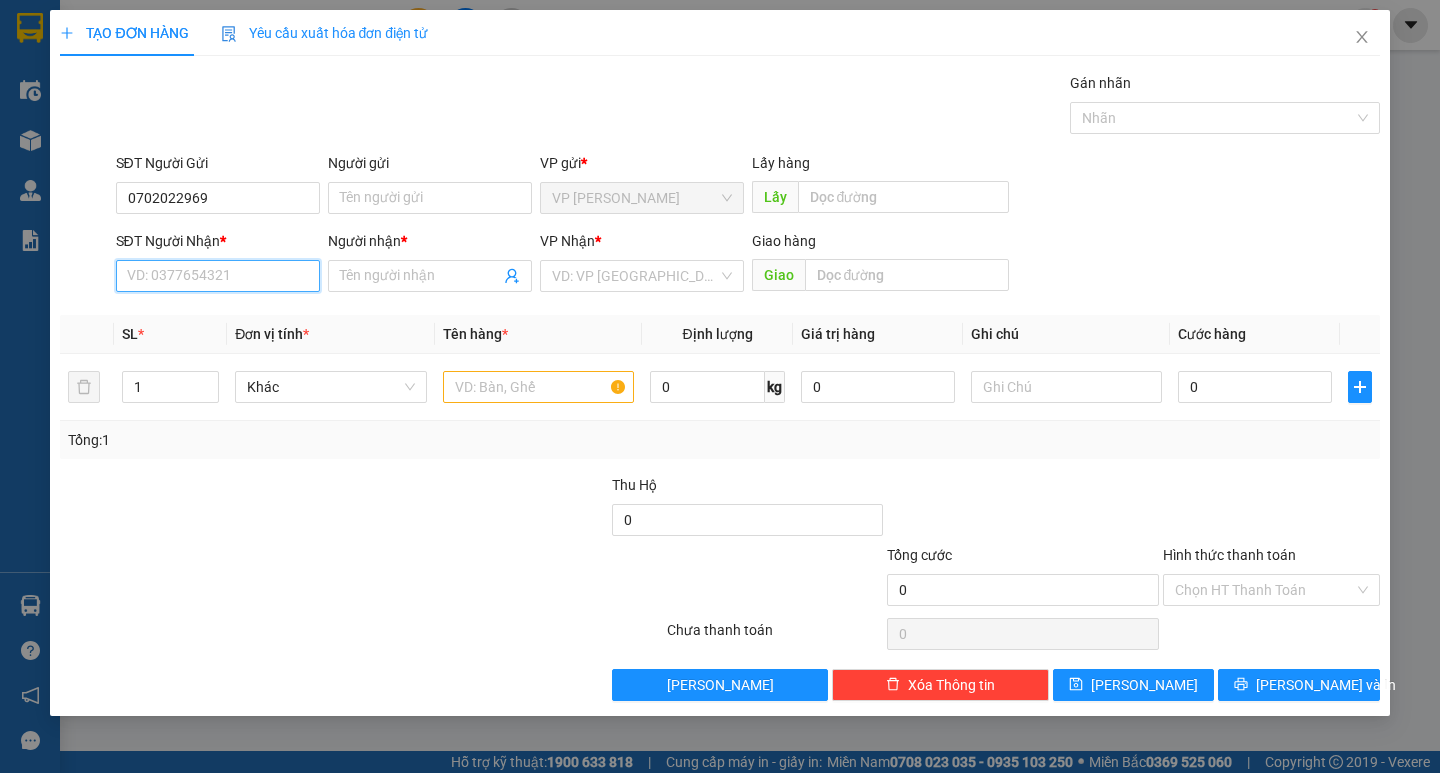 click on "SĐT Người Nhận  *" at bounding box center (218, 276) 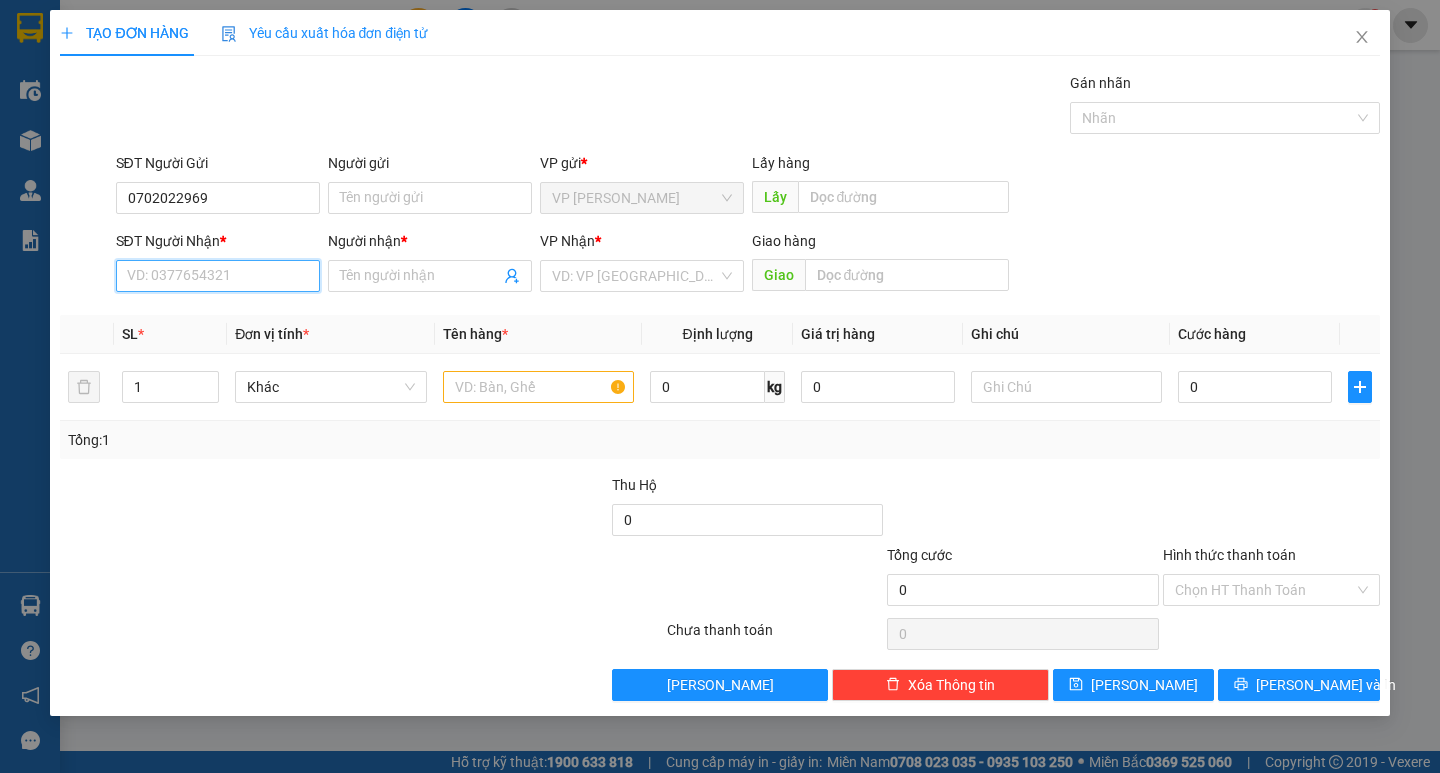 paste on "0702022969" 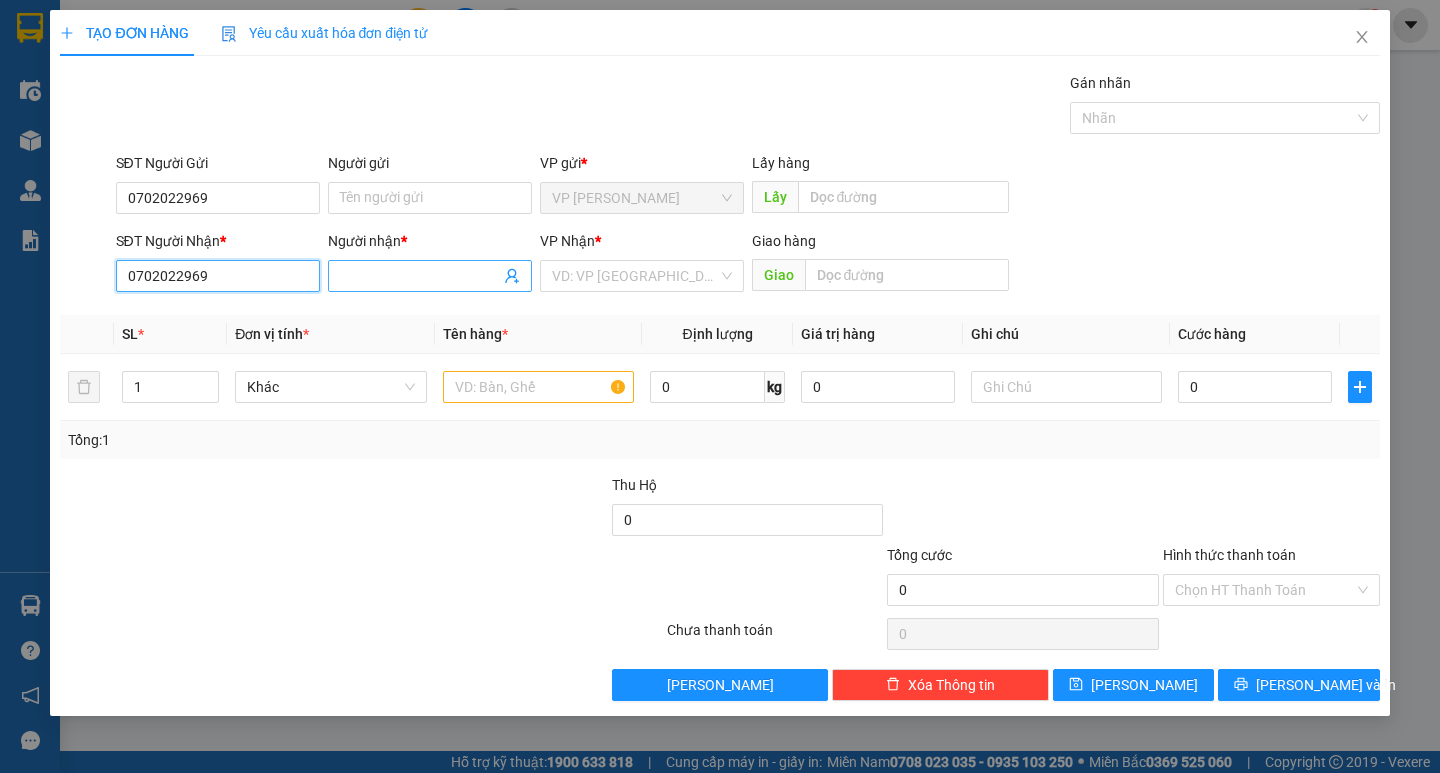 type on "0702022969" 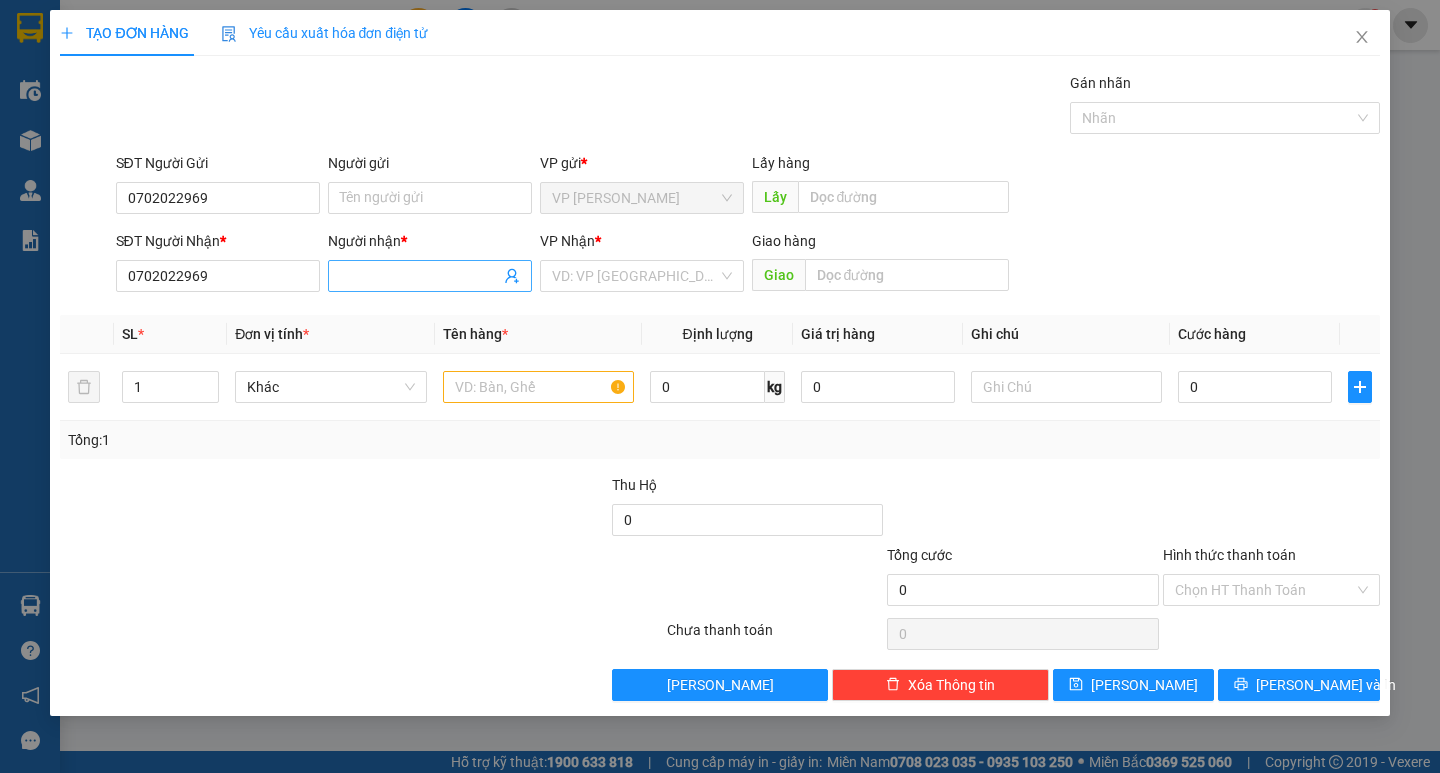 click on "Người nhận  *" at bounding box center [420, 276] 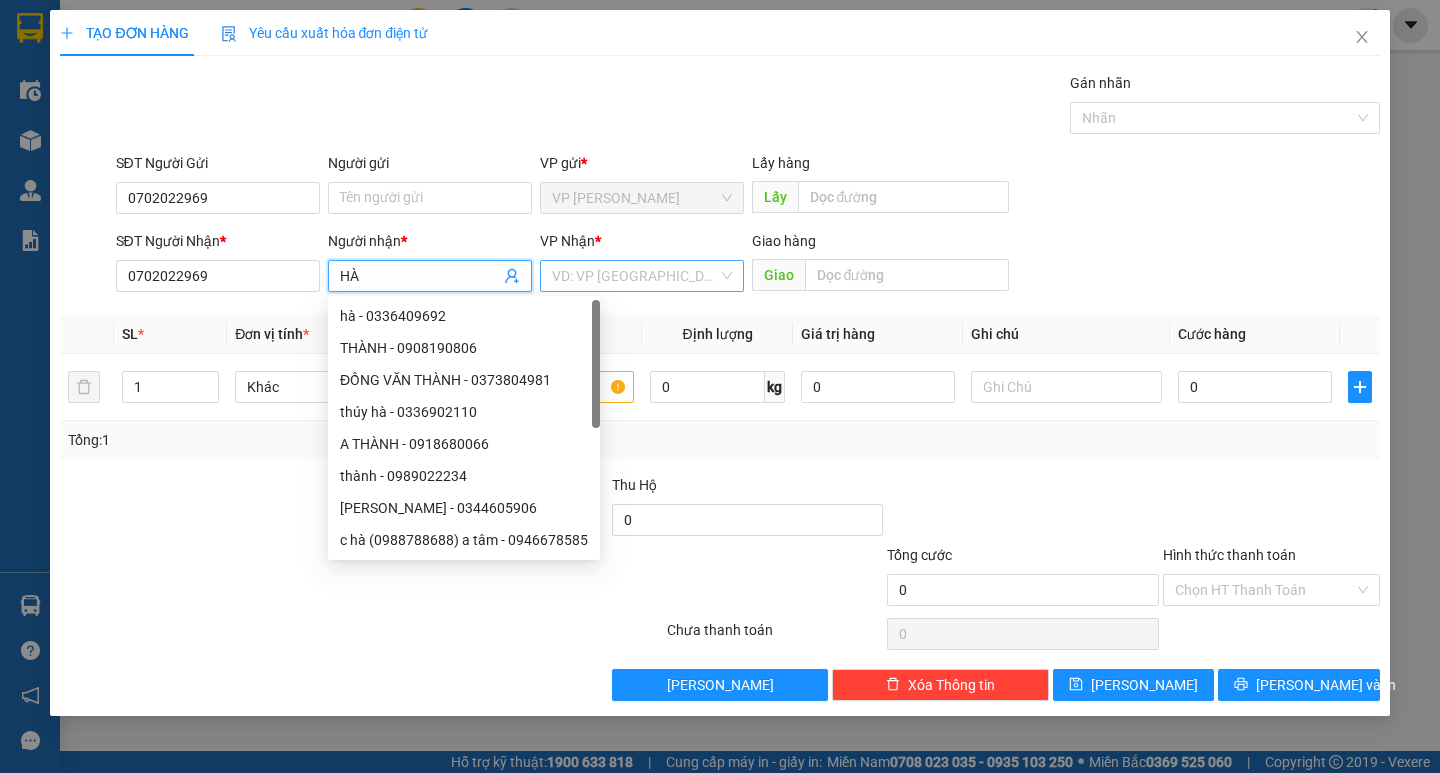 type on "HÀ" 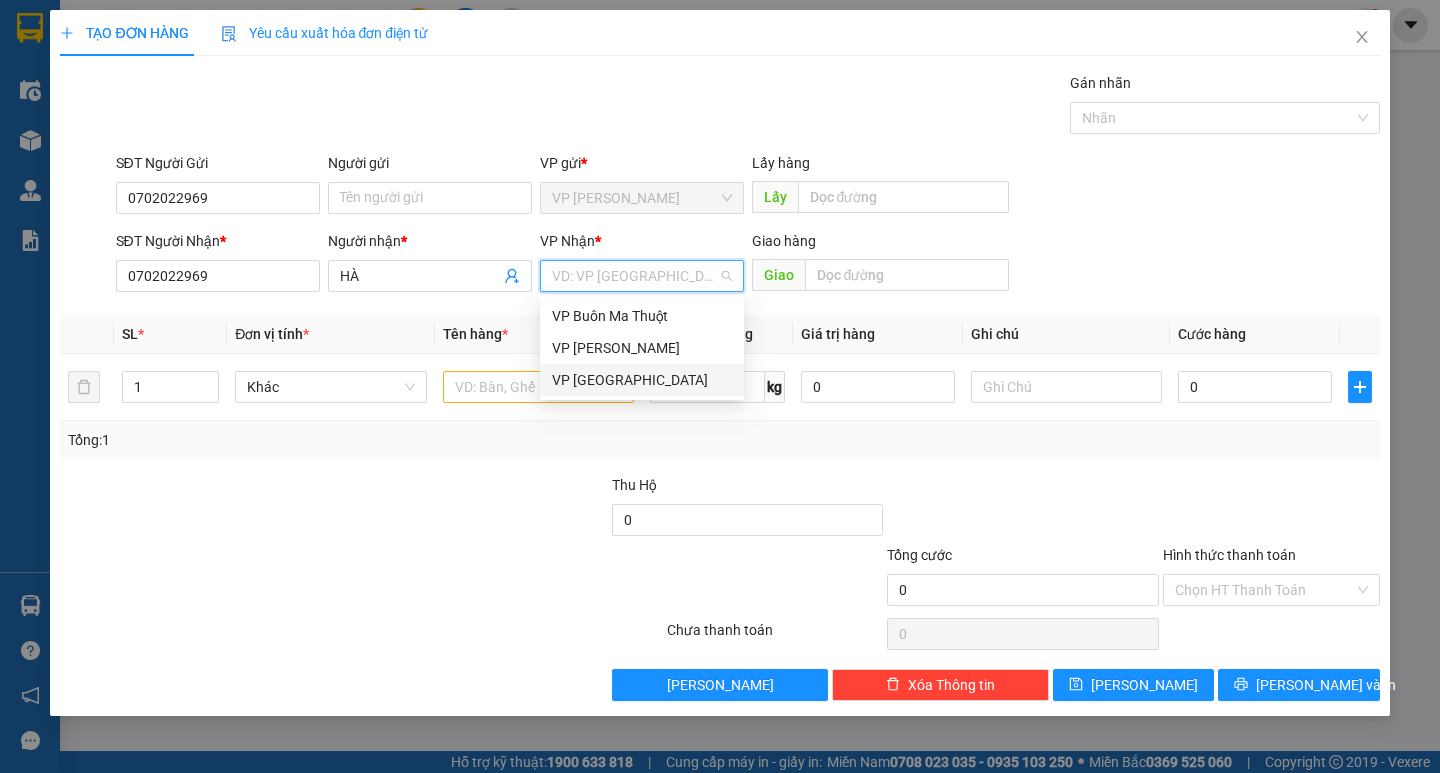 click on "VP [GEOGRAPHIC_DATA]" at bounding box center (642, 380) 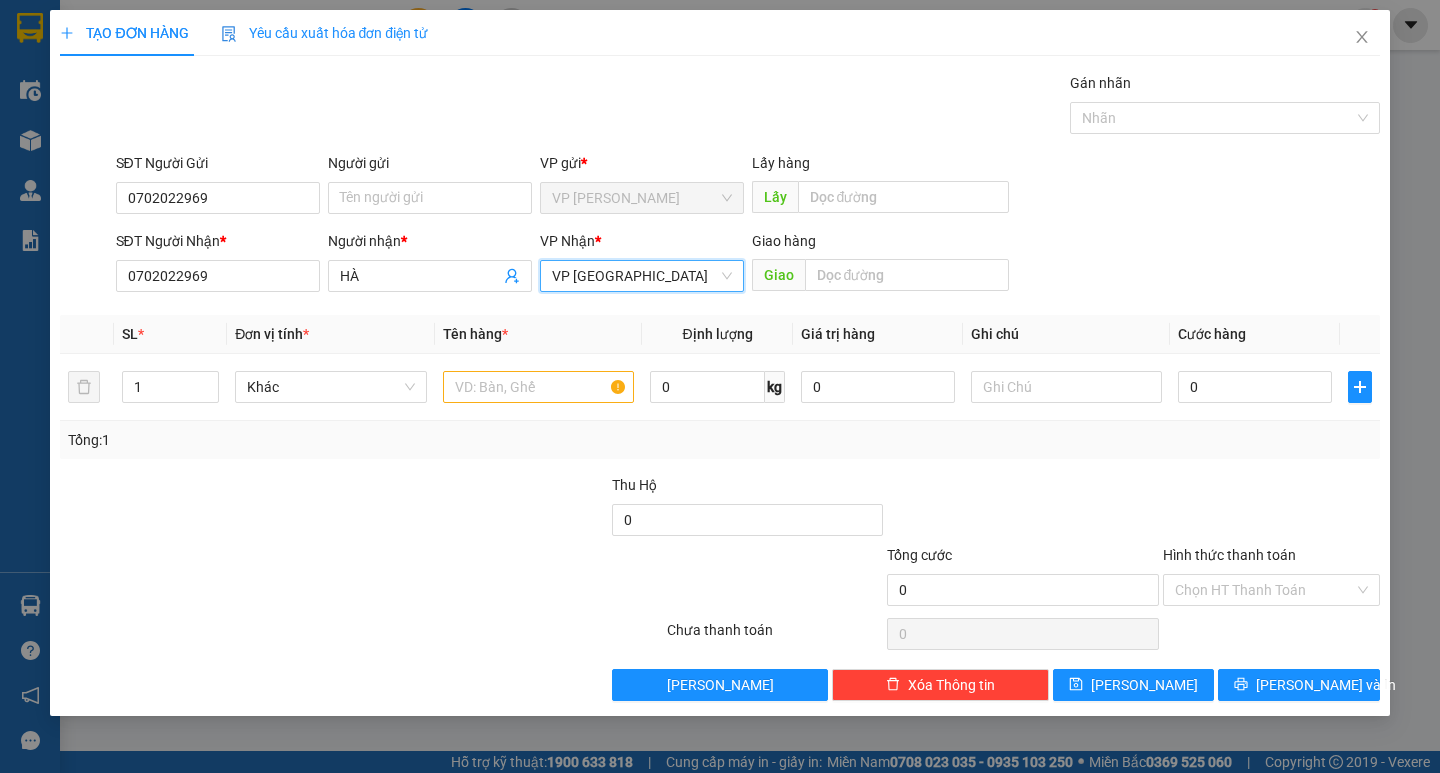 click on "SĐT Người Nhận  * 0702022969 Người nhận  * HÀ VP Nhận  * VP Đà Lạt VP Đà Lạt Giao hàng Giao" at bounding box center (748, 265) 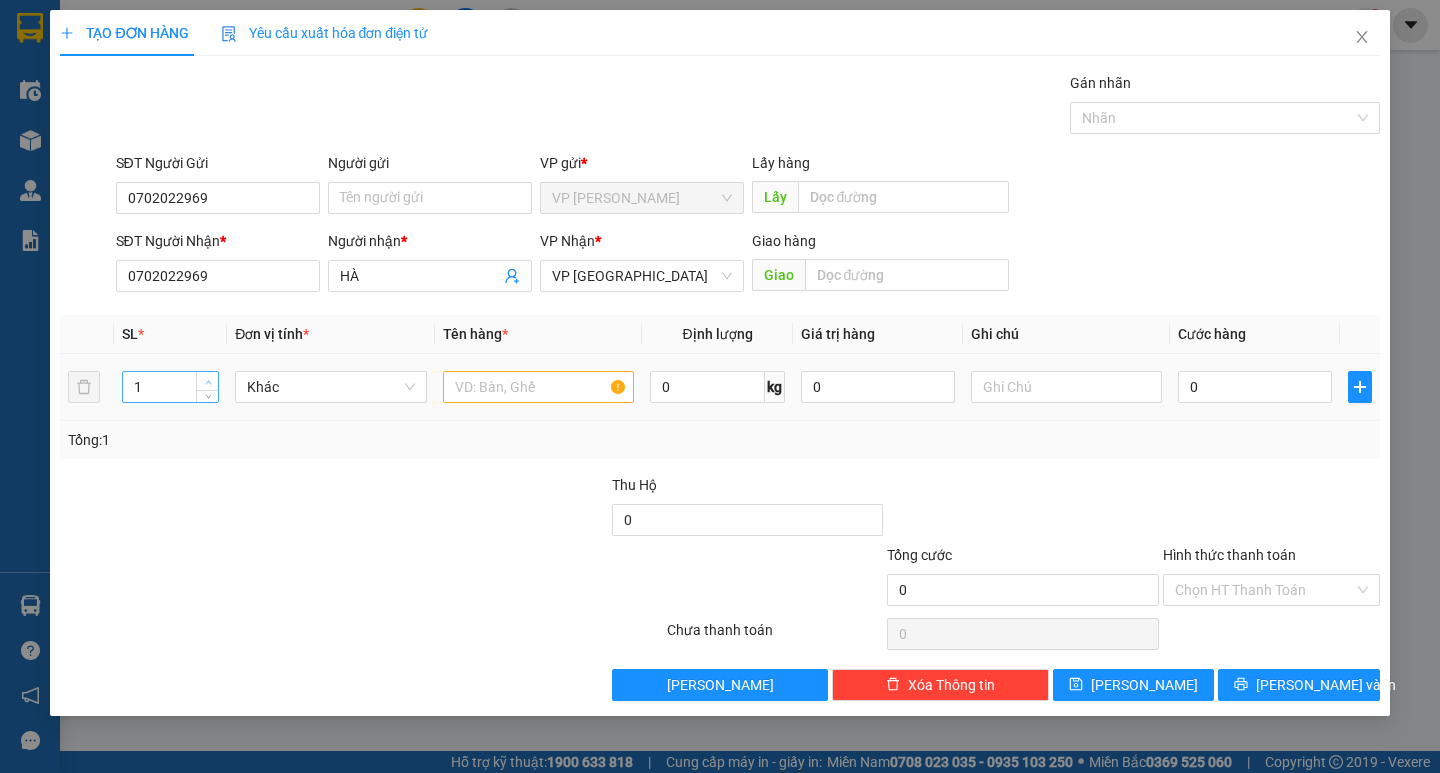 type on "2" 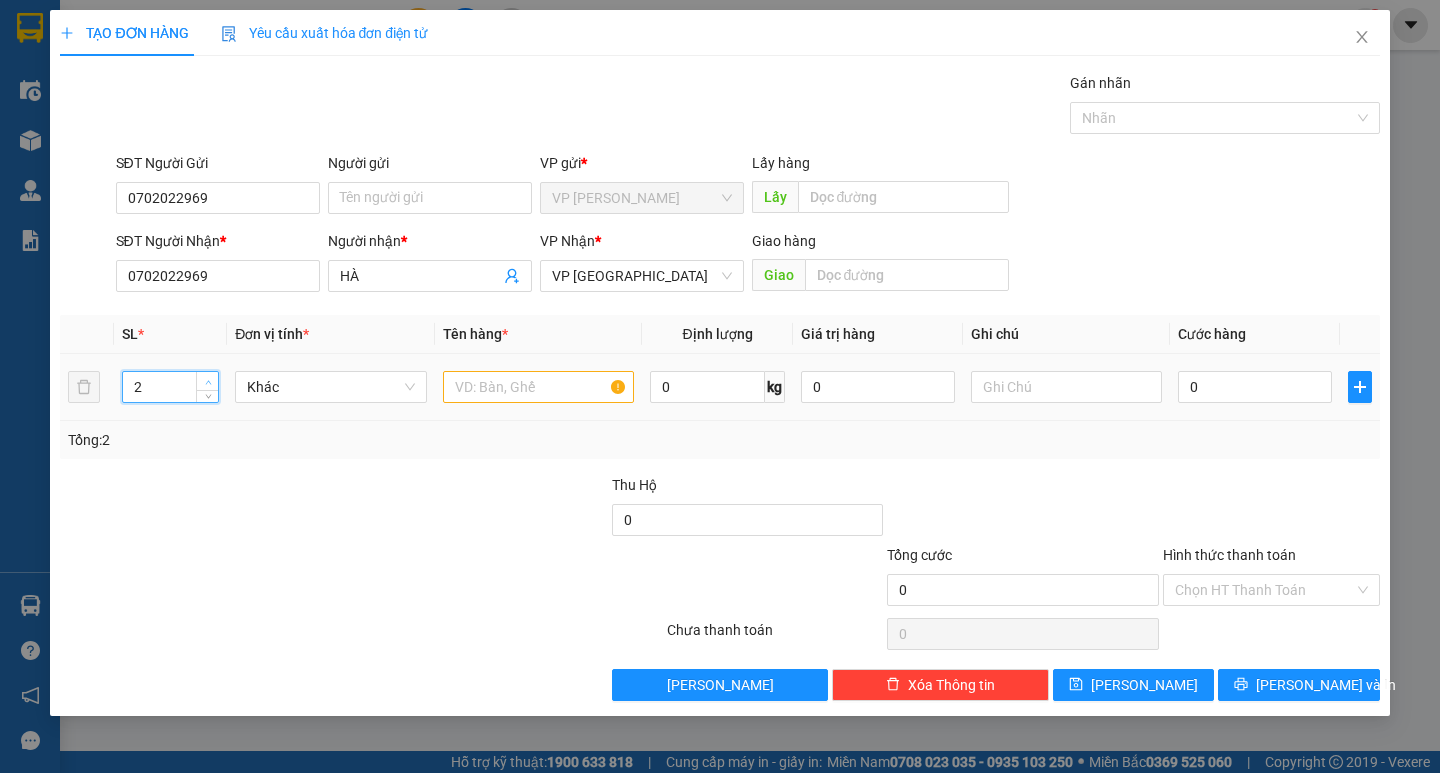 click at bounding box center [207, 381] 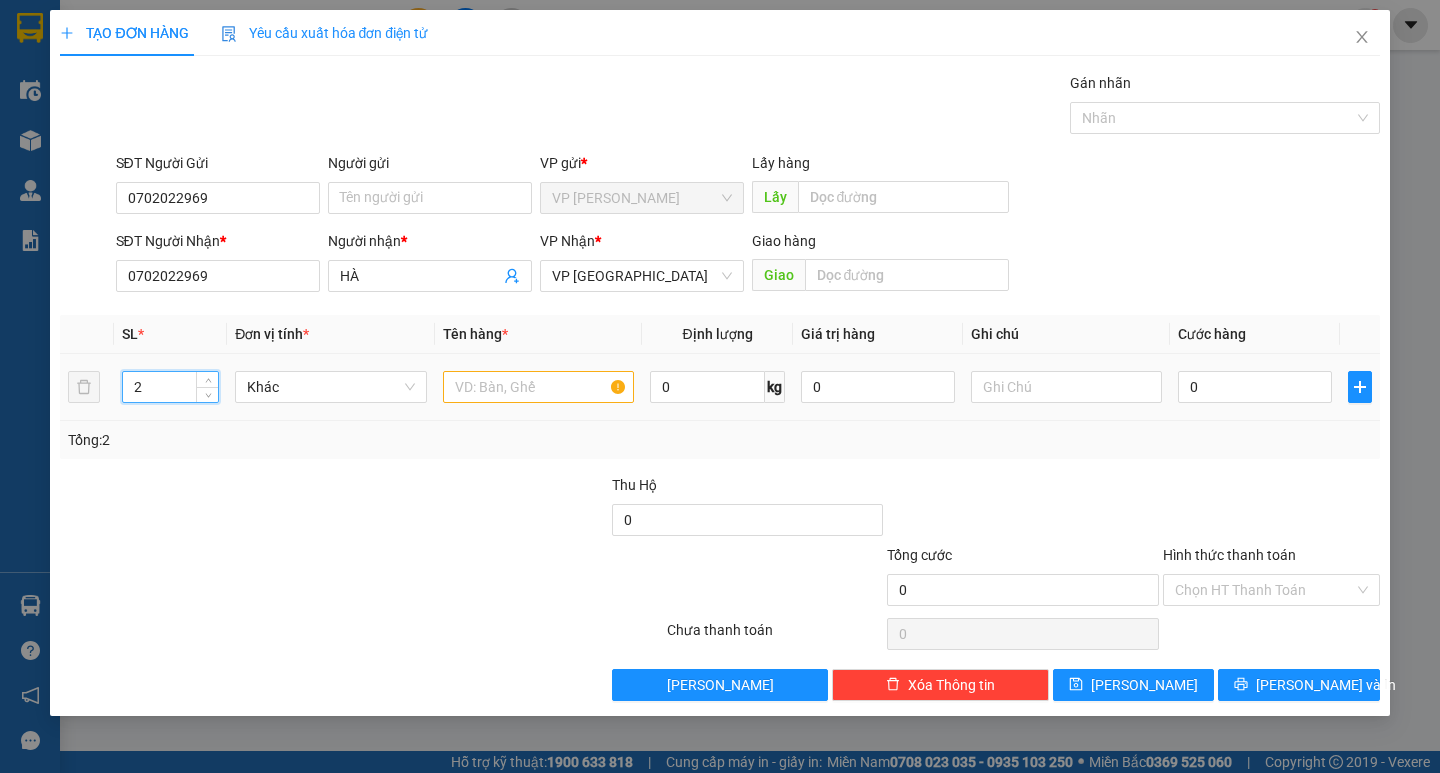click at bounding box center [538, 387] 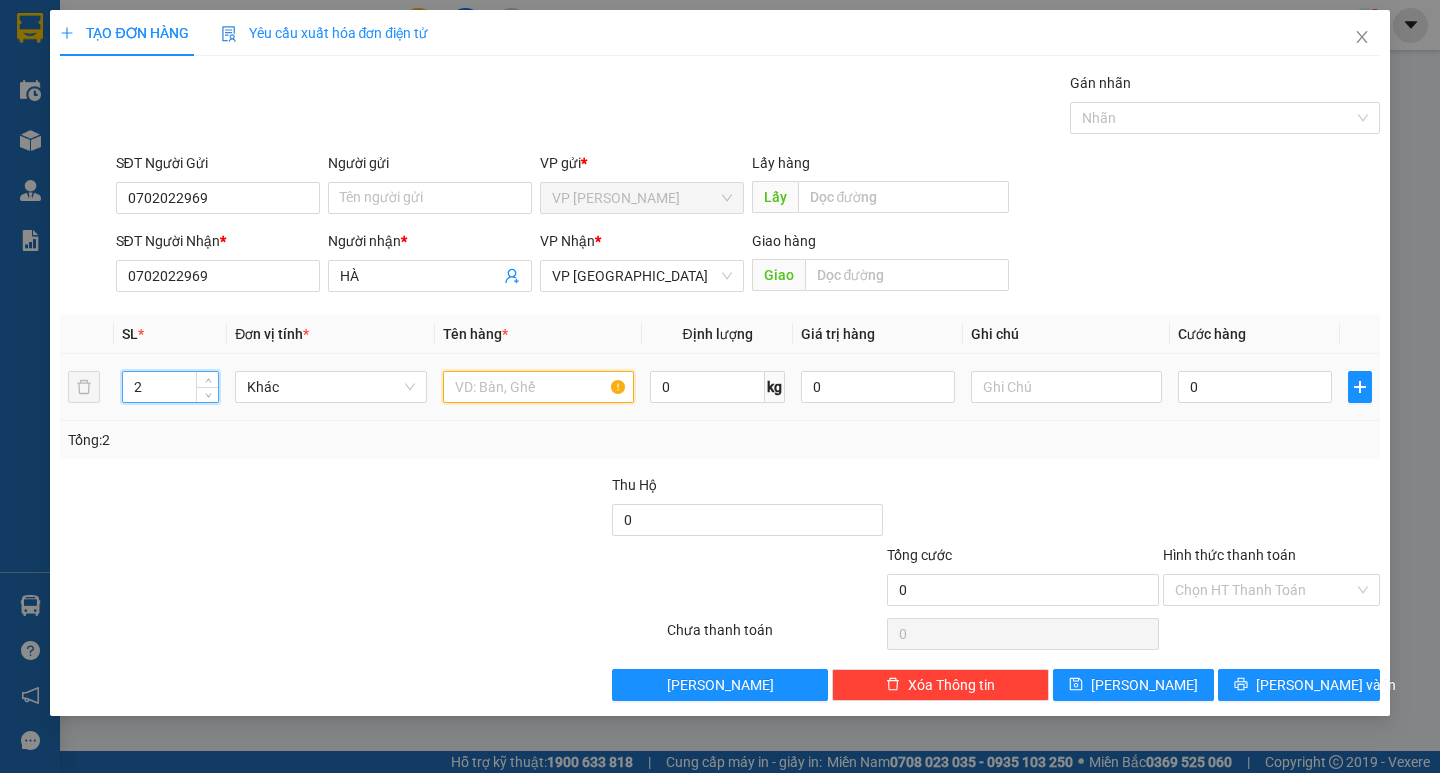 click at bounding box center [538, 387] 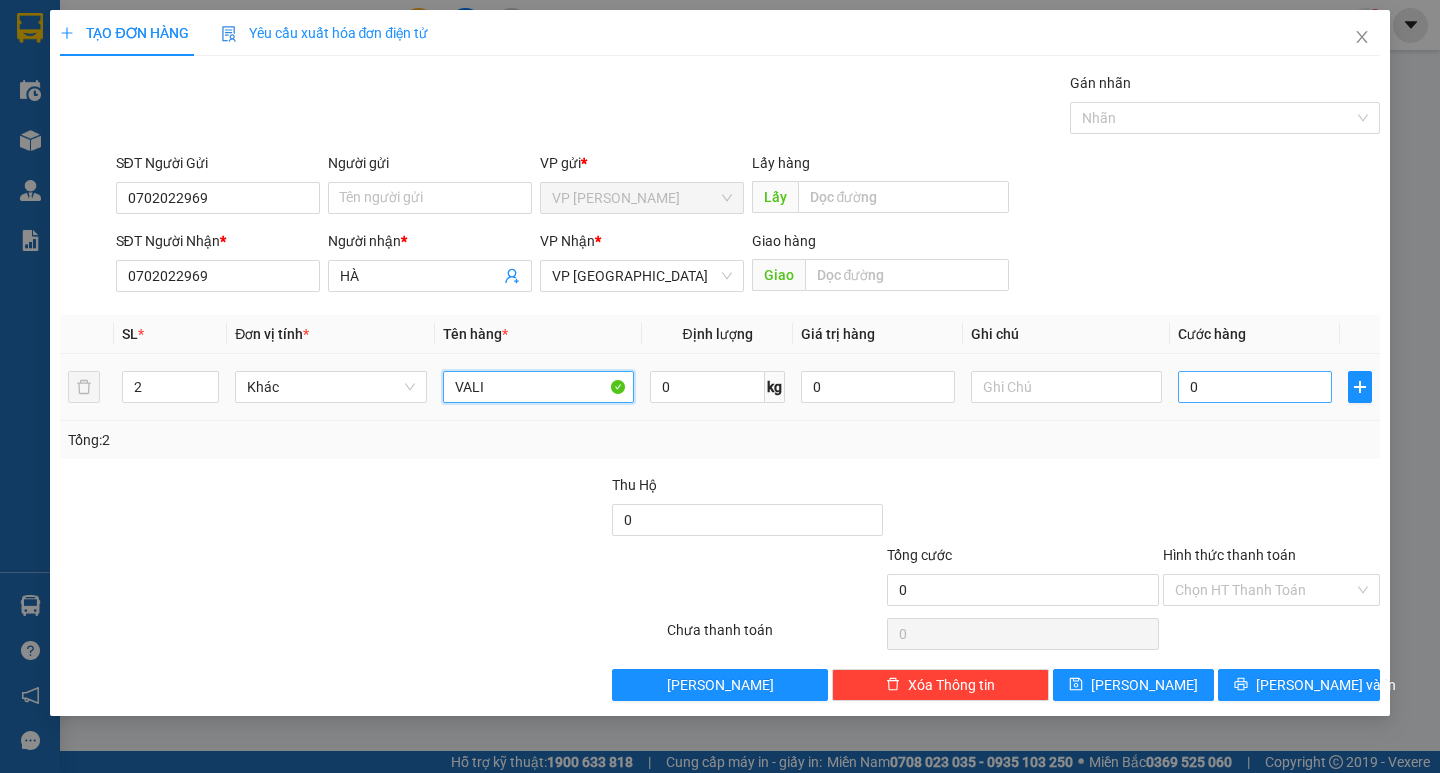 type on "VALI" 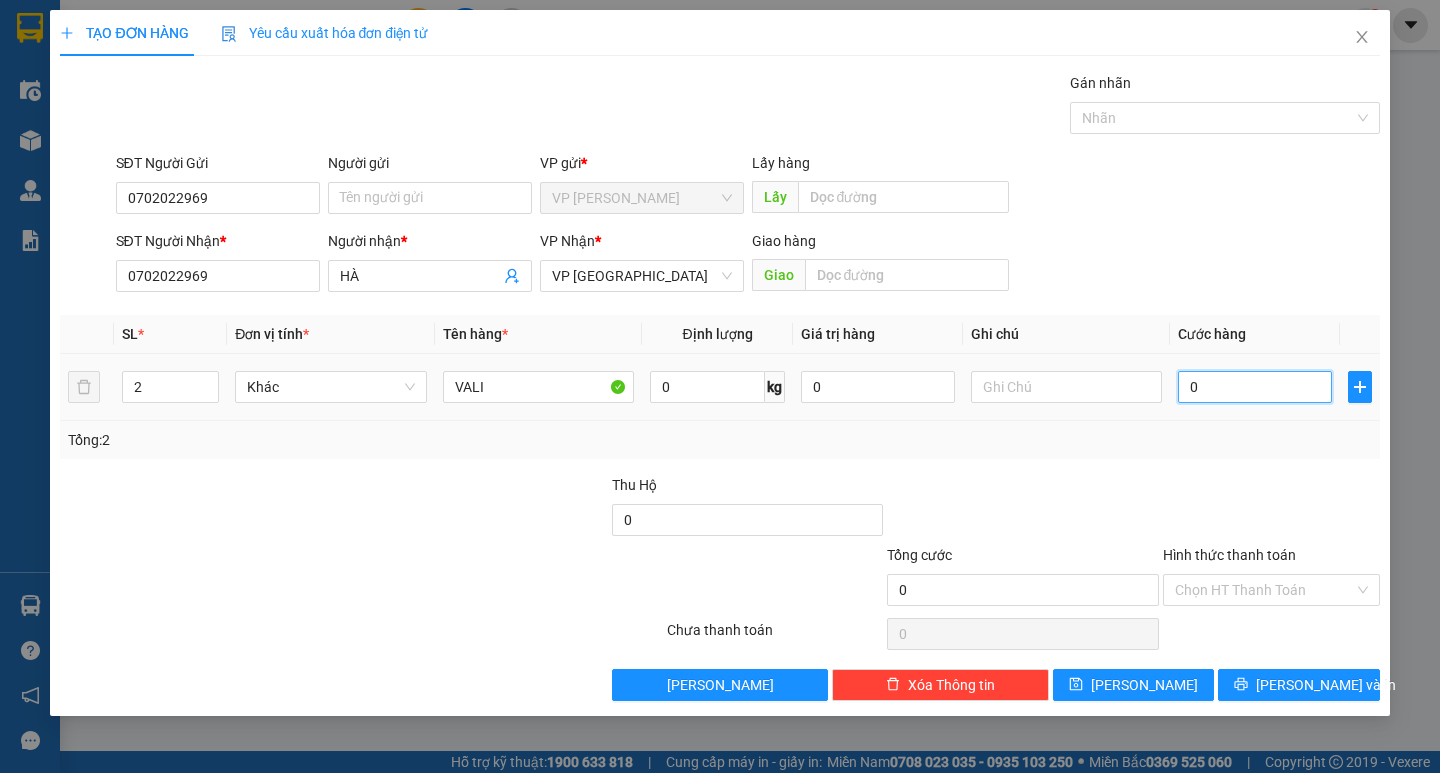 click on "0" at bounding box center (1255, 387) 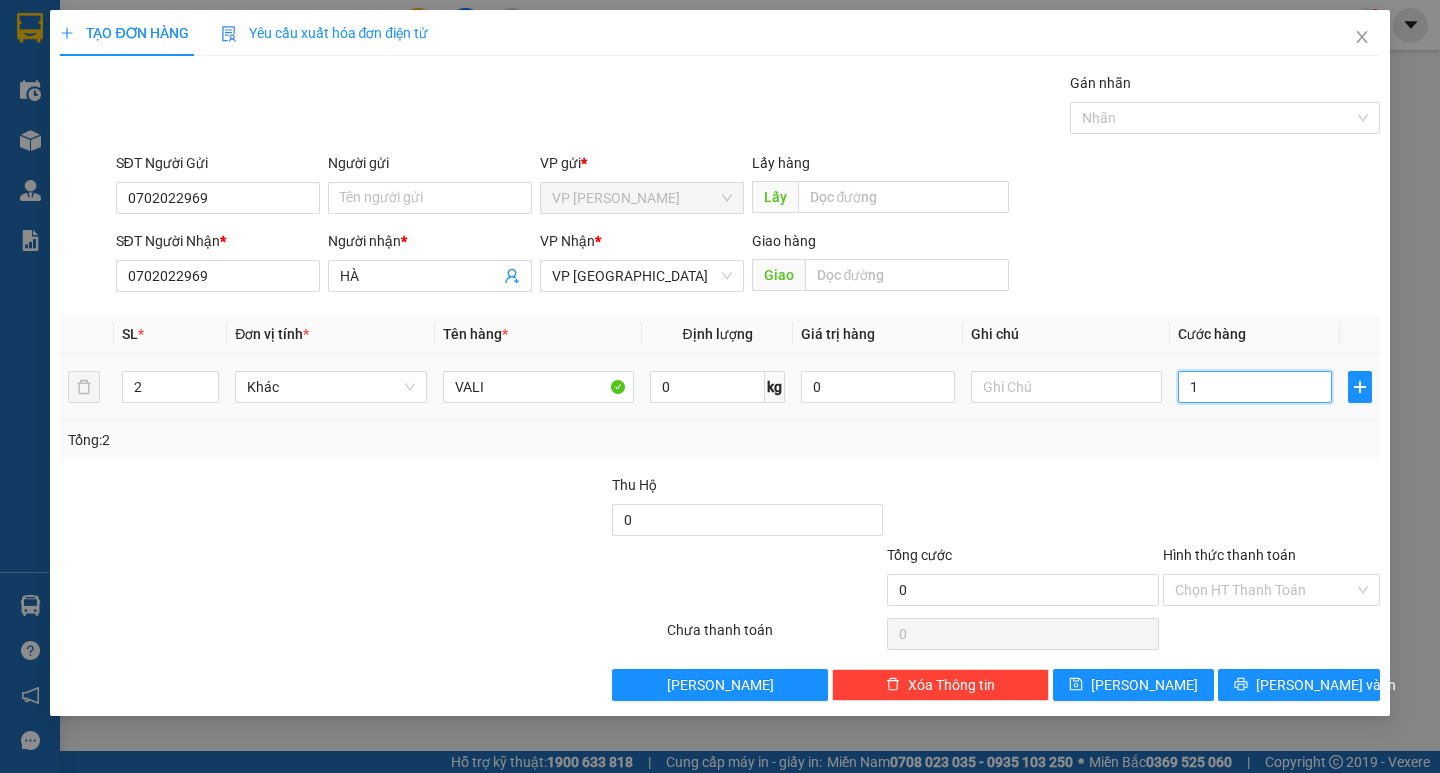 type on "1" 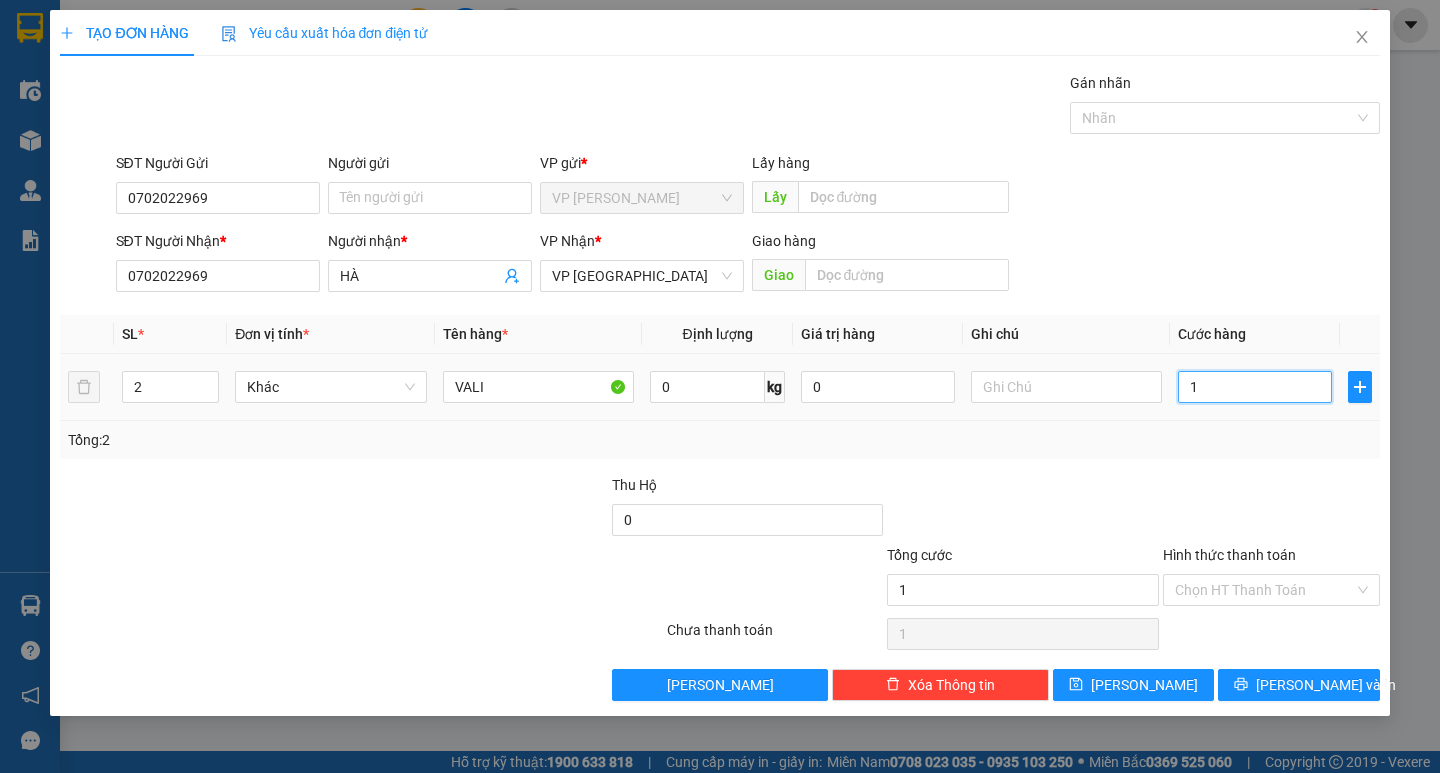 type on "10" 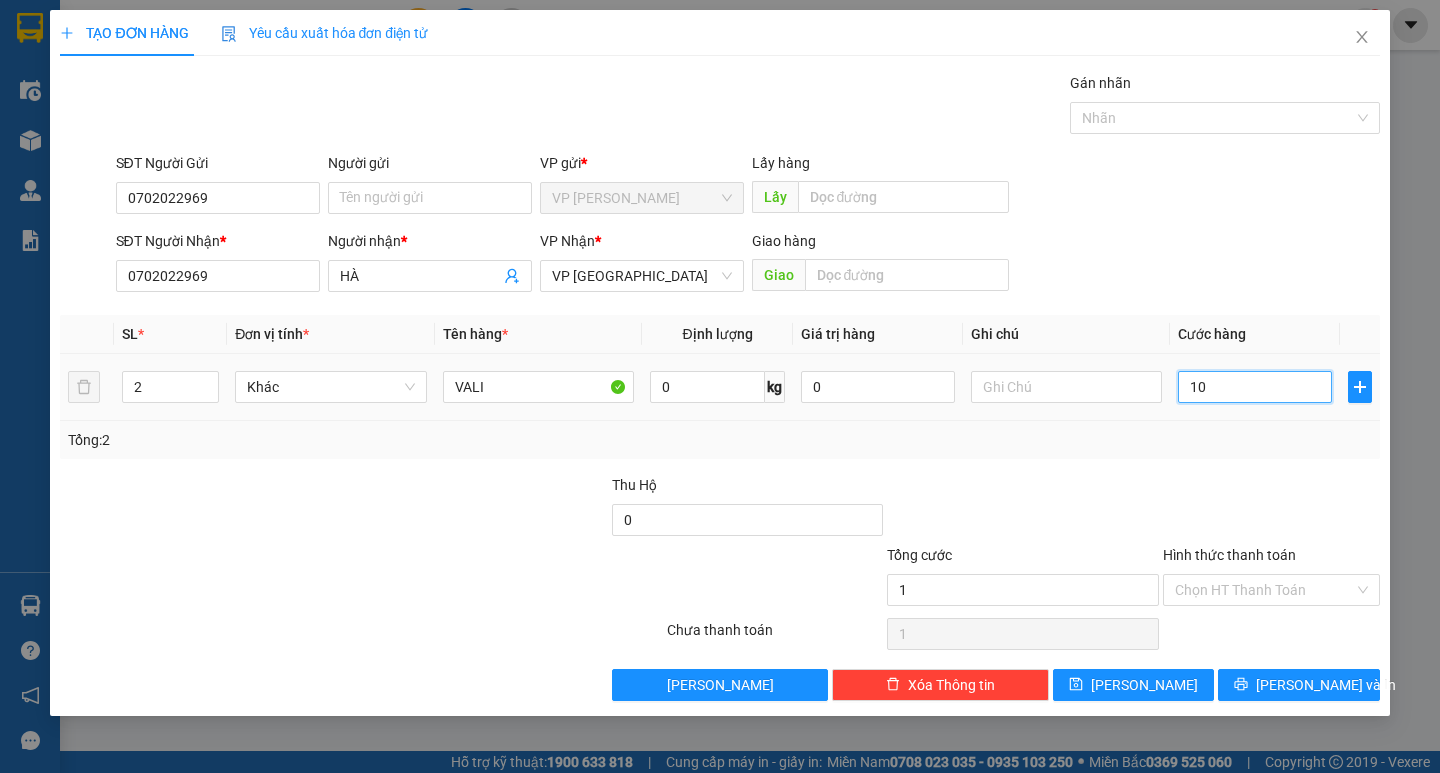 type on "10" 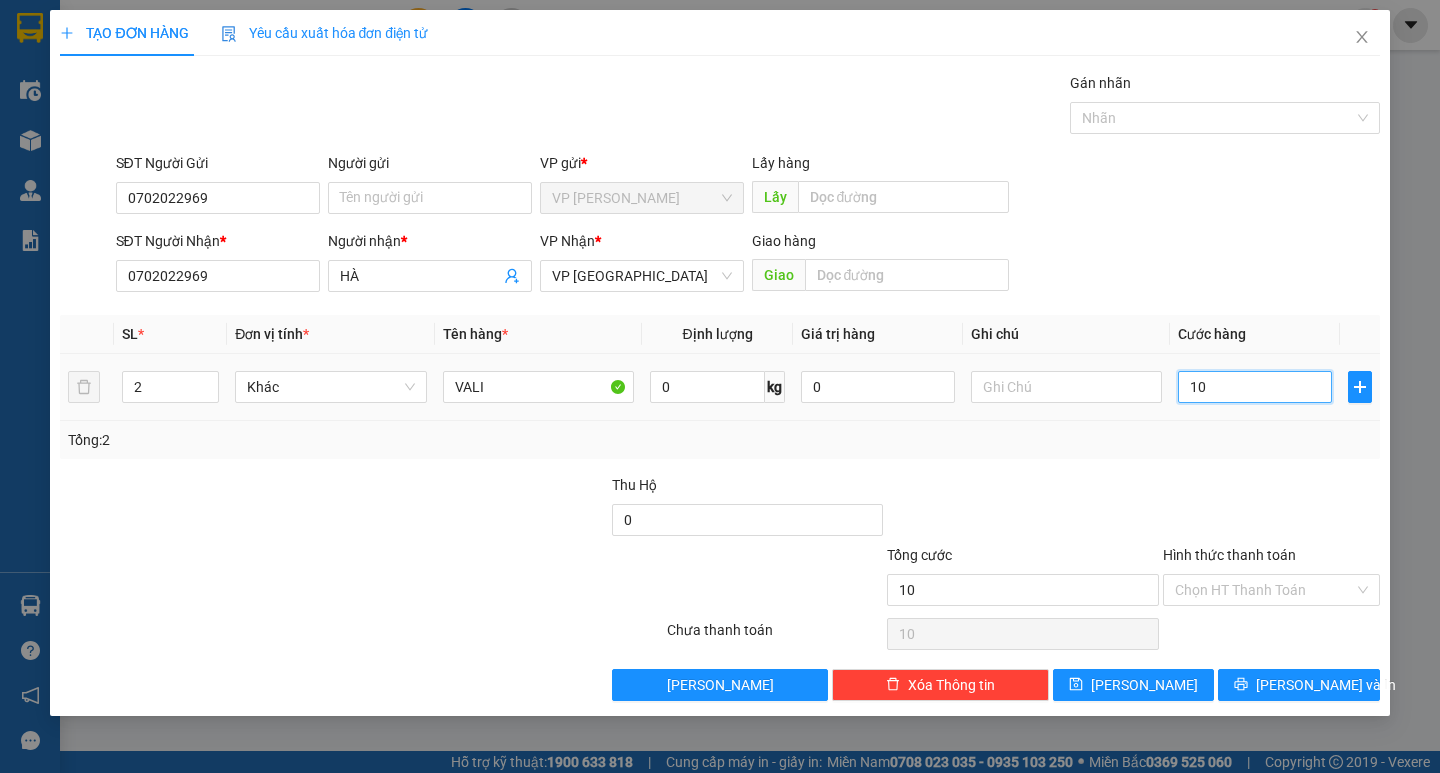 type on "100" 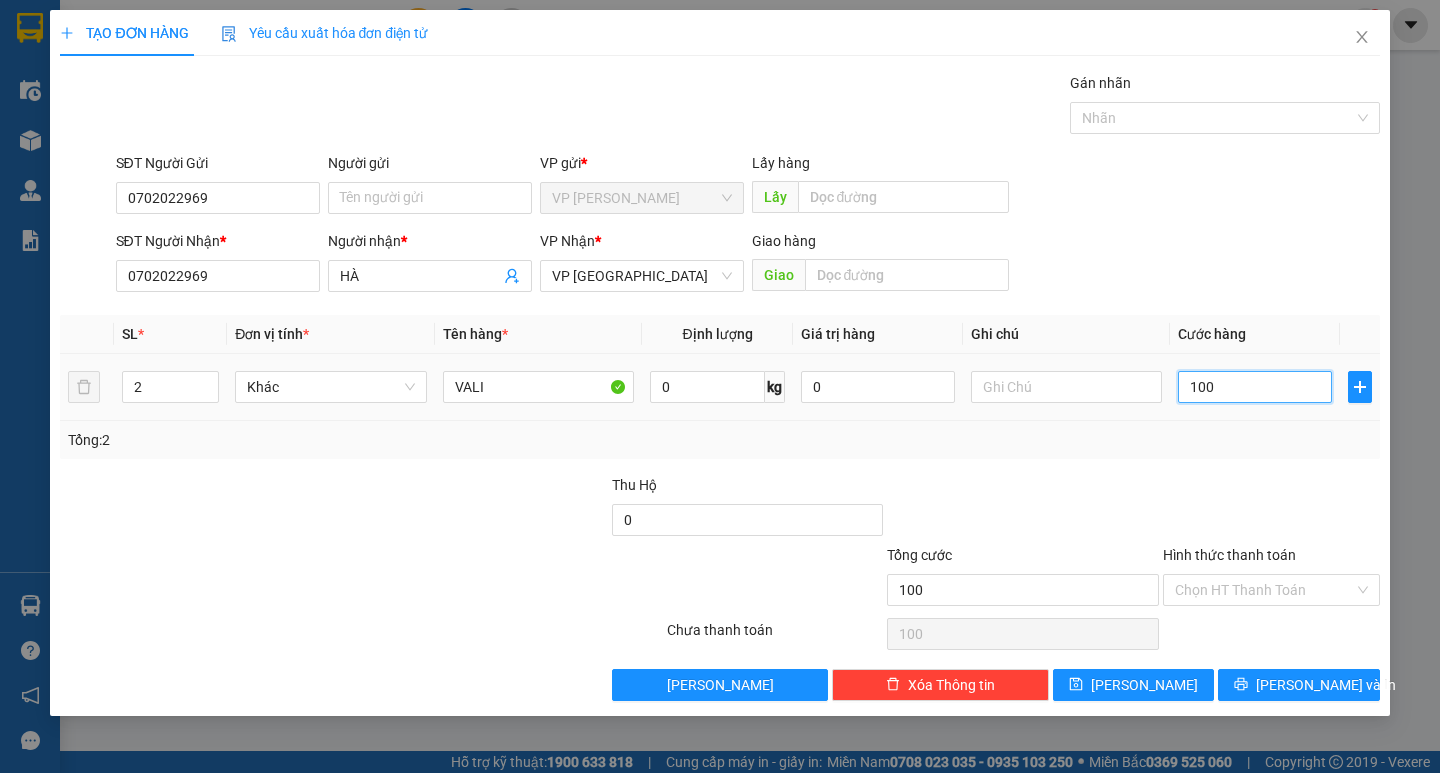 type on "1.000" 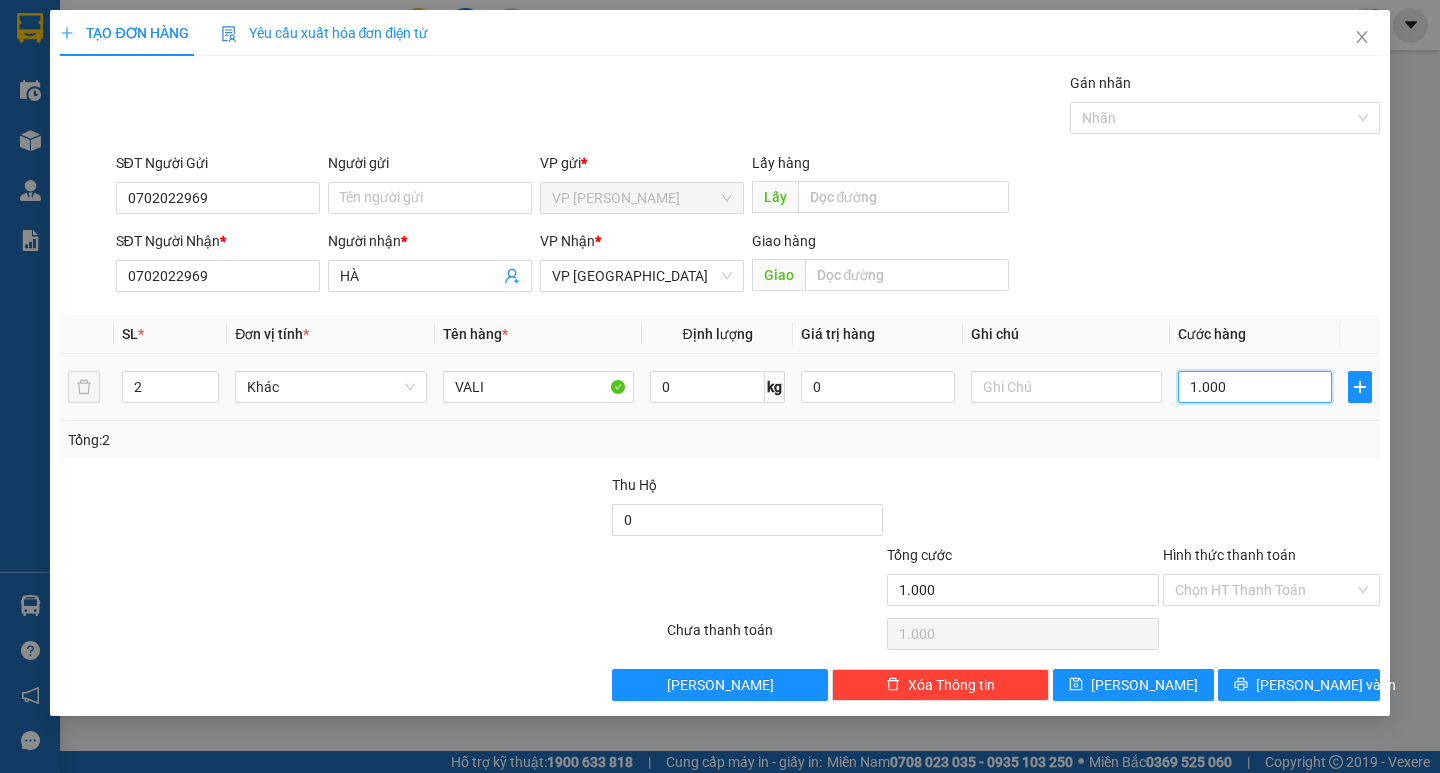type on "10.000" 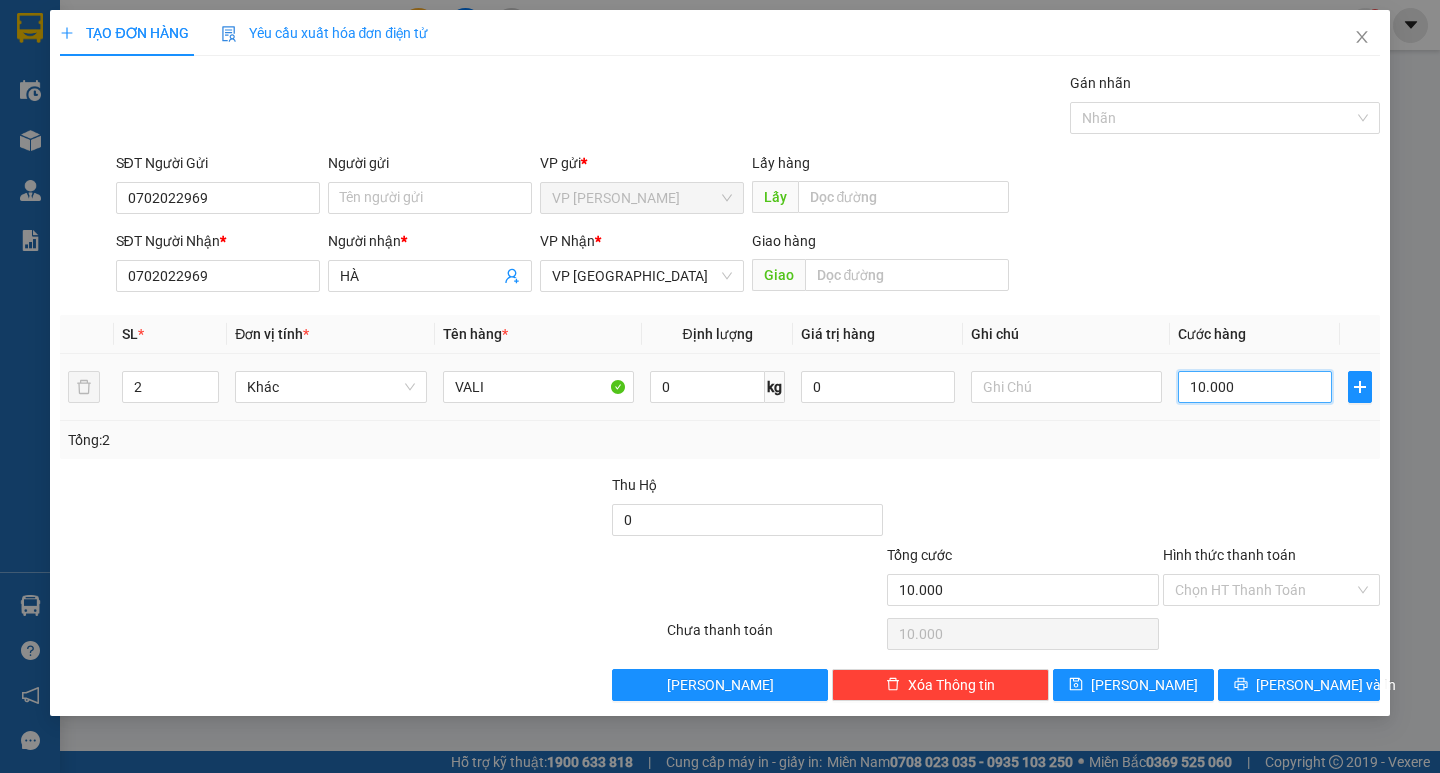 type on "100.000" 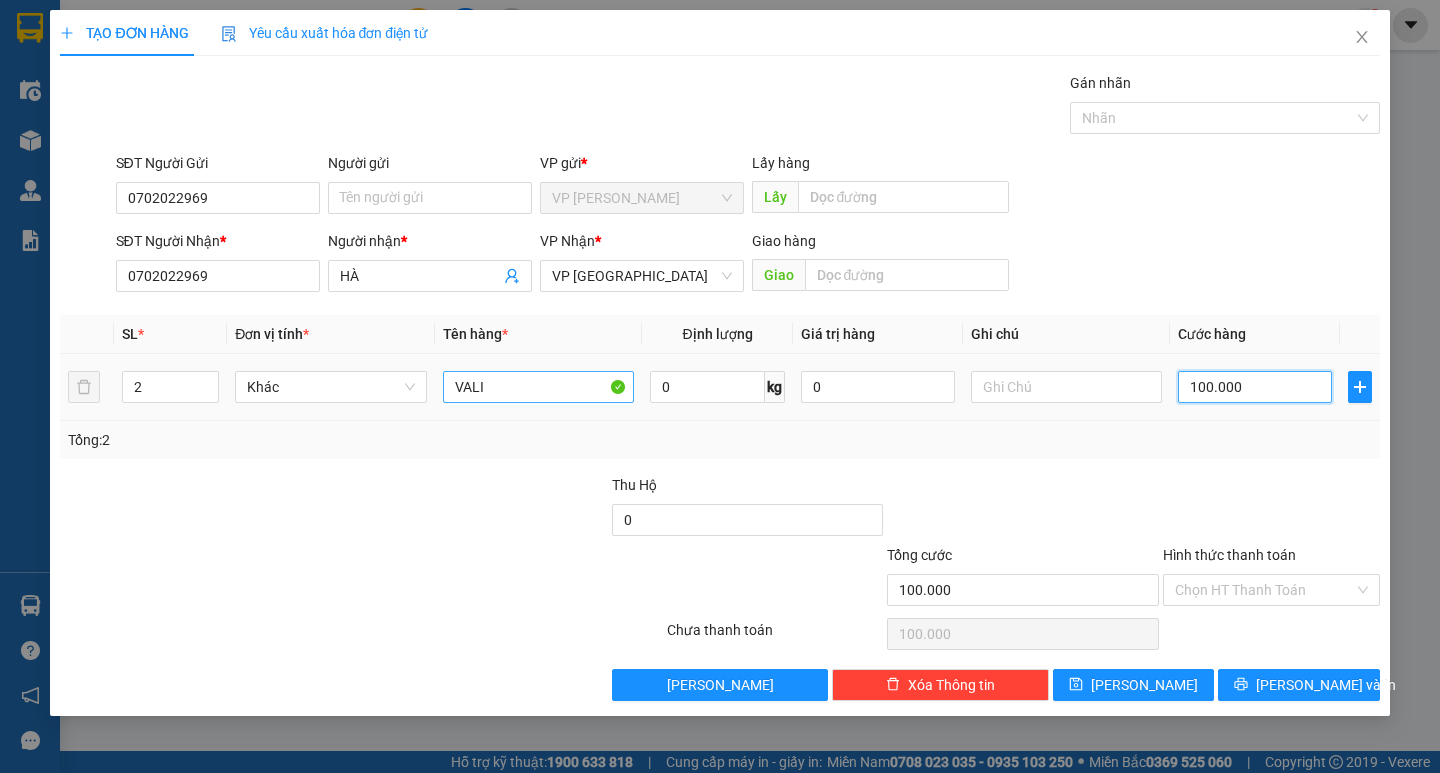 type on "100.000" 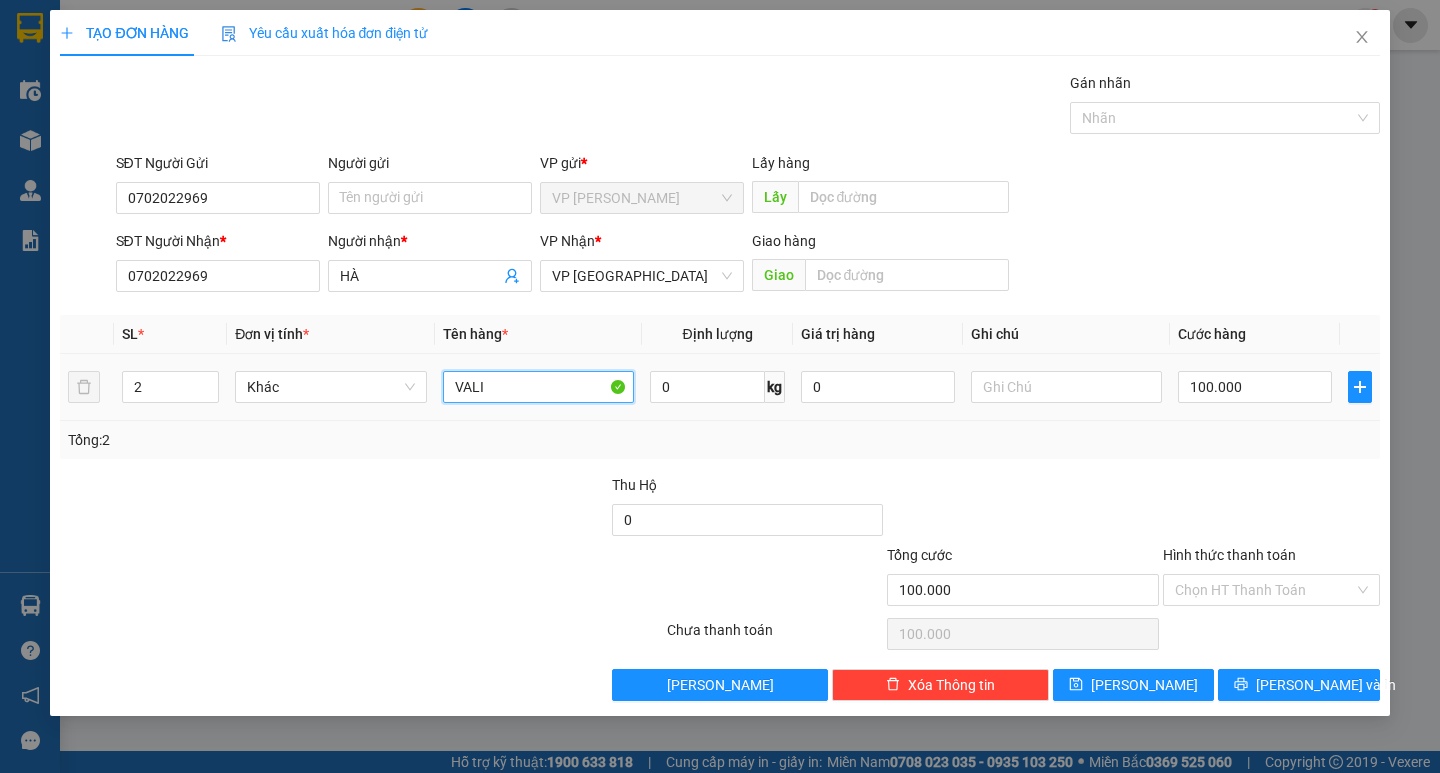 click on "VALI" at bounding box center [538, 387] 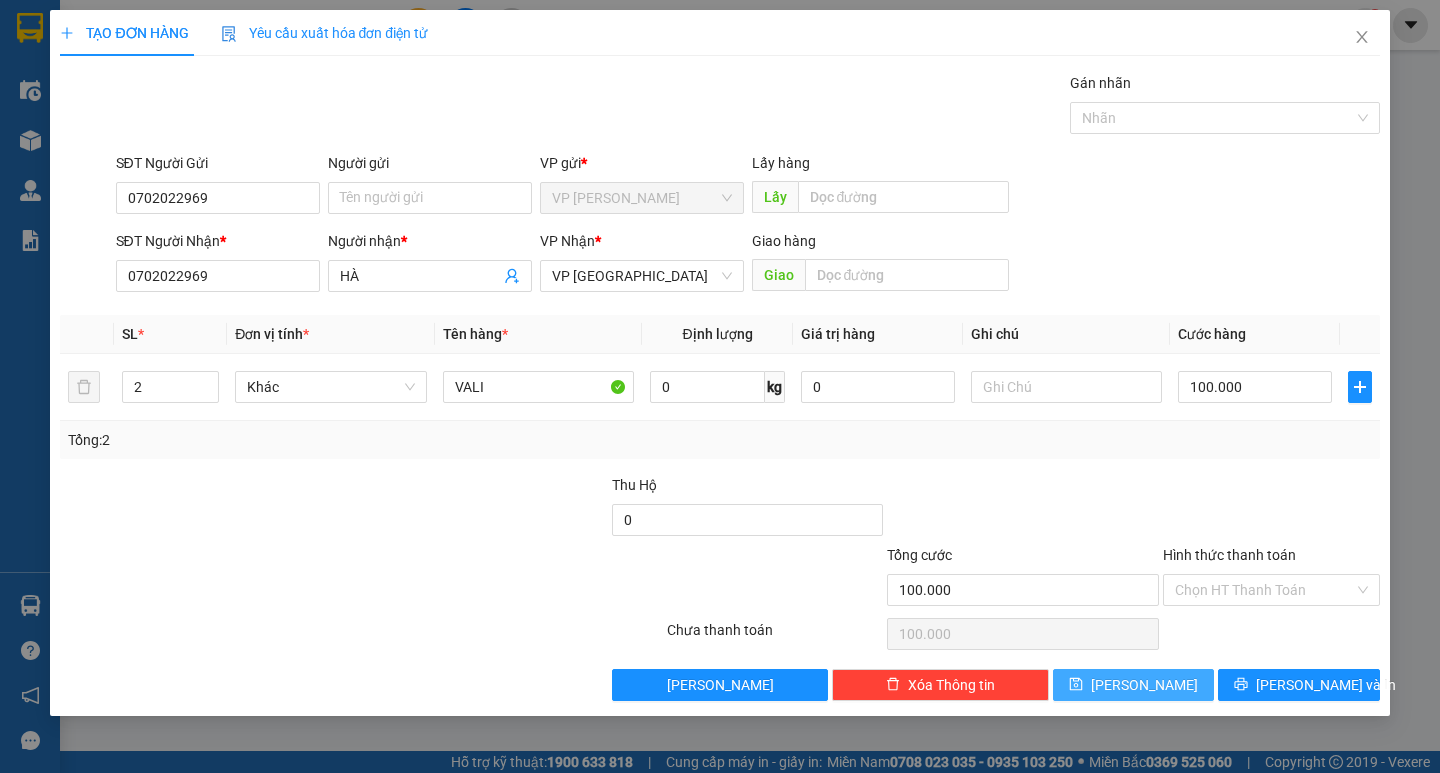 click on "[PERSON_NAME]" at bounding box center [1144, 685] 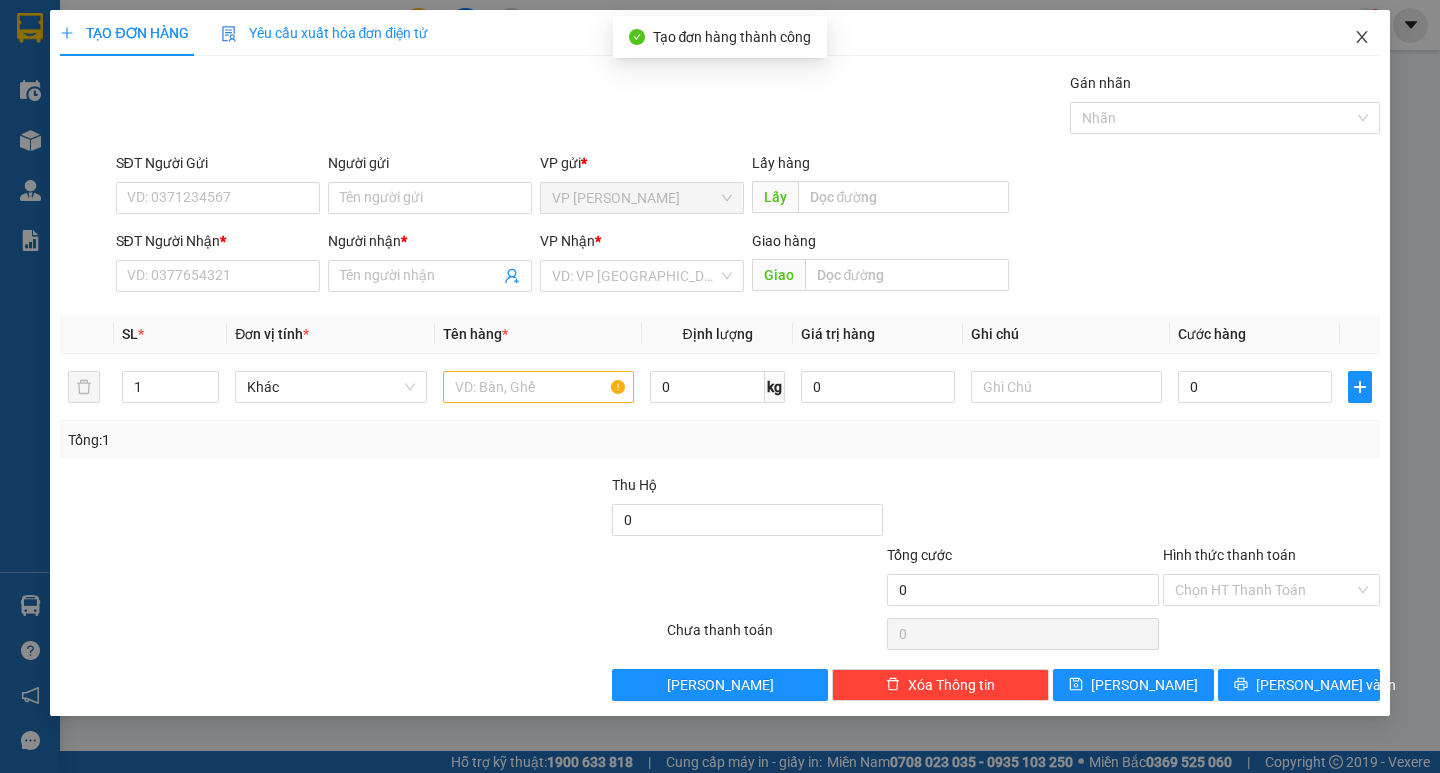 click at bounding box center [1362, 38] 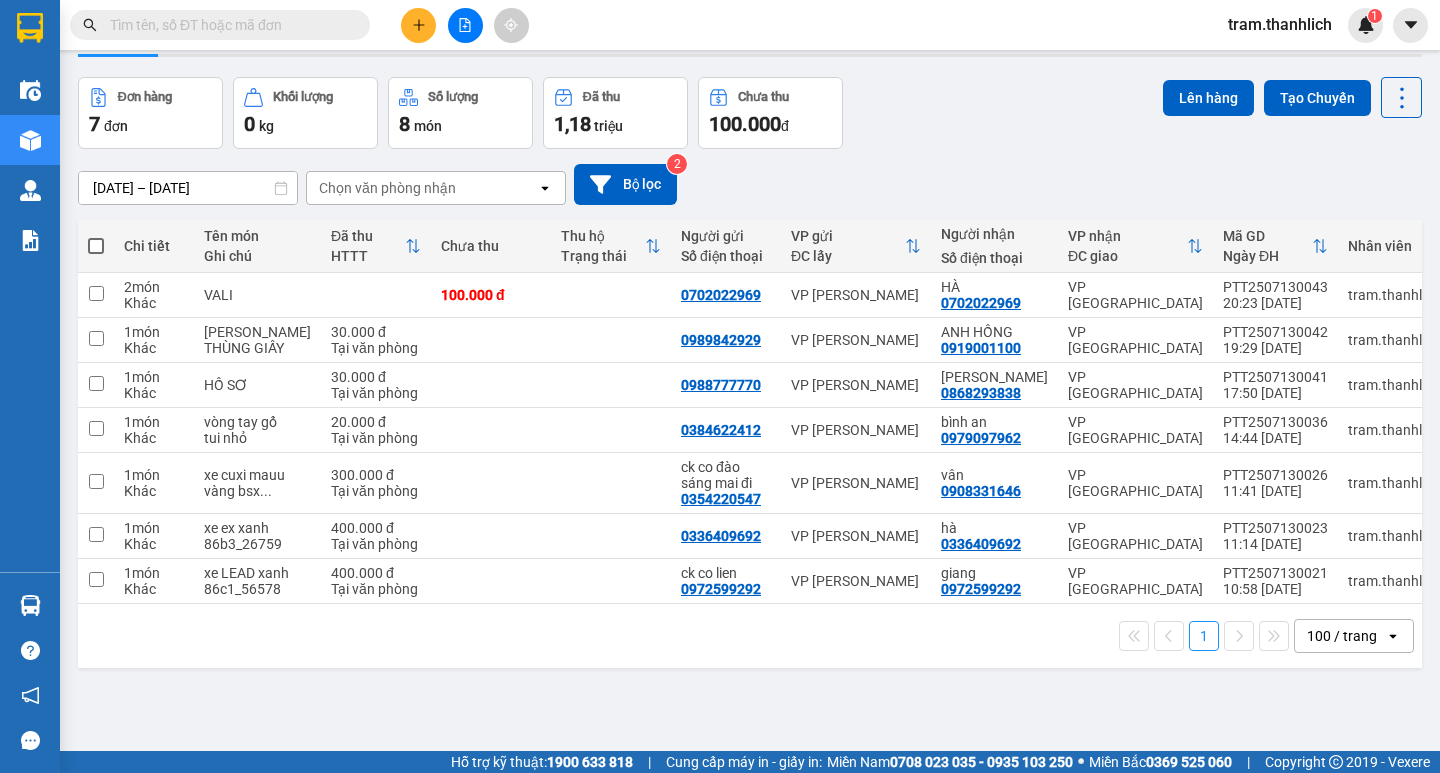 scroll, scrollTop: 92, scrollLeft: 0, axis: vertical 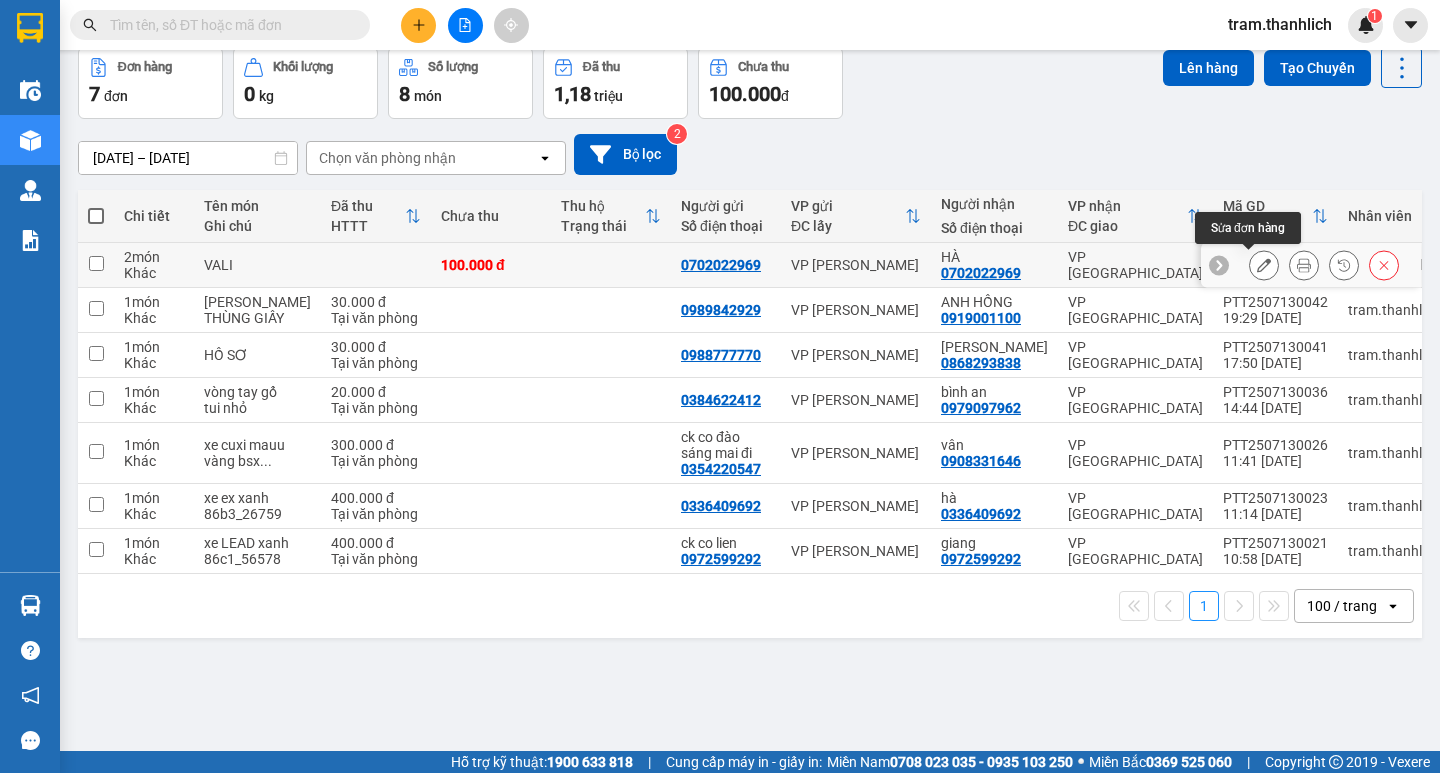 click 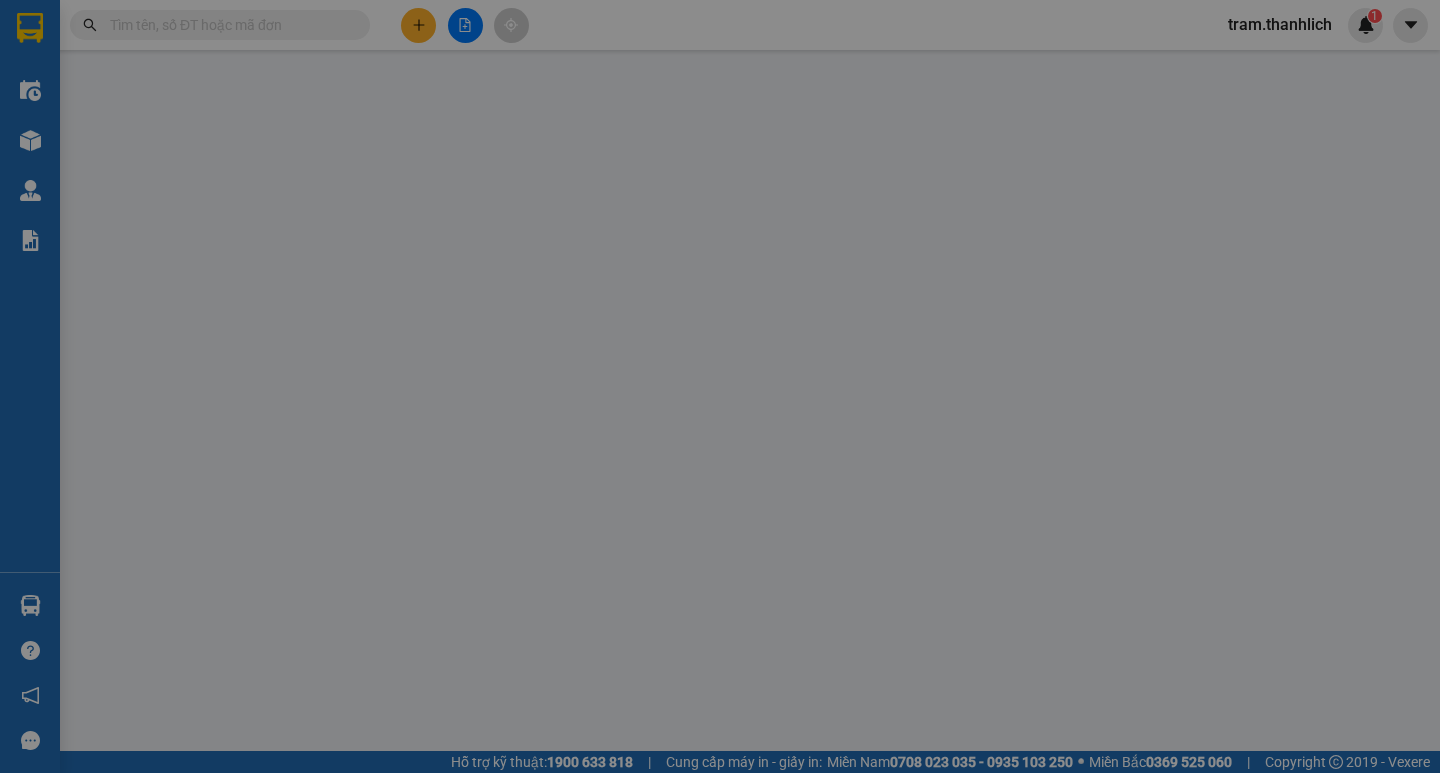 scroll, scrollTop: 0, scrollLeft: 0, axis: both 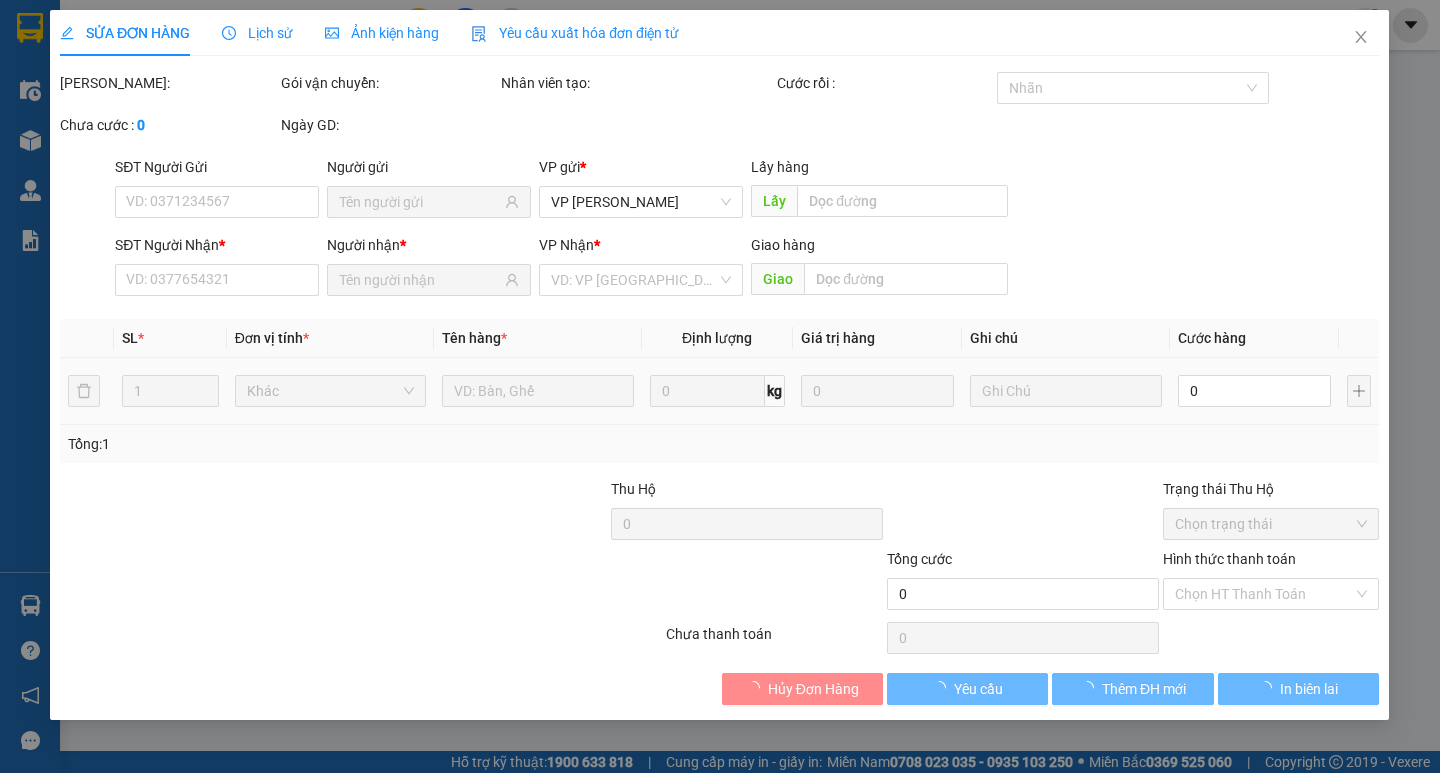 type on "0702022969" 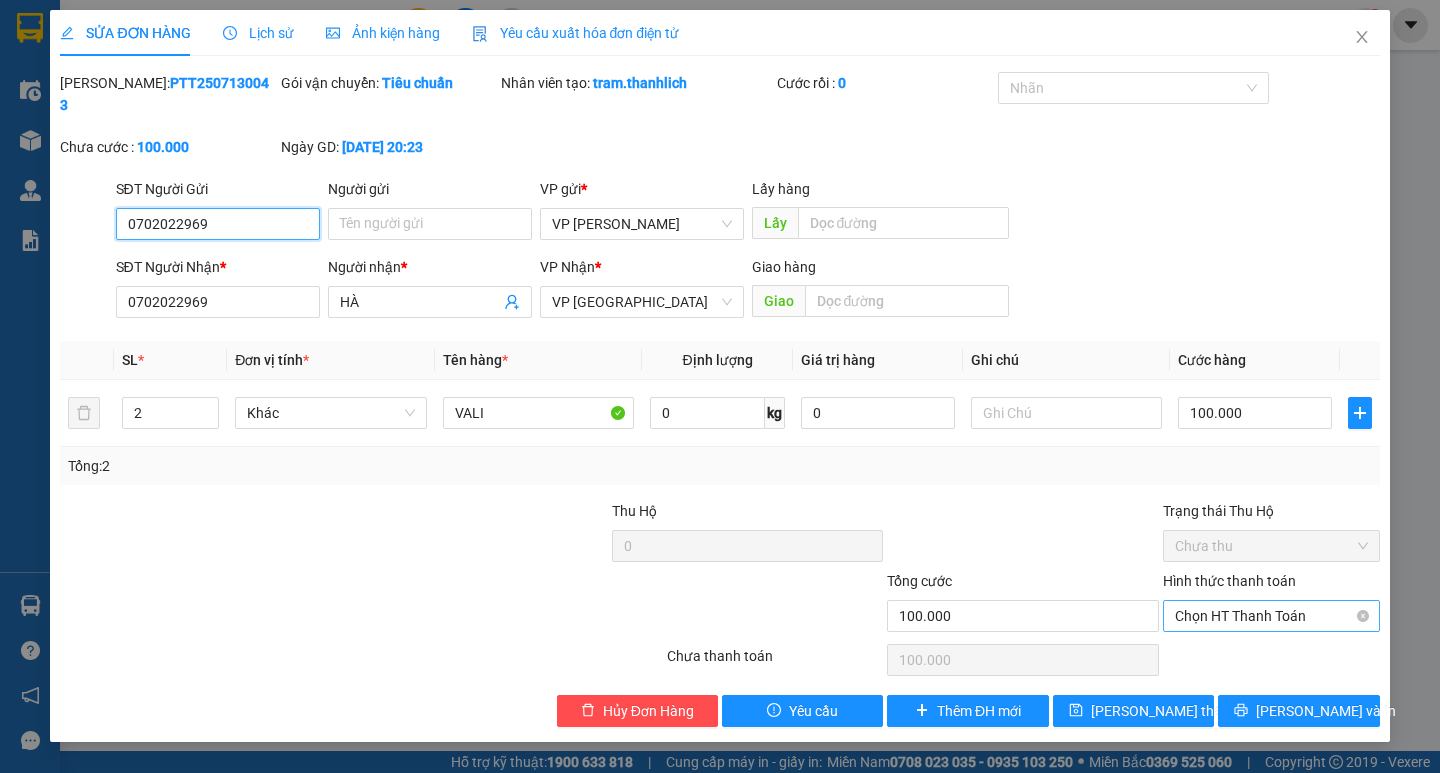 click on "Chọn HT Thanh Toán" at bounding box center (1271, 616) 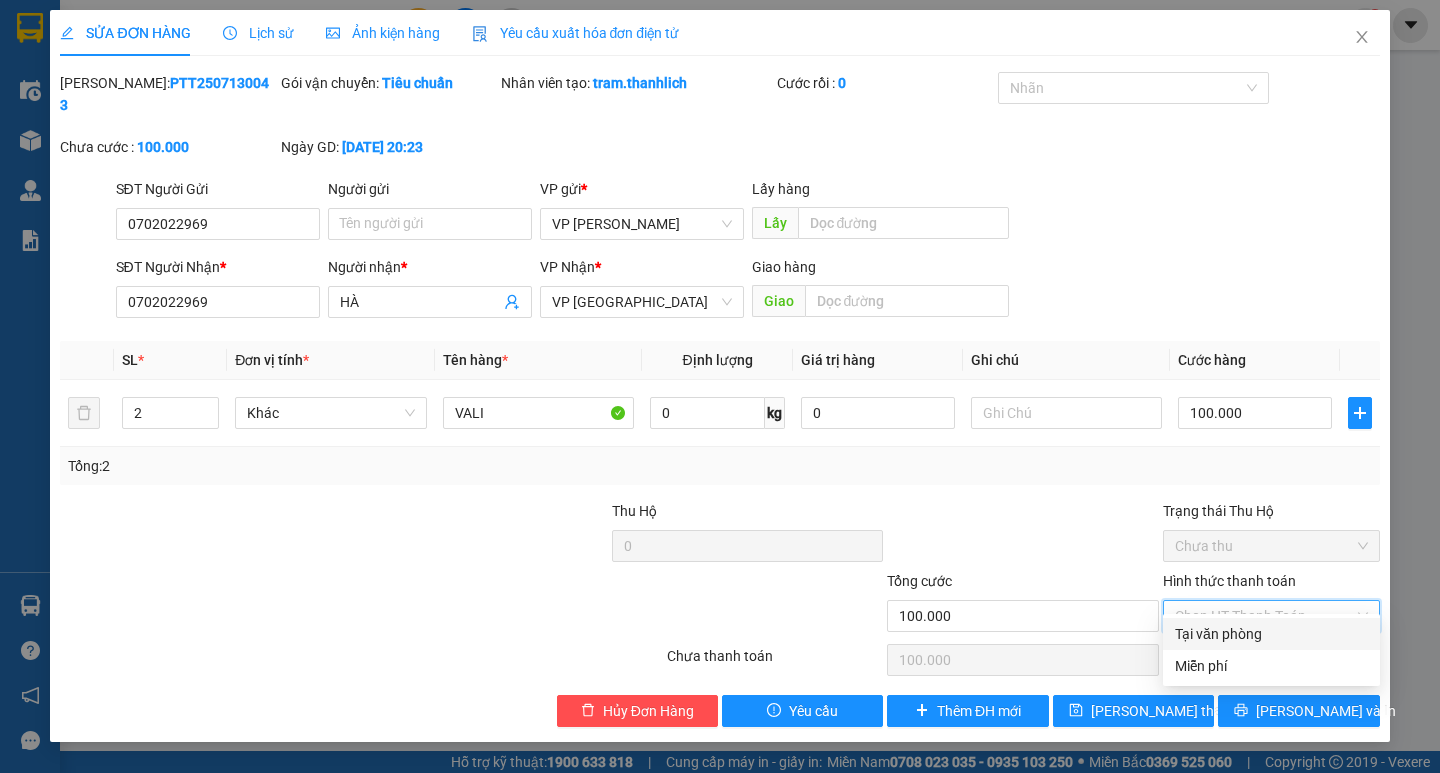 click on "Tại văn phòng" at bounding box center [1271, 634] 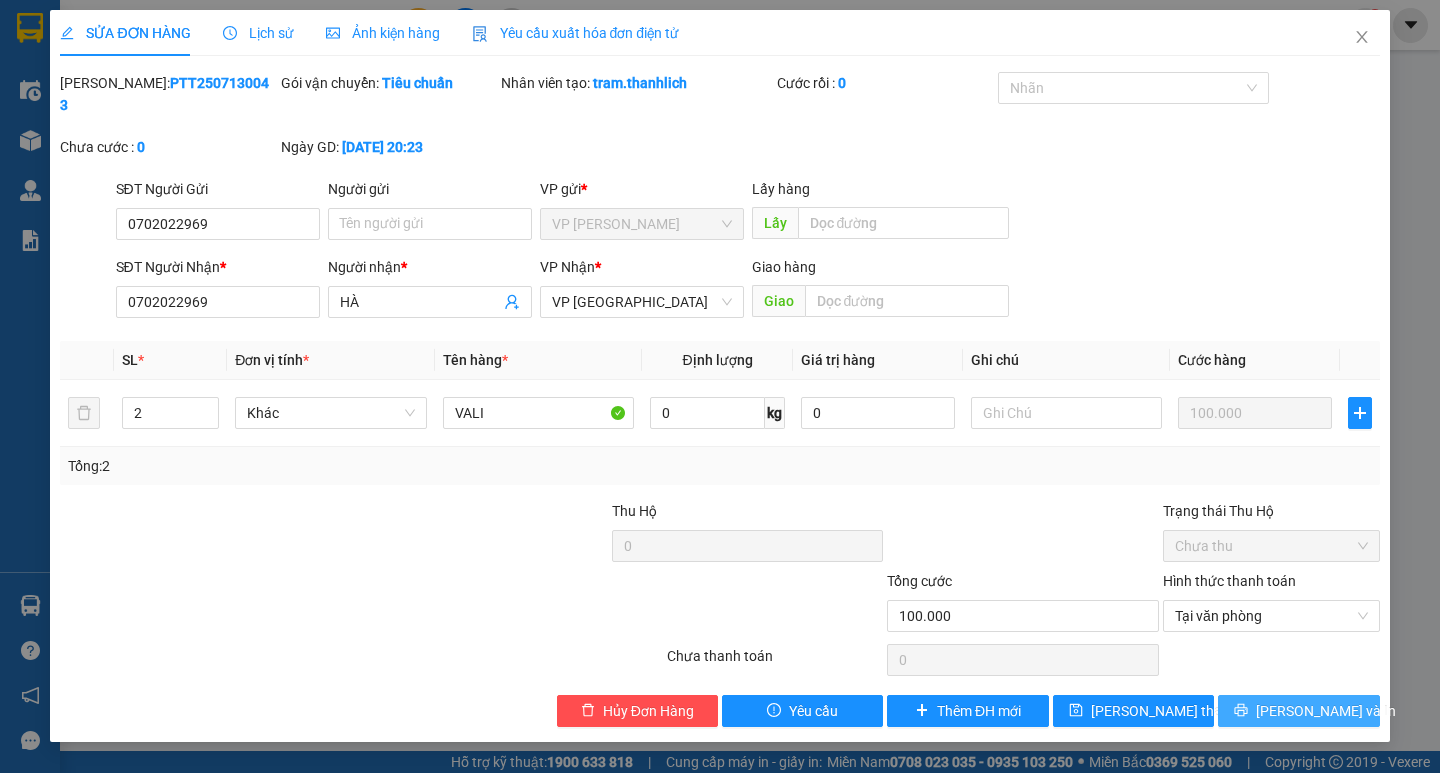 click 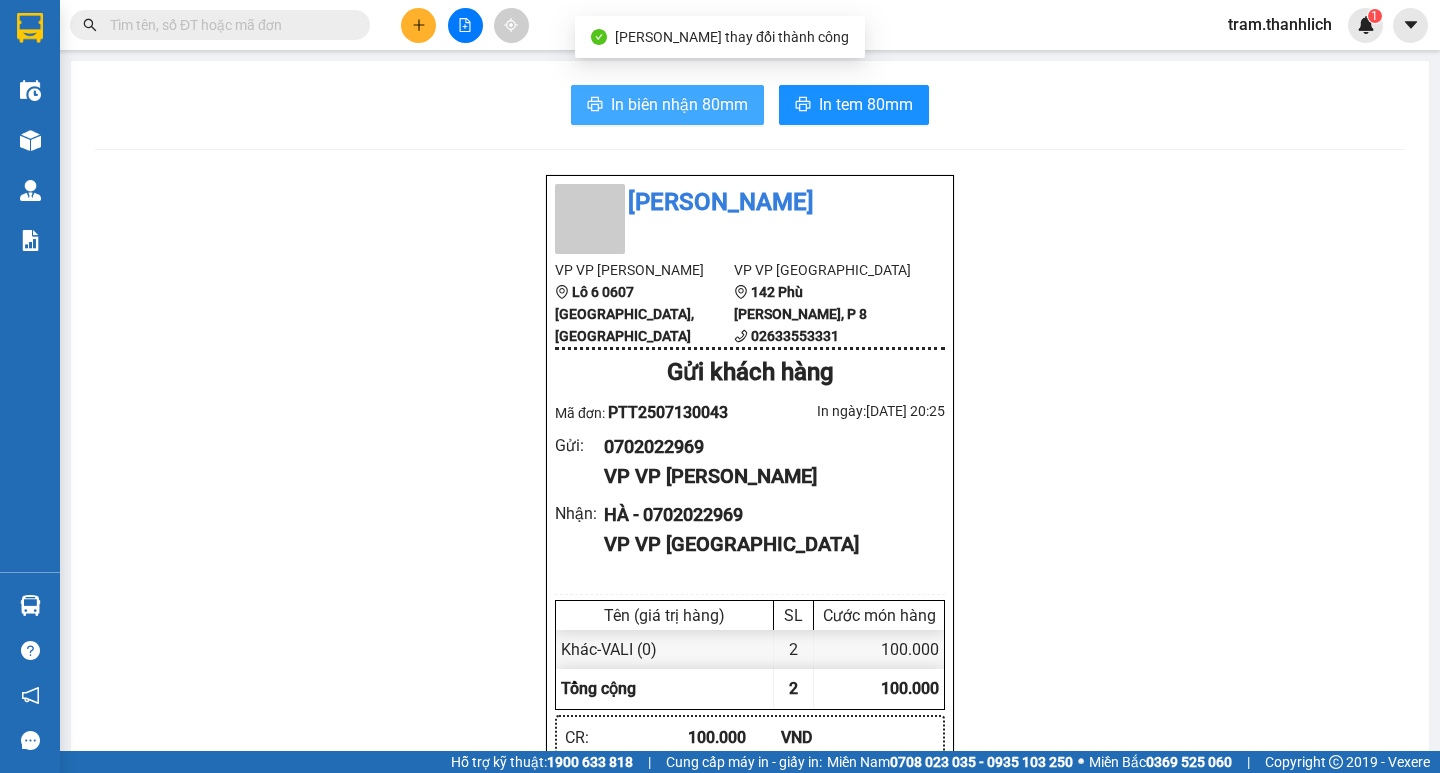 click on "In biên nhận 80mm" at bounding box center (667, 105) 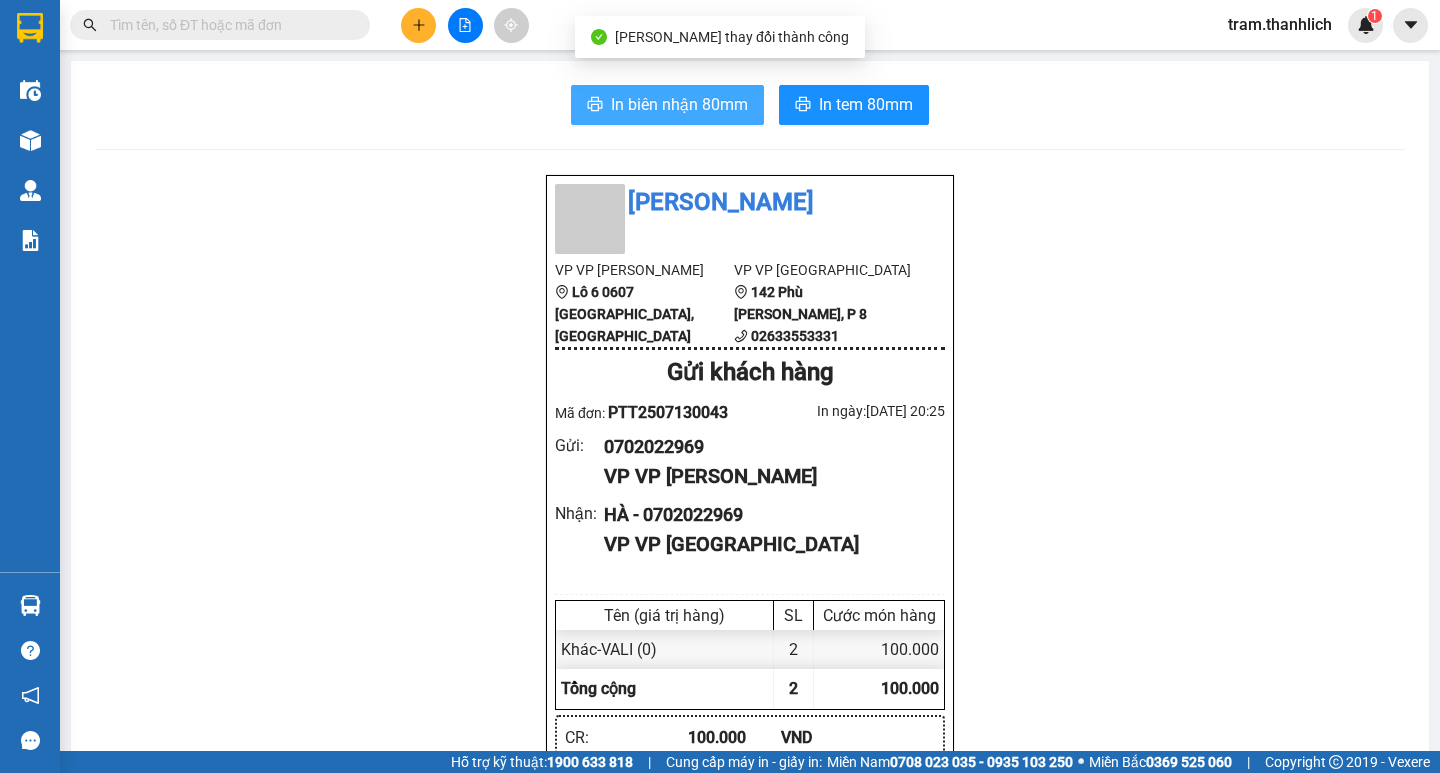 scroll, scrollTop: 0, scrollLeft: 0, axis: both 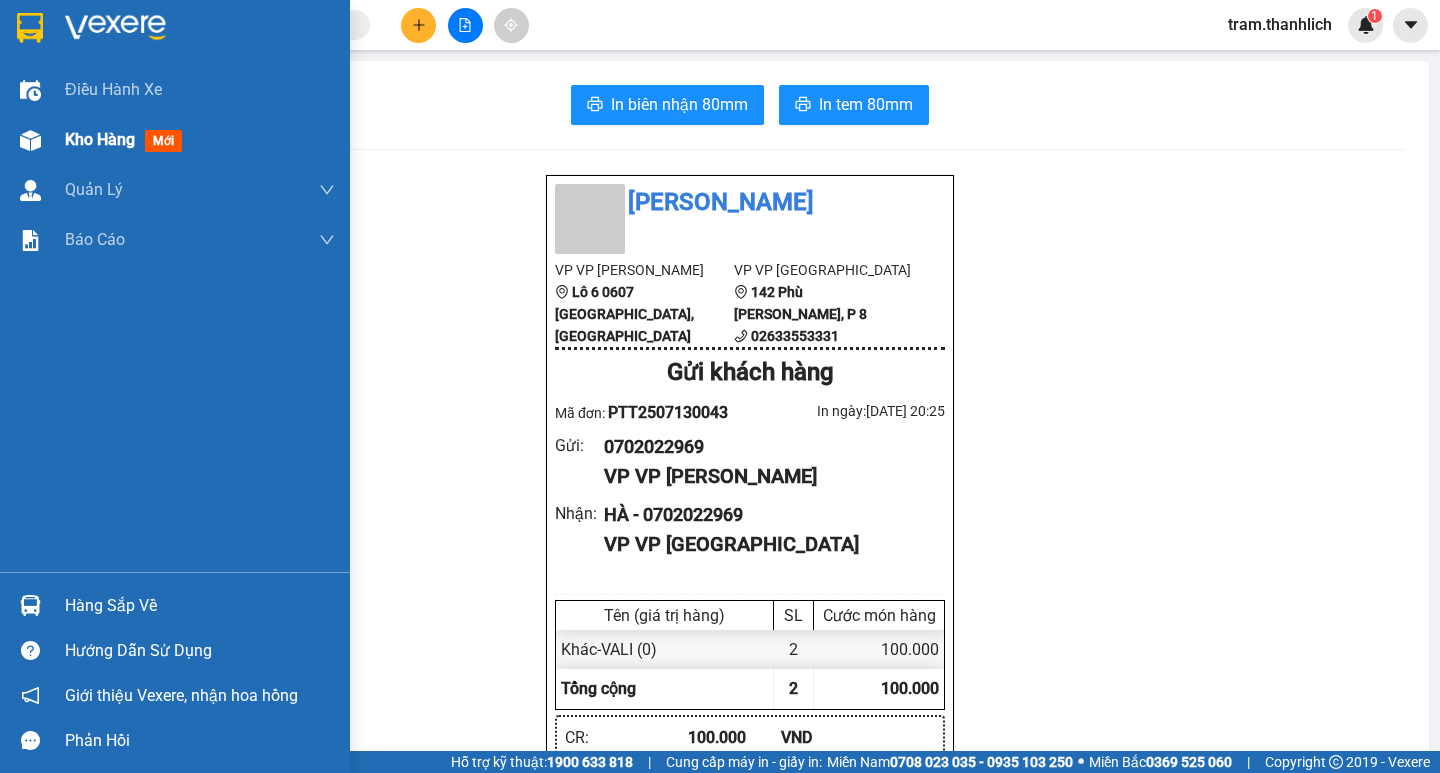 click at bounding box center [30, 140] 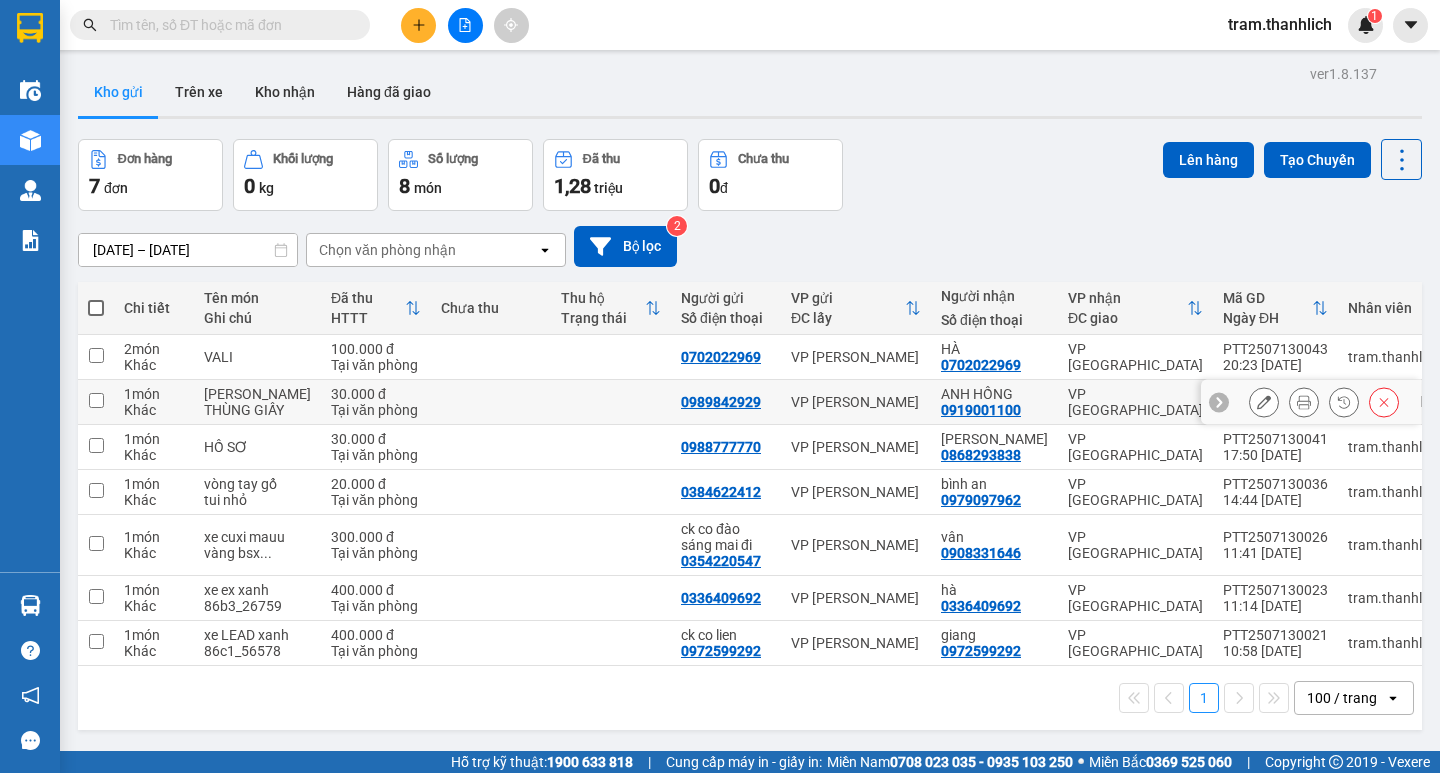 scroll, scrollTop: 92, scrollLeft: 0, axis: vertical 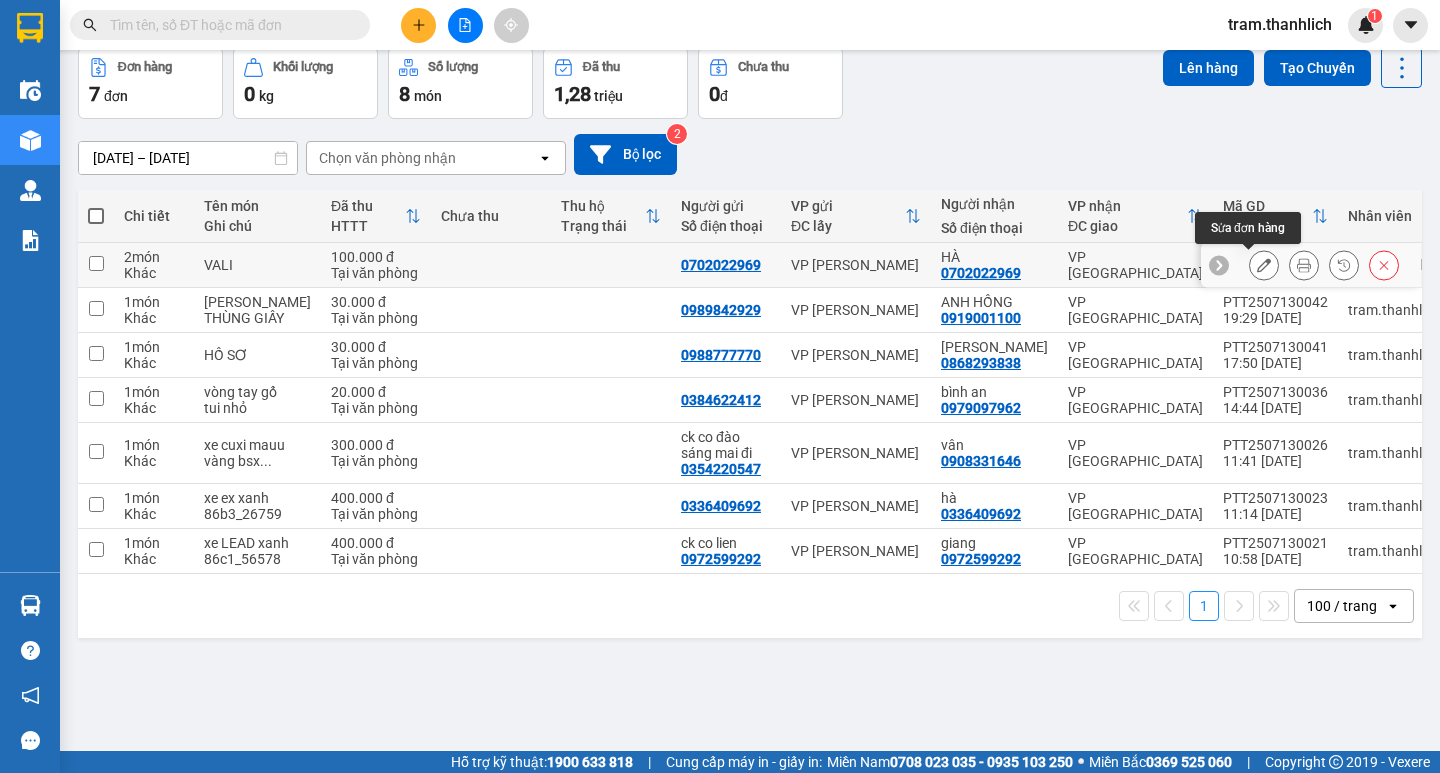 click at bounding box center (1264, 265) 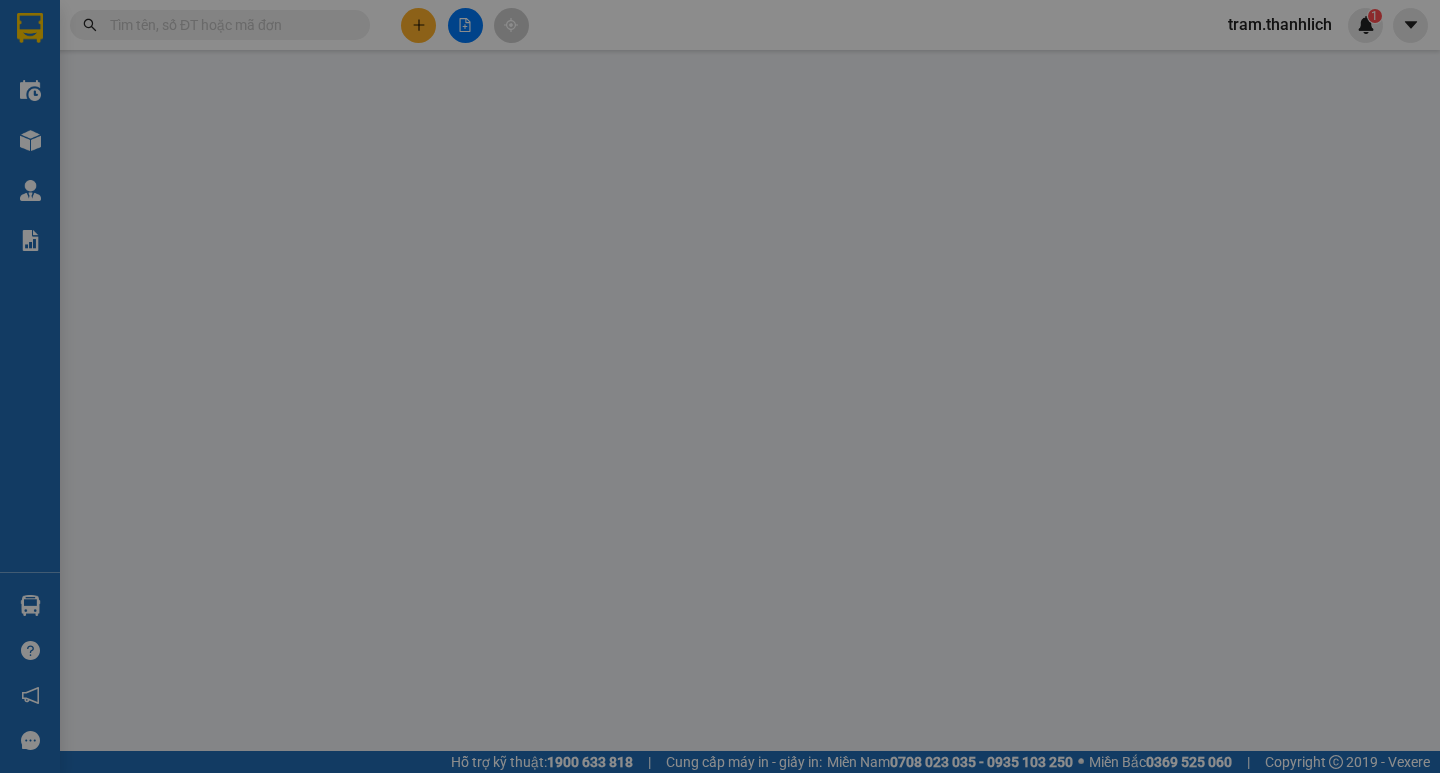 type on "0702022969" 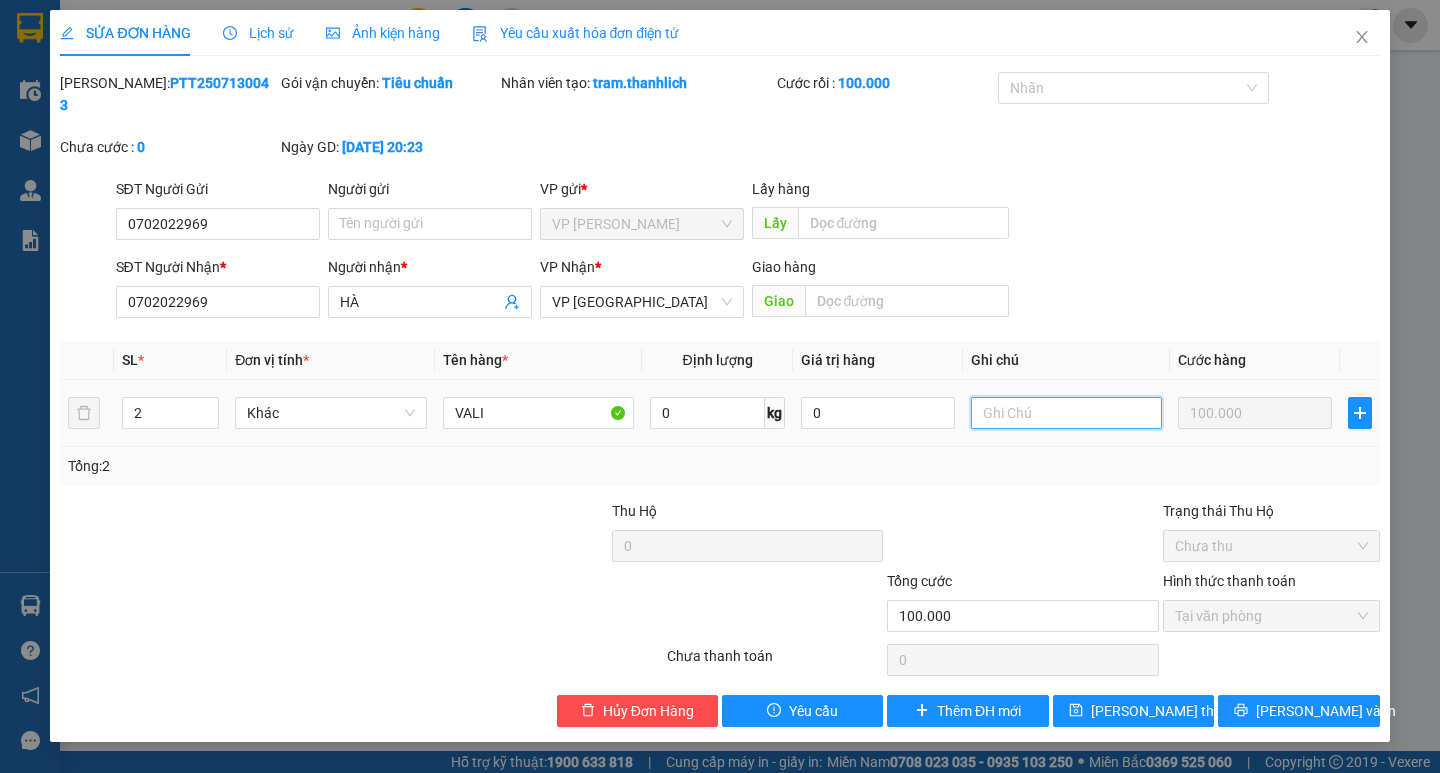 click at bounding box center [1066, 413] 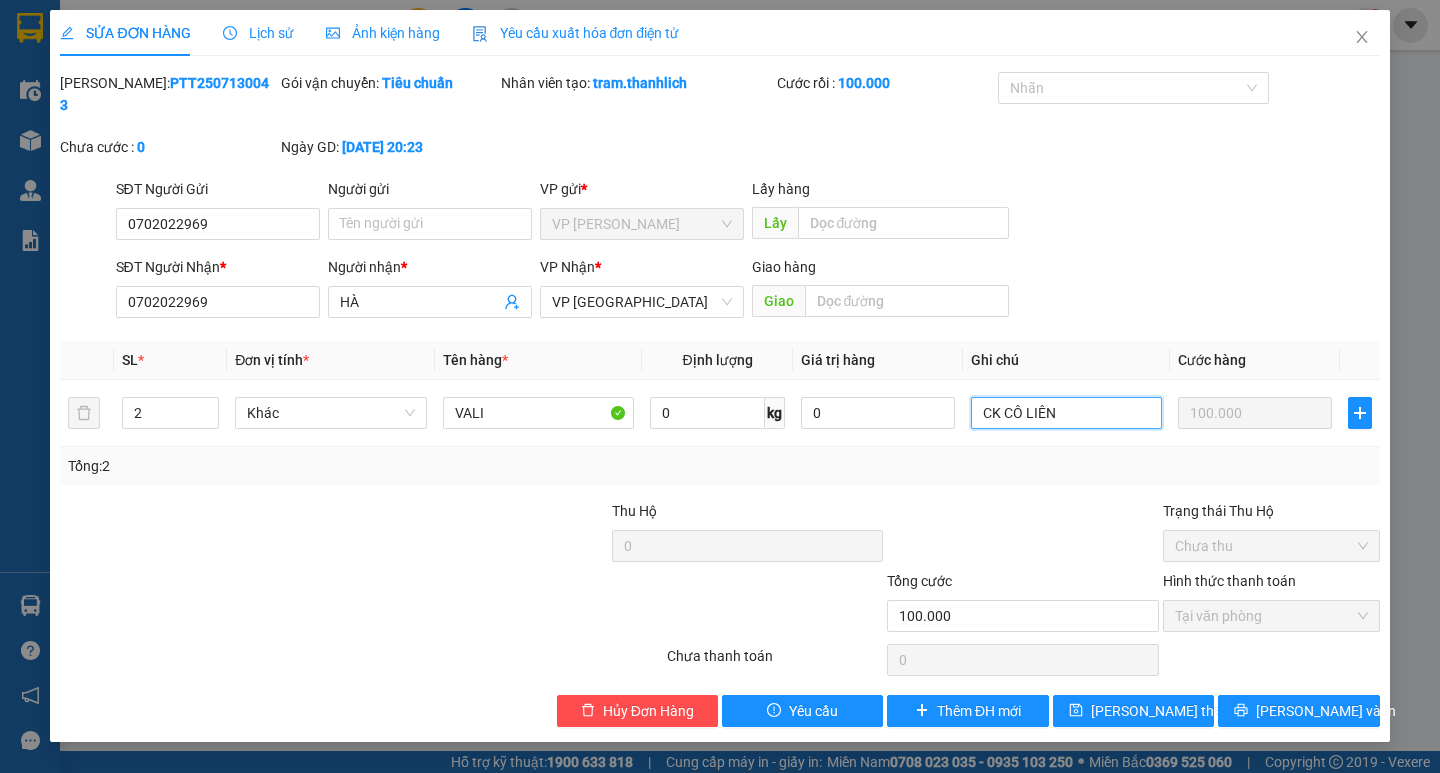type on "CK CÔ LIÊN" 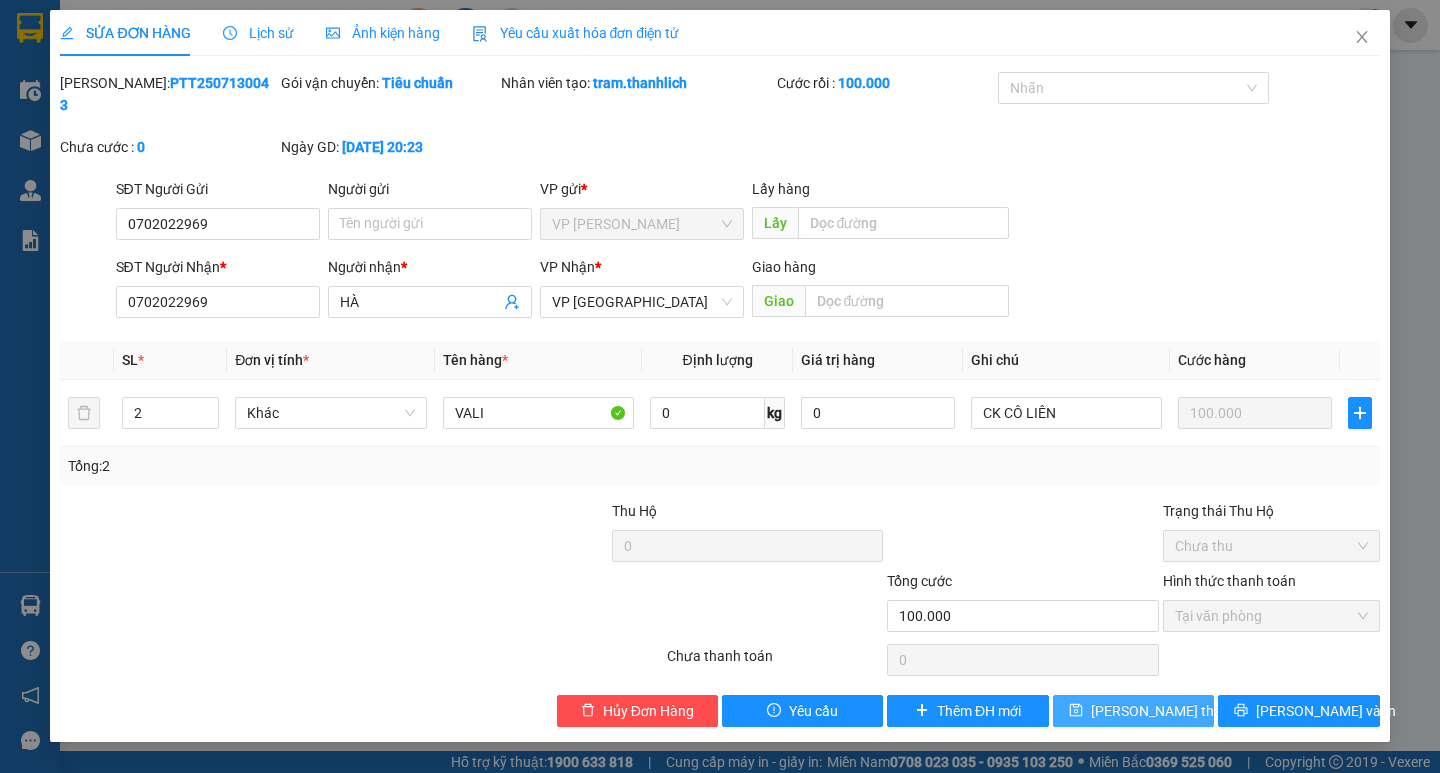 click on "[PERSON_NAME] thay đổi" at bounding box center [1171, 711] 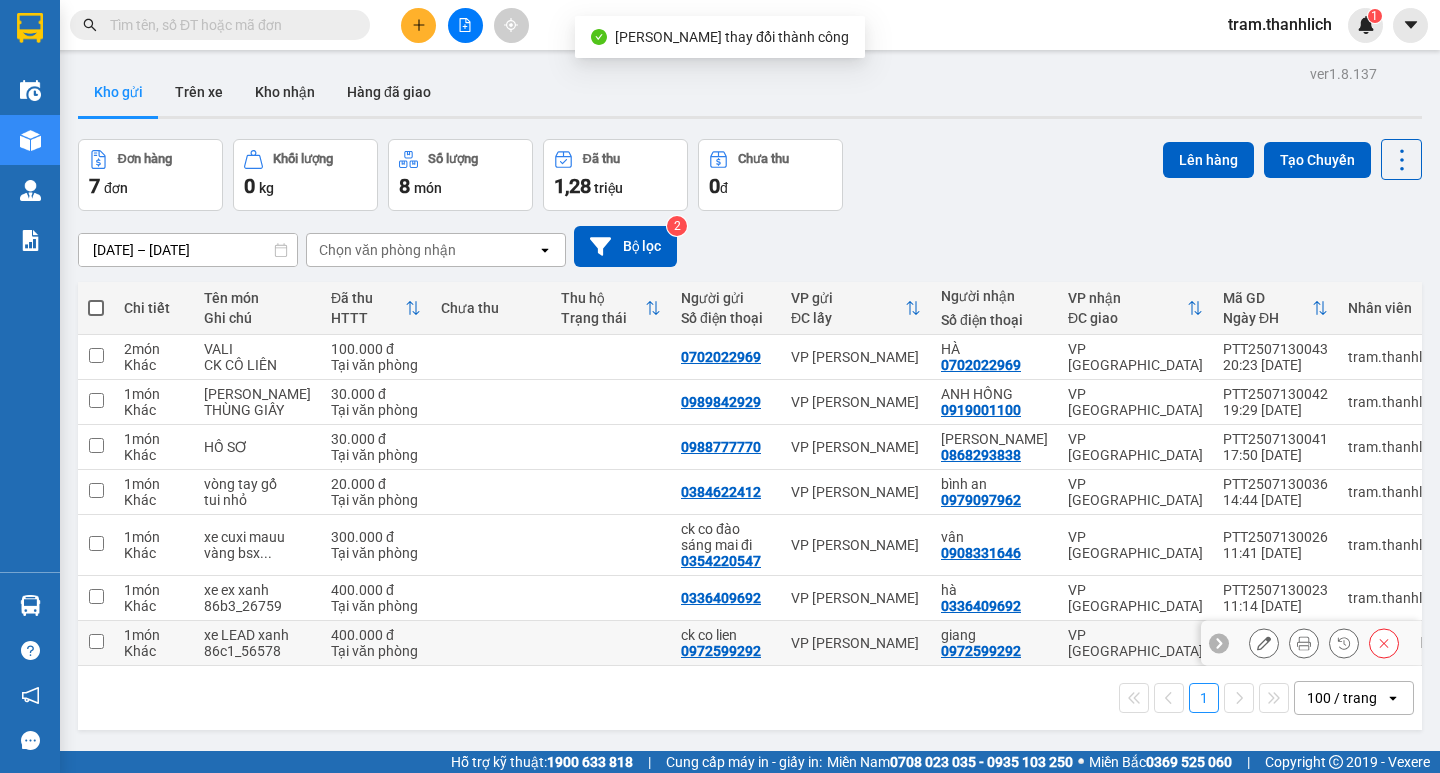 scroll, scrollTop: 92, scrollLeft: 0, axis: vertical 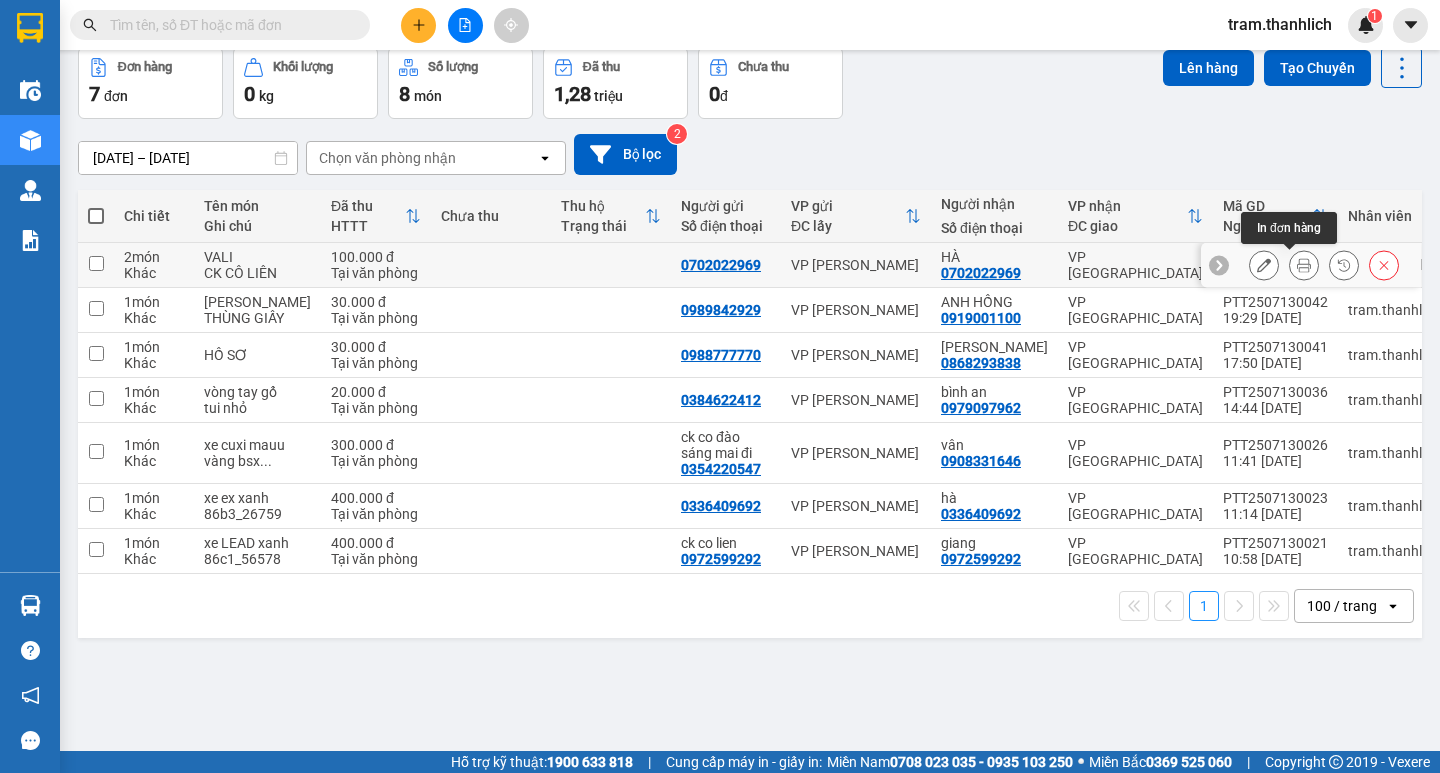 click 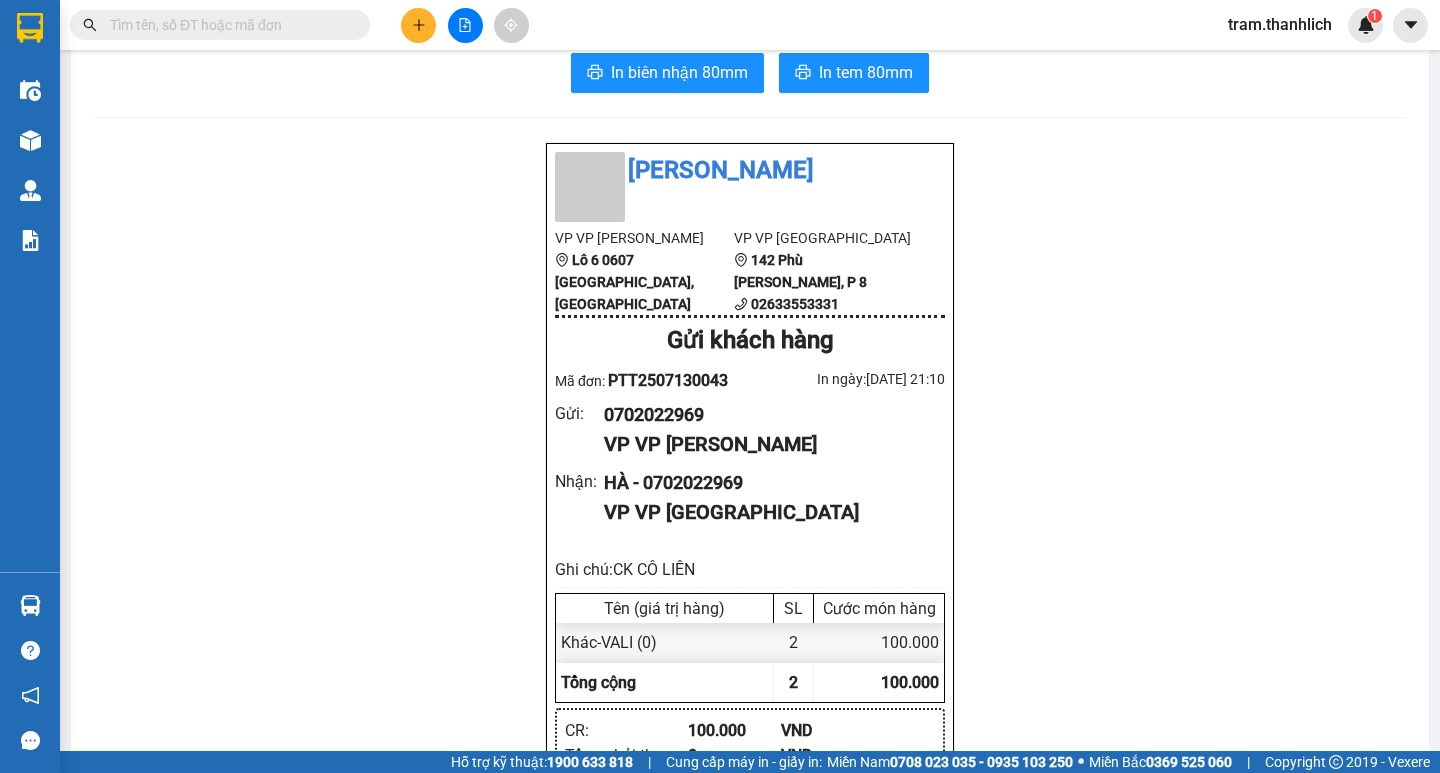 scroll, scrollTop: 0, scrollLeft: 0, axis: both 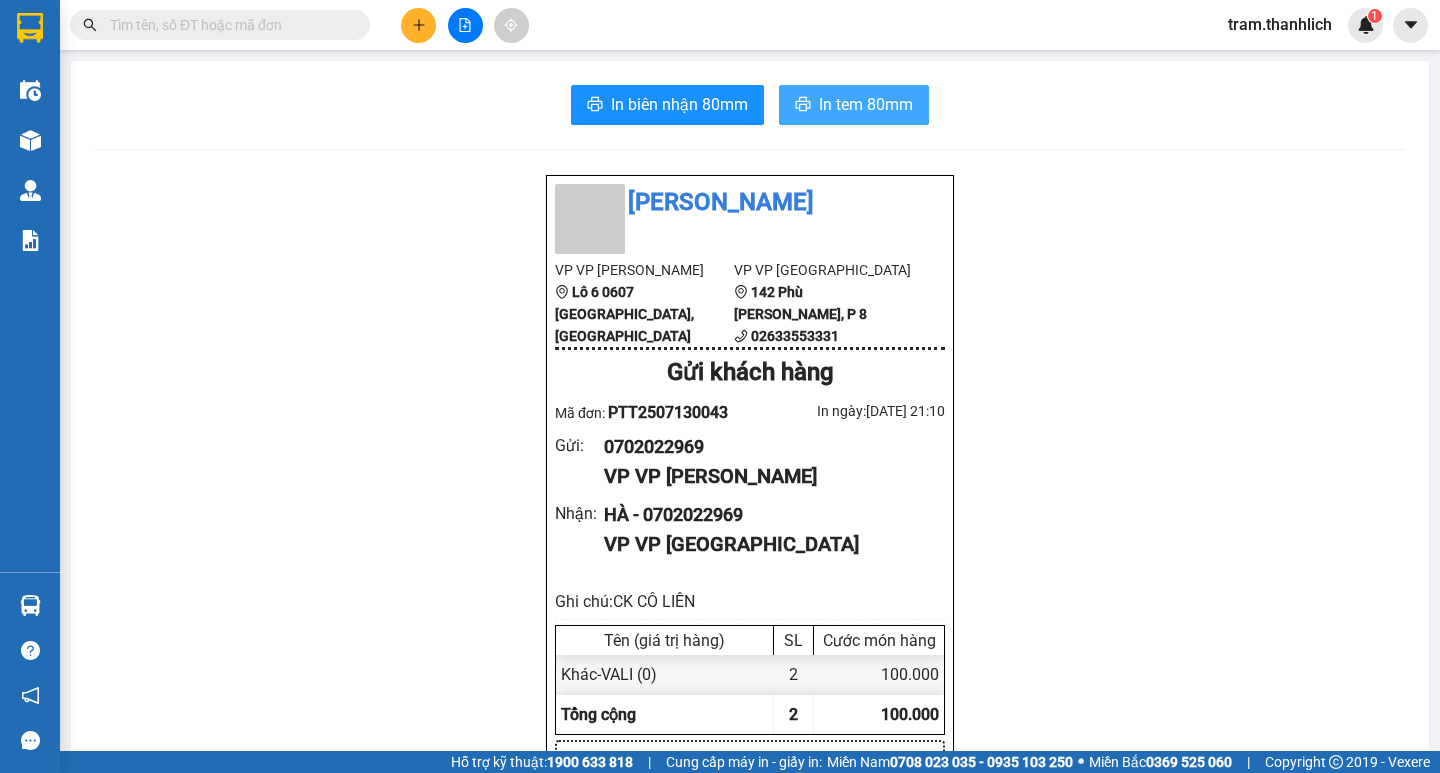 click on "In tem 80mm" at bounding box center [866, 104] 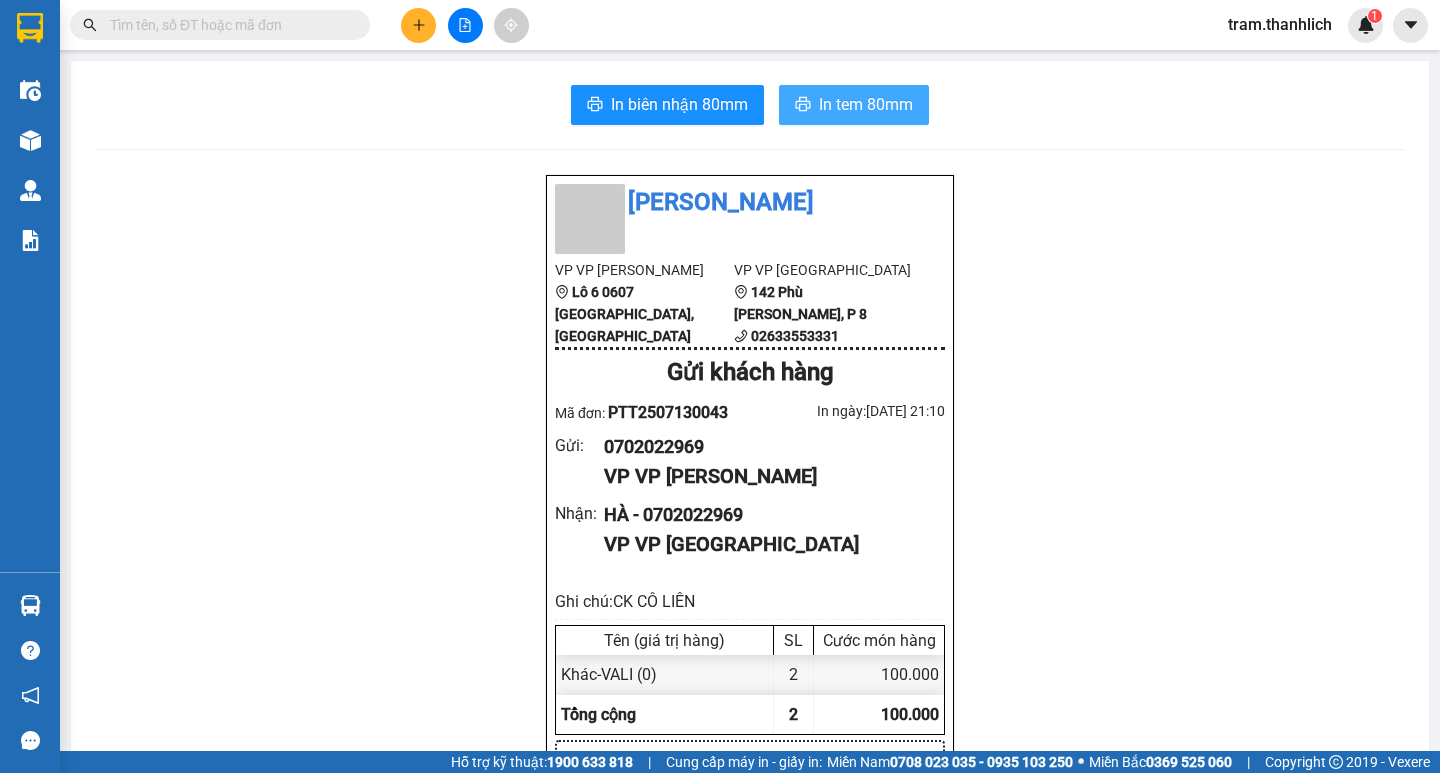 scroll, scrollTop: 0, scrollLeft: 0, axis: both 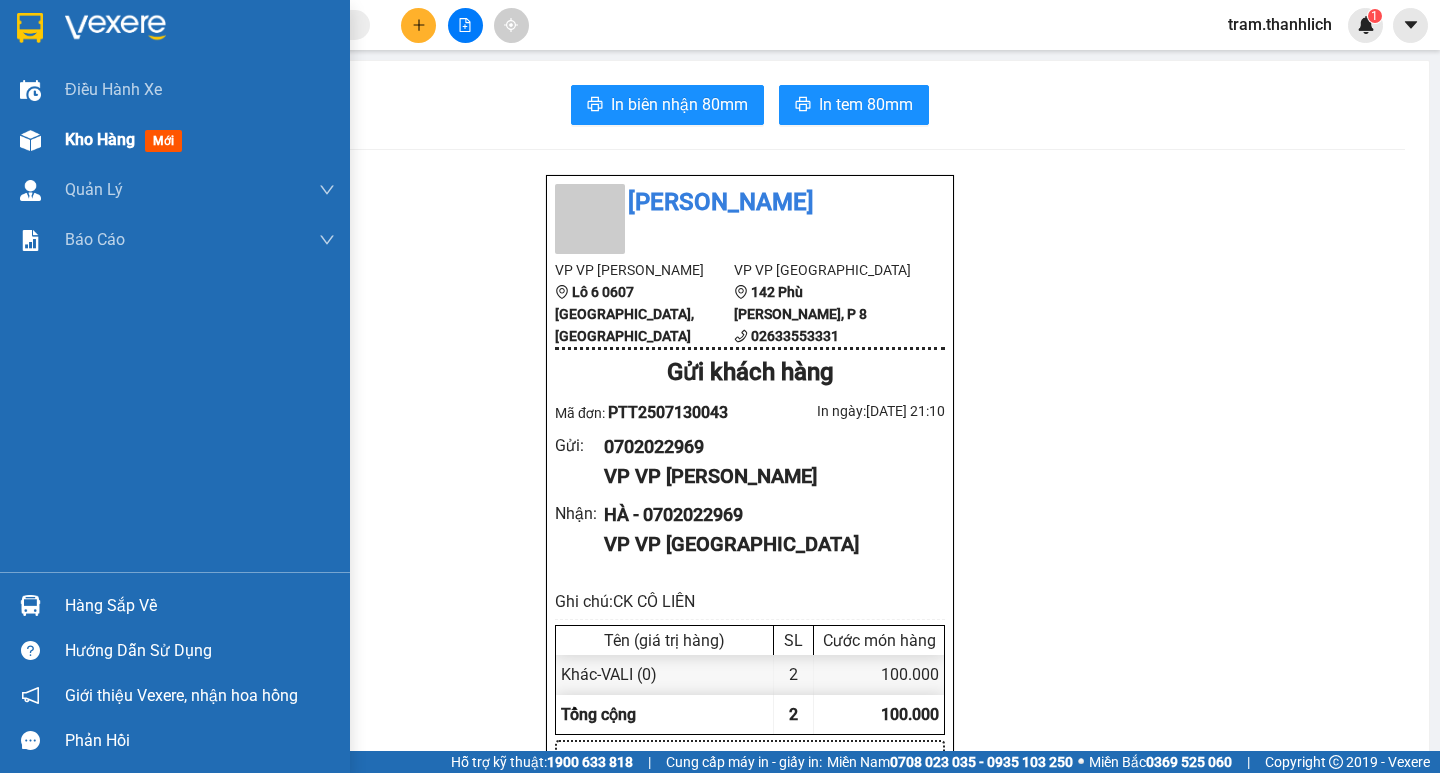 click on "Kho hàng" at bounding box center [100, 139] 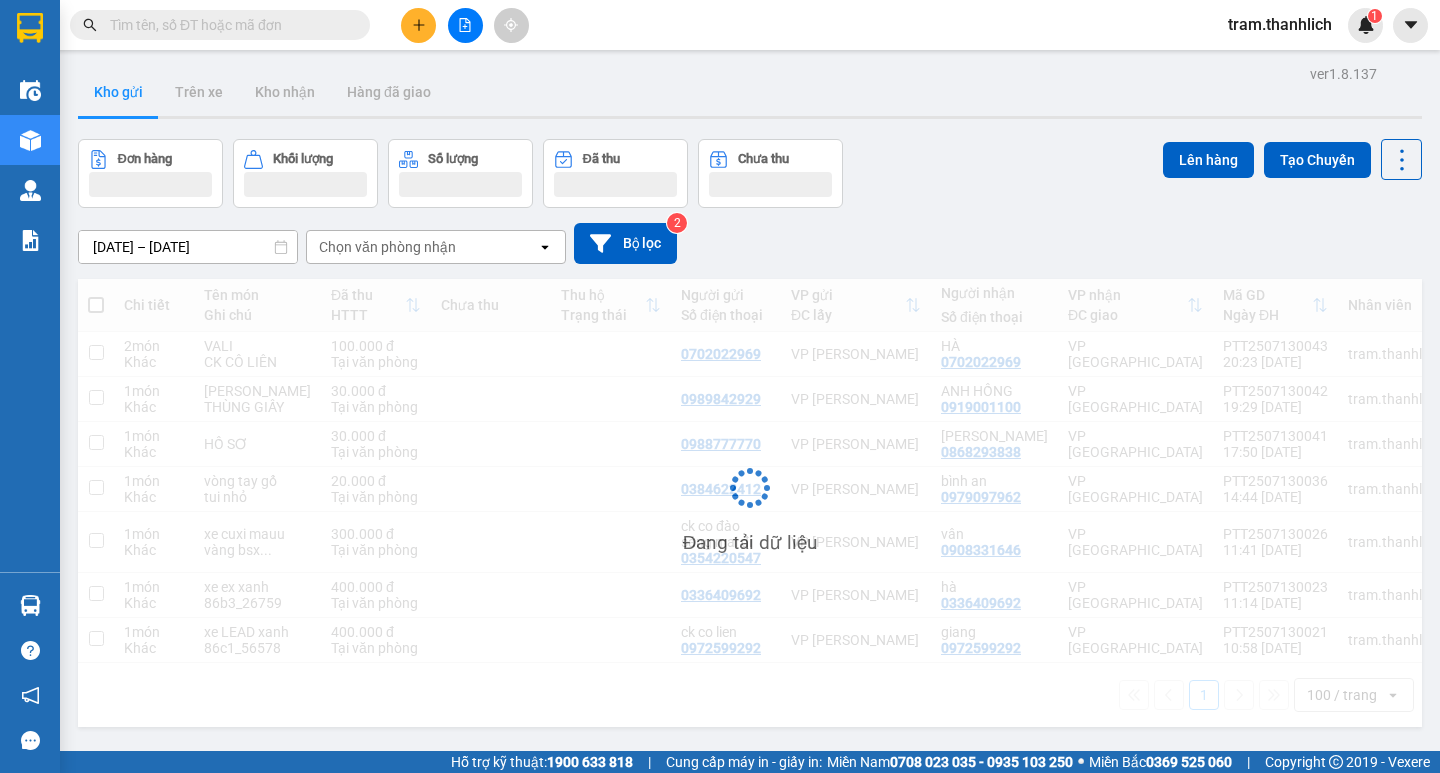 click at bounding box center [418, 25] 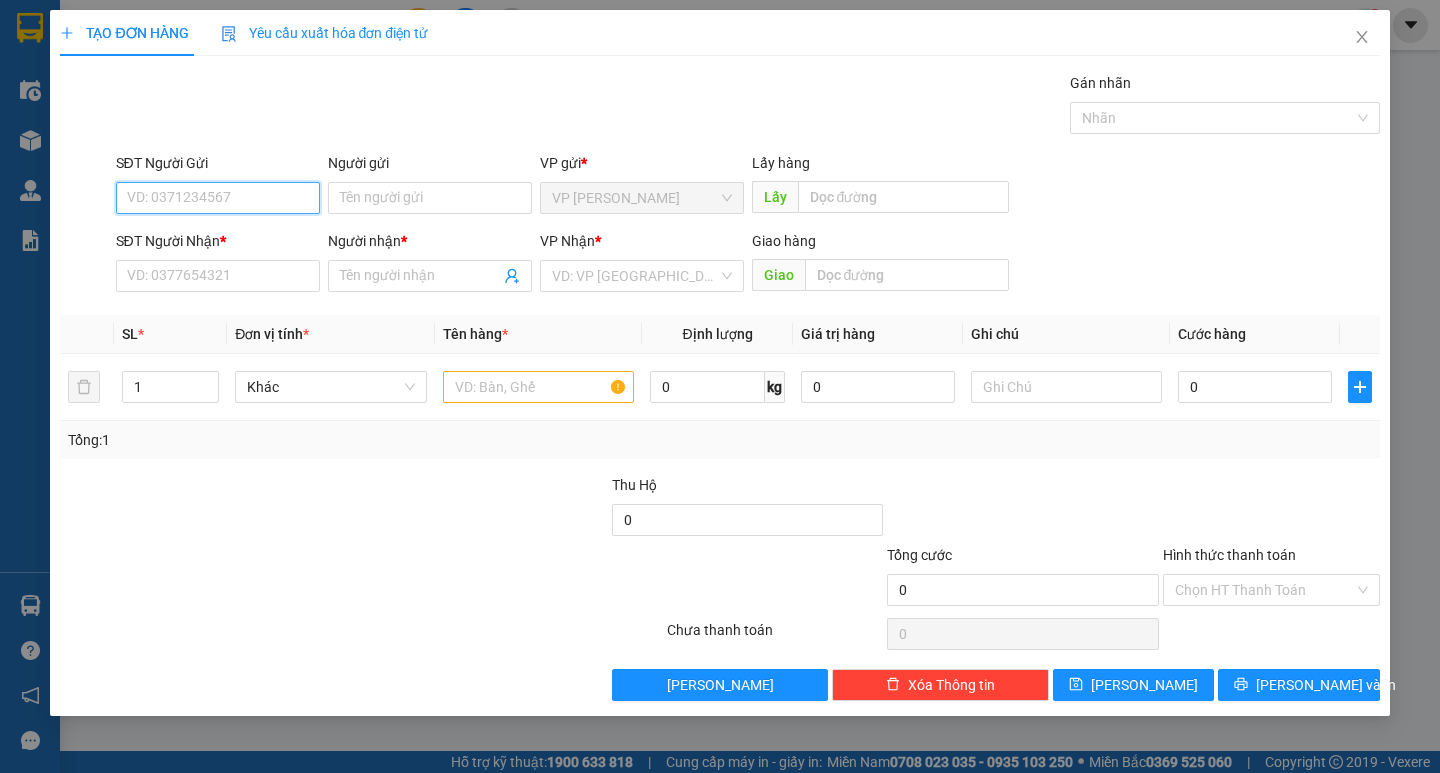 click on "SĐT Người Gửi" at bounding box center [218, 198] 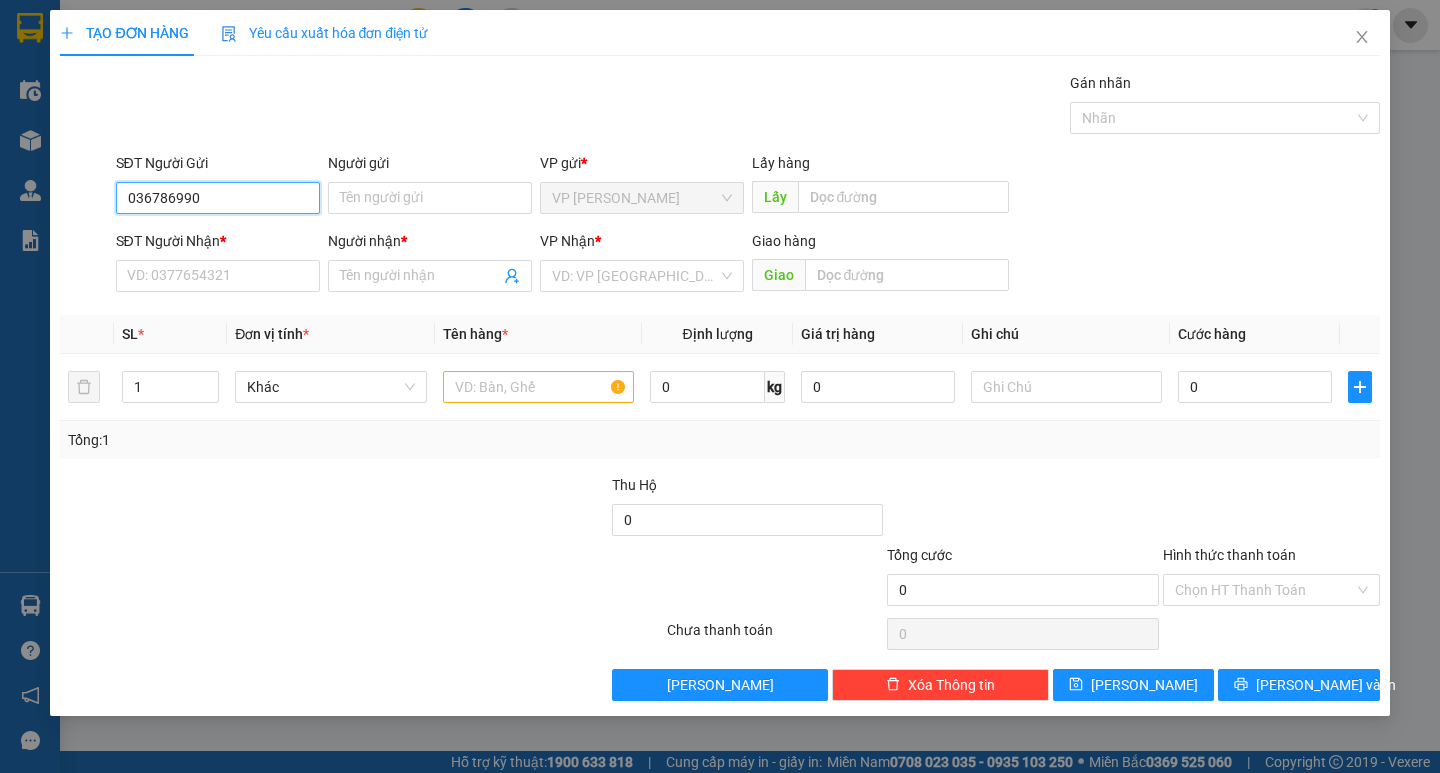 type on "0367869906" 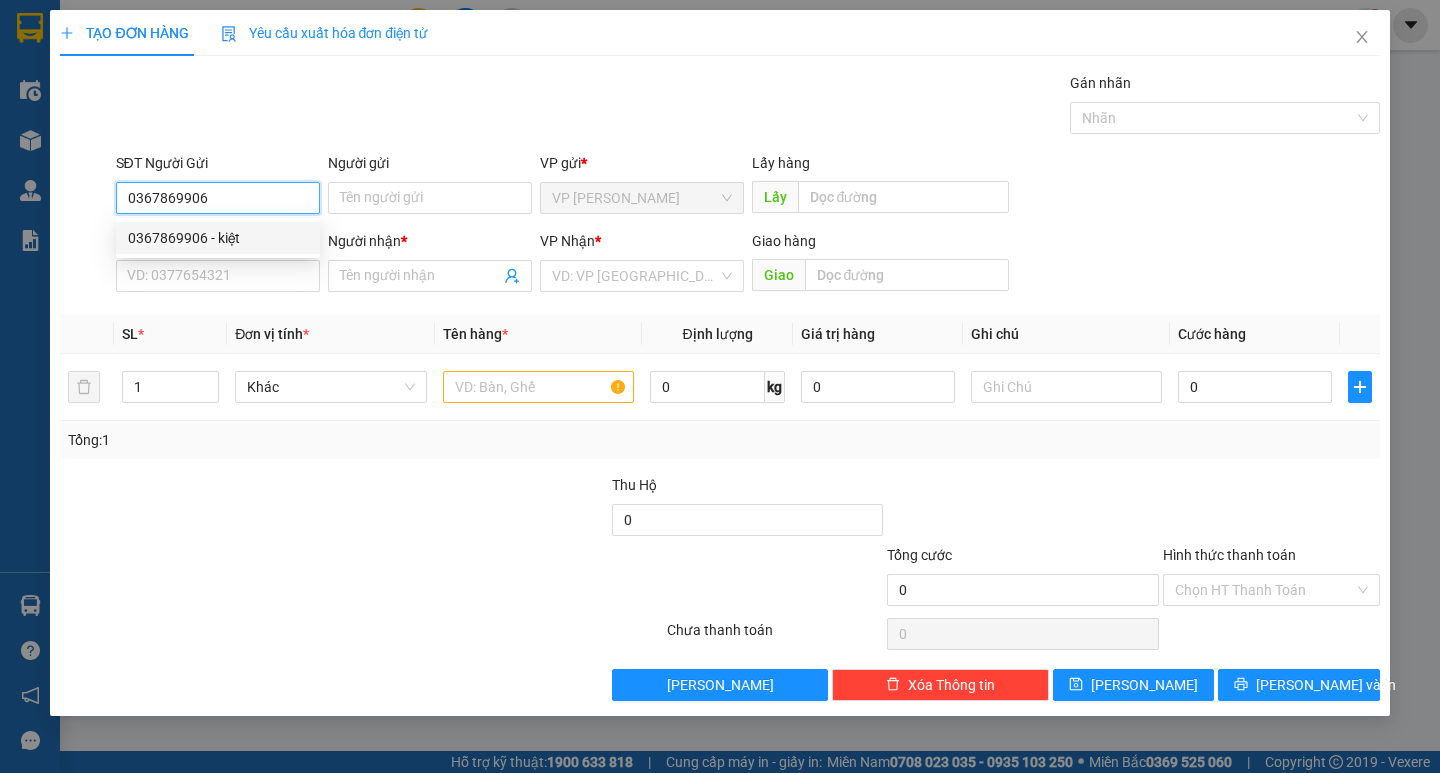 click on "0367869906 - kiệt" at bounding box center [218, 238] 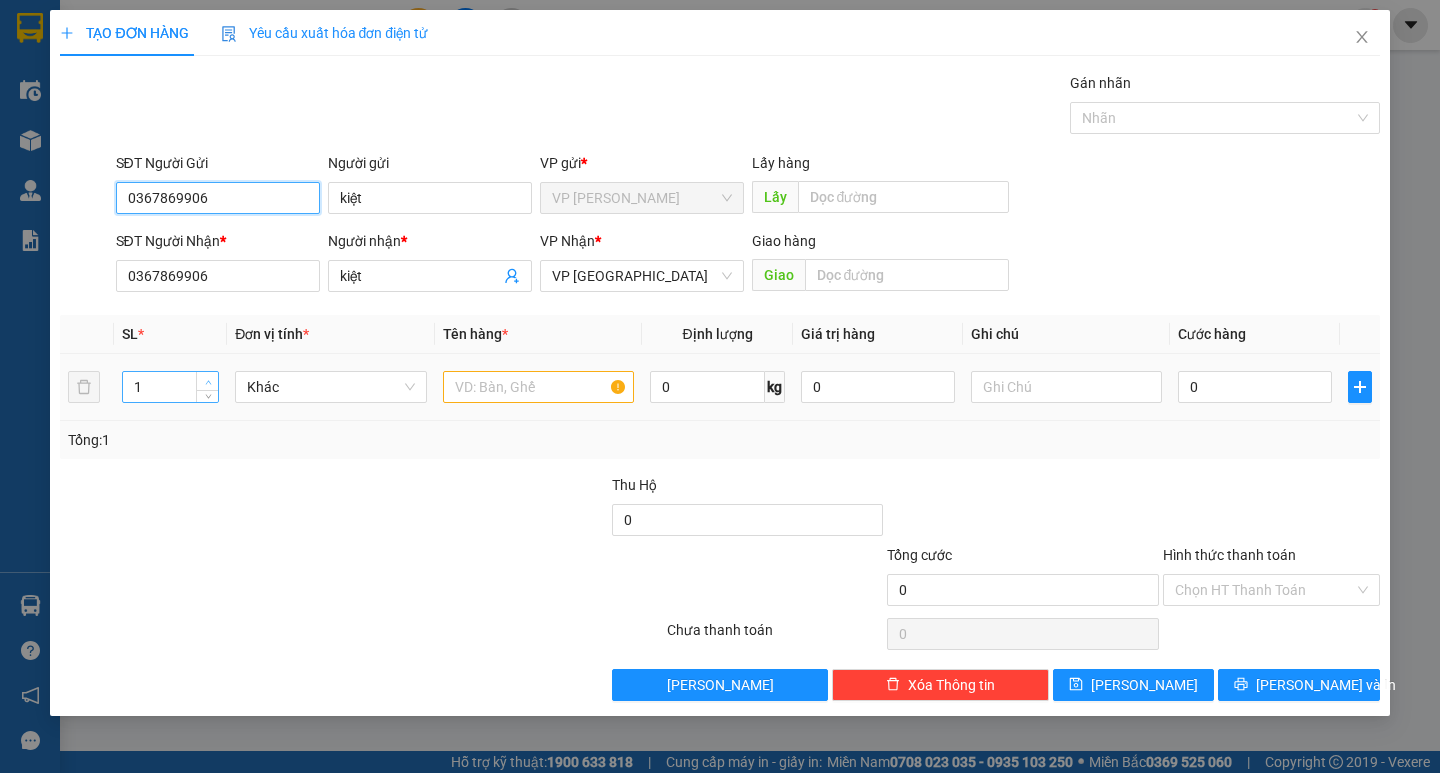 type on "0367869906" 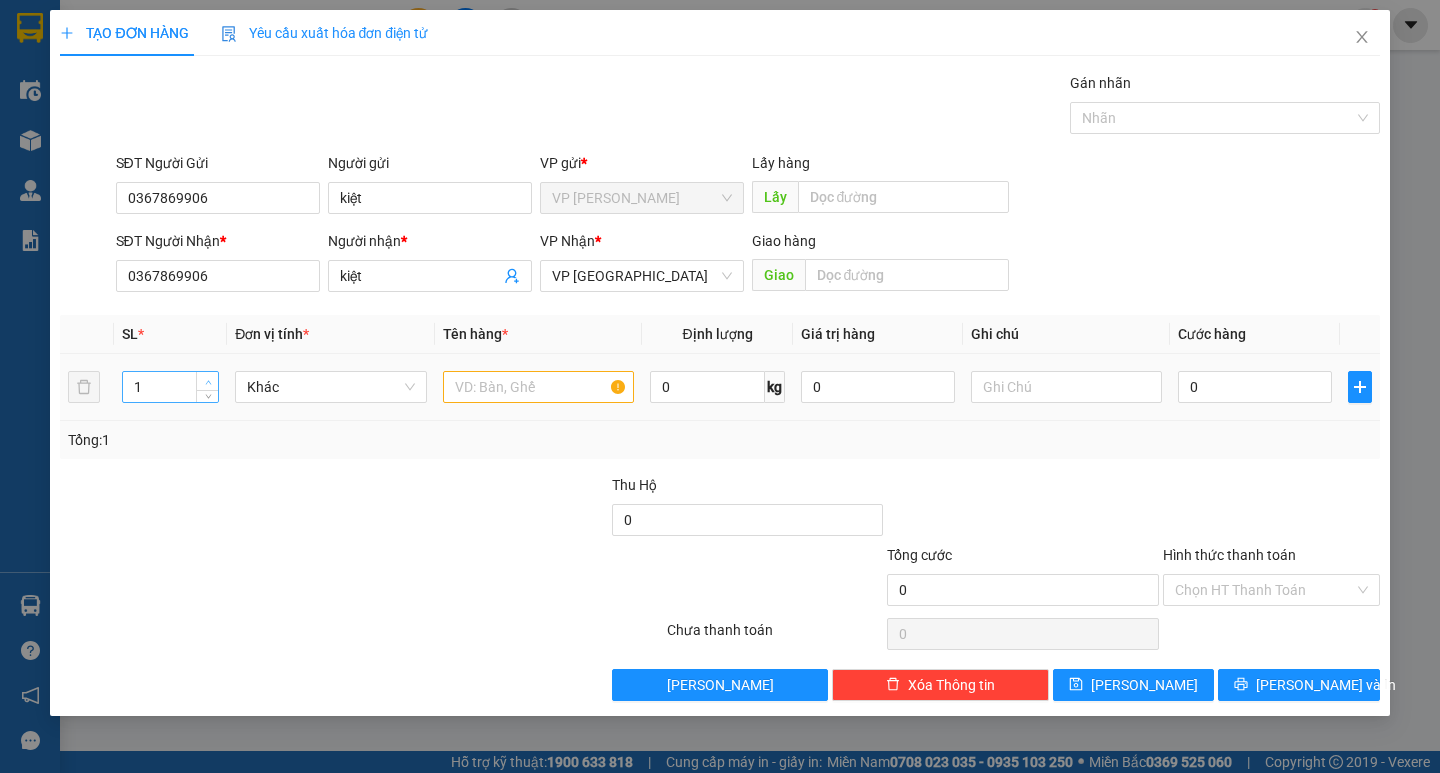 type on "2" 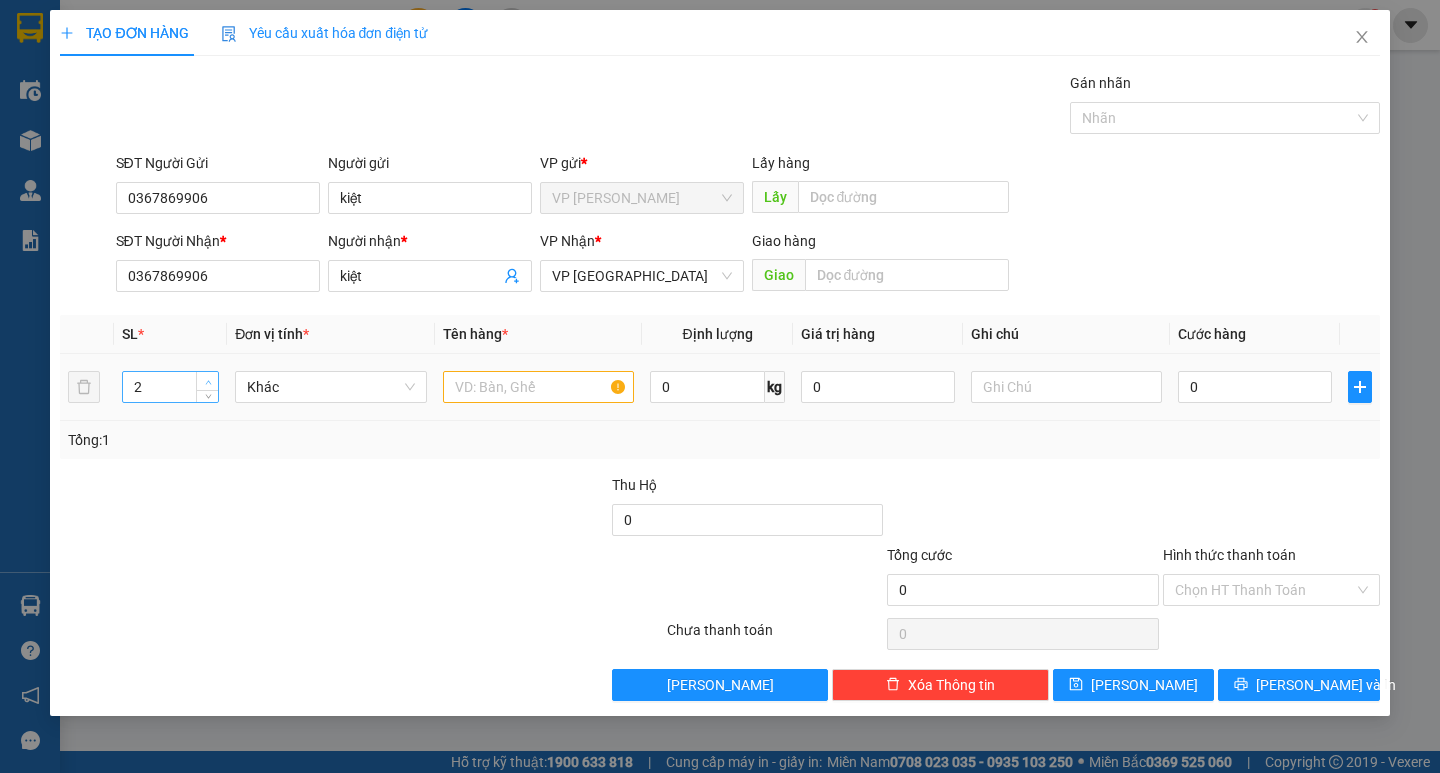 click 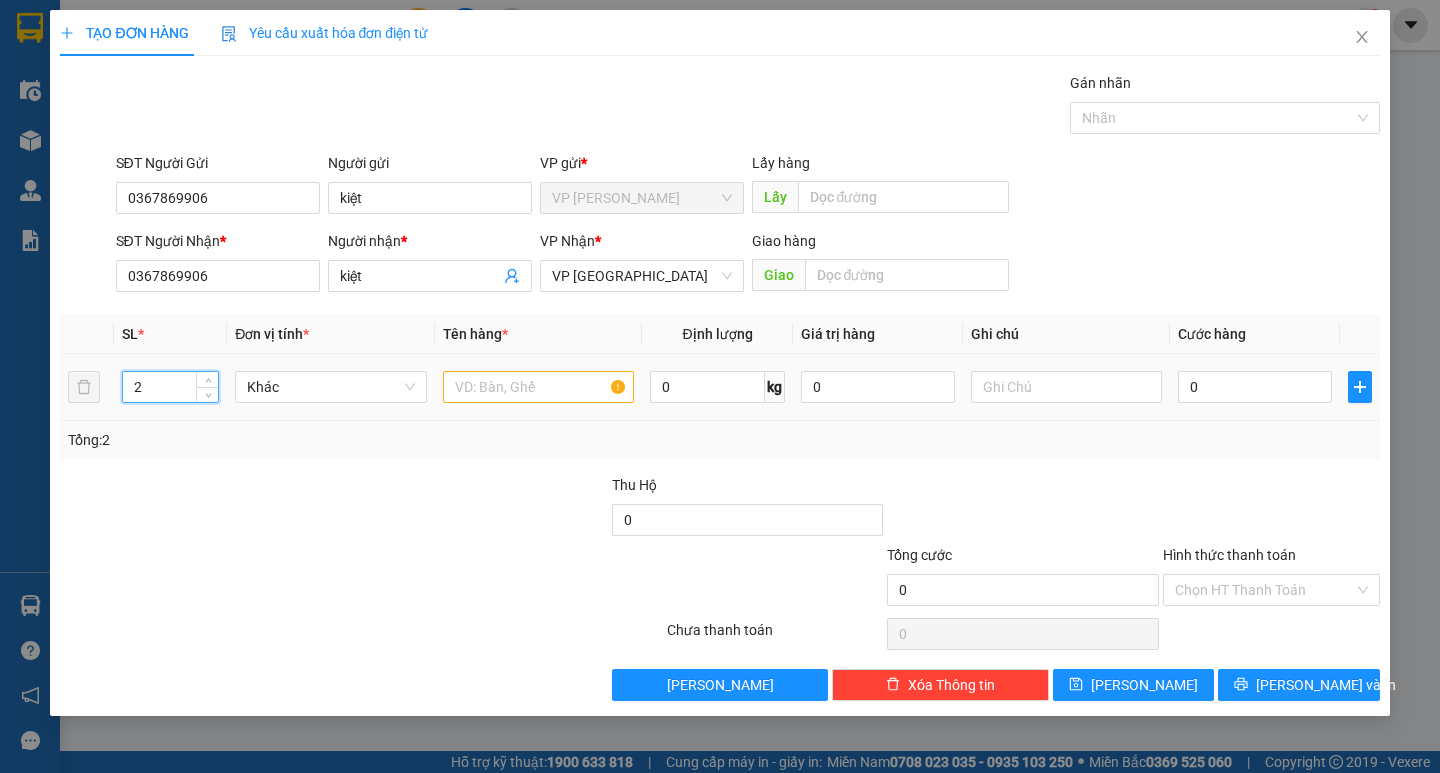 drag, startPoint x: 413, startPoint y: 401, endPoint x: 461, endPoint y: 400, distance: 48.010414 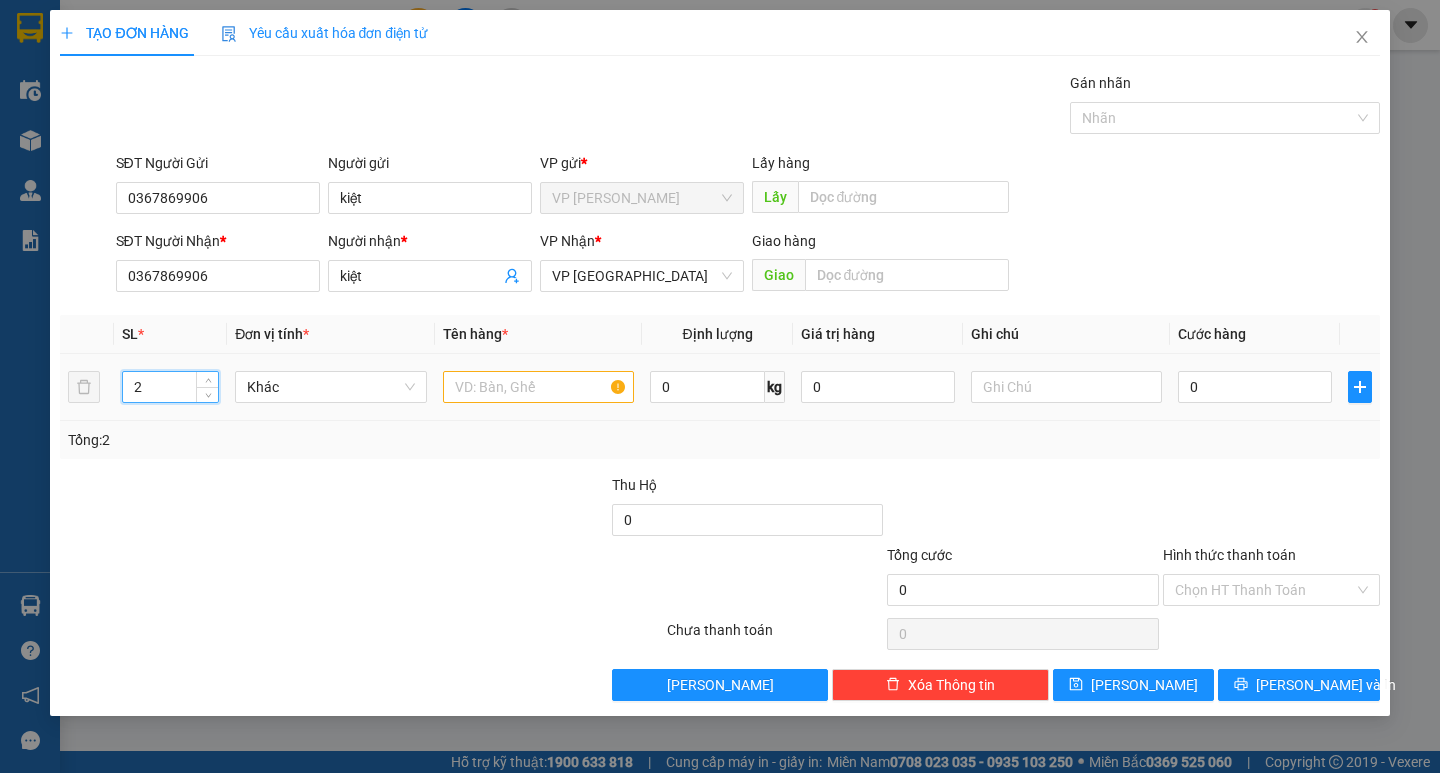 click on "Khác" at bounding box center (330, 387) 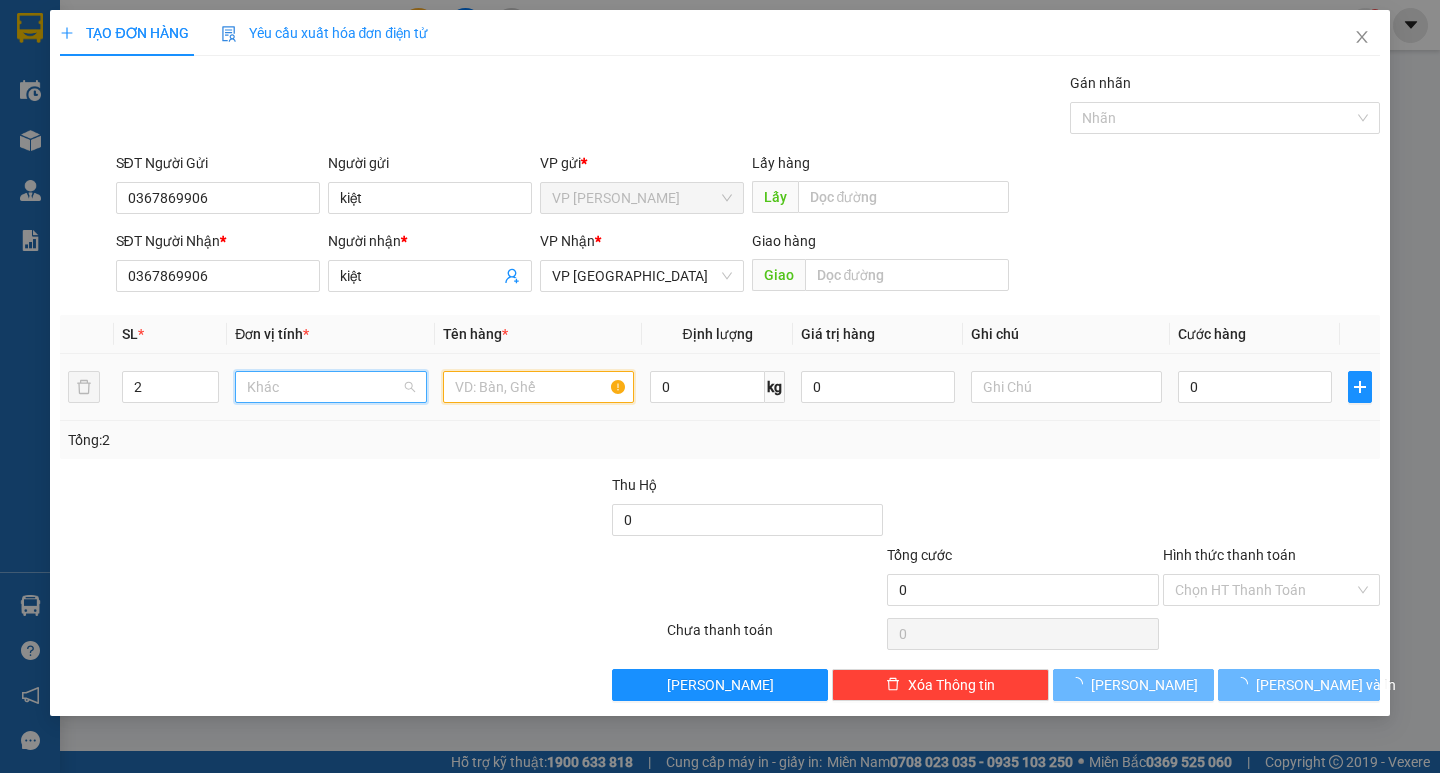 click at bounding box center (538, 387) 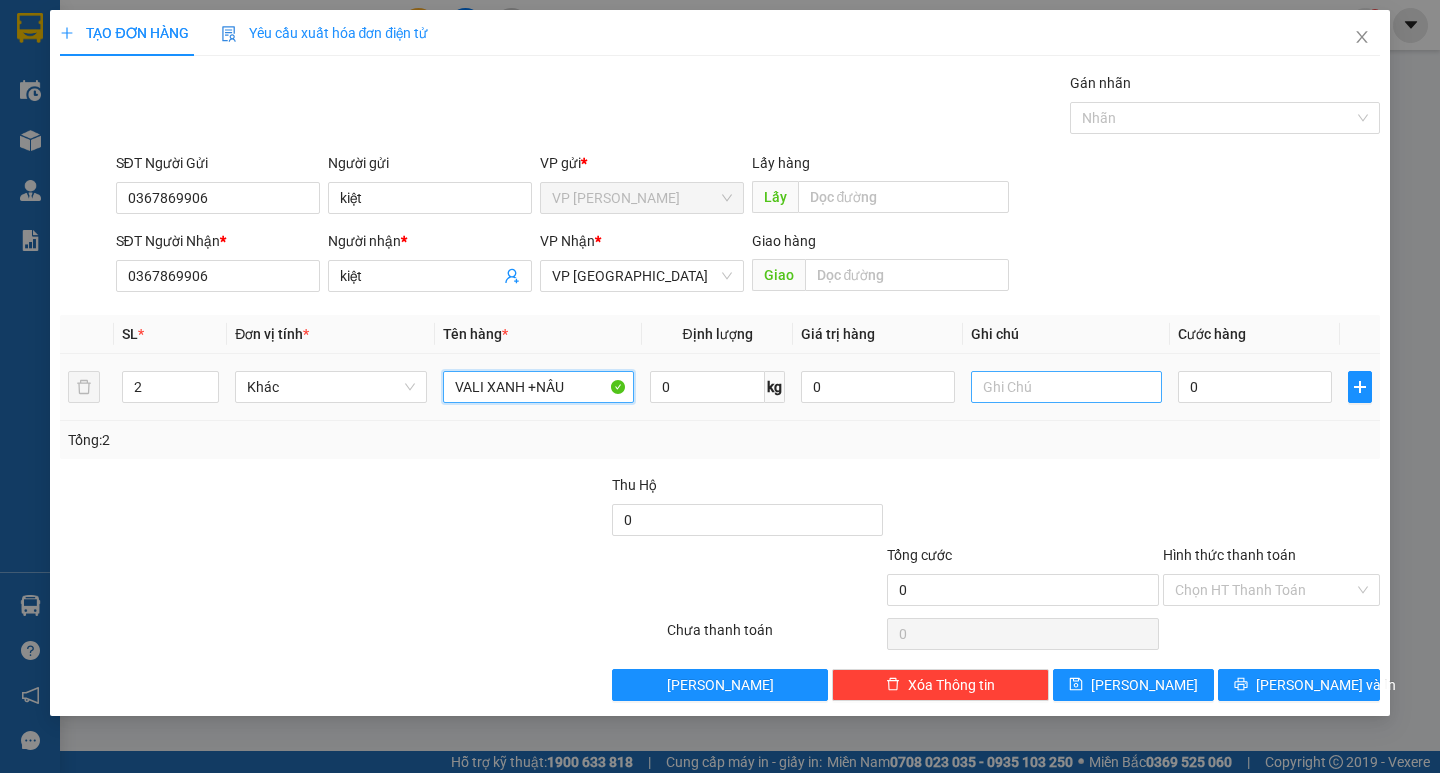 type on "VALI XANH +NÂU" 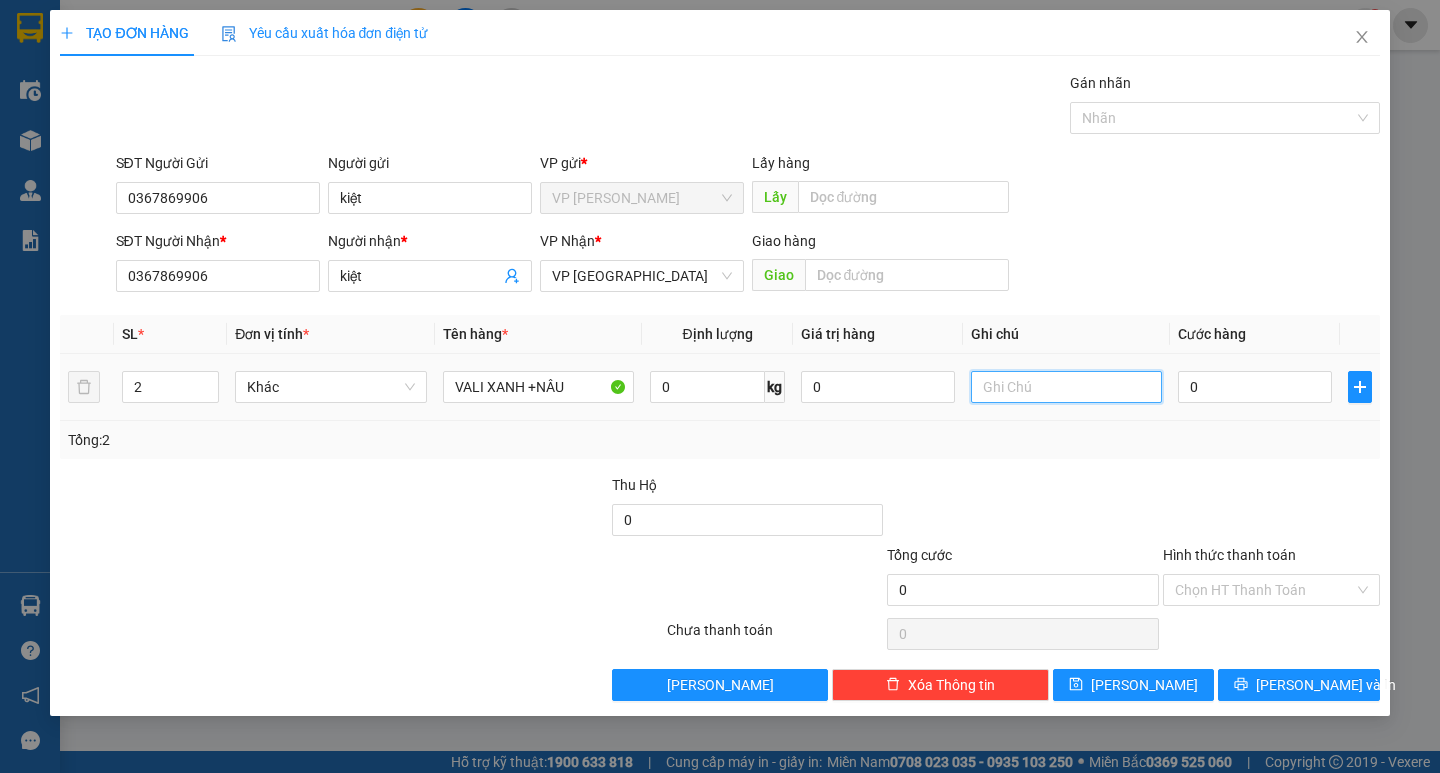 click at bounding box center (1066, 387) 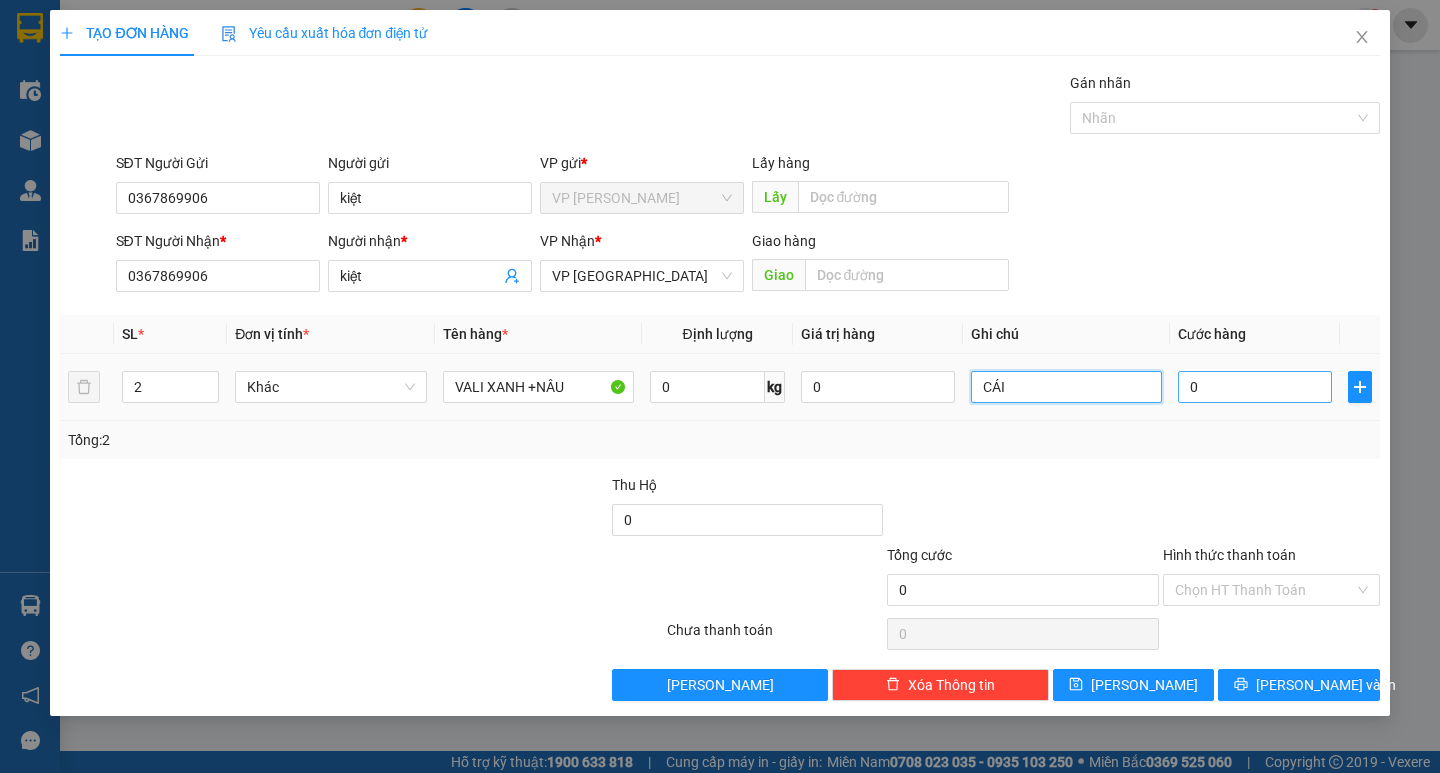 type on "CÁI" 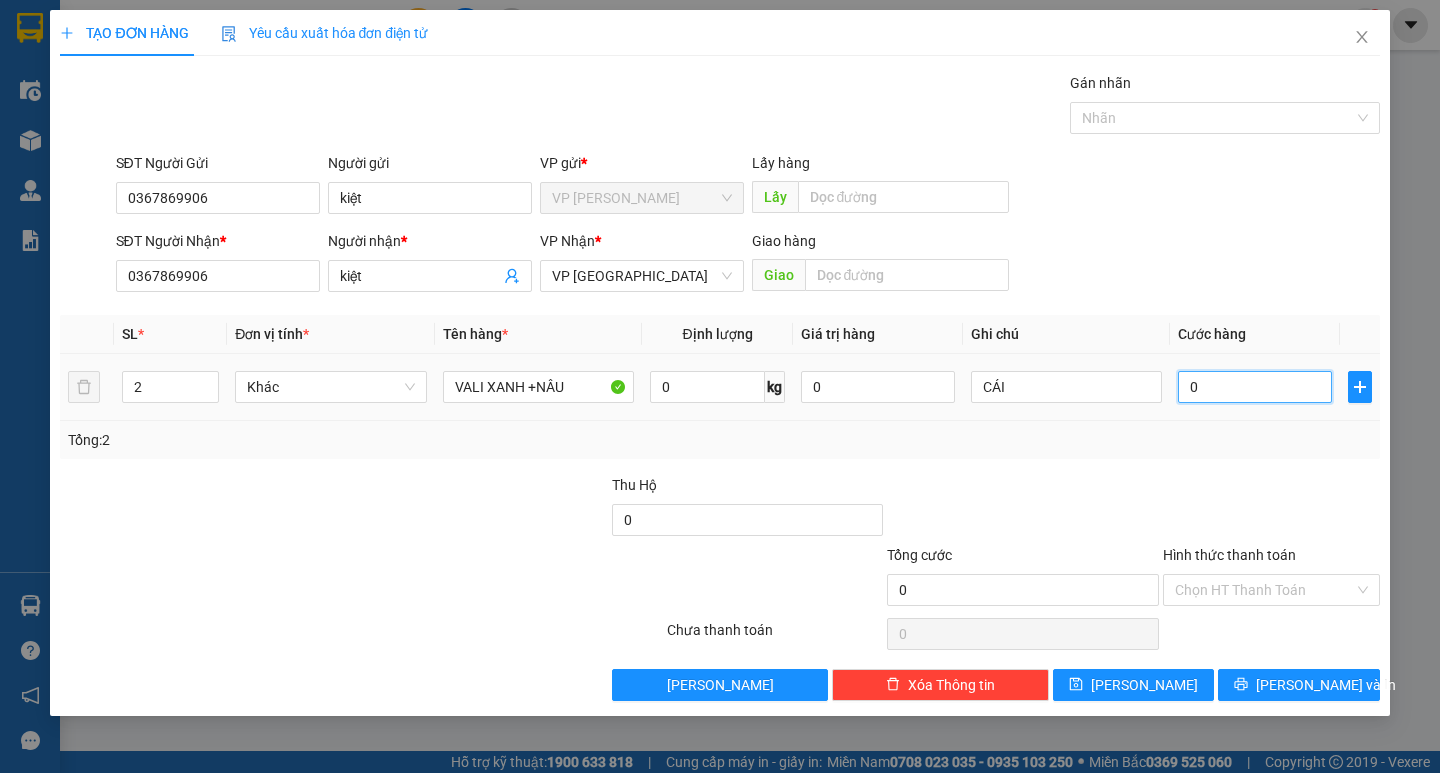click on "0" at bounding box center [1255, 387] 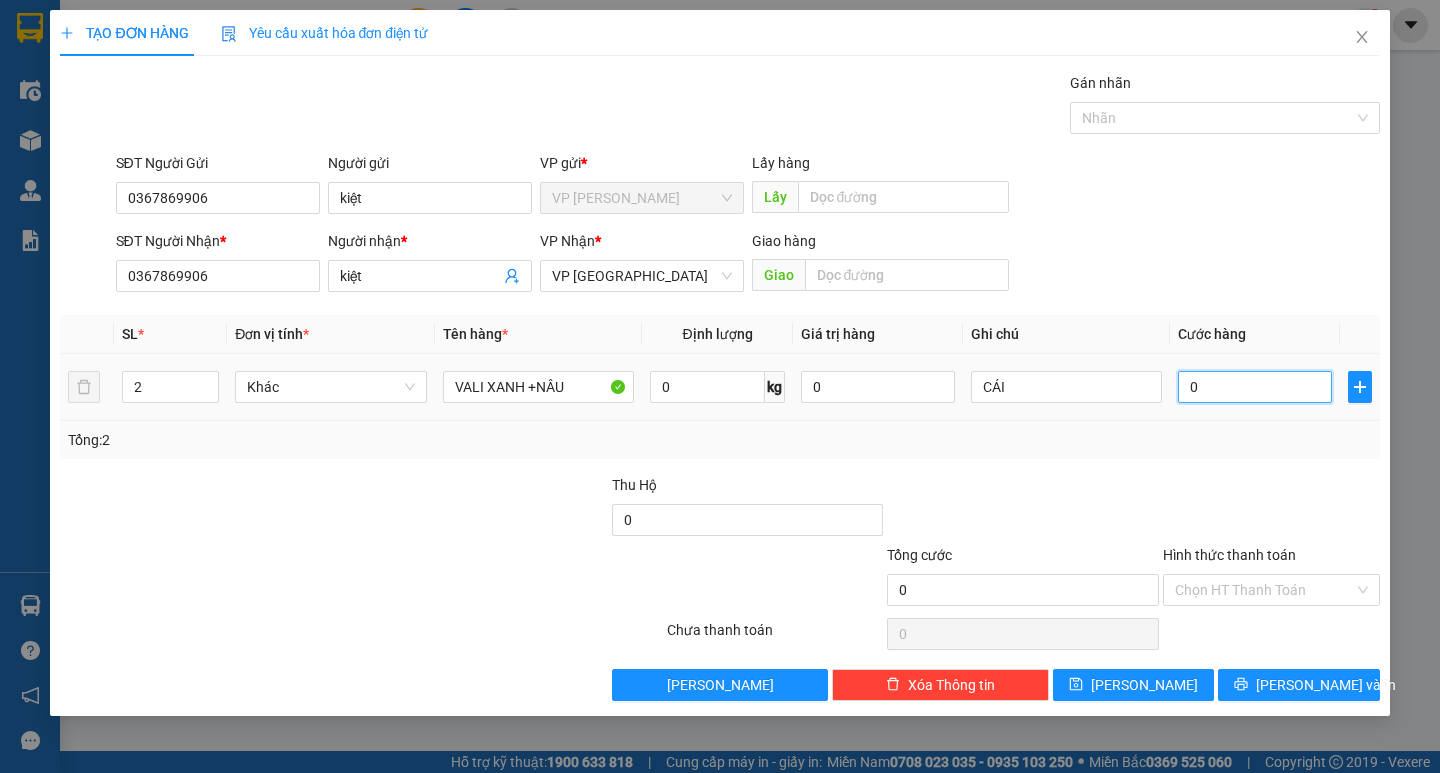 type on "1" 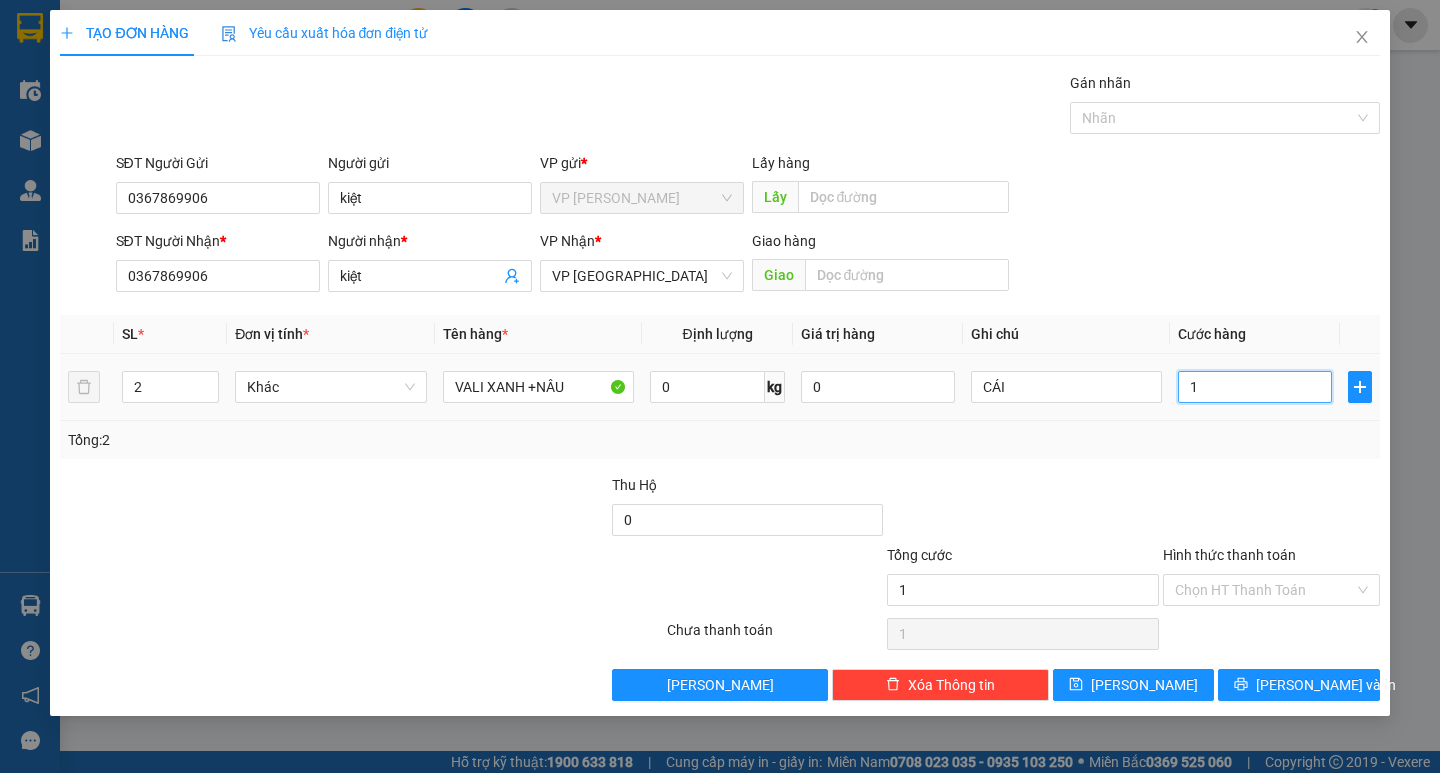 type on "11" 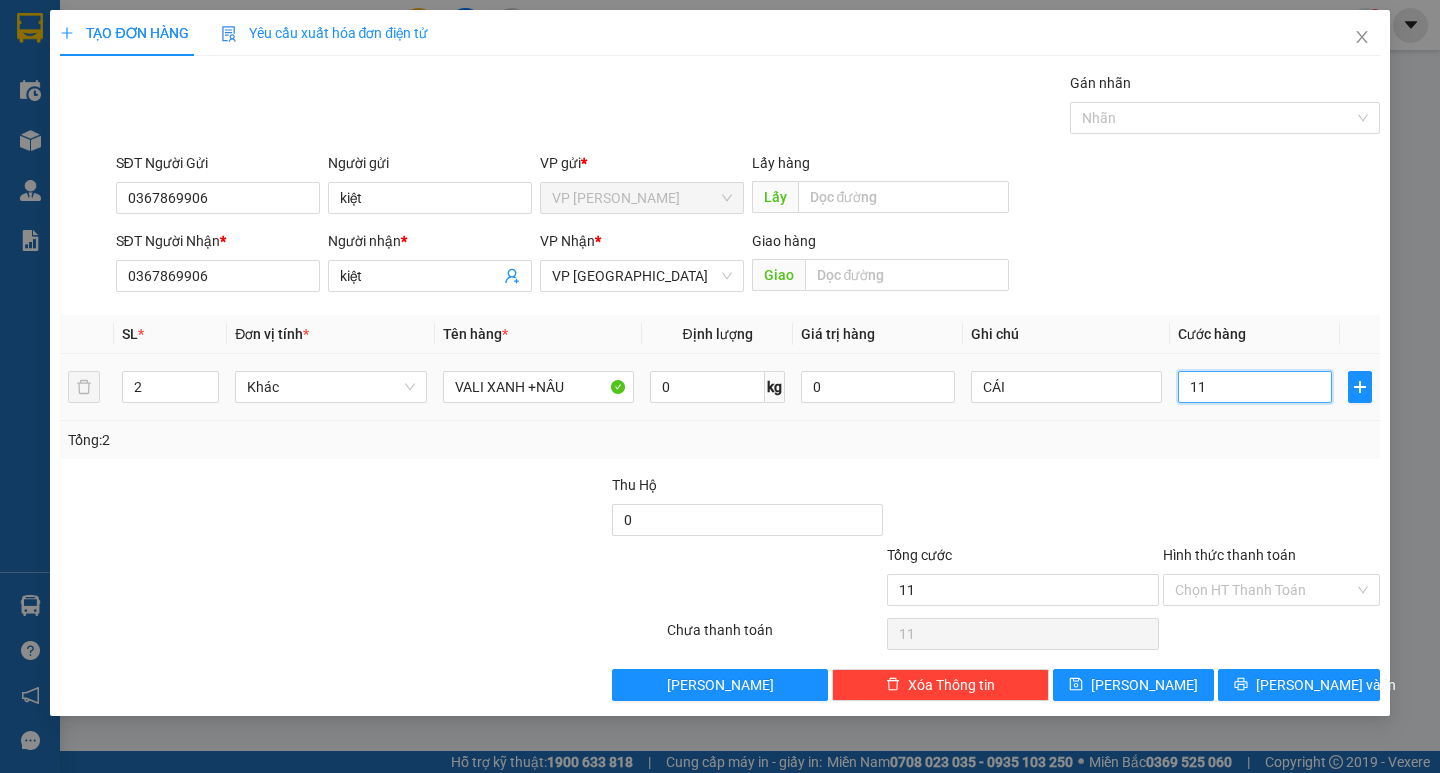 type on "110" 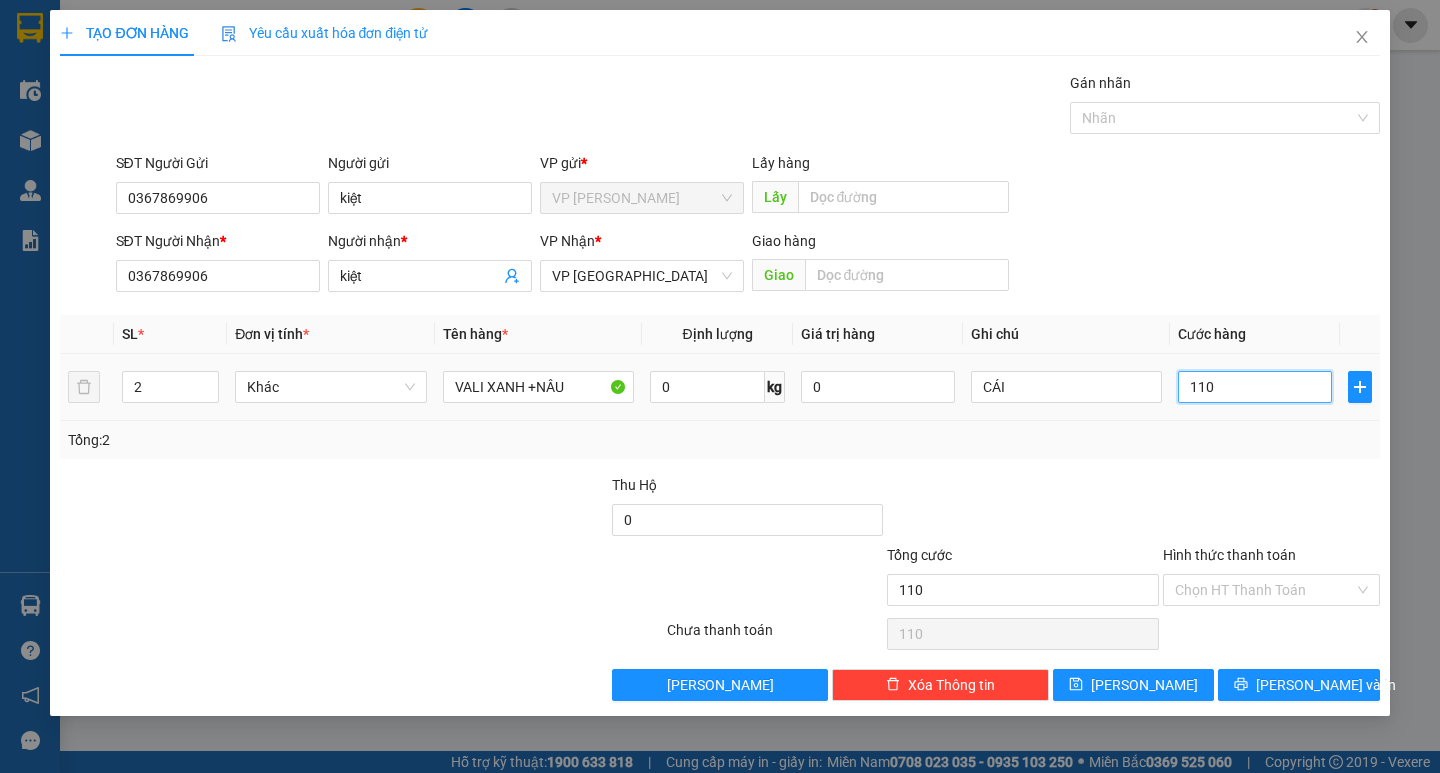 type on "1.100" 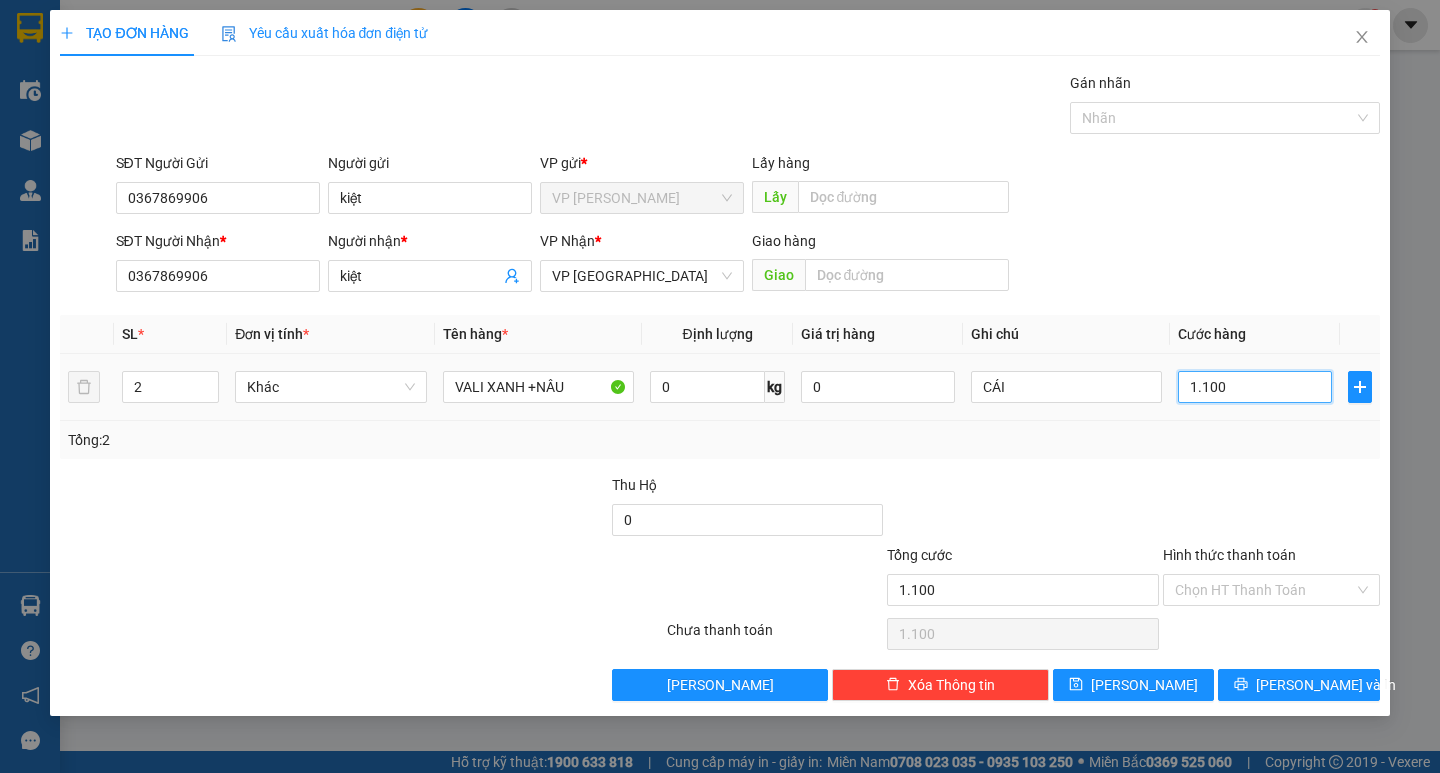 type on "11.000" 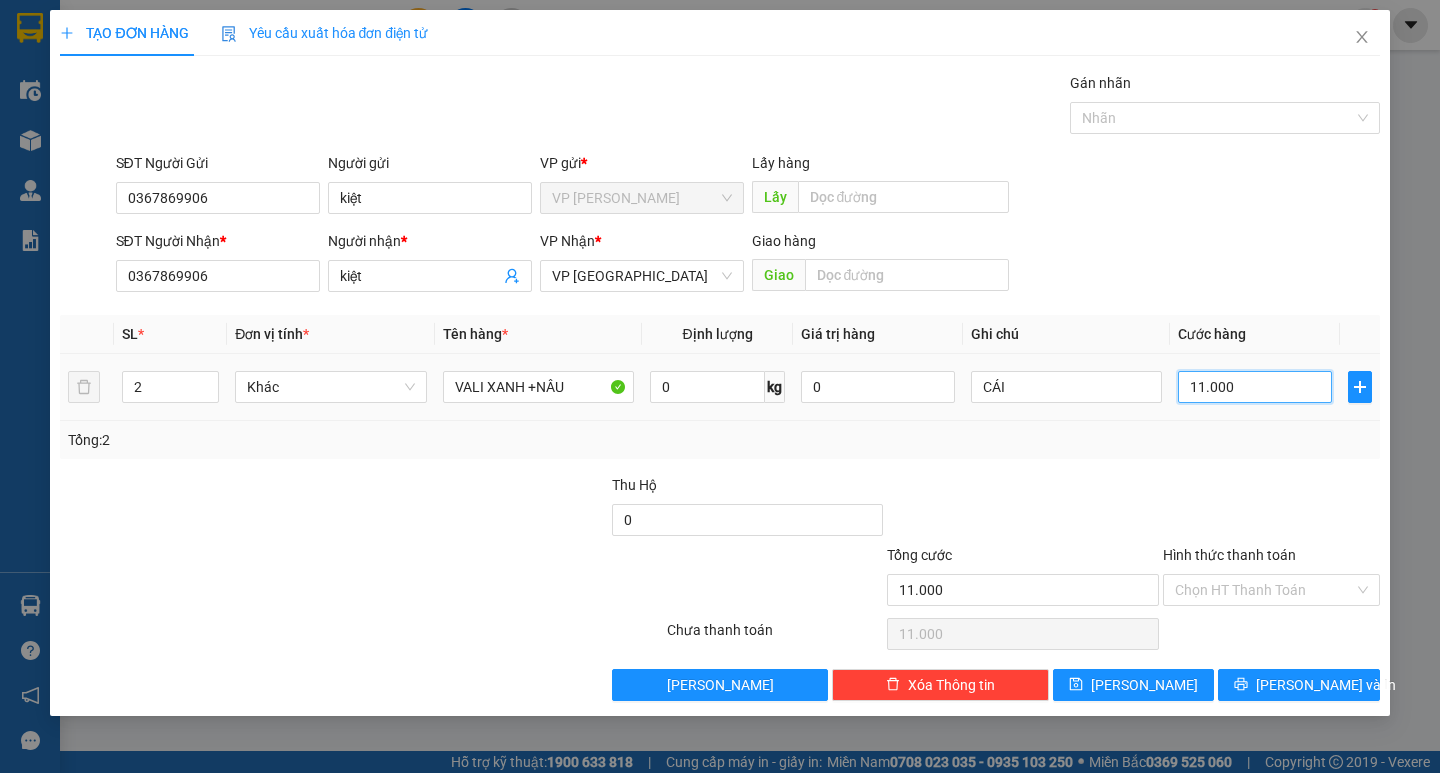 type on "110.000" 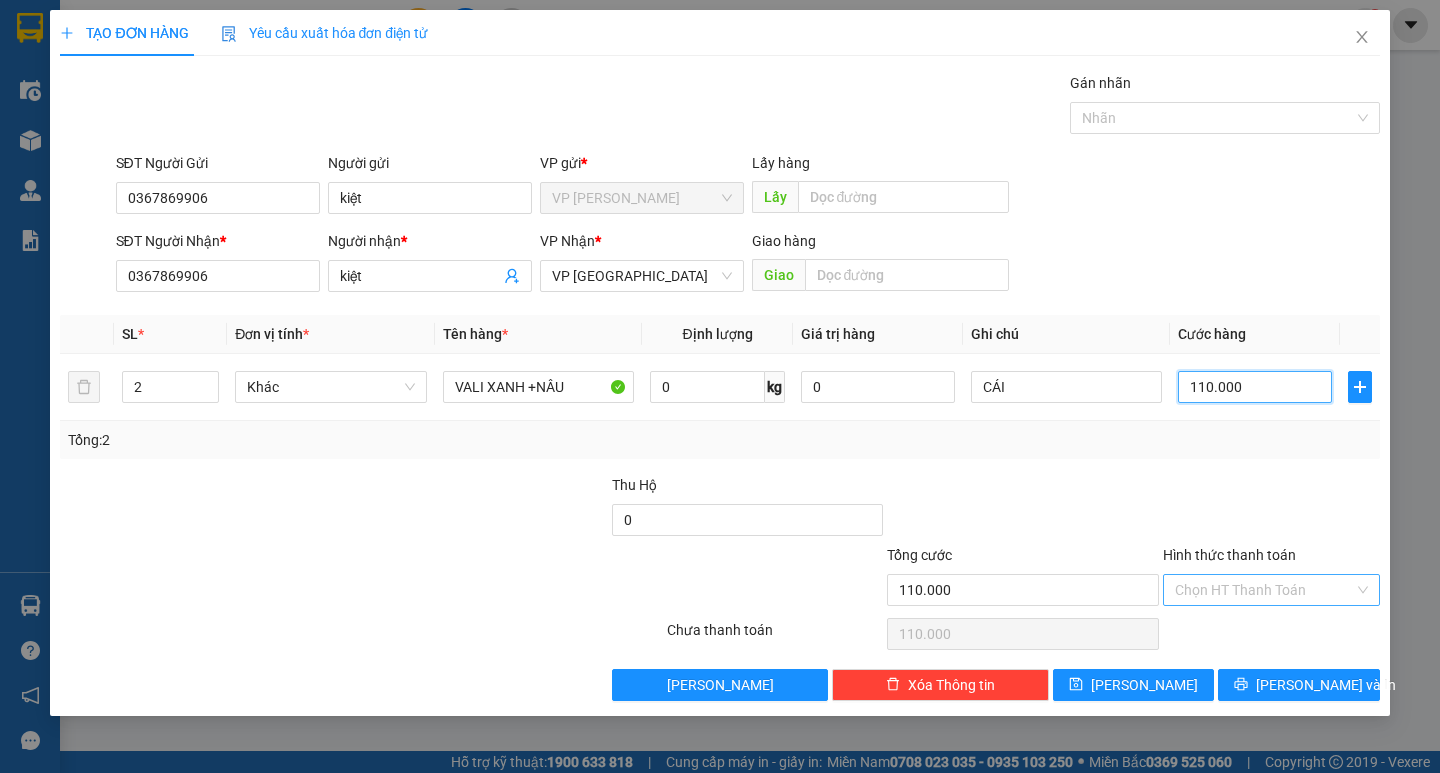 type on "110.000" 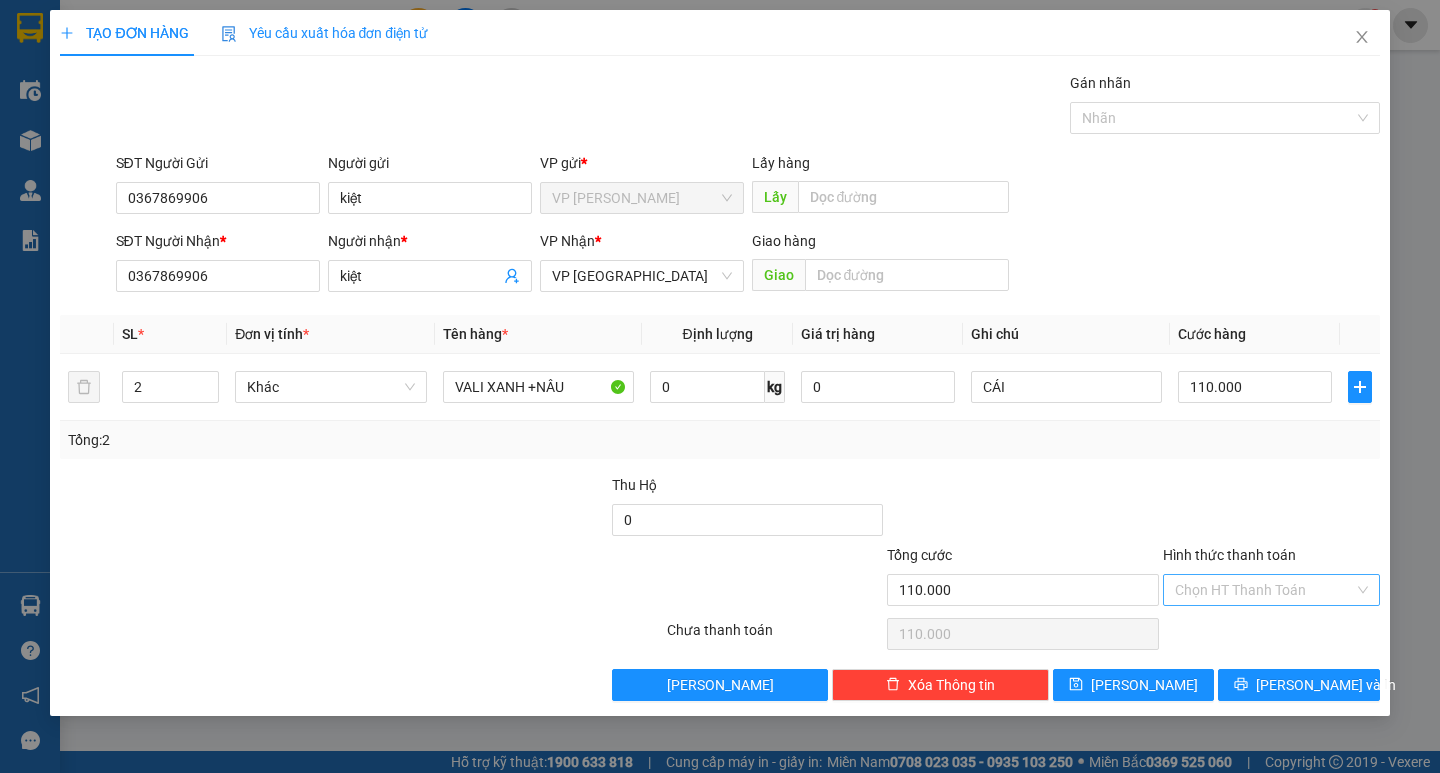 click on "Hình thức thanh toán" at bounding box center (1264, 590) 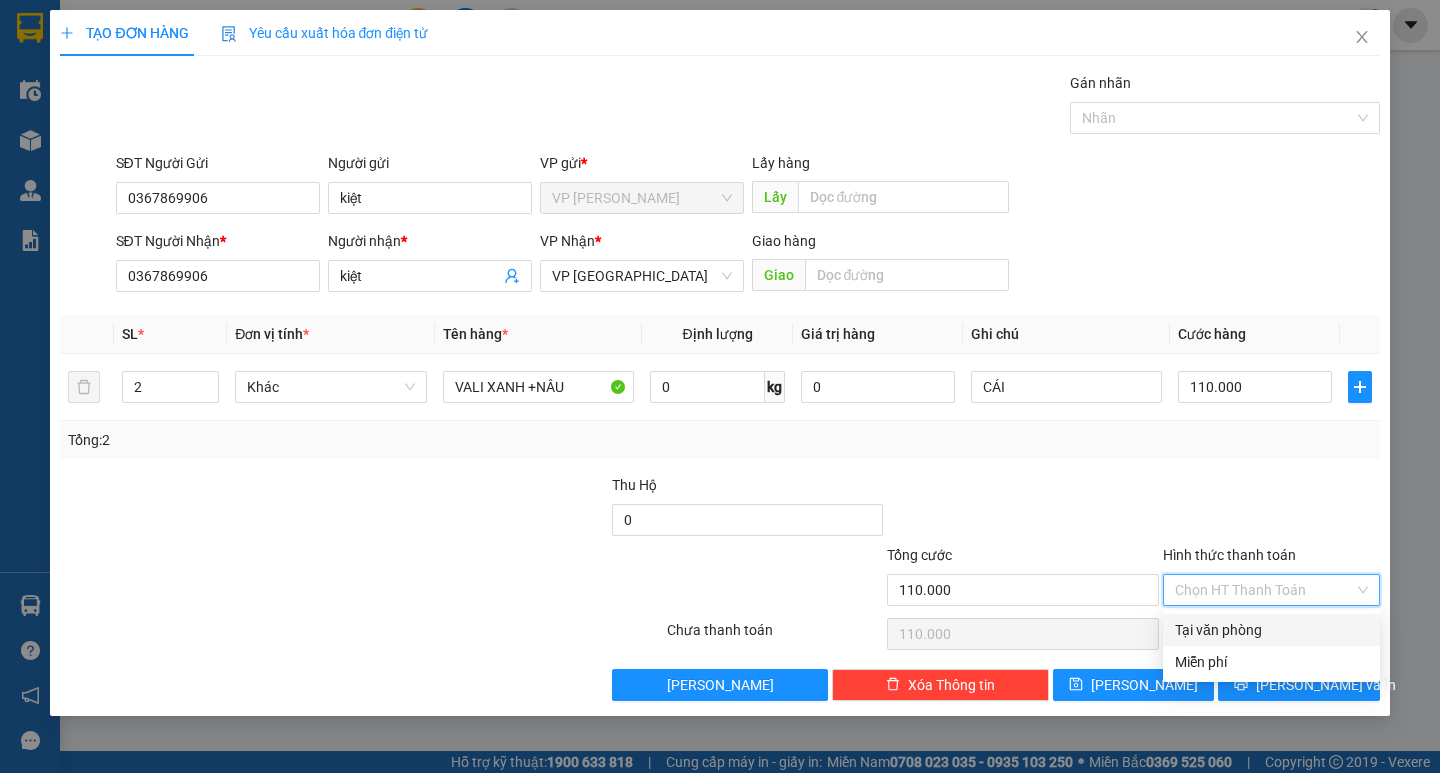 drag, startPoint x: 1270, startPoint y: 616, endPoint x: 1281, endPoint y: 647, distance: 32.89377 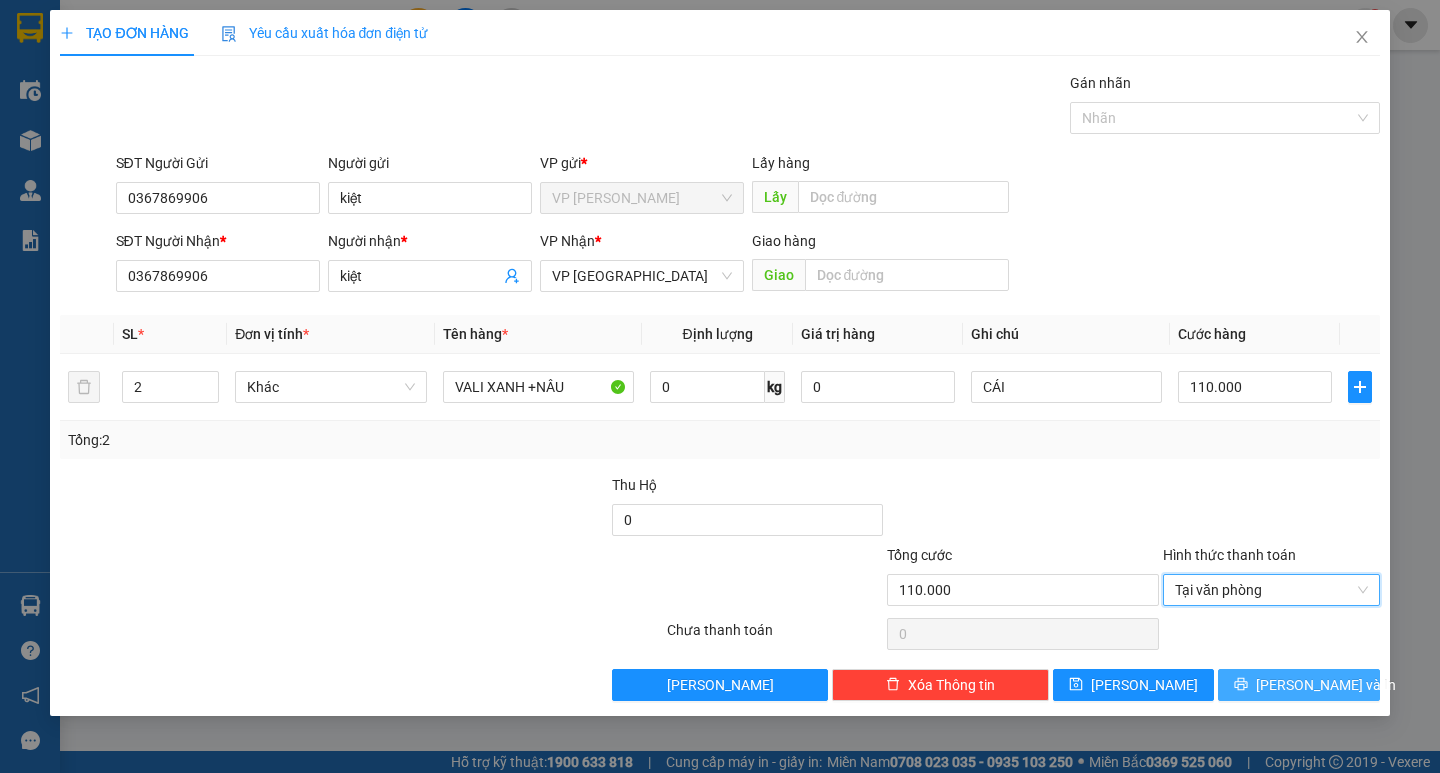 click on "[PERSON_NAME] và In" at bounding box center (1326, 685) 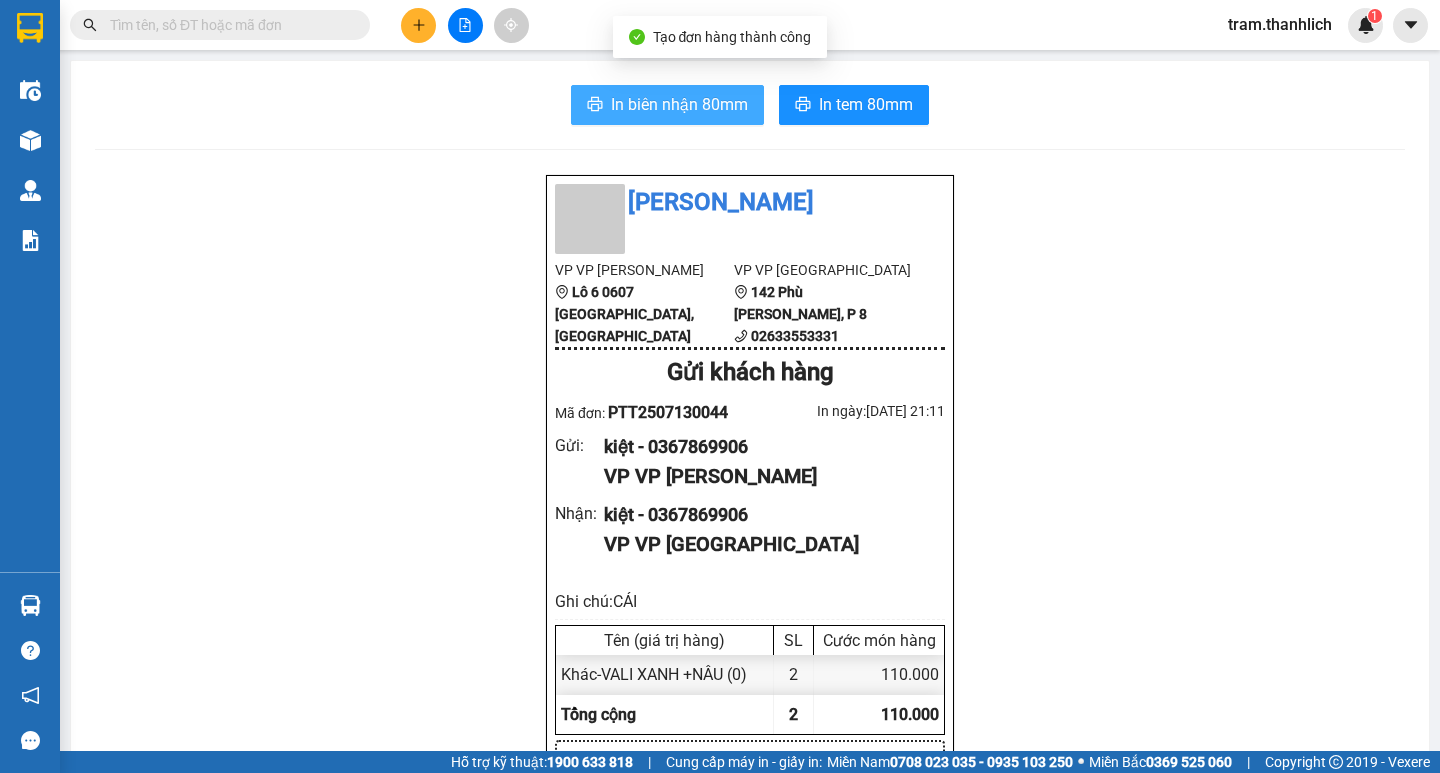 click on "In biên nhận 80mm" at bounding box center (667, 105) 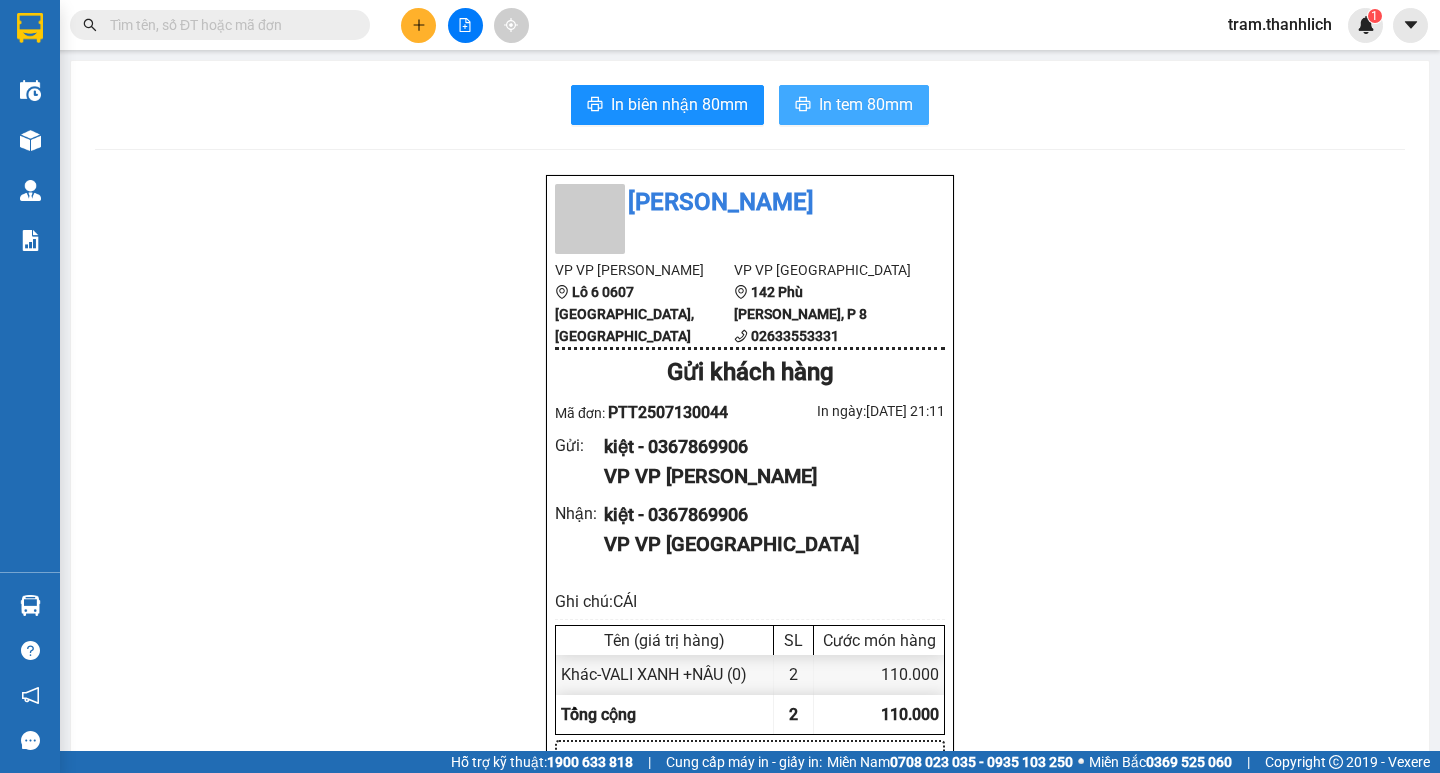 click on "In tem 80mm" at bounding box center (866, 104) 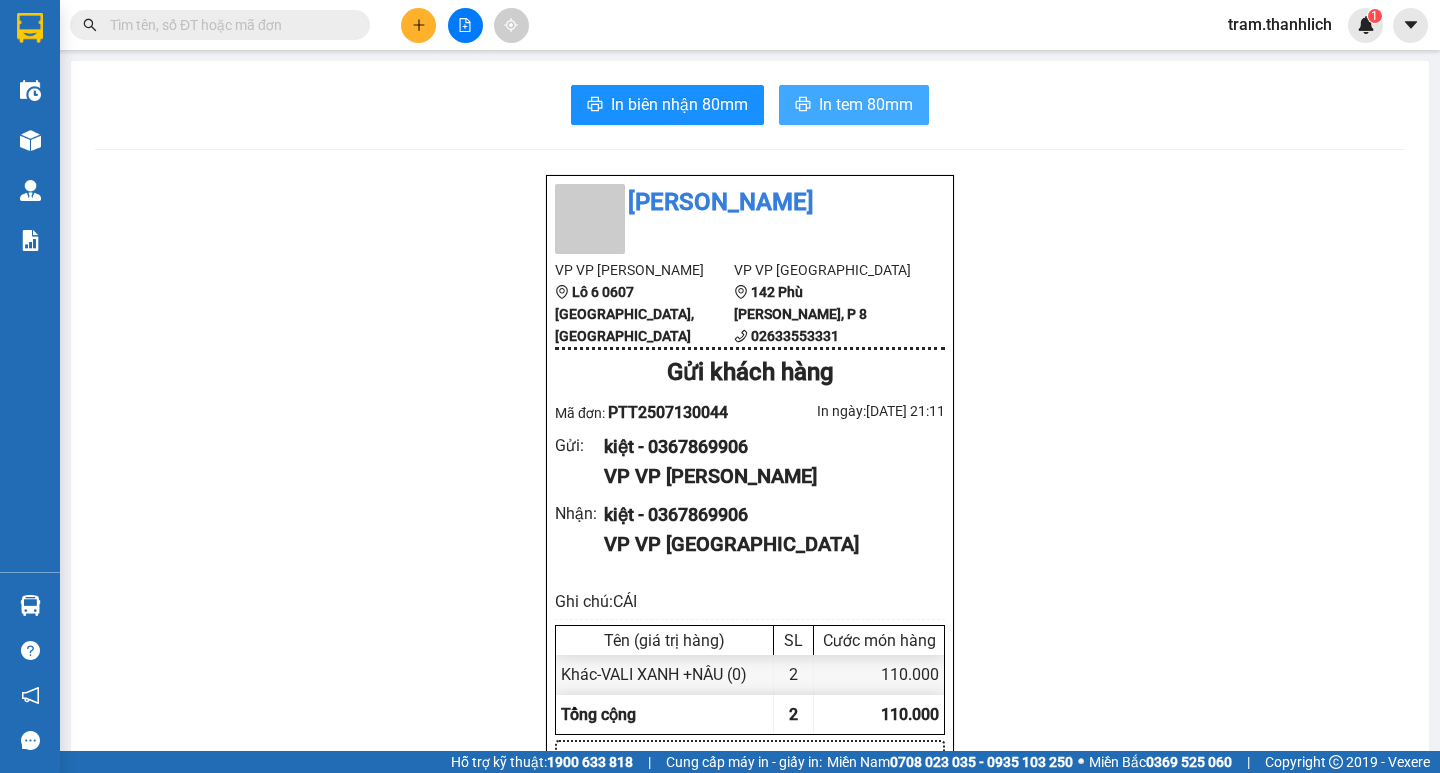 scroll, scrollTop: 0, scrollLeft: 0, axis: both 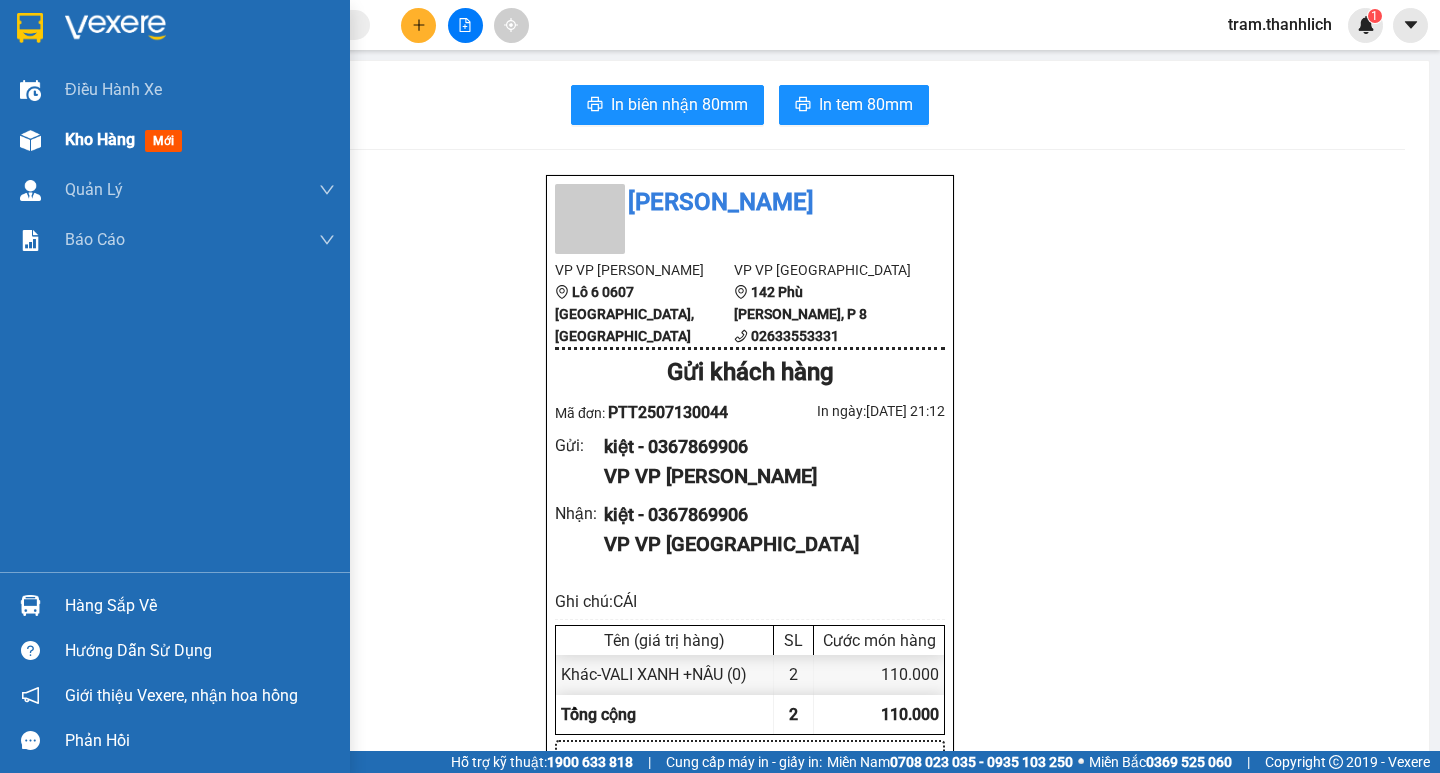 click on "Kho hàng" at bounding box center [100, 139] 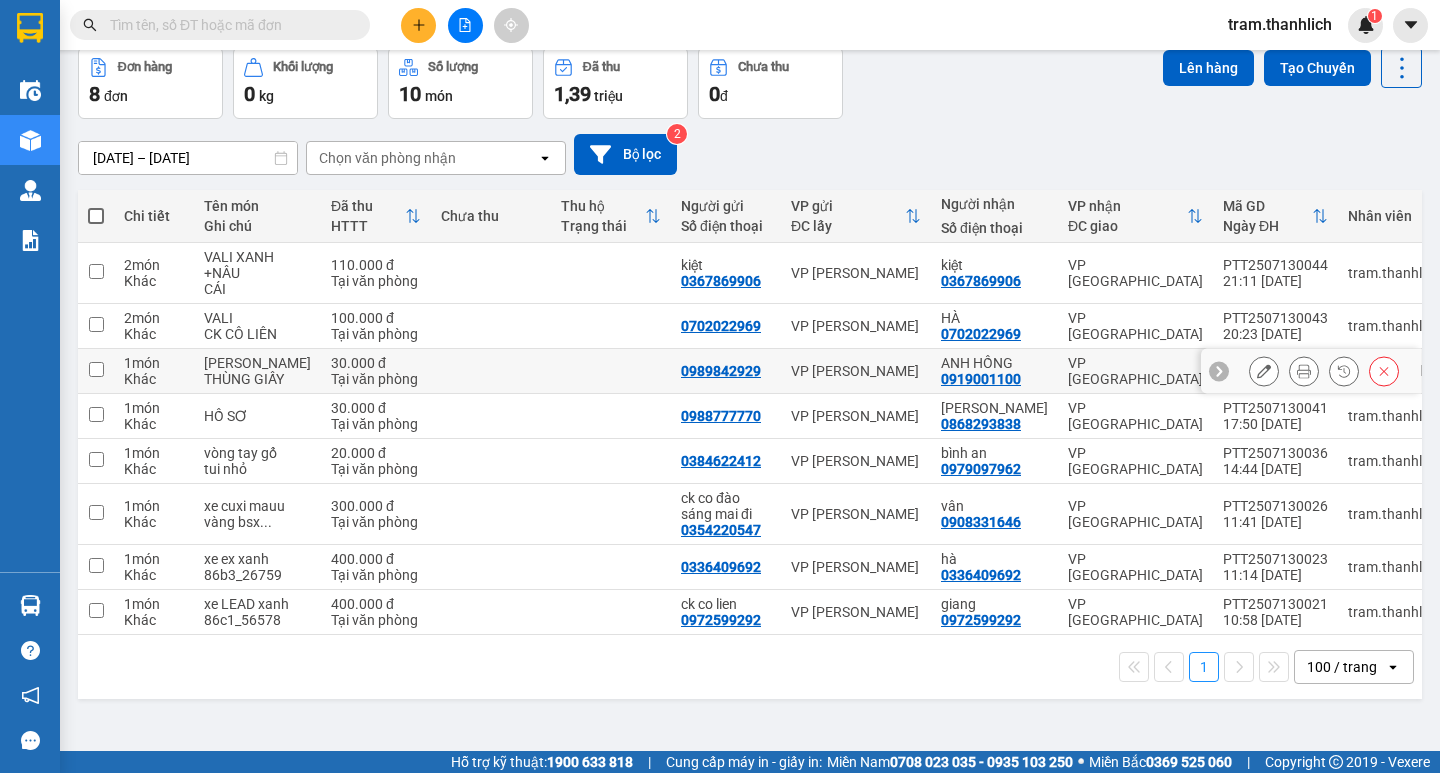scroll, scrollTop: 106, scrollLeft: 0, axis: vertical 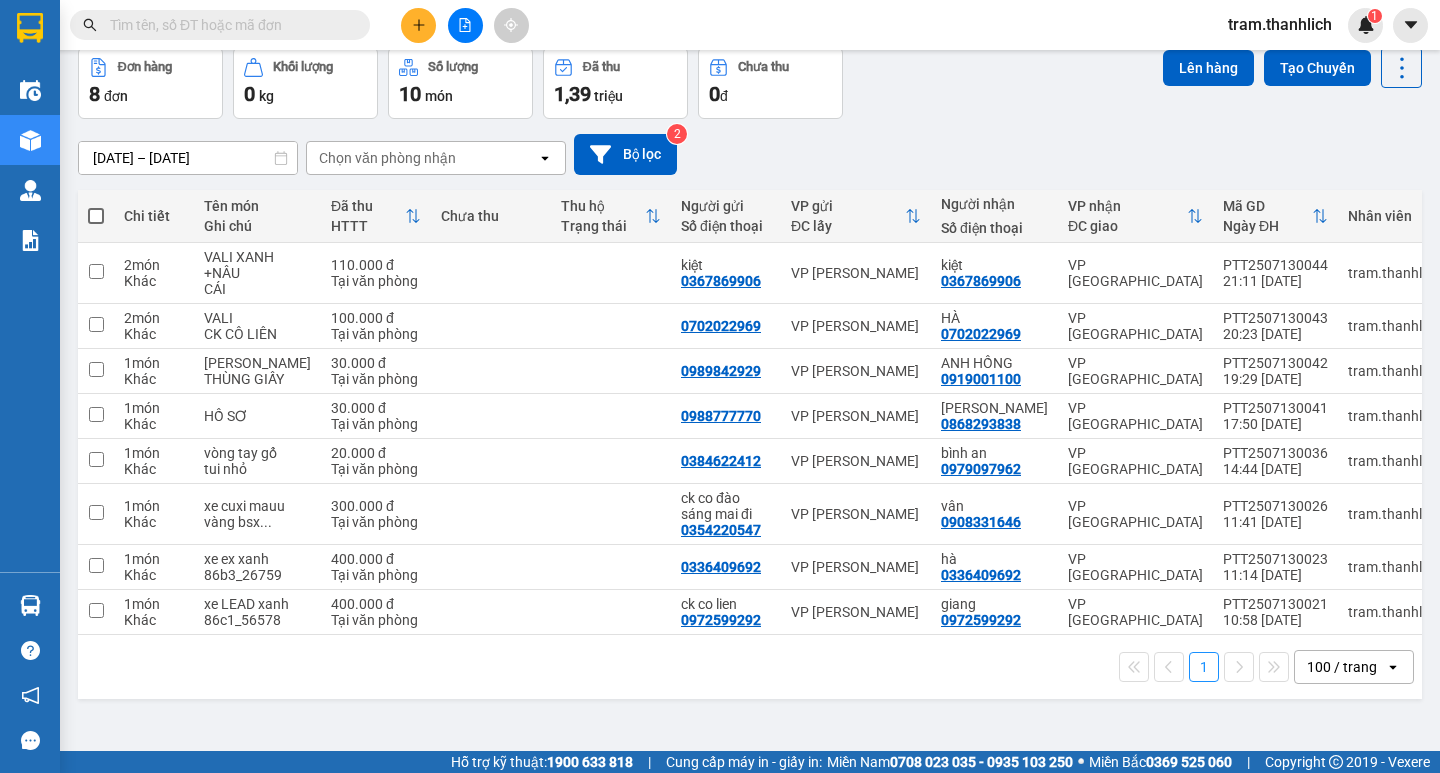 click at bounding box center (228, 25) 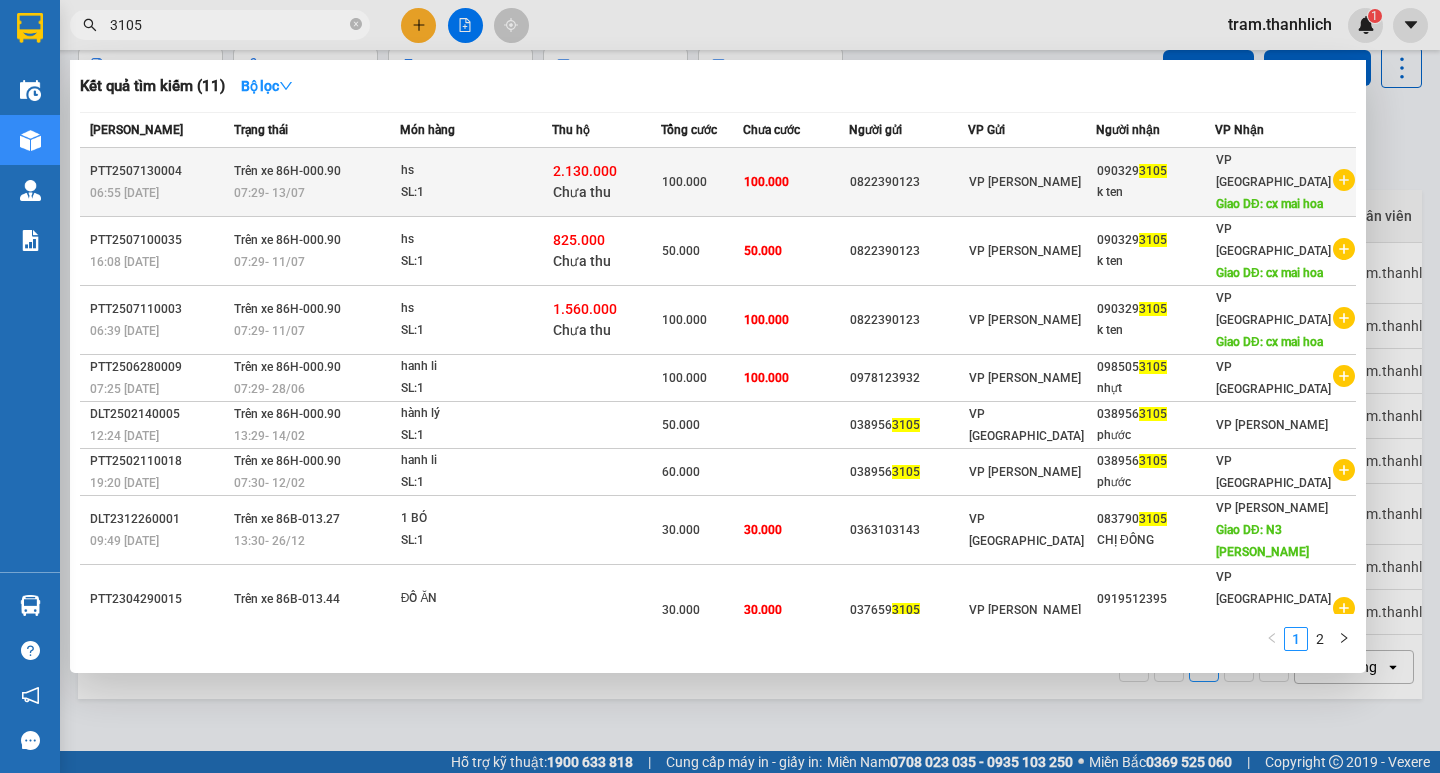 type on "3105" 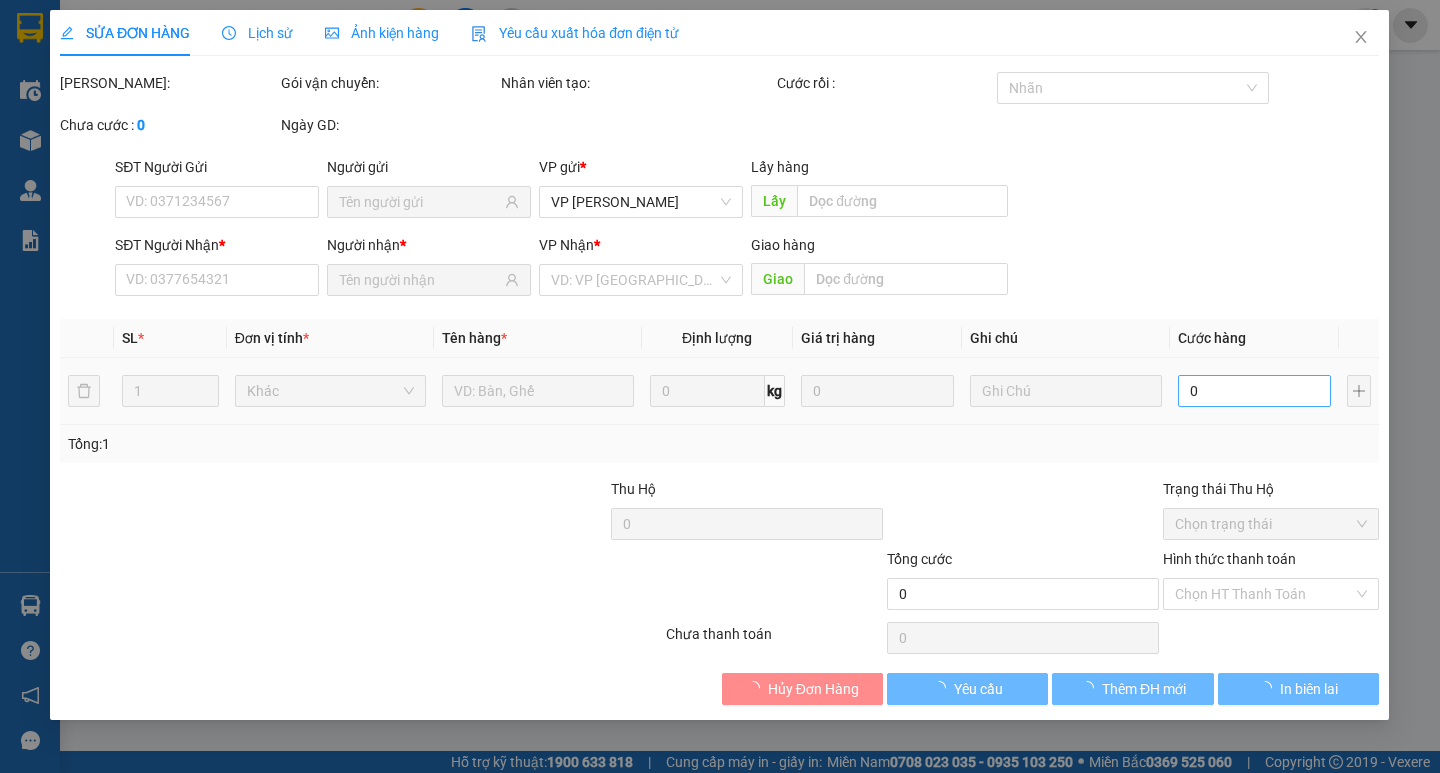 scroll, scrollTop: 0, scrollLeft: 0, axis: both 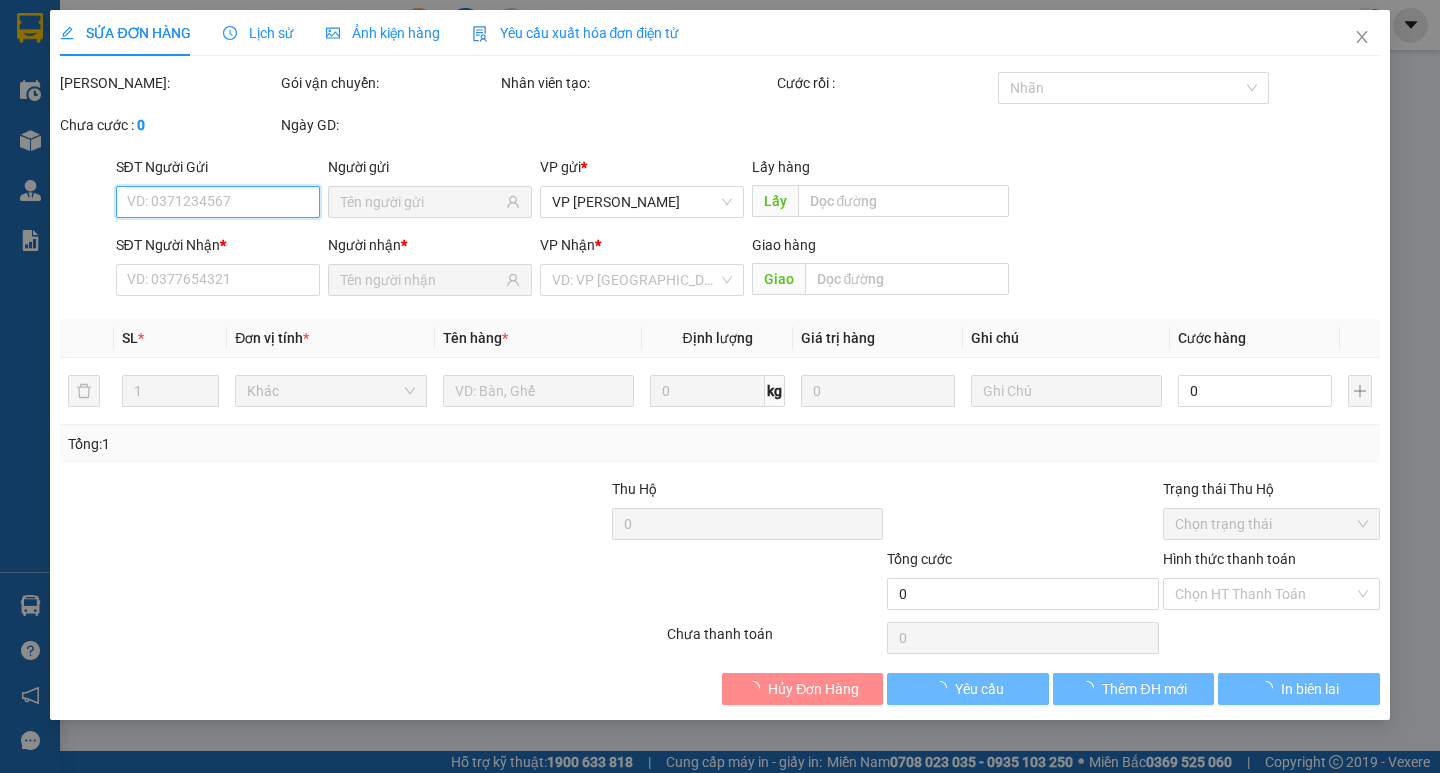 type on "0822390123" 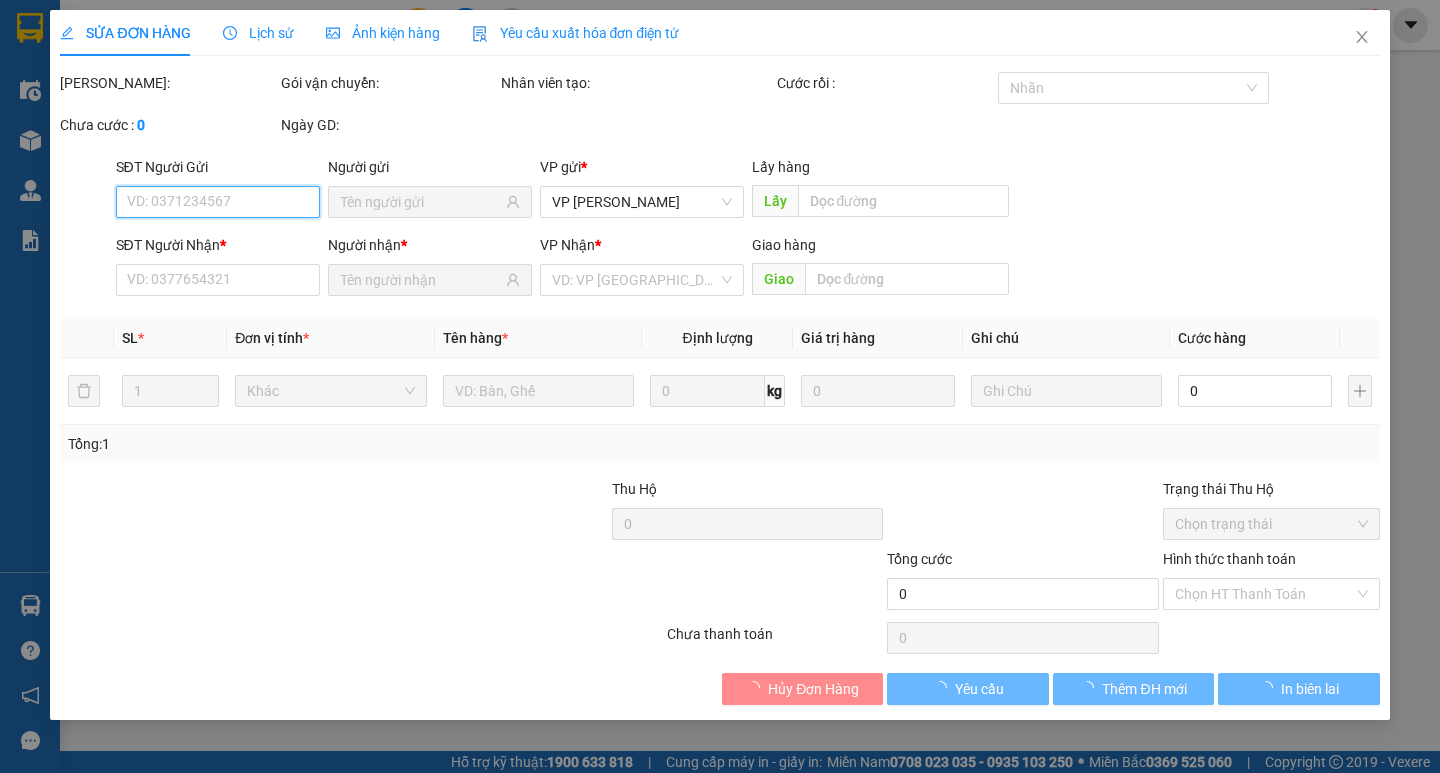type on "0903293105" 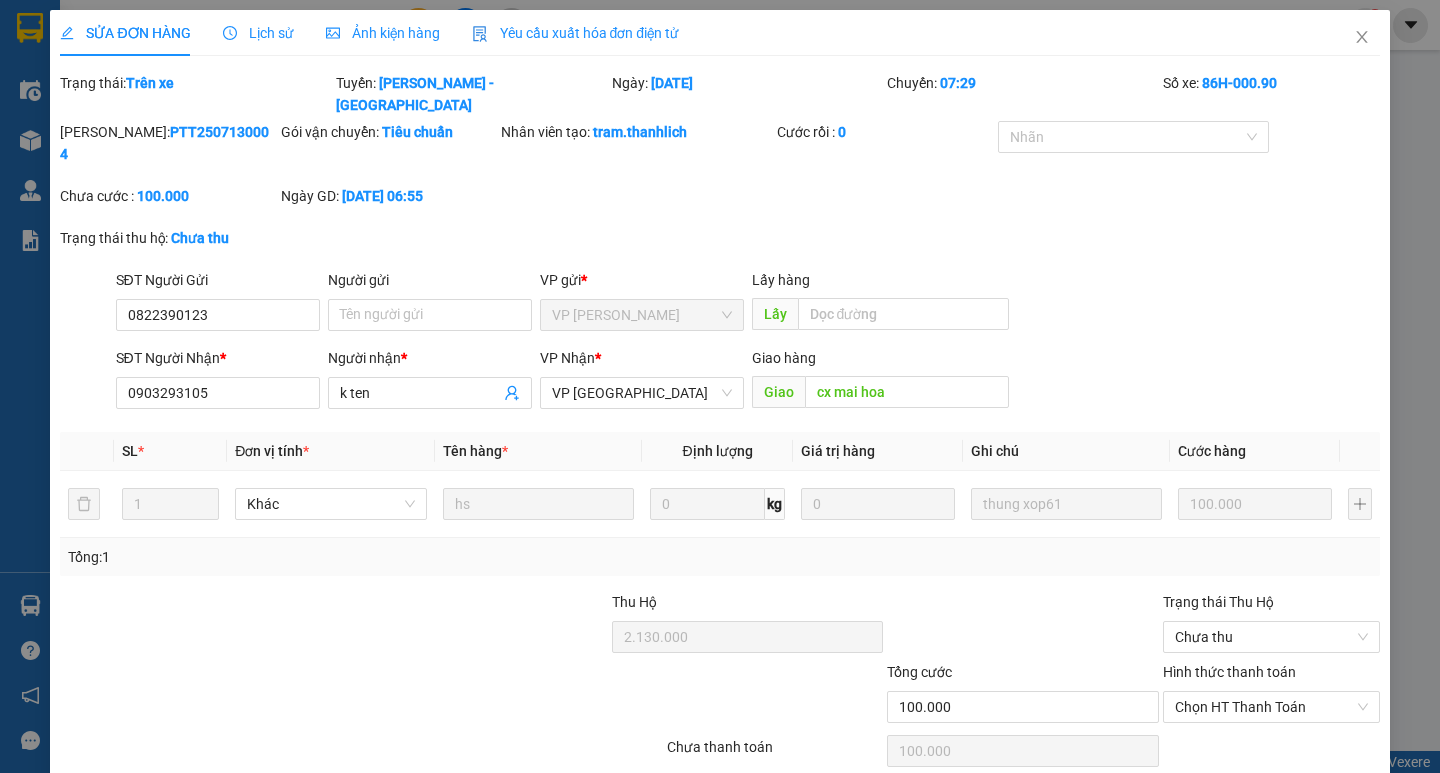 click 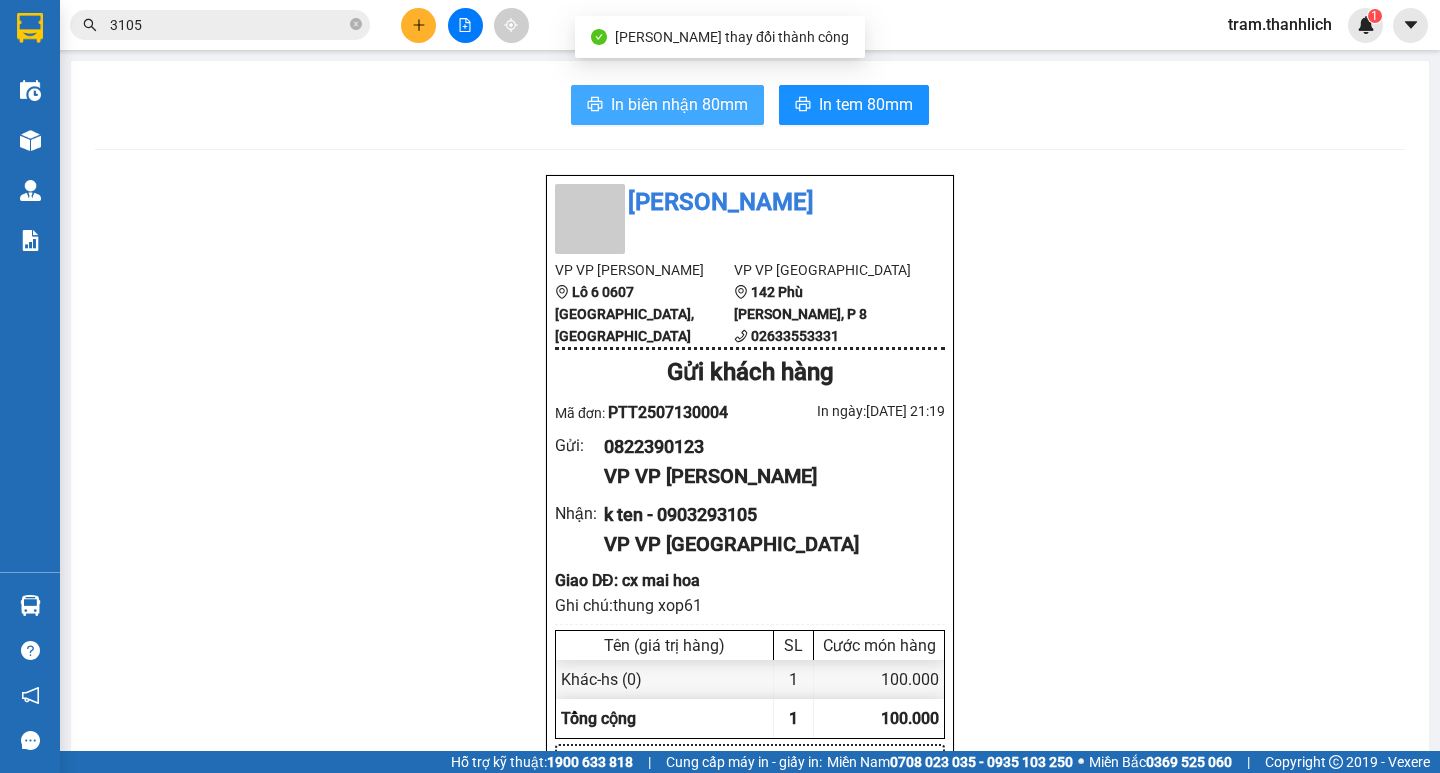 click on "In biên nhận 80mm" at bounding box center (679, 104) 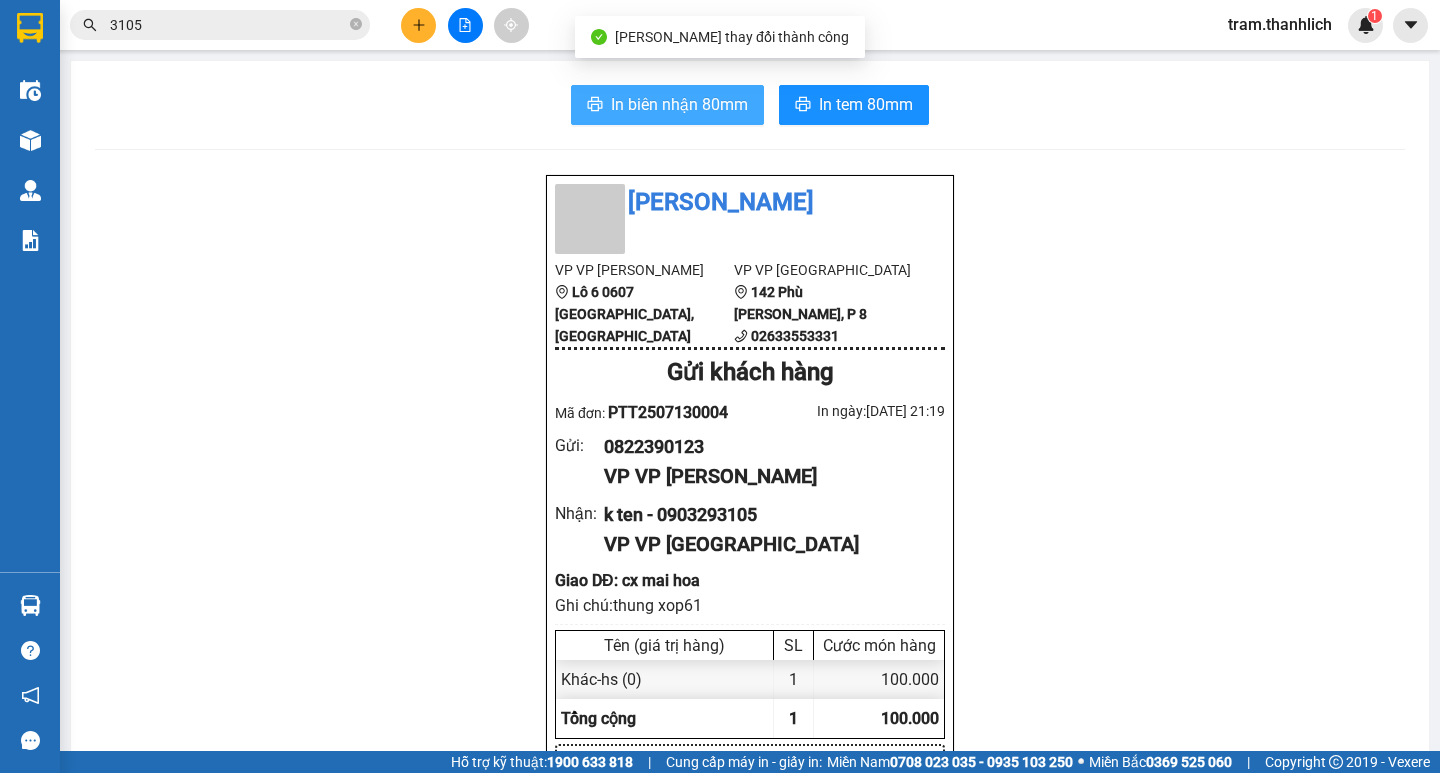 scroll, scrollTop: 0, scrollLeft: 0, axis: both 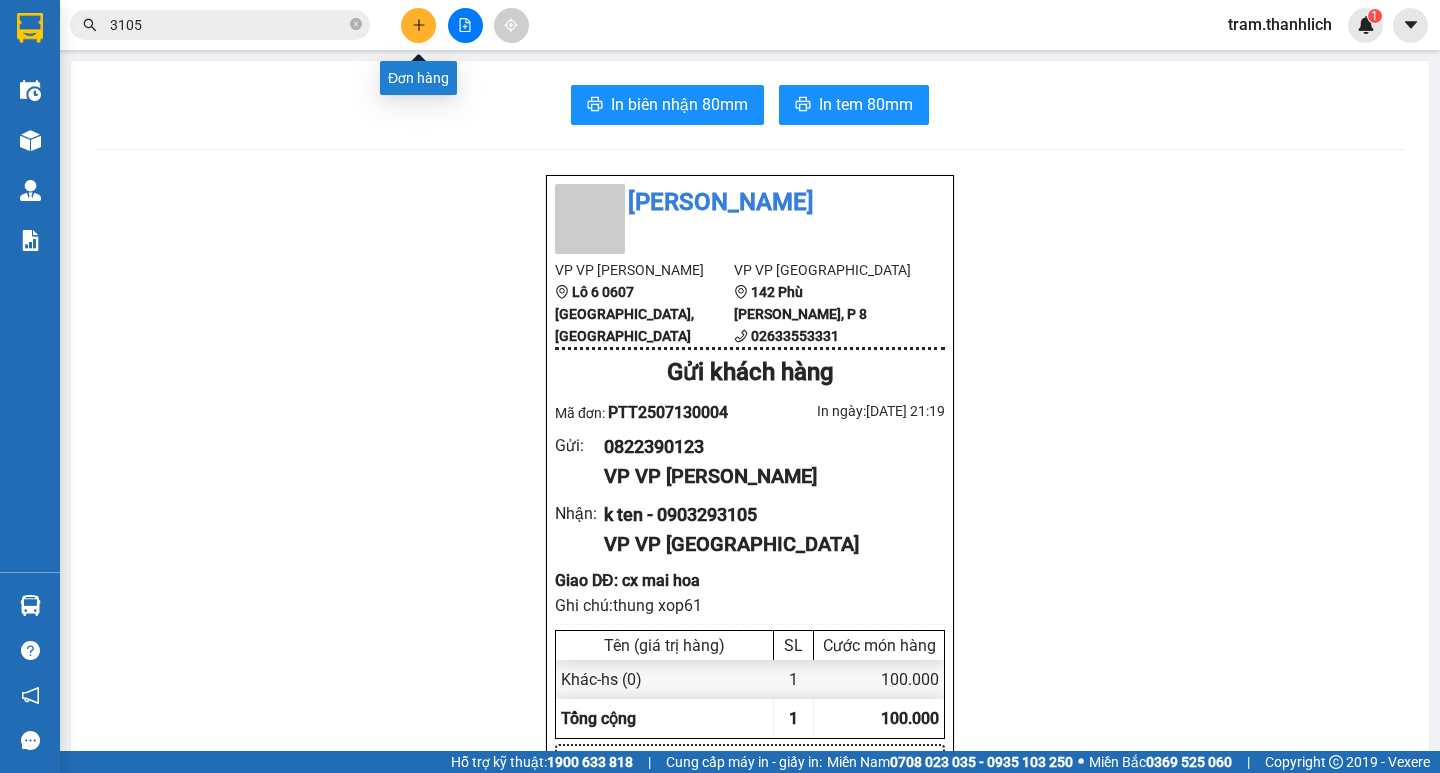 click 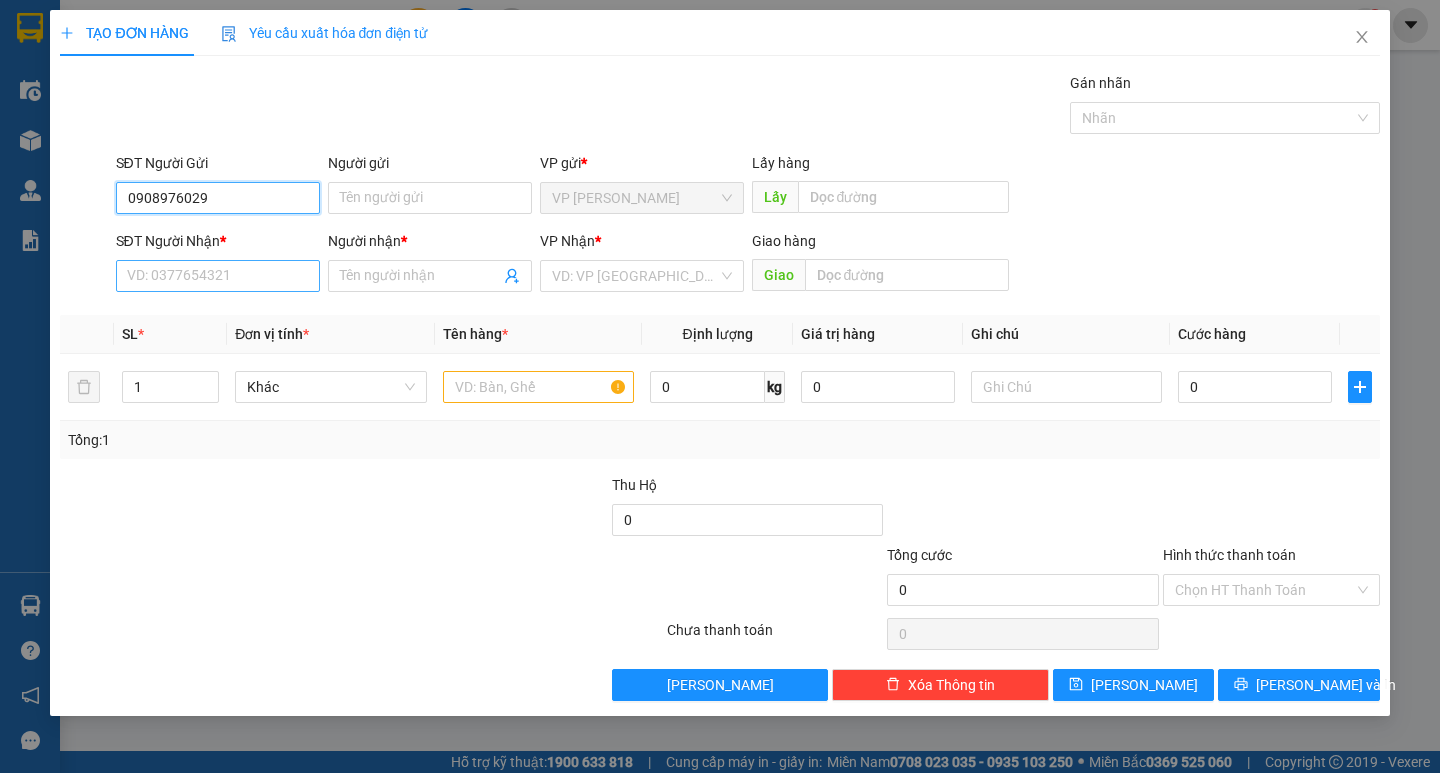 type on "0908976029" 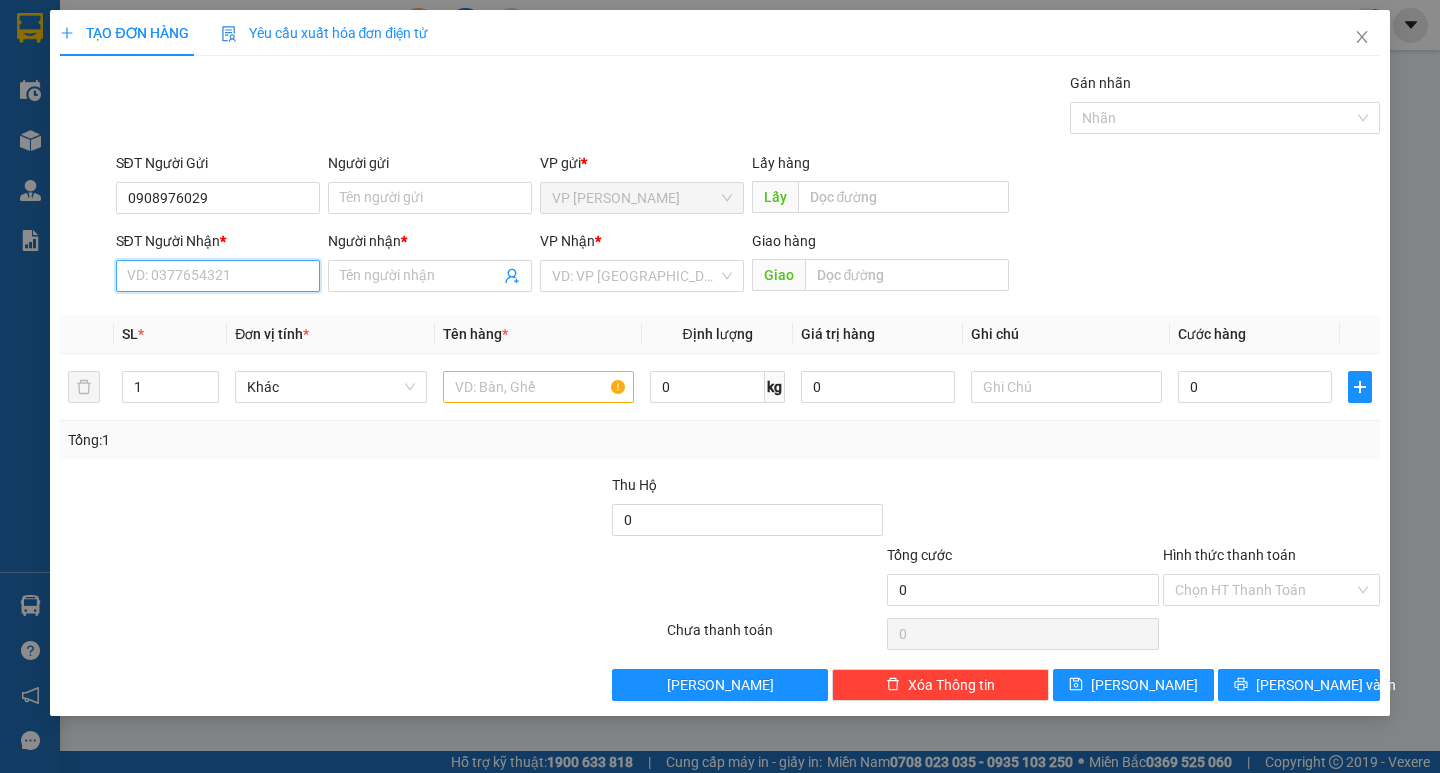 click on "SĐT Người Nhận  *" at bounding box center [218, 276] 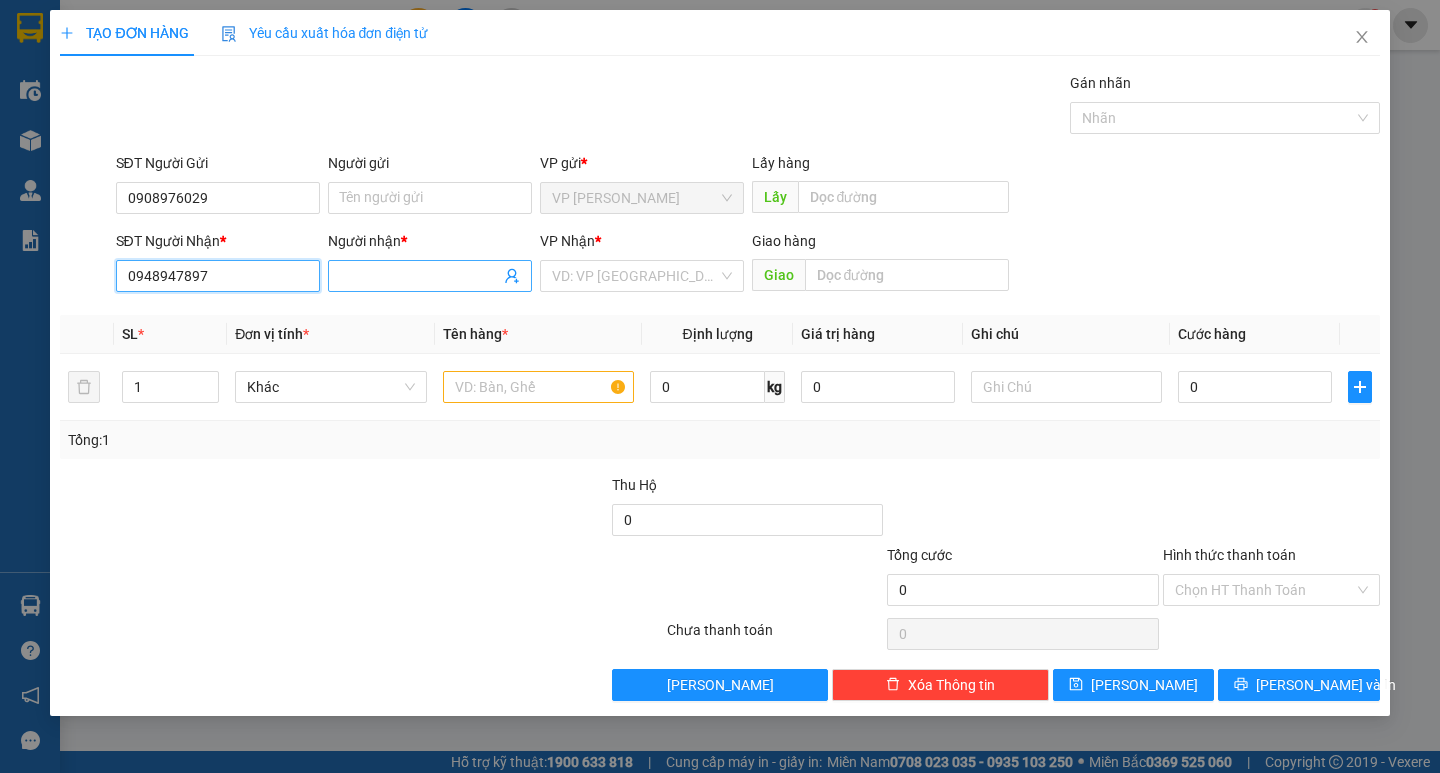 type on "0948947897" 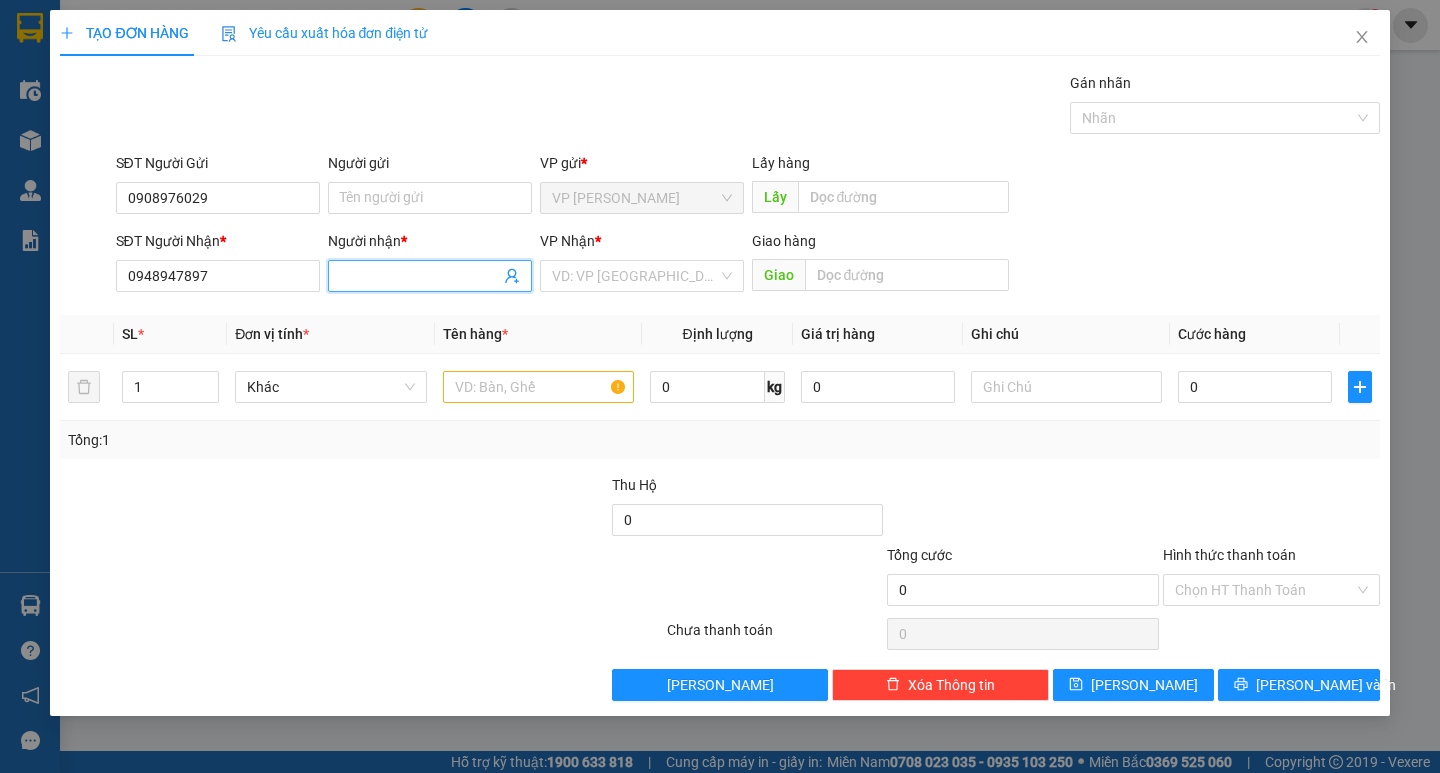 click on "Người nhận  *" at bounding box center [420, 276] 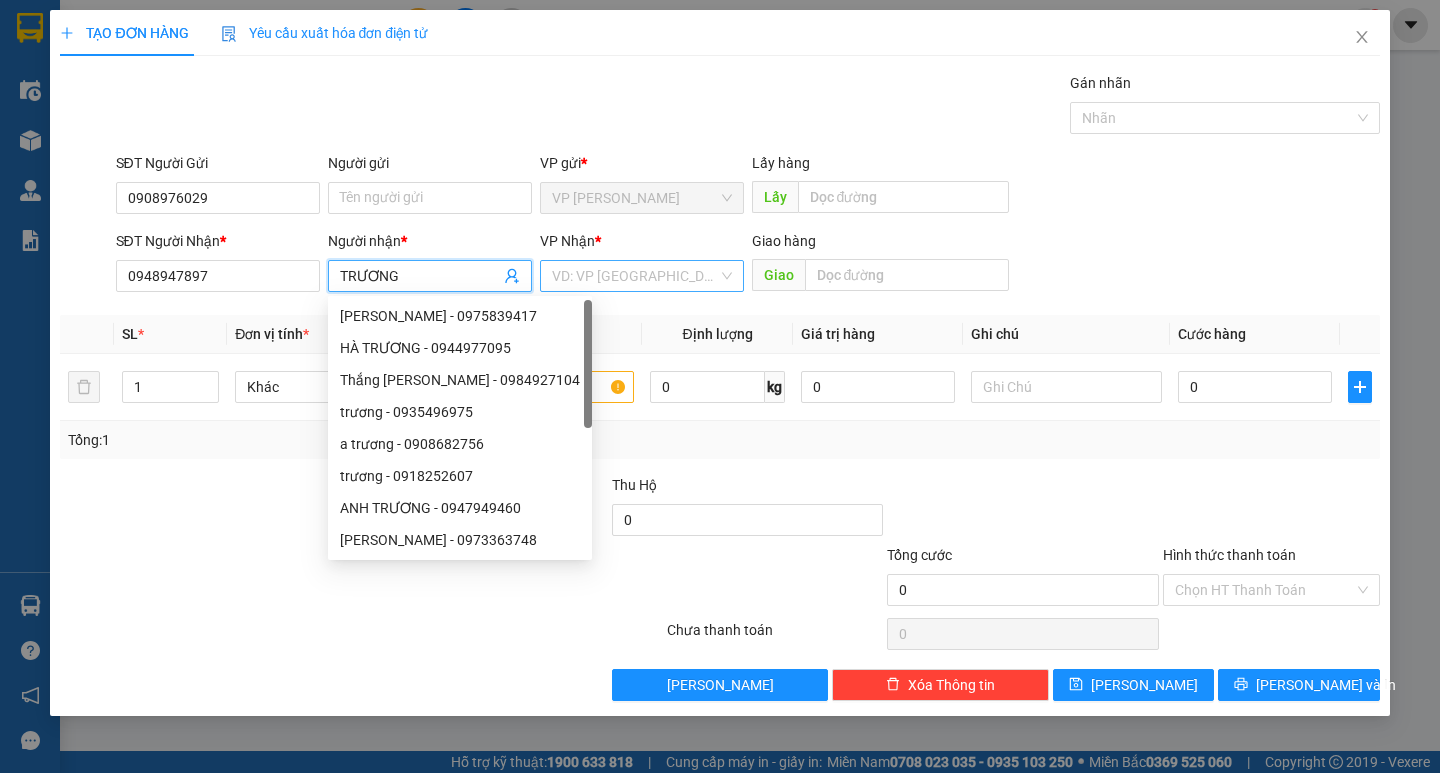 type on "TRƯƠNG" 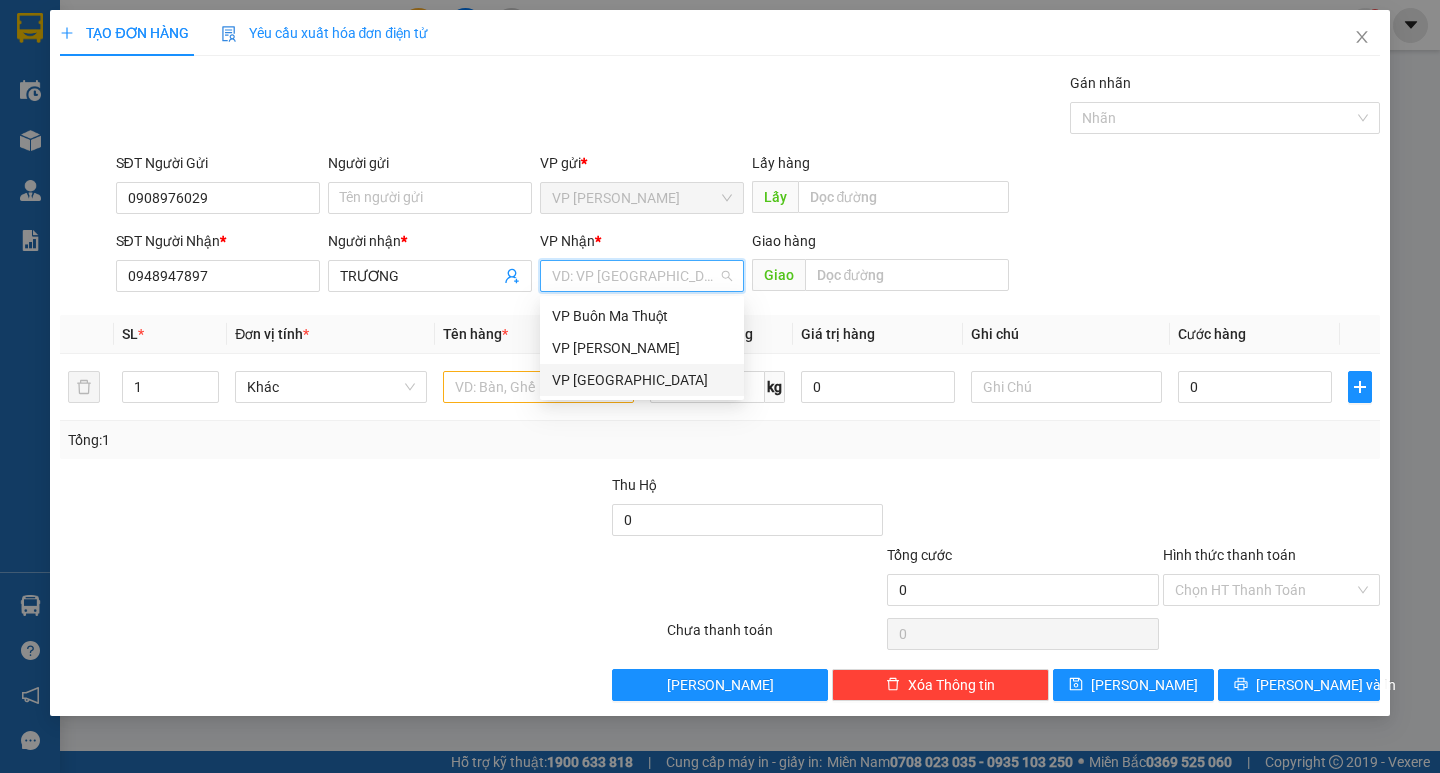 click on "VP [GEOGRAPHIC_DATA]" at bounding box center [642, 380] 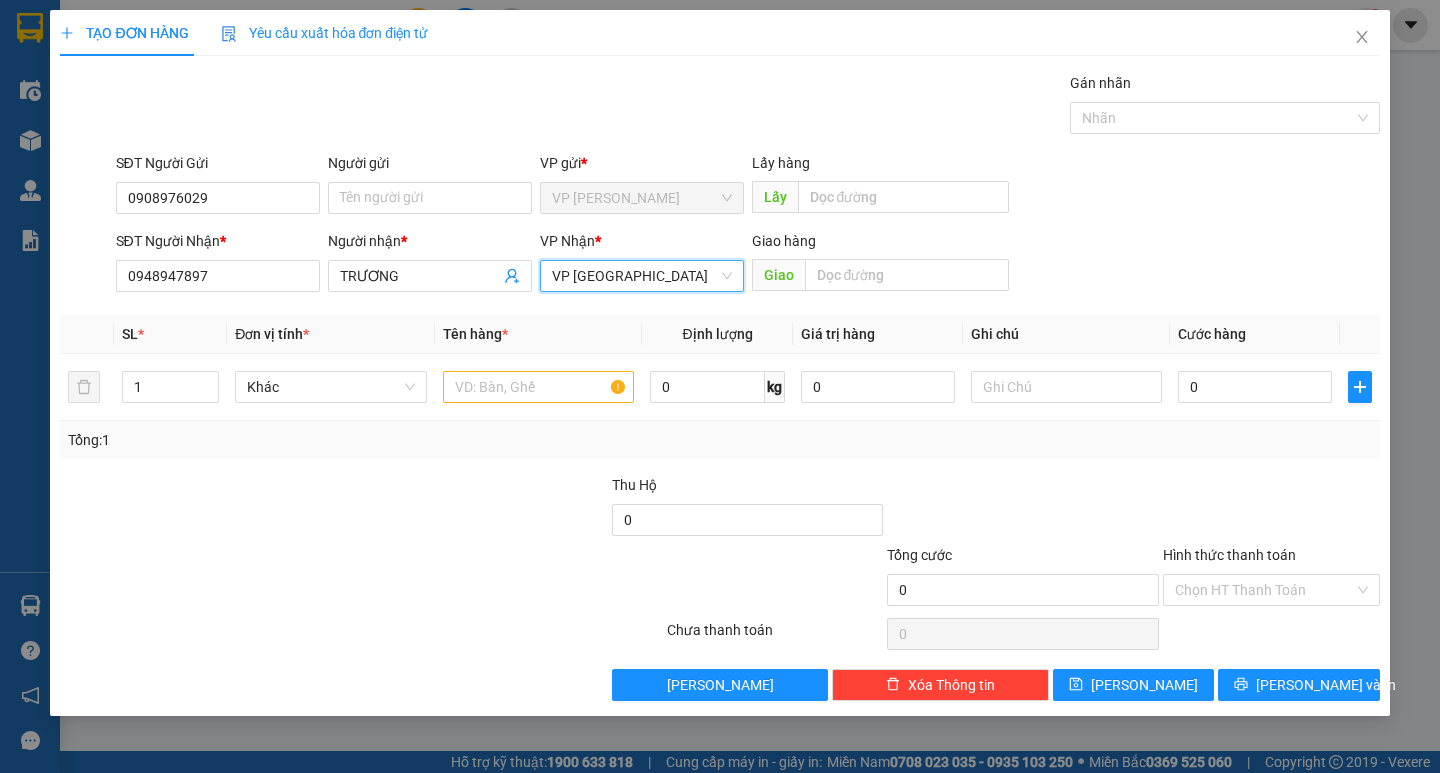 drag, startPoint x: 1121, startPoint y: 216, endPoint x: 998, endPoint y: 270, distance: 134.33168 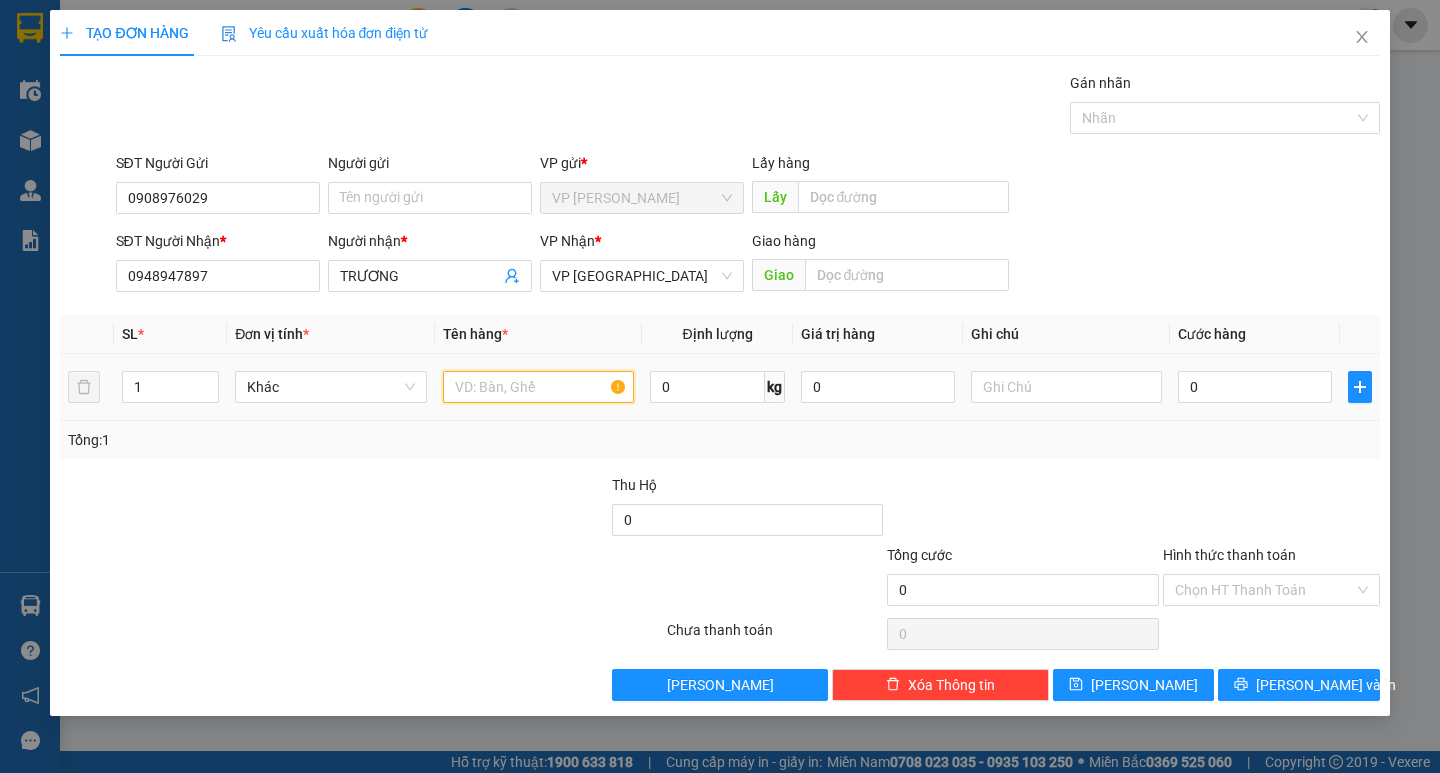 click at bounding box center [538, 387] 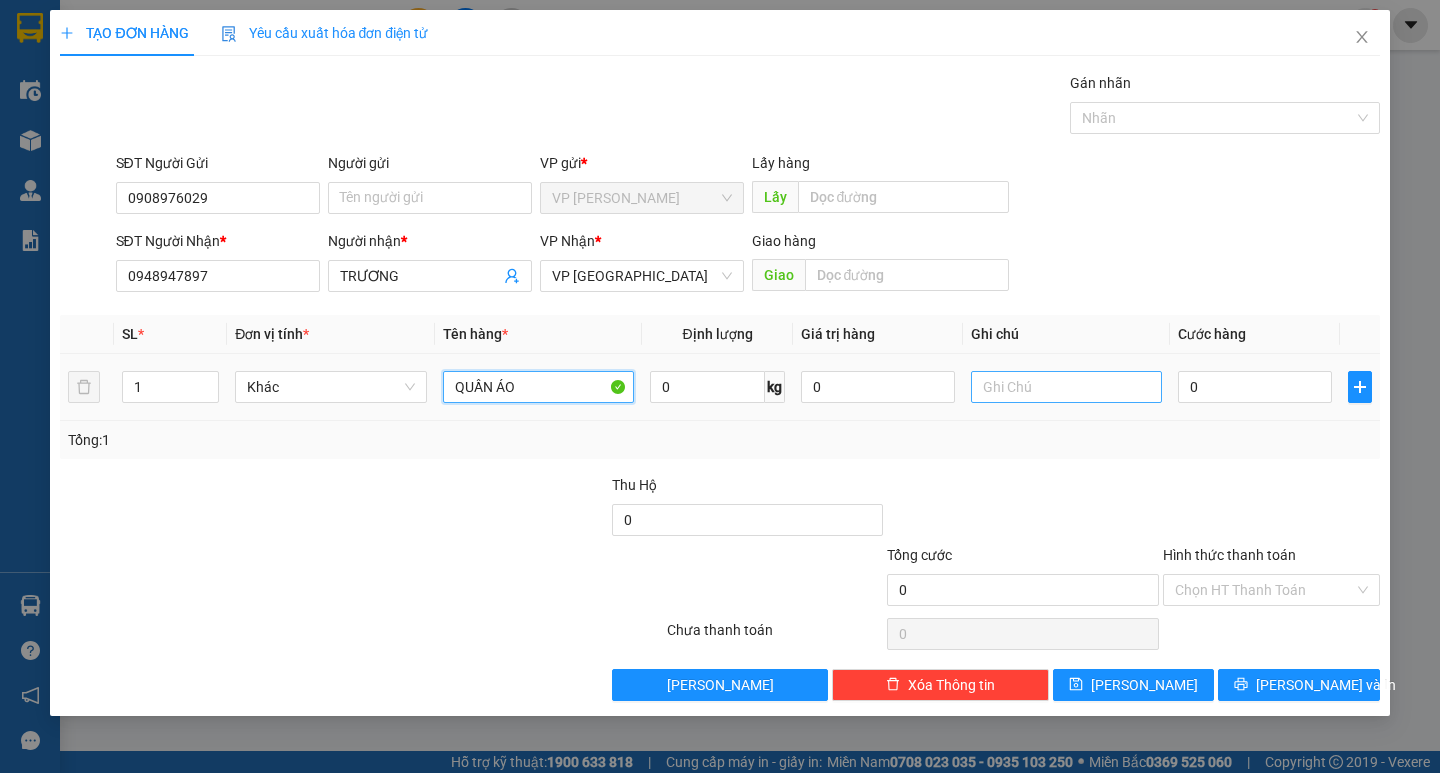 type on "QUẦN ÁO" 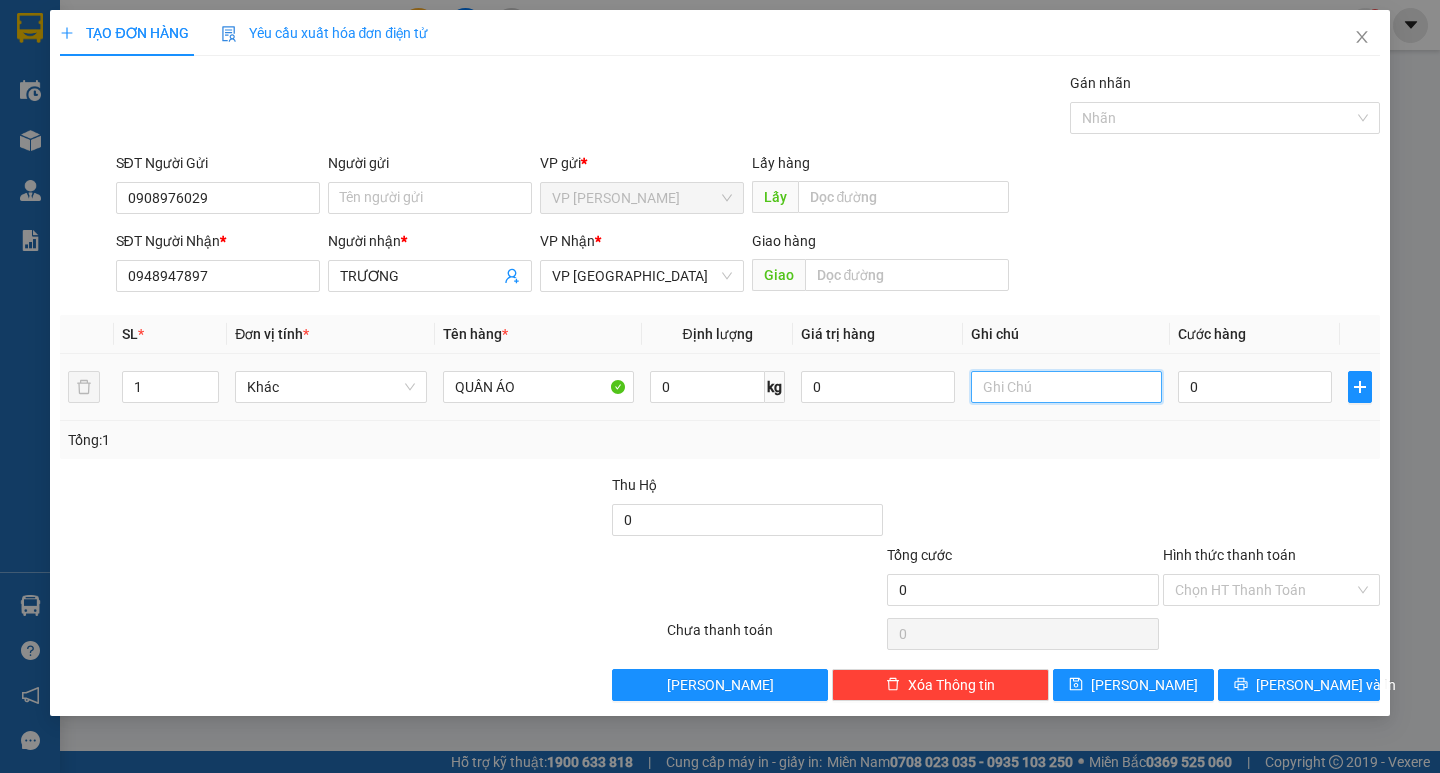 click at bounding box center (1066, 387) 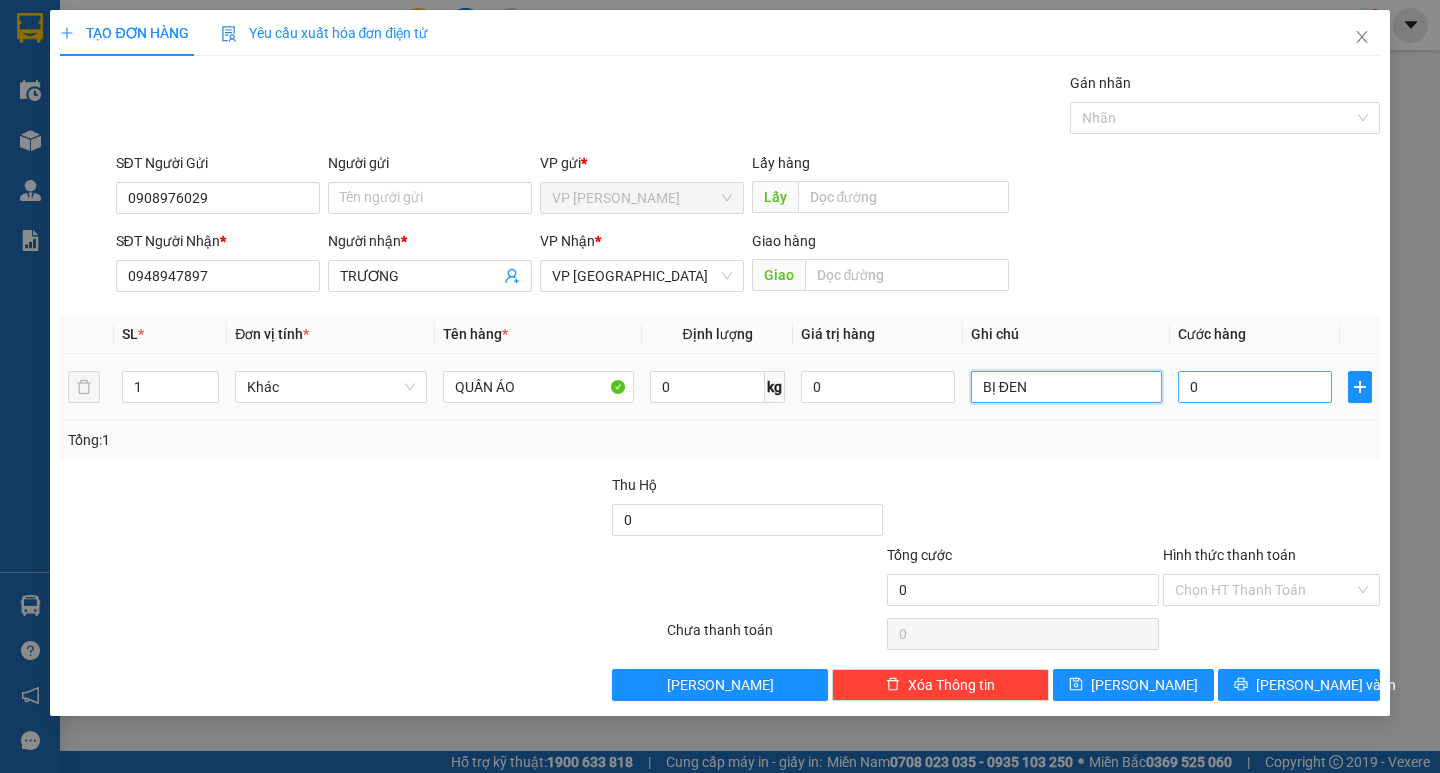 type on "BỊ ĐEN" 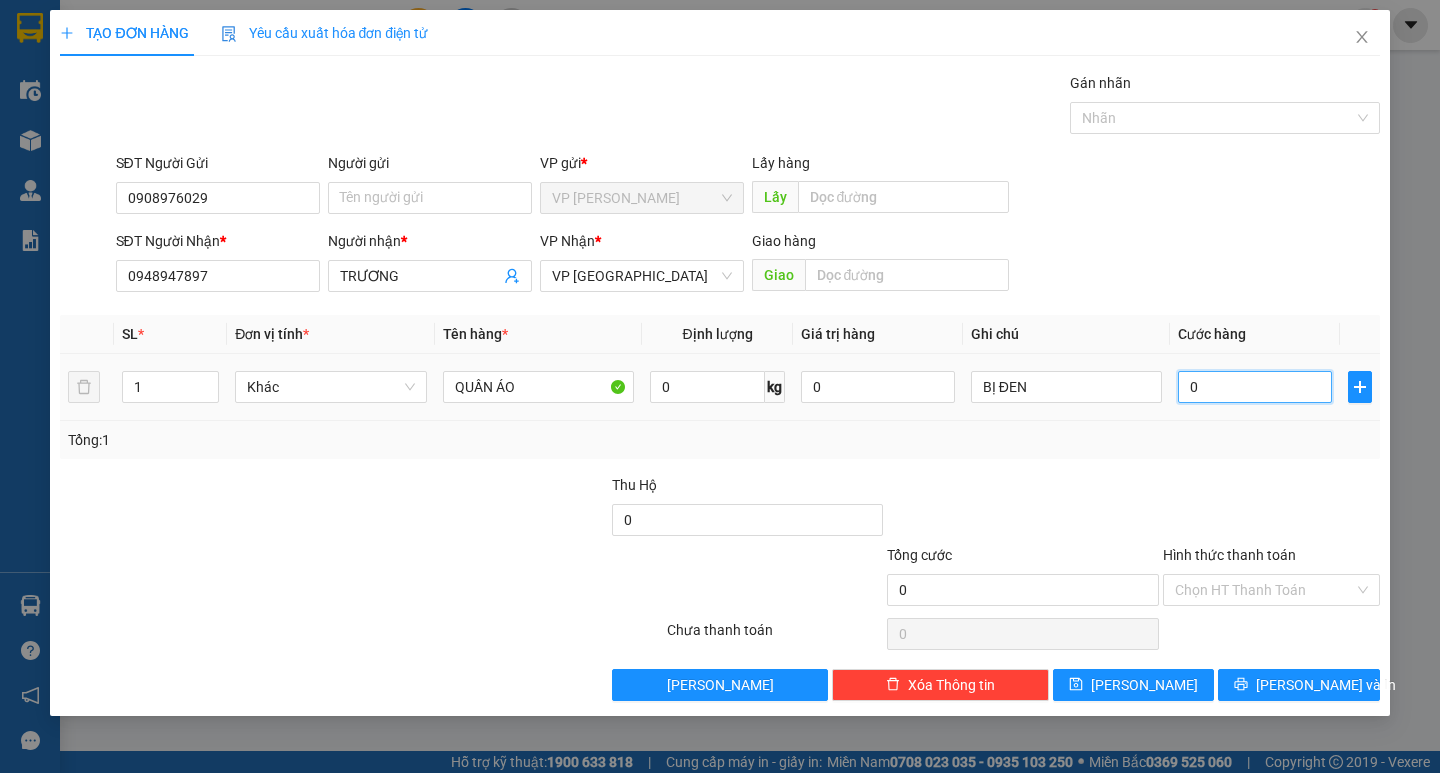 click on "0" at bounding box center [1255, 387] 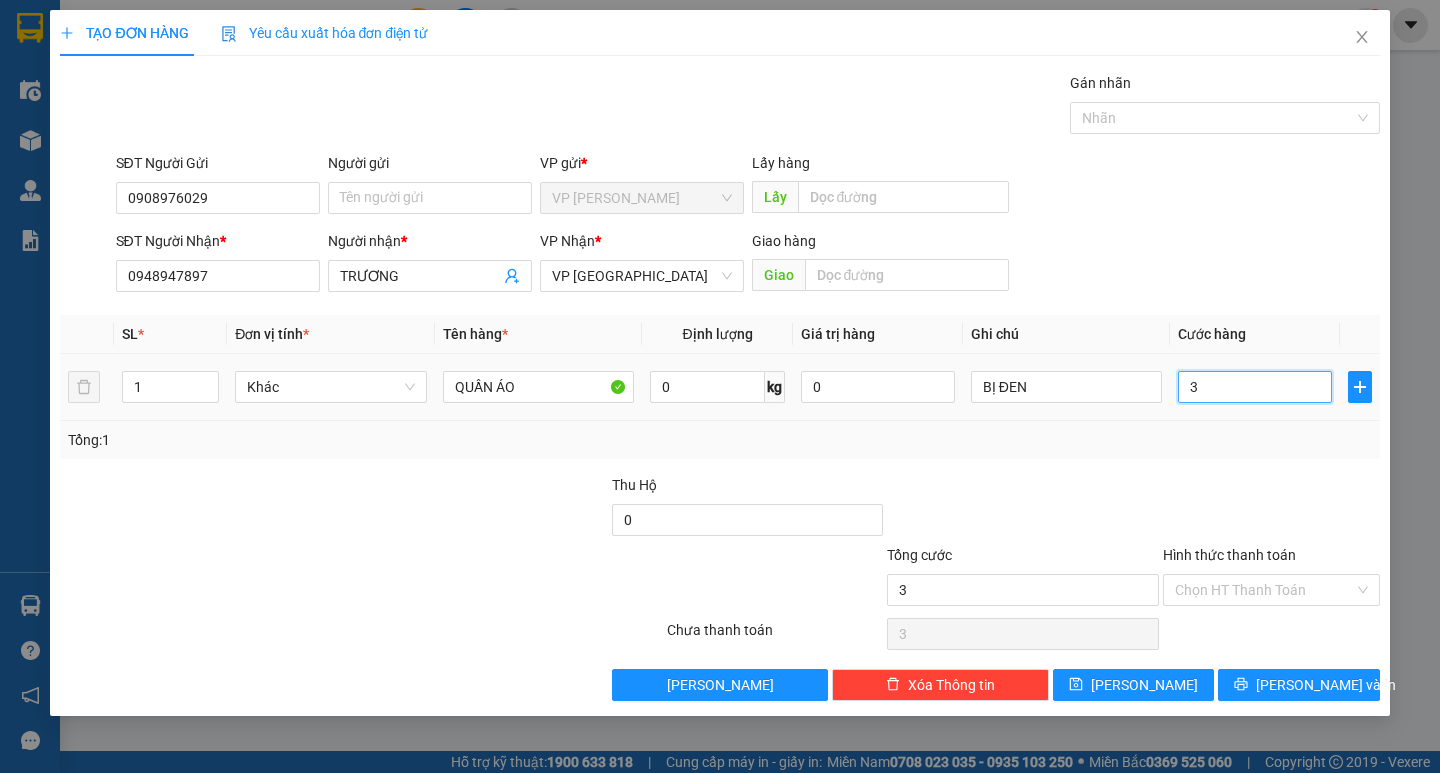 type on "30" 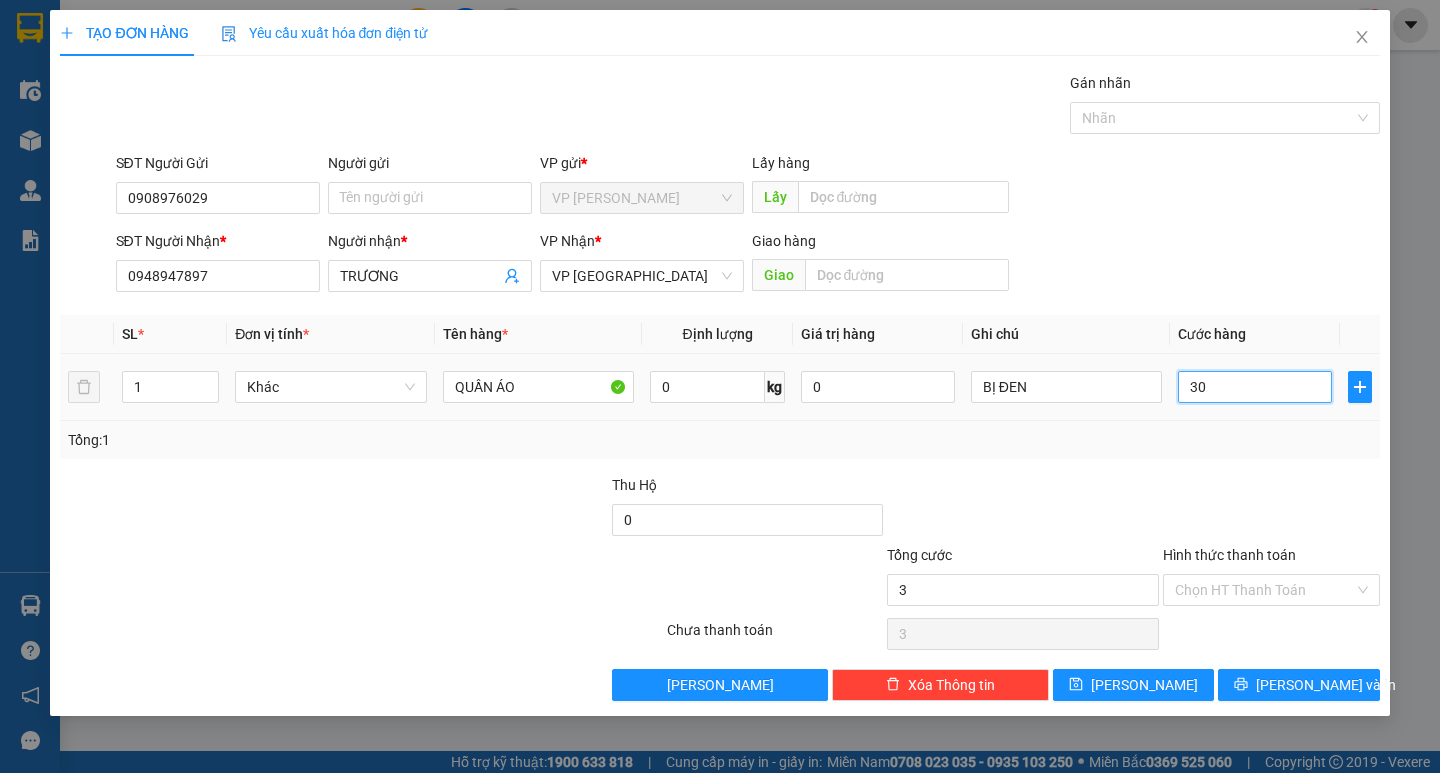 type on "30" 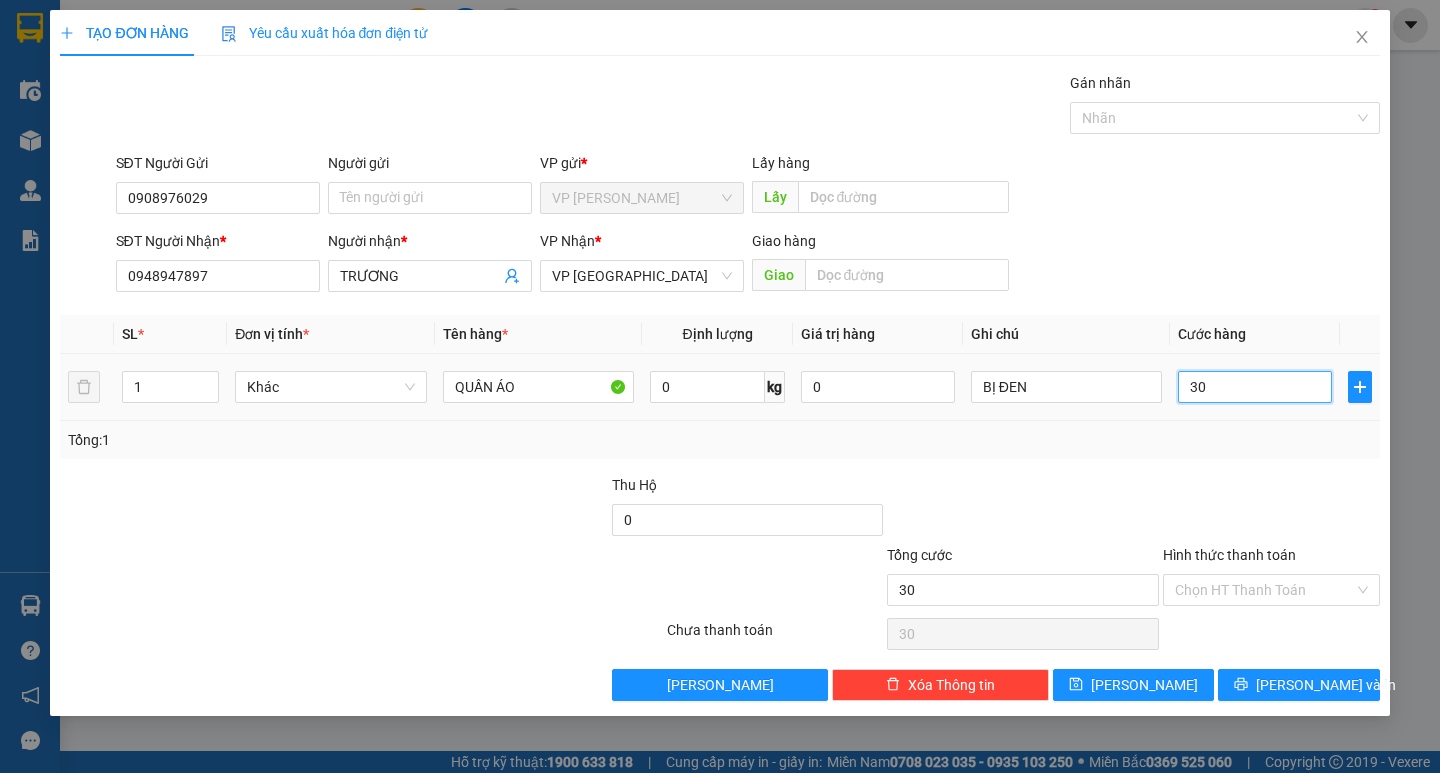 type on "300" 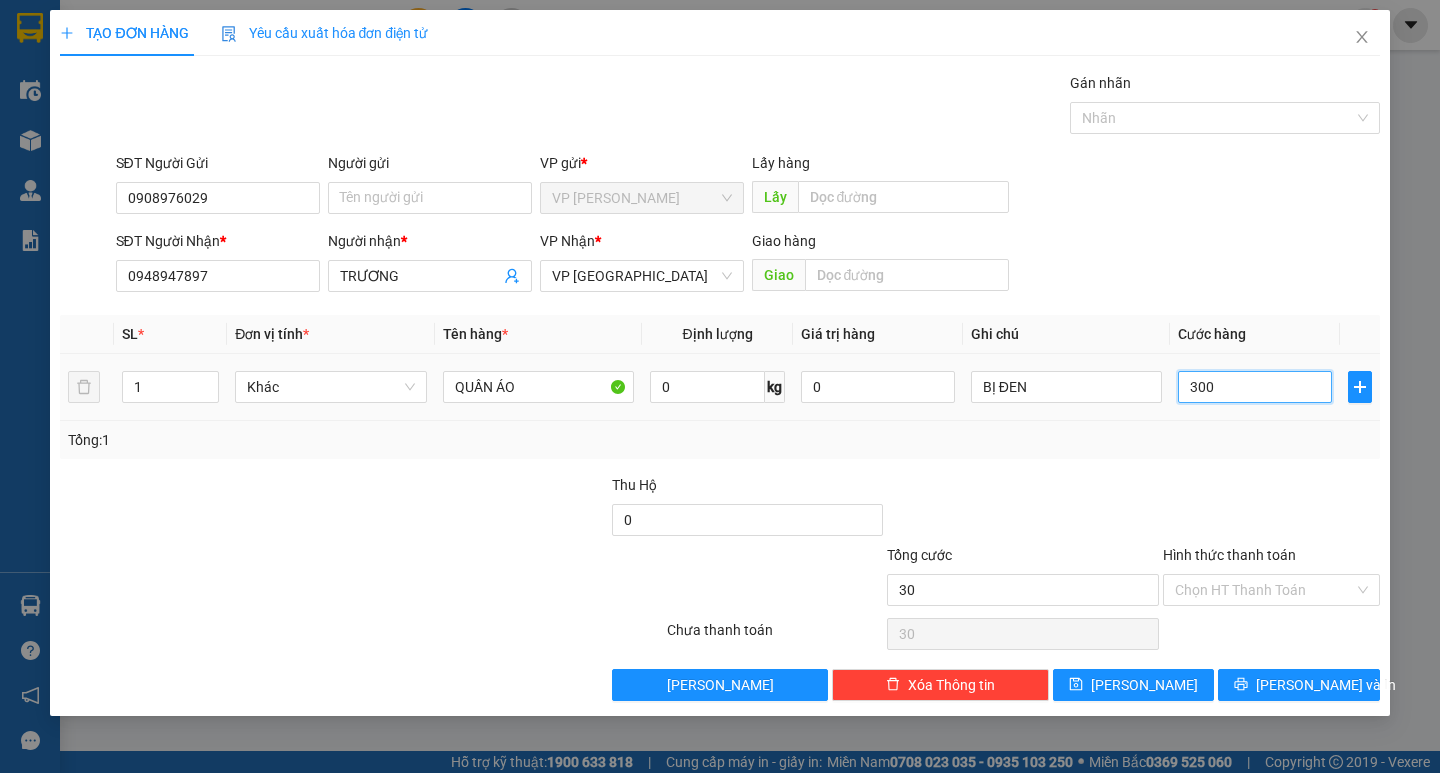 type on "300" 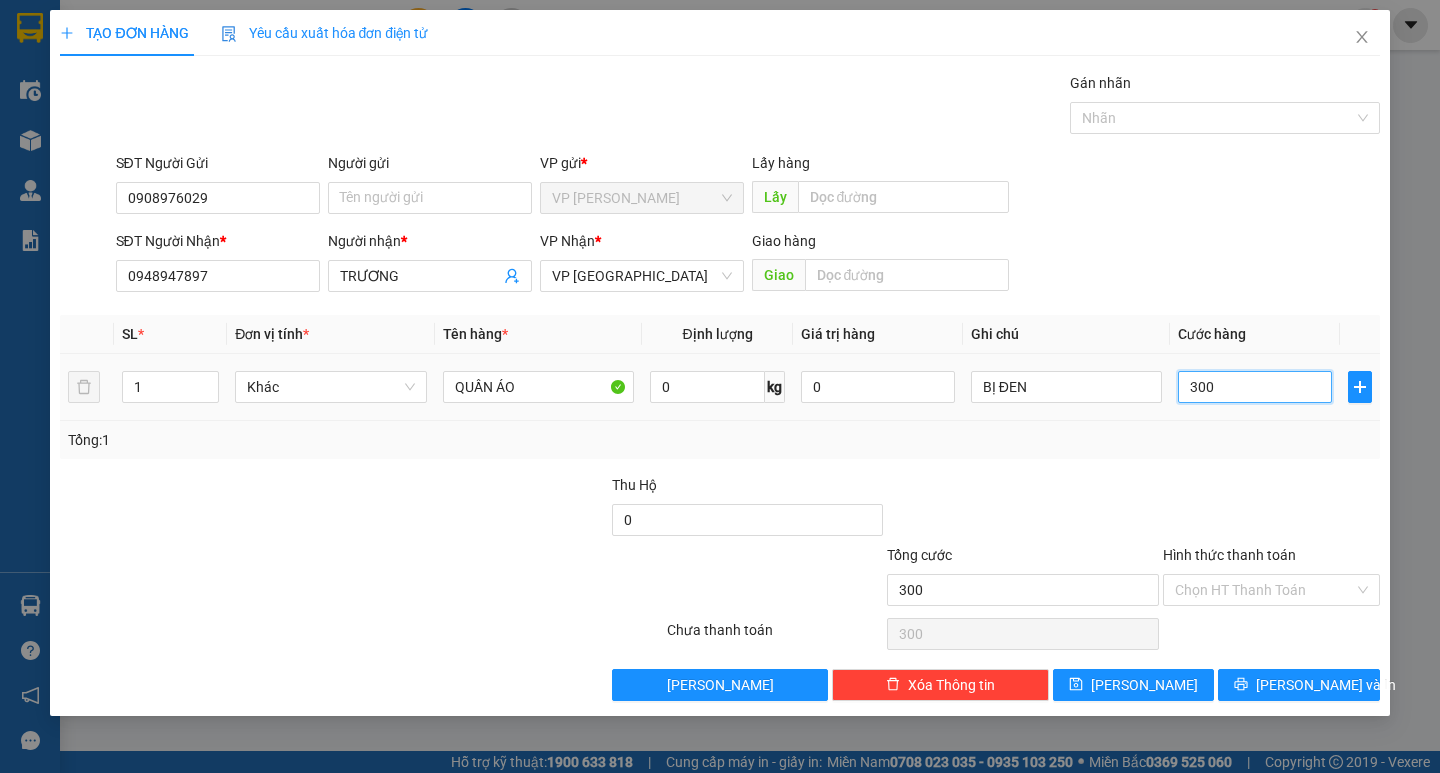 type on "3.000" 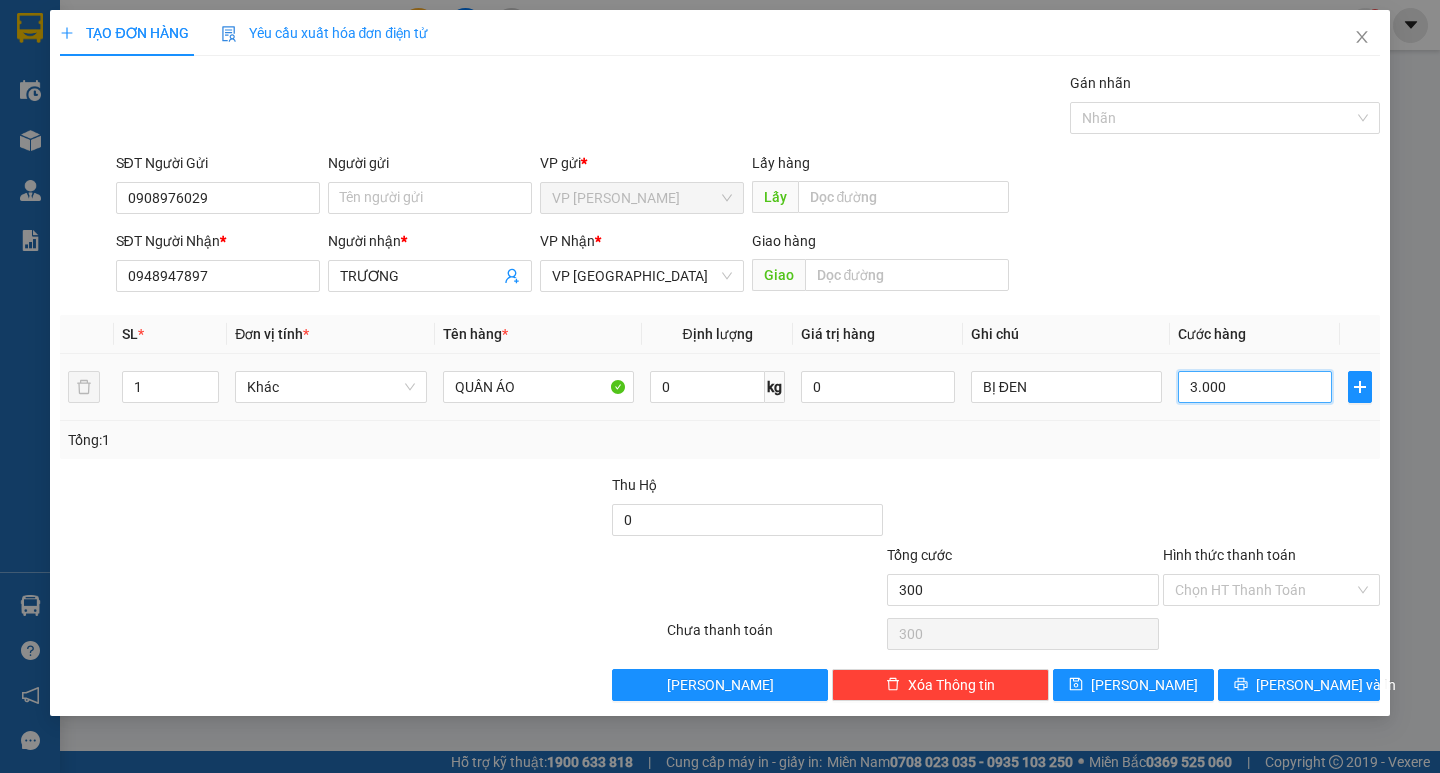 type on "3.000" 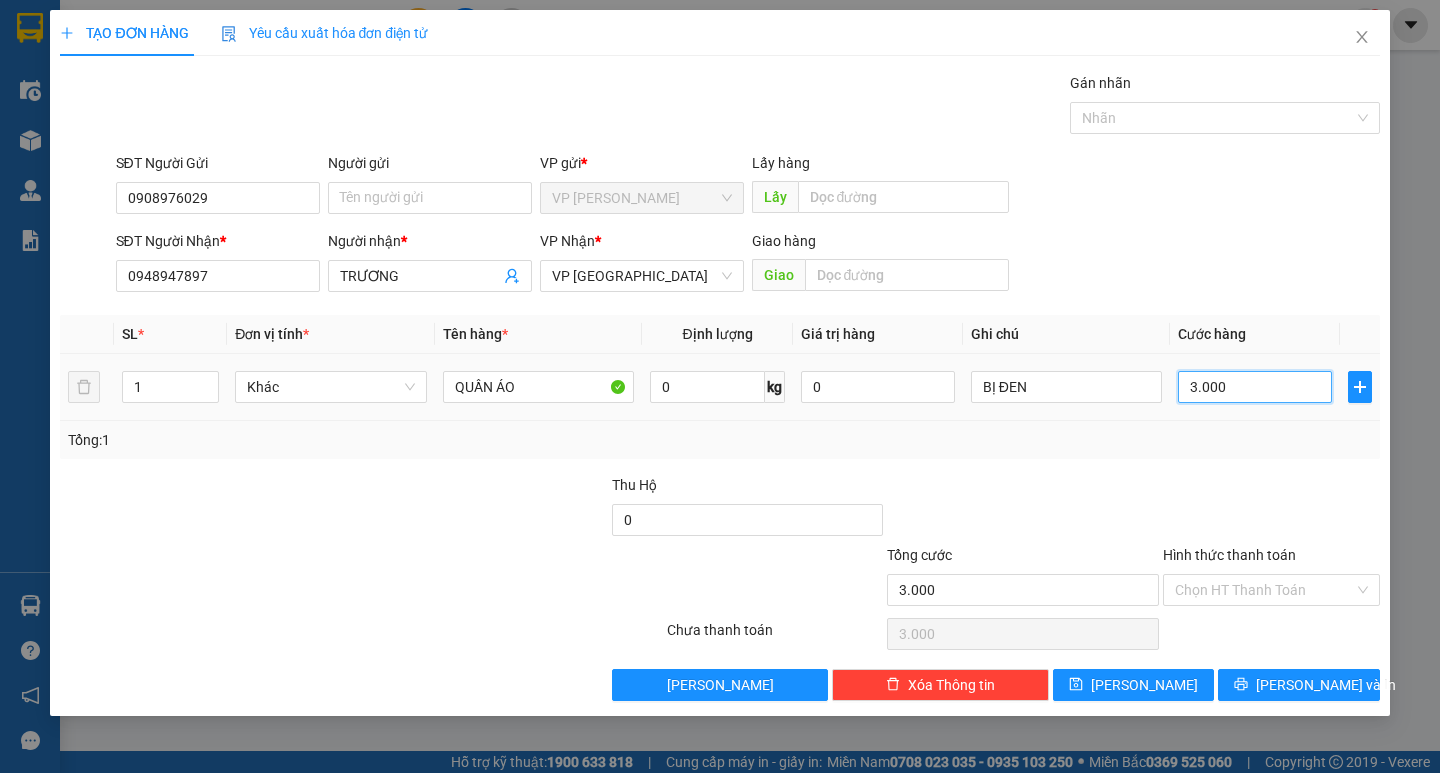 type on "30.000" 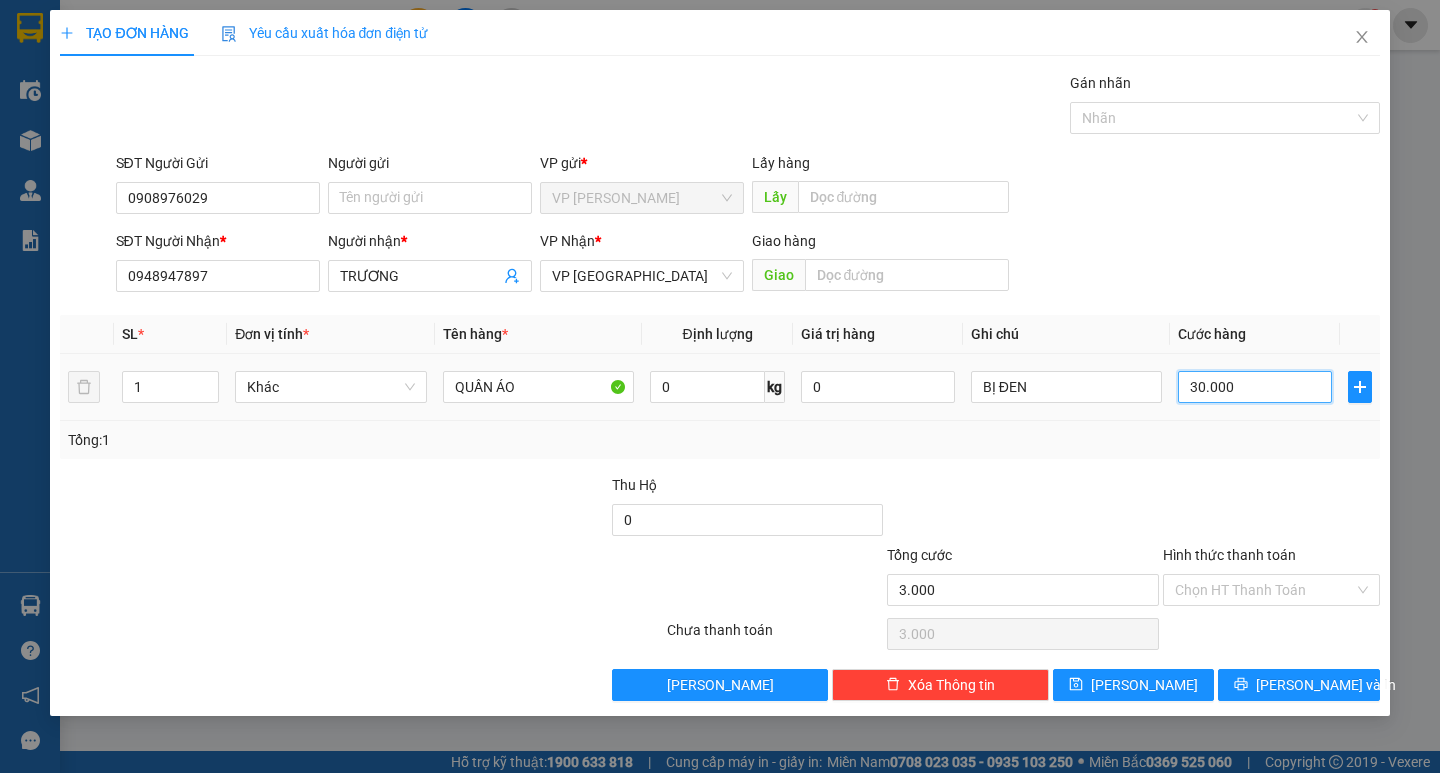 type on "30.000" 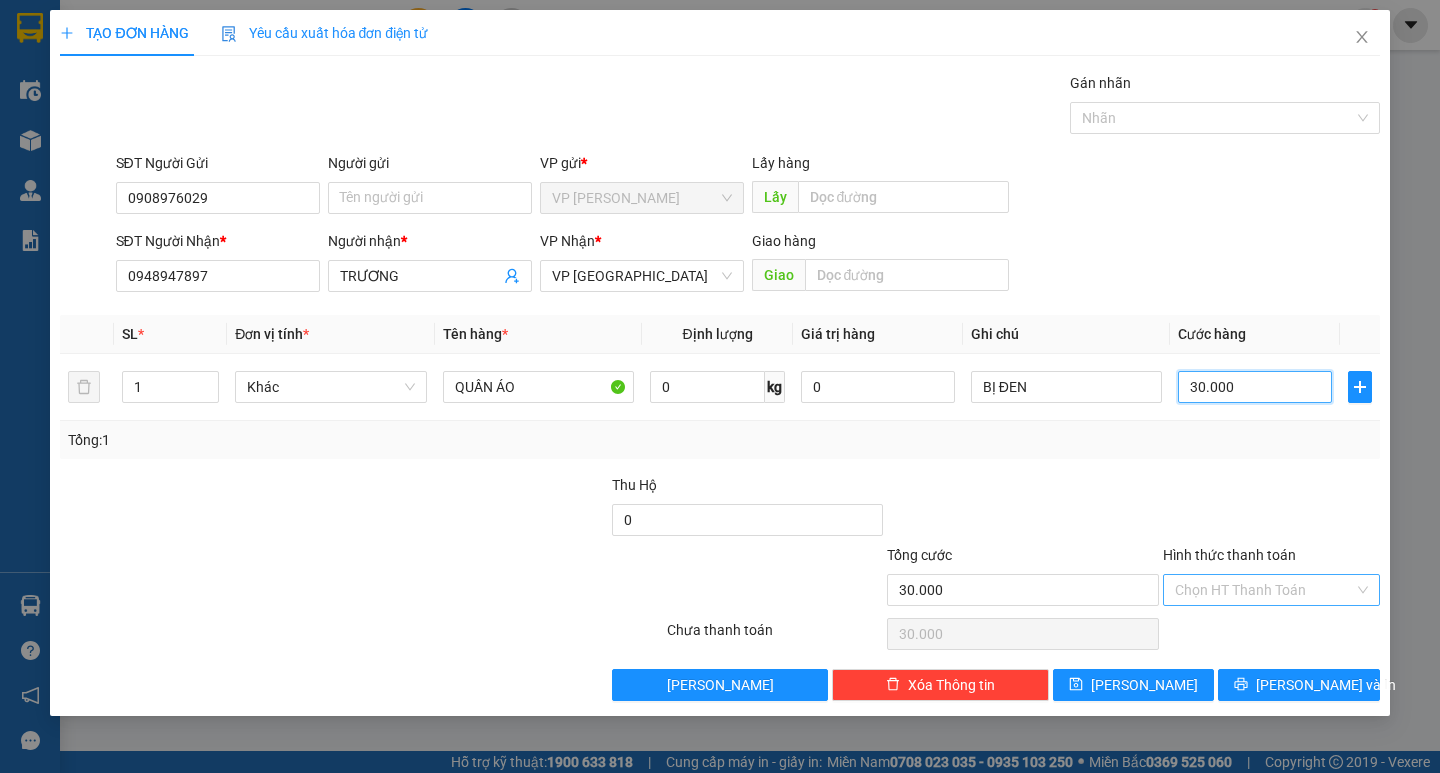 type on "30.000" 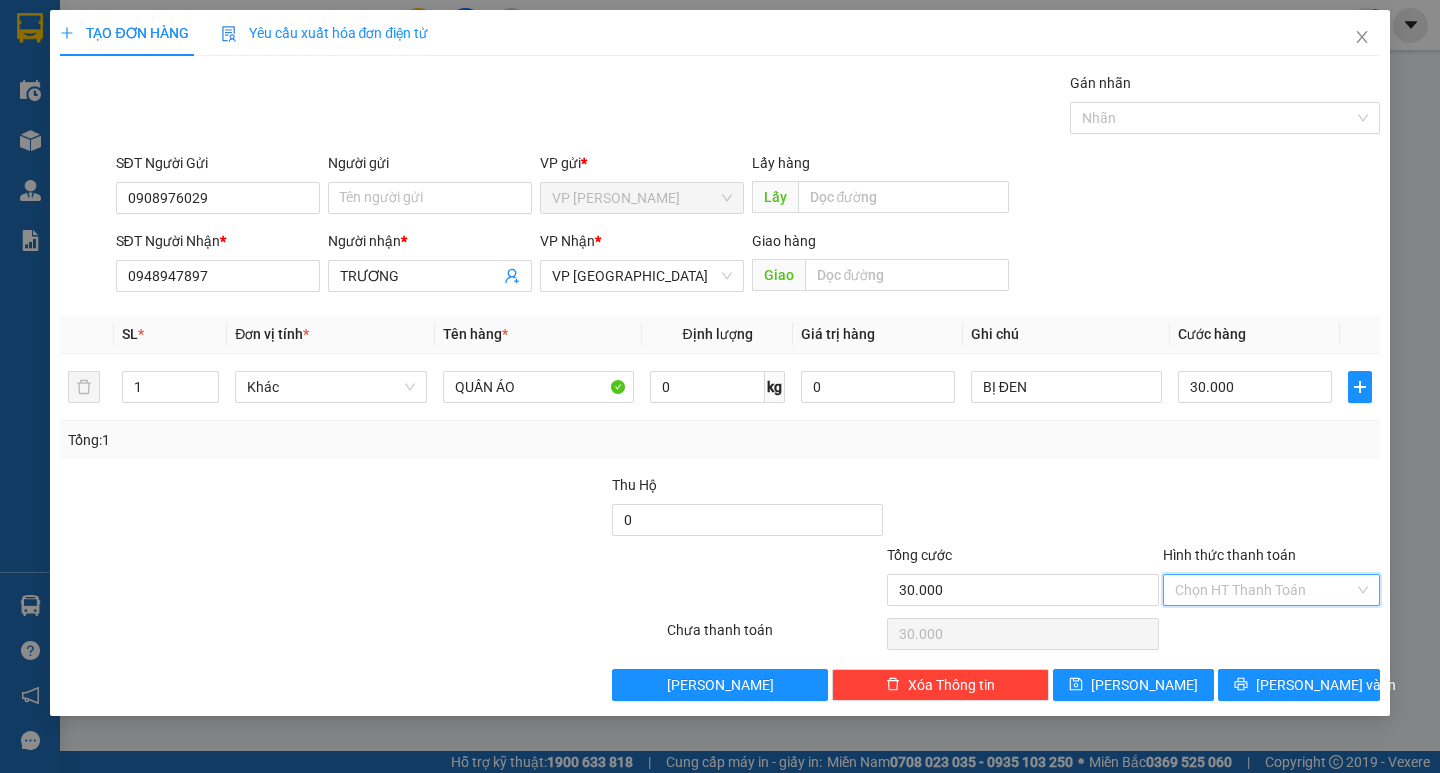 click on "Hình thức thanh toán" at bounding box center [1264, 590] 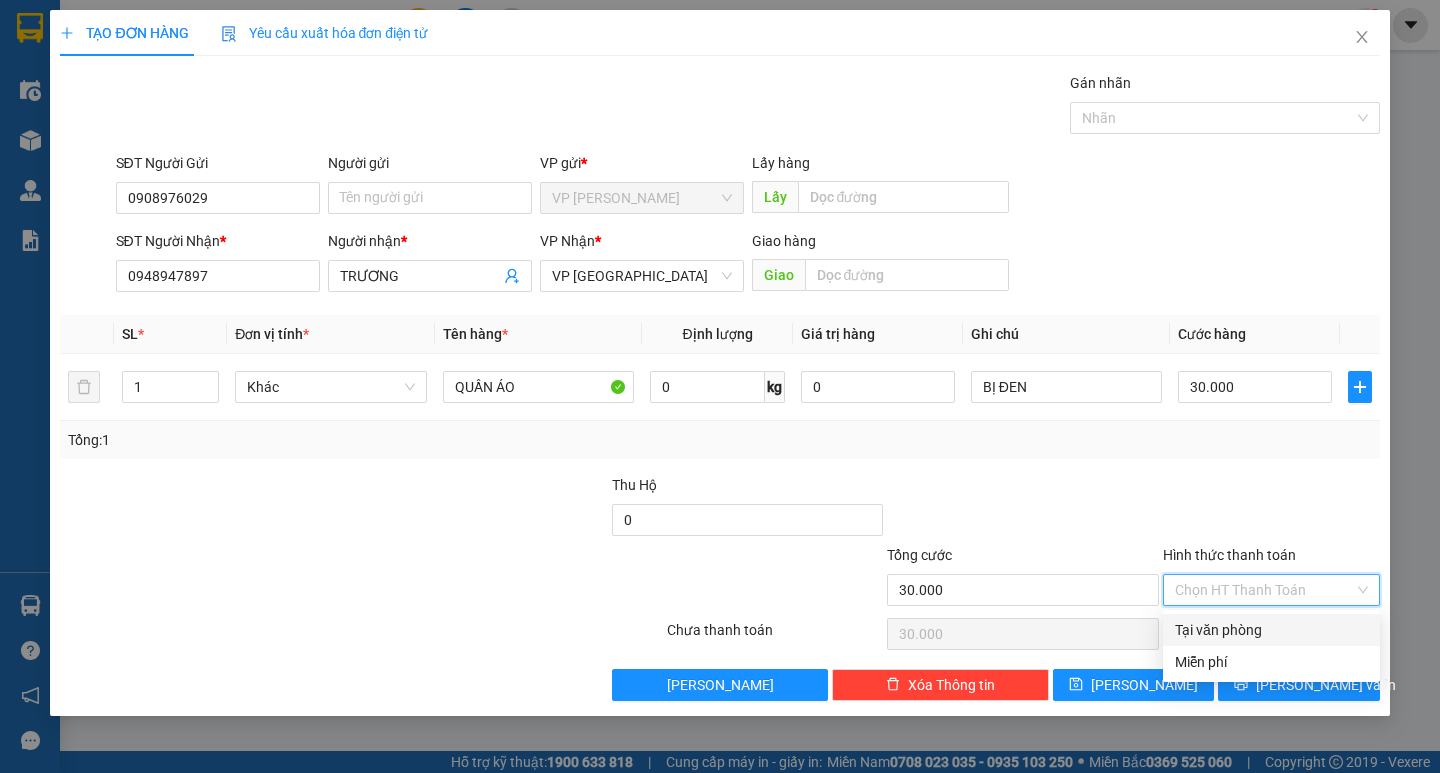 click on "Tại văn phòng" at bounding box center (1271, 630) 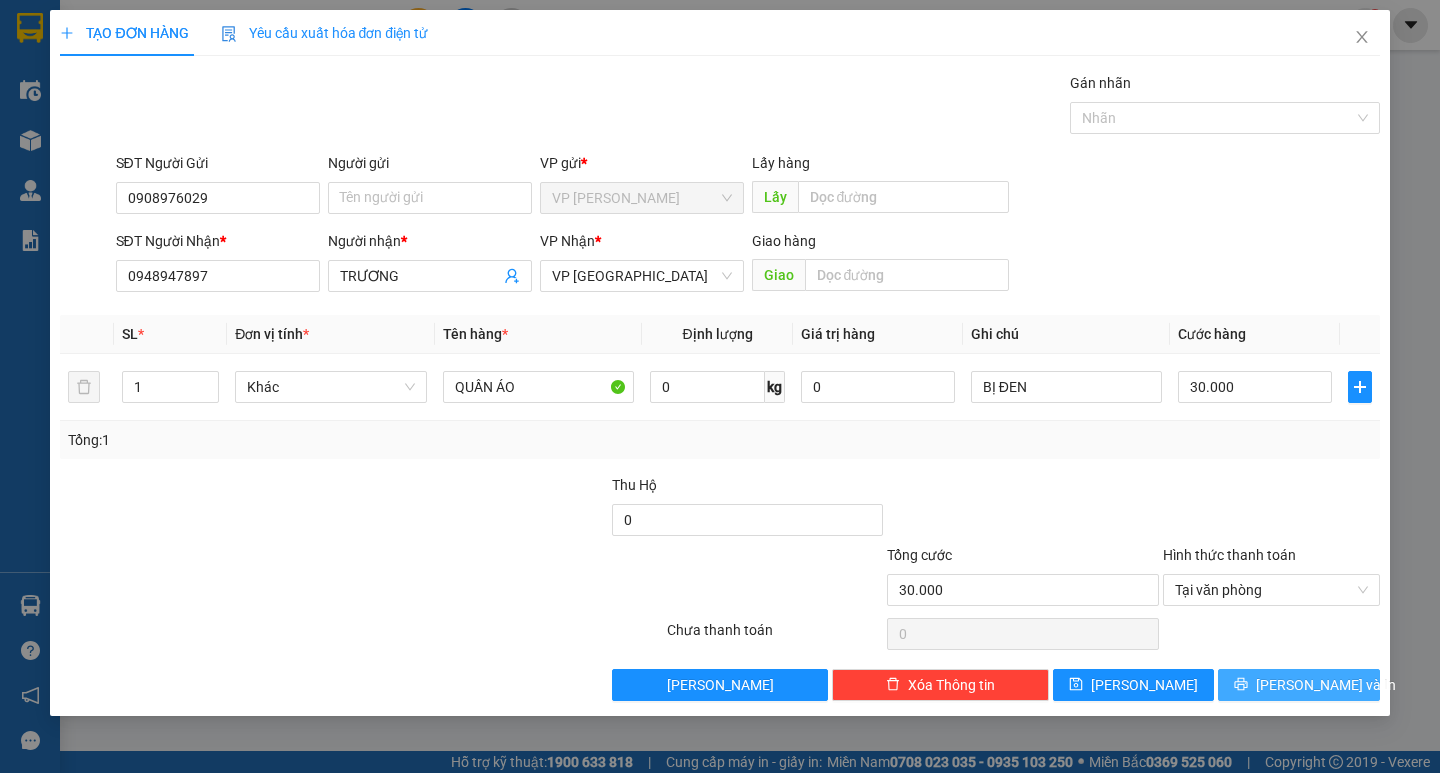 click on "[PERSON_NAME] và In" at bounding box center [1326, 685] 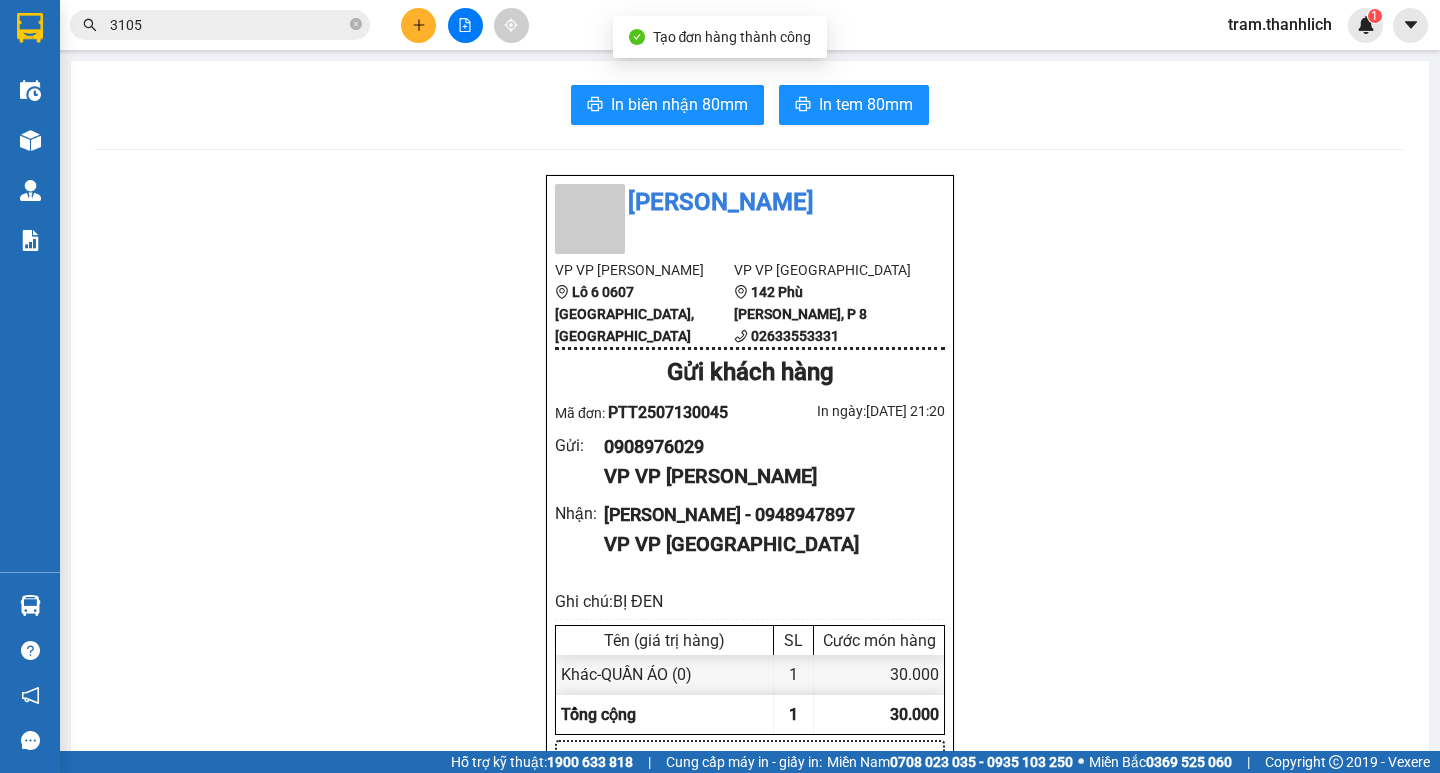 click on "In biên nhận 80mm In tem 80mm
Thanh Lịch VP VP Phan Thiết    Lô 6 0607 Võ Văn Kiệt, phường Phú Thủy VP VP Đà Lạt   142 Phù Đổng Thiên Vương, P 8   02633553331 Gửi khách hàng Mã đơn:   PTT2507130045 In ngày:  13/07/2025   21:20 Gửi :     0908976029 VP VP Phan Thiết Nhận :   TRƯƠNG - 0948947897 VP VP Đà Lạt Ghi chú:  BỊ ĐEN   Tên (giá trị hàng) SL Cước món hàng Khác - QUẦN ÁO   (0) 1 30.000 Tổng cộng 1 30.000 Loading... CR : 30.000 VND Tổng phải thu : 0 VND Người gửi hàng xác nhận NV nhận hàng (Kí và ghi rõ họ tên) Hoàng Trâm NV nhận hàng (Kí và ghi rõ họ tên) Quy định nhận/gửi hàng : Vexere.com Copyright   2019 - Vexere PTT2507130045 Gửi:  VP Phan Thiết 0908976029 Nhận:   VP Đà Lạt TRƯƠNG 0948947897 1 Khác - QUẦN ÁO KL: 0kg   Ghi chú:  BỊ ĐEN Tổng TT:  0 Tiêu chuẩn CR 30.000 CC 0 Thu hộ 0 Hotline:  0633 553 331 , 0913 242 433 21:20 13/07/2025" at bounding box center (750, 819) 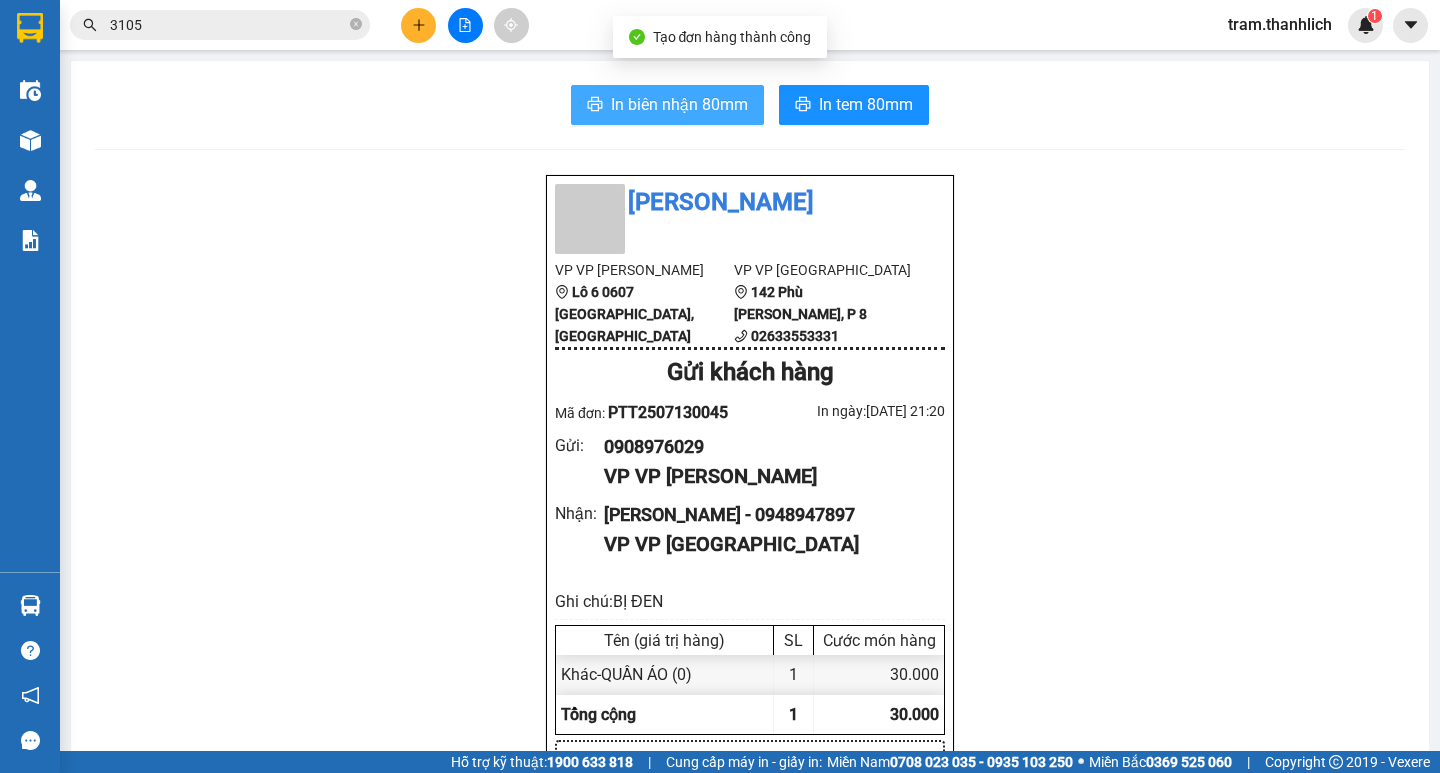 click on "In biên nhận 80mm" at bounding box center [679, 104] 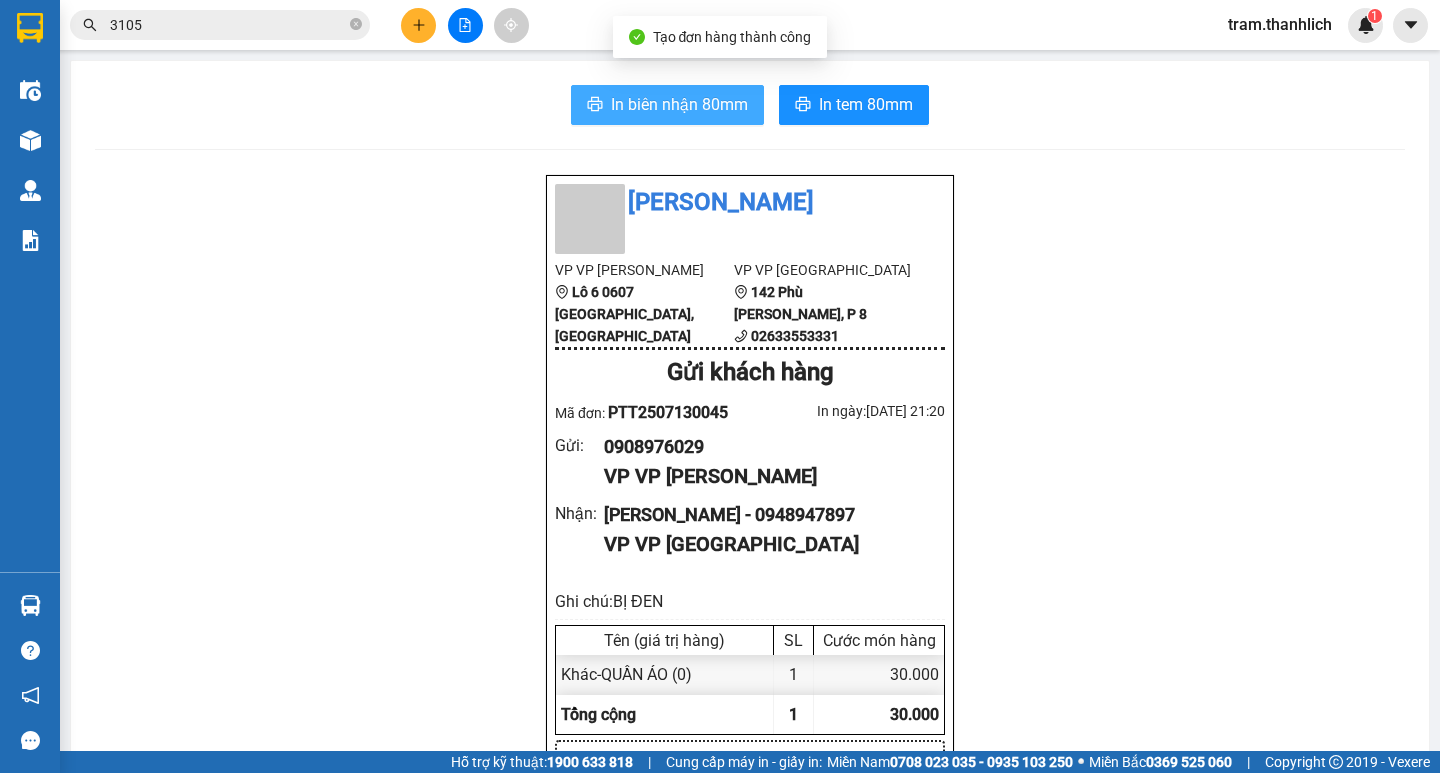 scroll, scrollTop: 0, scrollLeft: 0, axis: both 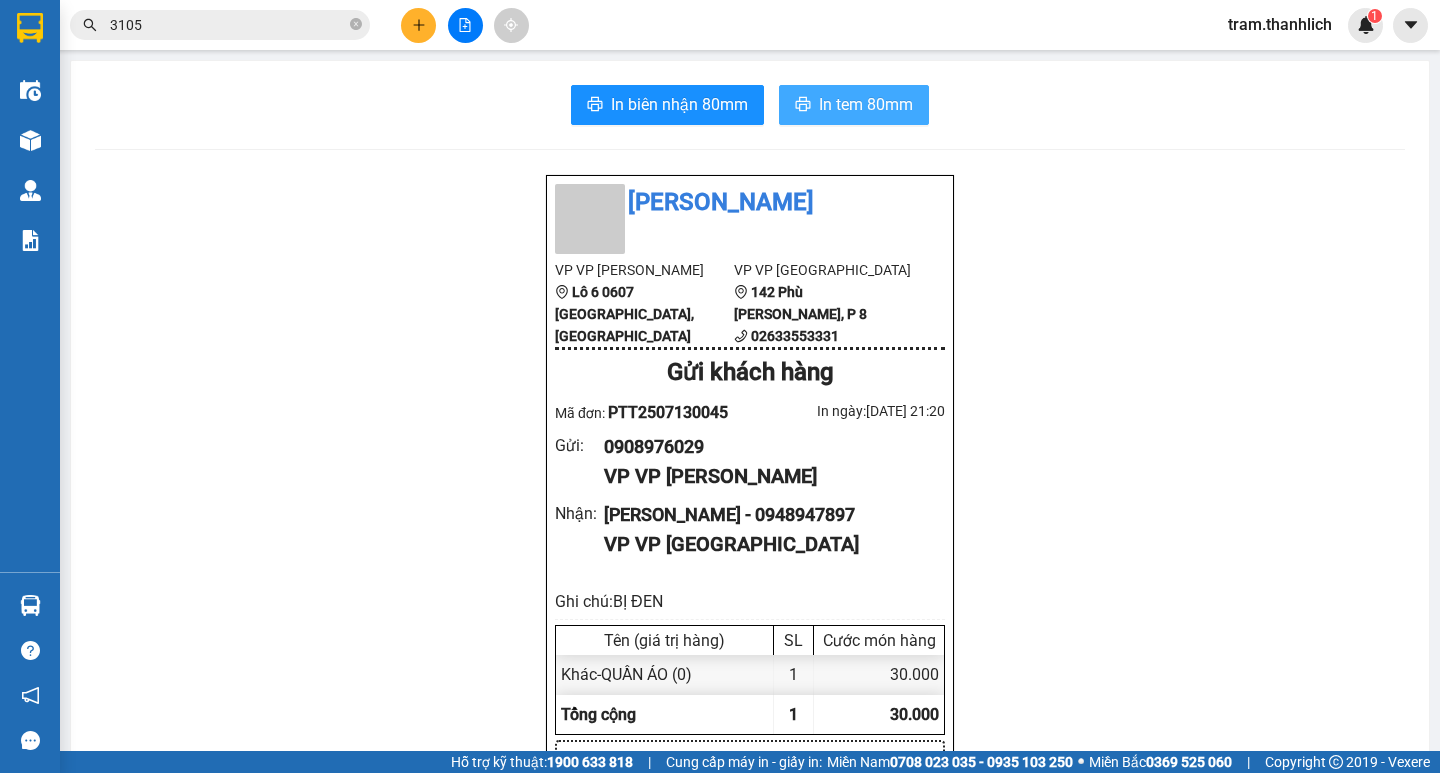 click on "In tem 80mm" at bounding box center (866, 104) 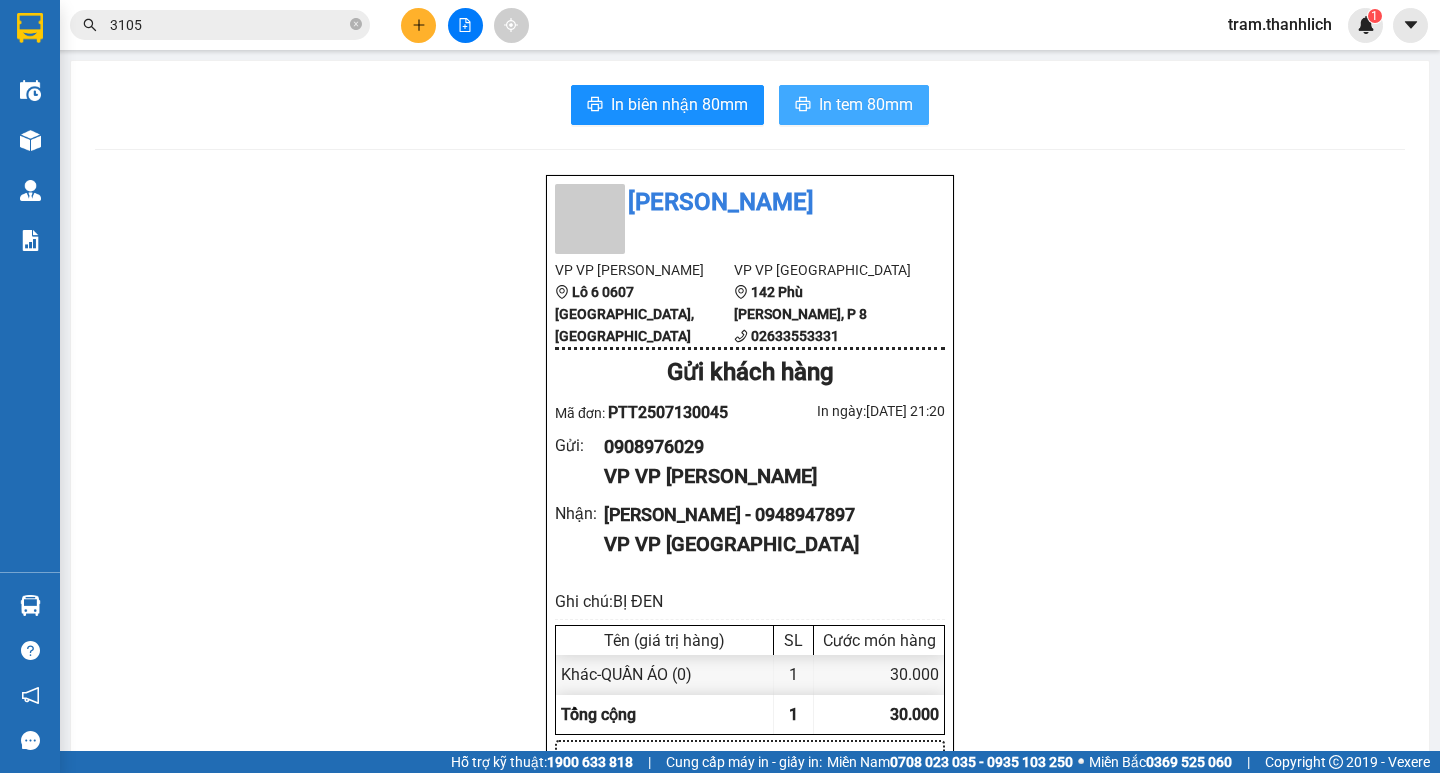 scroll, scrollTop: 0, scrollLeft: 0, axis: both 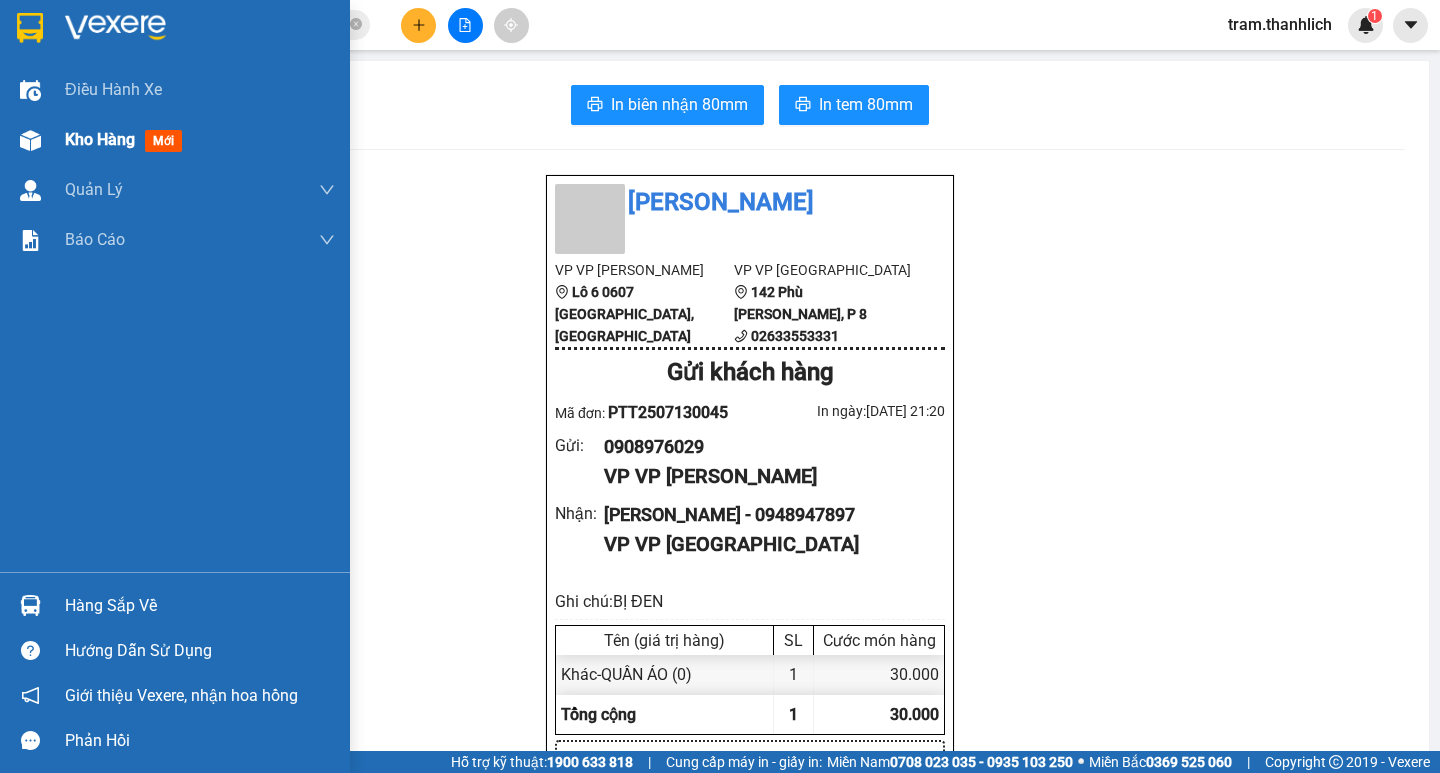 click on "Kho hàng mới" at bounding box center (175, 140) 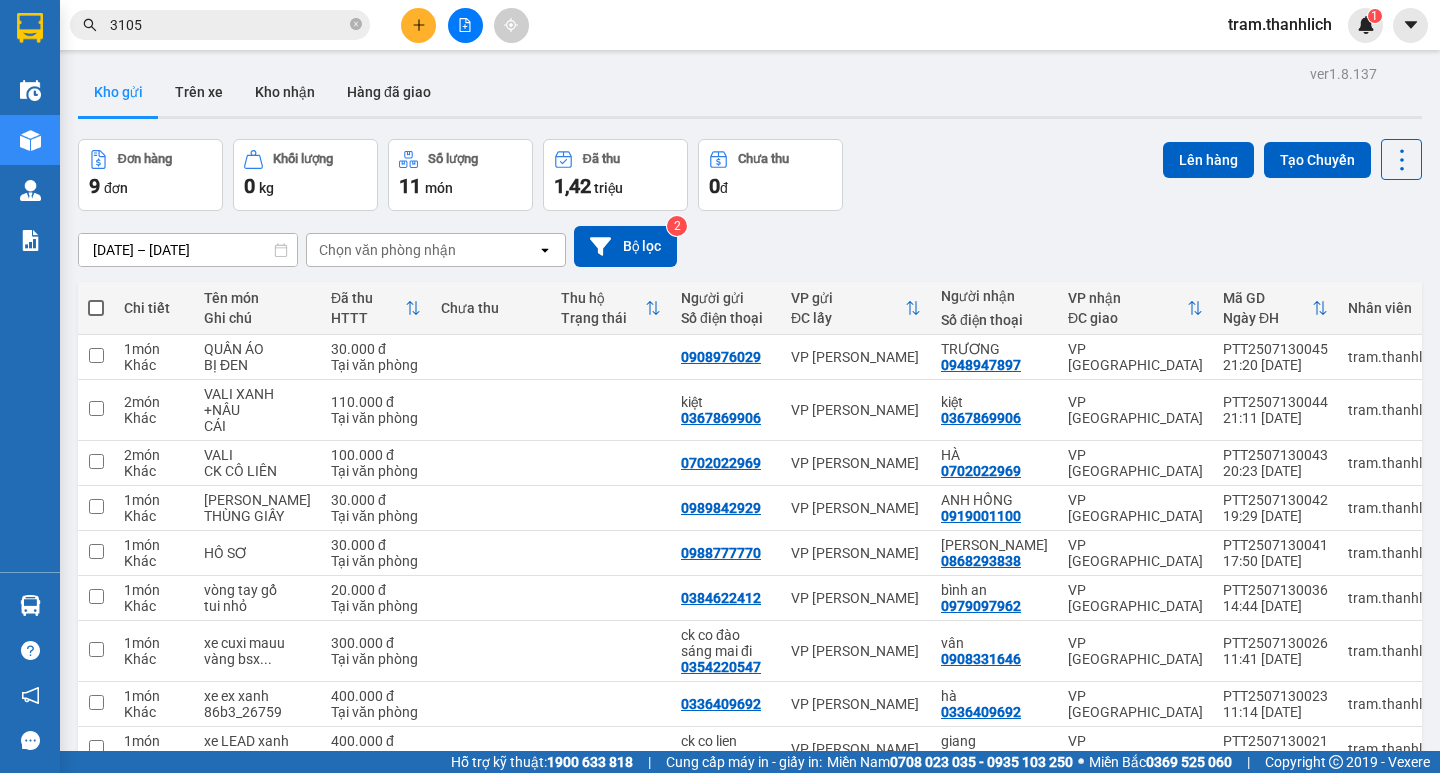 click at bounding box center (465, 25) 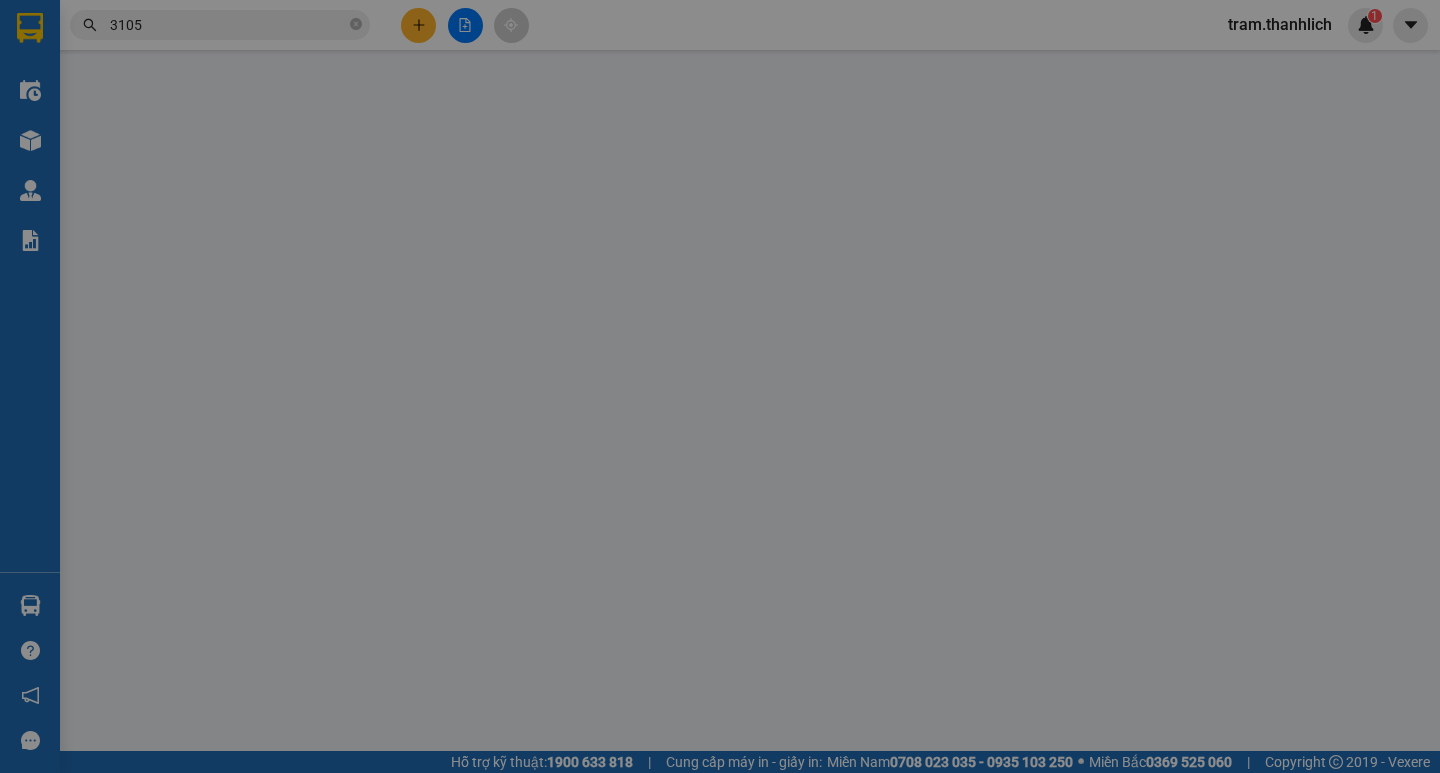 click on "Yêu cầu xuất hóa đơn điện tử" at bounding box center (325, 33) 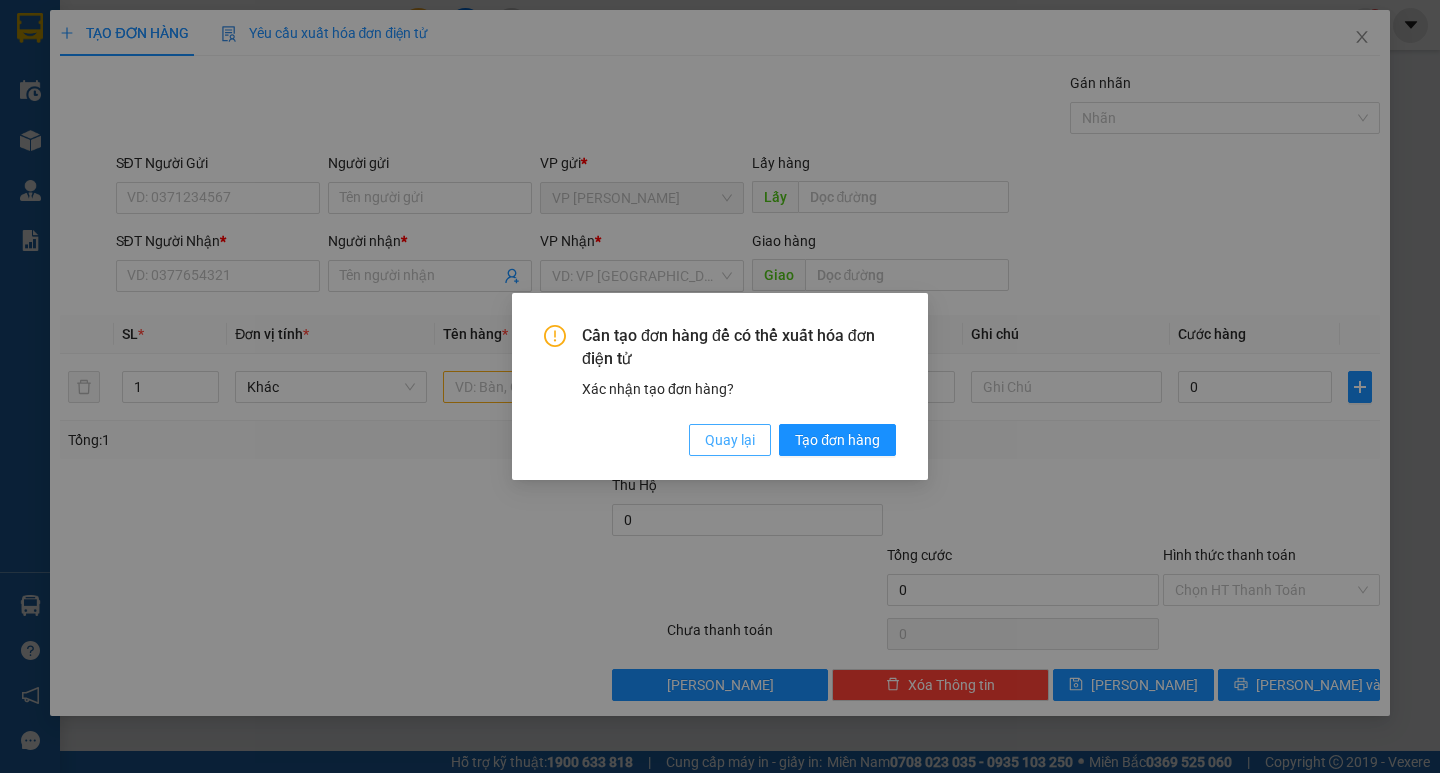 drag, startPoint x: 728, startPoint y: 447, endPoint x: 674, endPoint y: 422, distance: 59.5063 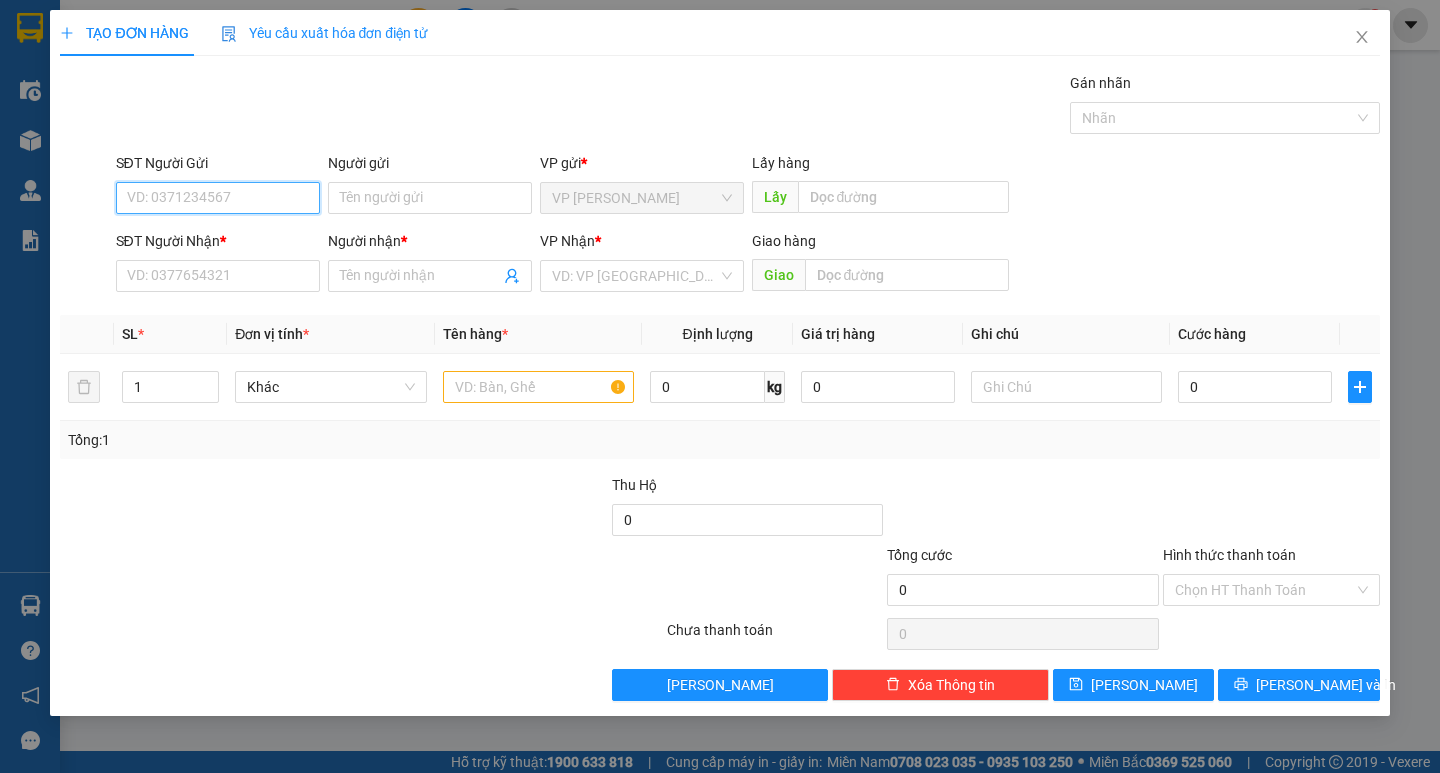 click on "SĐT Người Gửi" at bounding box center (218, 198) 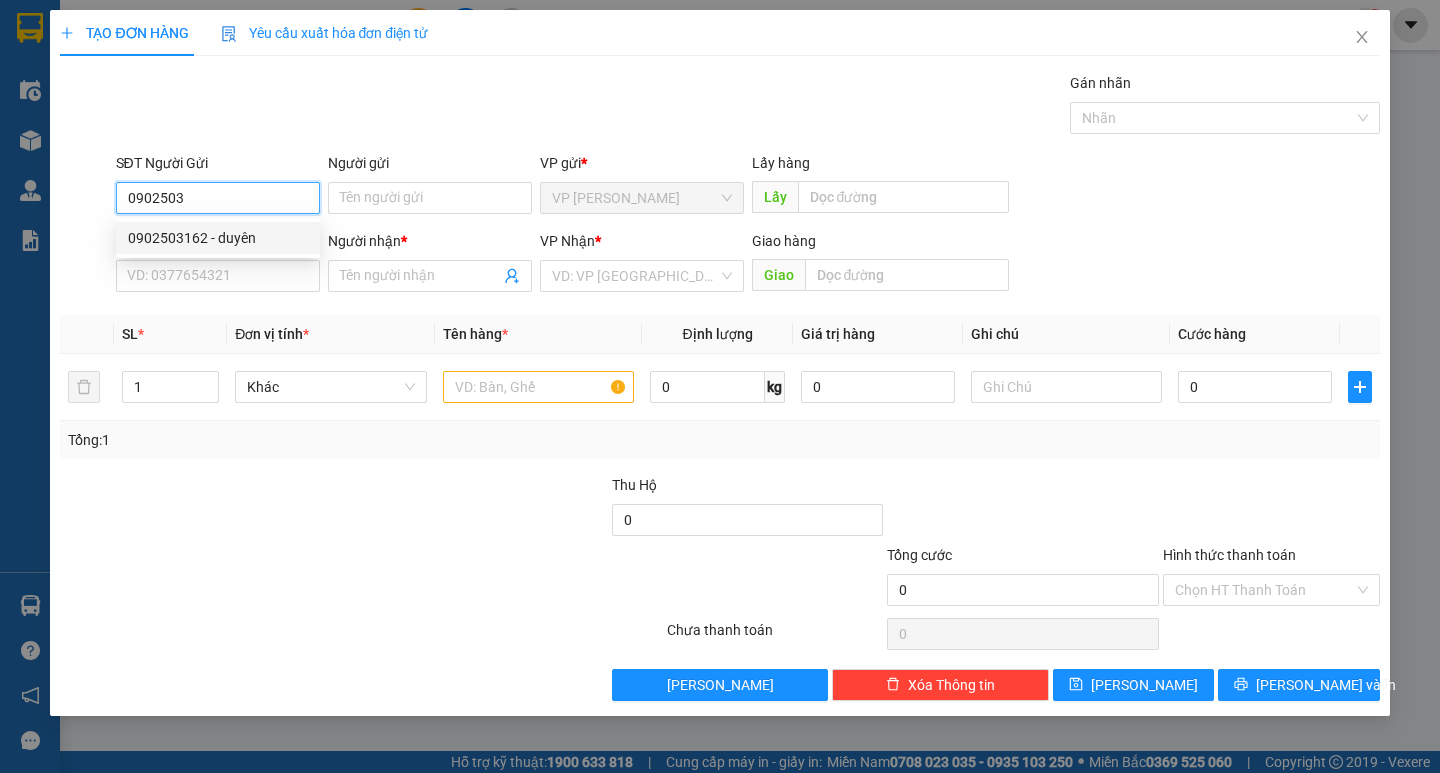 click on "0902503162 - duyên" at bounding box center (218, 238) 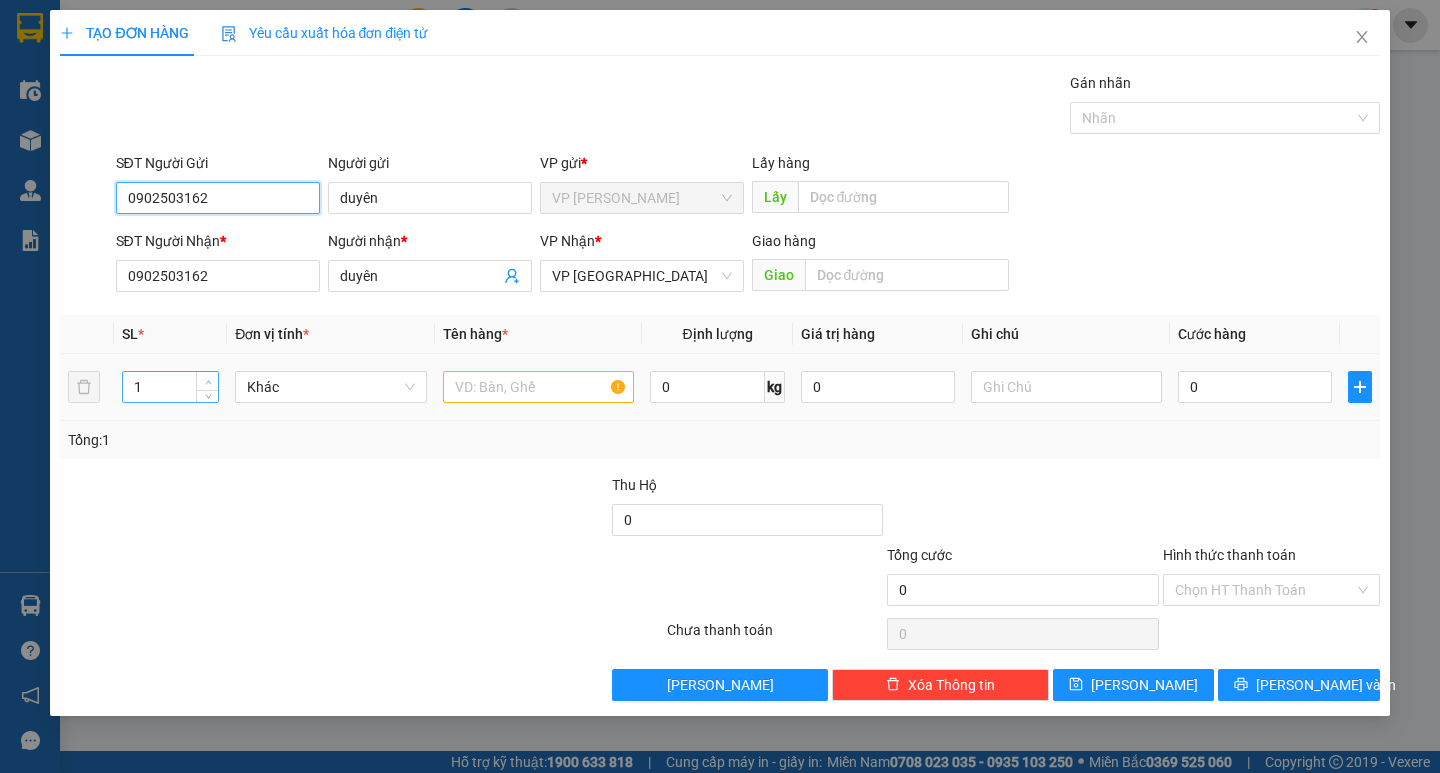 type 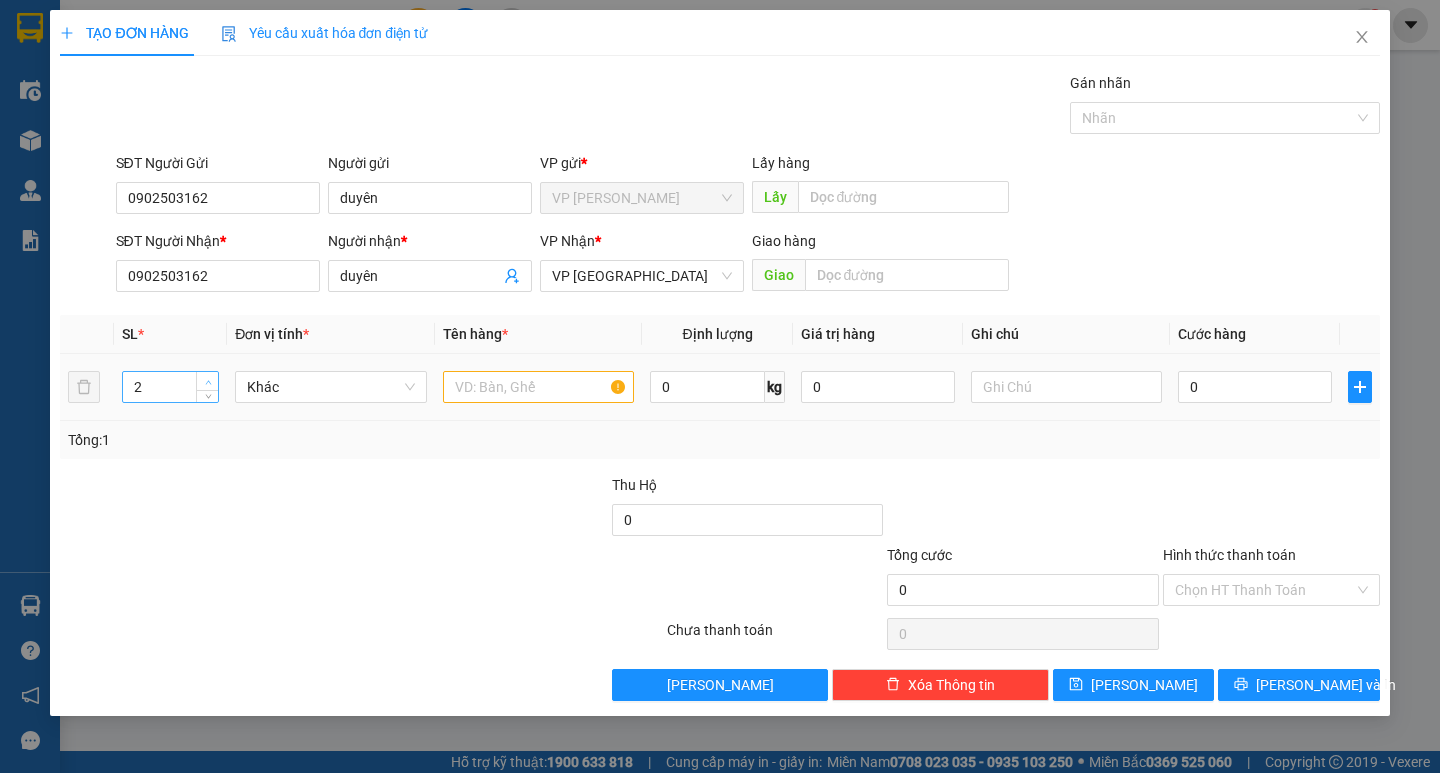 click 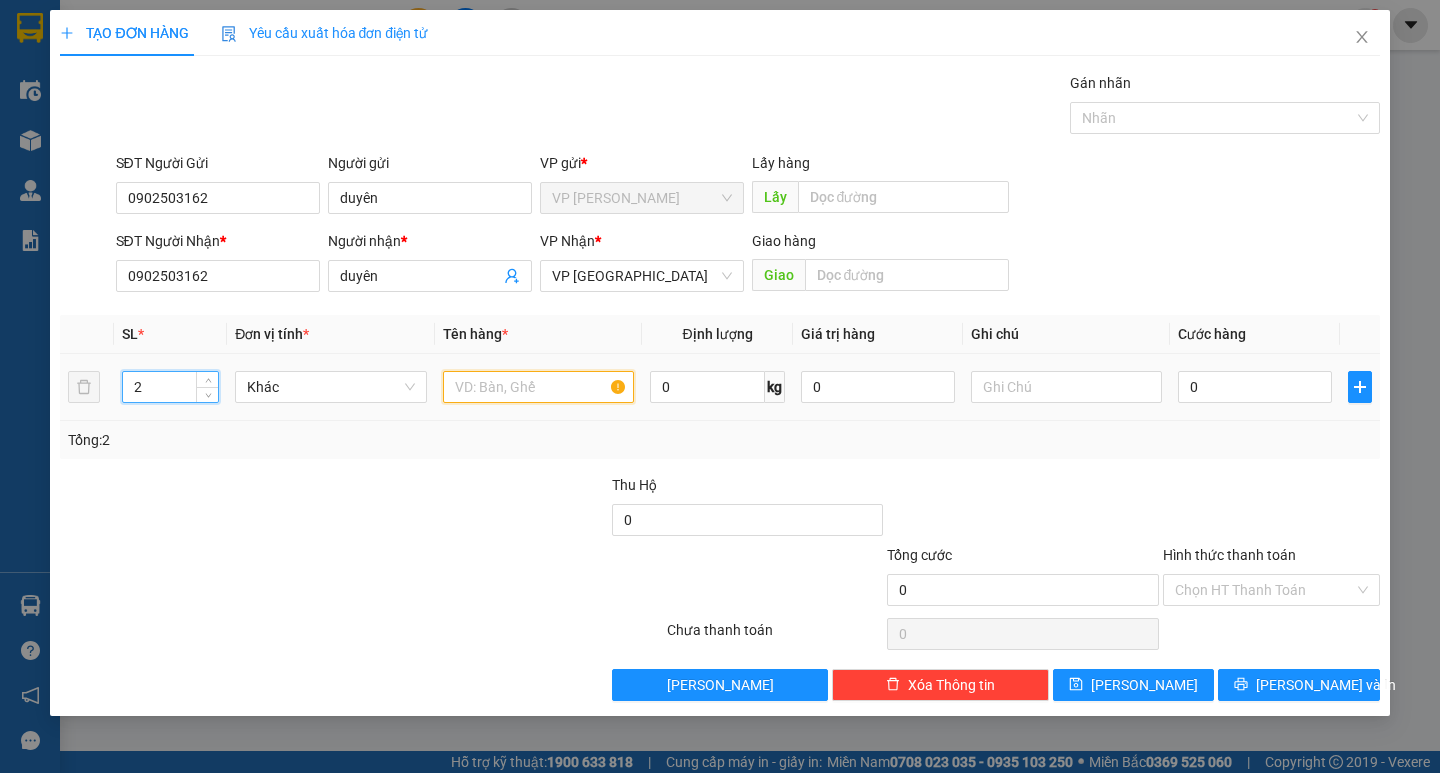 click at bounding box center (538, 387) 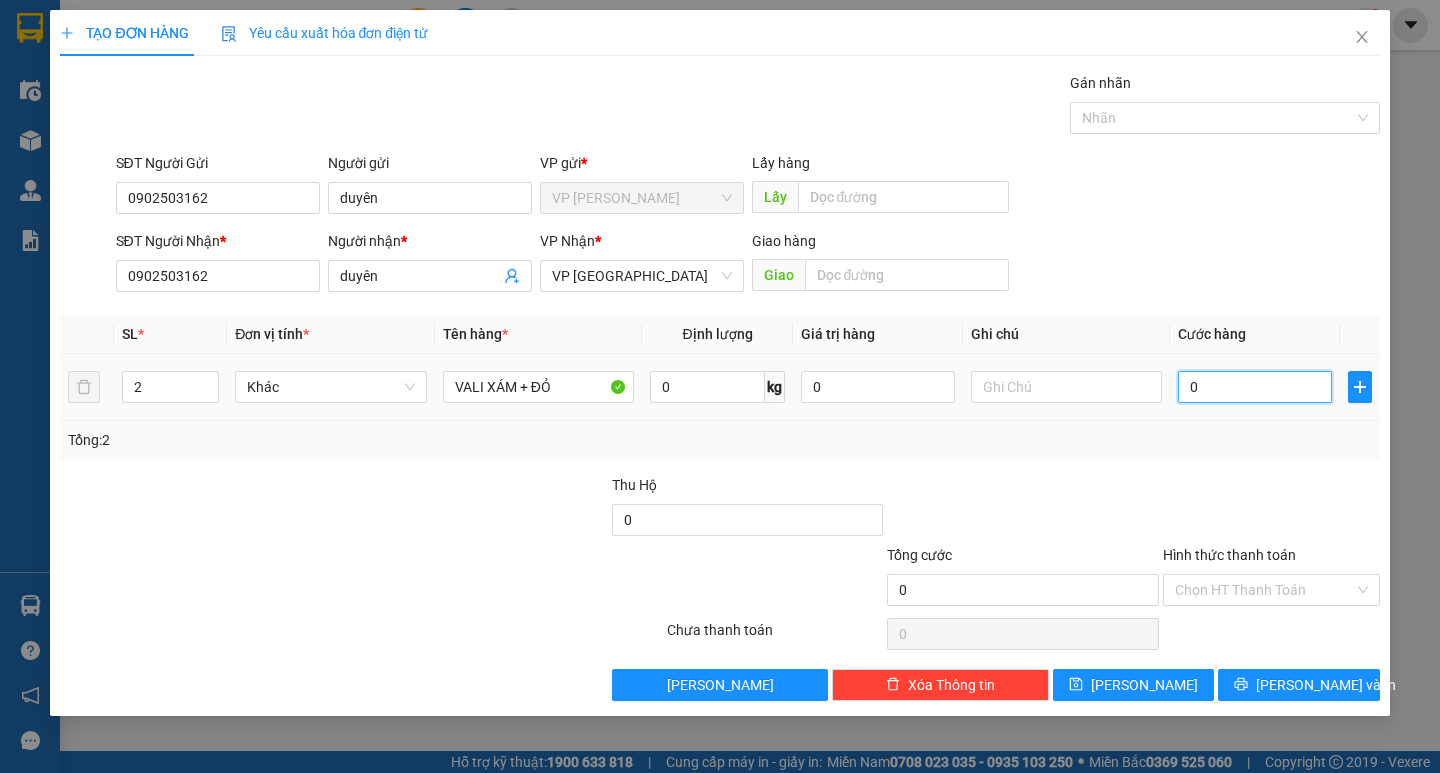 click on "0" at bounding box center [1255, 387] 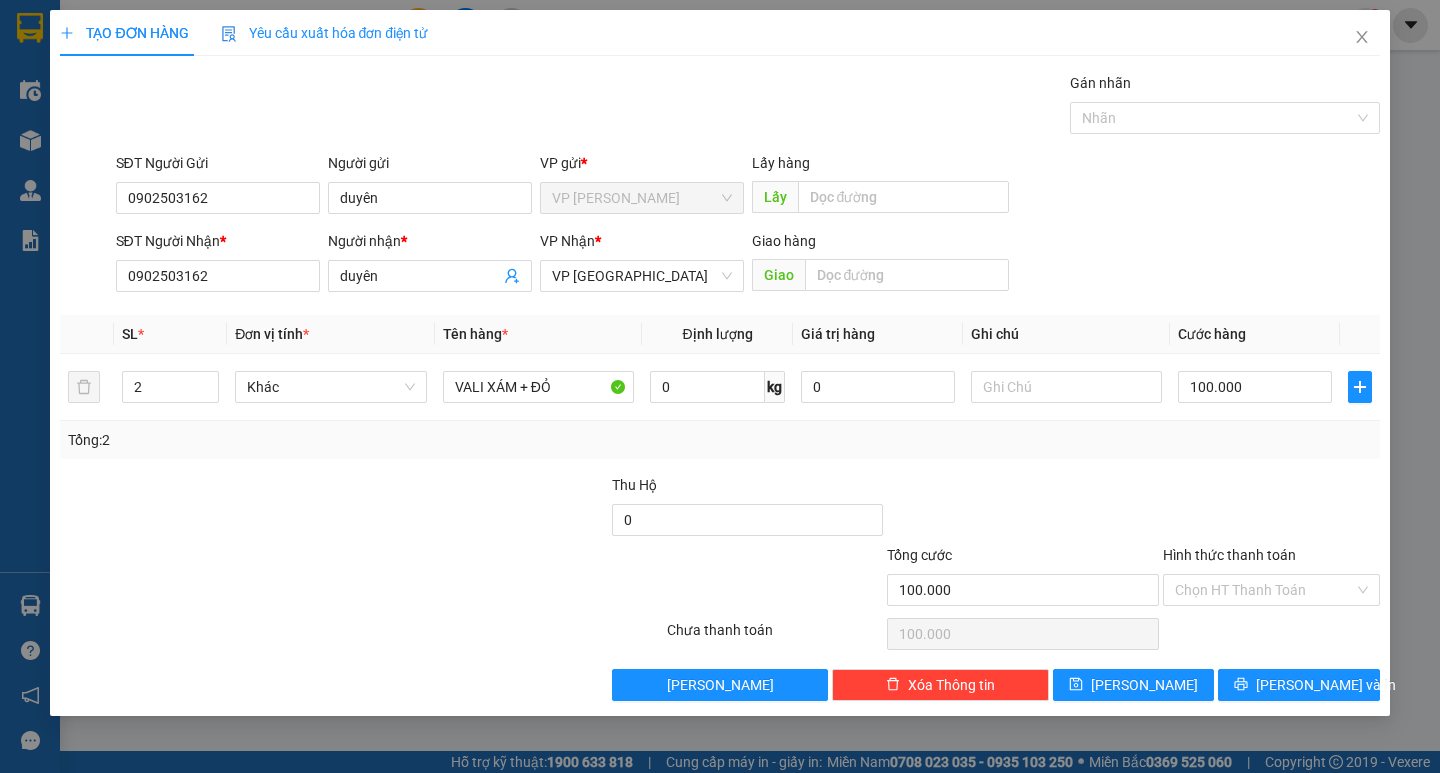 click at bounding box center (1271, 509) 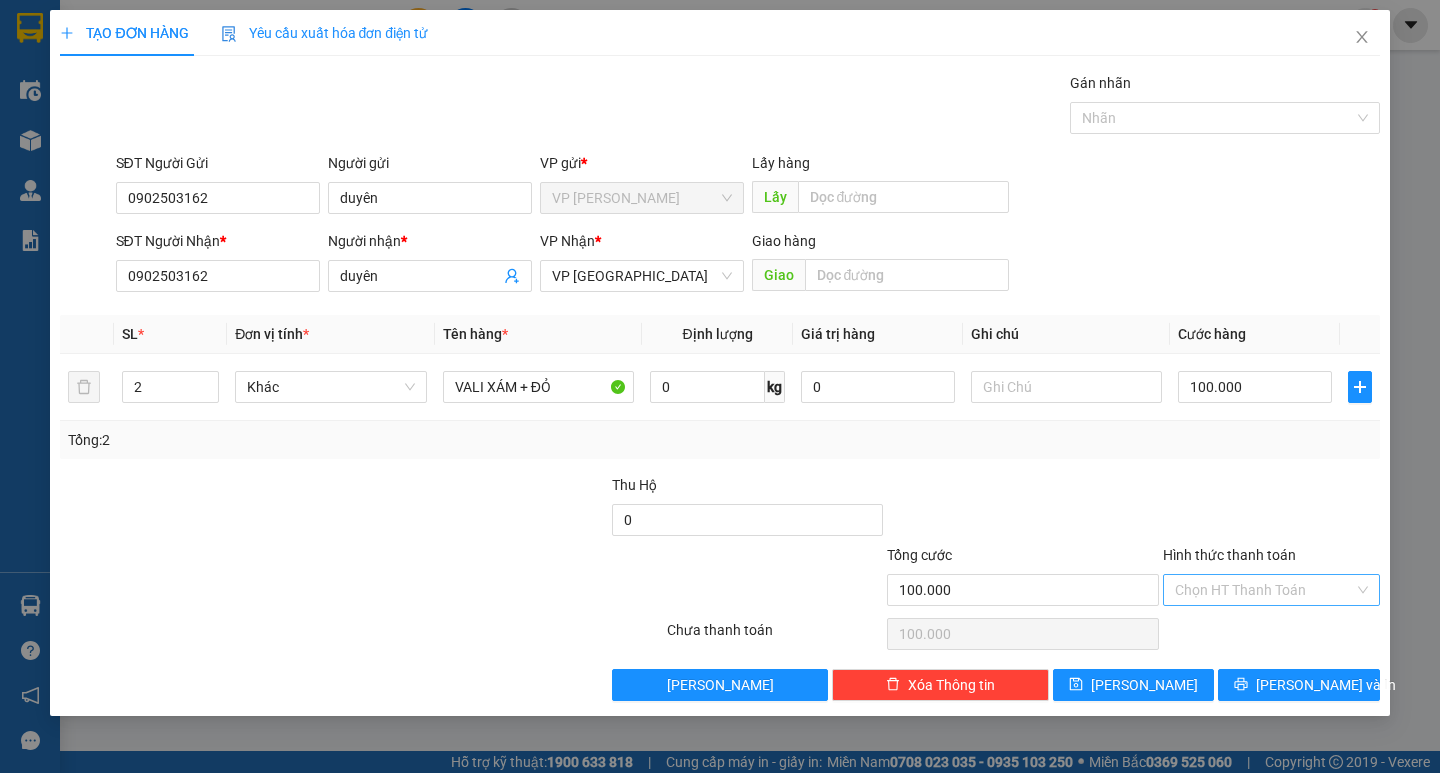 click on "Hình thức thanh toán" at bounding box center (1264, 590) 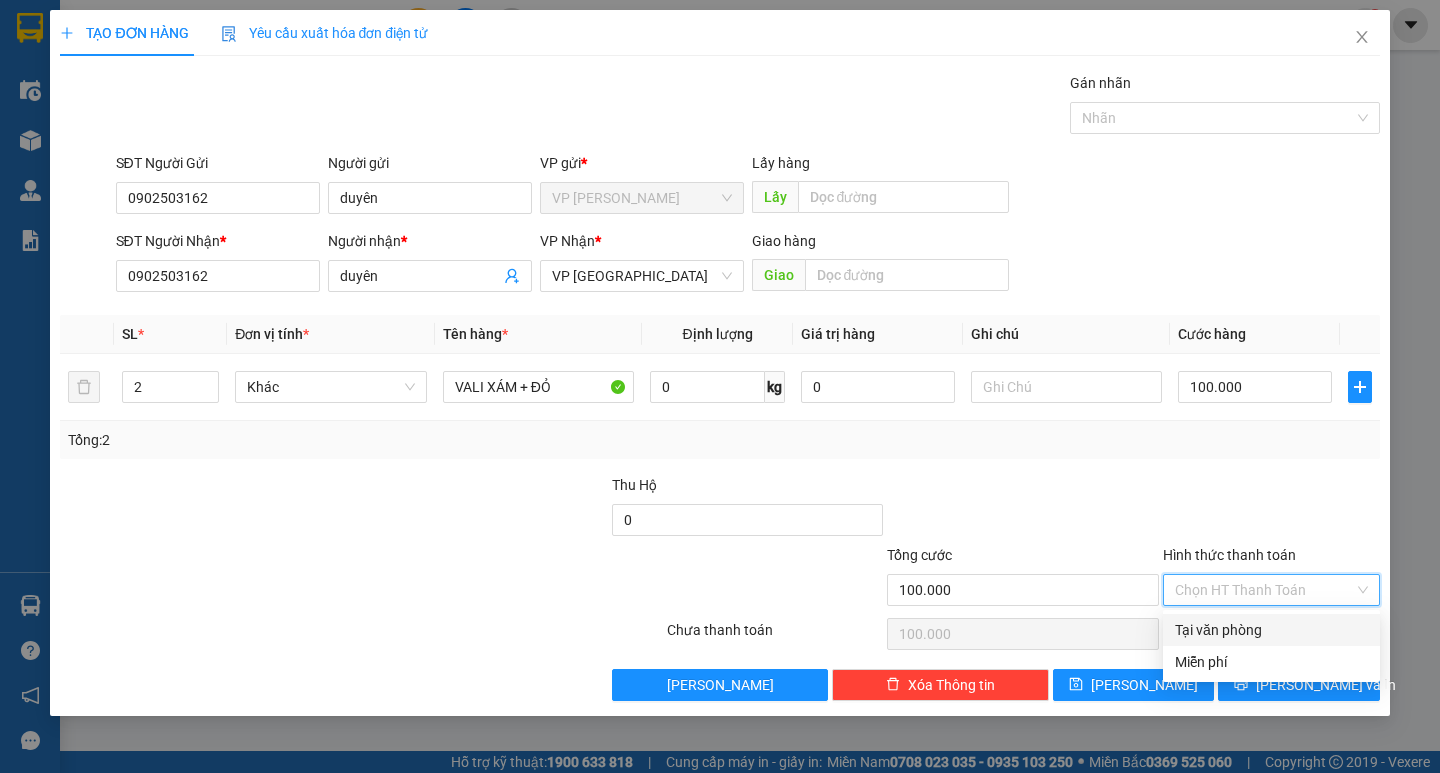 click on "Tại văn phòng" at bounding box center [1271, 630] 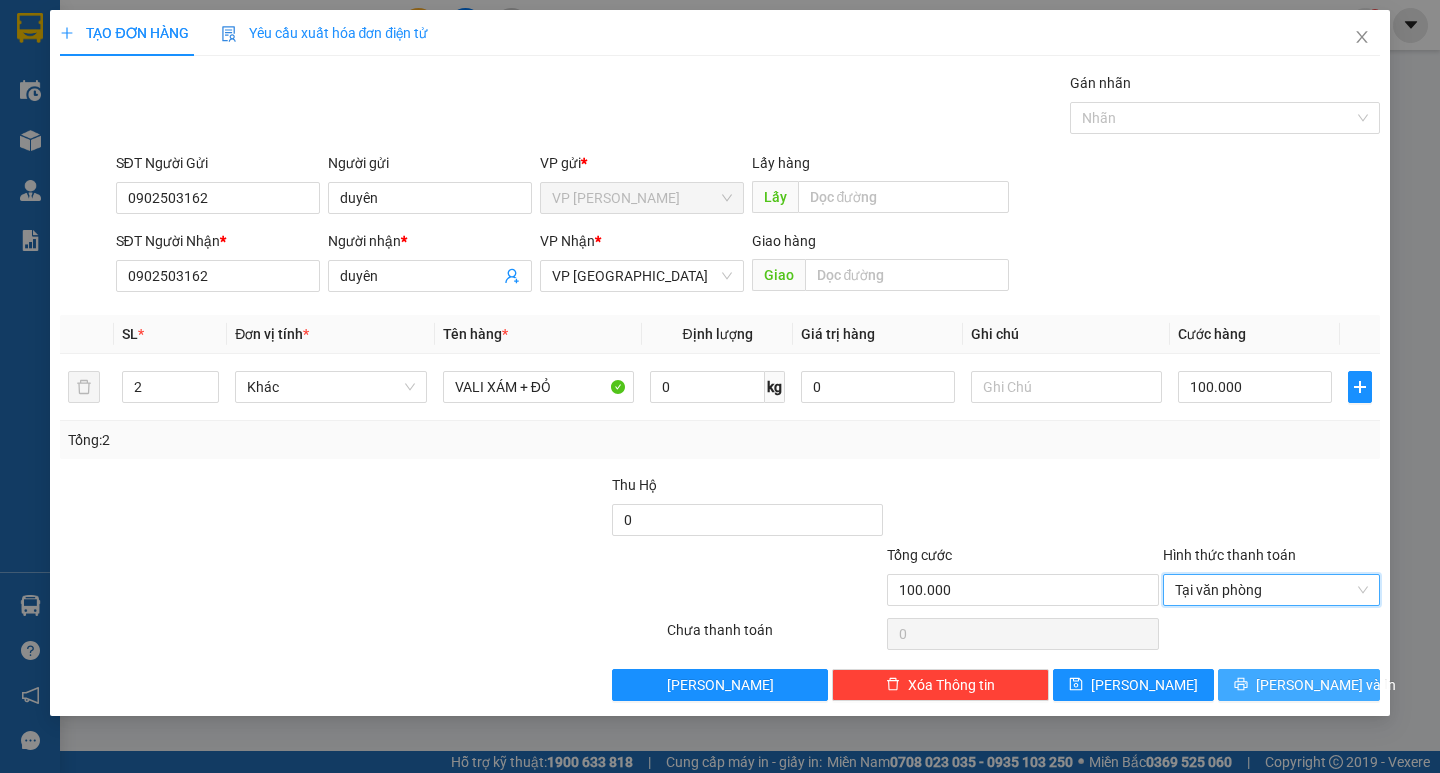 click on "[PERSON_NAME] và In" at bounding box center (1326, 685) 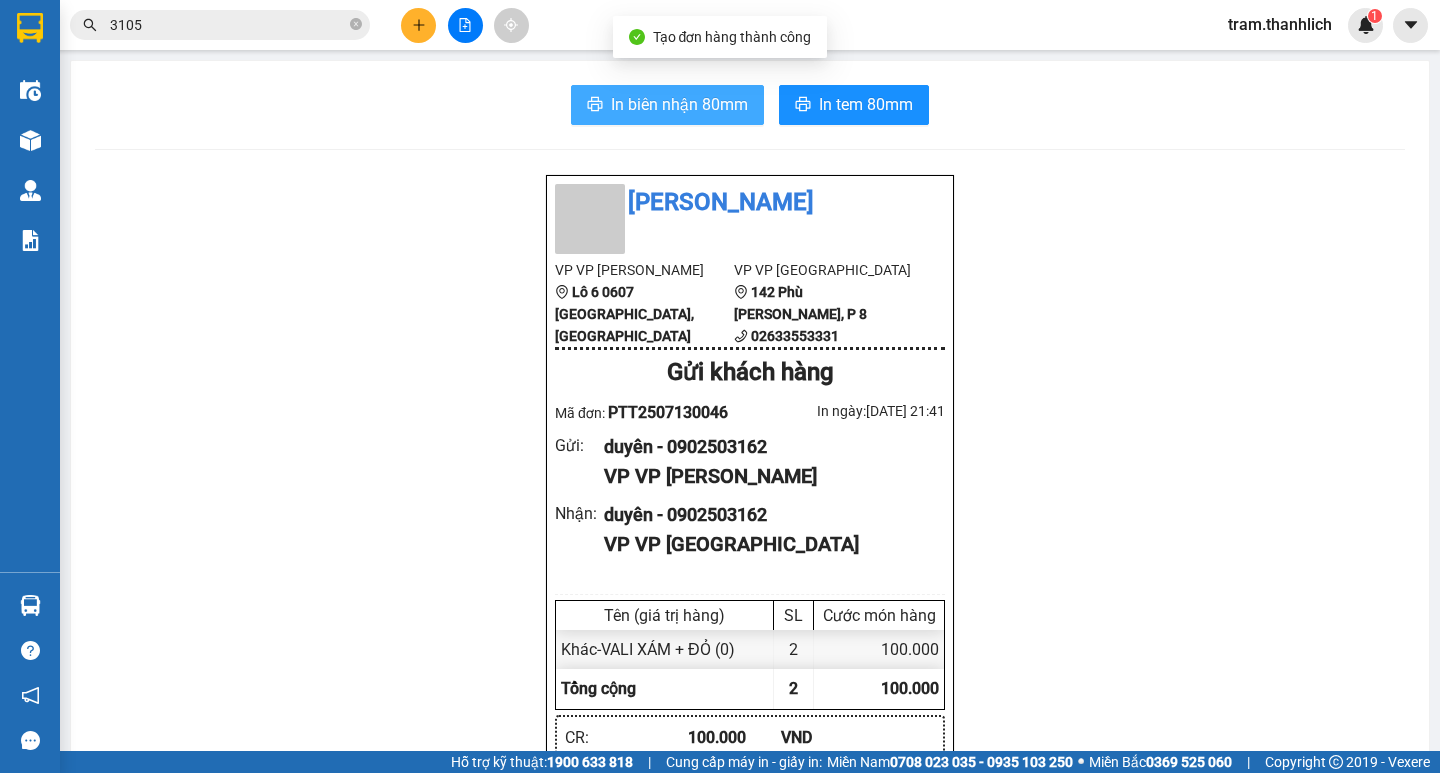 click on "In biên nhận 80mm" at bounding box center (667, 105) 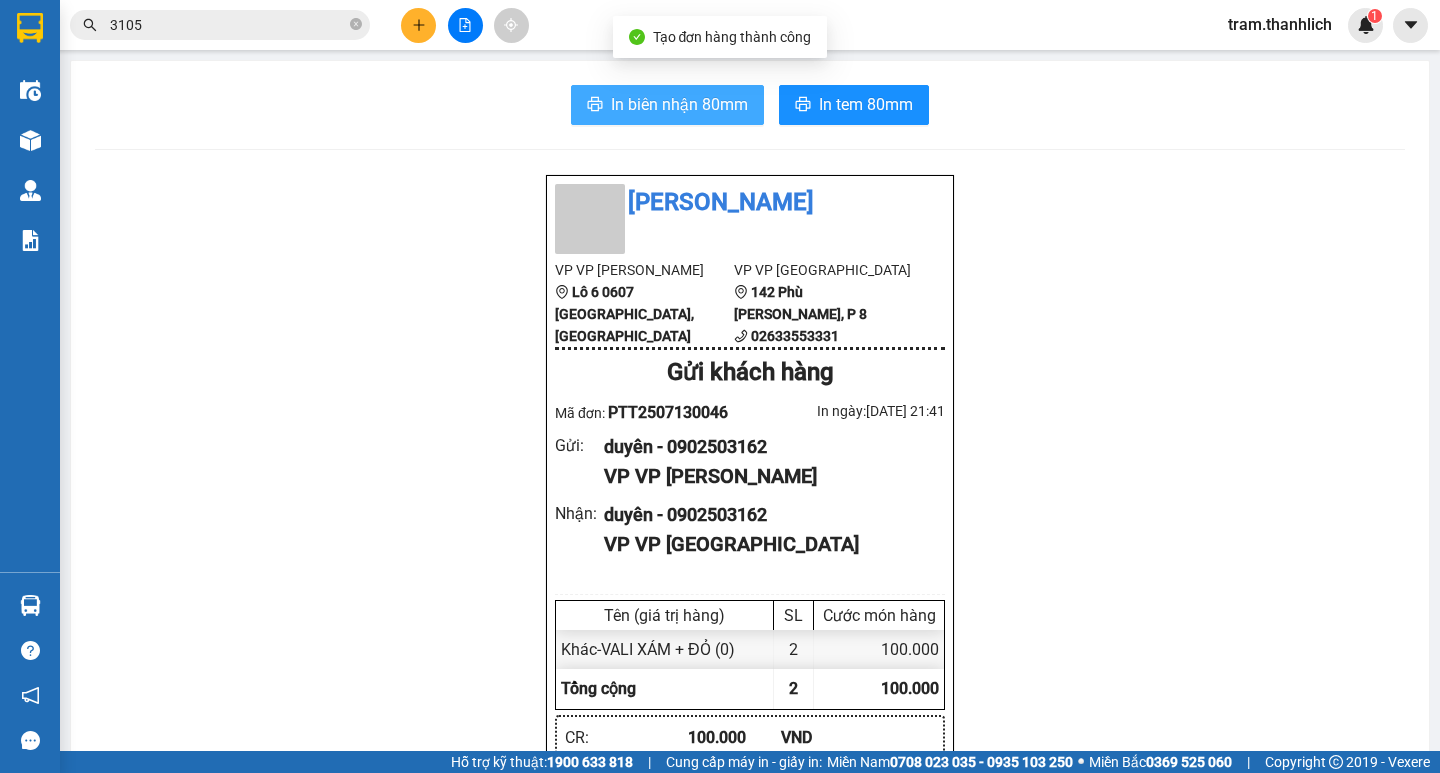scroll, scrollTop: 0, scrollLeft: 0, axis: both 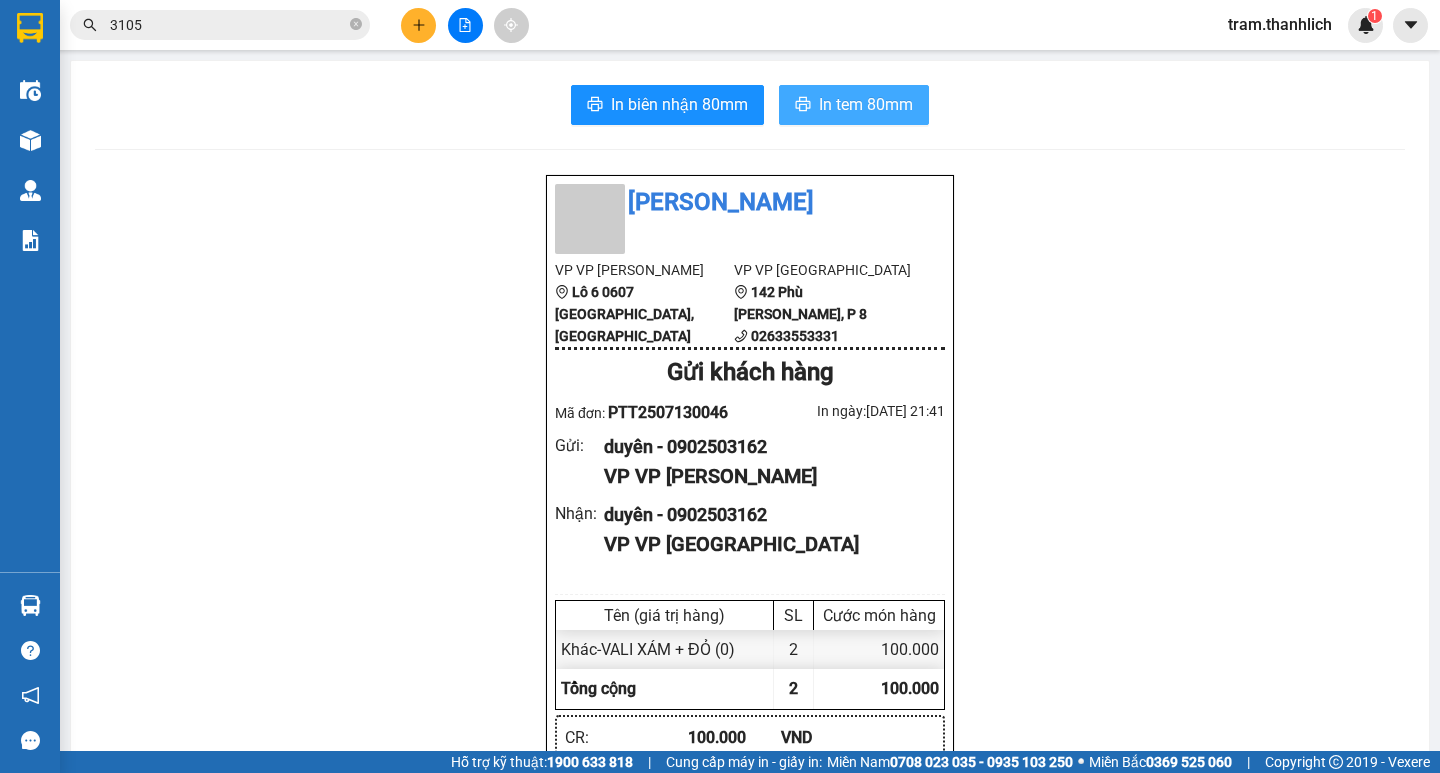 click on "In tem 80mm" at bounding box center [866, 104] 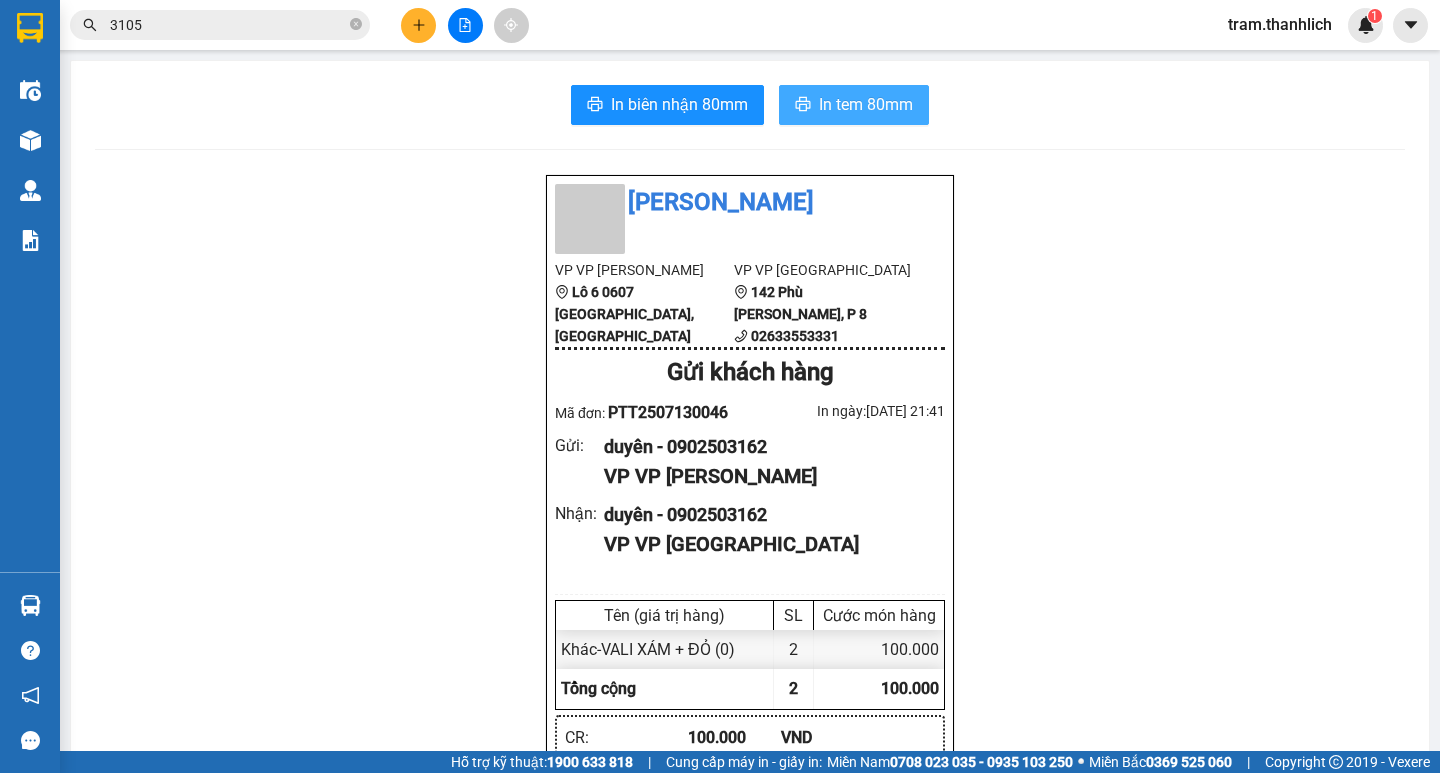 scroll, scrollTop: 0, scrollLeft: 0, axis: both 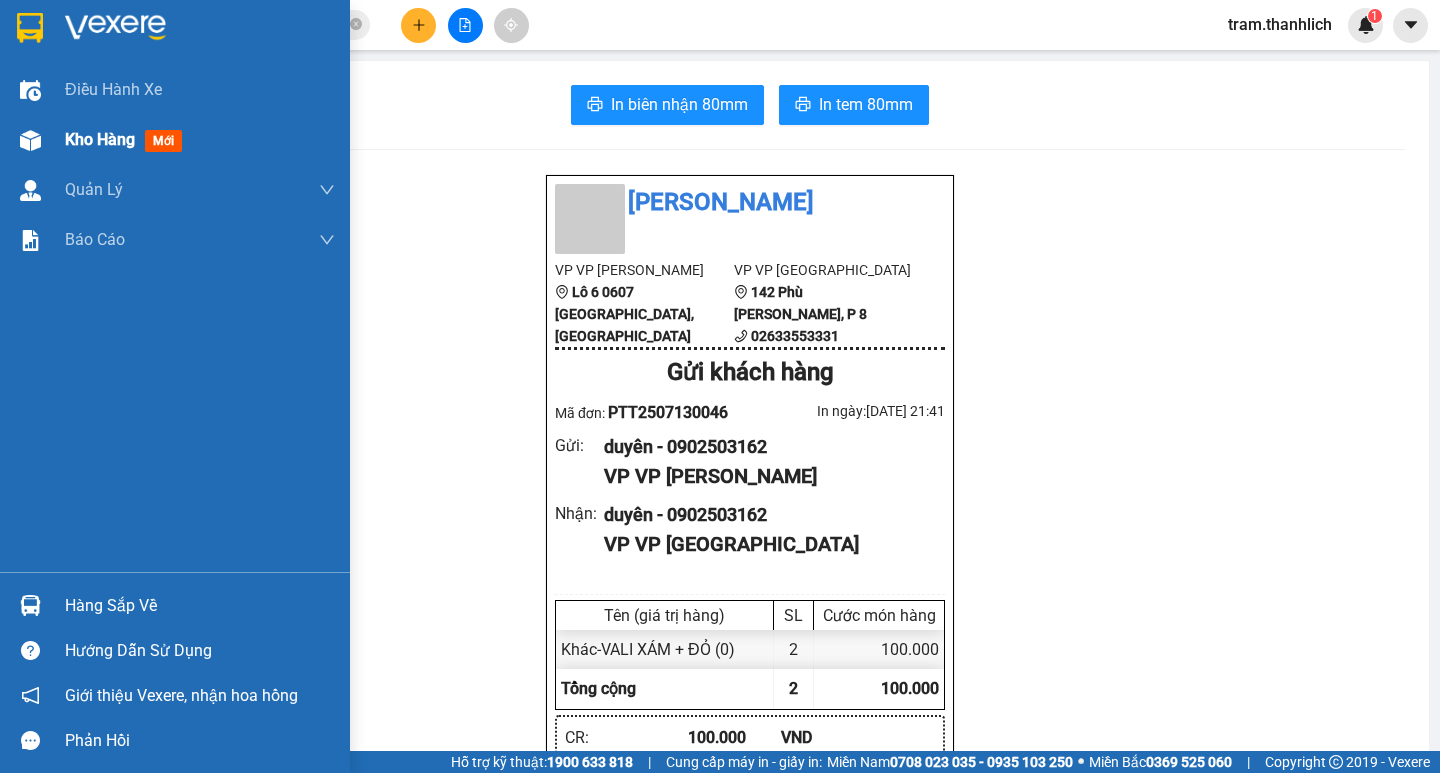 drag, startPoint x: 18, startPoint y: 162, endPoint x: 31, endPoint y: 151, distance: 17.029387 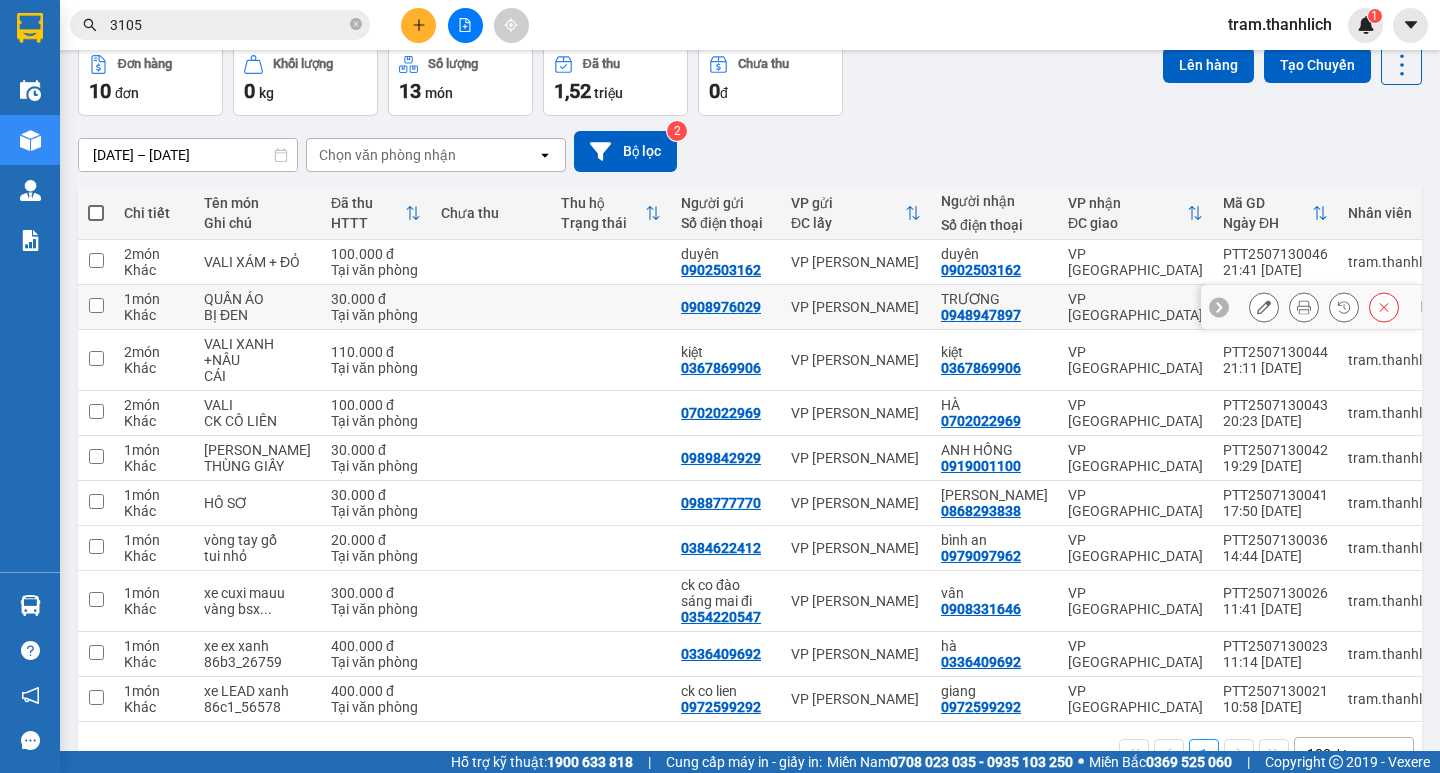 scroll, scrollTop: 196, scrollLeft: 0, axis: vertical 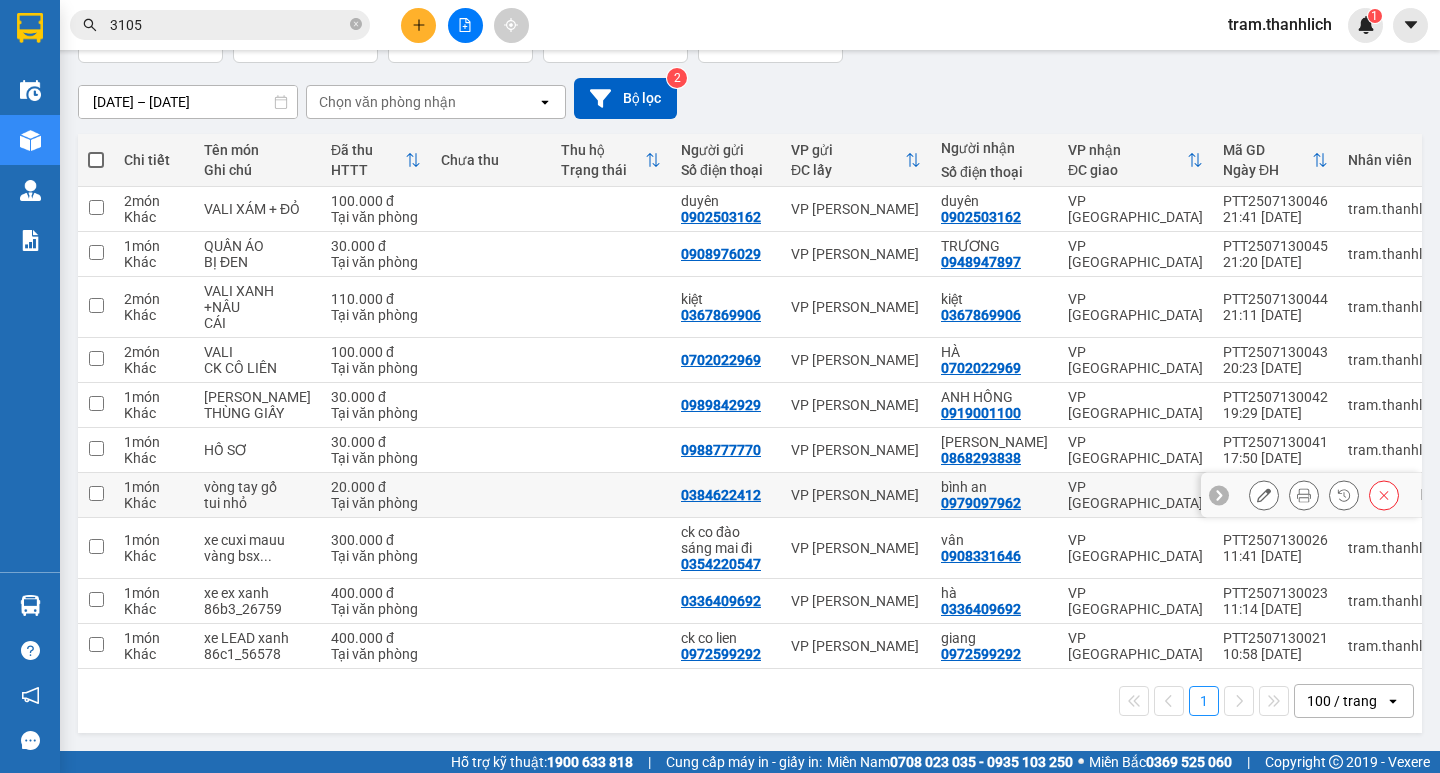 click 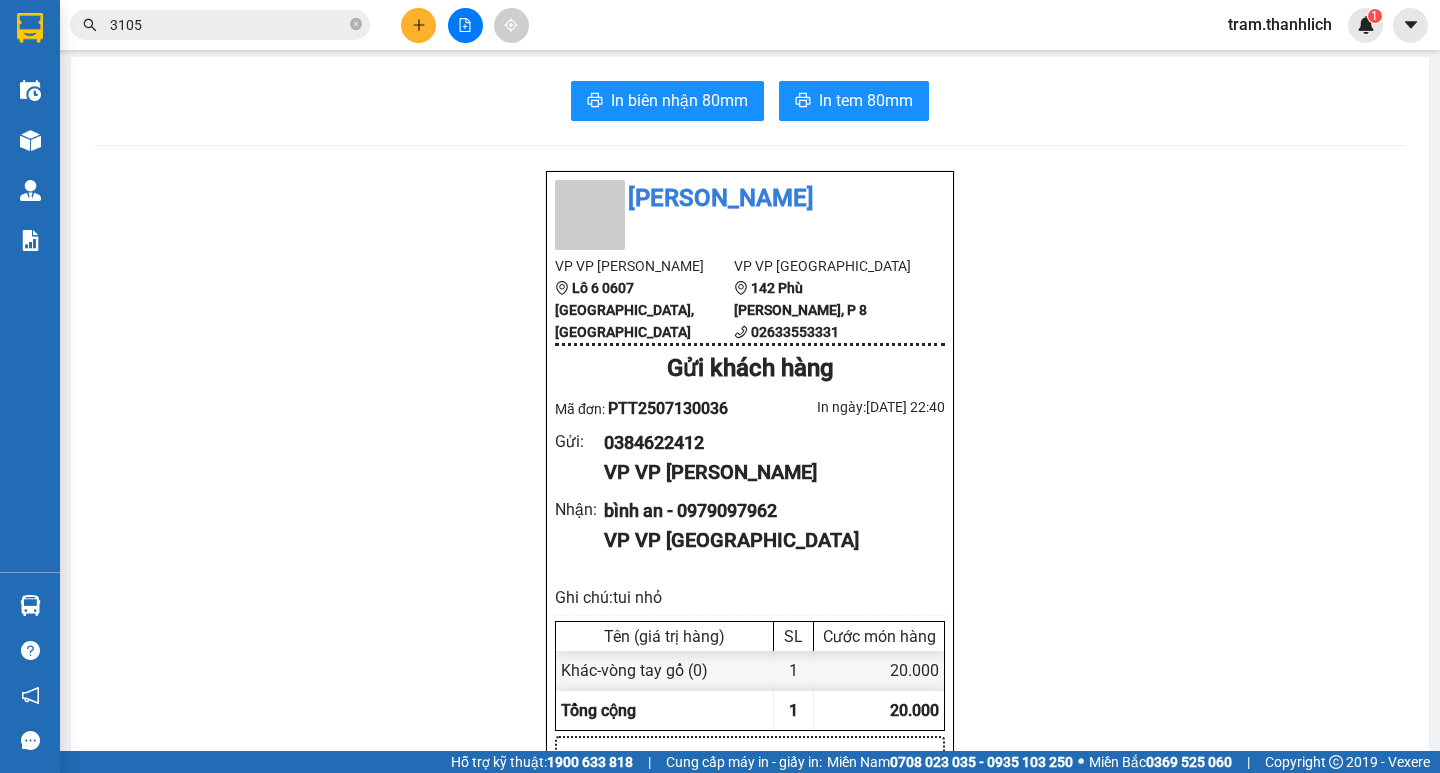 scroll, scrollTop: 0, scrollLeft: 0, axis: both 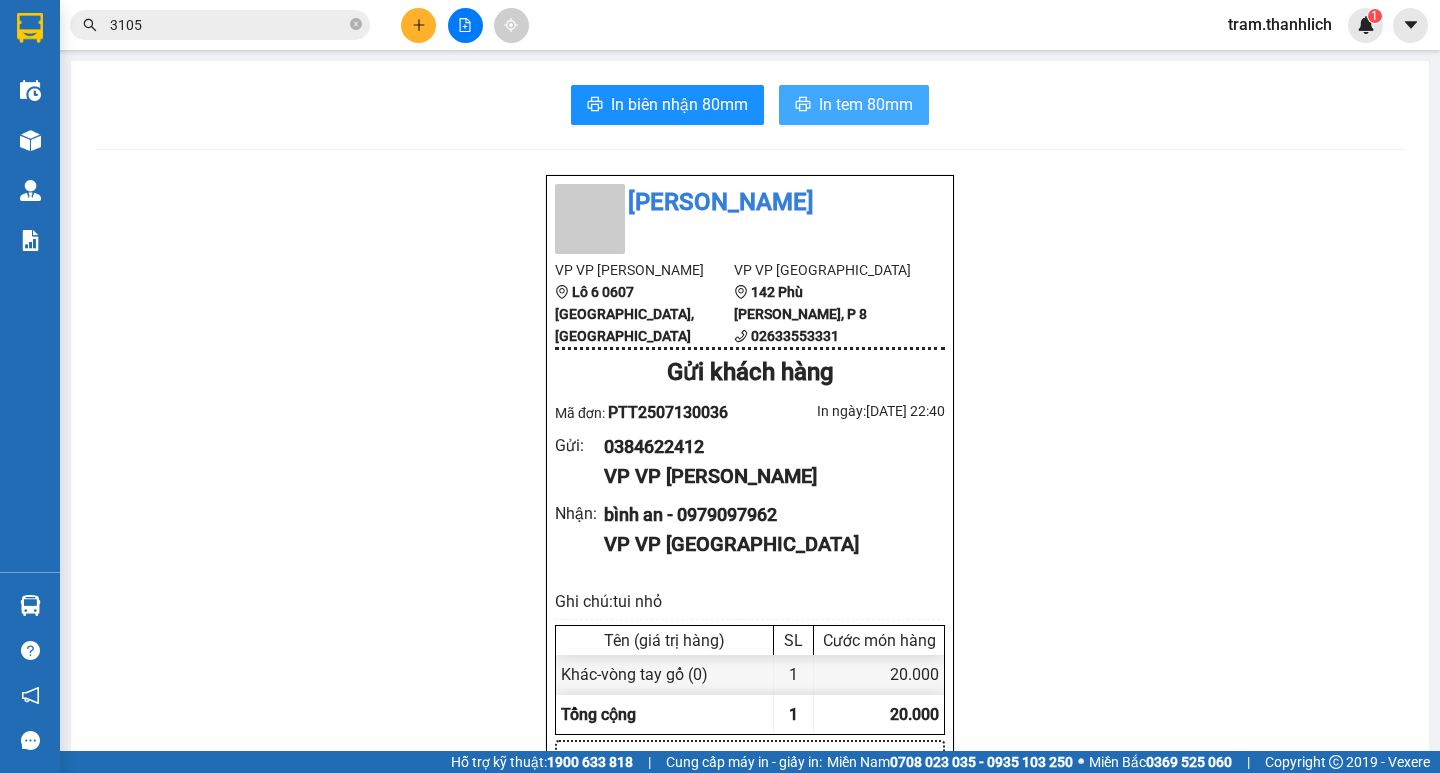 click on "In tem 80mm" at bounding box center (854, 105) 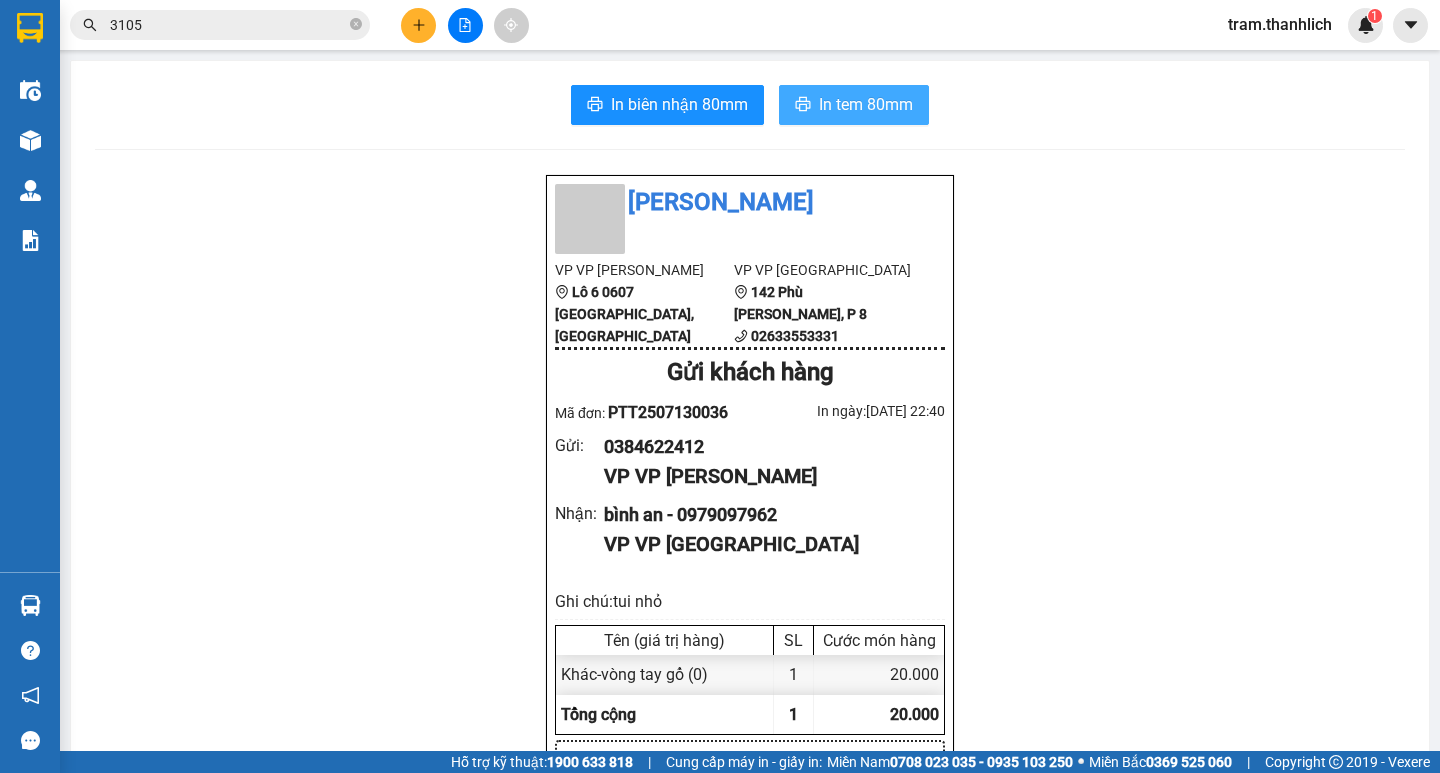 scroll, scrollTop: 0, scrollLeft: 0, axis: both 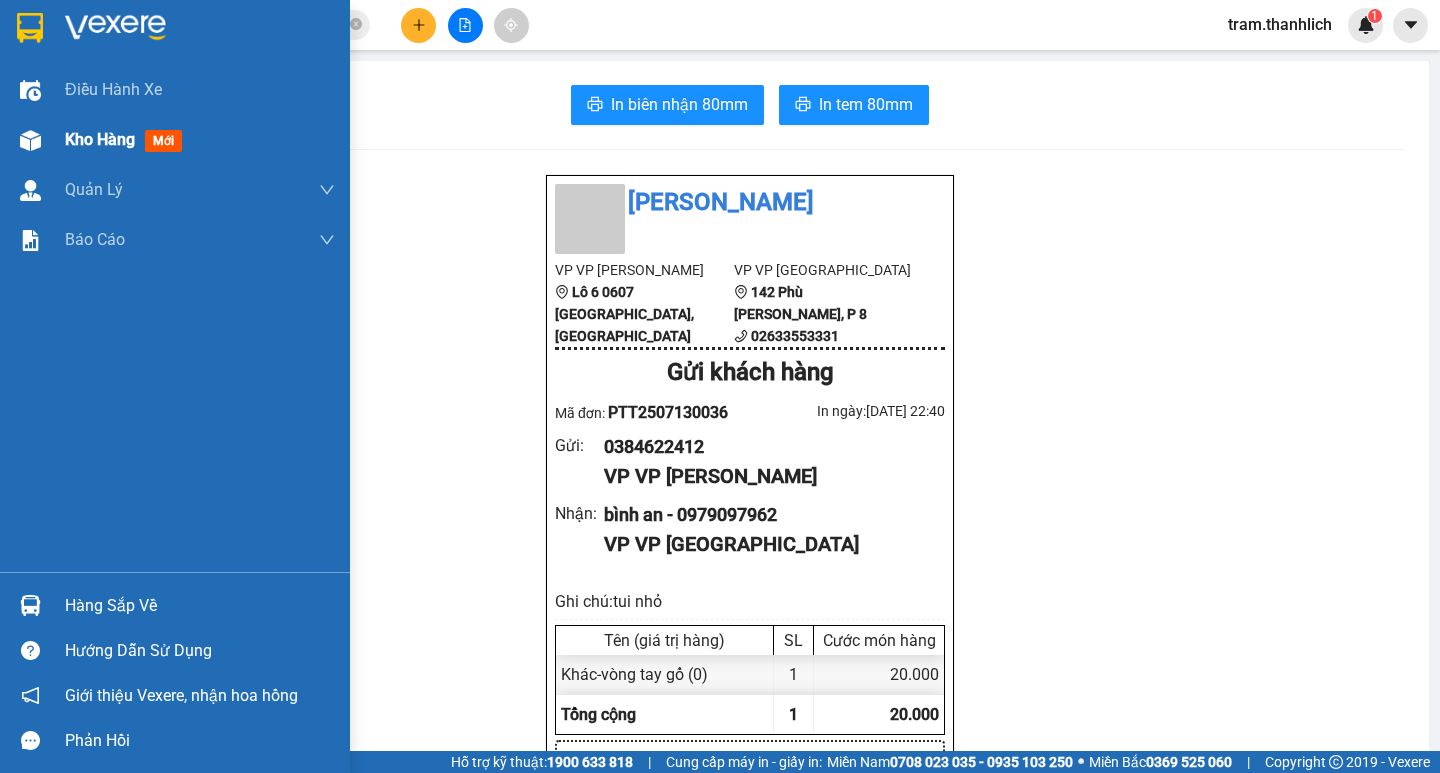 click on "Kho hàng" at bounding box center [100, 139] 